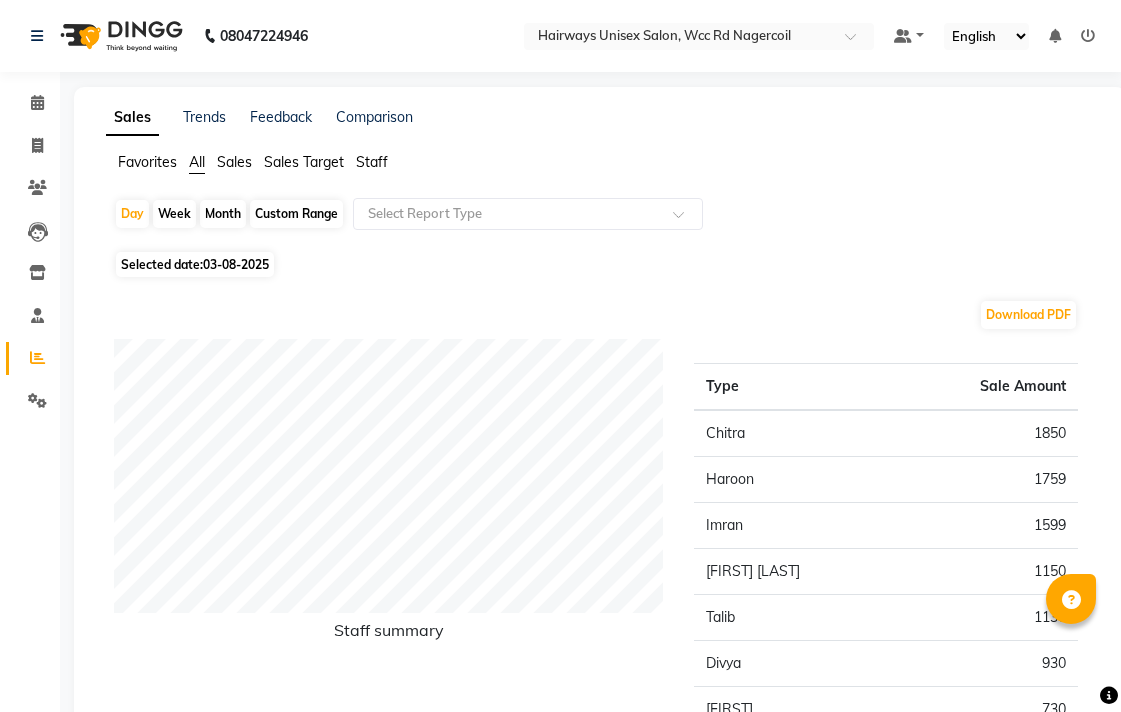 scroll, scrollTop: 222, scrollLeft: 0, axis: vertical 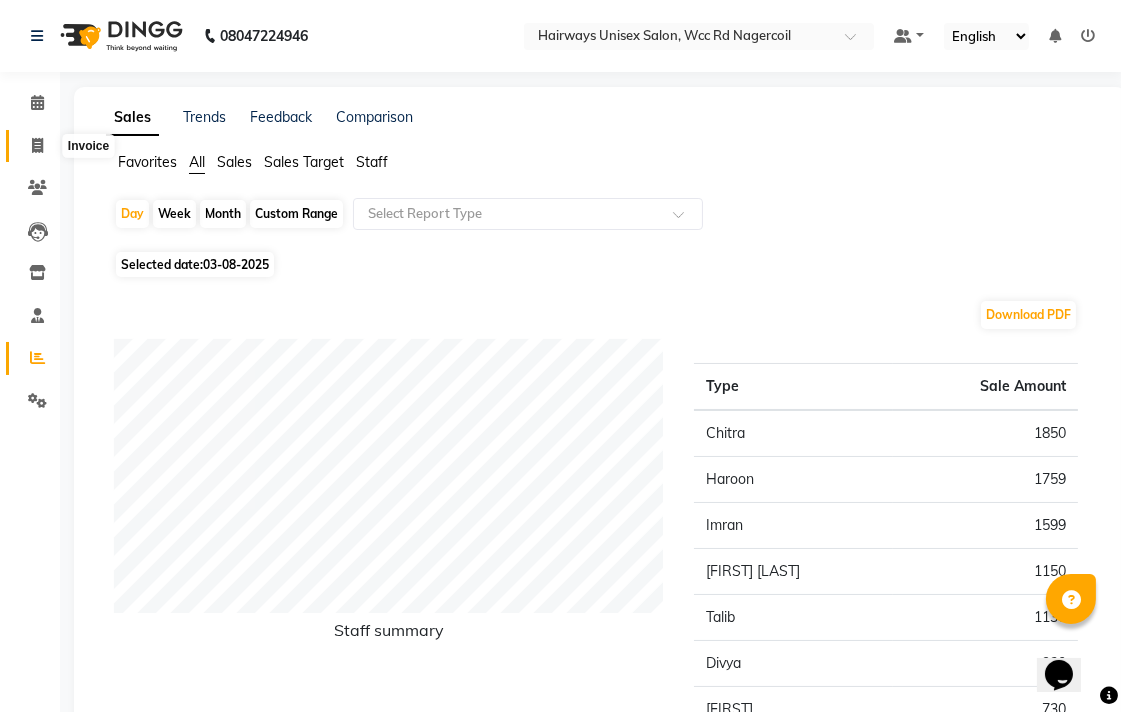 click 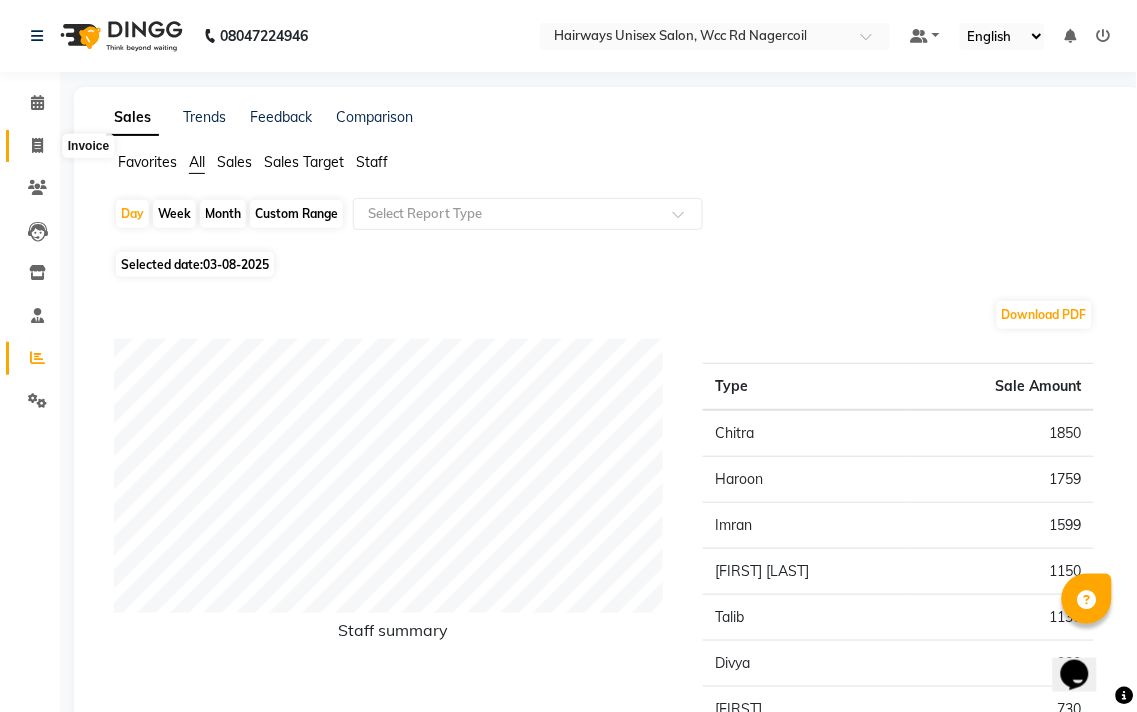 select on "service" 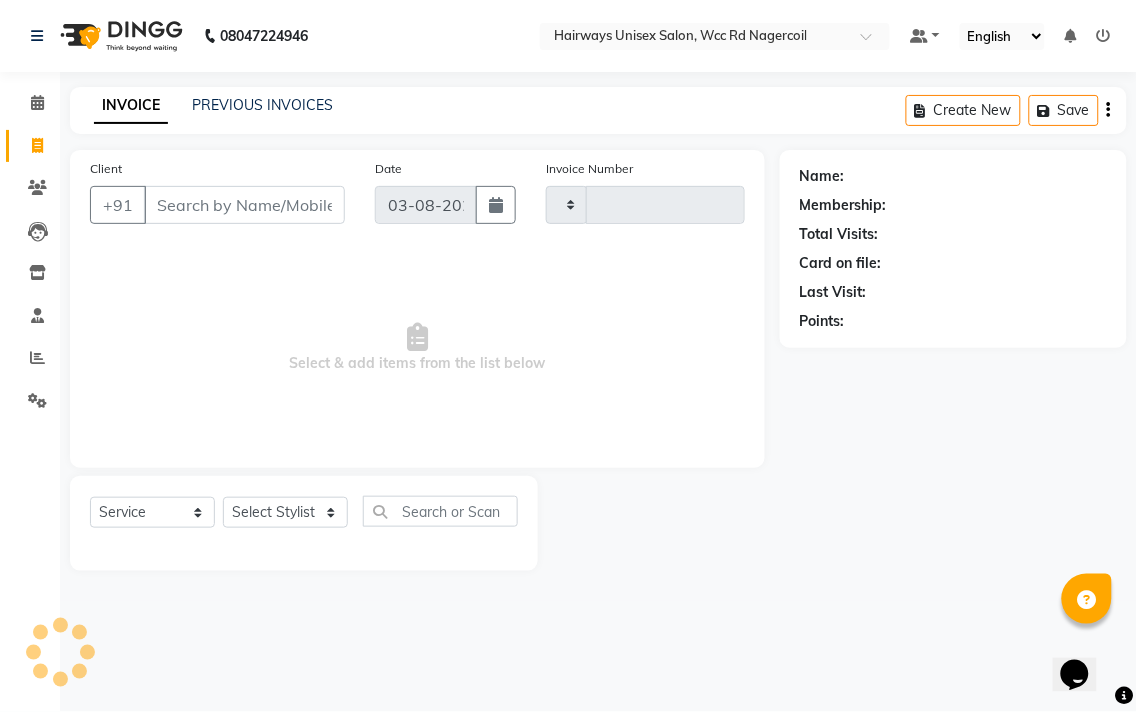 type on "5271" 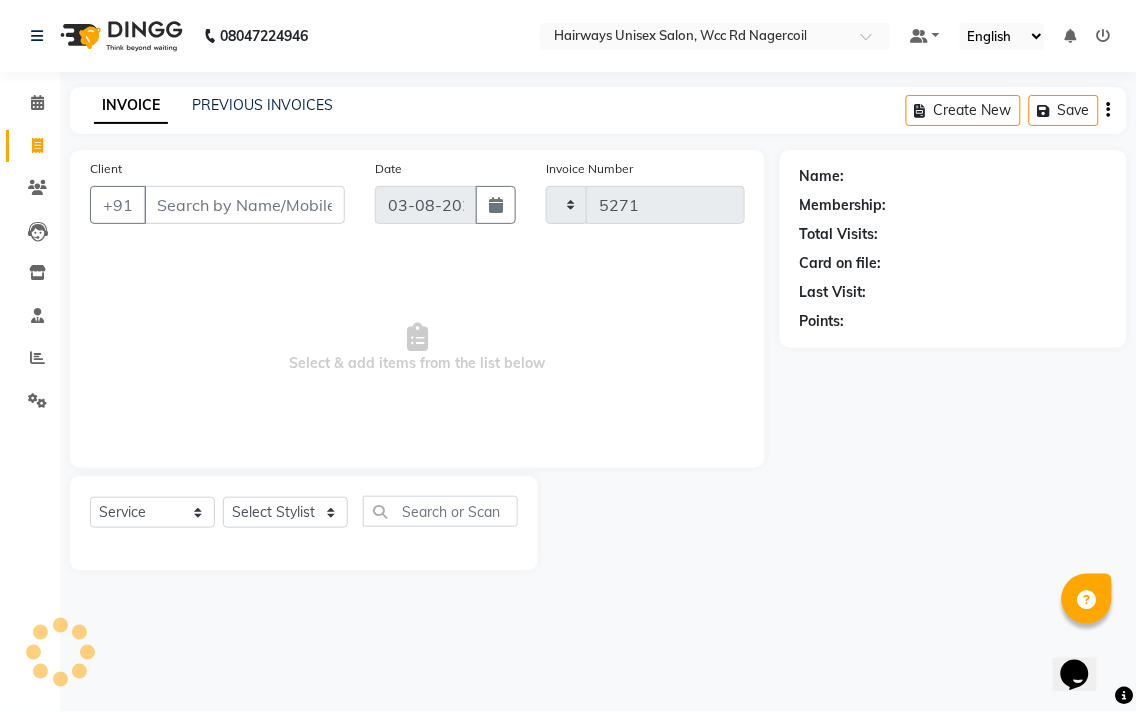 select on "6523" 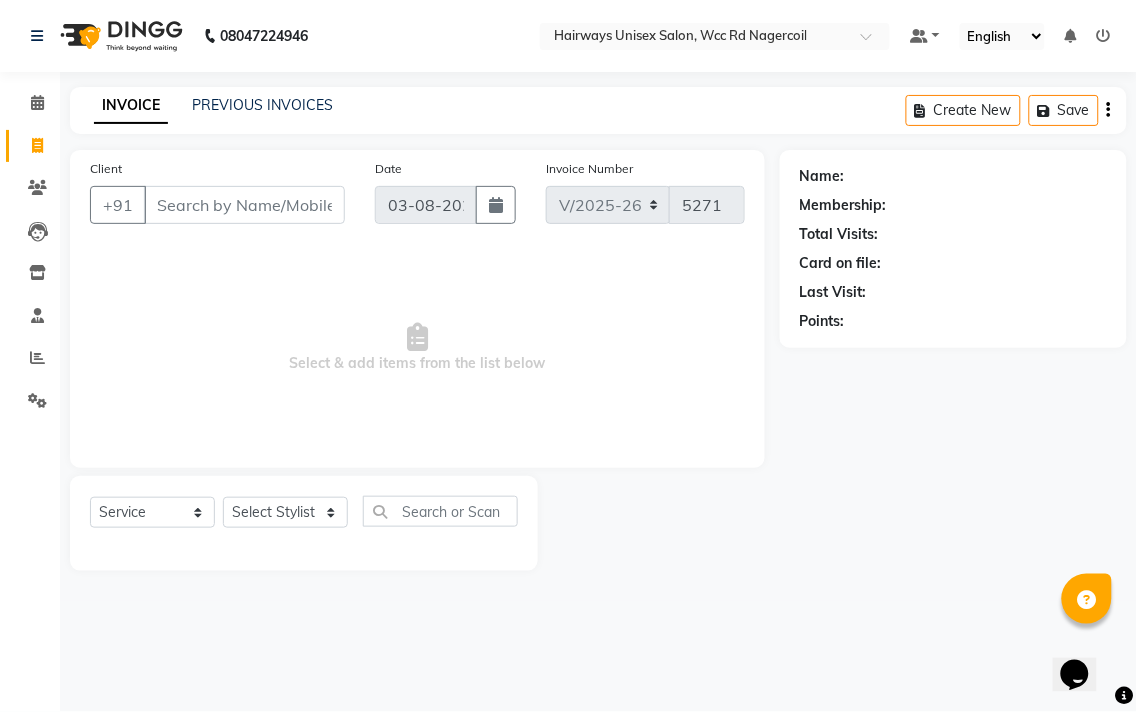 click on "Select Service Product Membership Package Voucher Prepaid Gift Card Select Stylist Admin [FIRST] [FIRST] [FIRST] [FIRST] [FIRST] Reception [FIRST] [FIRST] [FIRST] [FIRST]" 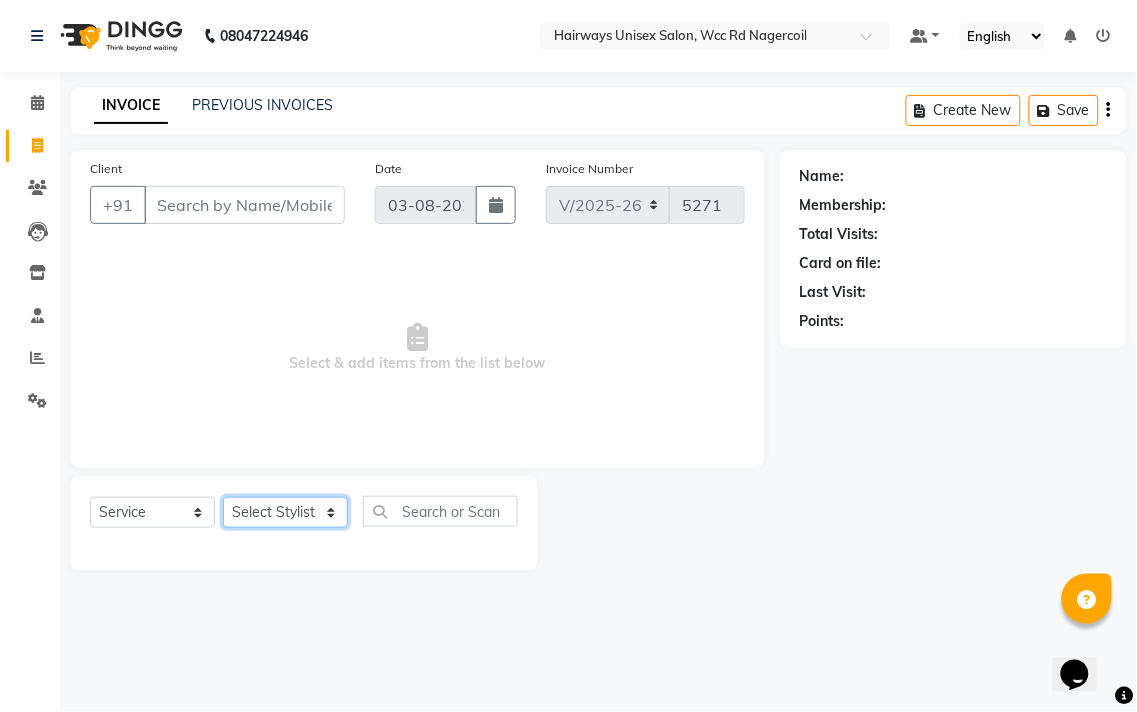 click on "Select Stylist Admin [FIRST] [FIRST] [FIRST] [FIRST] [FIRST] Reception [FIRST] [FIRST] [FIRST] [FIRST] LA Threading - Eye Brow x MenHair Cut Men Beard Shave Men Beard Styling Men Head Shave Men Hair Cut & Beard Men Hair Wash Men Kids Hair Cut Men Threading face scurb Men Straighterning, Smoothening - Front Men Straightening, Smoothening - Half Men Straightening, Smoothening - Full Men Grown smoothening- straightening Men Dandruff Treatment - Da0ndruff Treatment (short hair) Men Dandruff Treatment - Dandruff Treatment (Medium hair) Men Dandruff Treatment - Dandruff Treatment (Long hair) Men Dandruff scrub Men Relaxing Head Massage - Cocnut Oil Men Relaxing Head Massage - Navaratna Oil Men Relaxing Head Massage - Cold Oil Men Relaxing Head Massage - Almond Oil Men Relaxing olive oil massage Men Hair Colour - Mustache Men Hair Colour - Mustache (Ammonia Free) Men Hair Colour - Beard Colour Men Hair Colour - Beard Colour (Ammonia Free) MenHairColour - Premium Colour (inoa) Men Hair Colour - Head colour LA Jaw -face" 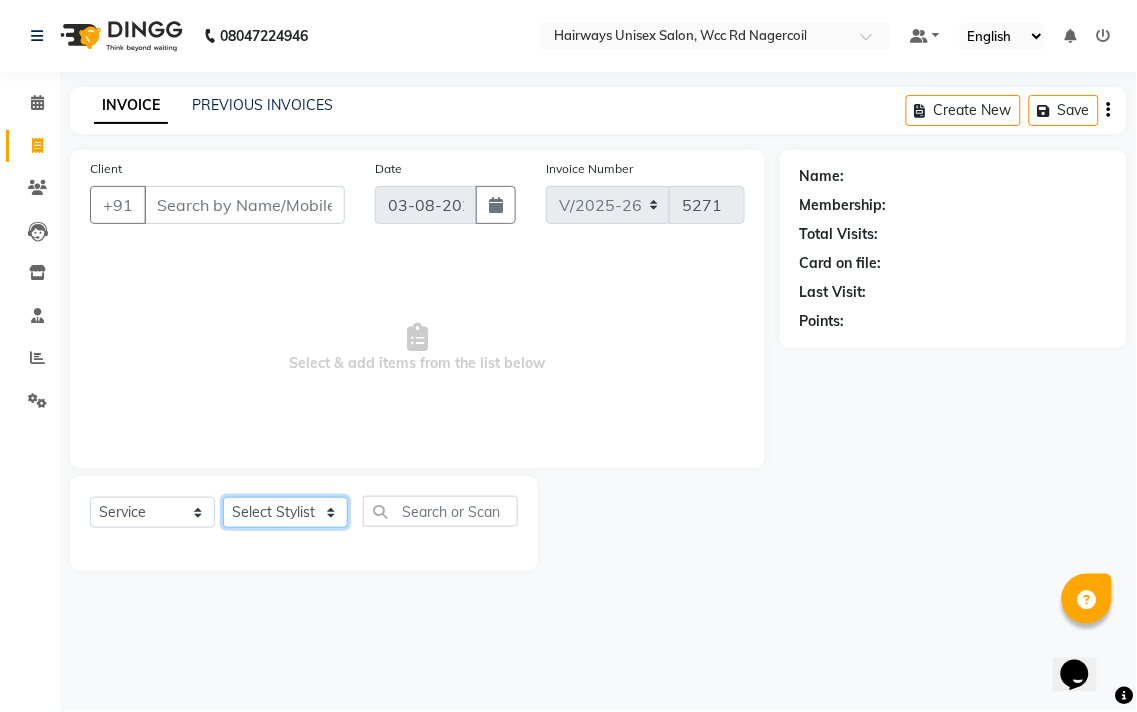 select on "49917" 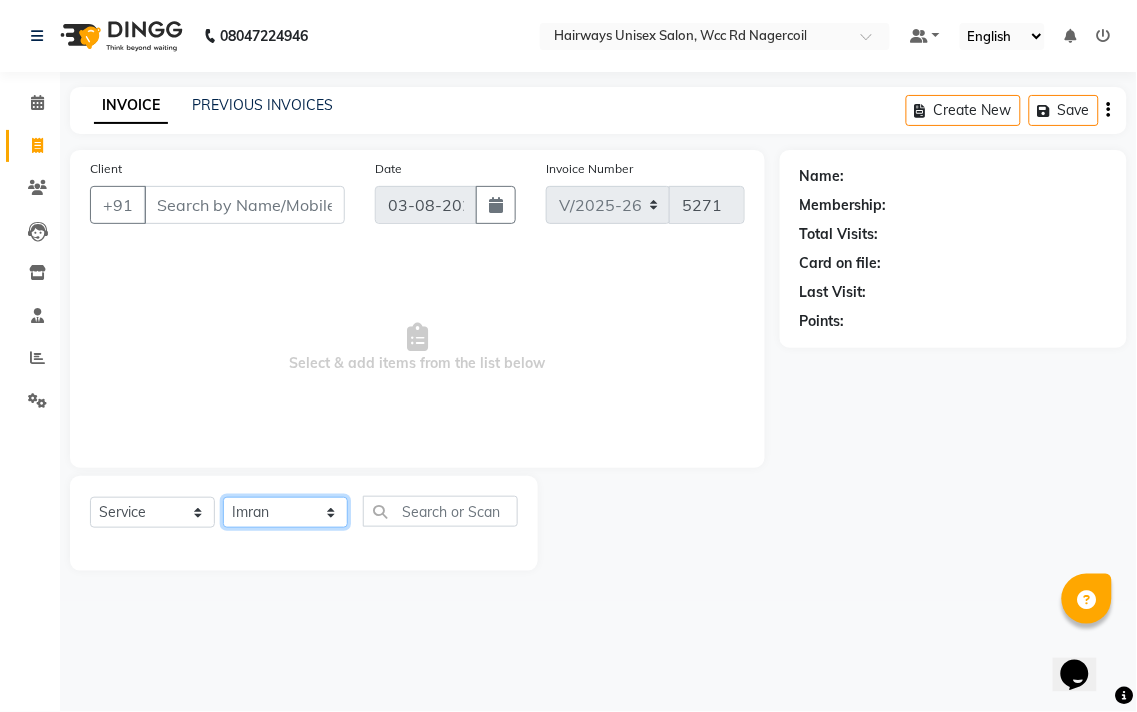 click on "Select Stylist Admin [FIRST] [FIRST] [FIRST] [FIRST] [FIRST] Reception [FIRST] [FIRST] [FIRST] [FIRST] LA Threading - Eye Brow x MenHair Cut Men Beard Shave Men Beard Styling Men Head Shave Men Hair Cut & Beard Men Hair Wash Men Kids Hair Cut Men Threading face scurb Men Straighterning, Smoothening - Front Men Straightening, Smoothening - Half Men Straightening, Smoothening - Full Men Grown smoothening- straightening Men Dandruff Treatment - Da0ndruff Treatment (short hair) Men Dandruff Treatment - Dandruff Treatment (Medium hair) Men Dandruff Treatment - Dandruff Treatment (Long hair) Men Dandruff scrub Men Relaxing Head Massage - Cocnut Oil Men Relaxing Head Massage - Navaratna Oil Men Relaxing Head Massage - Cold Oil Men Relaxing Head Massage - Almond Oil Men Relaxing olive oil massage Men Hair Colour - Mustache Men Hair Colour - Mustache (Ammonia Free) Men Hair Colour - Beard Colour Men Hair Colour - Beard Colour (Ammonia Free) MenHairColour - Premium Colour (inoa) Men Hair Colour - Head colour LA Jaw -face" 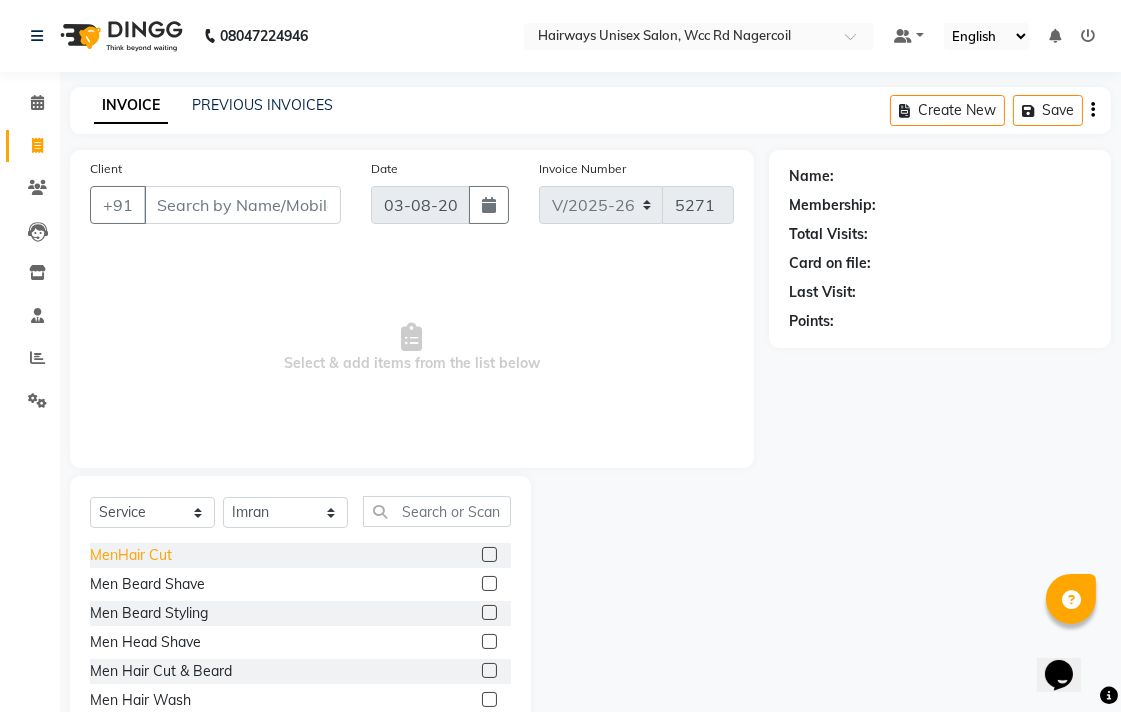 click on "MenHair Cut" 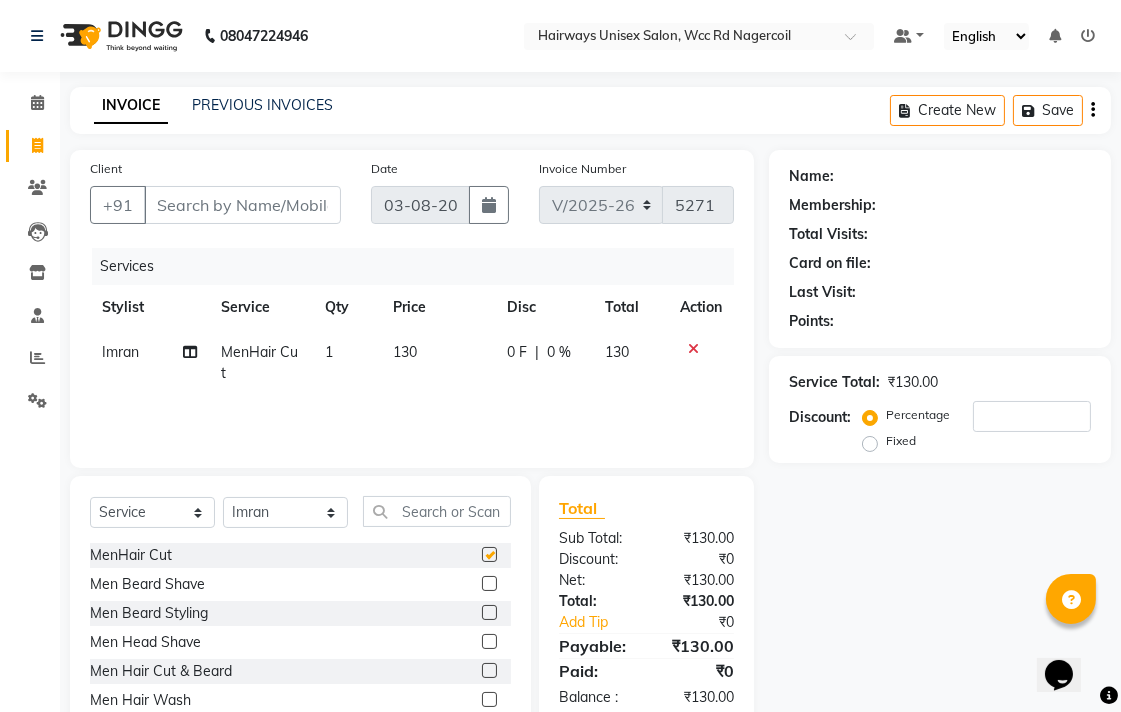 checkbox on "false" 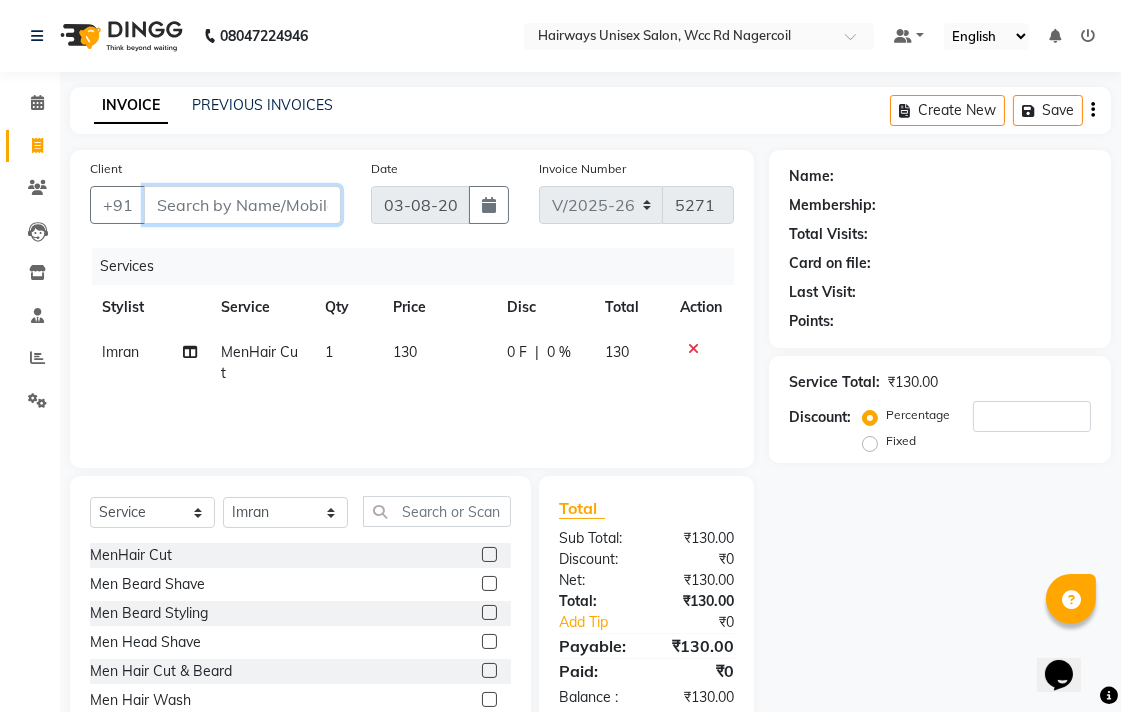 click on "Client" at bounding box center [242, 205] 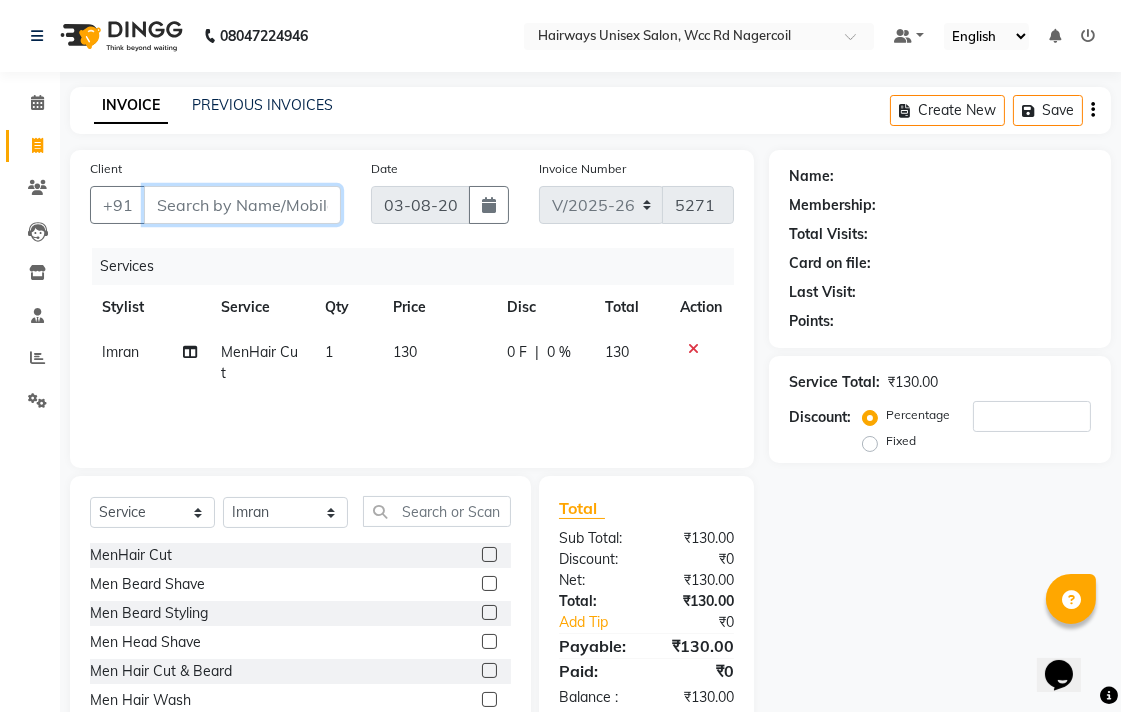 type on "9" 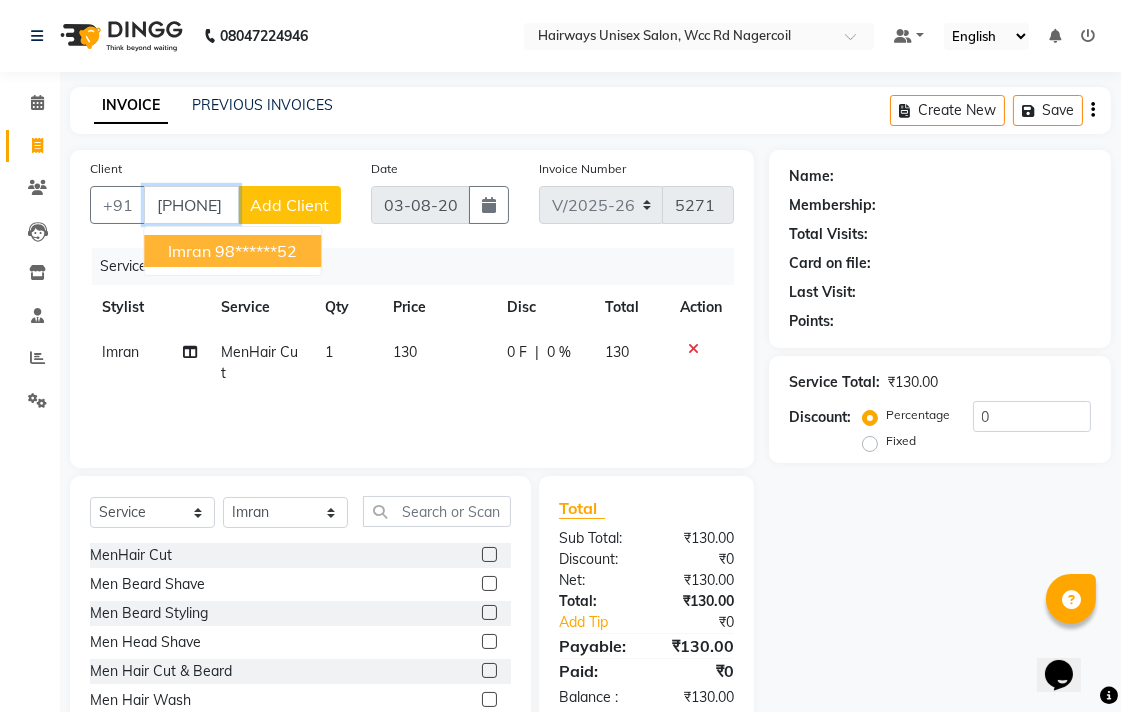 click on "98******52" at bounding box center (256, 251) 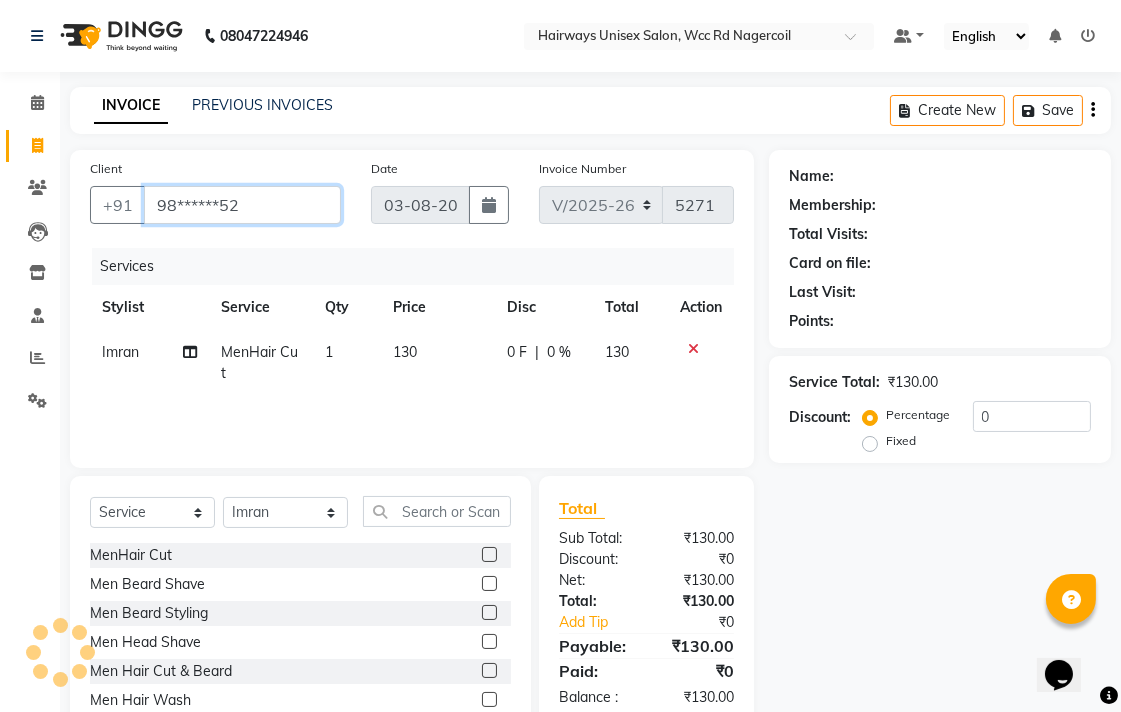 scroll, scrollTop: 88, scrollLeft: 0, axis: vertical 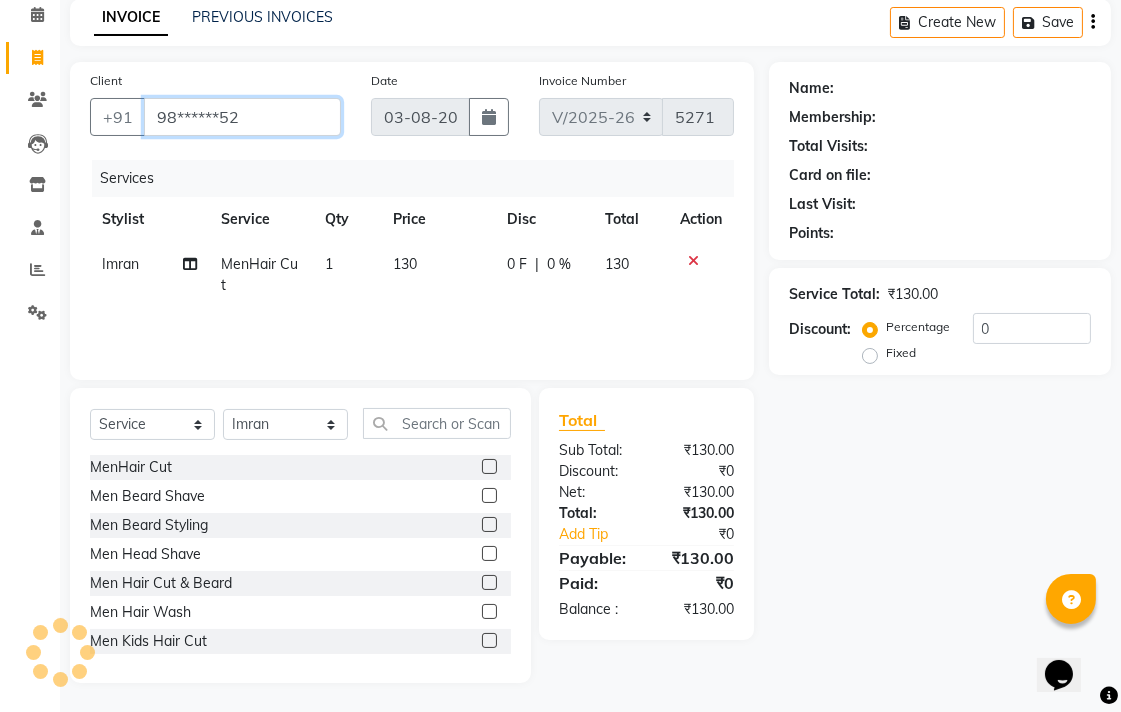 type on "98******52" 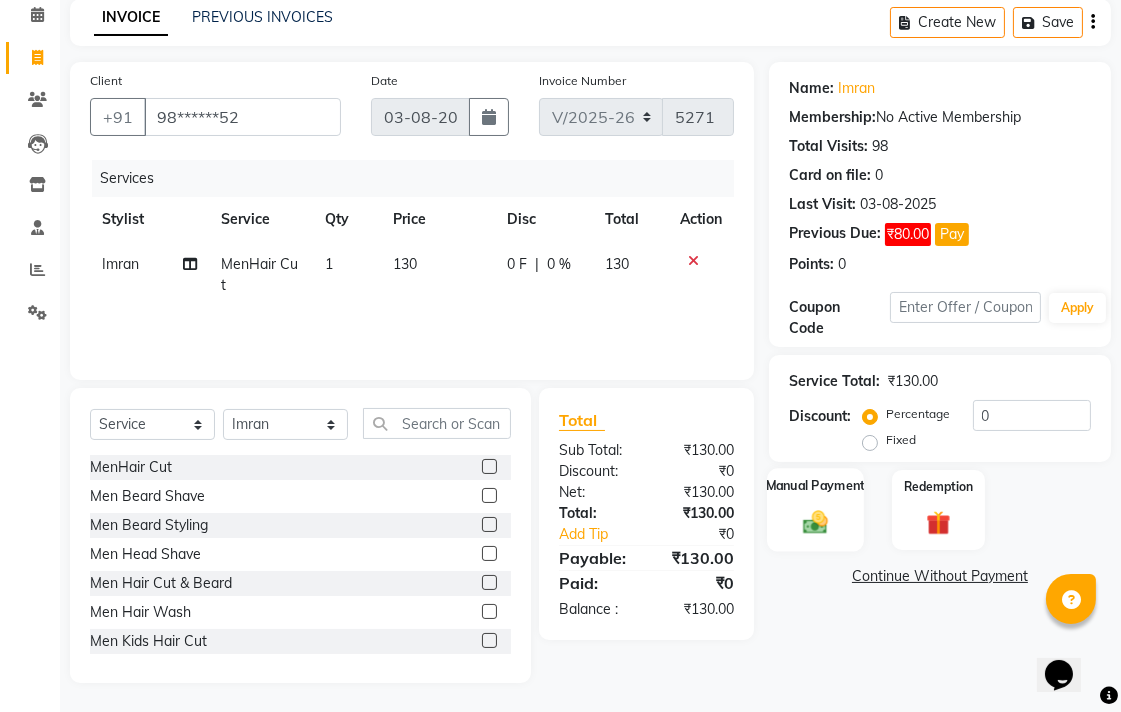 click 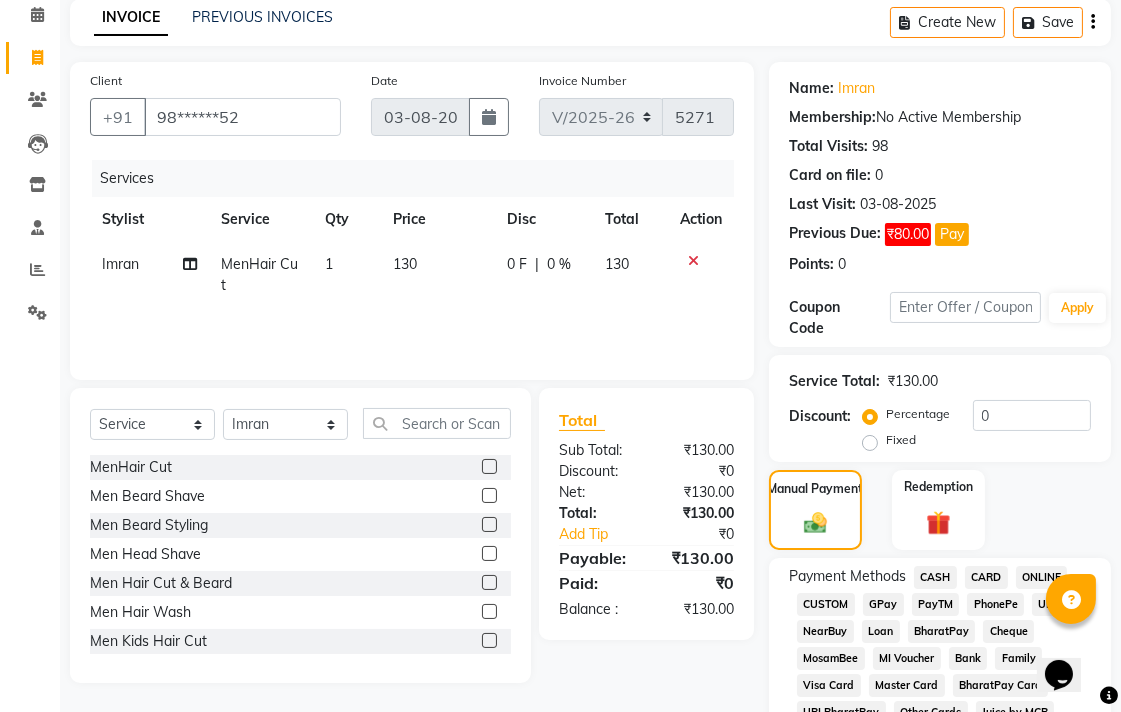click on "CASH" 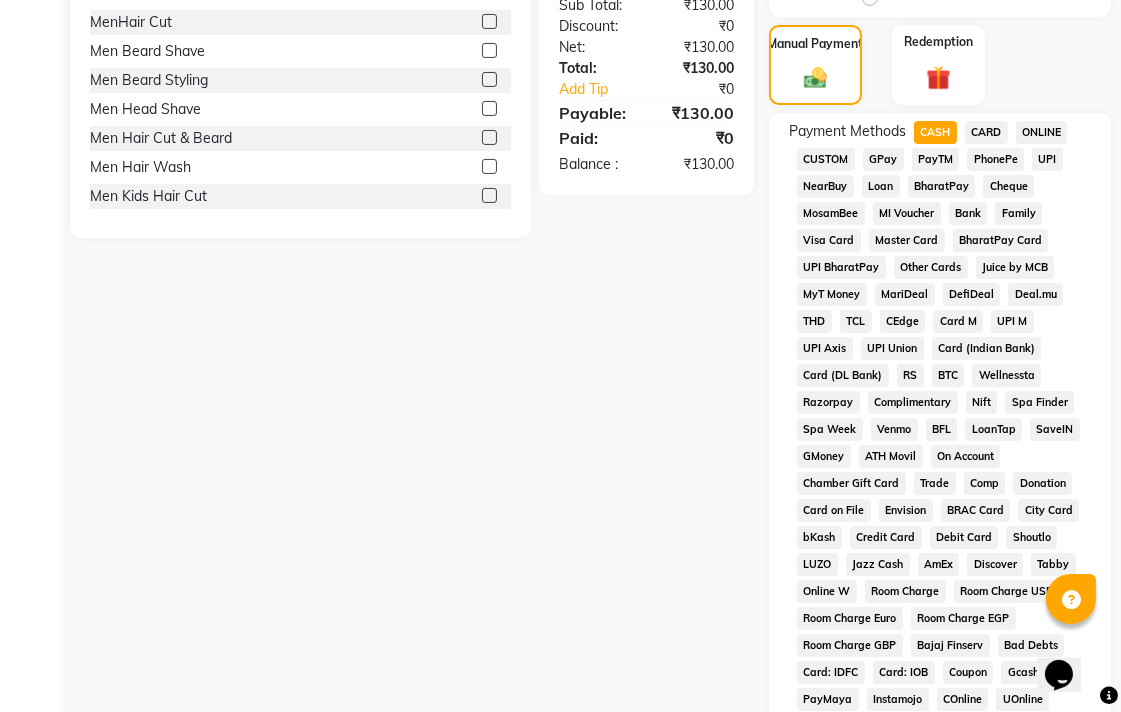 scroll, scrollTop: 945, scrollLeft: 0, axis: vertical 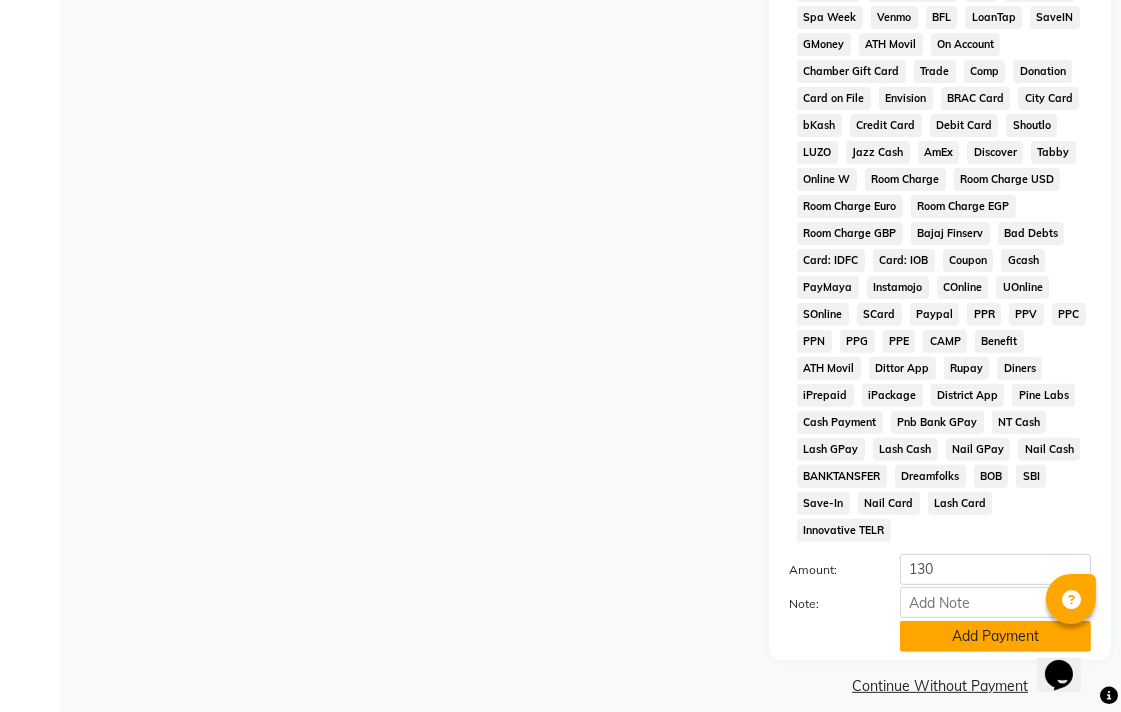 click on "Add Payment" 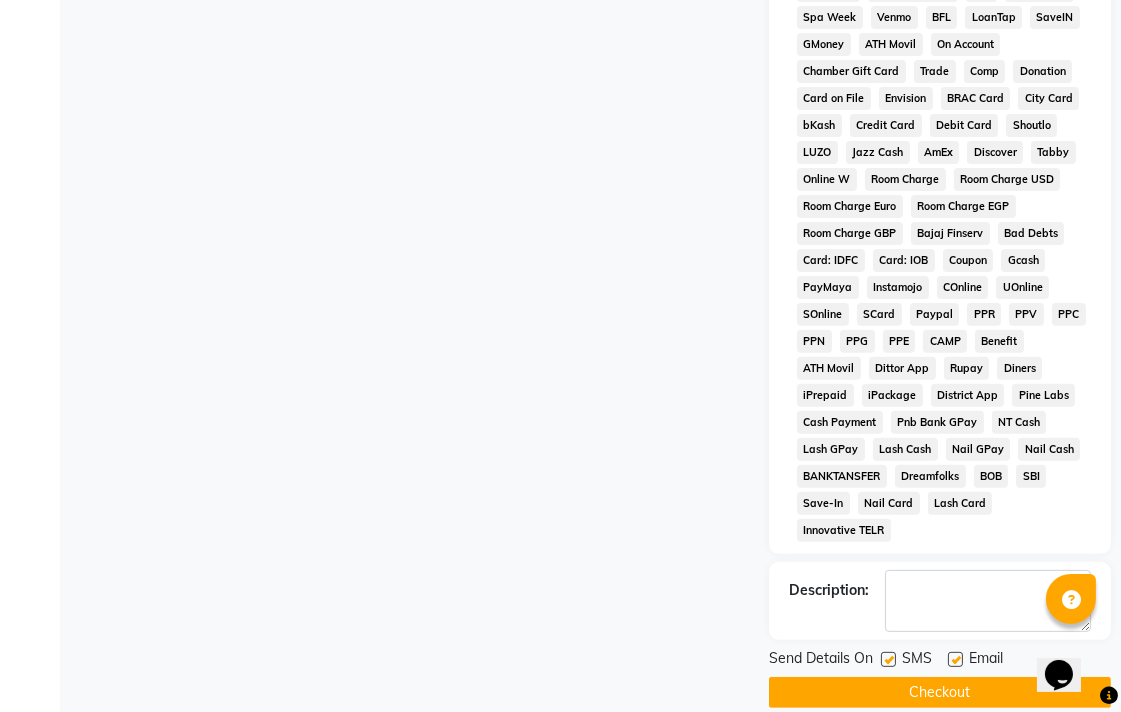 click 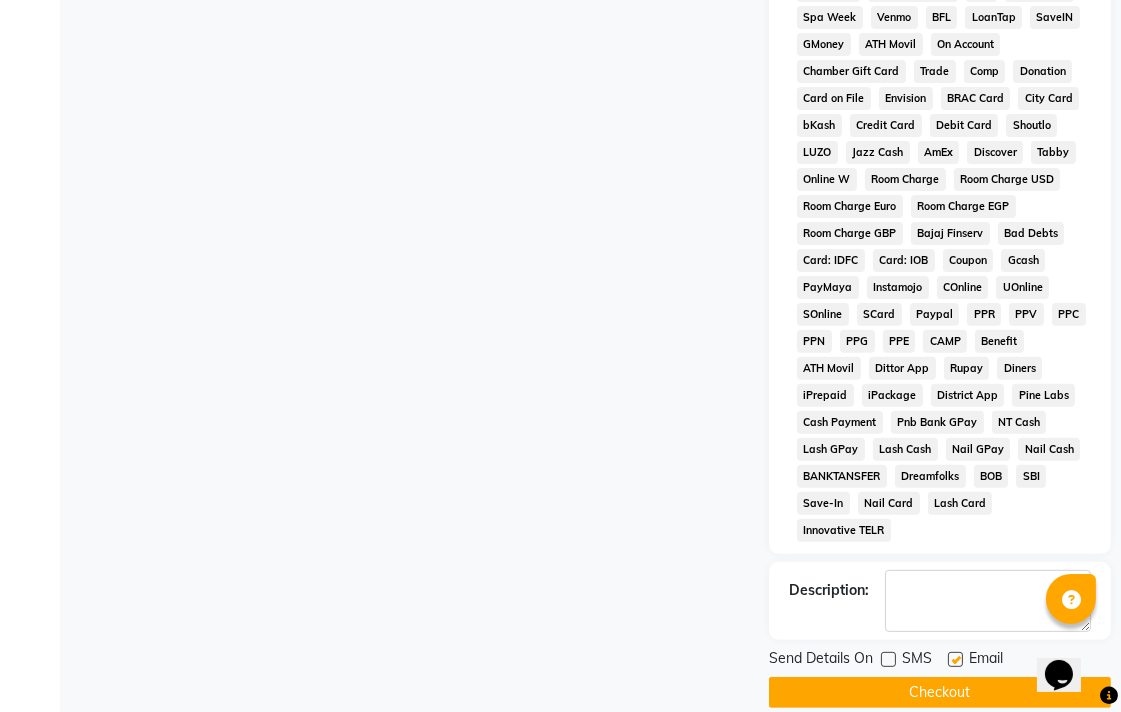 click 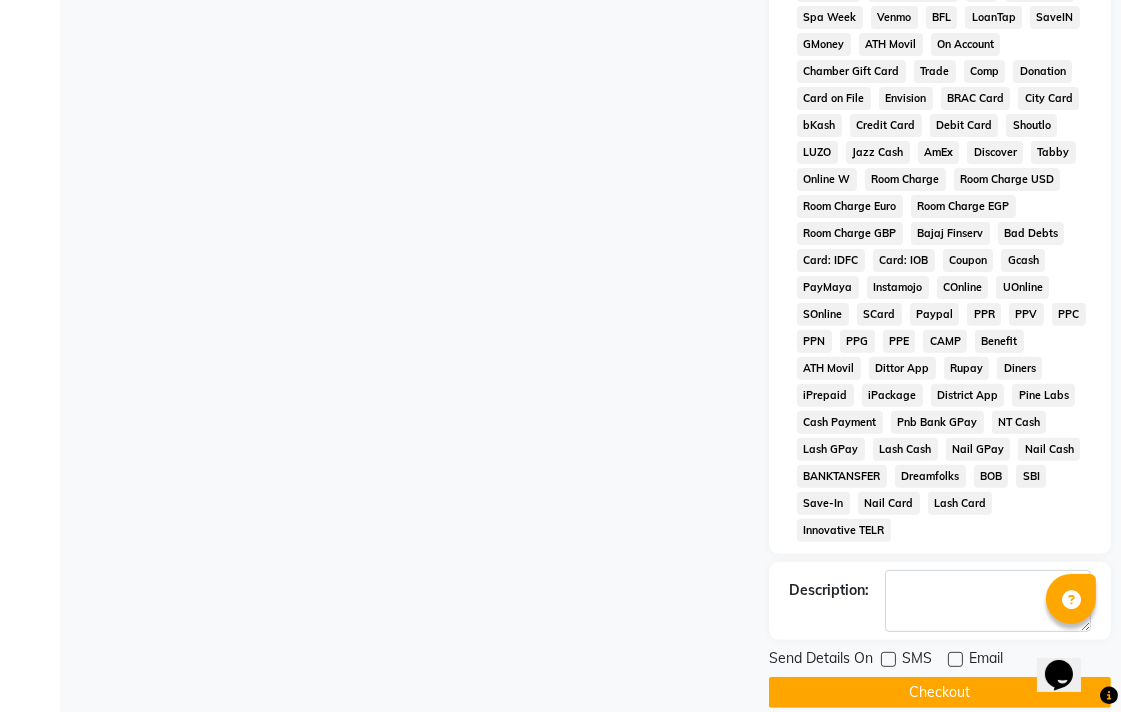 click on "Checkout" 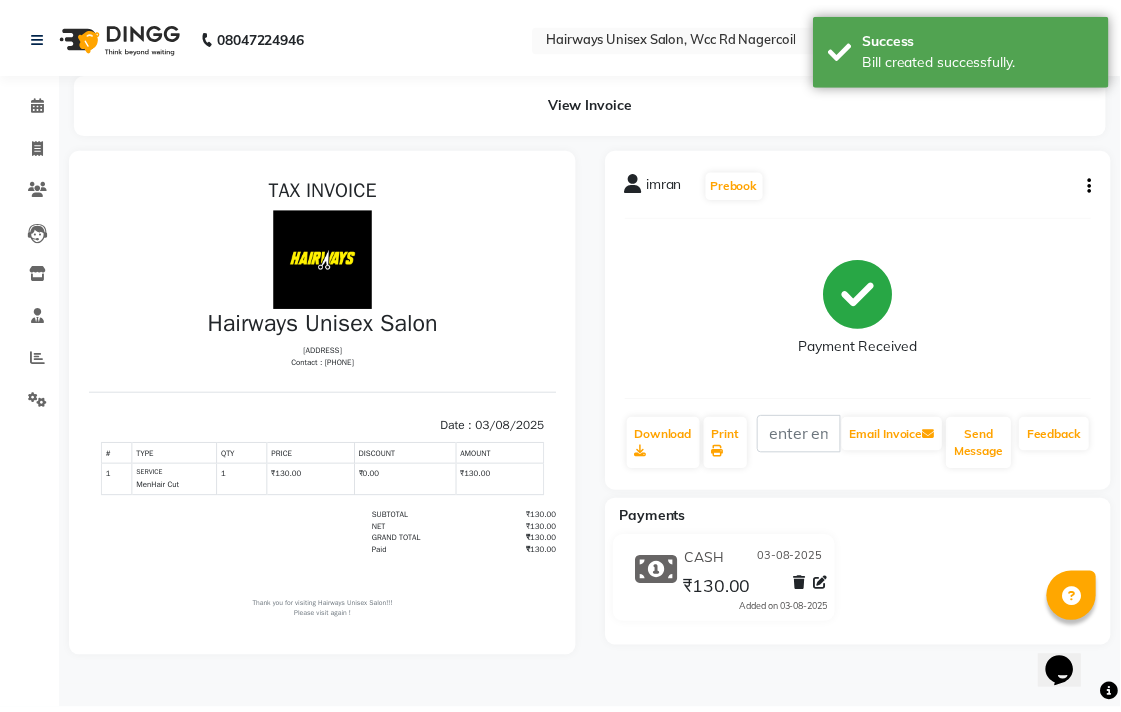 scroll, scrollTop: 0, scrollLeft: 0, axis: both 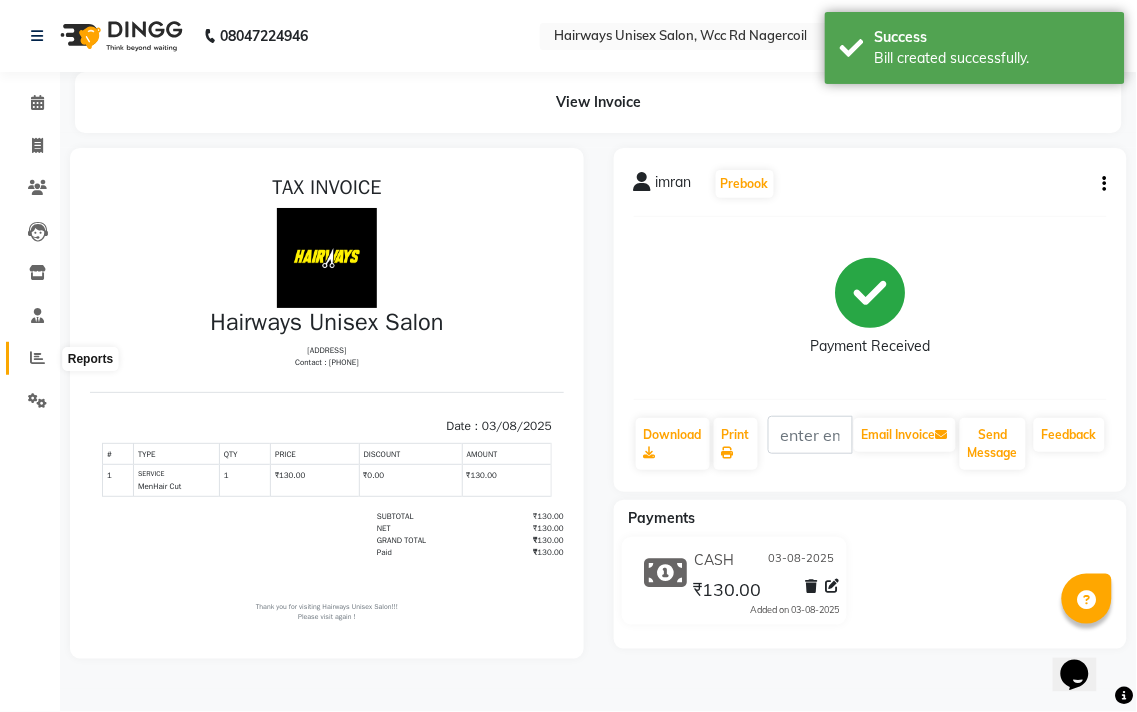 click 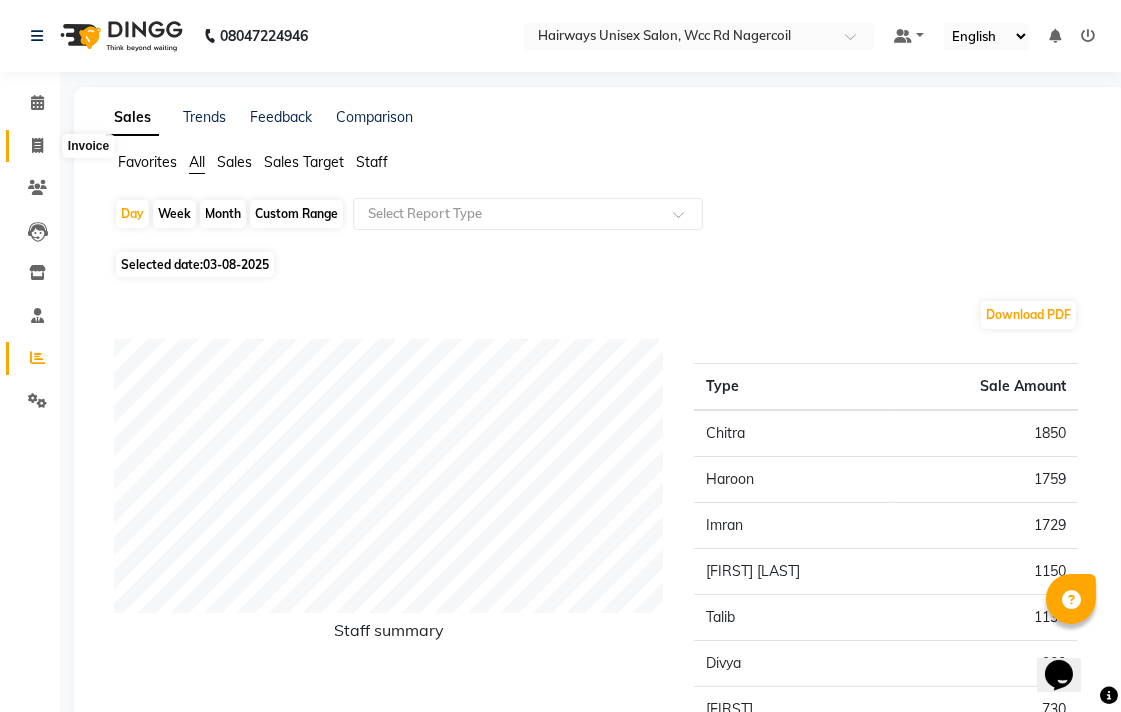 click 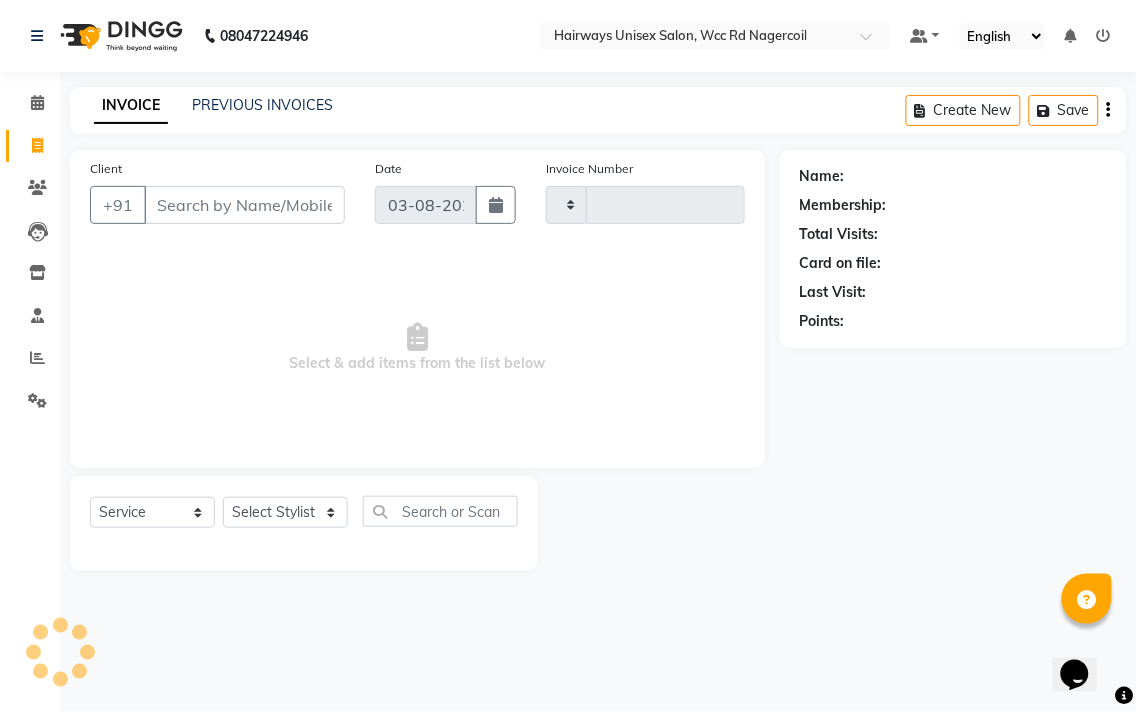type on "5272" 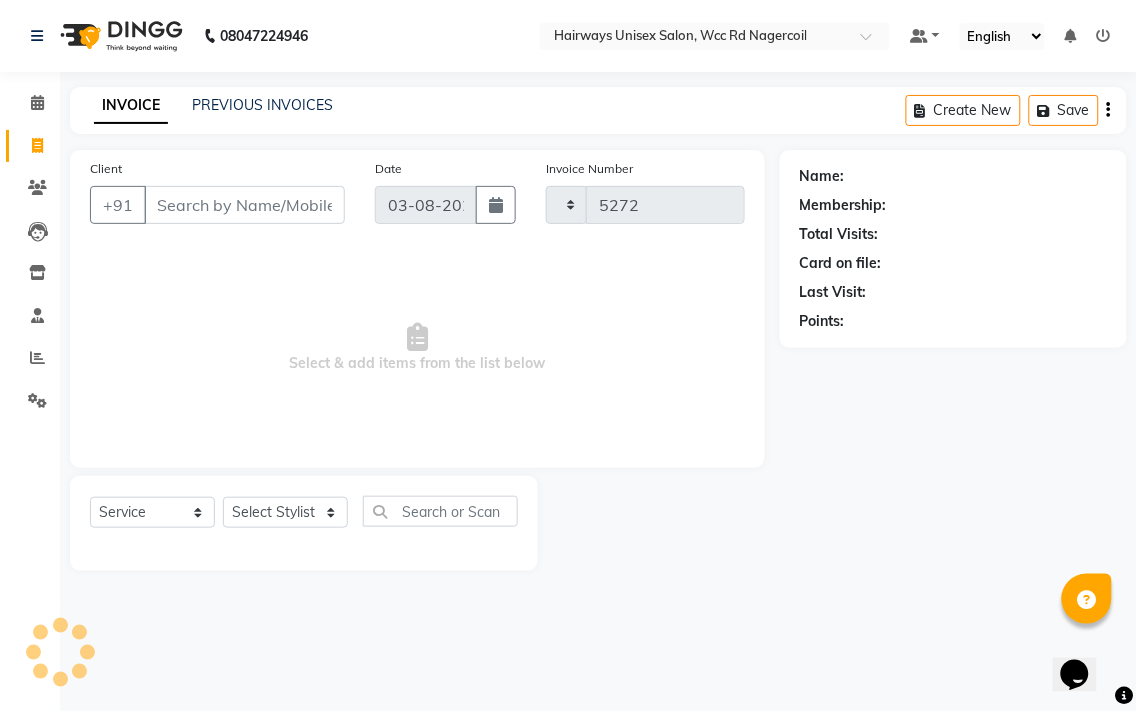select on "6523" 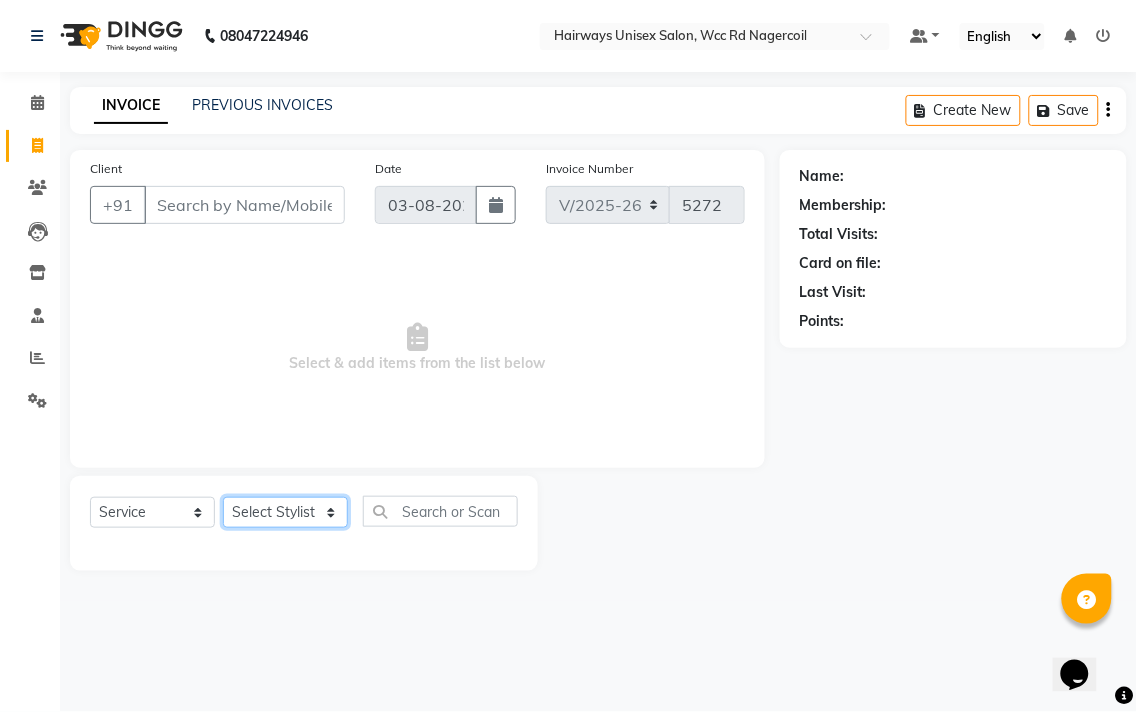 click on "Select Stylist Admin [FIRST] [FIRST] [FIRST] [FIRST] [FIRST] Reception [FIRST] [FIRST] [FIRST] [FIRST] LA Threading - Eye Brow x MenHair Cut Men Beard Shave Men Beard Styling Men Head Shave Men Hair Cut & Beard Men Hair Wash Men Kids Hair Cut Men Threading face scurb Men Straighterning, Smoothening - Front Men Straightening, Smoothening - Half Men Straightening, Smoothening - Full Men Grown smoothening- straightening Men Dandruff Treatment - Da0ndruff Treatment (short hair) Men Dandruff Treatment - Dandruff Treatment (Medium hair) Men Dandruff Treatment - Dandruff Treatment (Long hair) Men Dandruff scrub Men Relaxing Head Massage - Cocnut Oil Men Relaxing Head Massage - Navaratna Oil Men Relaxing Head Massage - Cold Oil Men Relaxing Head Massage - Almond Oil Men Relaxing olive oil massage Men Hair Colour - Mustache Men Hair Colour - Mustache (Ammonia Free) Men Hair Colour - Beard Colour Men Hair Colour - Beard Colour (Ammonia Free) MenHairColour - Premium Colour (inoa) Men Hair Colour - Head colour LA Jaw -face" 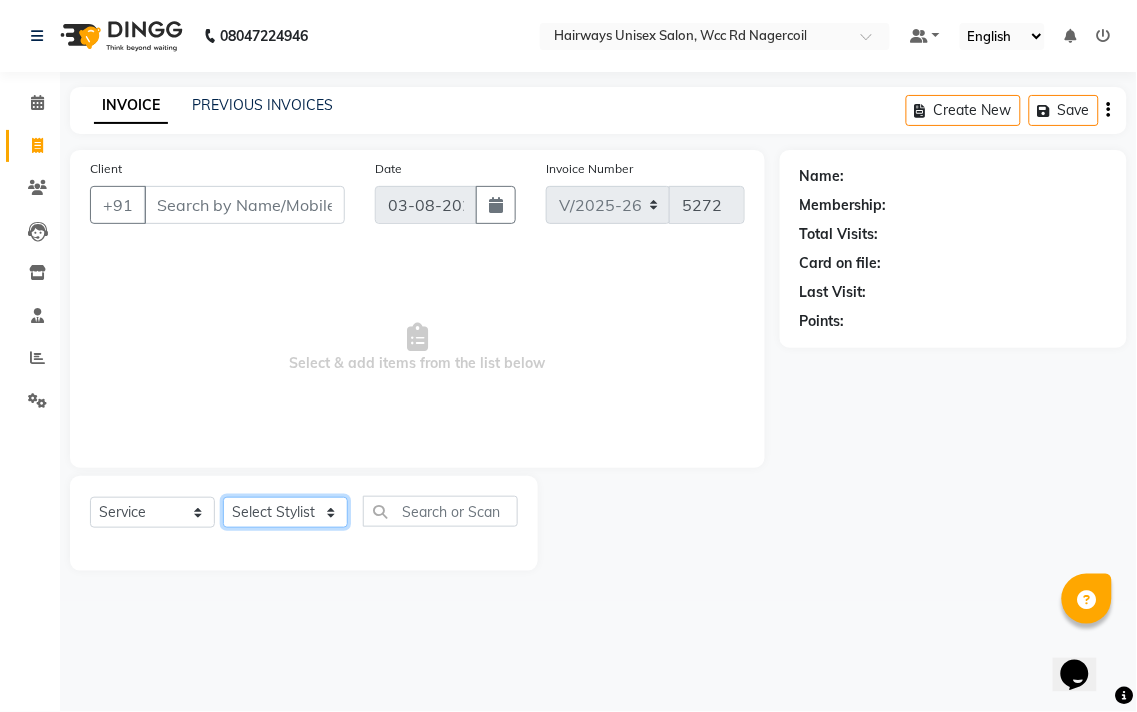 select on "50257" 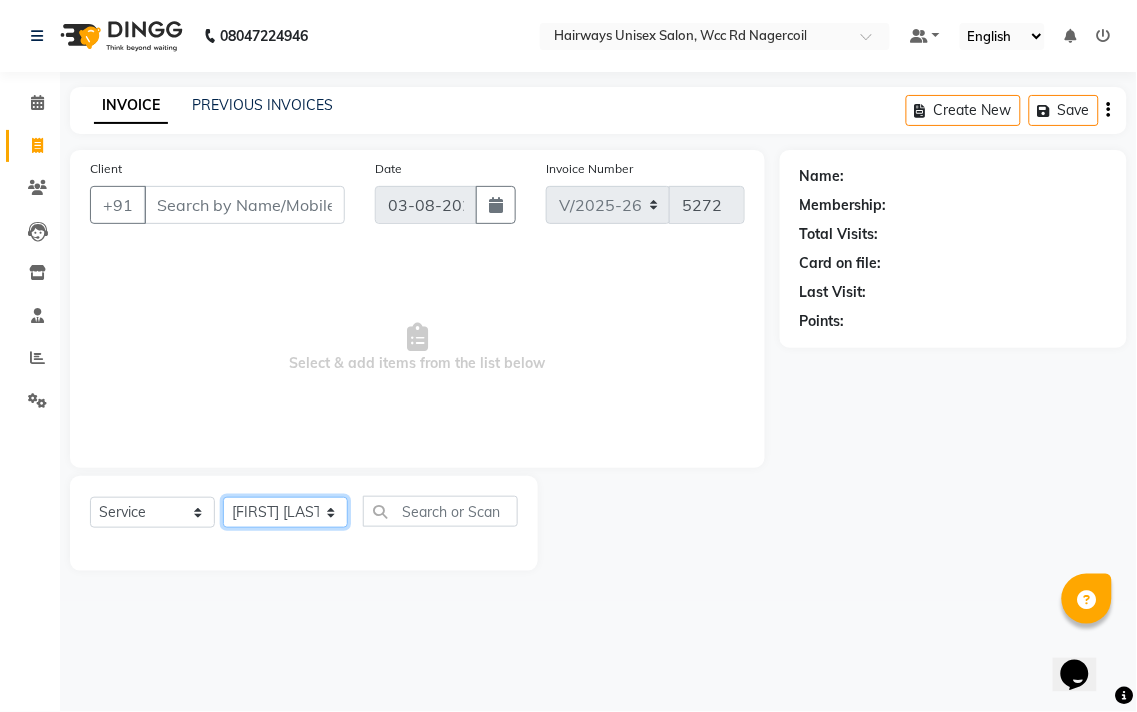 click on "Select Stylist Admin [FIRST] [FIRST] [FIRST] [FIRST] [FIRST] Reception [FIRST] [FIRST] [FIRST] [FIRST] LA Threading - Eye Brow x MenHair Cut Men Beard Shave Men Beard Styling Men Head Shave Men Hair Cut & Beard Men Hair Wash Men Kids Hair Cut Men Threading face scurb Men Straighterning, Smoothening - Front Men Straightening, Smoothening - Half Men Straightening, Smoothening - Full Men Grown smoothening- straightening Men Dandruff Treatment - Da0ndruff Treatment (short hair) Men Dandruff Treatment - Dandruff Treatment (Medium hair) Men Dandruff Treatment - Dandruff Treatment (Long hair) Men Dandruff scrub Men Relaxing Head Massage - Cocnut Oil Men Relaxing Head Massage - Navaratna Oil Men Relaxing Head Massage - Cold Oil Men Relaxing Head Massage - Almond Oil Men Relaxing olive oil massage Men Hair Colour - Mustache Men Hair Colour - Mustache (Ammonia Free) Men Hair Colour - Beard Colour Men Hair Colour - Beard Colour (Ammonia Free) MenHairColour - Premium Colour (inoa) Men Hair Colour - Head colour LA Jaw -face" 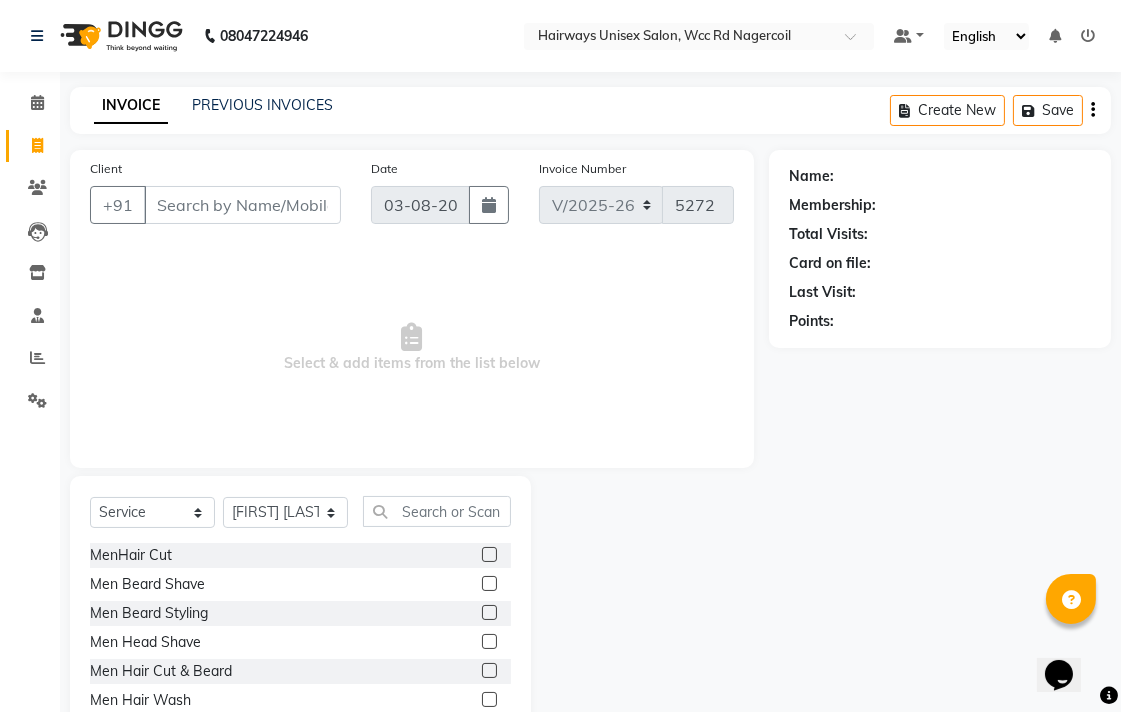 click 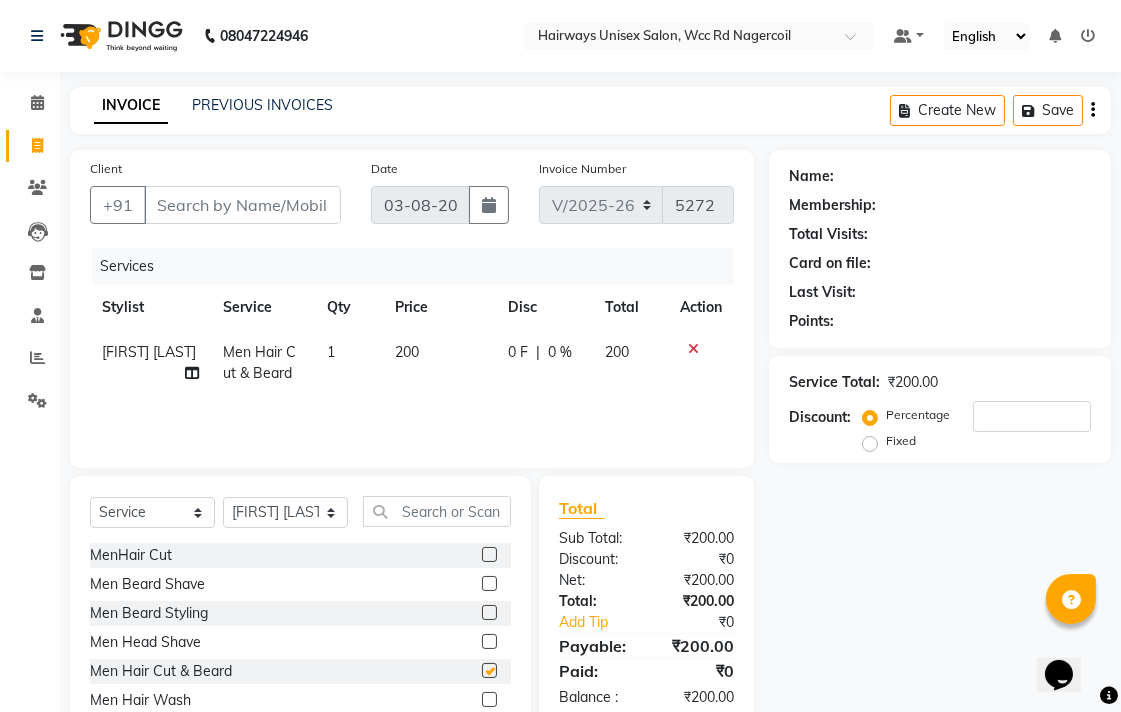 checkbox on "false" 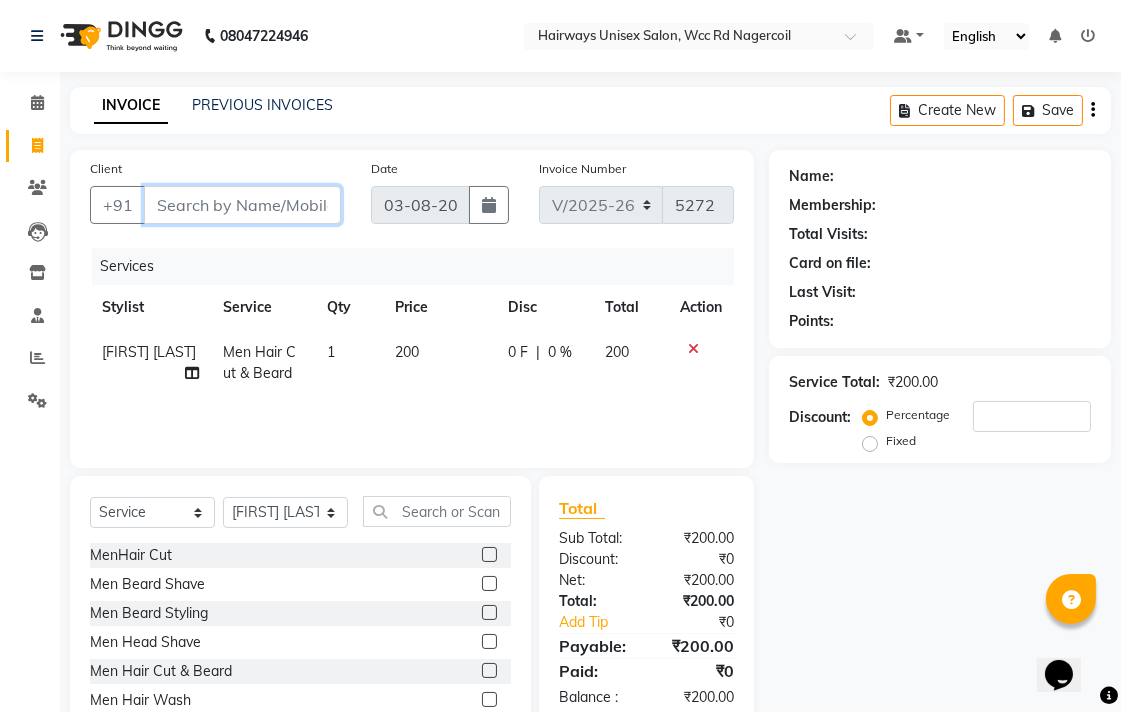 click on "Client" at bounding box center (242, 205) 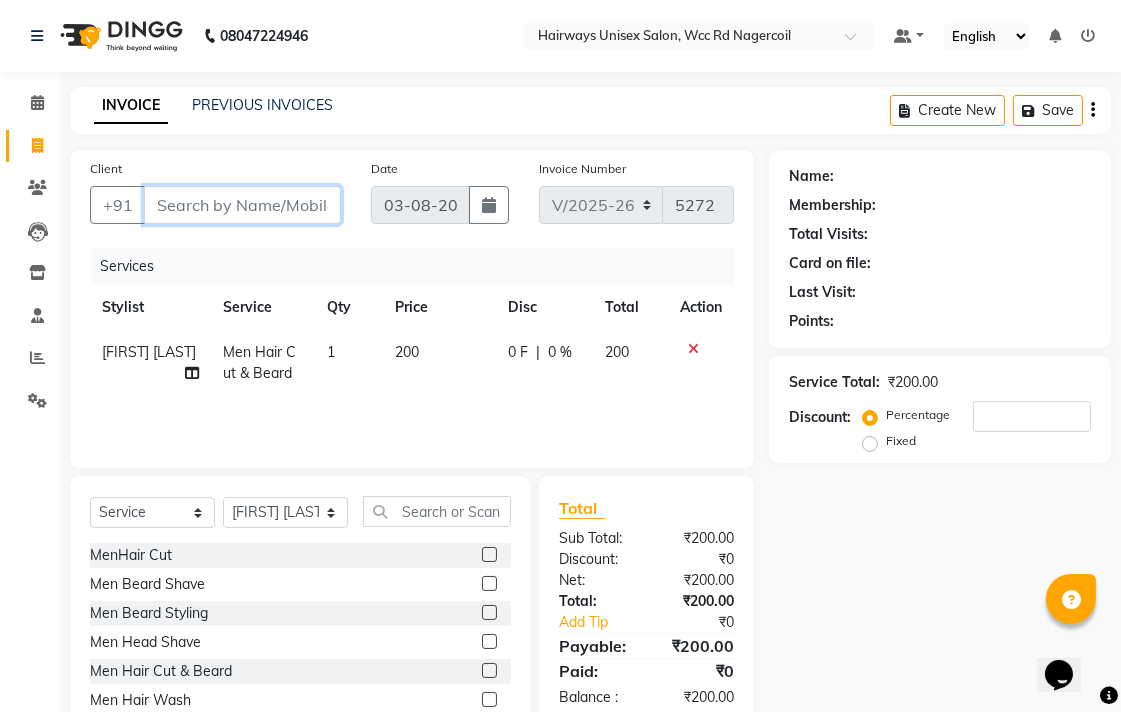 type on "7" 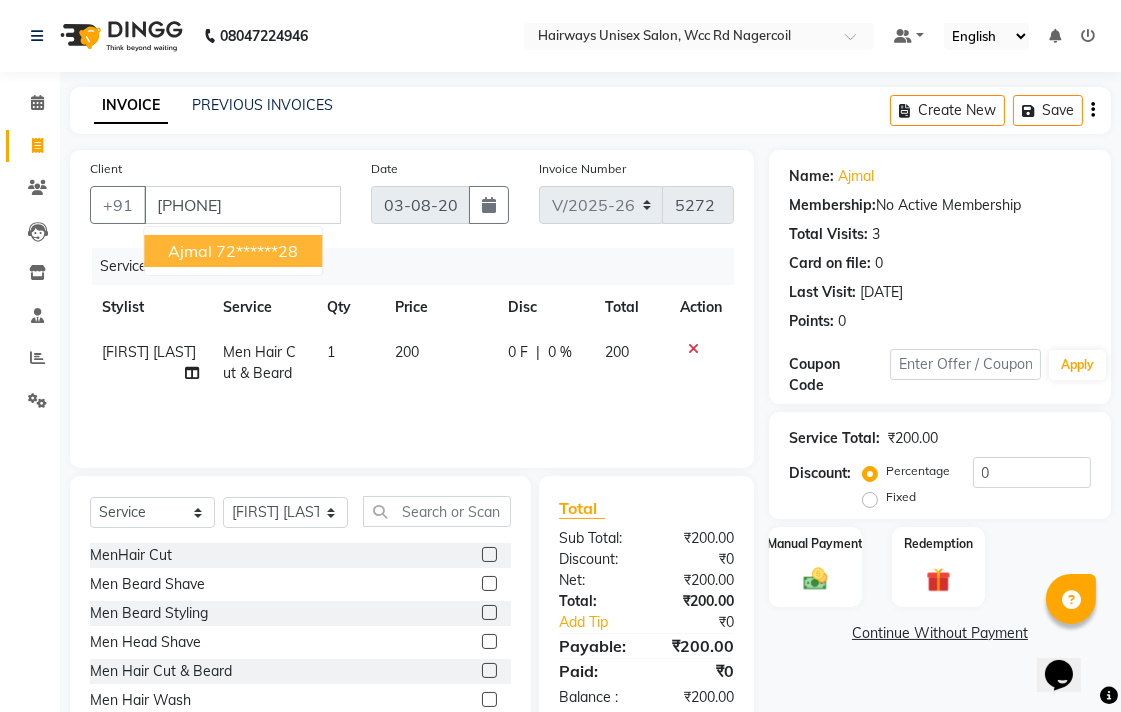 click on "72******28" at bounding box center (257, 251) 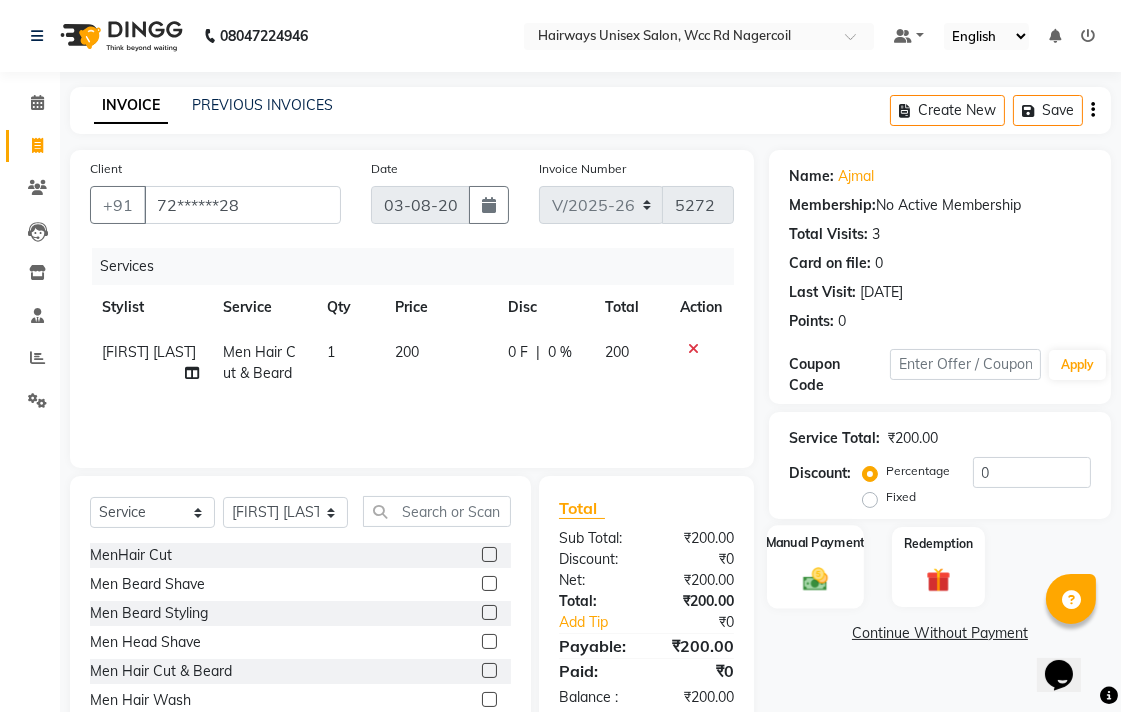 click 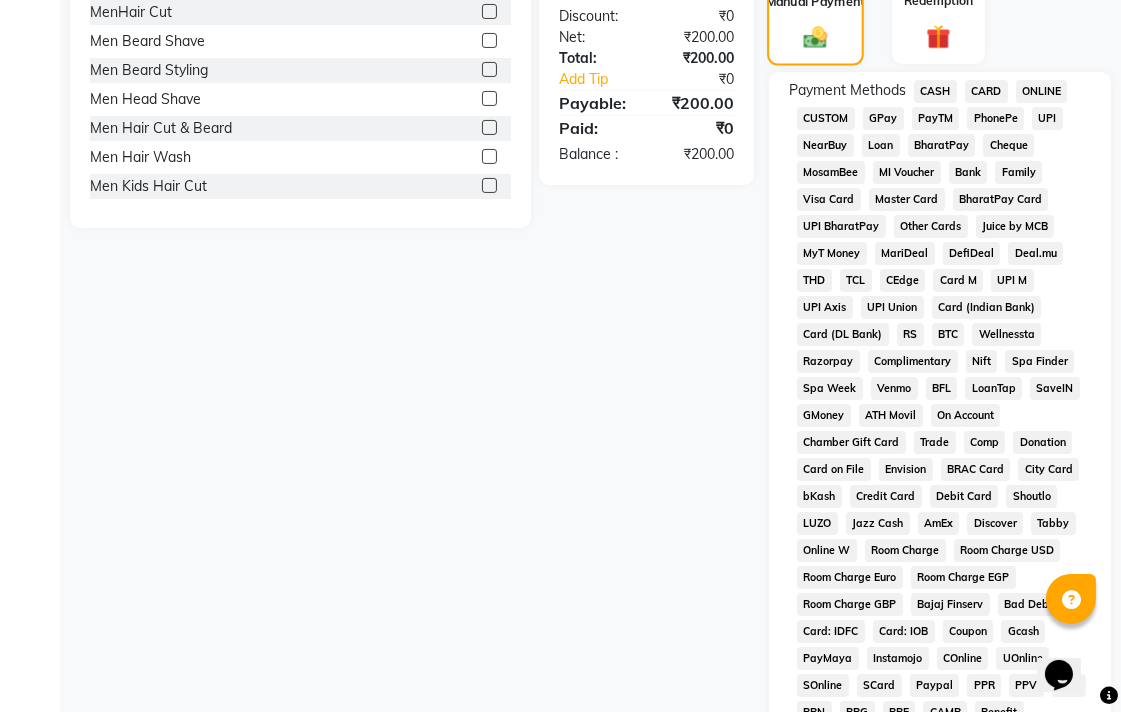 scroll, scrollTop: 555, scrollLeft: 0, axis: vertical 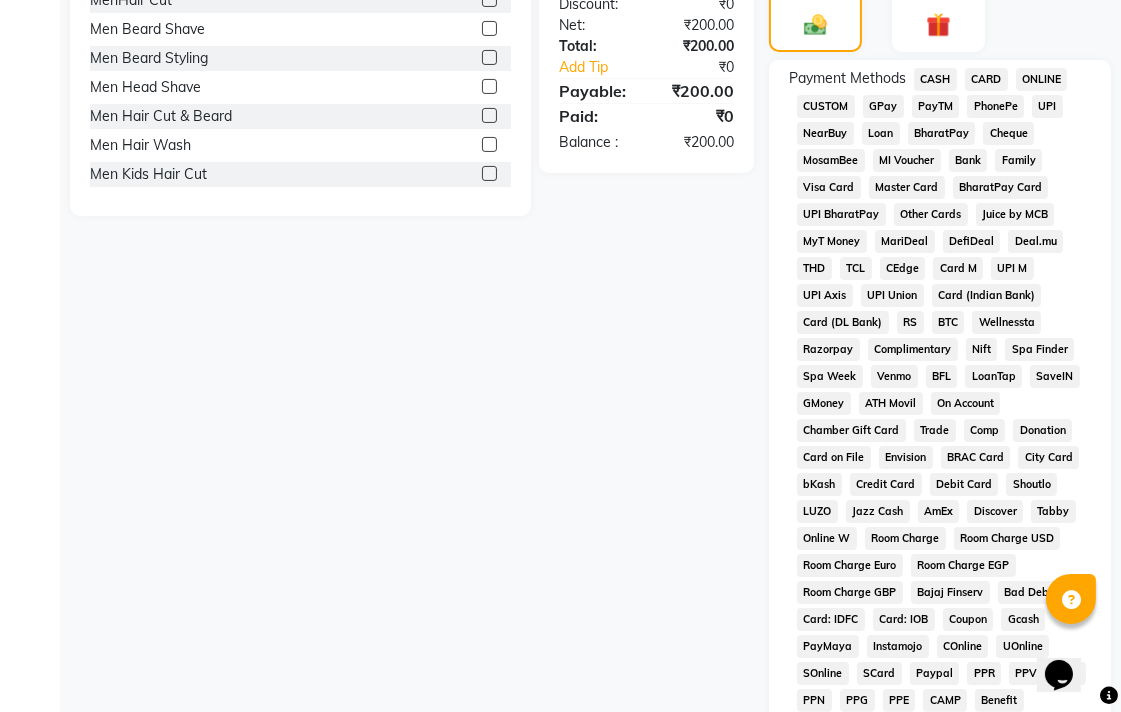 click on "UPI" 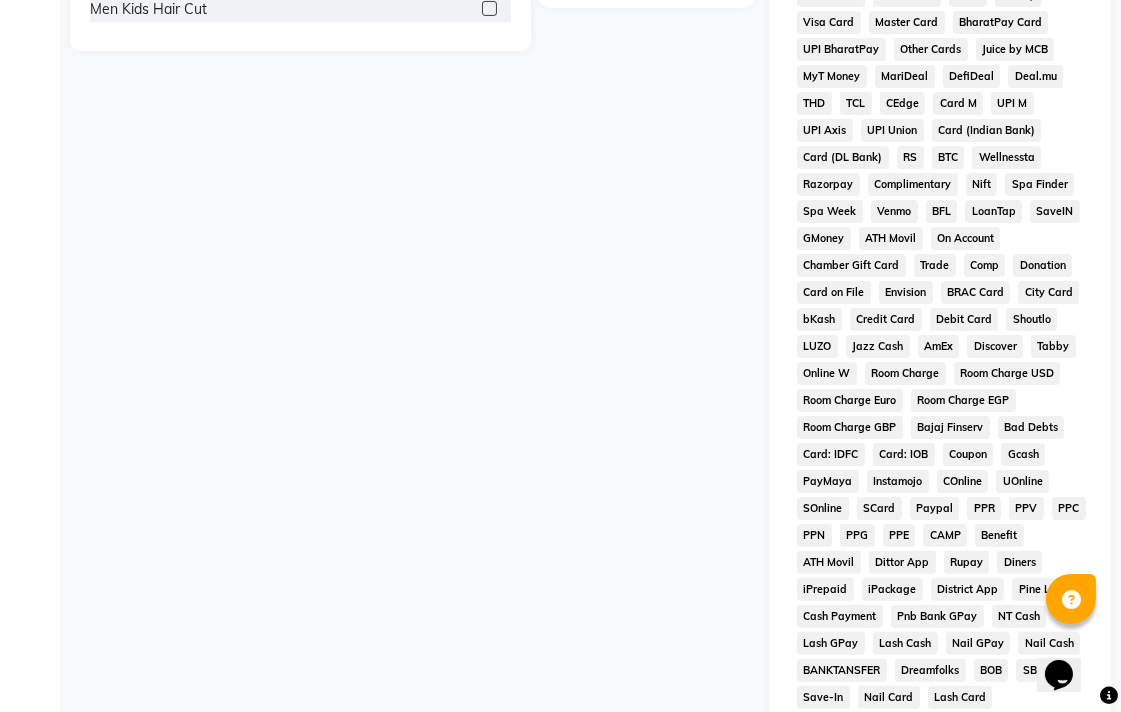 scroll, scrollTop: 913, scrollLeft: 0, axis: vertical 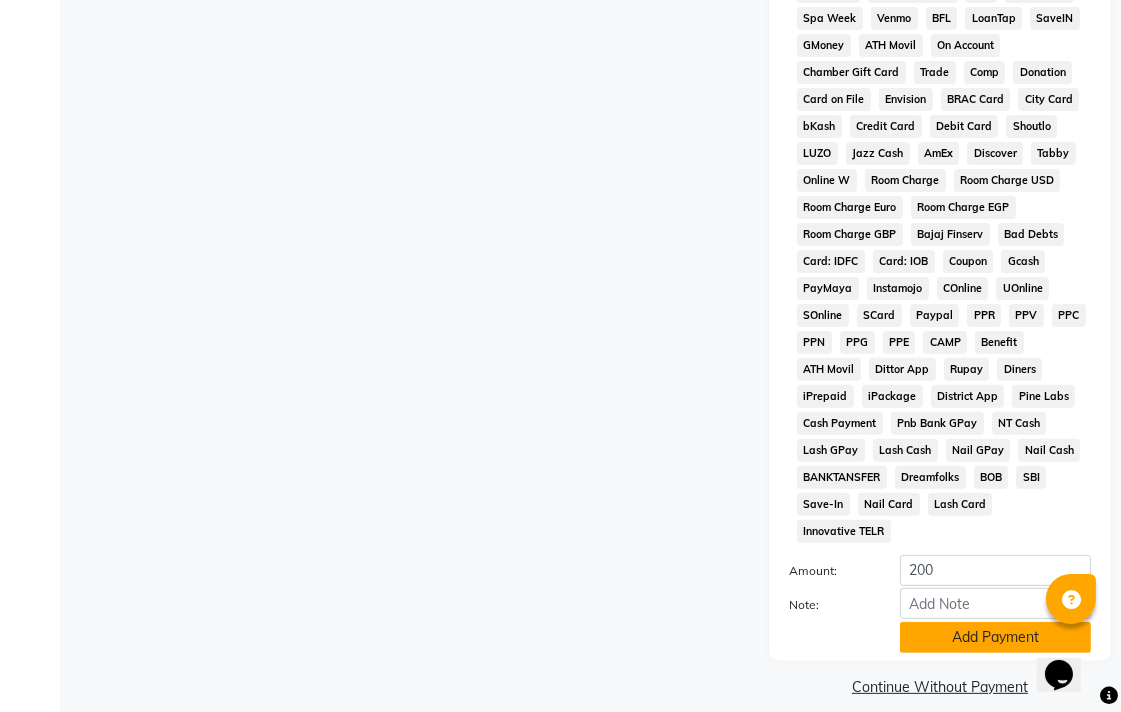 click on "Add Payment" 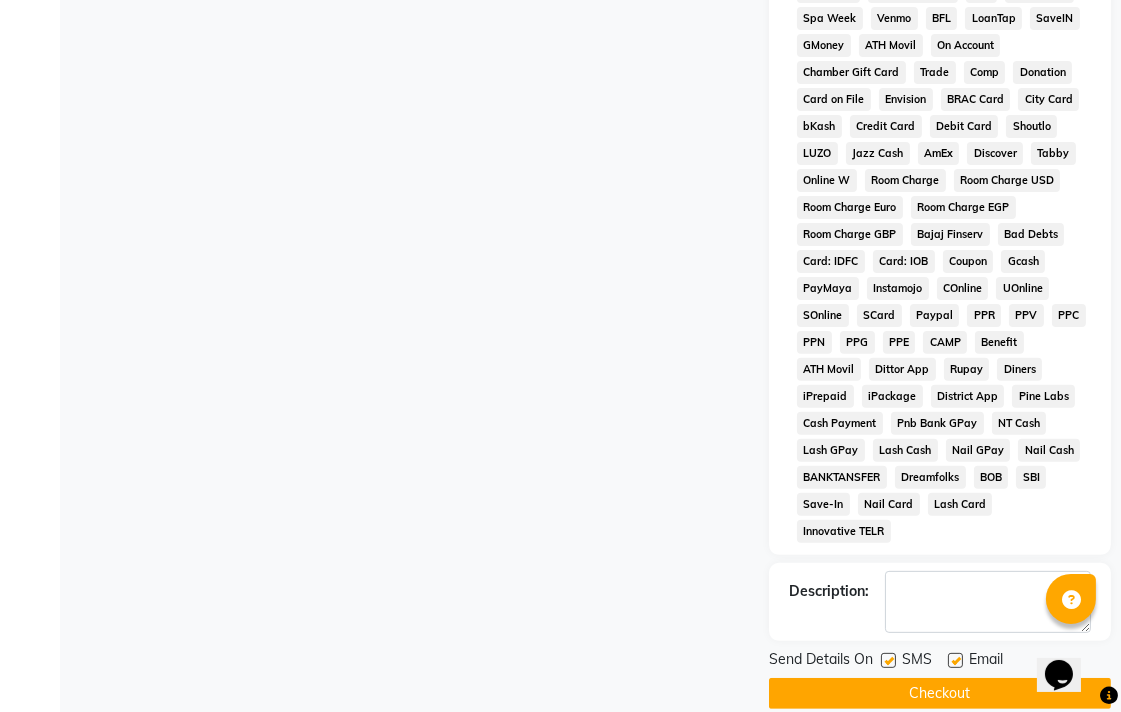 click on "Checkout" 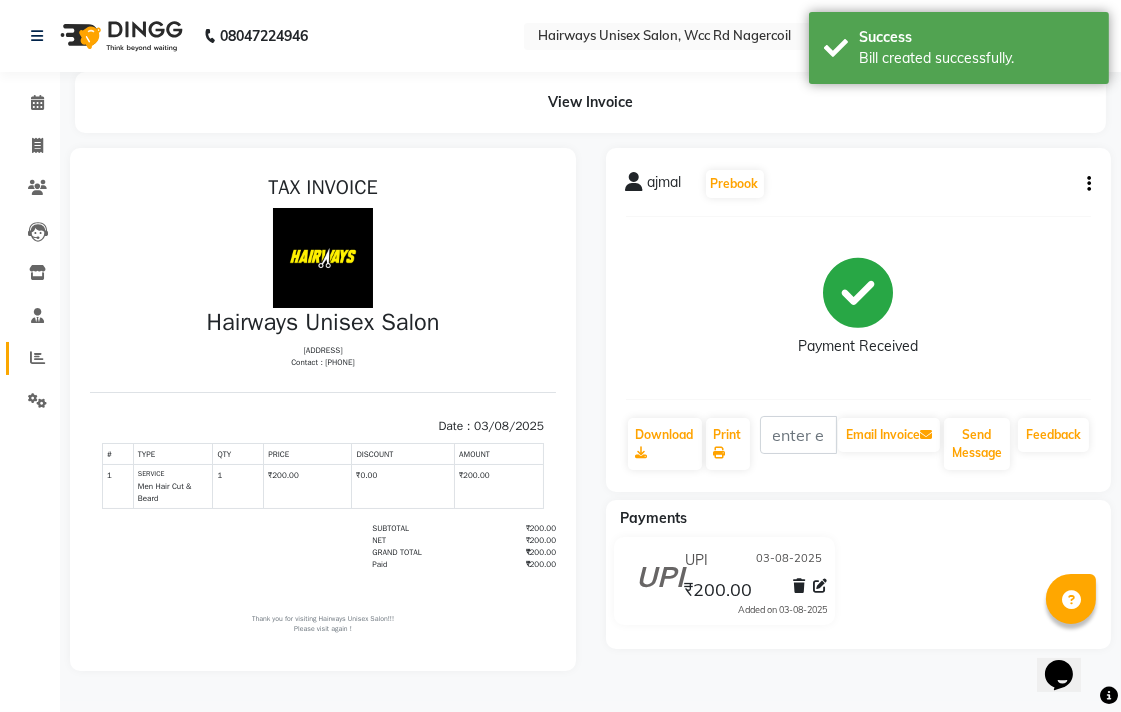 scroll, scrollTop: 0, scrollLeft: 0, axis: both 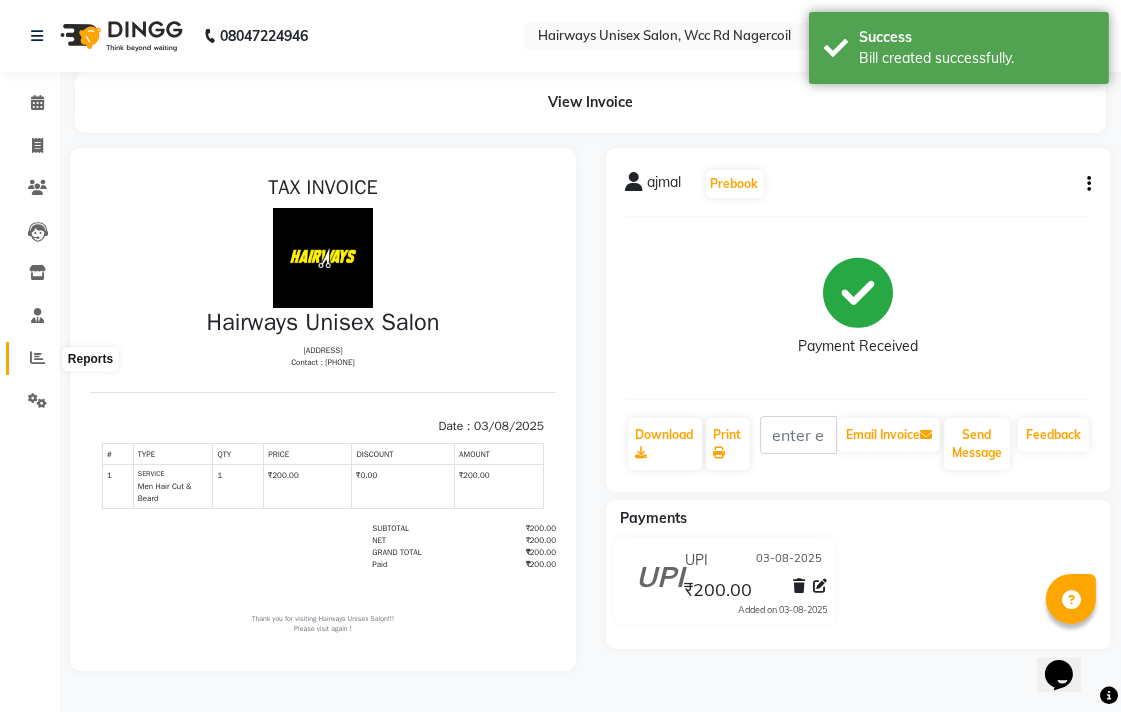 click 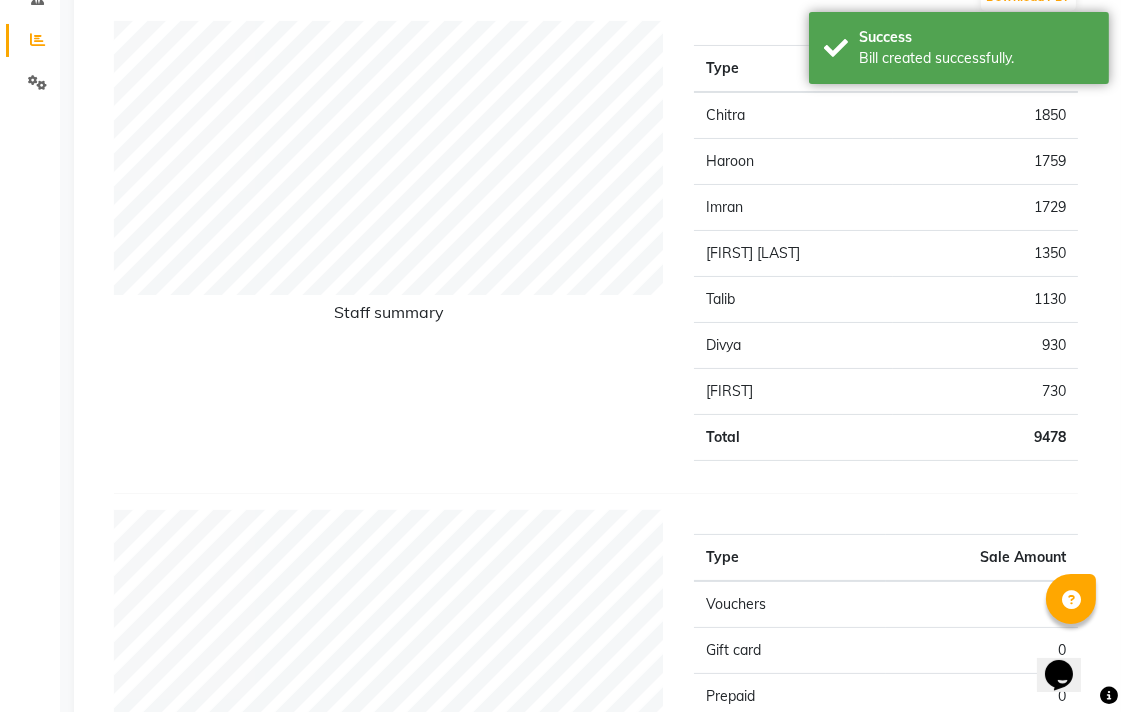 scroll, scrollTop: 0, scrollLeft: 0, axis: both 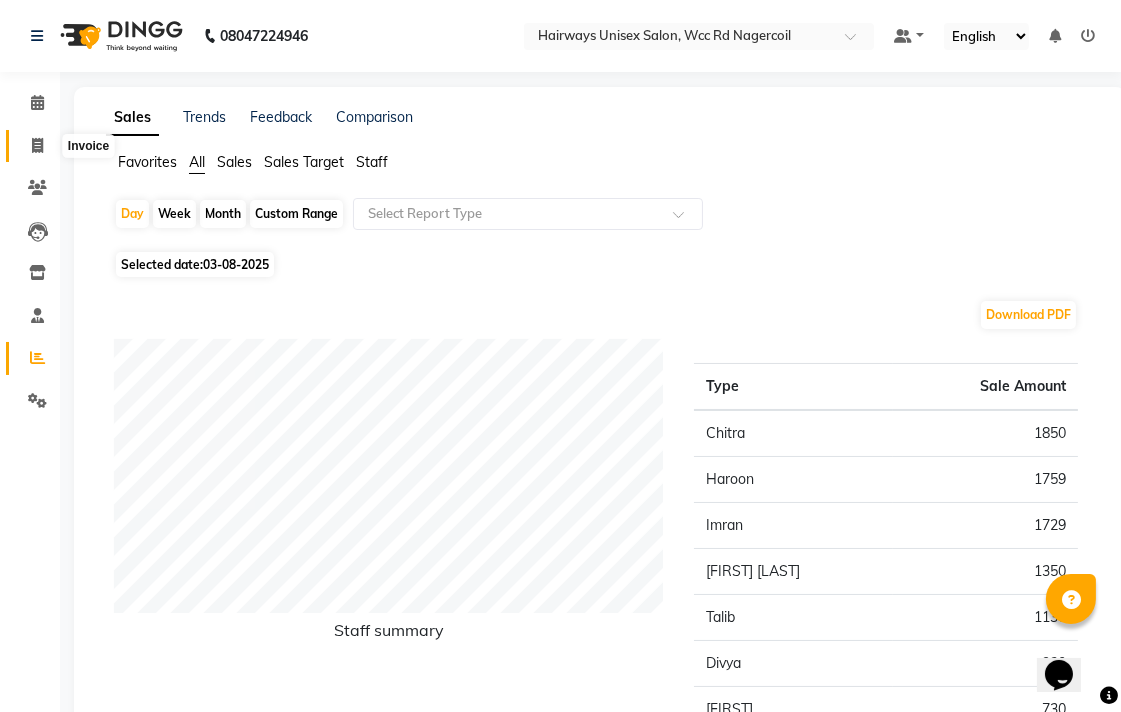 click 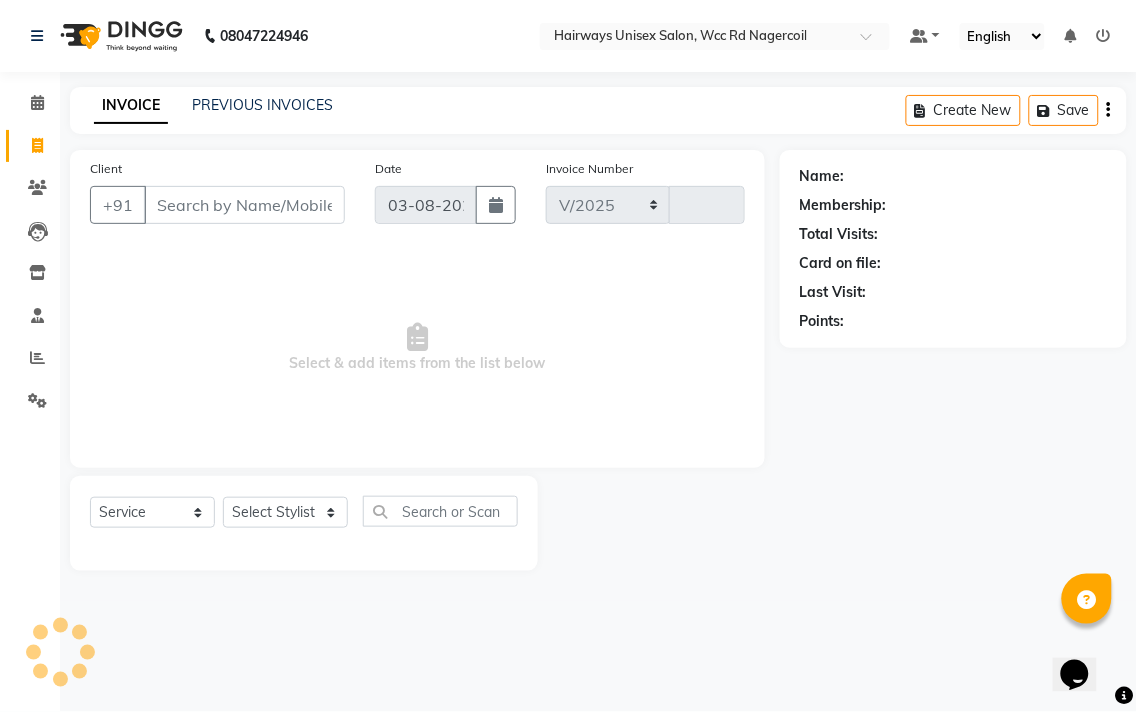 select on "6523" 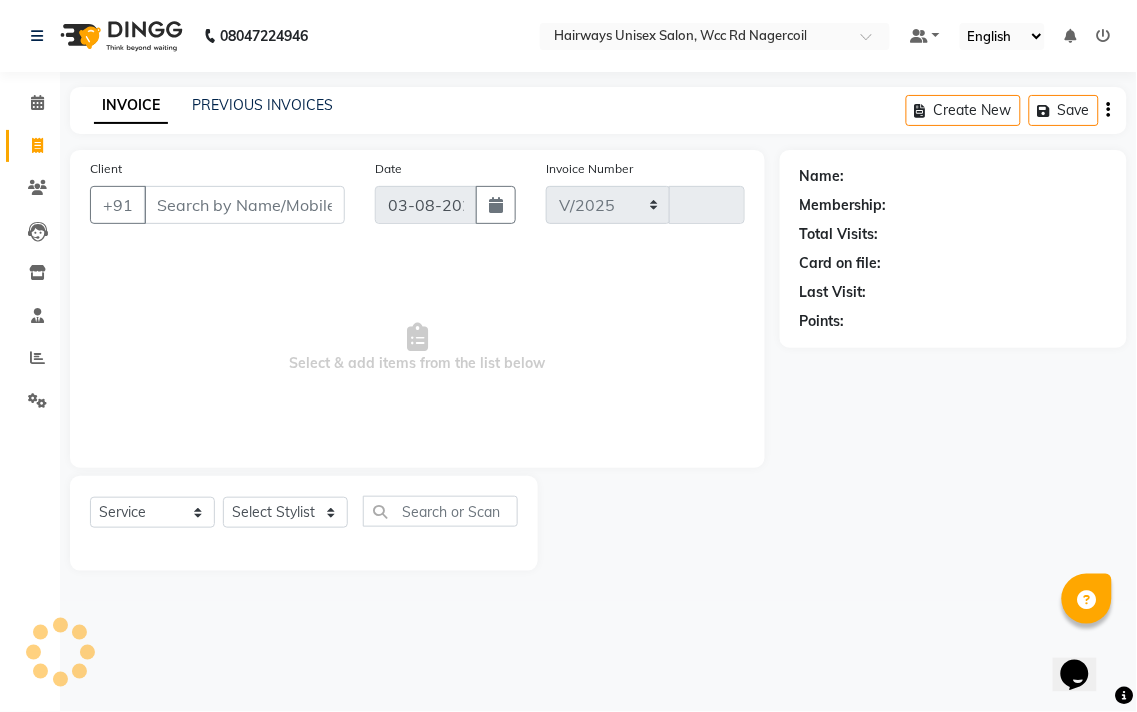 type on "5273" 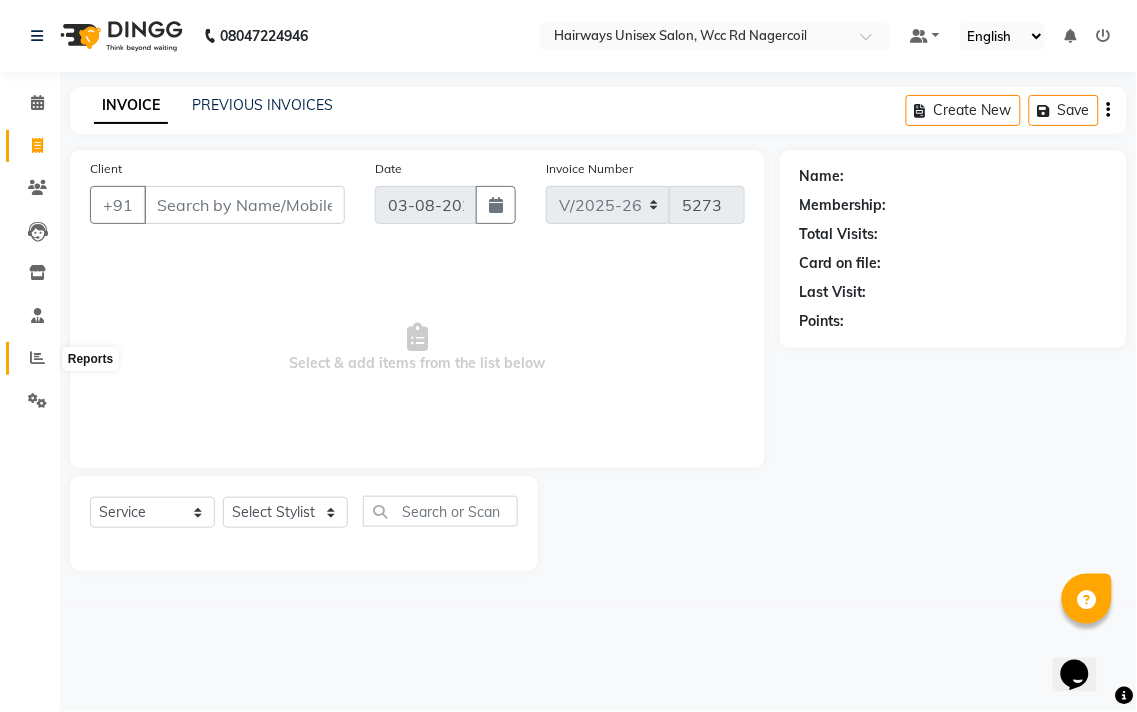 click 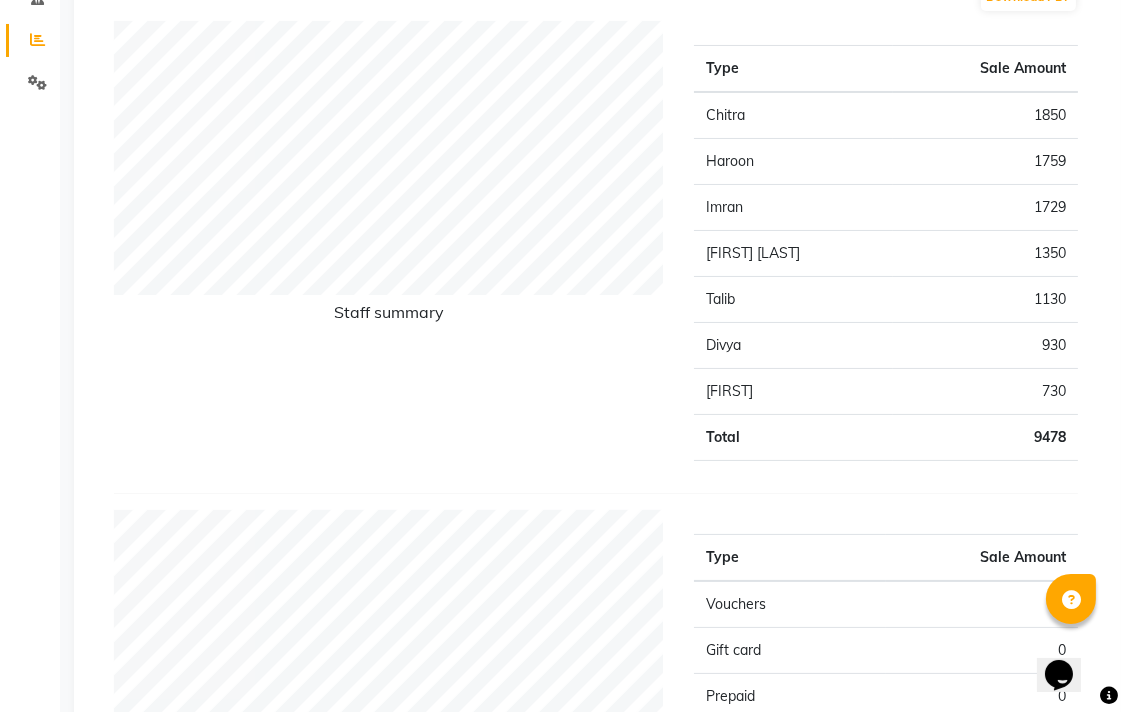 scroll, scrollTop: 0, scrollLeft: 0, axis: both 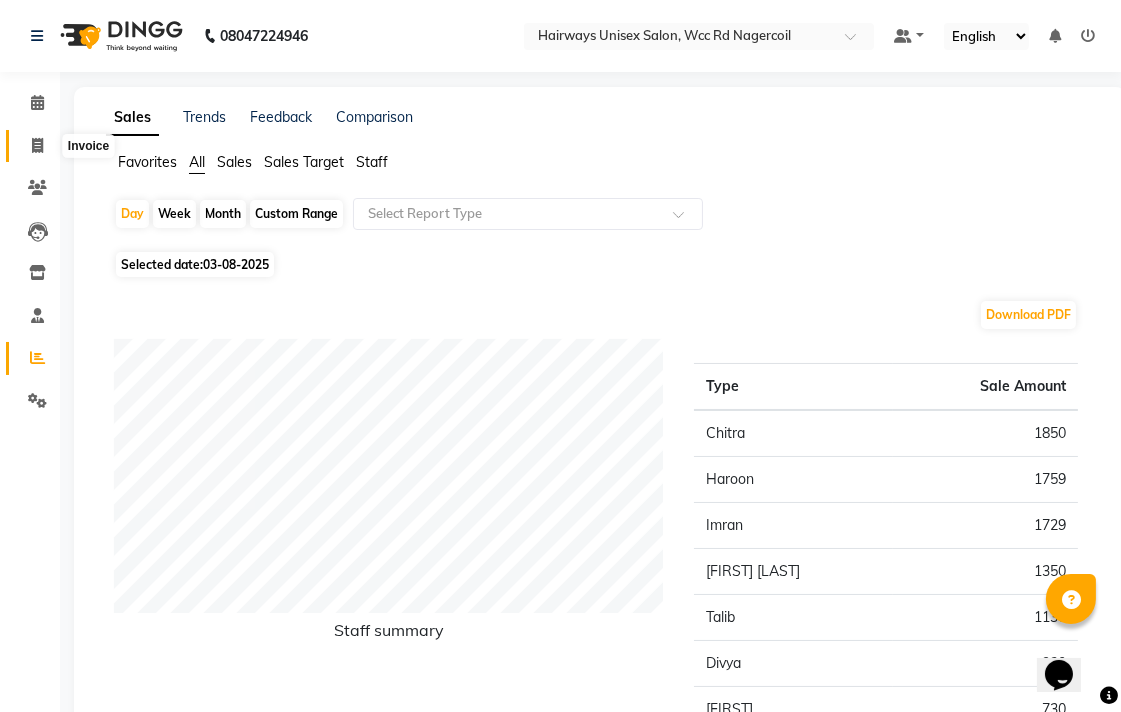 click 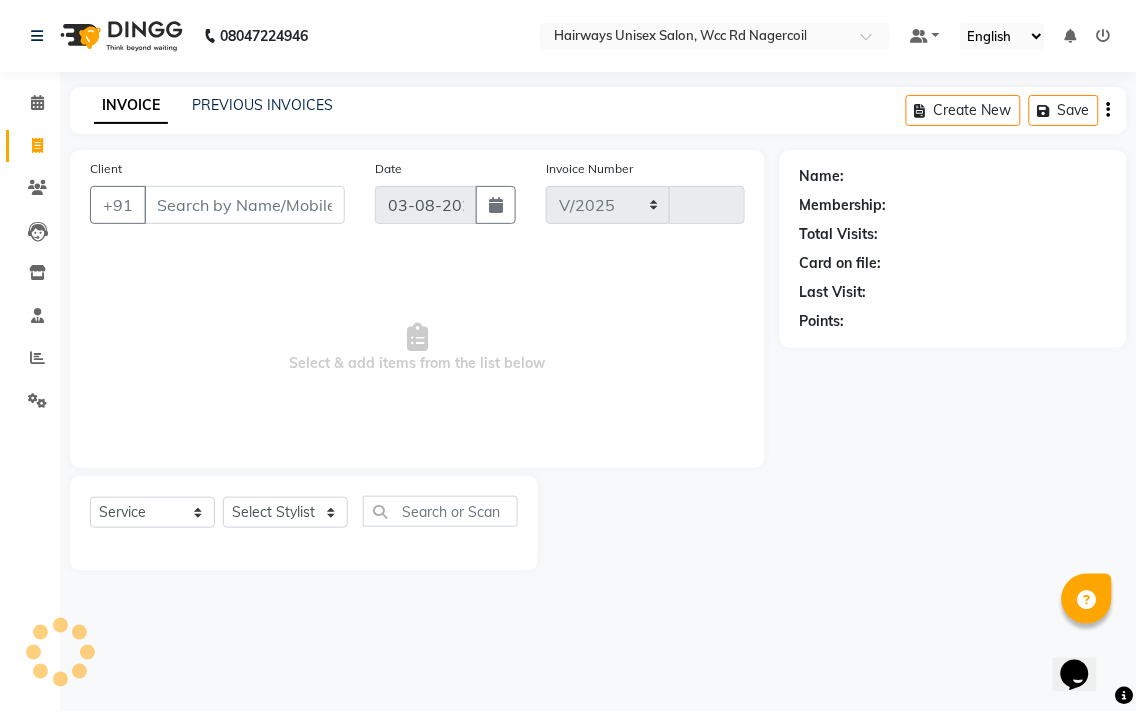 select on "6523" 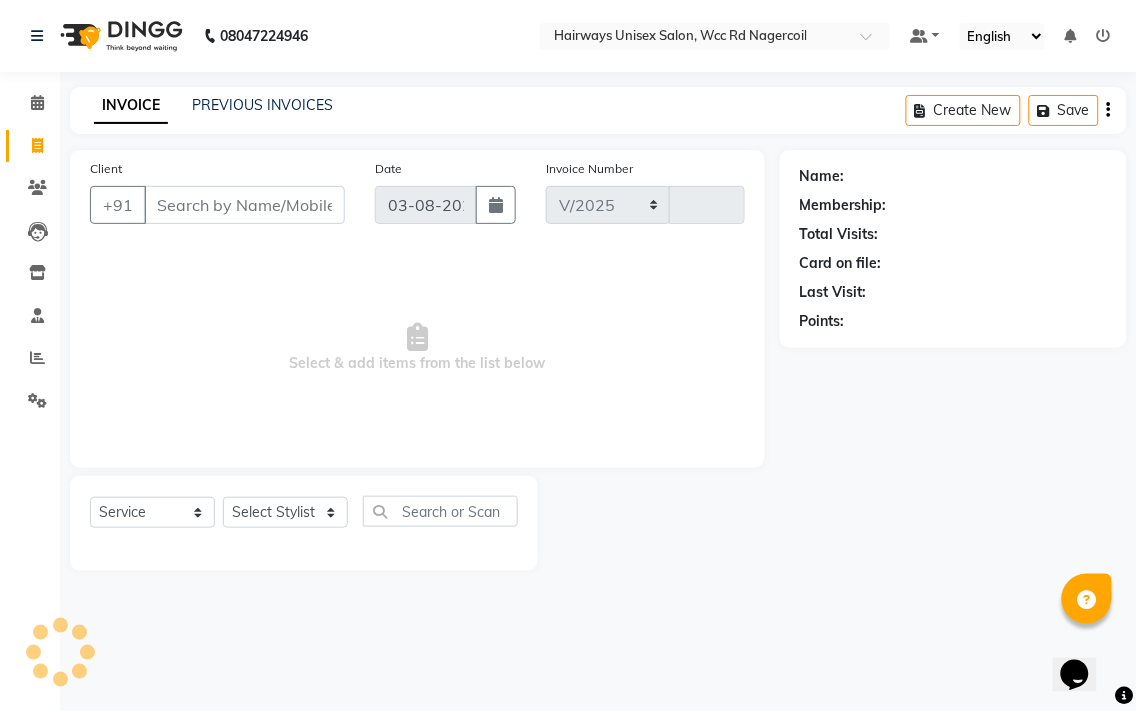 type on "5273" 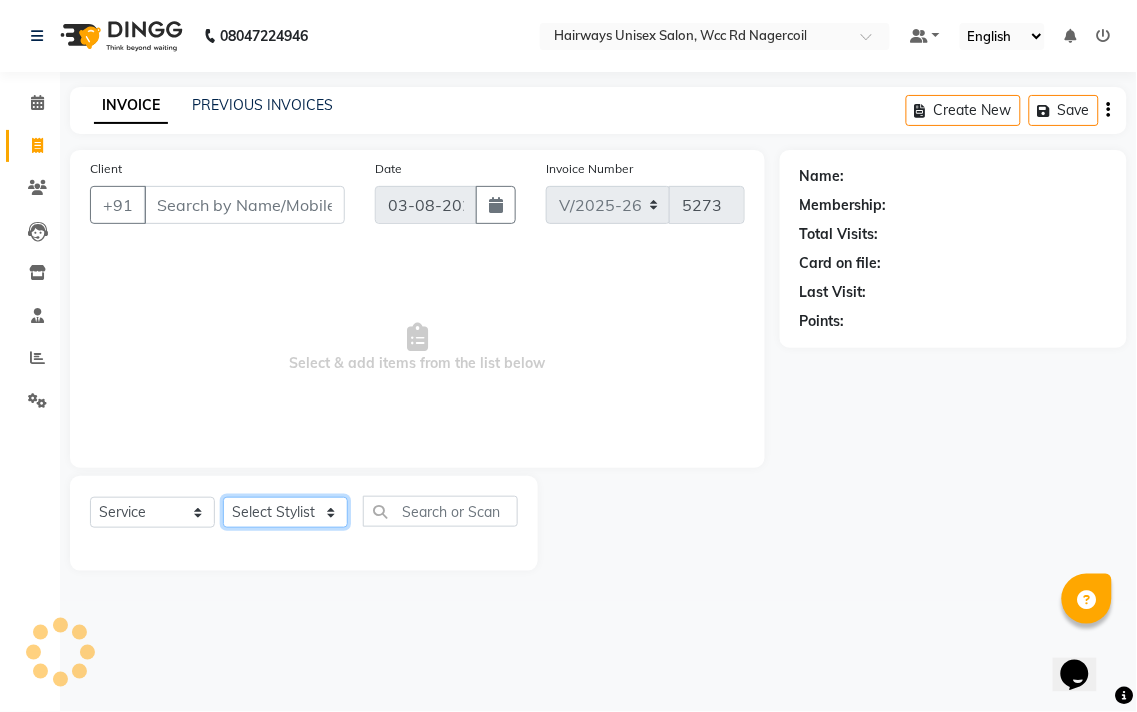 click on "Select Stylist Admin [FIRST] [FIRST] [FIRST] [FIRST] [FIRST] Reception [FIRST] [FIRST] [FIRST] [FIRST] LA Threading - Eye Brow x MenHair Cut Men Beard Shave Men Beard Styling Men Head Shave Men Hair Cut & Beard Men Hair Wash Men Kids Hair Cut Men Threading face scurb Men Straighterning, Smoothening - Front Men Straightening, Smoothening - Half Men Straightening, Smoothening - Full Men Grown smoothening- straightening Men Dandruff Treatment - Da0ndruff Treatment (short hair) Men Dandruff Treatment - Dandruff Treatment (Medium hair) Men Dandruff Treatment - Dandruff Treatment (Long hair) Men Dandruff scrub Men Relaxing Head Massage - Cocnut Oil Men Relaxing Head Massage - Navaratna Oil Men Relaxing Head Massage - Cold Oil Men Relaxing Head Massage - Almond Oil Men Relaxing olive oil massage Men Hair Colour - Mustache Men Hair Colour - Mustache (Ammonia Free) Men Hair Colour - Beard Colour Men Hair Colour - Beard Colour (Ammonia Free) MenHairColour - Premium Colour (inoa) Men Hair Colour - Head colour LA Jaw -face" 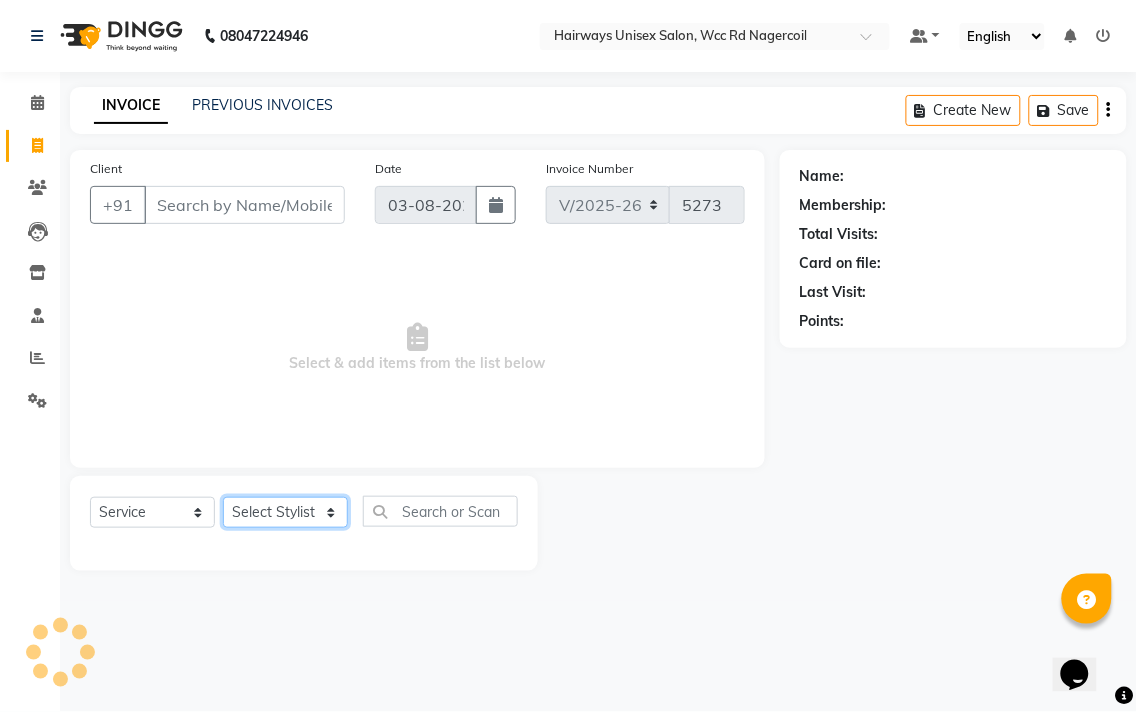 select on "49914" 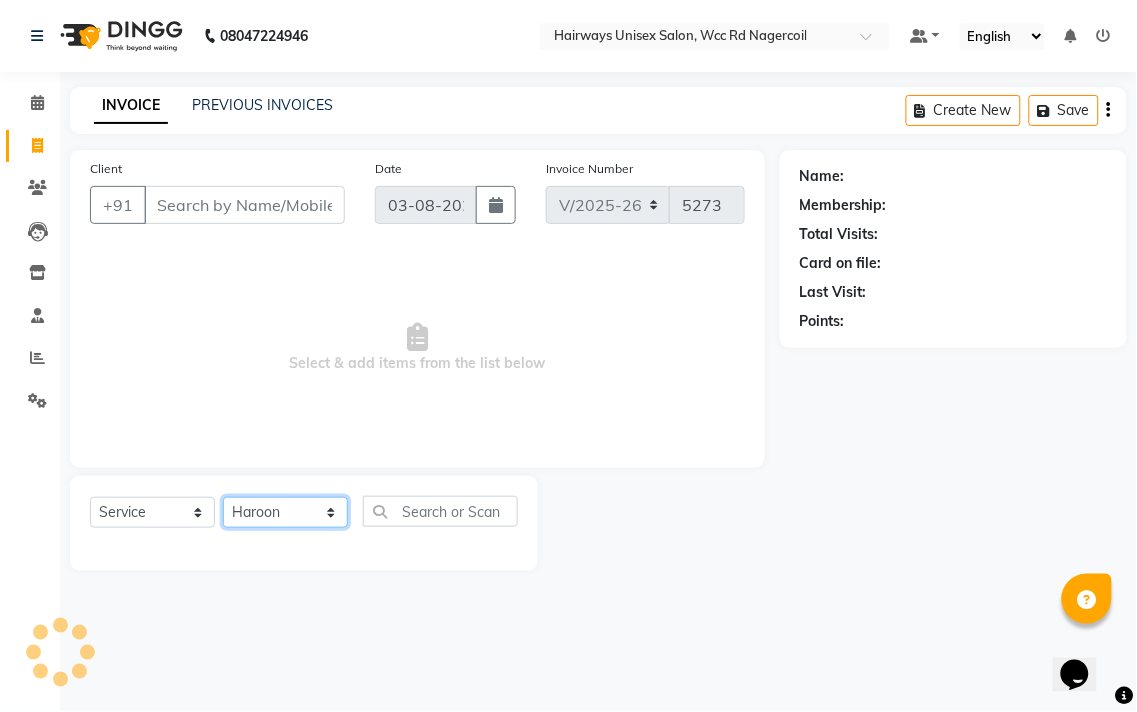 click on "Select Stylist Admin [FIRST] [FIRST] [FIRST] [FIRST] [FIRST] Reception [FIRST] [FIRST] [FIRST] [FIRST] LA Threading - Eye Brow x MenHair Cut Men Beard Shave Men Beard Styling Men Head Shave Men Hair Cut & Beard Men Hair Wash Men Kids Hair Cut Men Threading face scurb Men Straighterning, Smoothening - Front Men Straightening, Smoothening - Half Men Straightening, Smoothening - Full Men Grown smoothening- straightening Men Dandruff Treatment - Da0ndruff Treatment (short hair) Men Dandruff Treatment - Dandruff Treatment (Medium hair) Men Dandruff Treatment - Dandruff Treatment (Long hair) Men Dandruff scrub Men Relaxing Head Massage - Cocnut Oil Men Relaxing Head Massage - Navaratna Oil Men Relaxing Head Massage - Cold Oil Men Relaxing Head Massage - Almond Oil Men Relaxing olive oil massage Men Hair Colour - Mustache Men Hair Colour - Mustache (Ammonia Free) Men Hair Colour - Beard Colour Men Hair Colour - Beard Colour (Ammonia Free) MenHairColour - Premium Colour (inoa) Men Hair Colour - Head colour LA Jaw -face" 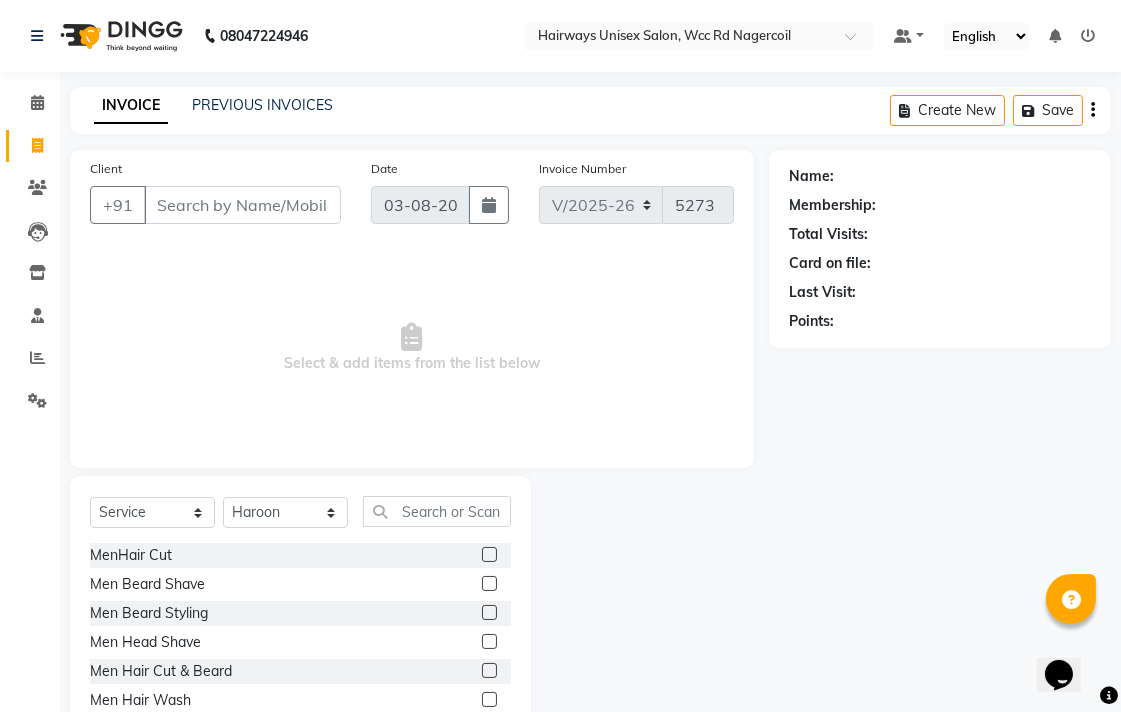 click 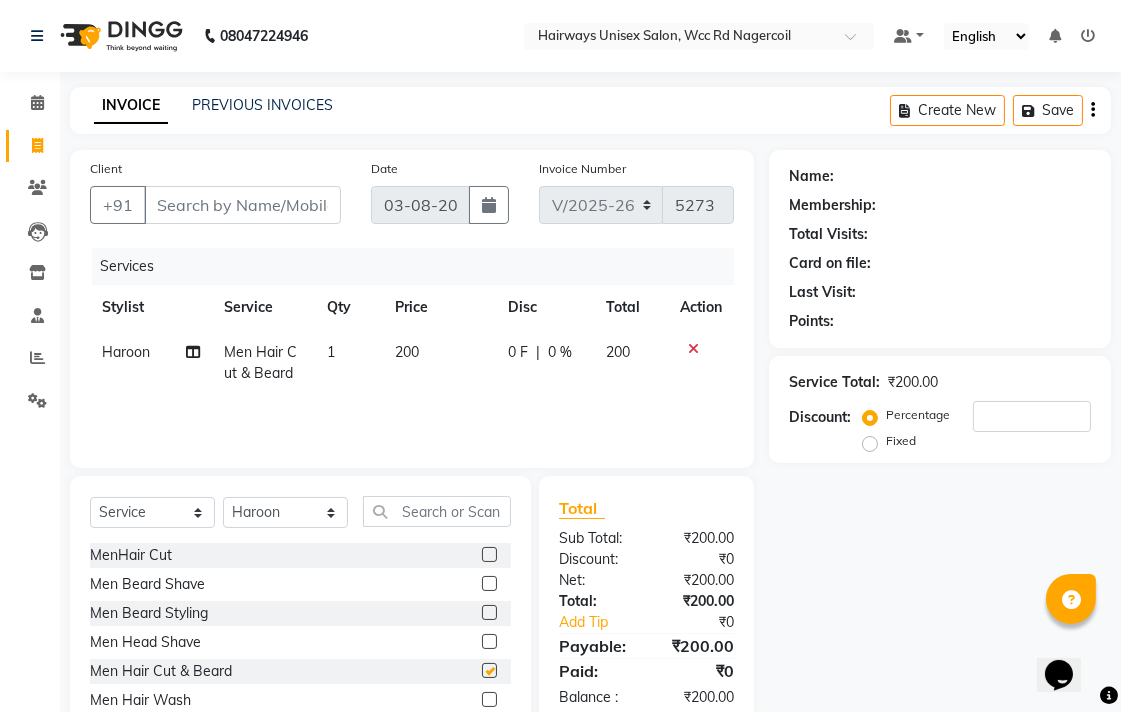 checkbox on "false" 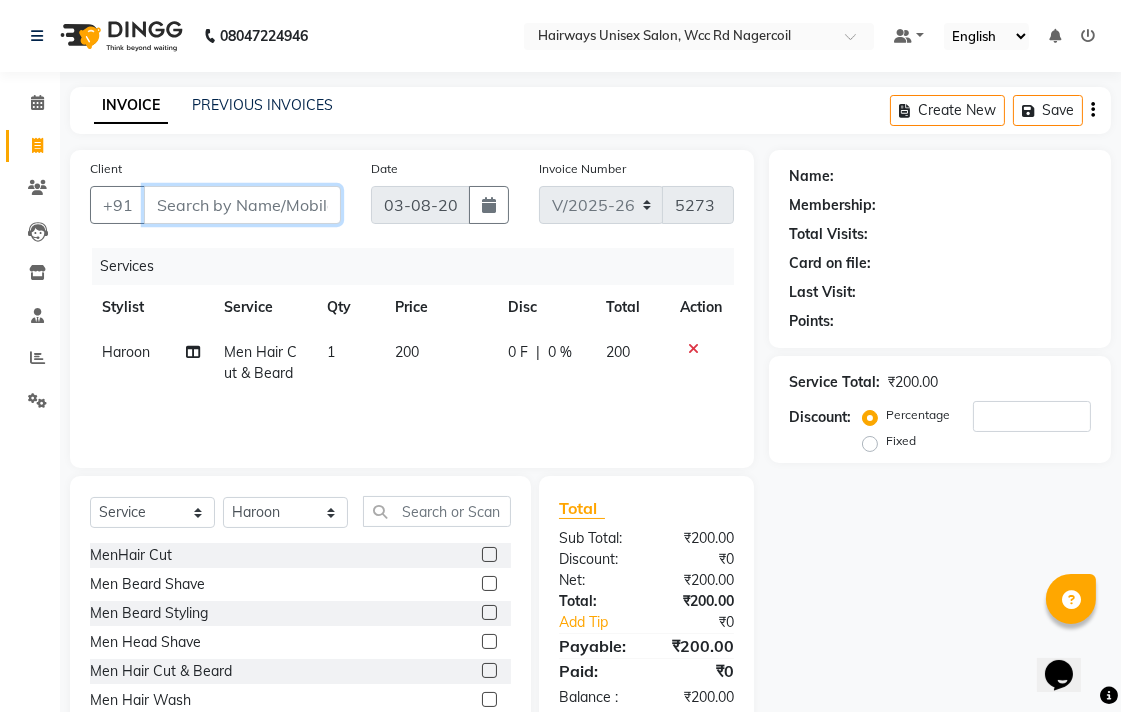click on "Client" at bounding box center (242, 205) 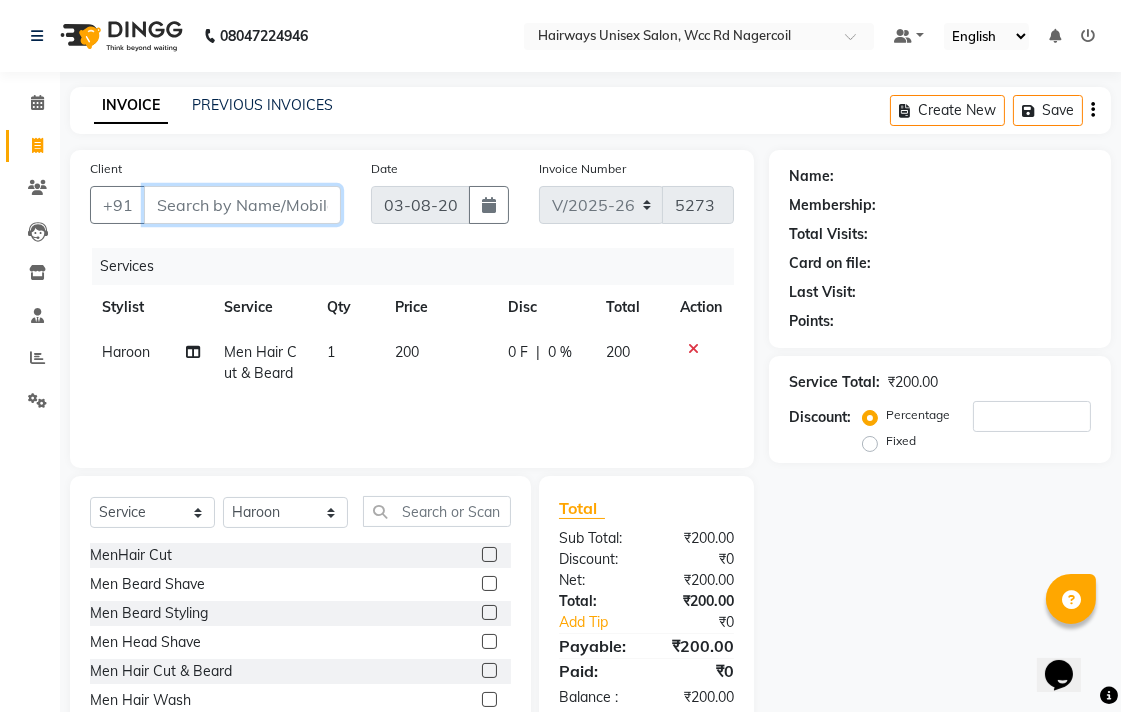 type on "9" 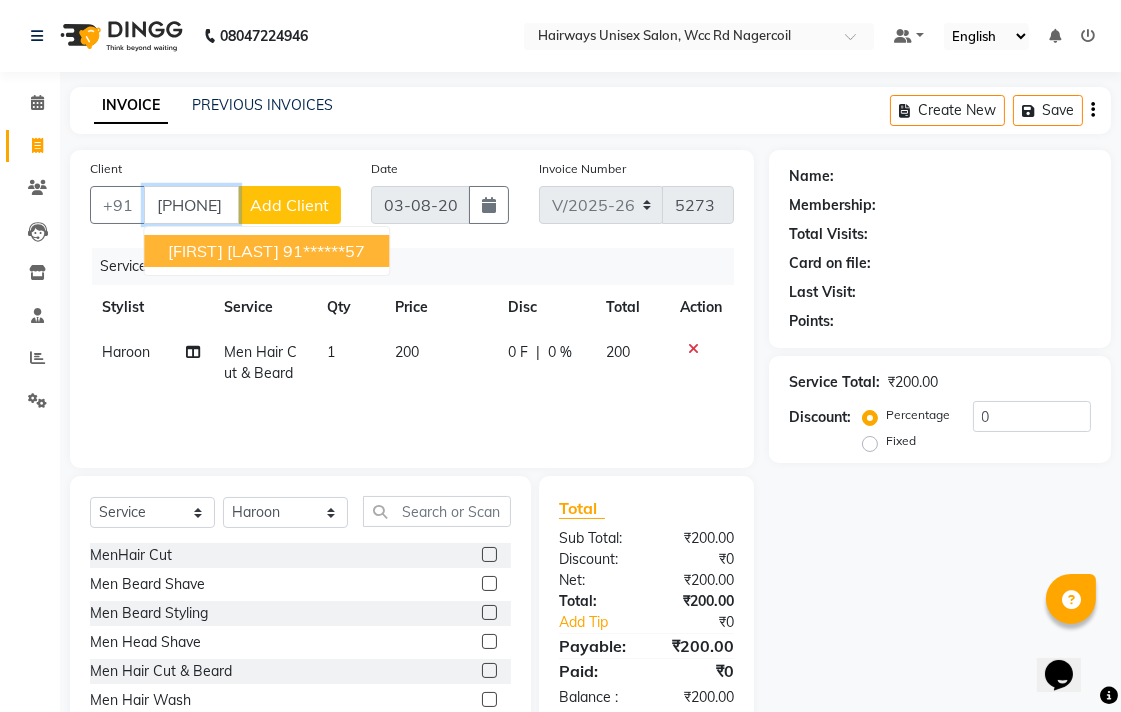 click on "[FIRST] [LAST] [PHONE]" at bounding box center (266, 251) 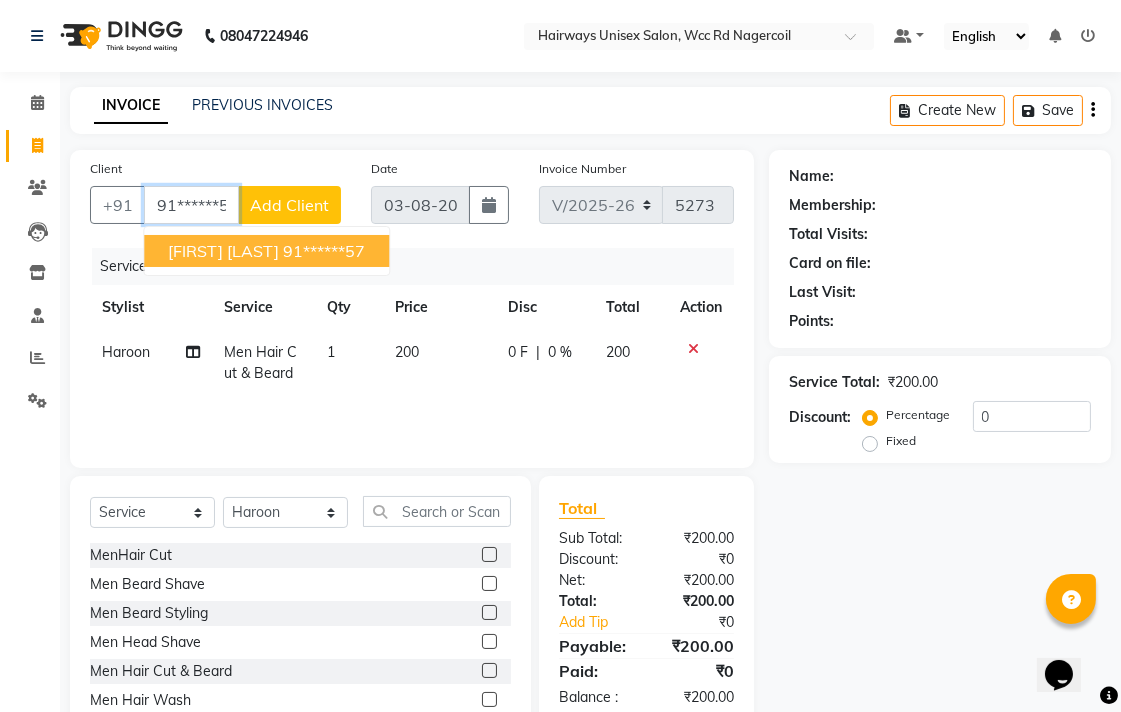 type on "91******57" 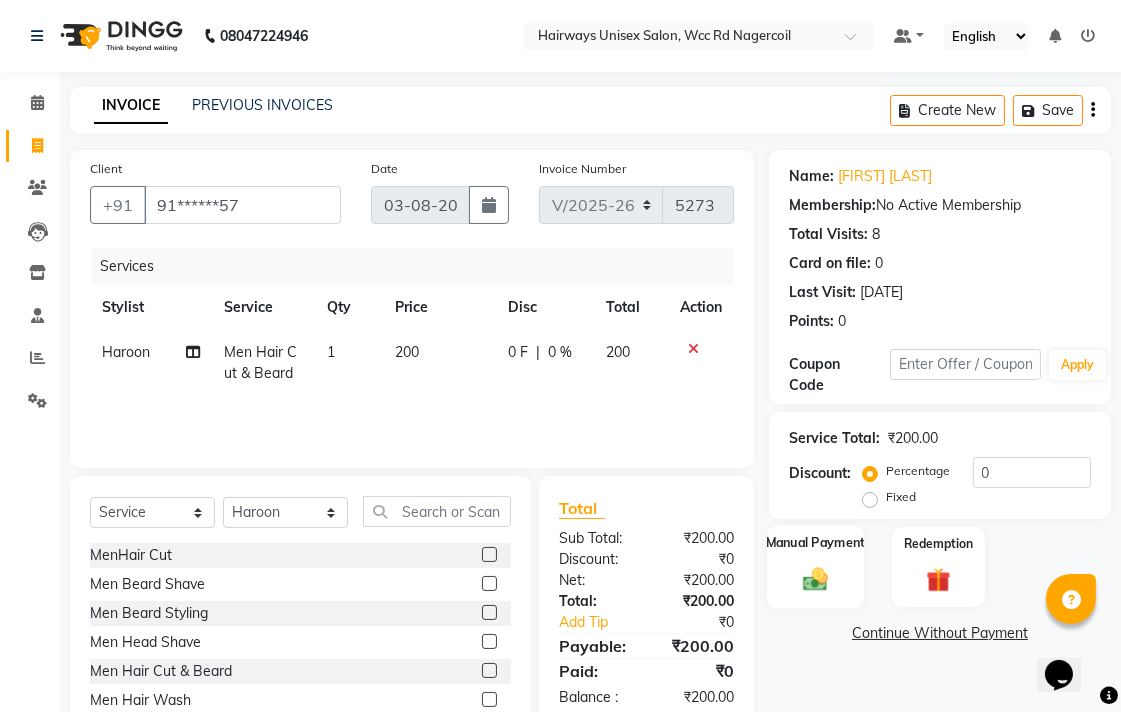 click on "Manual Payment" 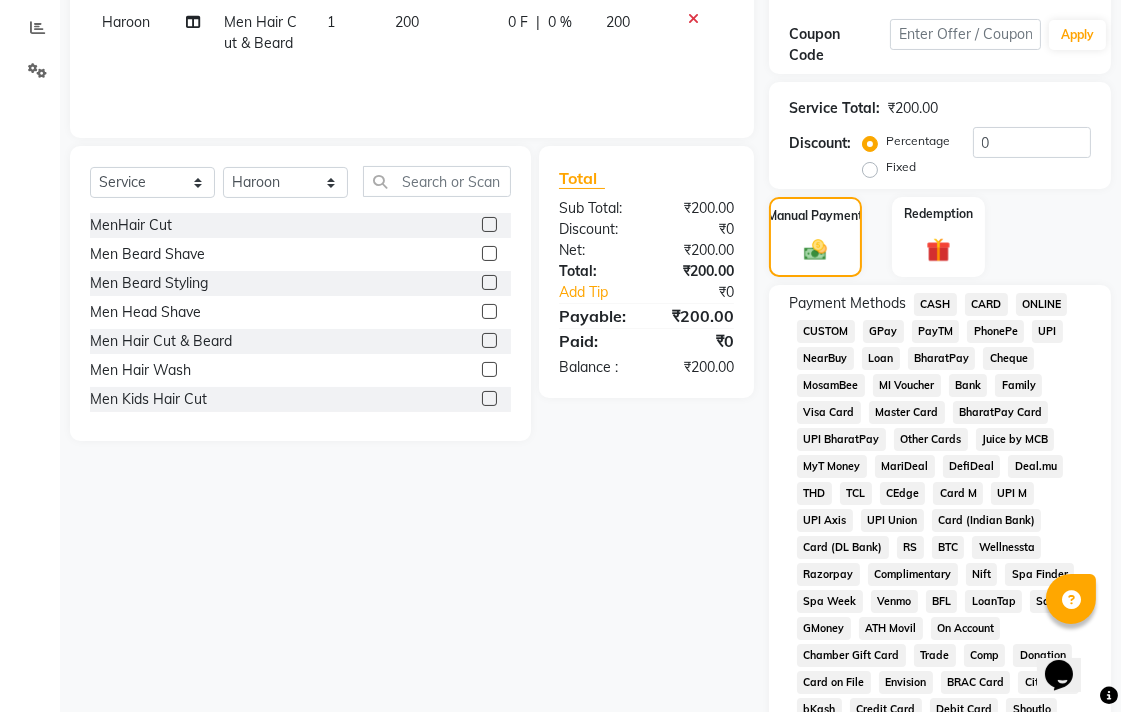 scroll, scrollTop: 333, scrollLeft: 0, axis: vertical 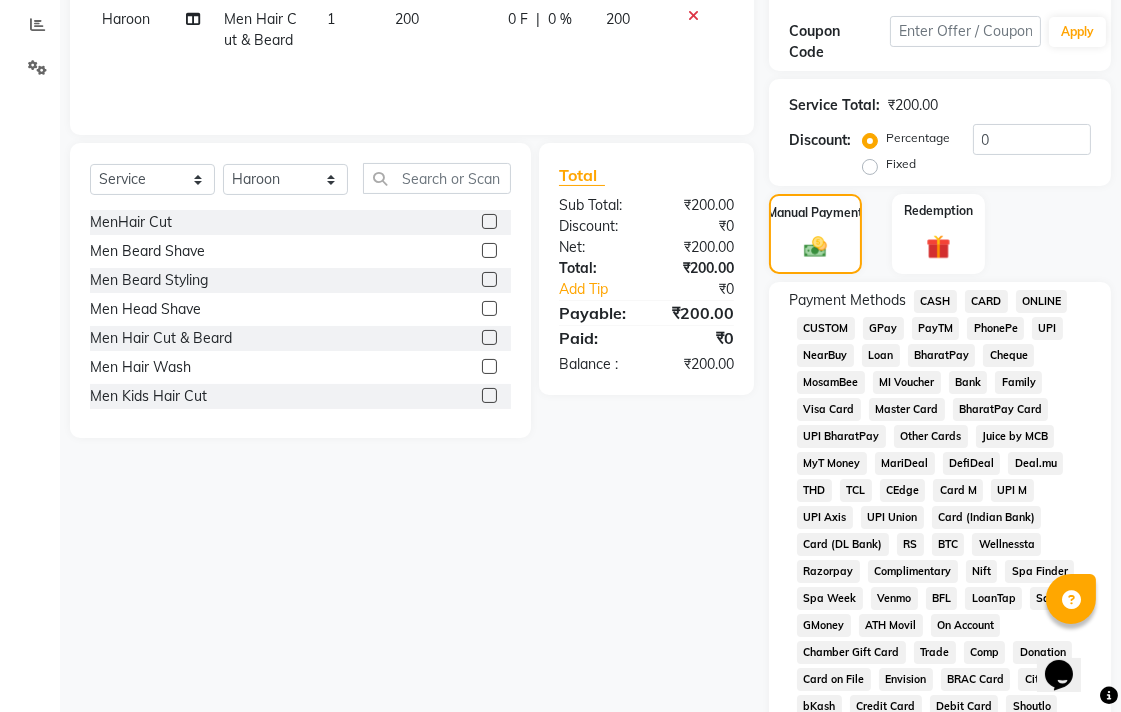 drag, startPoint x: 1048, startPoint y: 316, endPoint x: 881, endPoint y: 670, distance: 391.4141 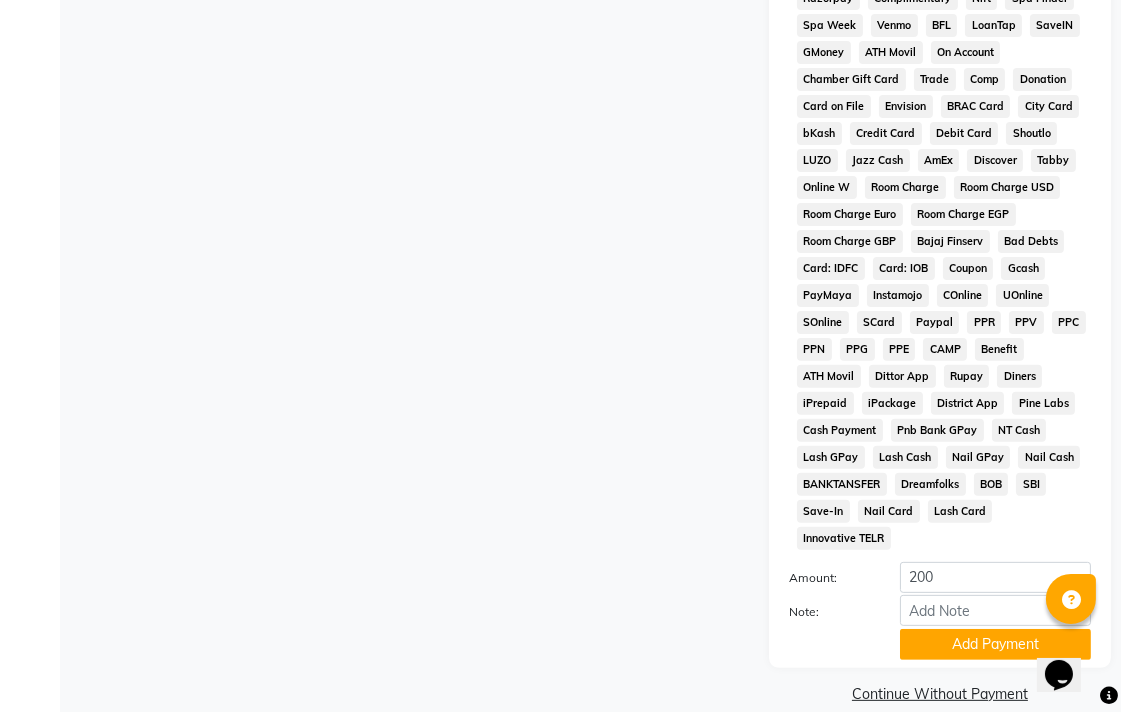 scroll, scrollTop: 913, scrollLeft: 0, axis: vertical 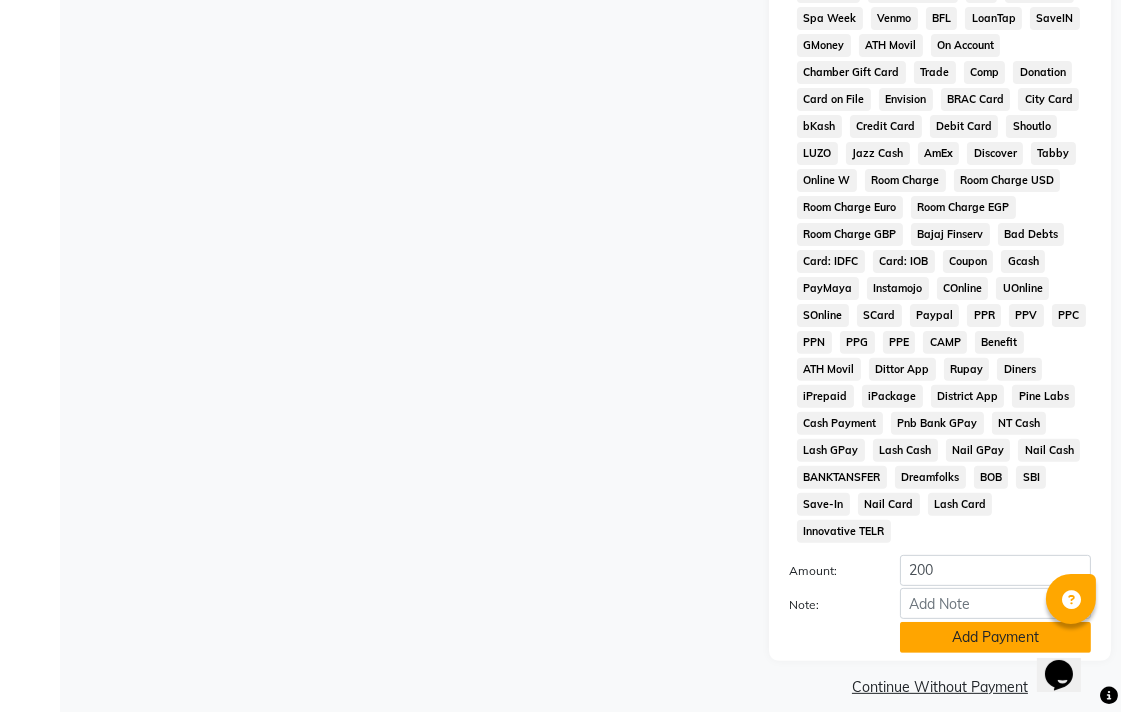 click on "Add Payment" 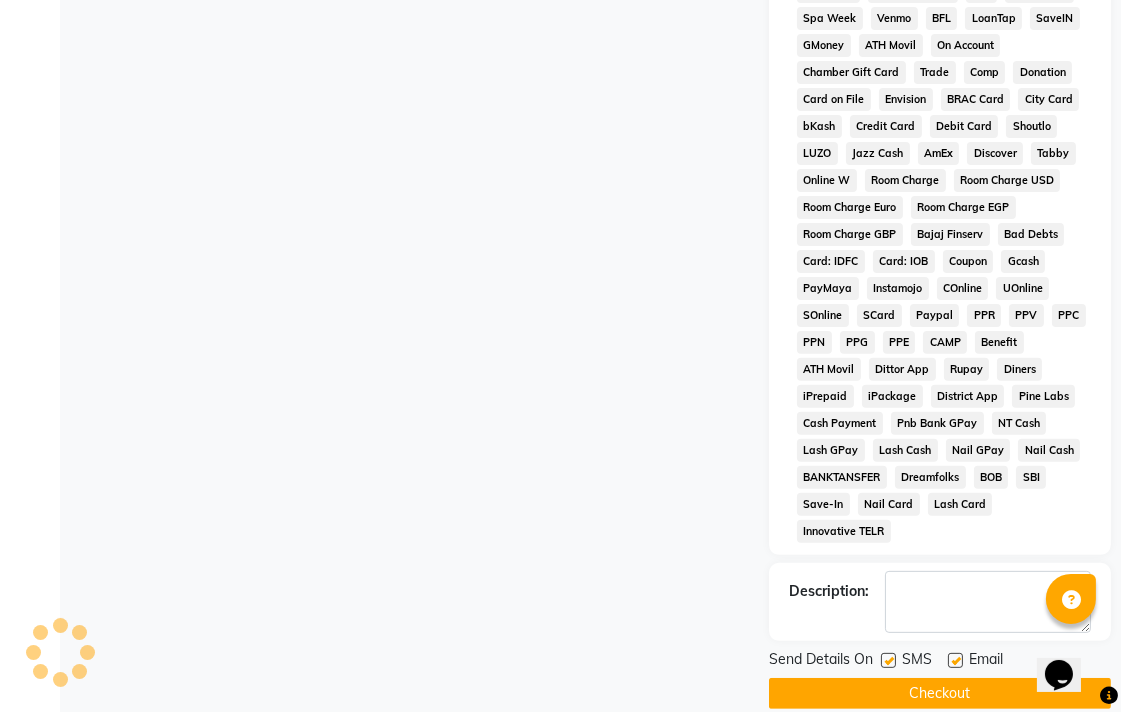 click on "Checkout" 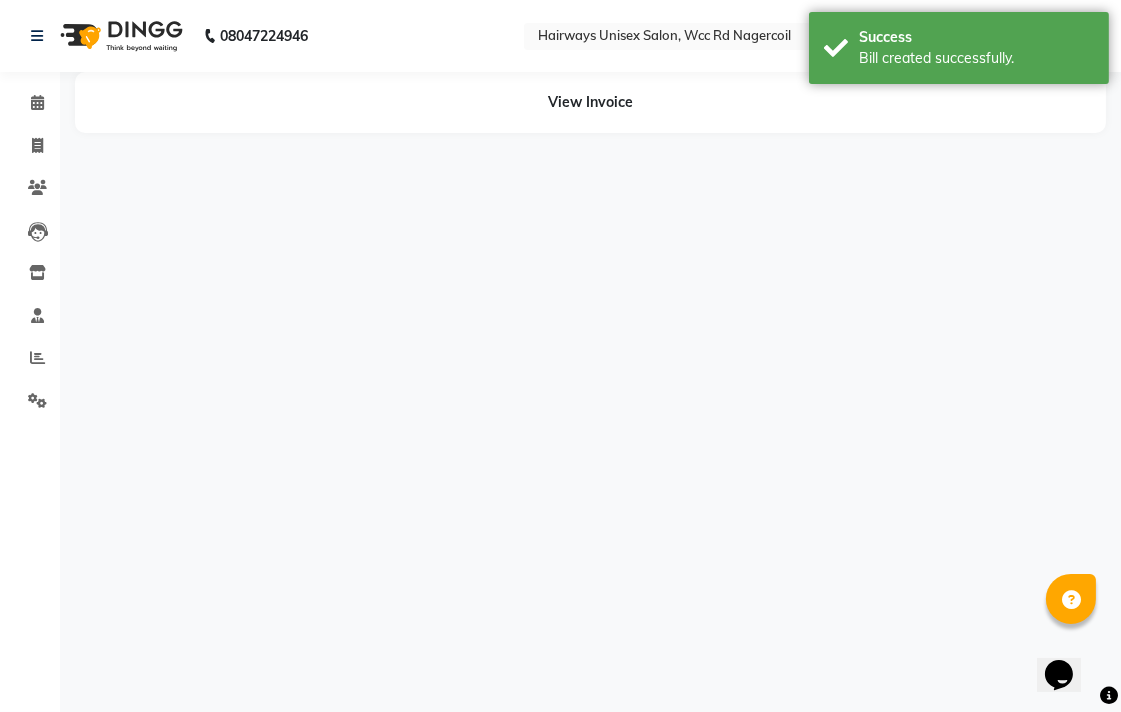 scroll, scrollTop: 0, scrollLeft: 0, axis: both 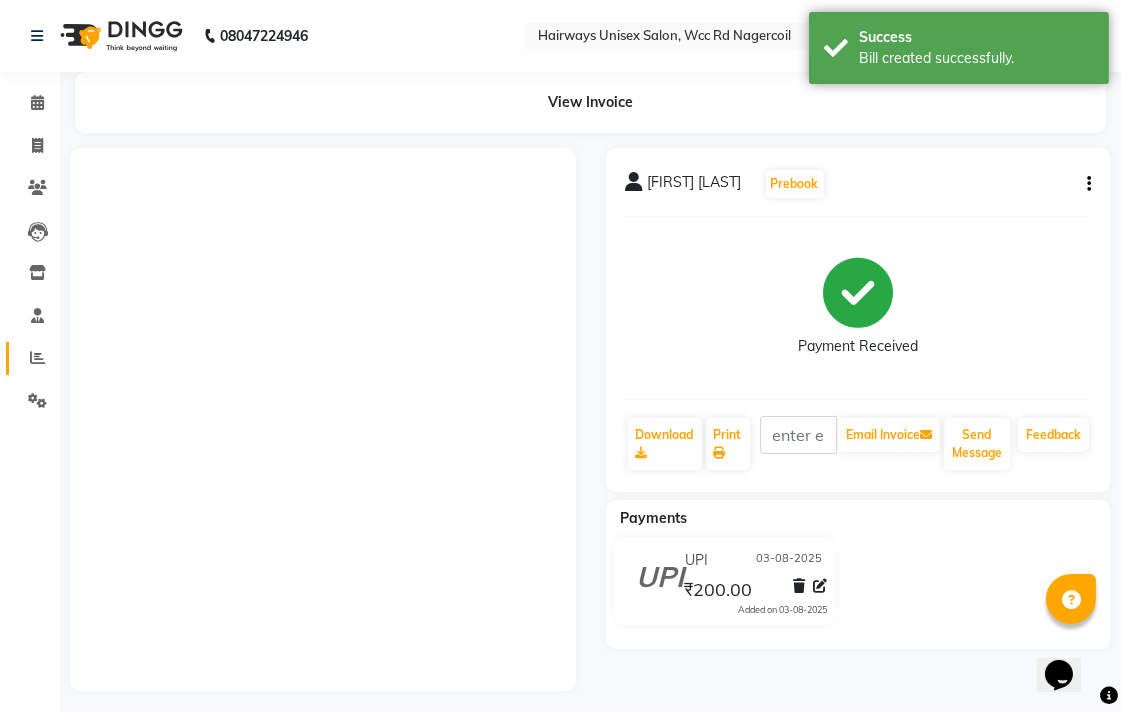 click on "Reports" 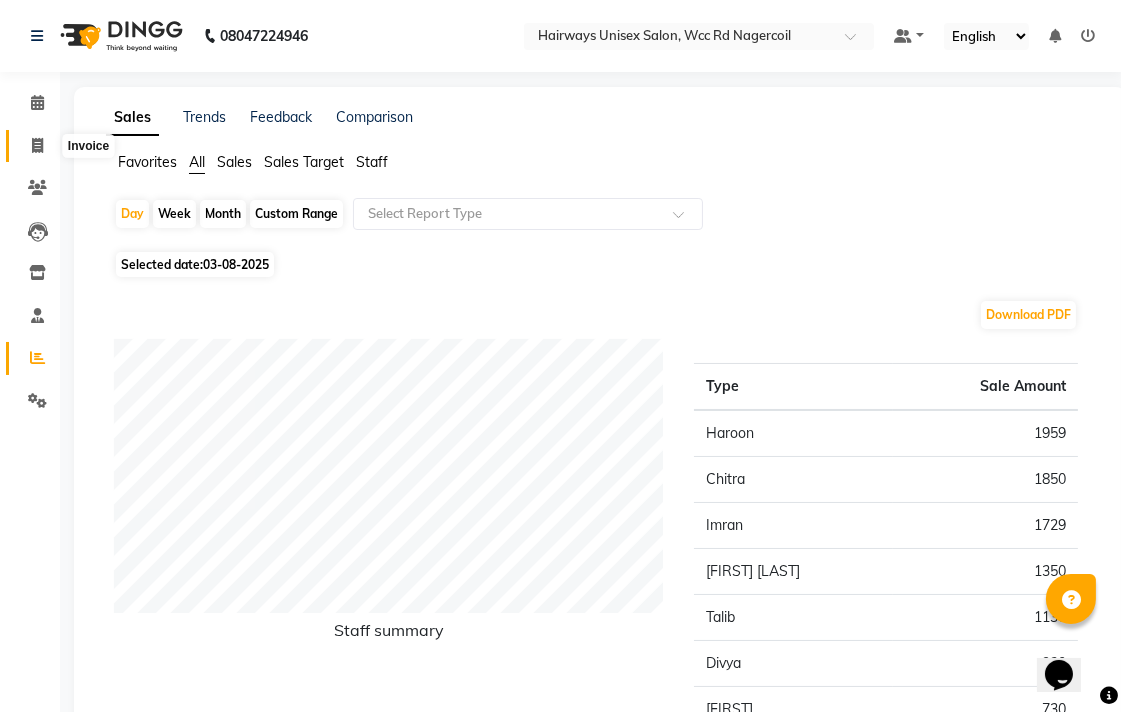 click 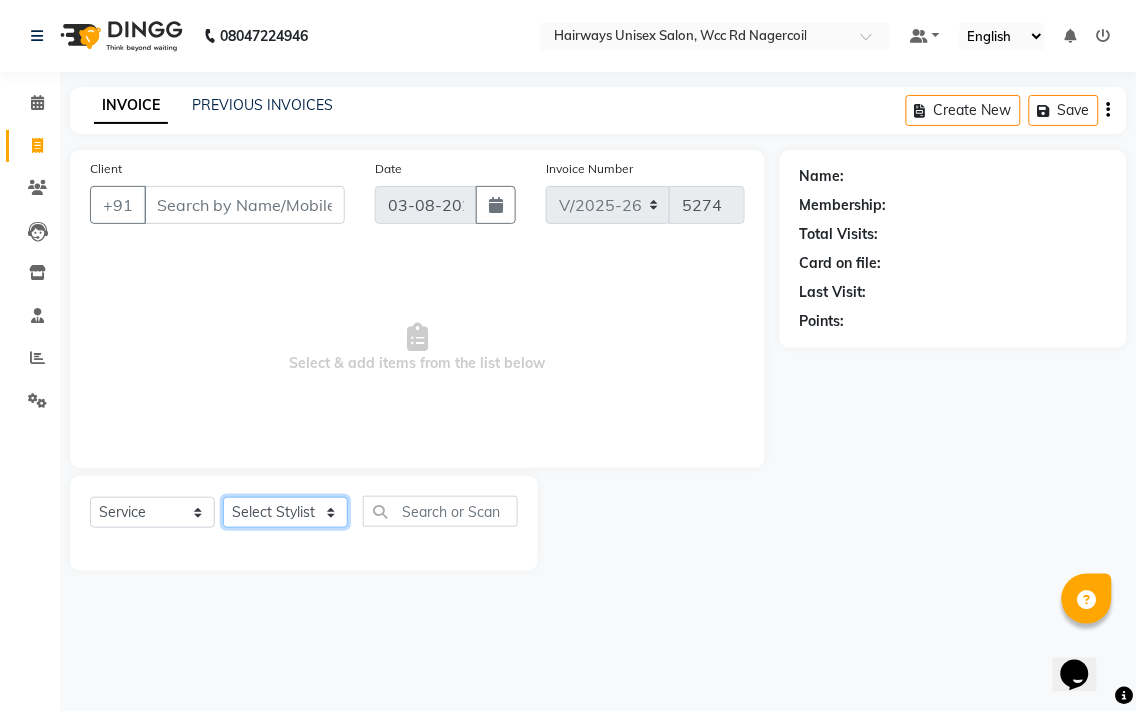 click on "Select Stylist Admin [FIRST] [FIRST] [FIRST] [FIRST] [FIRST] Reception [FIRST] [FIRST] [FIRST] [FIRST] LA Threading - Eye Brow x MenHair Cut Men Beard Shave Men Beard Styling Men Head Shave Men Hair Cut & Beard Men Hair Wash Men Kids Hair Cut Men Threading face scurb Men Straighterning, Smoothening - Front Men Straightening, Smoothening - Half Men Straightening, Smoothening - Full Men Grown smoothening- straightening Men Dandruff Treatment - Da0ndruff Treatment (short hair) Men Dandruff Treatment - Dandruff Treatment (Medium hair) Men Dandruff Treatment - Dandruff Treatment (Long hair) Men Dandruff scrub Men Relaxing Head Massage - Cocnut Oil Men Relaxing Head Massage - Navaratna Oil Men Relaxing Head Massage - Cold Oil Men Relaxing Head Massage - Almond Oil Men Relaxing olive oil massage Men Hair Colour - Mustache Men Hair Colour - Mustache (Ammonia Free) Men Hair Colour - Beard Colour Men Hair Colour - Beard Colour (Ammonia Free) MenHairColour - Premium Colour (inoa) Men Hair Colour - Head colour LA Jaw -face" 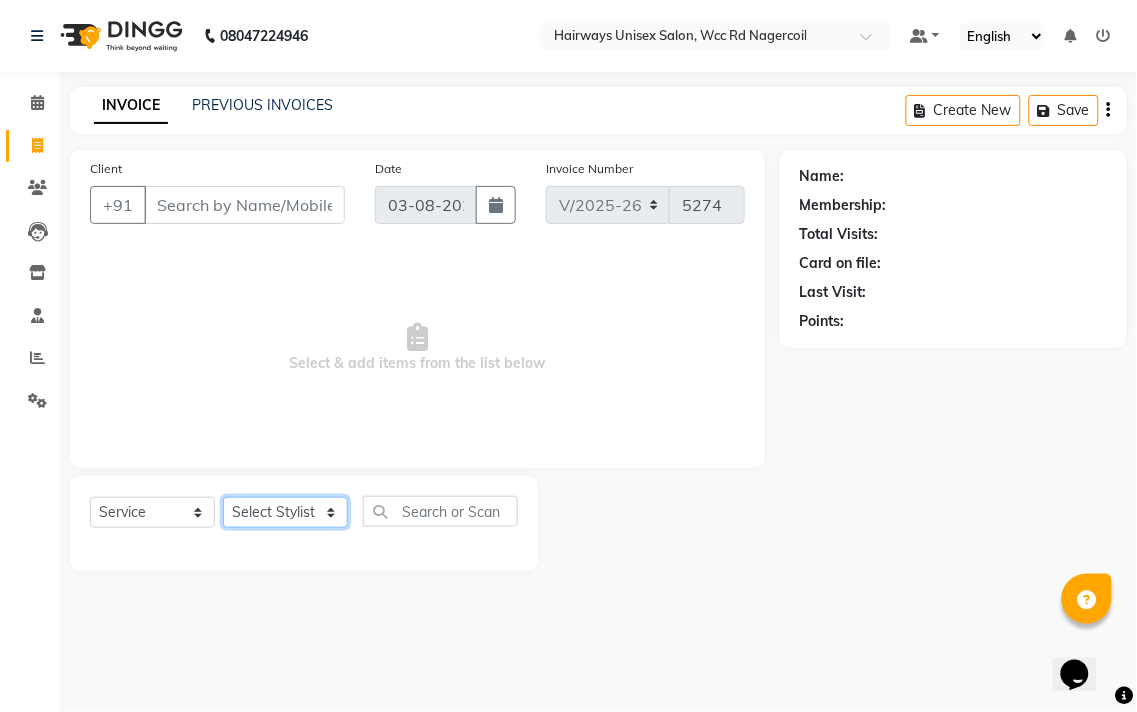 select on "49920" 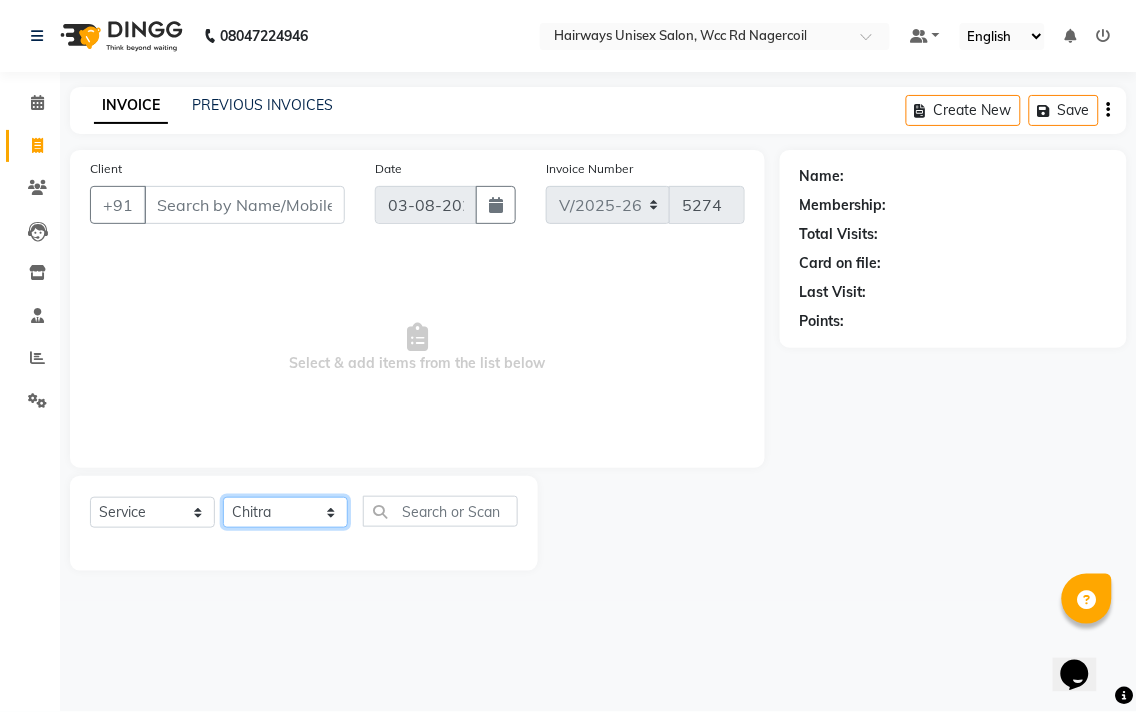 click on "Select Stylist Admin [FIRST] [FIRST] [FIRST] [FIRST] [FIRST] Reception [FIRST] [FIRST] [FIRST] [FIRST] LA Threading - Eye Brow x MenHair Cut Men Beard Shave Men Beard Styling Men Head Shave Men Hair Cut & Beard Men Hair Wash Men Kids Hair Cut Men Threading face scurb Men Straighterning, Smoothening - Front Men Straightening, Smoothening - Half Men Straightening, Smoothening - Full Men Grown smoothening- straightening Men Dandruff Treatment - Da0ndruff Treatment (short hair) Men Dandruff Treatment - Dandruff Treatment (Medium hair) Men Dandruff Treatment - Dandruff Treatment (Long hair) Men Dandruff scrub Men Relaxing Head Massage - Cocnut Oil Men Relaxing Head Massage - Navaratna Oil Men Relaxing Head Massage - Cold Oil Men Relaxing Head Massage - Almond Oil Men Relaxing olive oil massage Men Hair Colour - Mustache Men Hair Colour - Mustache (Ammonia Free) Men Hair Colour - Beard Colour Men Hair Colour - Beard Colour (Ammonia Free) MenHairColour - Premium Colour (inoa) Men Hair Colour - Head colour LA Jaw -face" 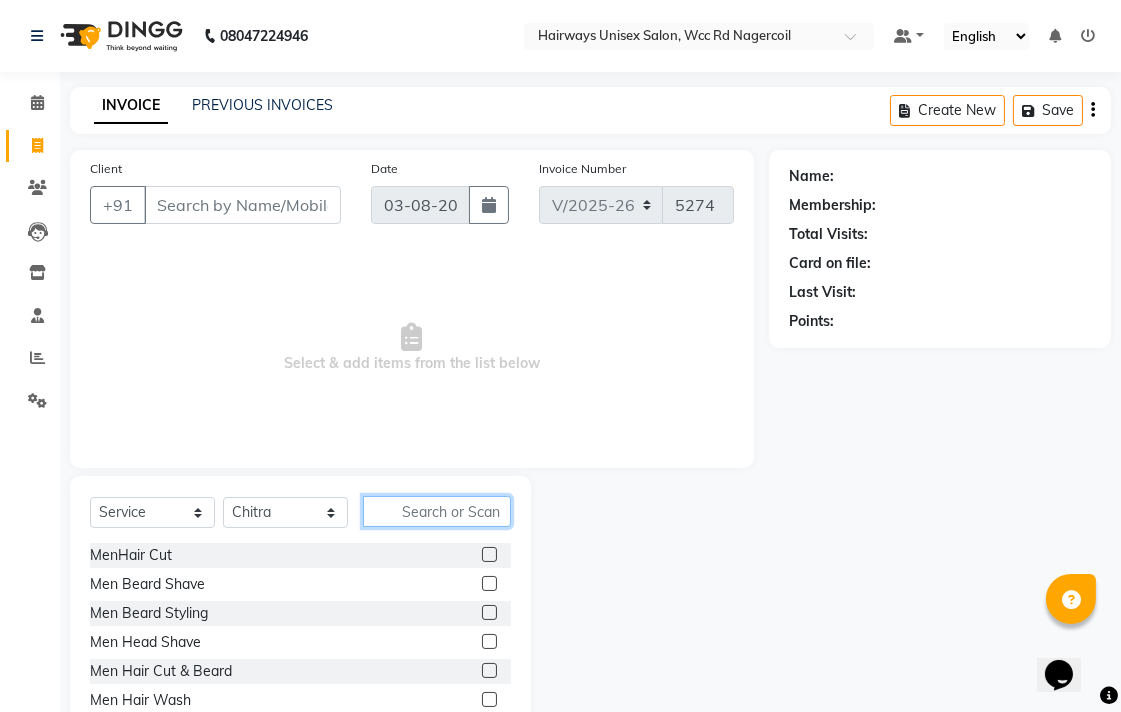 click 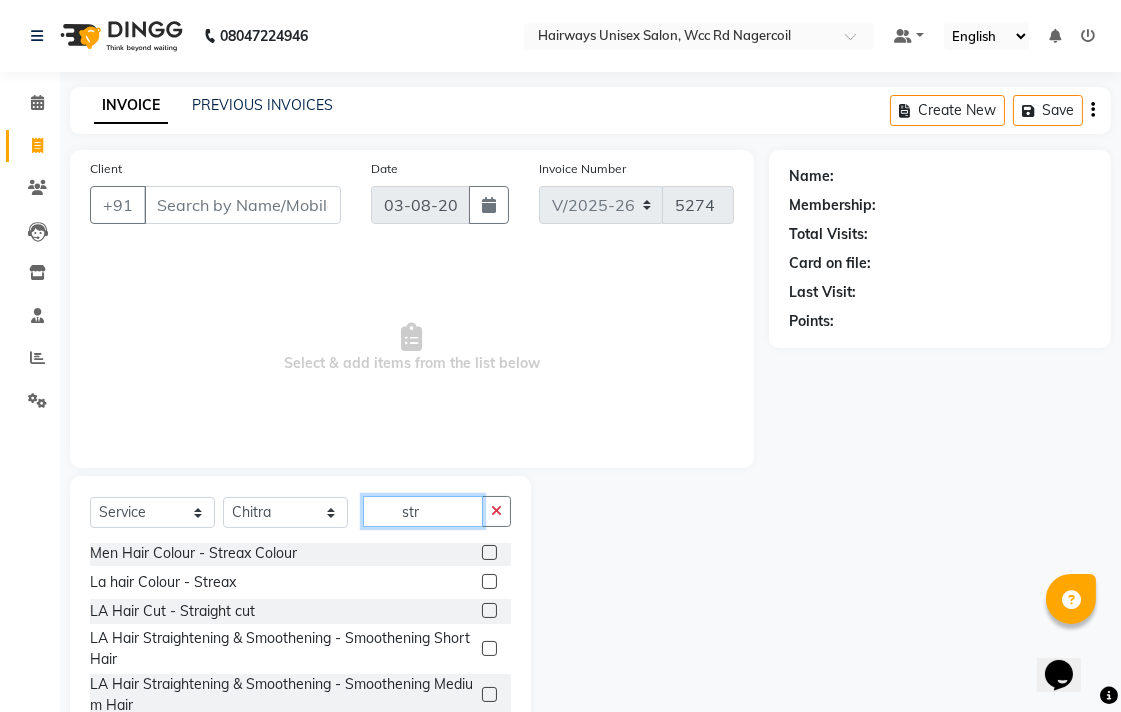 scroll, scrollTop: 111, scrollLeft: 0, axis: vertical 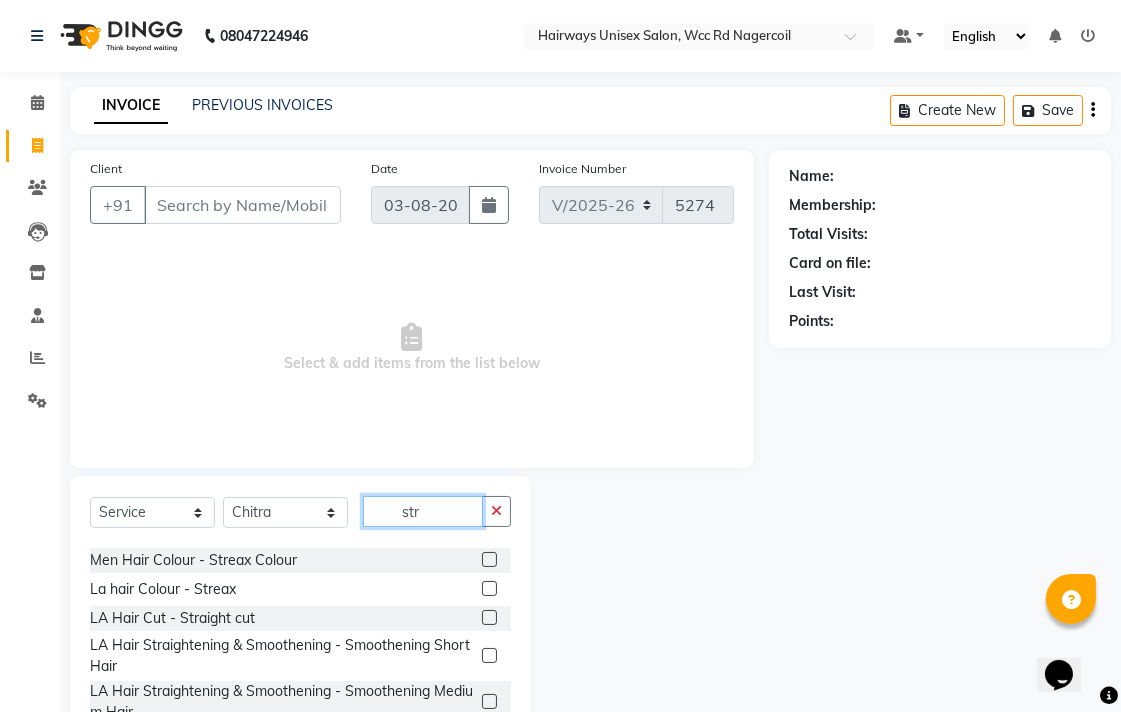 type on "str" 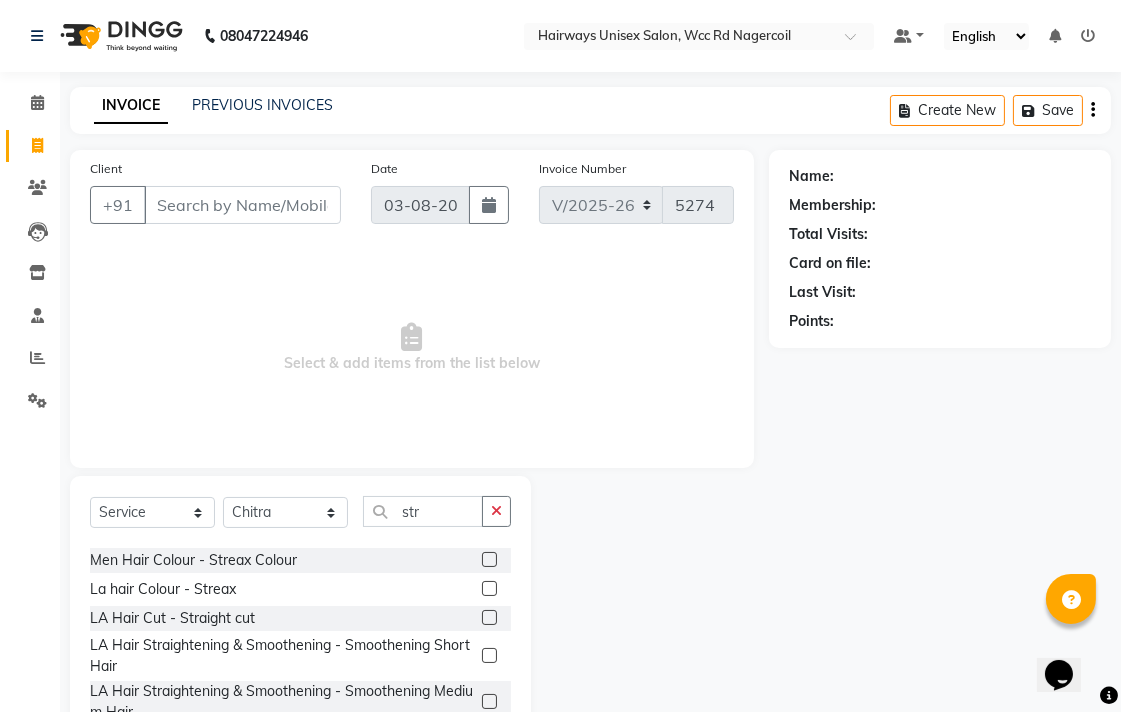 click 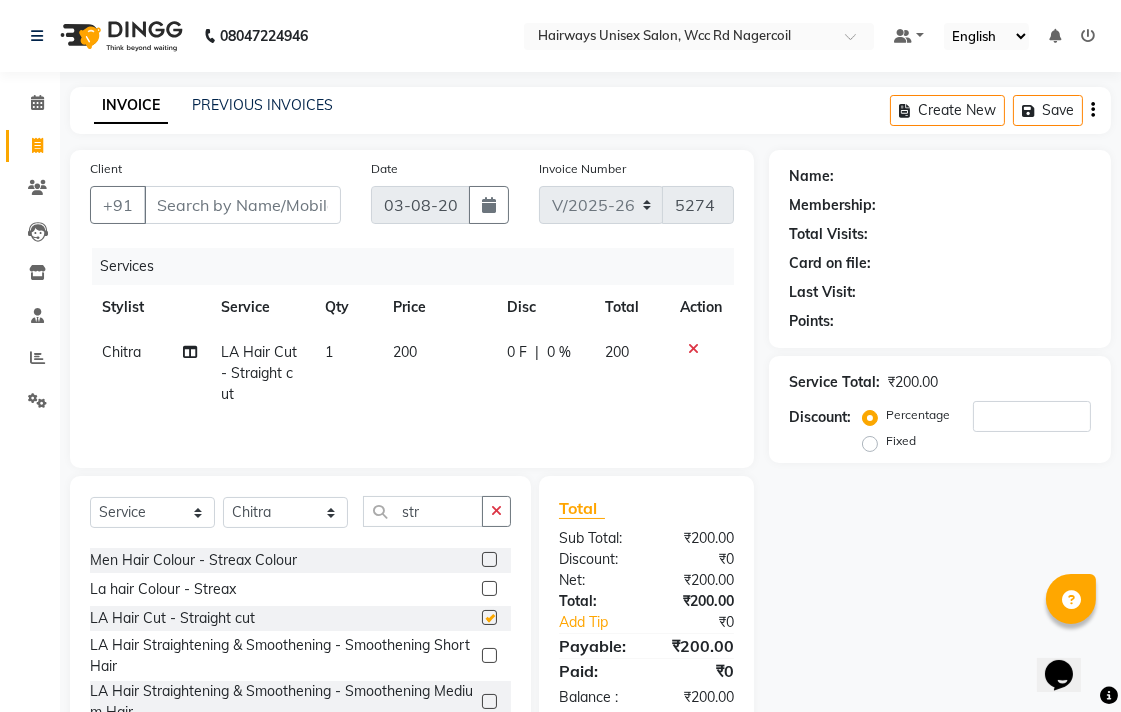 checkbox on "false" 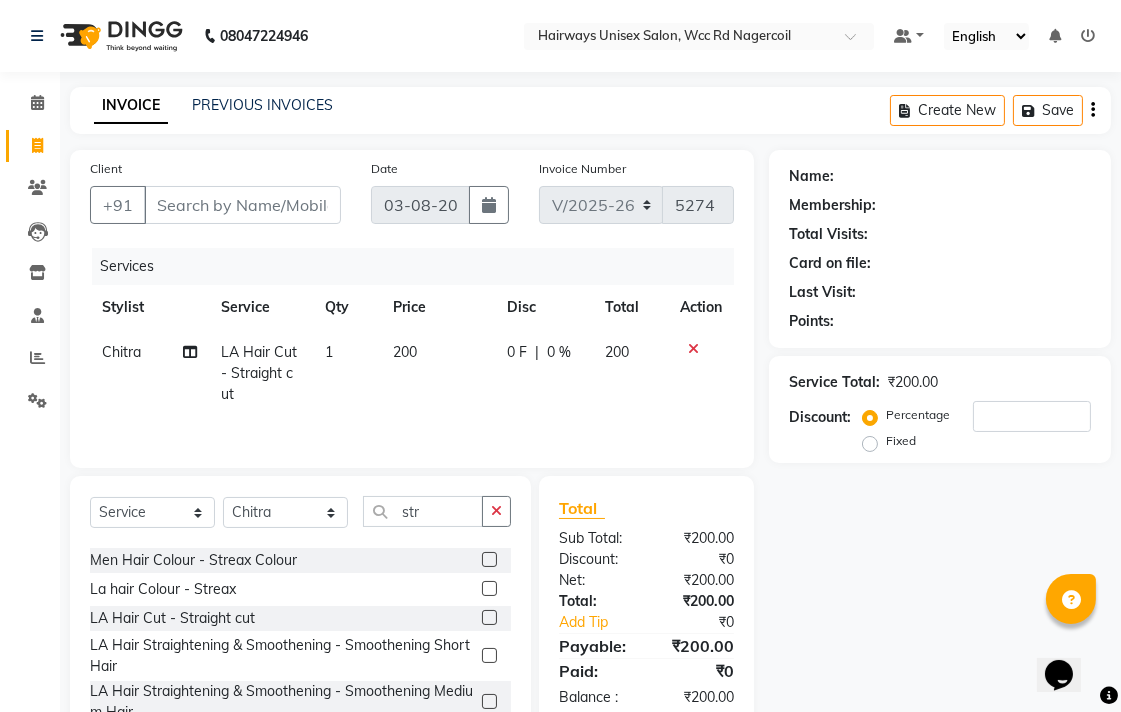 click on "1" 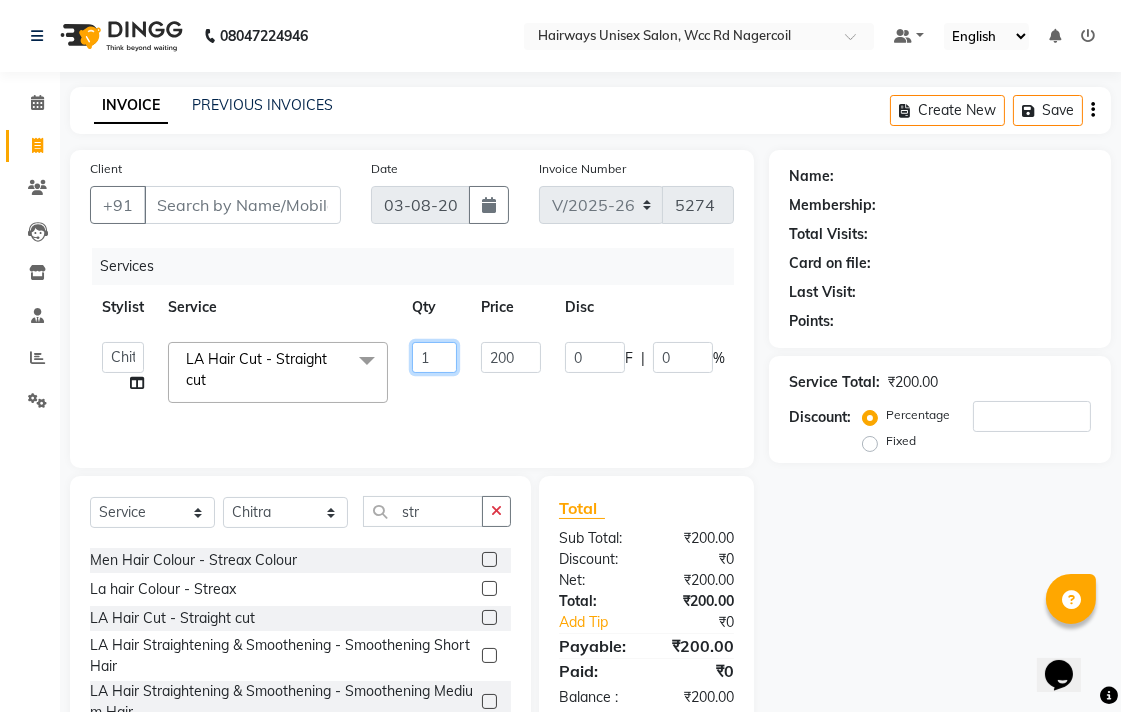 click on "1" 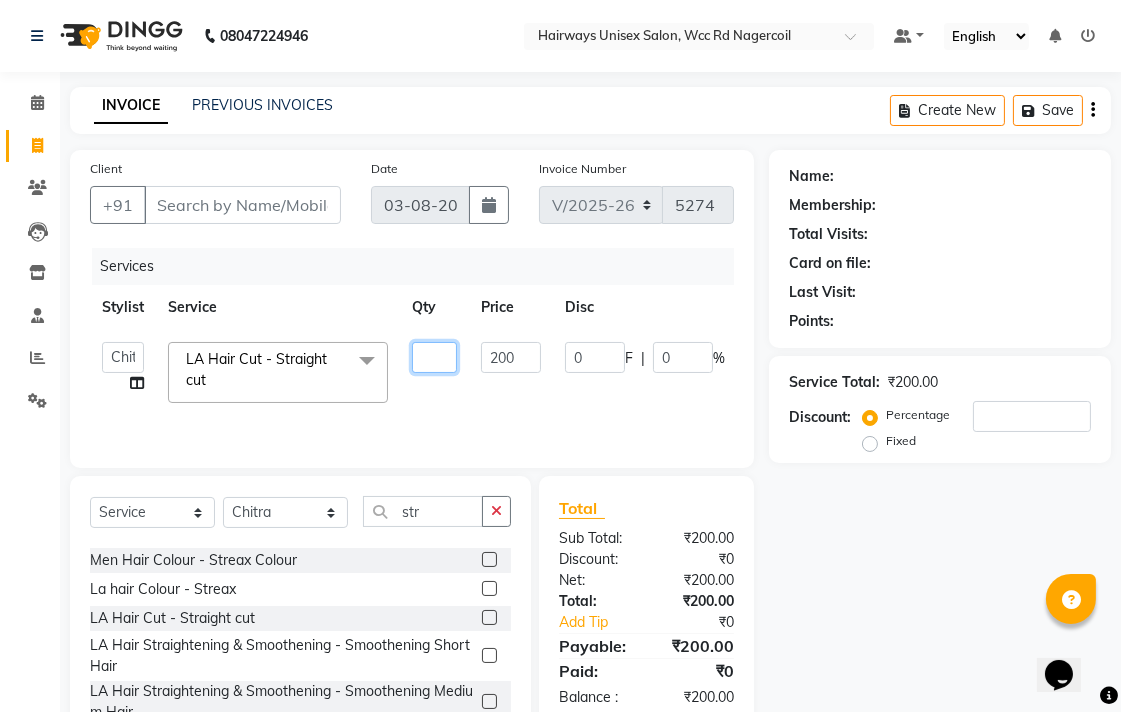 type on "2" 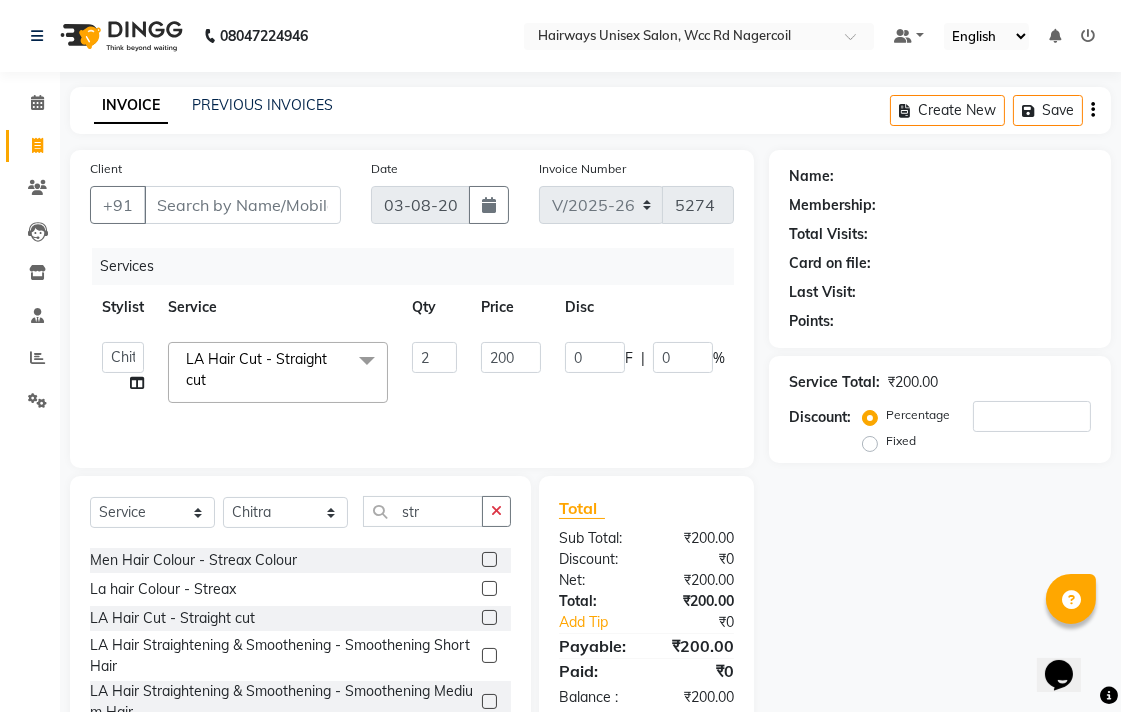 click on "0 F | 0 %" 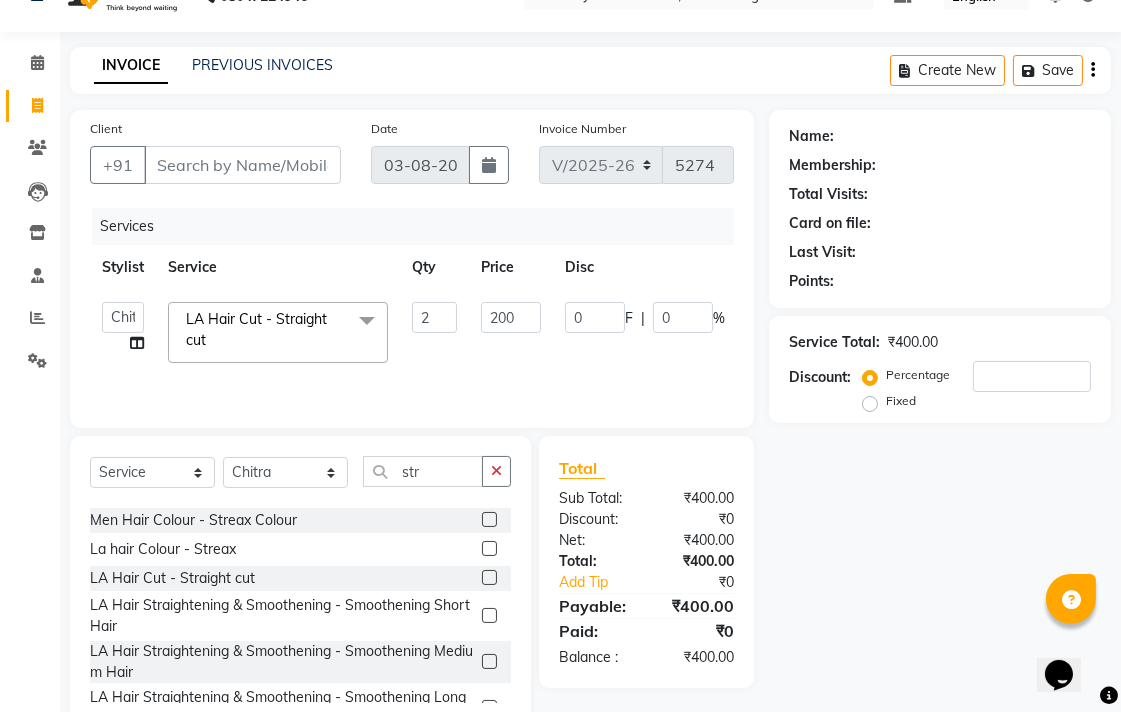 scroll, scrollTop: 0, scrollLeft: 0, axis: both 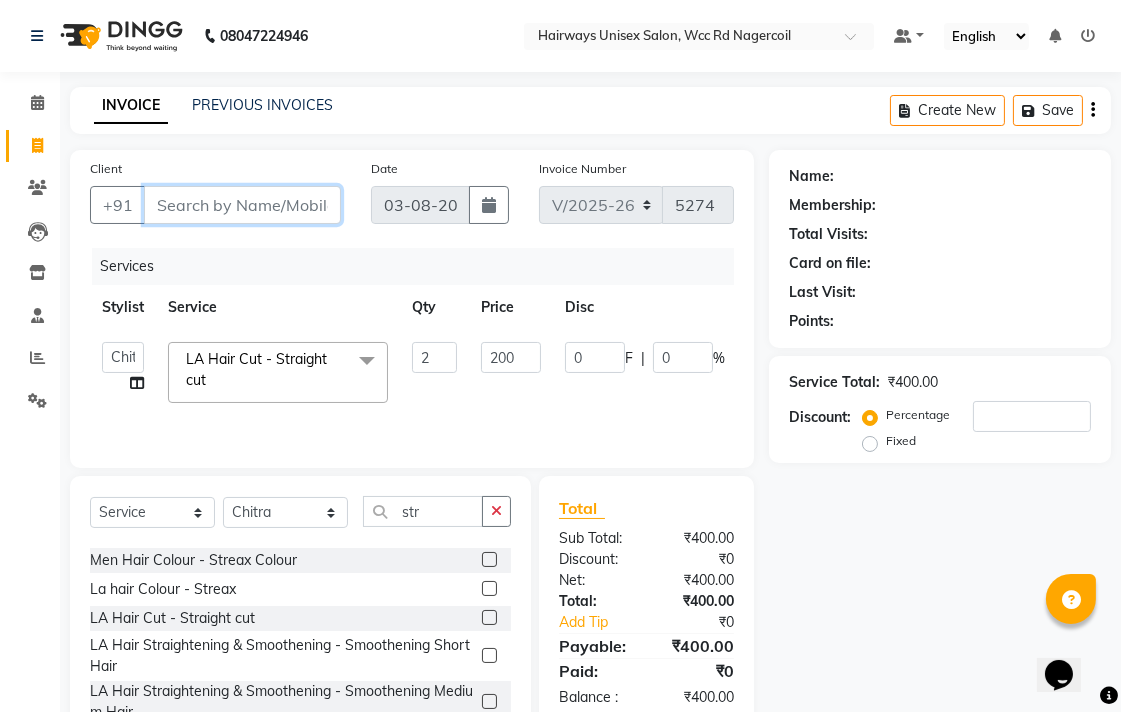 click on "Client" at bounding box center [242, 205] 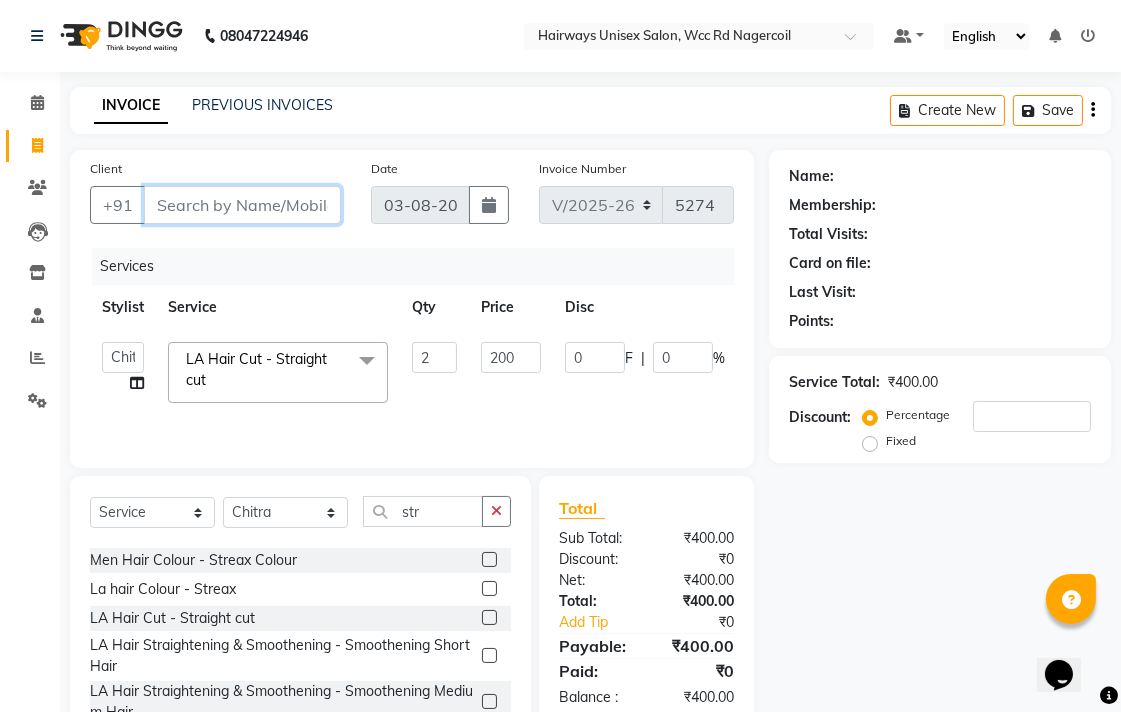 type on "7" 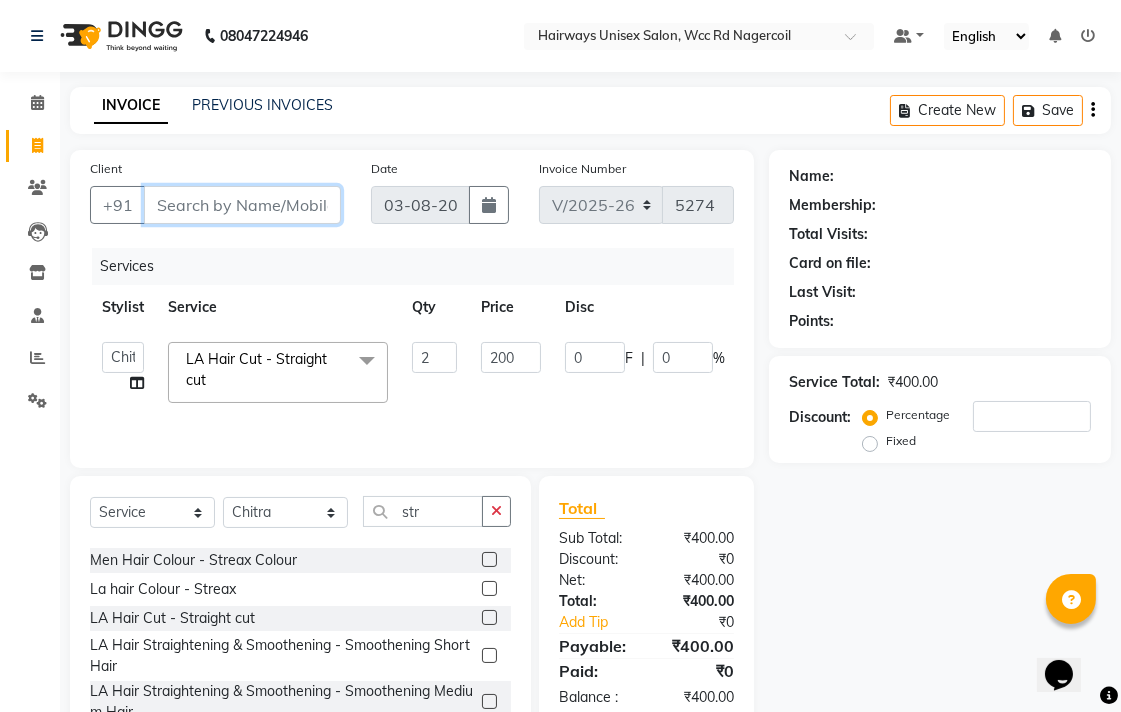 type on "0" 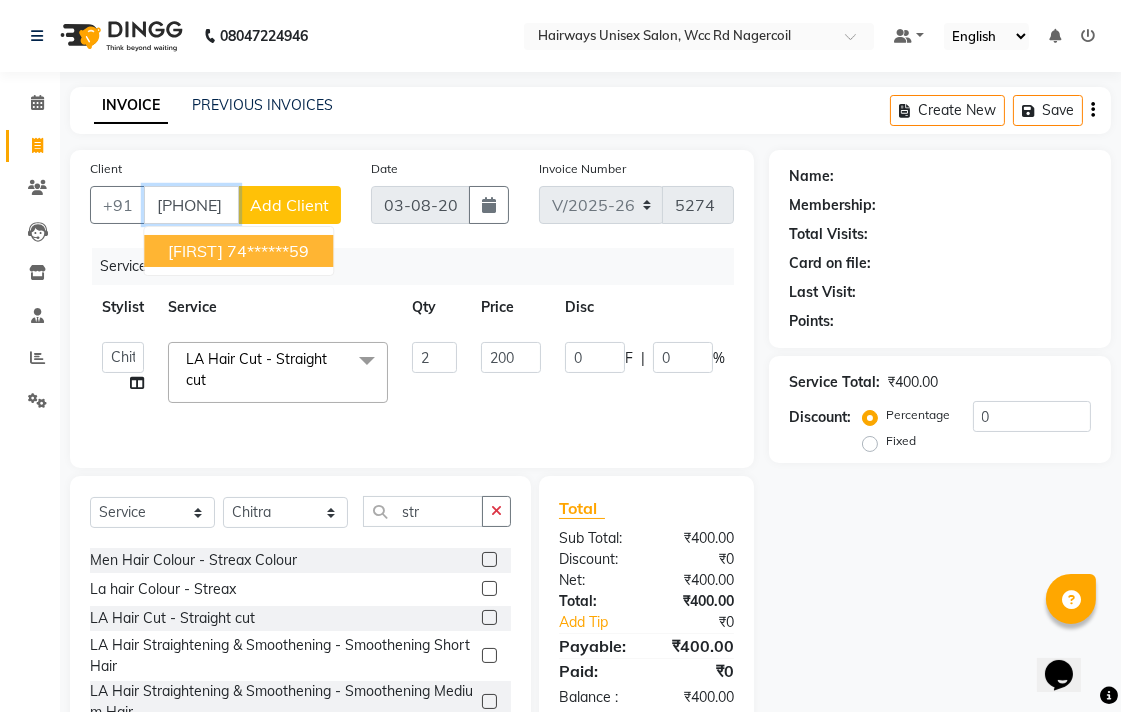 click on "74******59" at bounding box center [268, 251] 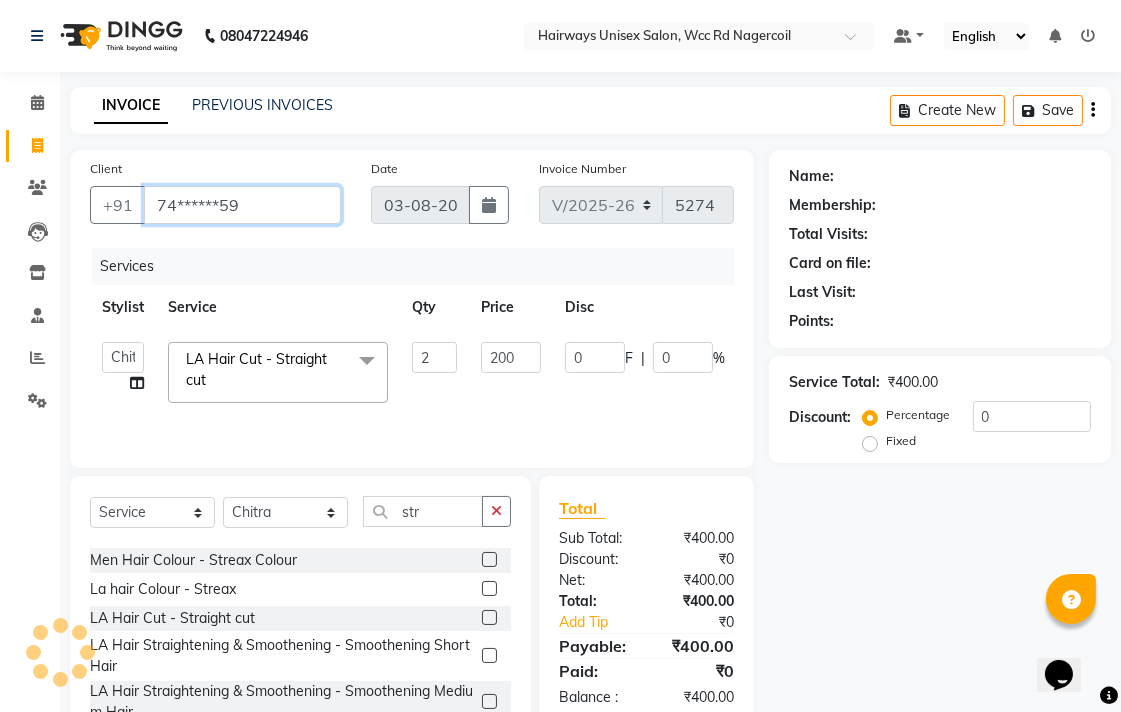 type on "74******59" 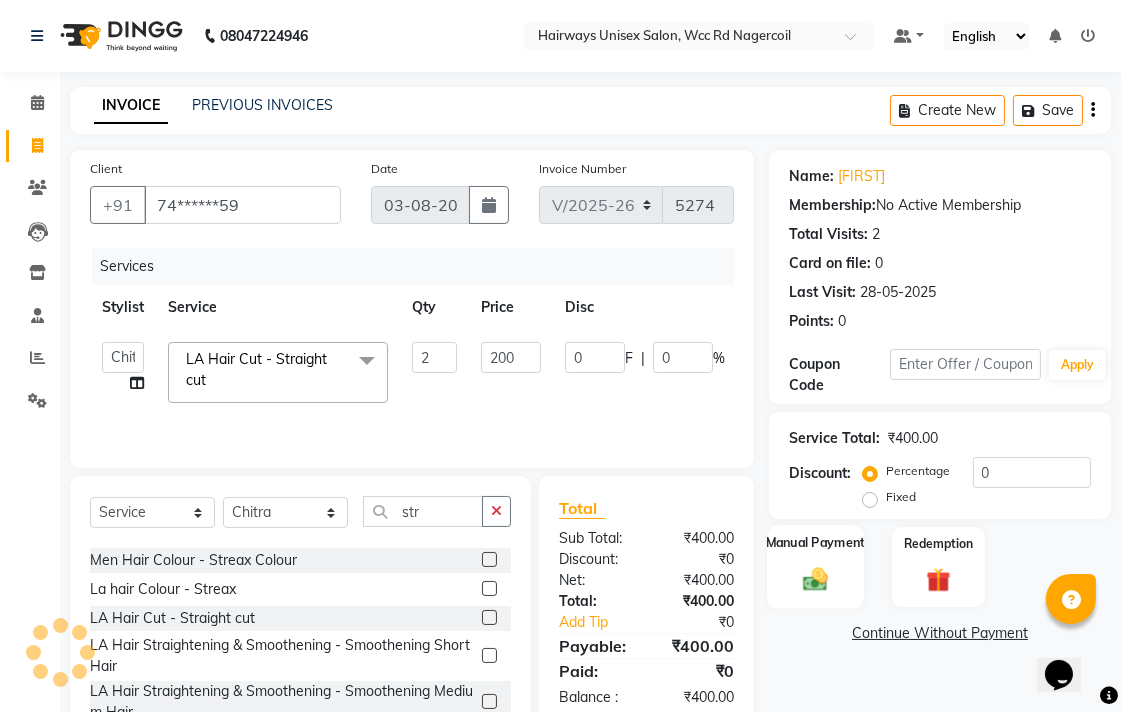 click on "Manual Payment" 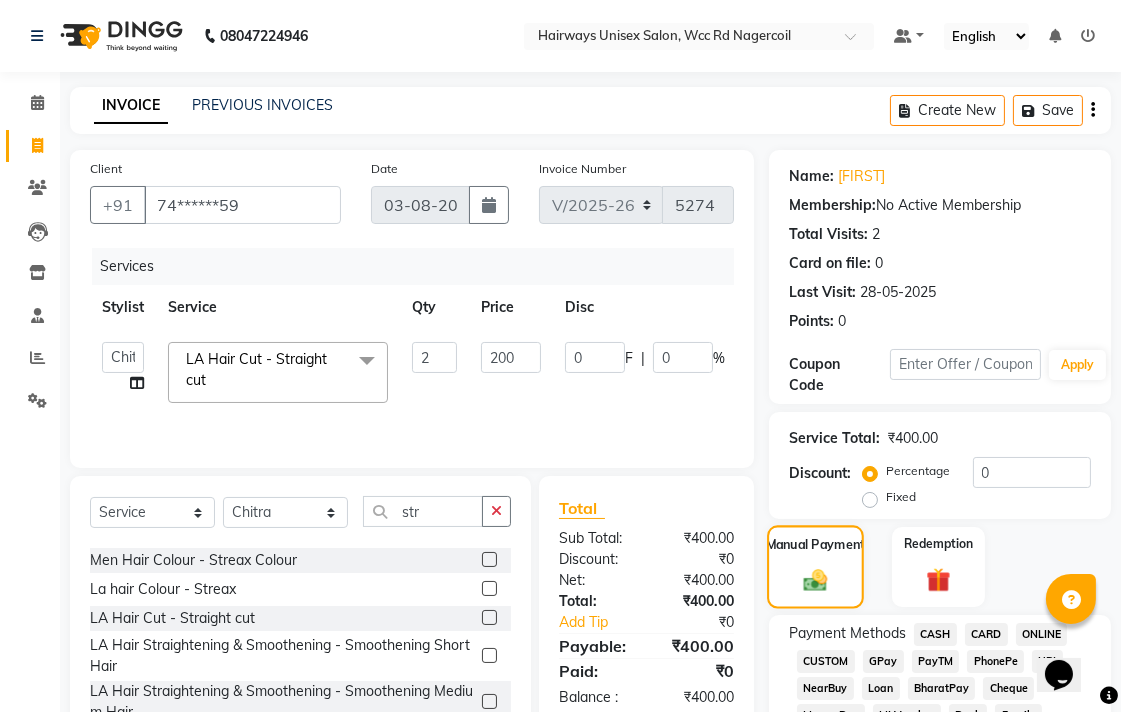 scroll, scrollTop: 222, scrollLeft: 0, axis: vertical 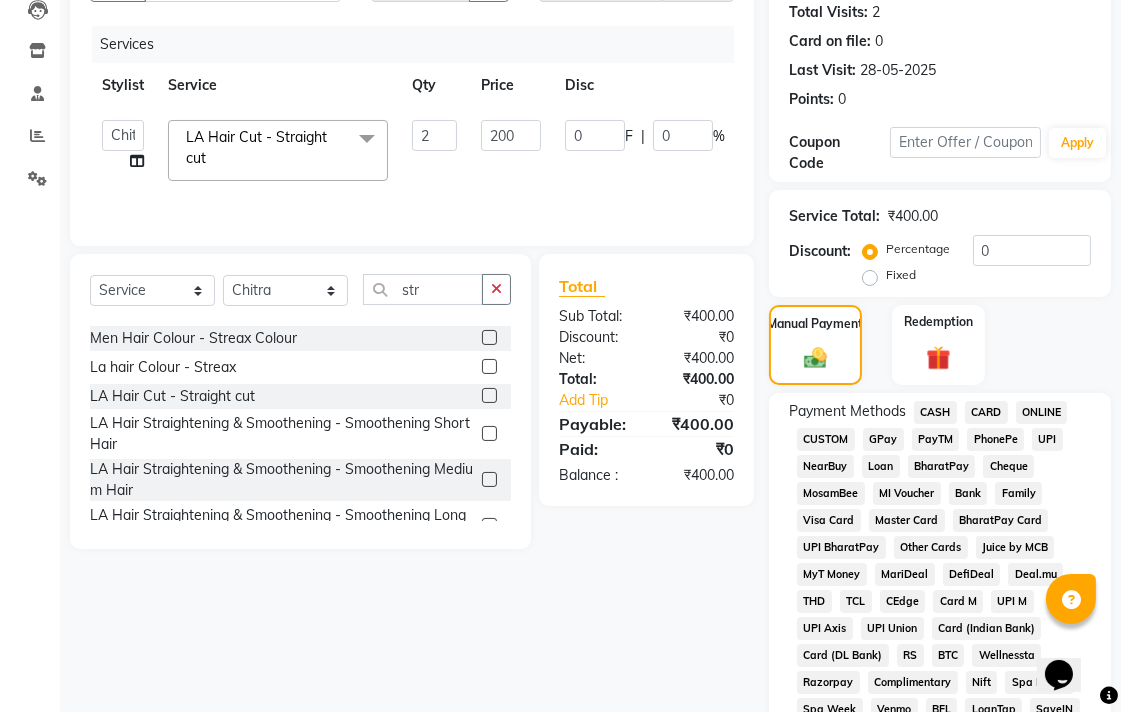 click on "CASH" 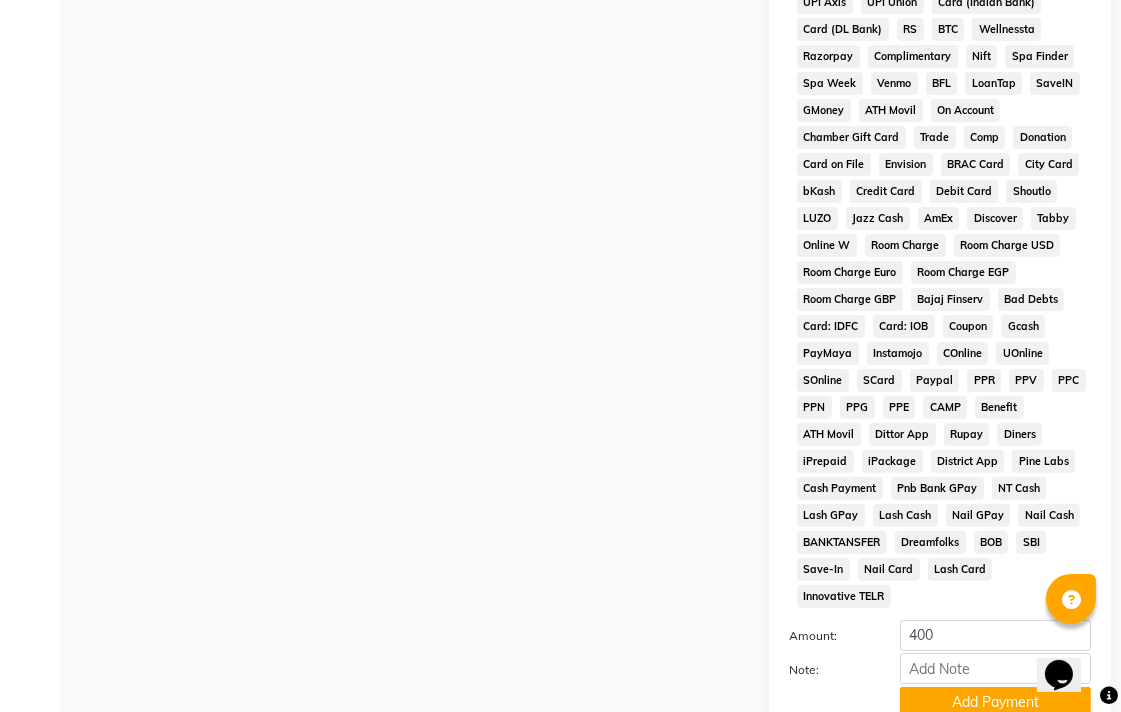 scroll, scrollTop: 913, scrollLeft: 0, axis: vertical 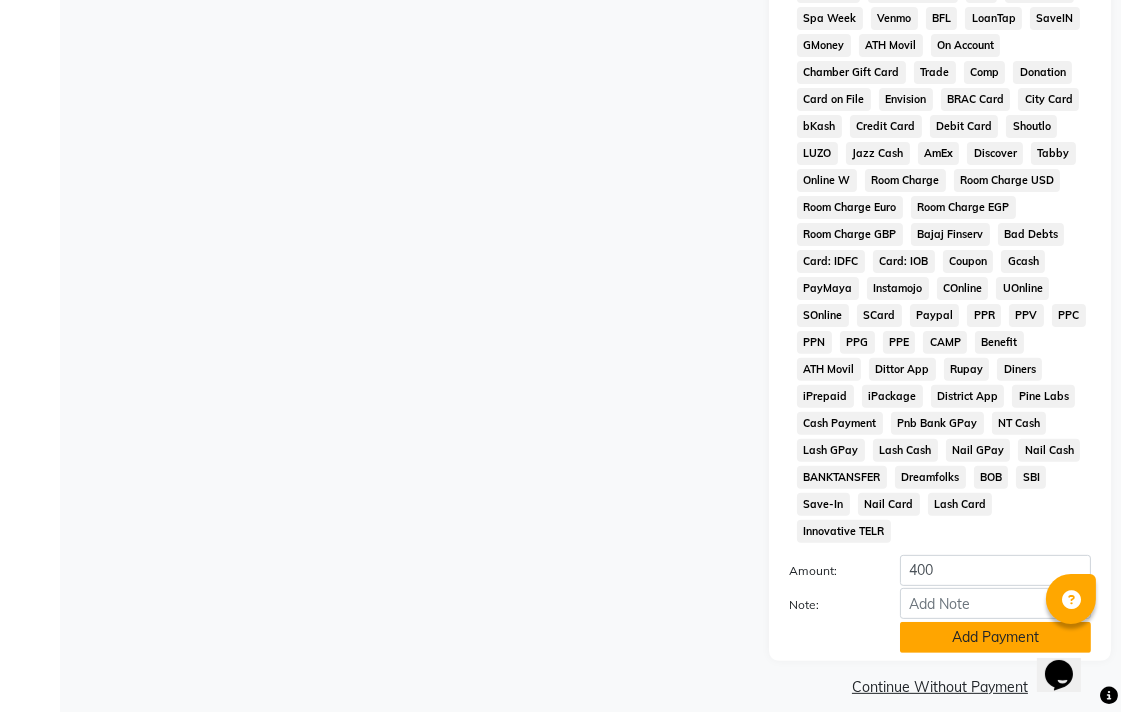 click on "Add Payment" 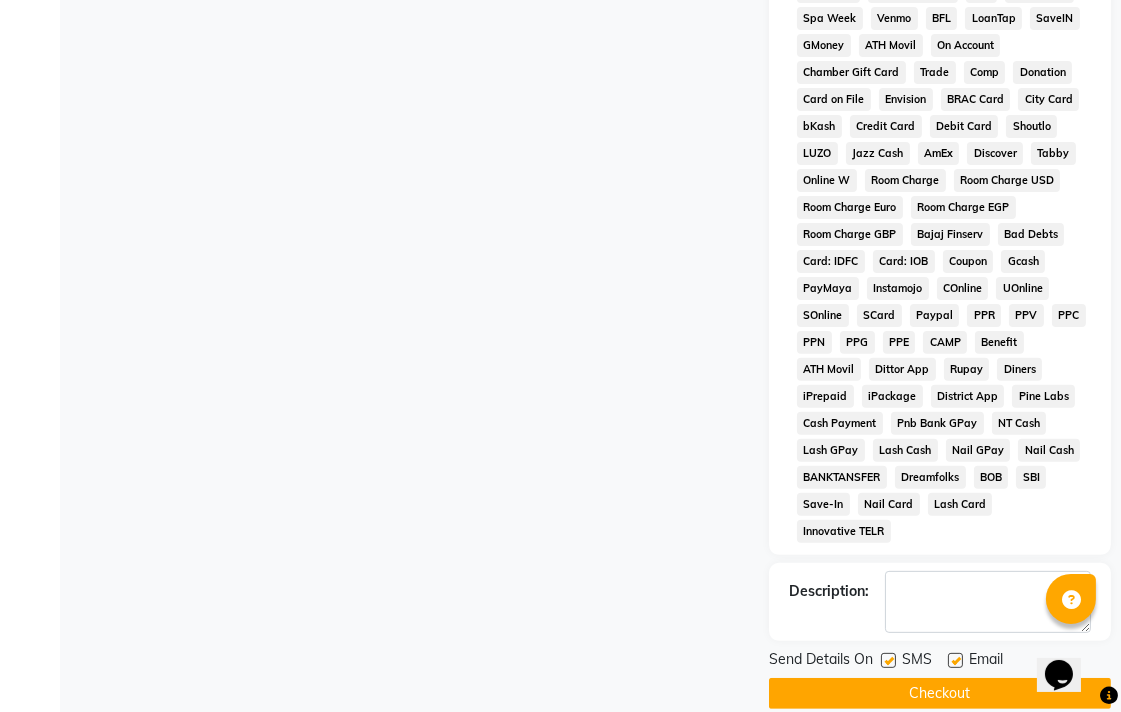 click on "Checkout" 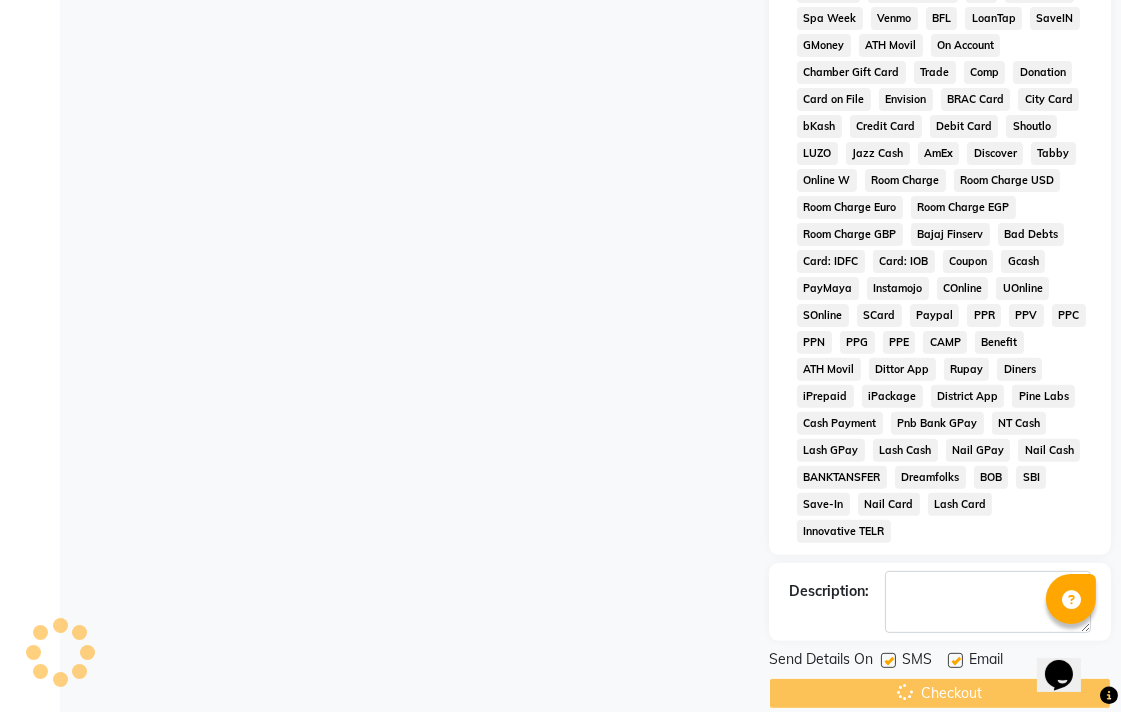 scroll, scrollTop: 0, scrollLeft: 0, axis: both 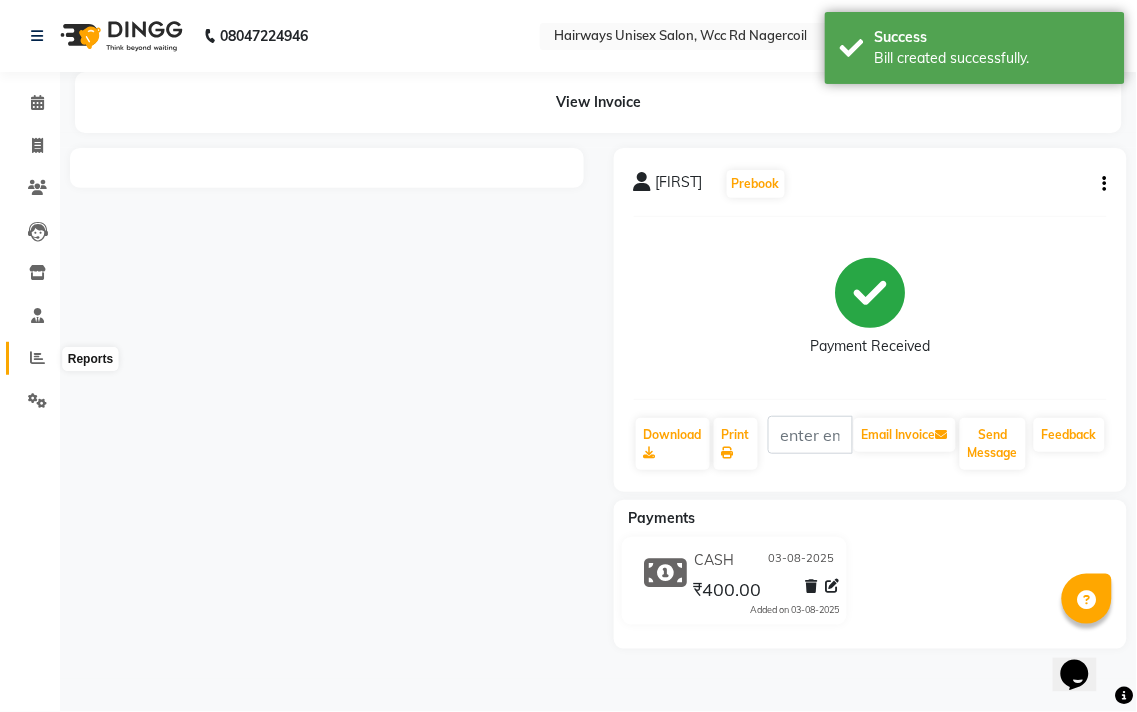 click 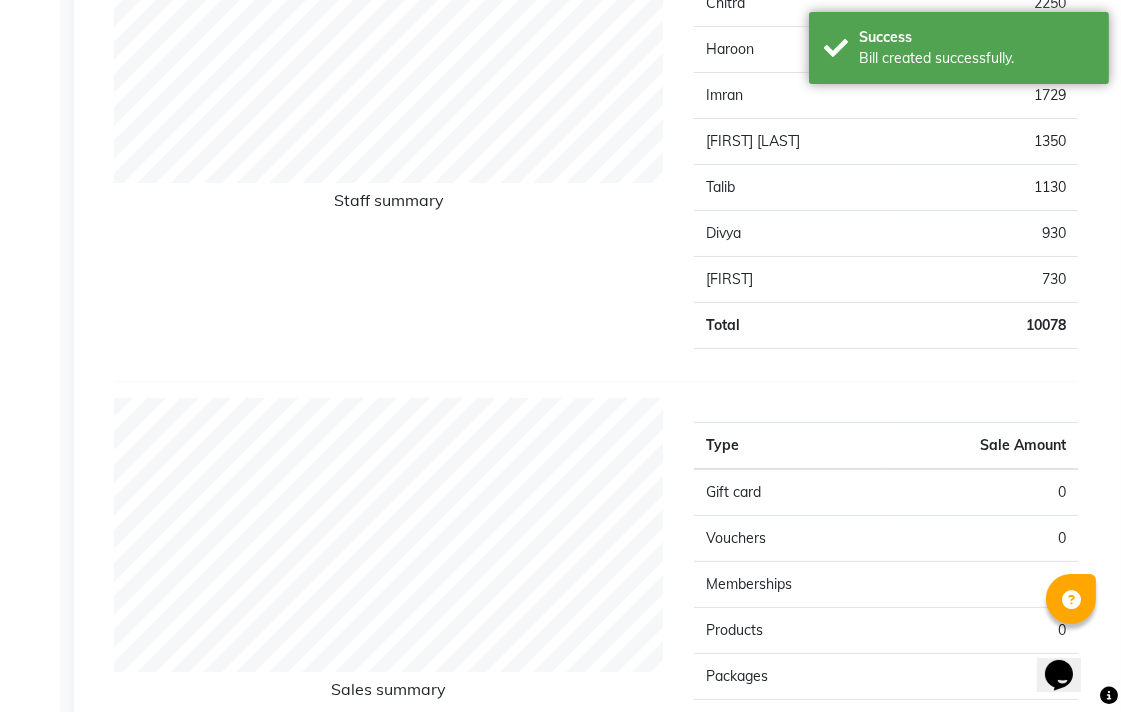 scroll, scrollTop: 0, scrollLeft: 0, axis: both 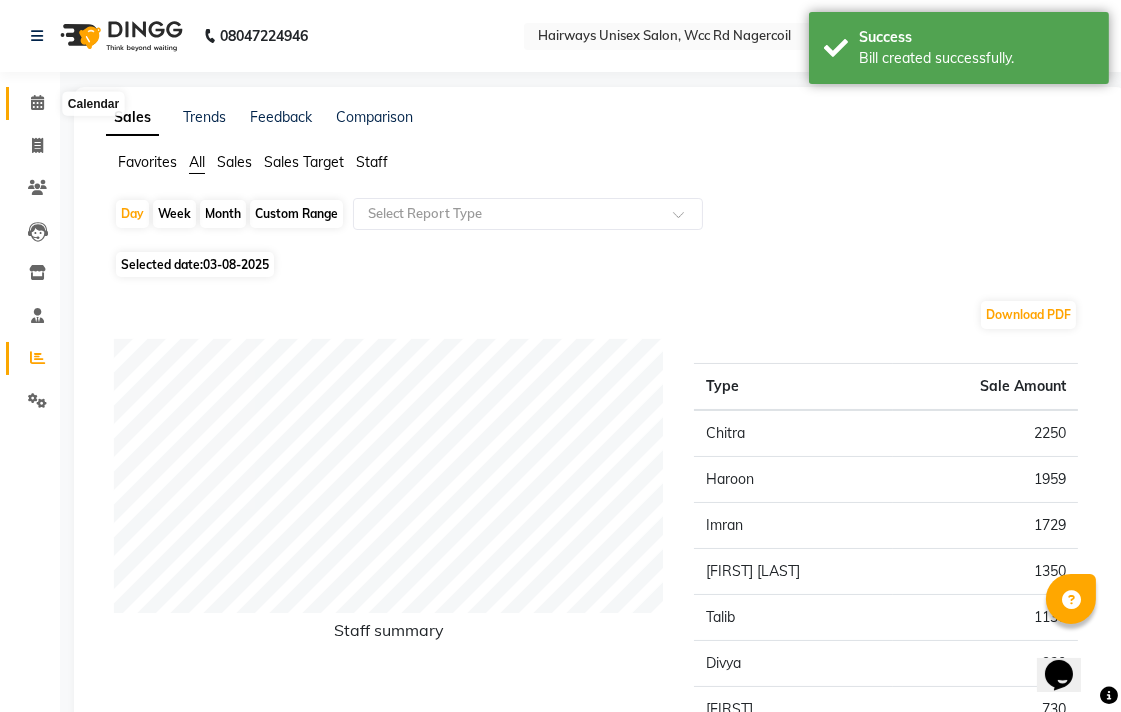 click 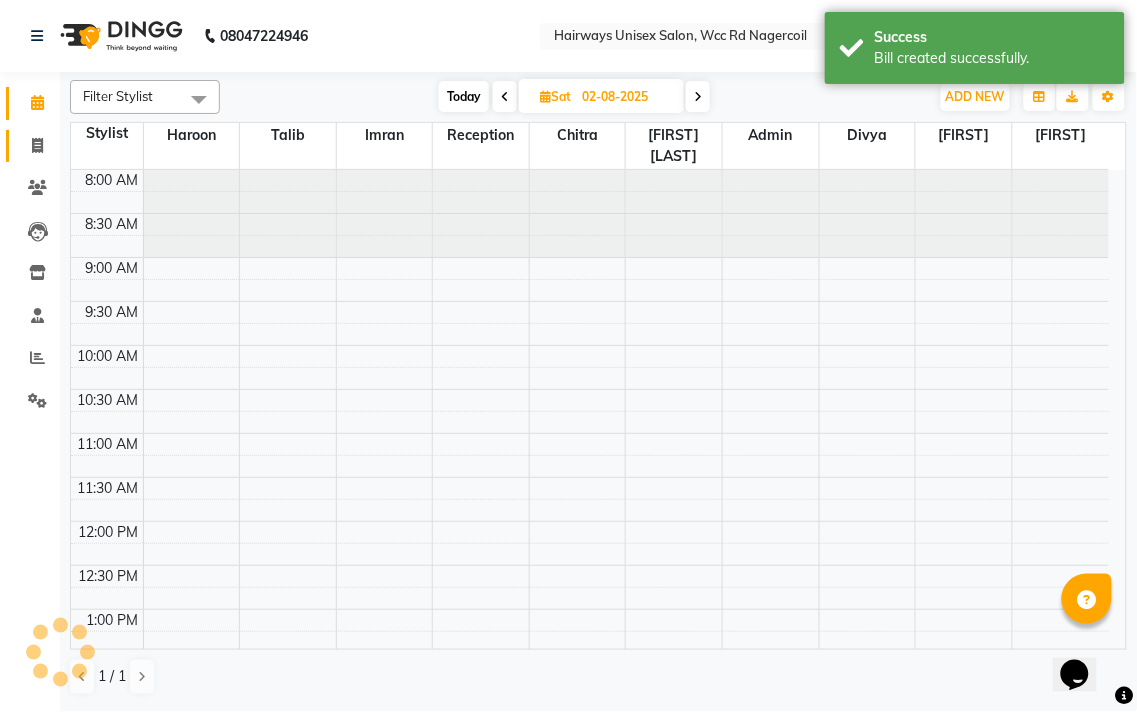 click on "Invoice" 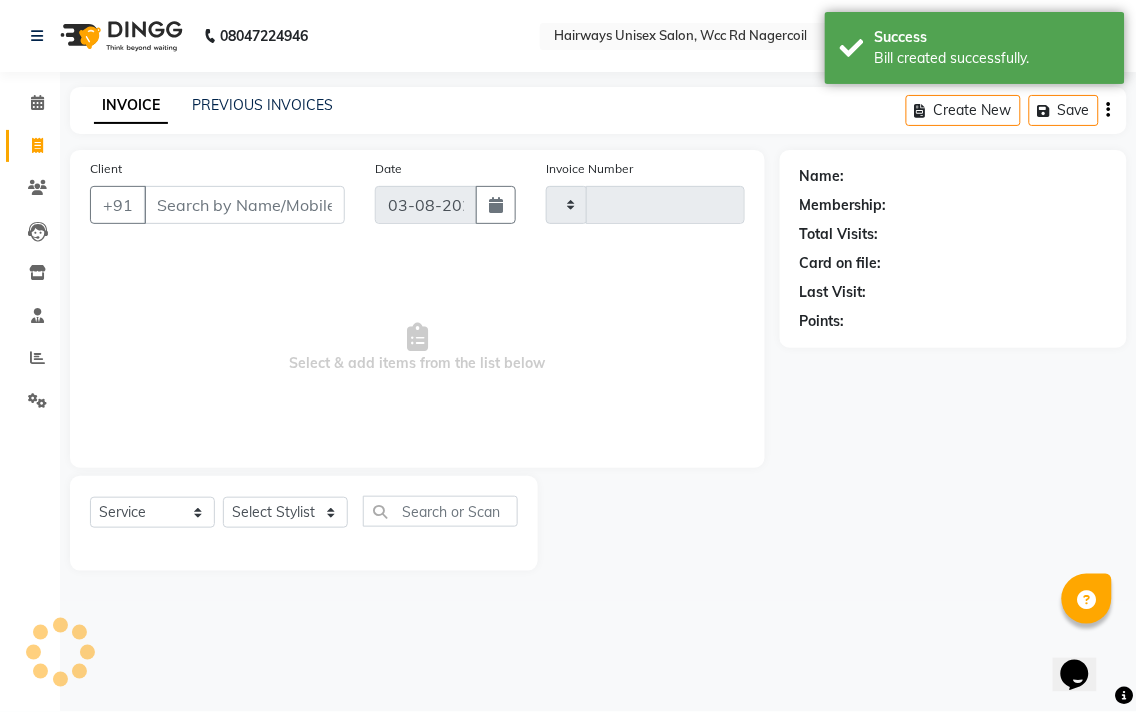 type on "5275" 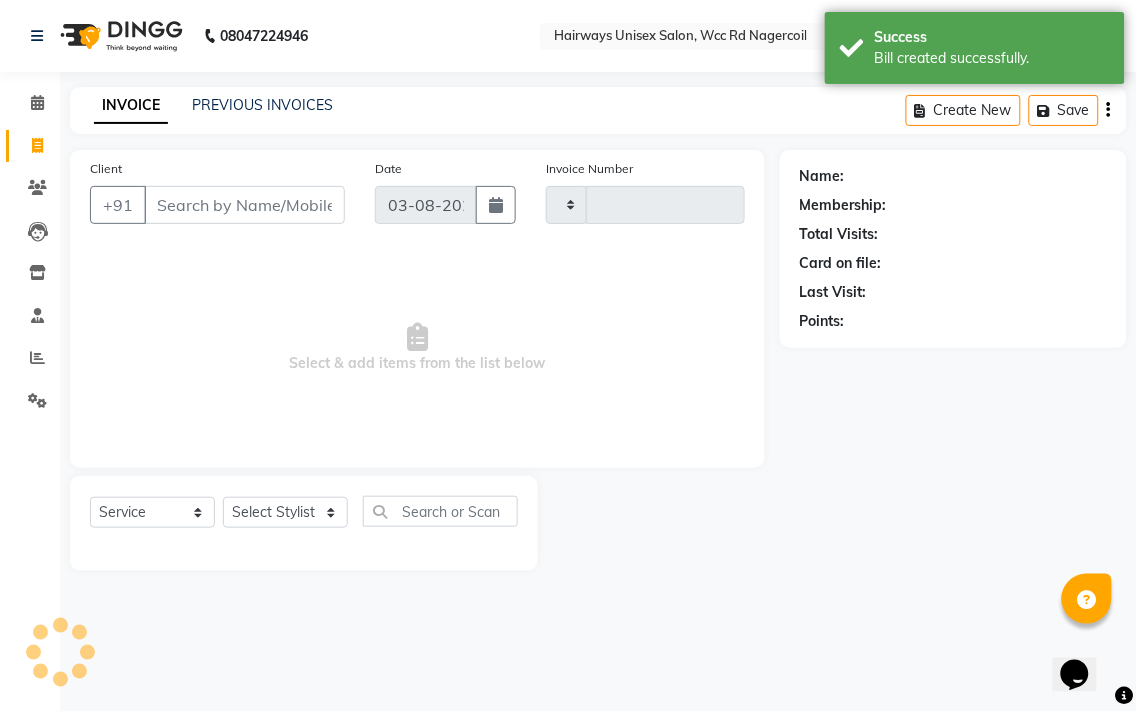 select on "6523" 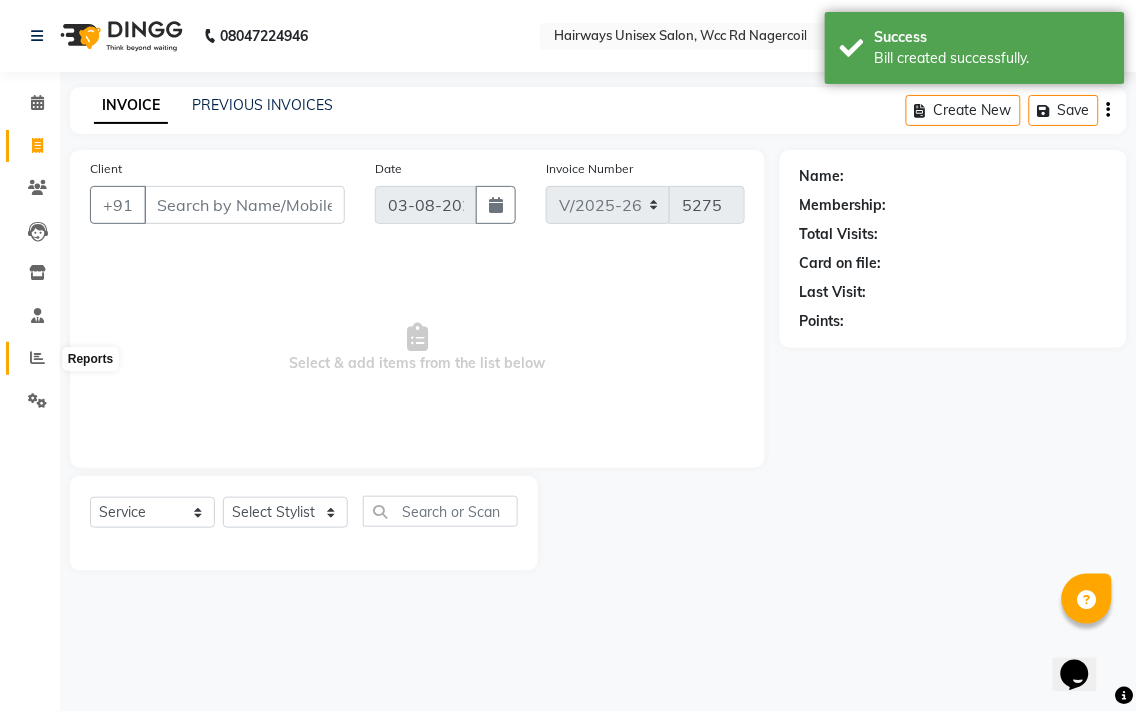click 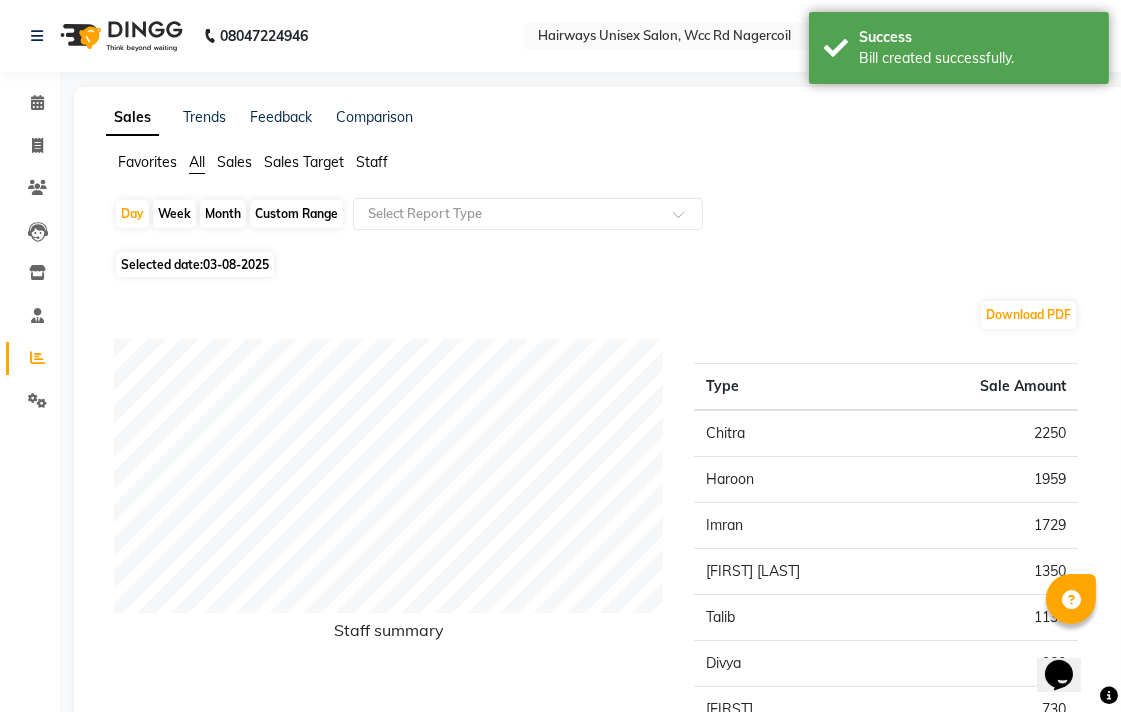 click on "Calendar" 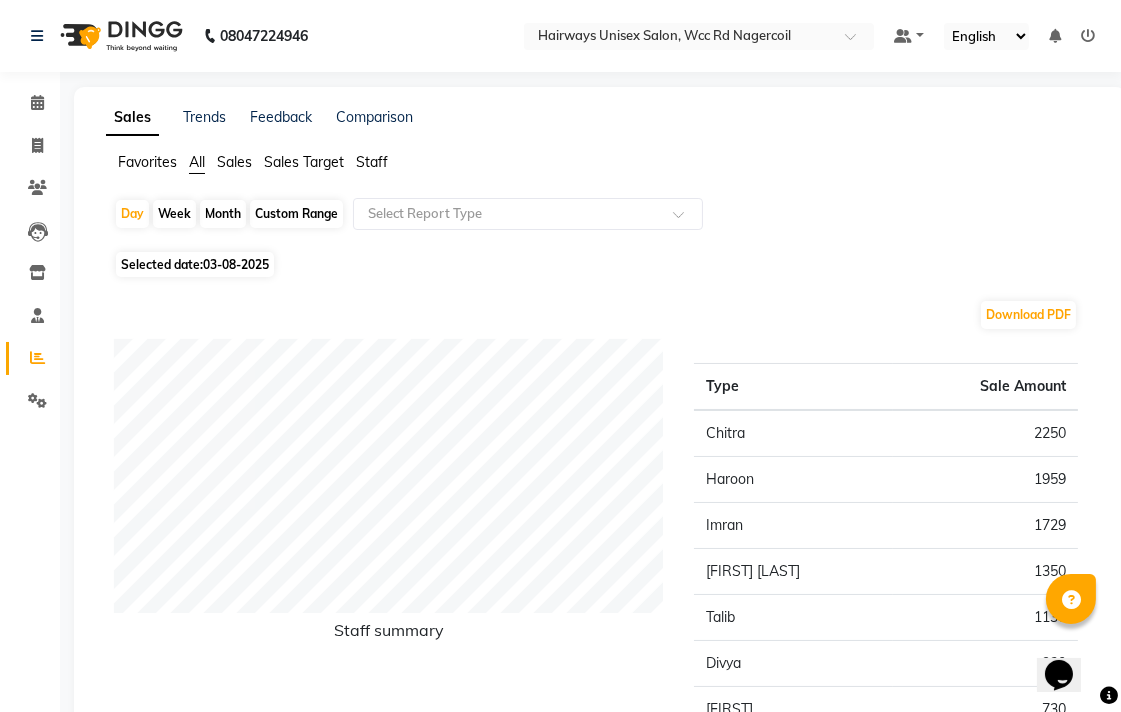 click on "Calendar" 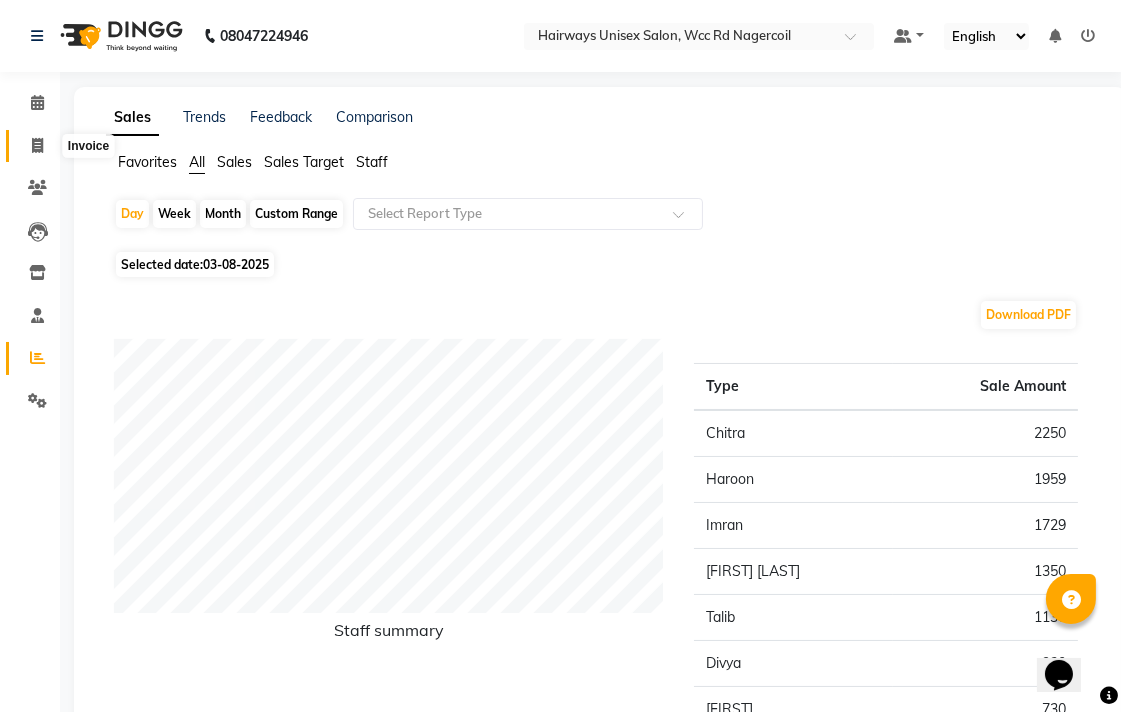 click 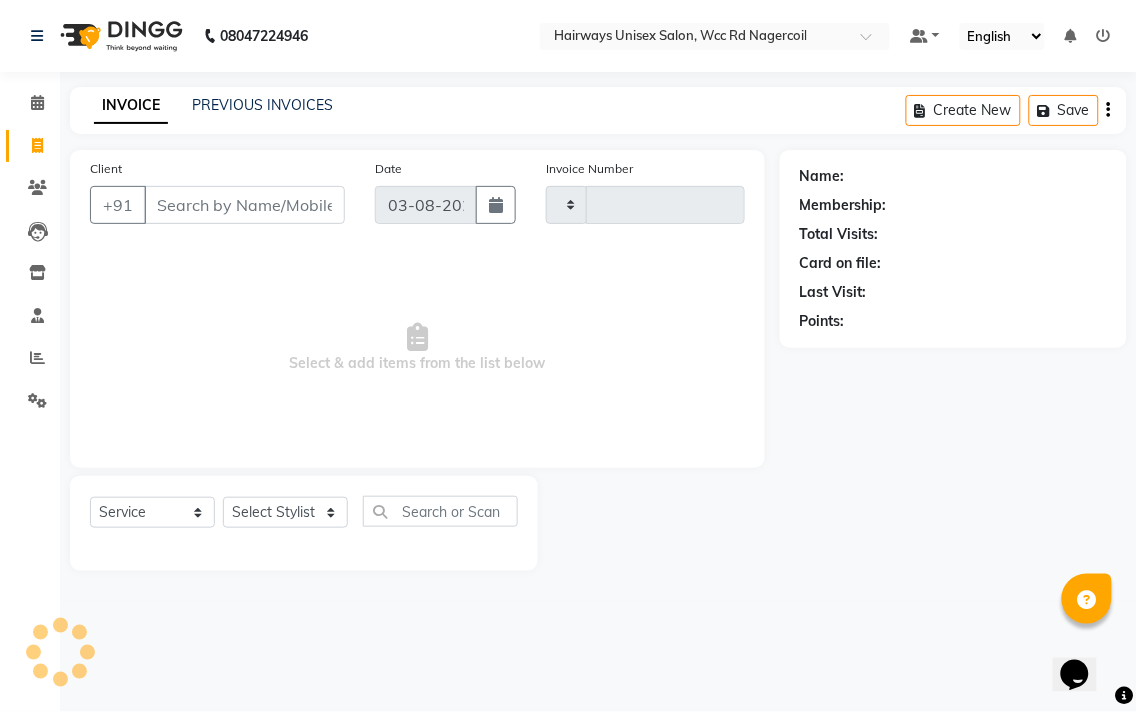 type on "5275" 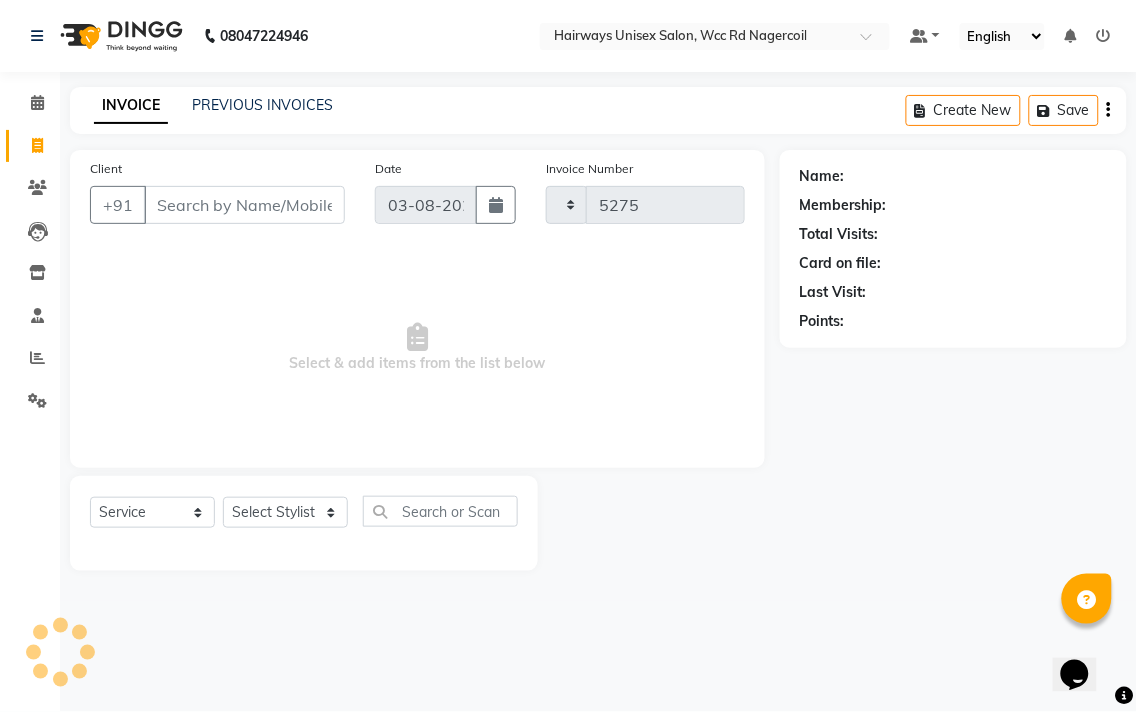 select on "6523" 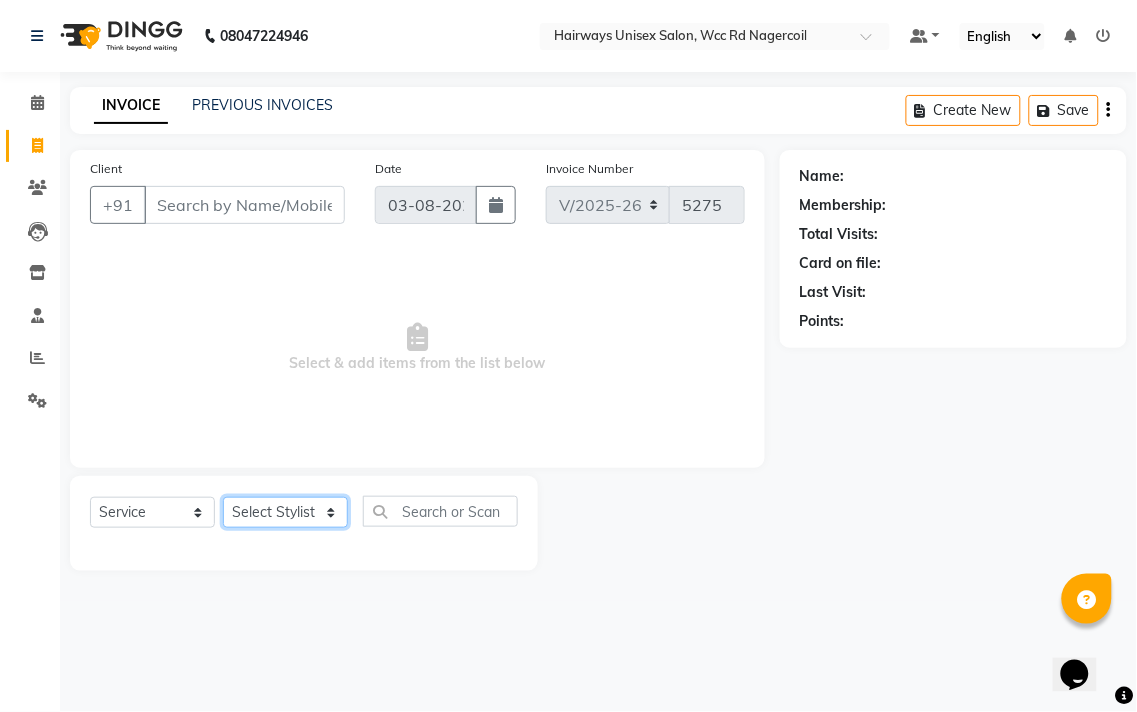 click on "Select Stylist" 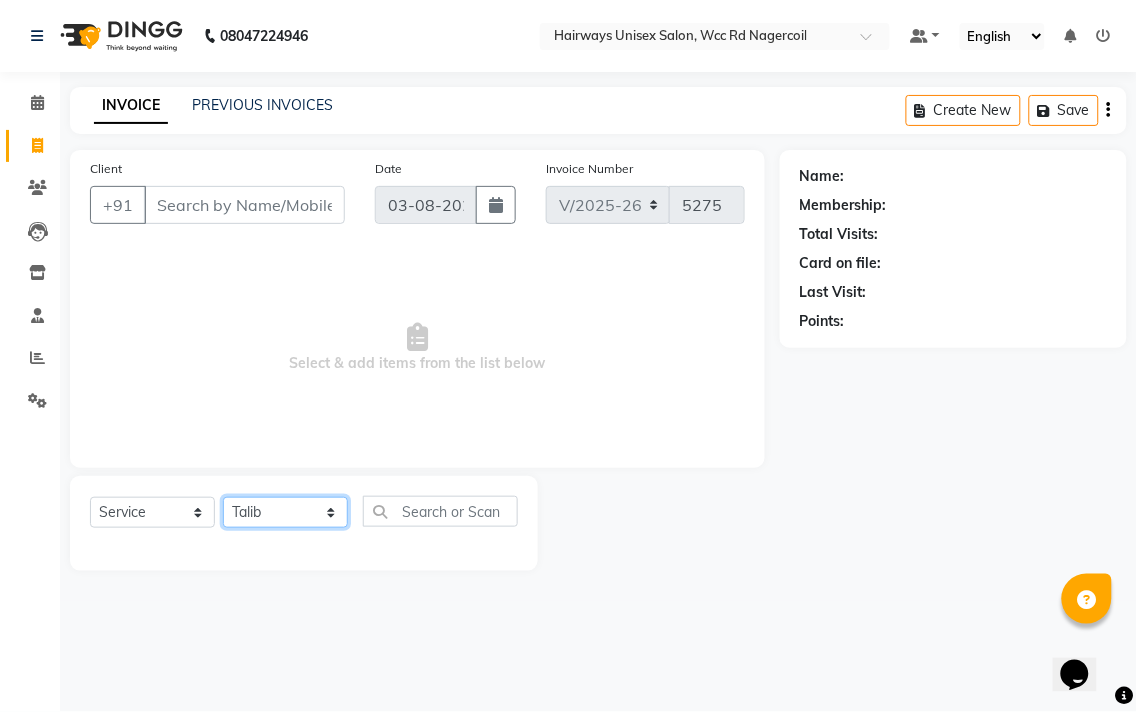 click on "Select Stylist Admin [FIRST] [FIRST] [FIRST] [FIRST] [FIRST] Reception [FIRST] [FIRST] [FIRST] [FIRST] LA Threading - Eye Brow x MenHair Cut Men Beard Shave Men Beard Styling Men Head Shave Men Hair Cut & Beard Men Hair Wash Men Kids Hair Cut Men Threading face scurb Men Straighterning, Smoothening - Front Men Straightening, Smoothening - Half Men Straightening, Smoothening - Full Men Grown smoothening- straightening Men Dandruff Treatment - Da0ndruff Treatment (short hair) Men Dandruff Treatment - Dandruff Treatment (Medium hair) Men Dandruff Treatment - Dandruff Treatment (Long hair) Men Dandruff scrub Men Relaxing Head Massage - Cocnut Oil Men Relaxing Head Massage - Navaratna Oil Men Relaxing Head Massage - Cold Oil Men Relaxing Head Massage - Almond Oil Men Relaxing olive oil massage Men Hair Colour - Mustache Men Hair Colour - Mustache (Ammonia Free) Men Hair Colour - Beard Colour Men Hair Colour - Beard Colour (Ammonia Free) MenHairColour - Premium Colour (inoa) Men Hair Colour - Head colour LA Jaw -face" 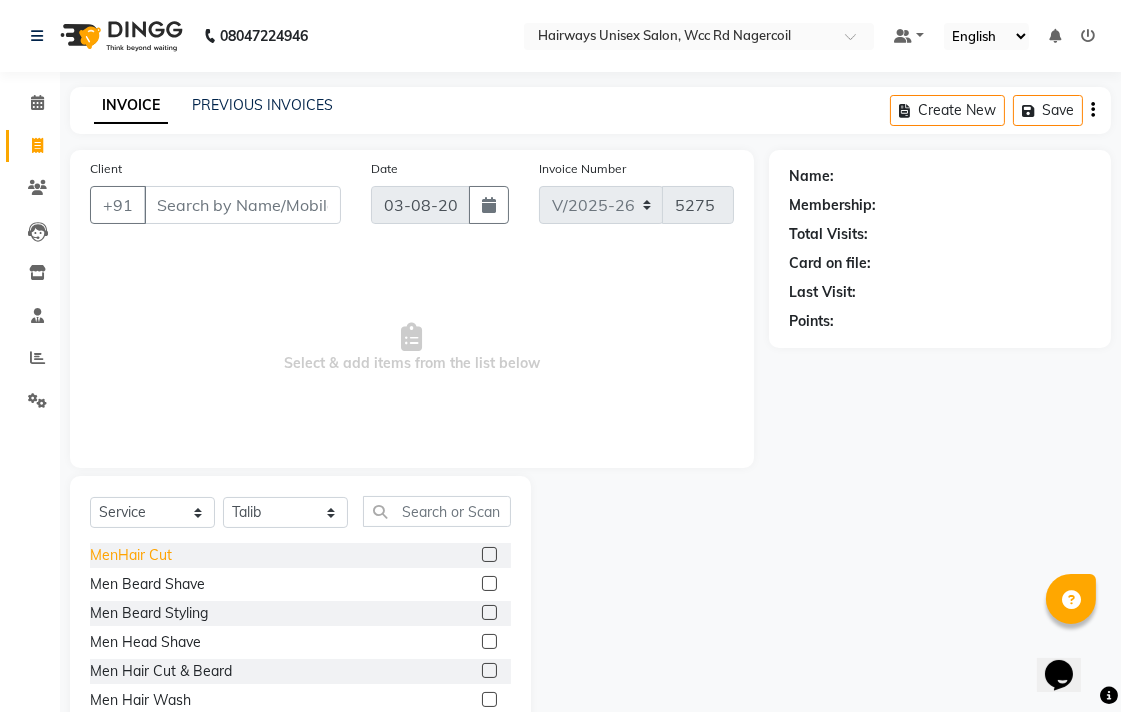 click on "MenHair Cut" 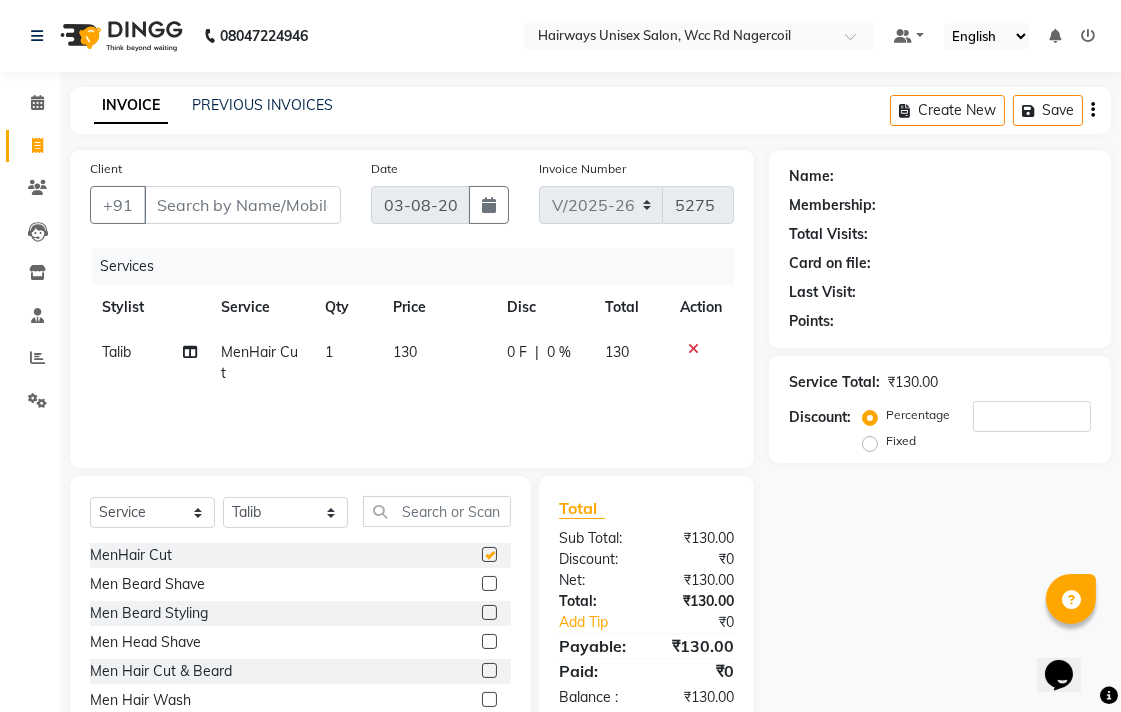 checkbox on "false" 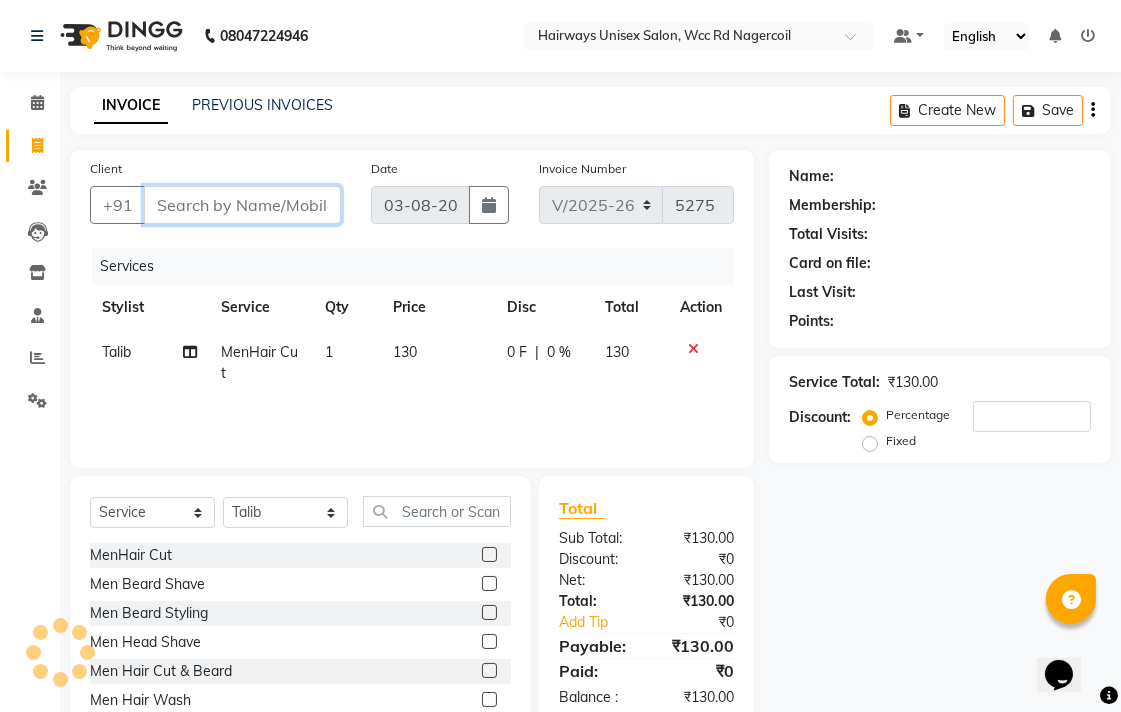 click on "Client" at bounding box center [242, 205] 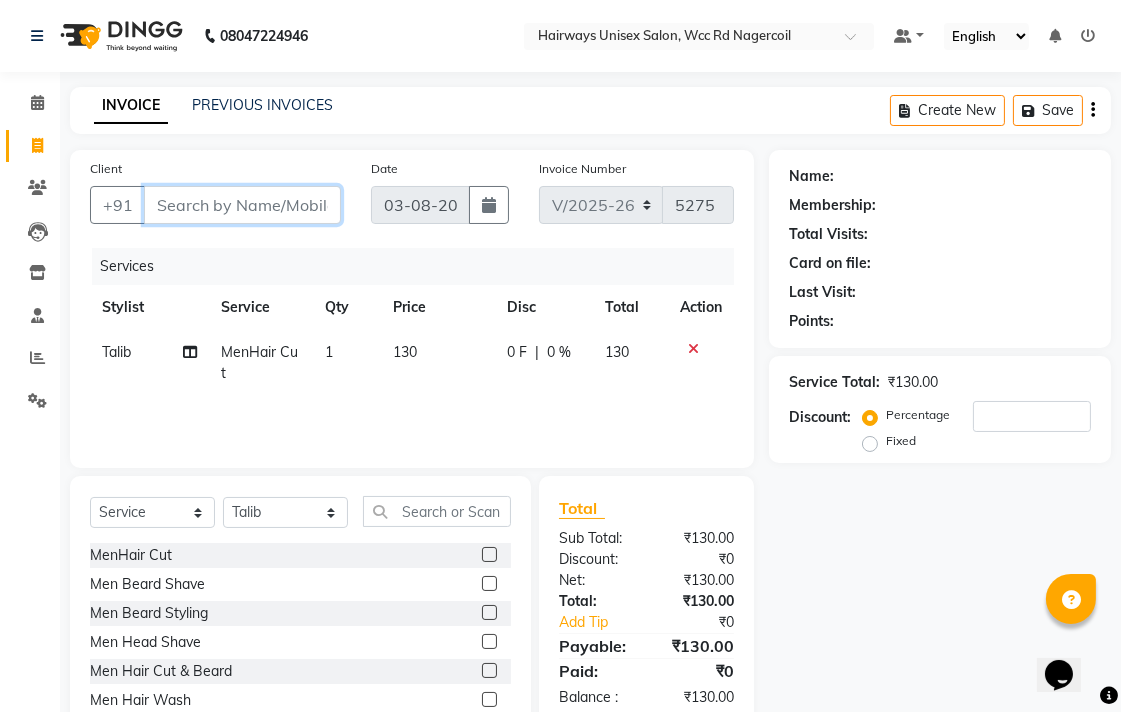 type on "9" 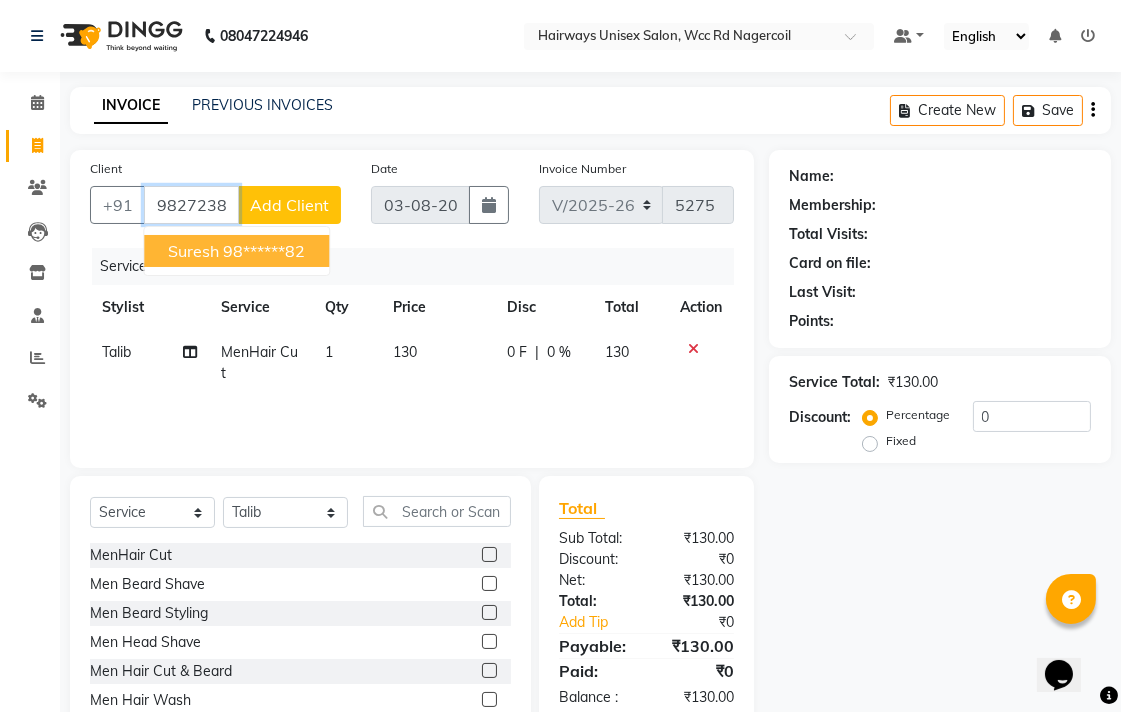 click on "98******82" at bounding box center [264, 251] 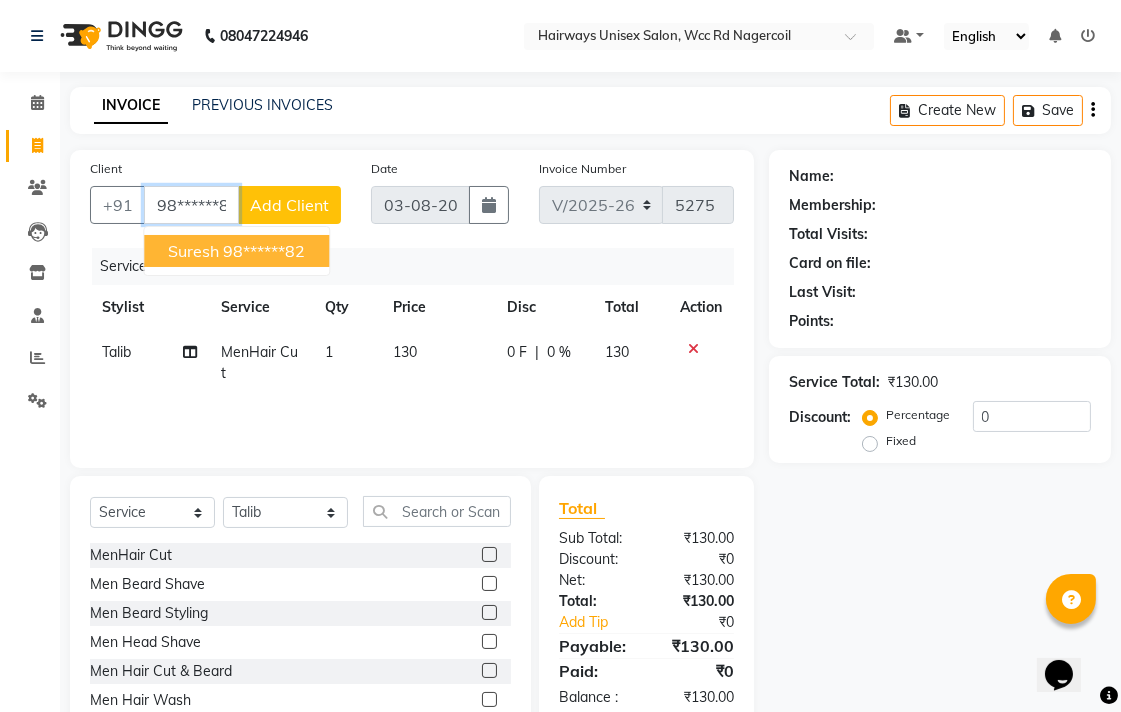 type on "98******82" 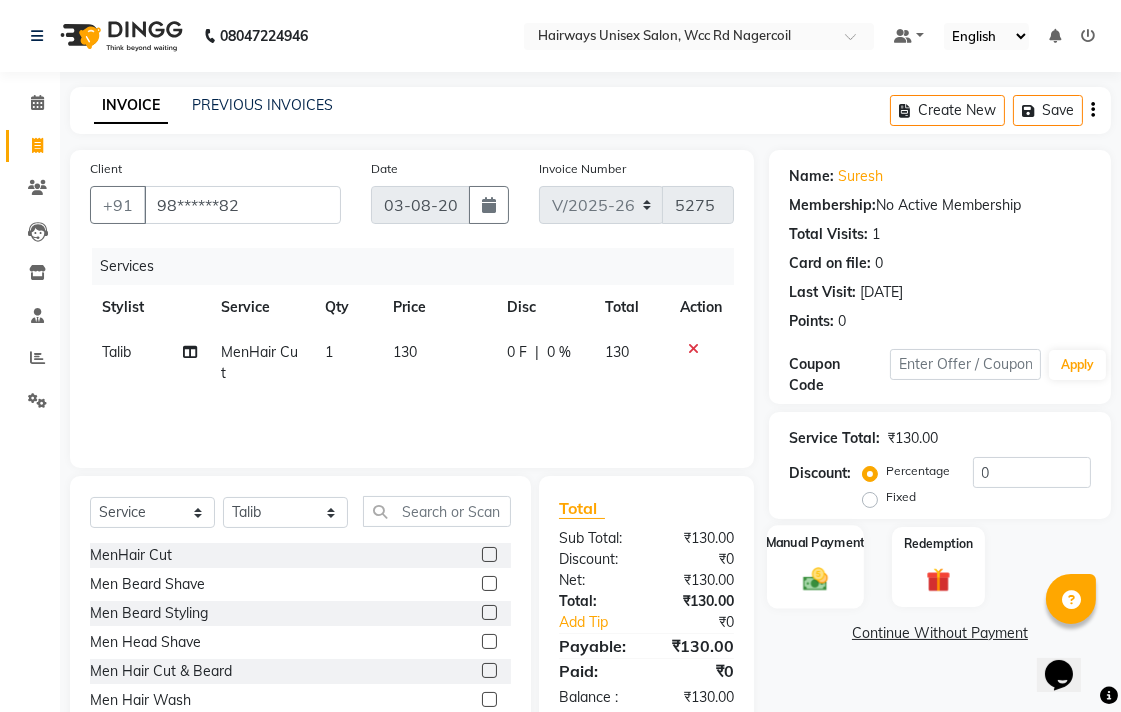 click on "Manual Payment" 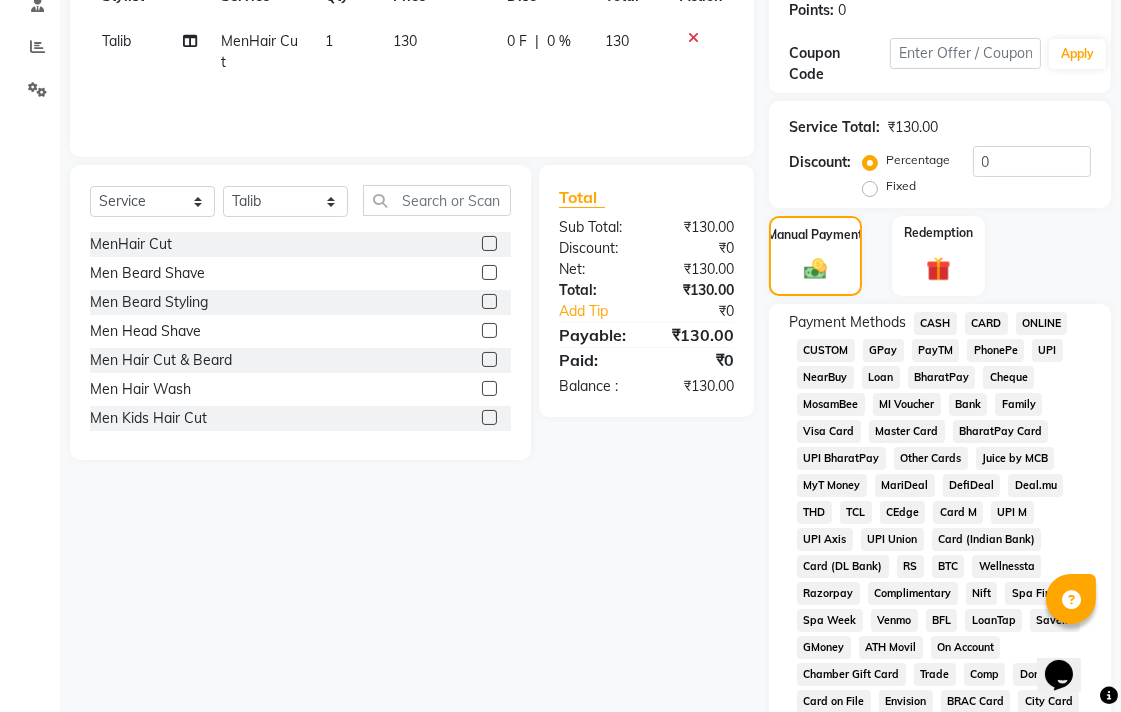 scroll, scrollTop: 333, scrollLeft: 0, axis: vertical 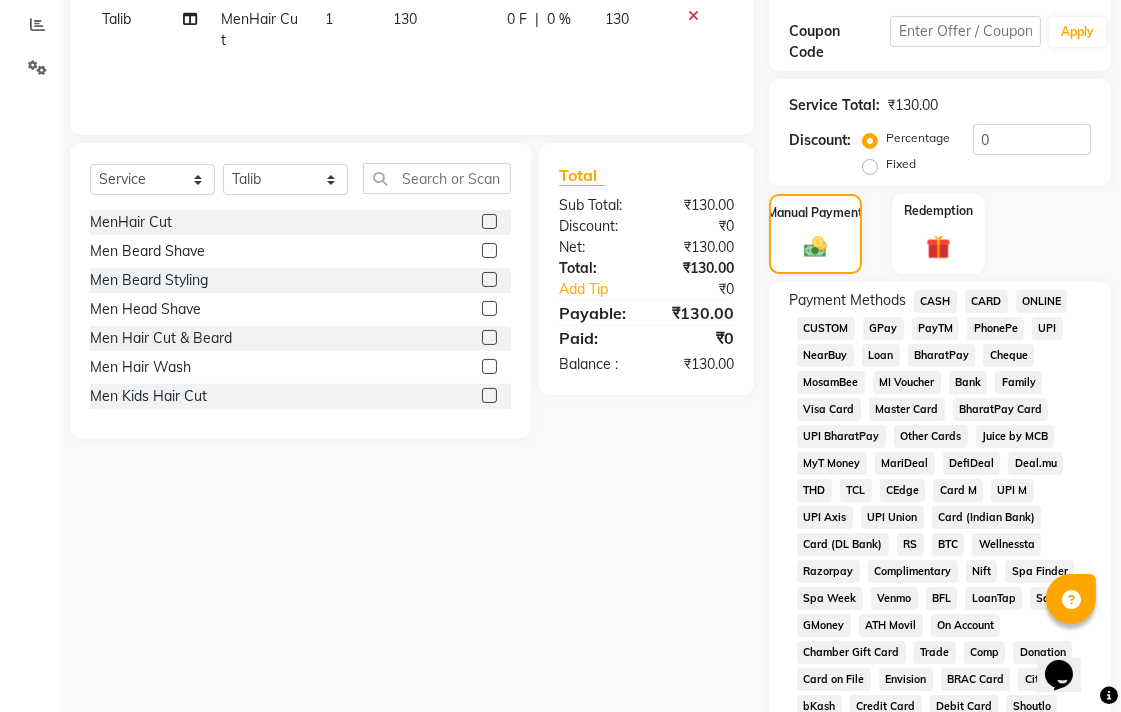 click on "CASH" 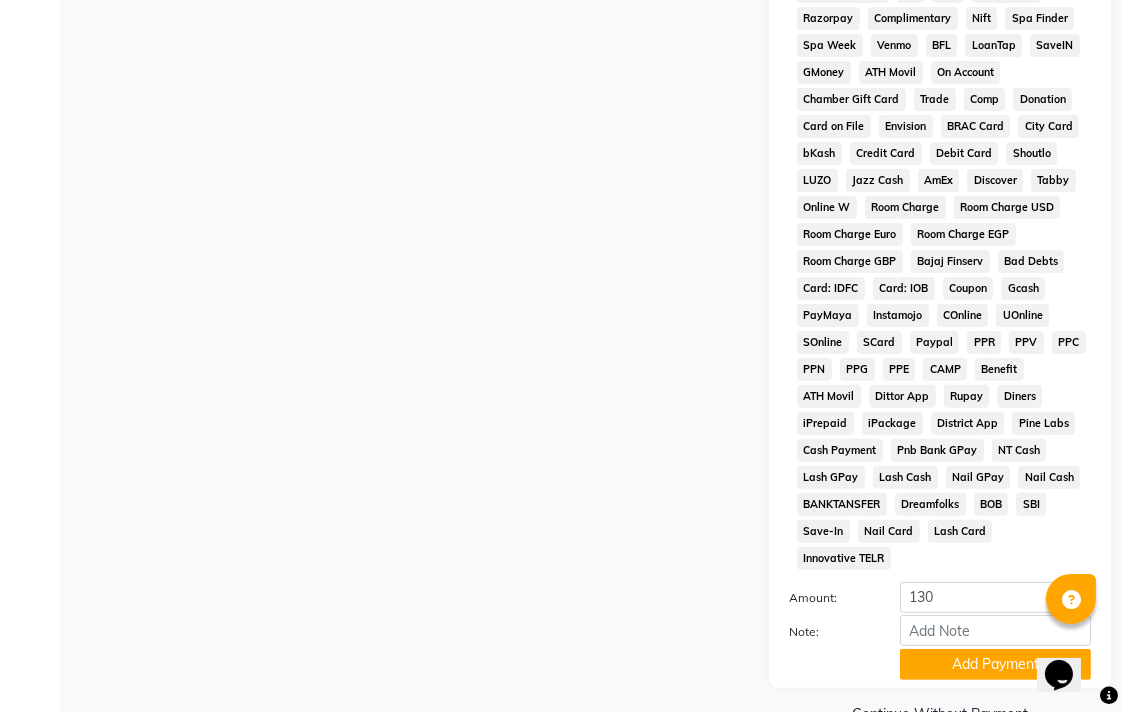 scroll, scrollTop: 913, scrollLeft: 0, axis: vertical 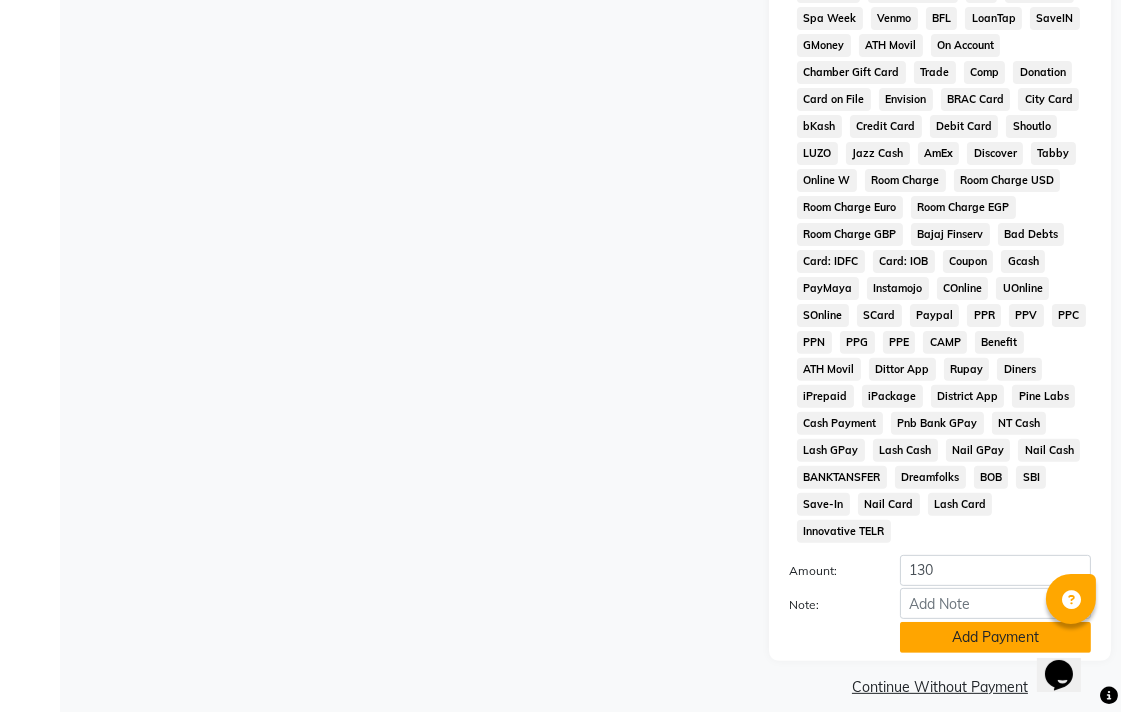 click on "Add Payment" 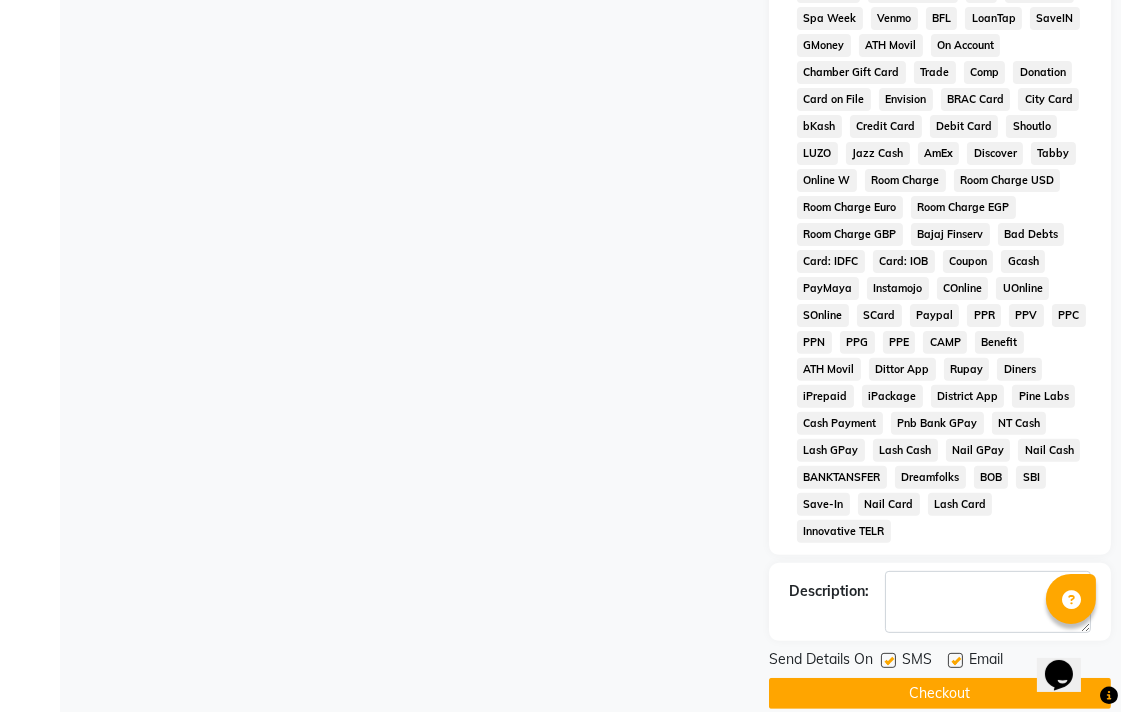 click on "Checkout" 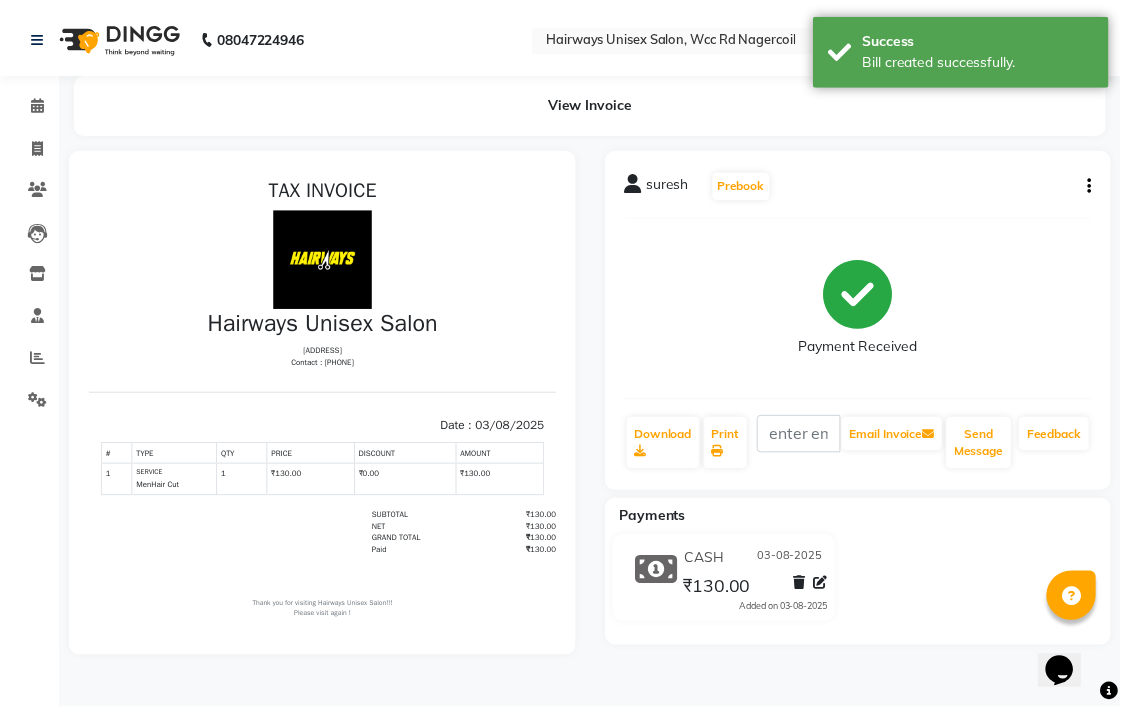 scroll, scrollTop: 0, scrollLeft: 0, axis: both 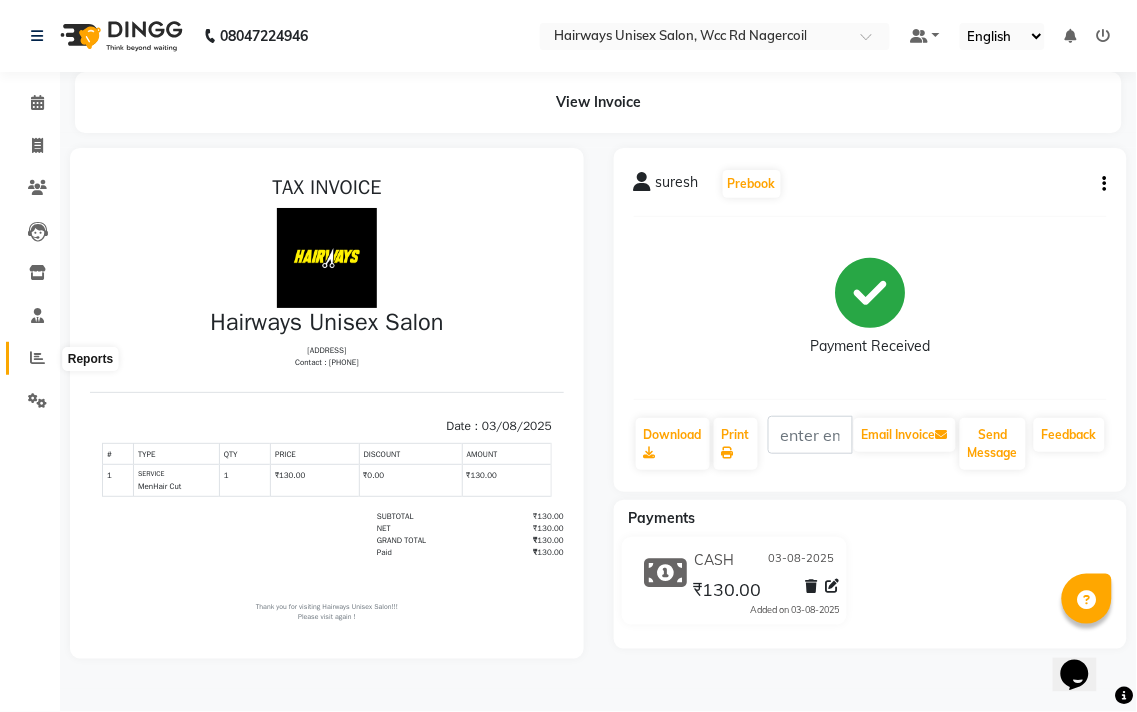 click 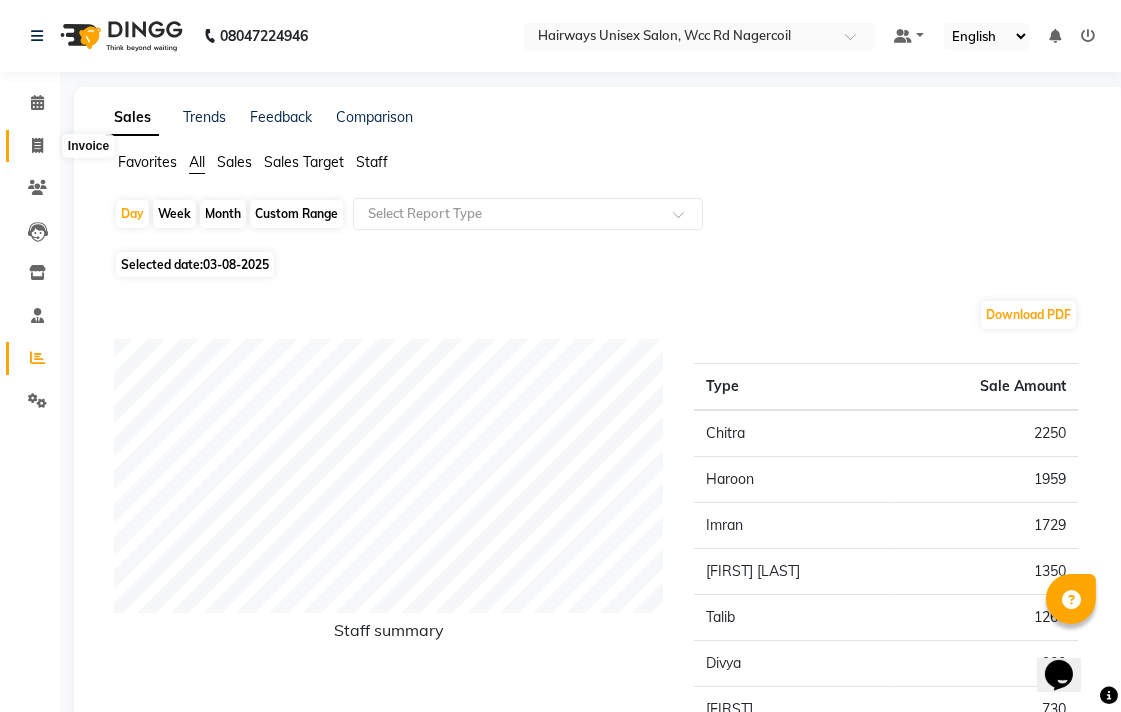 click 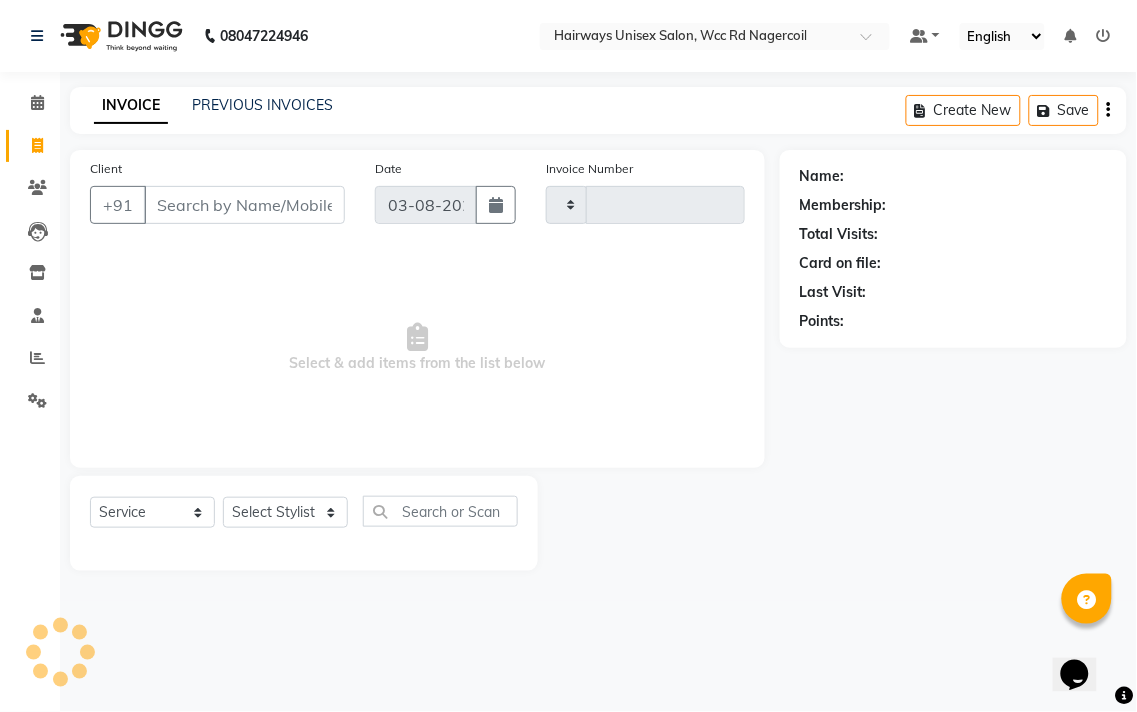 type on "5276" 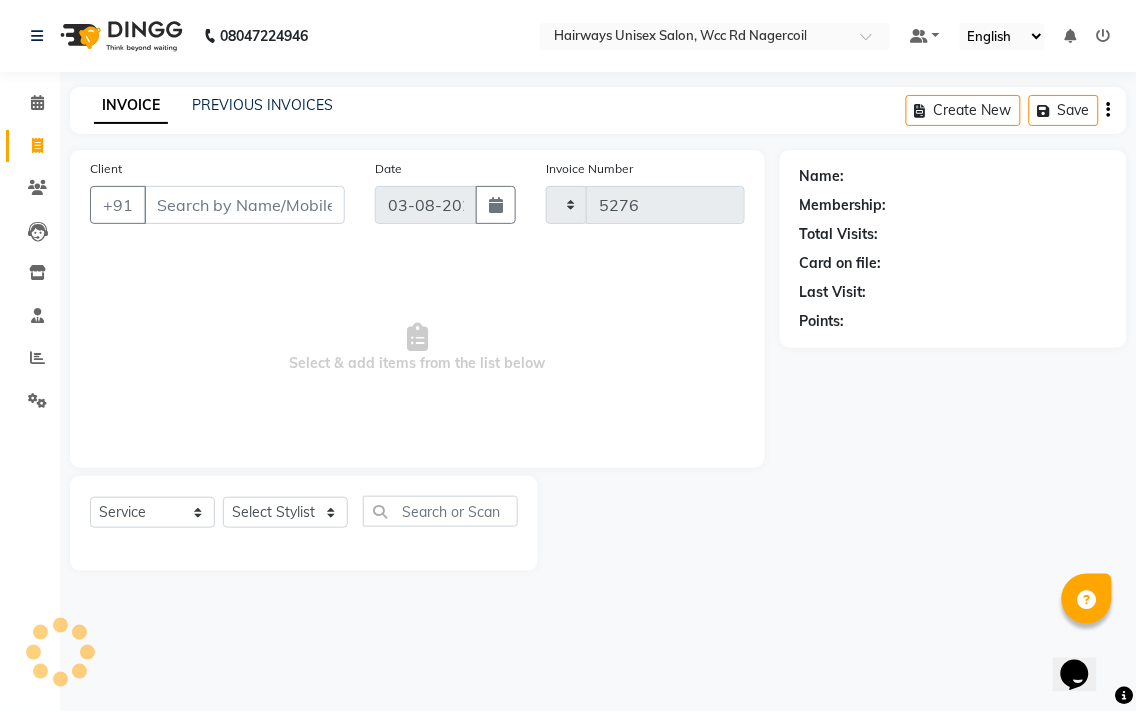 select on "6523" 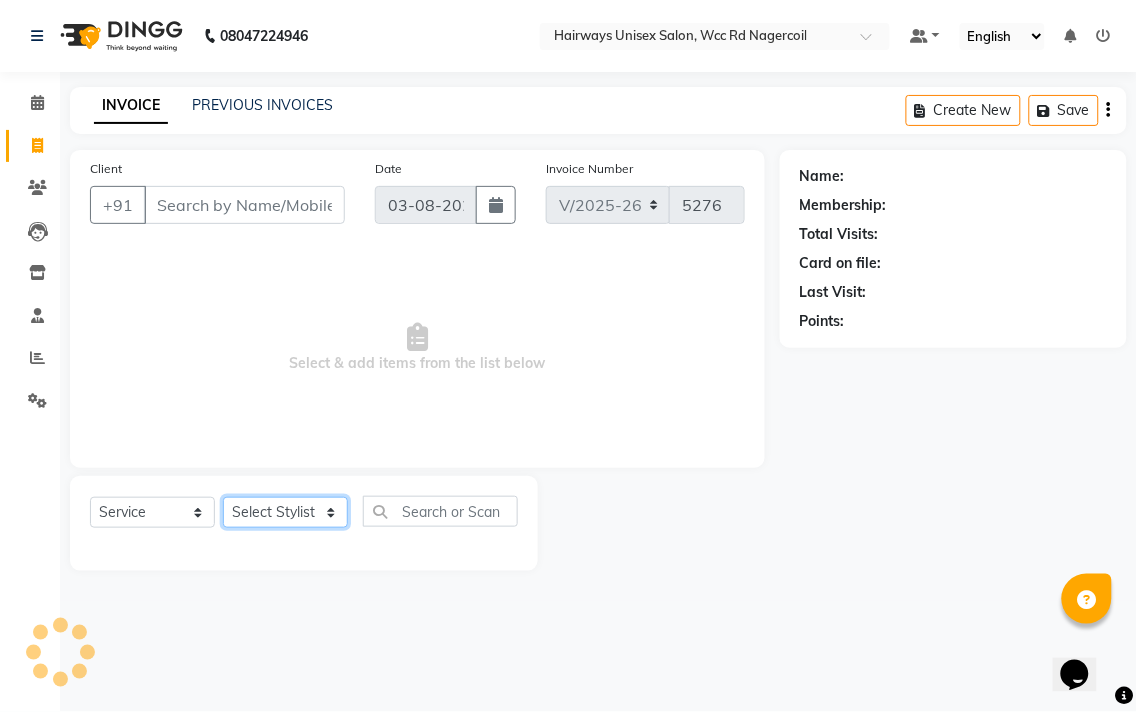 click on "Select Stylist Admin [FIRST] [FIRST] [FIRST] [FIRST] [FIRST] Reception [FIRST] [FIRST] [FIRST] [FIRST] LA Threading - Eye Brow x MenHair Cut Men Beard Shave Men Beard Styling Men Head Shave Men Hair Cut & Beard Men Hair Wash Men Kids Hair Cut Men Threading face scurb Men Straighterning, Smoothening - Front Men Straightening, Smoothening - Half Men Straightening, Smoothening - Full Men Grown smoothening- straightening Men Dandruff Treatment - Da0ndruff Treatment (short hair) Men Dandruff Treatment - Dandruff Treatment (Medium hair) Men Dandruff Treatment - Dandruff Treatment (Long hair) Men Dandruff scrub Men Relaxing Head Massage - Cocnut Oil Men Relaxing Head Massage - Navaratna Oil Men Relaxing Head Massage - Cold Oil Men Relaxing Head Massage - Almond Oil Men Relaxing olive oil massage Men Hair Colour - Mustache Men Hair Colour - Mustache (Ammonia Free) Men Hair Colour - Beard Colour Men Hair Colour - Beard Colour (Ammonia Free) MenHairColour - Premium Colour (inoa) Men Hair Colour - Head colour LA Jaw -face" 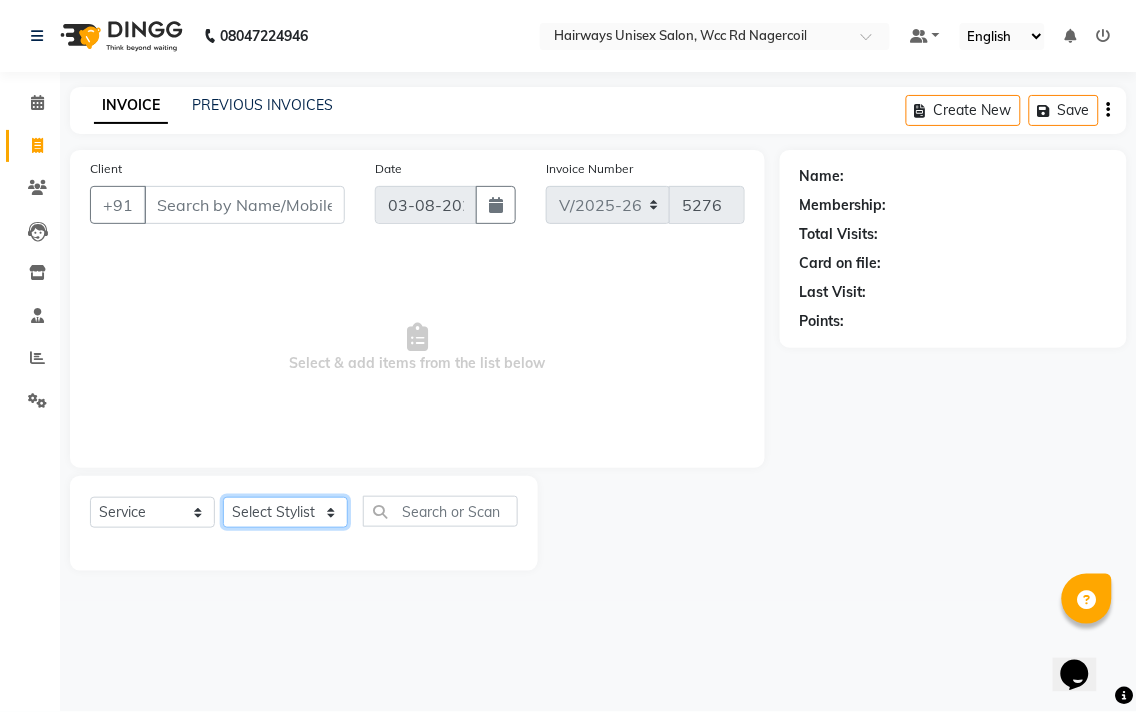 select on "49920" 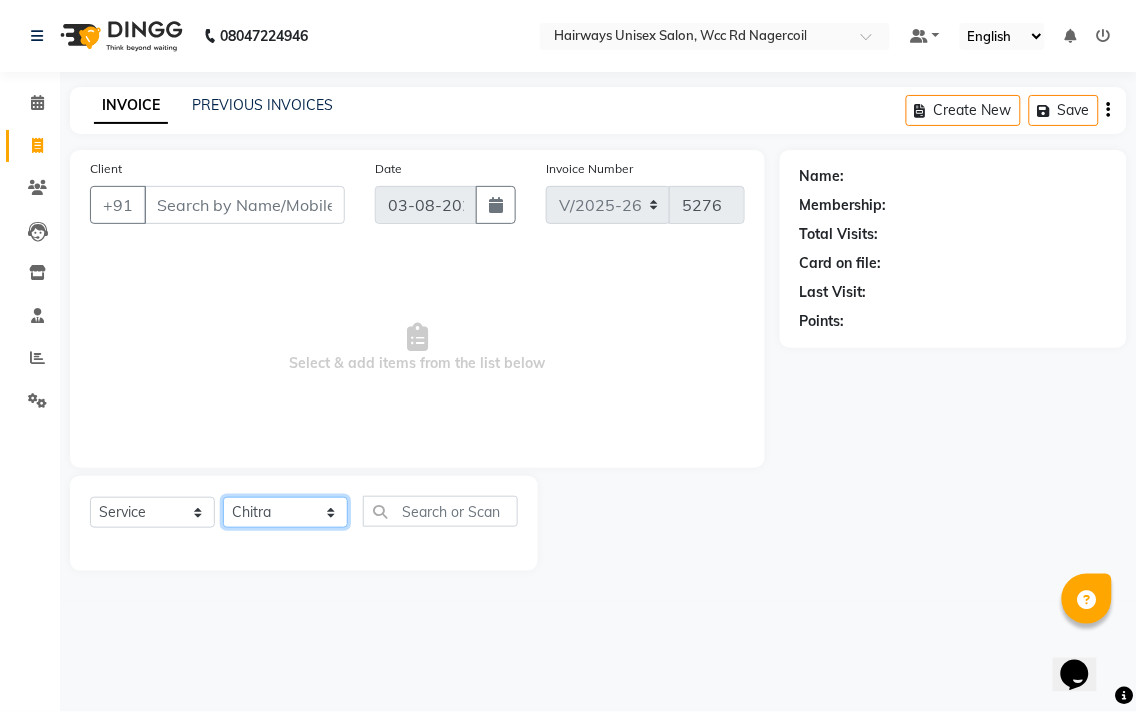 click on "Select Stylist Admin [FIRST] [FIRST] [FIRST] [FIRST] [FIRST] Reception [FIRST] [FIRST] [FIRST] [FIRST] LA Threading - Eye Brow x MenHair Cut Men Beard Shave Men Beard Styling Men Head Shave Men Hair Cut & Beard Men Hair Wash Men Kids Hair Cut Men Threading face scurb Men Straighterning, Smoothening - Front Men Straightening, Smoothening - Half Men Straightening, Smoothening - Full Men Grown smoothening- straightening Men Dandruff Treatment - Da0ndruff Treatment (short hair) Men Dandruff Treatment - Dandruff Treatment (Medium hair) Men Dandruff Treatment - Dandruff Treatment (Long hair) Men Dandruff scrub Men Relaxing Head Massage - Cocnut Oil Men Relaxing Head Massage - Navaratna Oil Men Relaxing Head Massage - Cold Oil Men Relaxing Head Massage - Almond Oil Men Relaxing olive oil massage Men Hair Colour - Mustache Men Hair Colour - Mustache (Ammonia Free) Men Hair Colour - Beard Colour Men Hair Colour - Beard Colour (Ammonia Free) MenHairColour - Premium Colour (inoa) Men Hair Colour - Head colour LA Jaw -face" 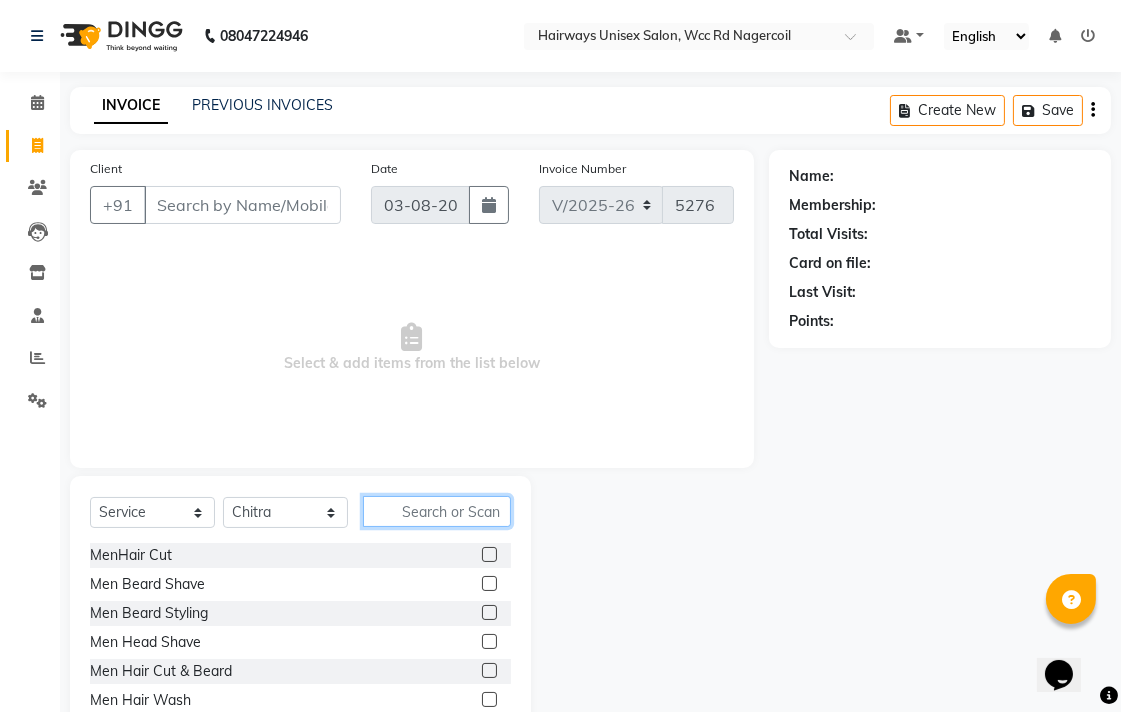 click 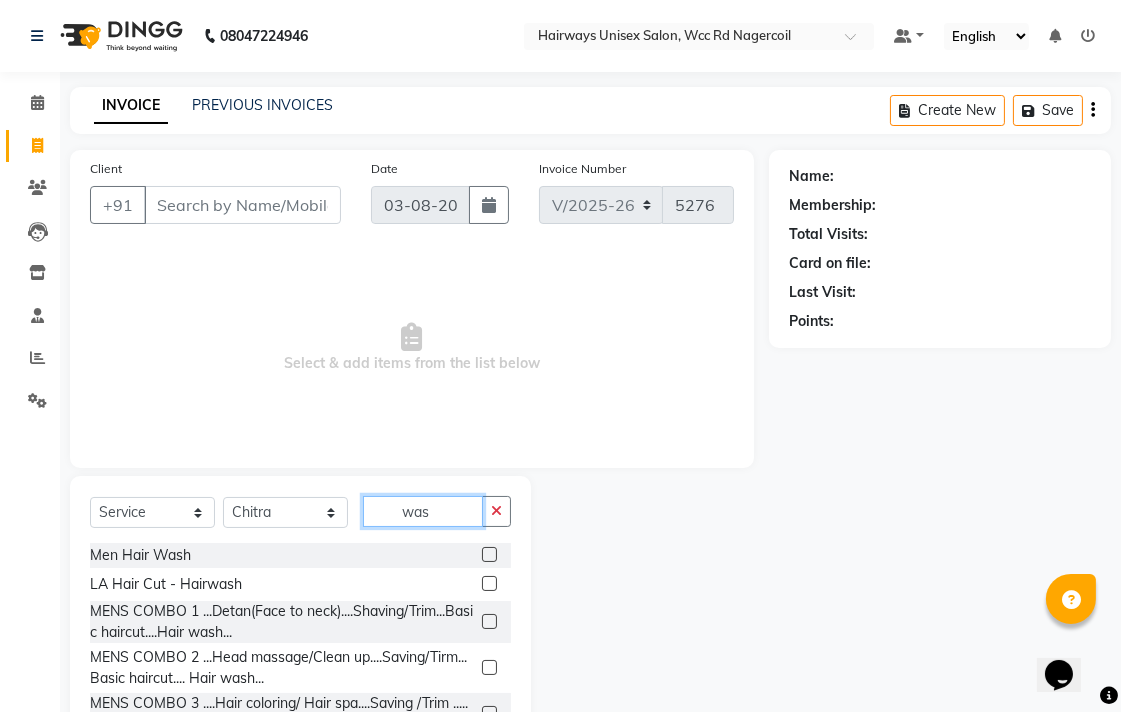 type on "was" 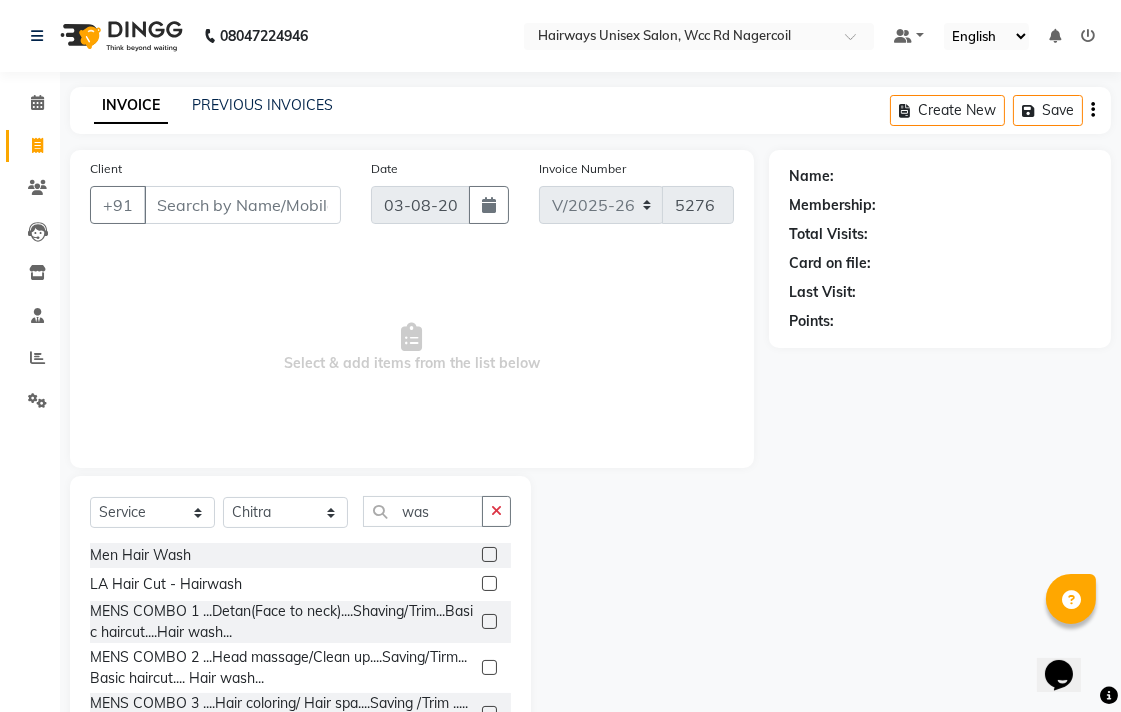 click 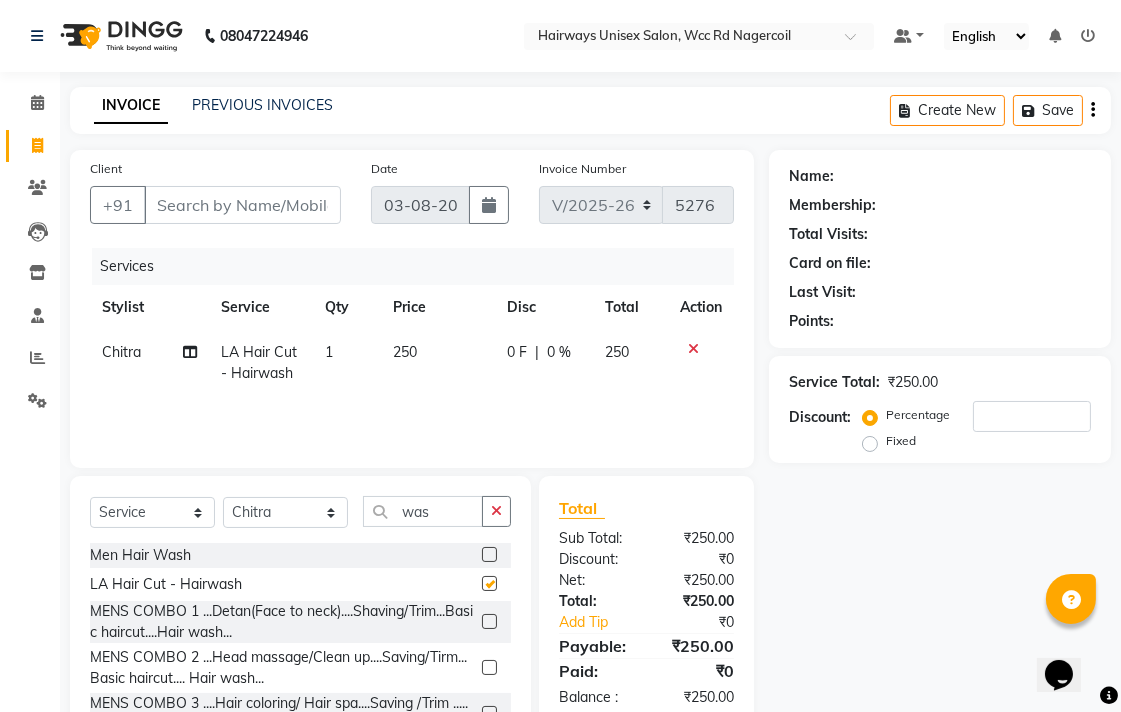 checkbox on "false" 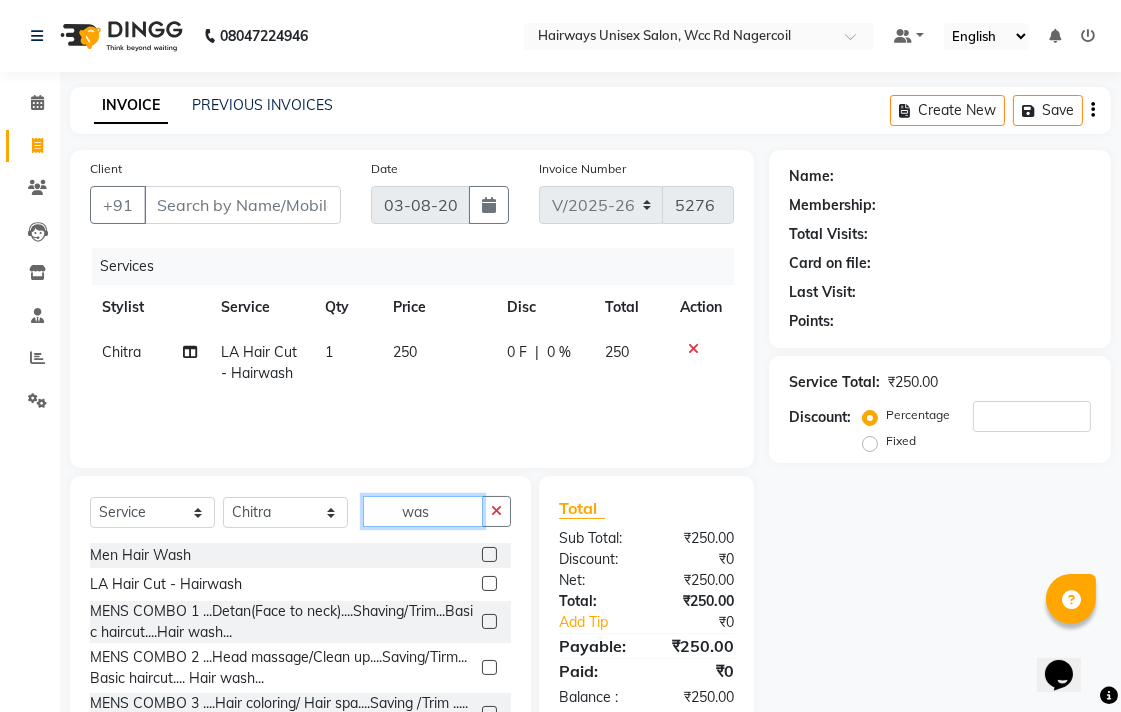 click on "was" 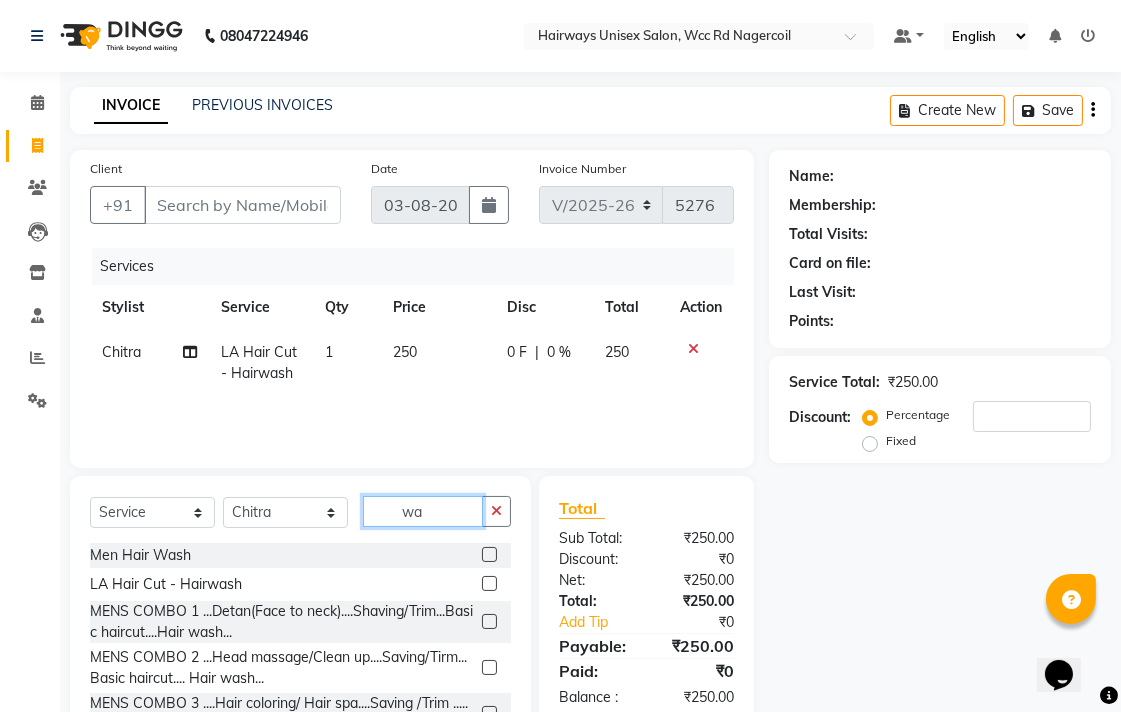 type on "w" 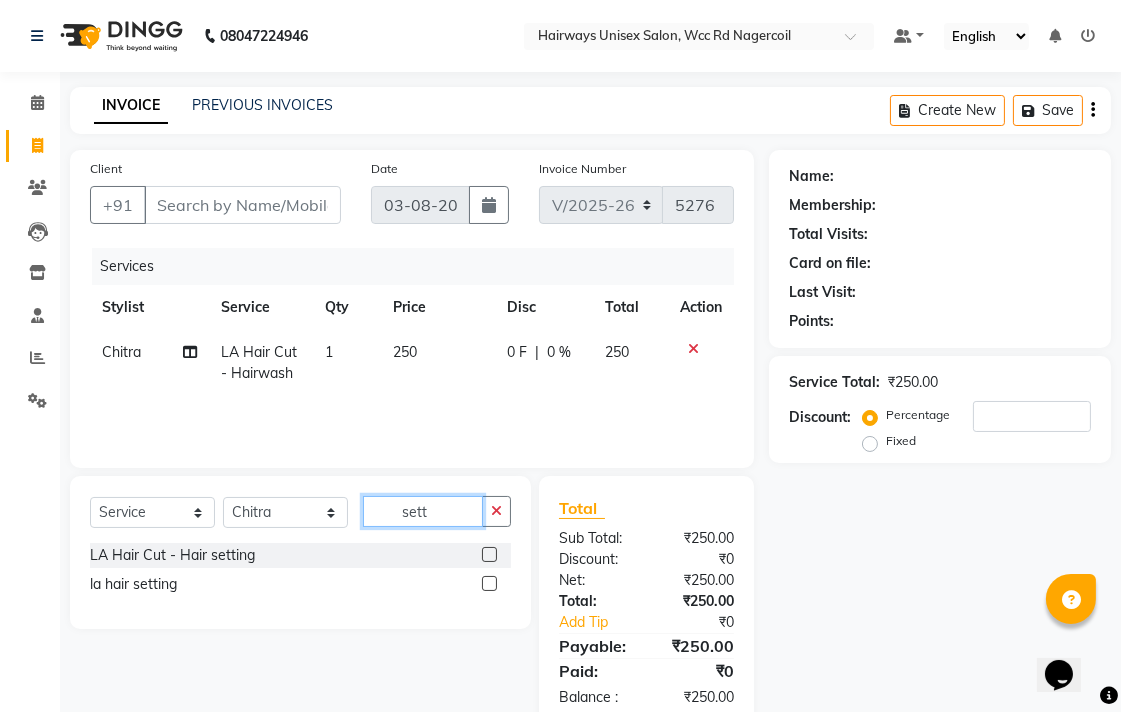 type on "sett" 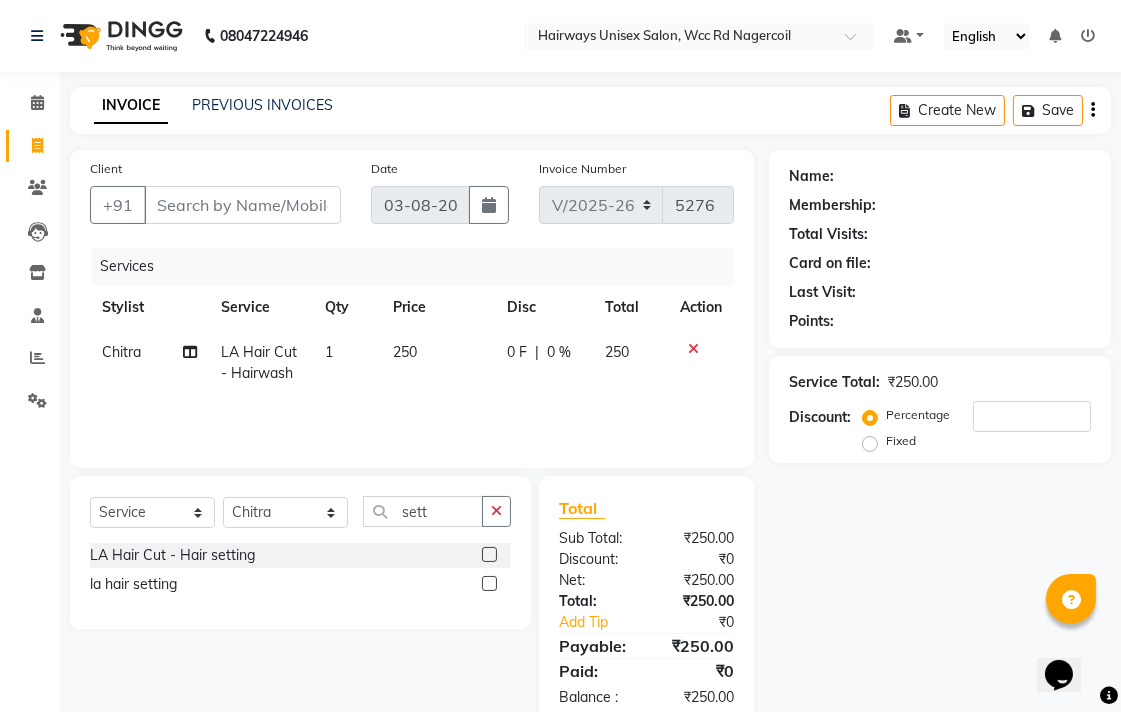 click 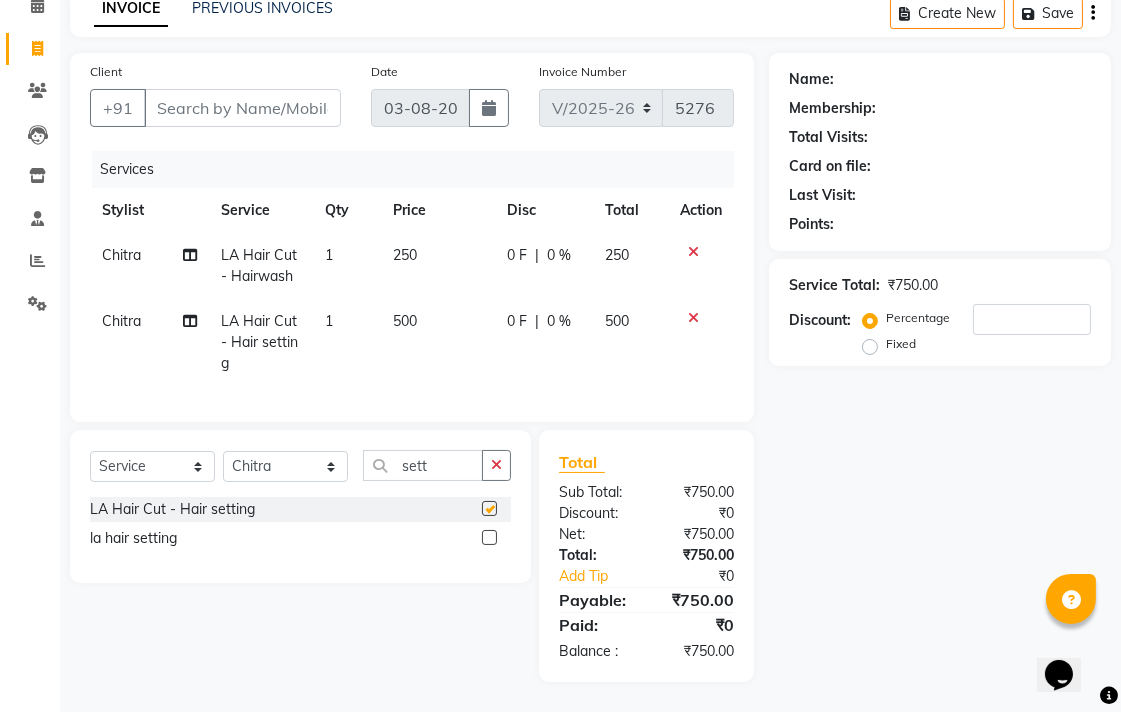 checkbox on "false" 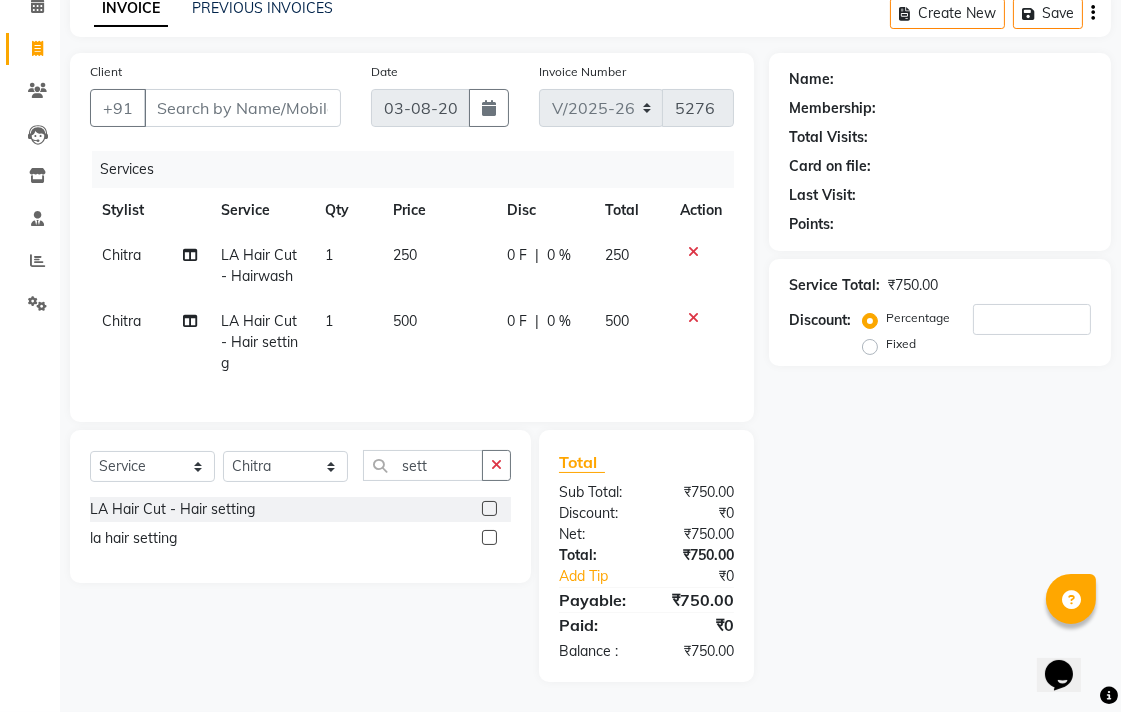 scroll, scrollTop: 0, scrollLeft: 0, axis: both 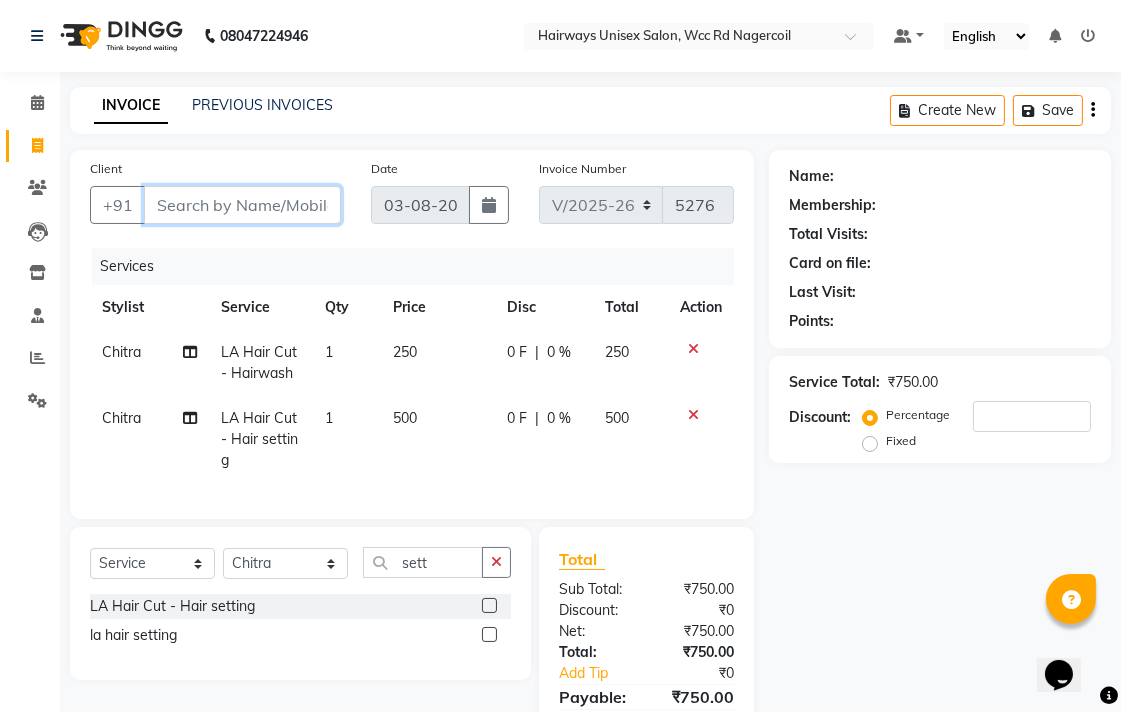 click on "Client" at bounding box center [242, 205] 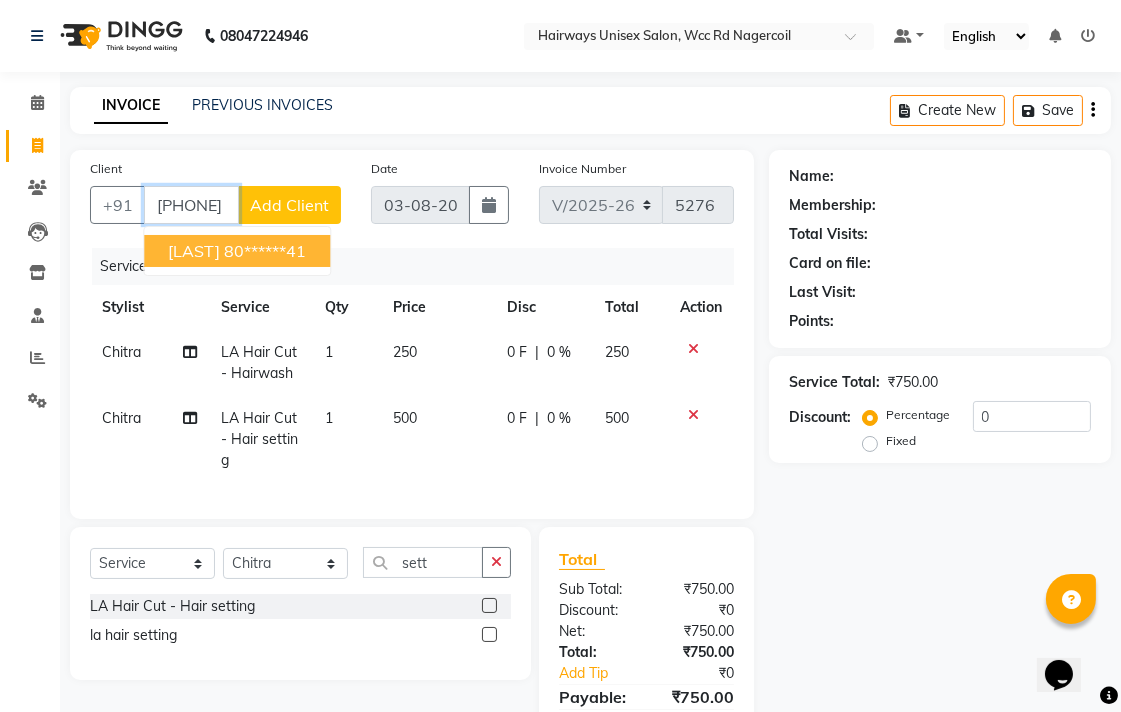 click on "80******41" at bounding box center [265, 251] 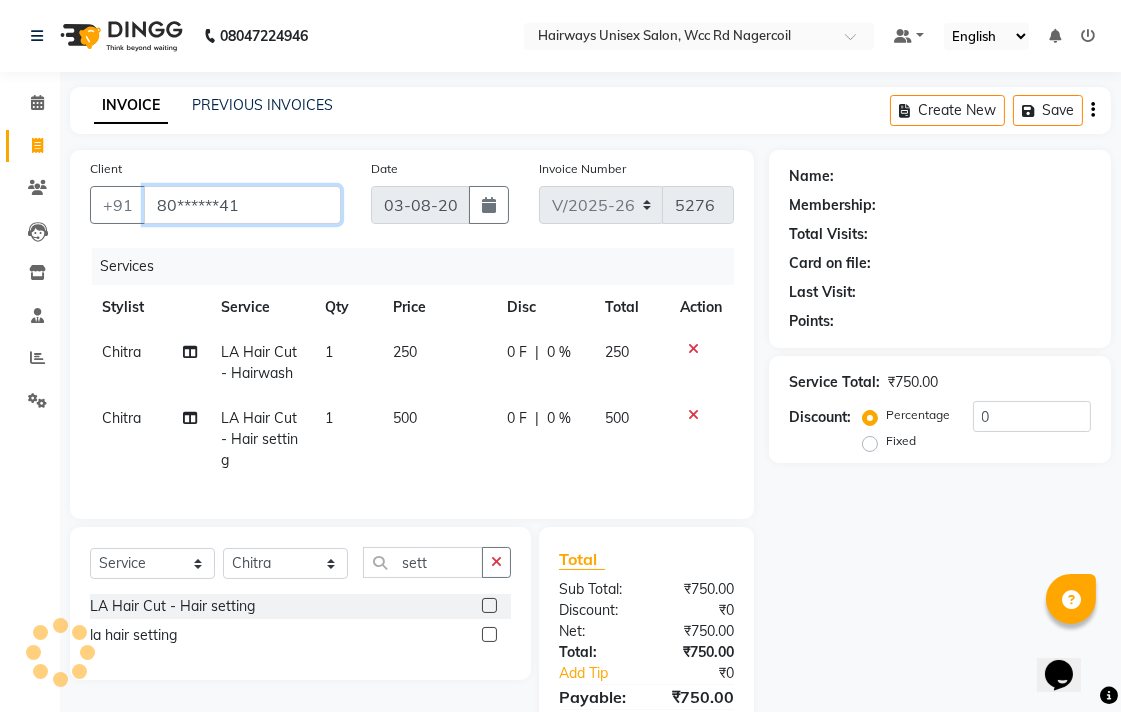 type on "80******41" 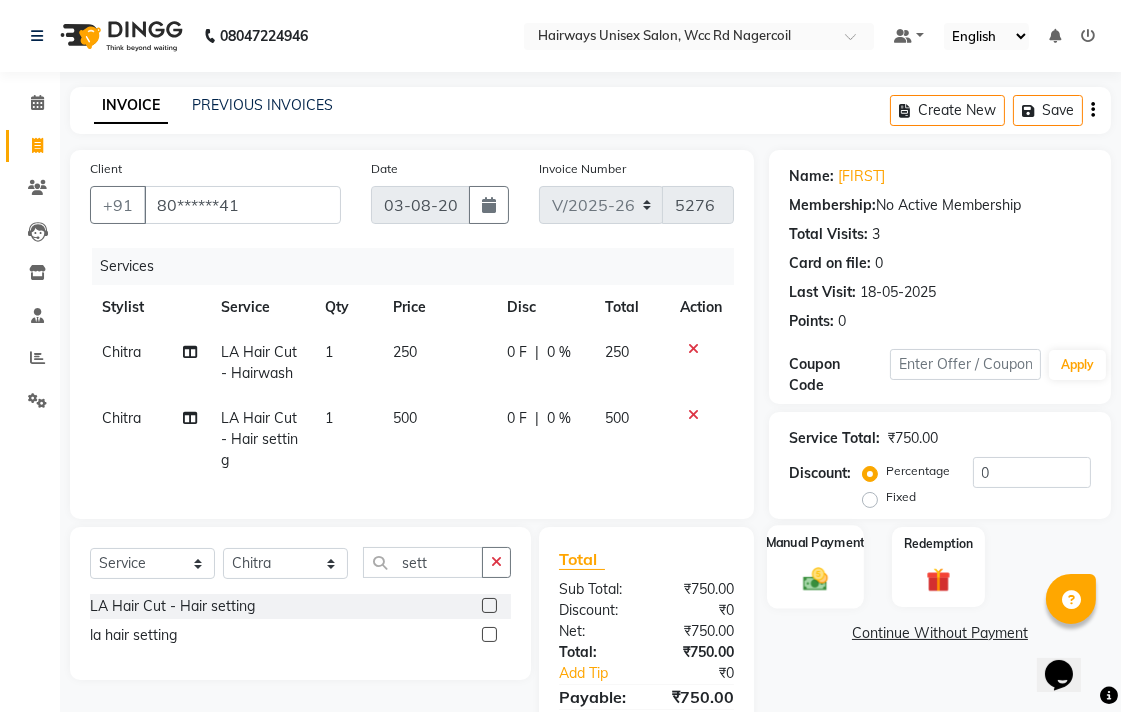 click 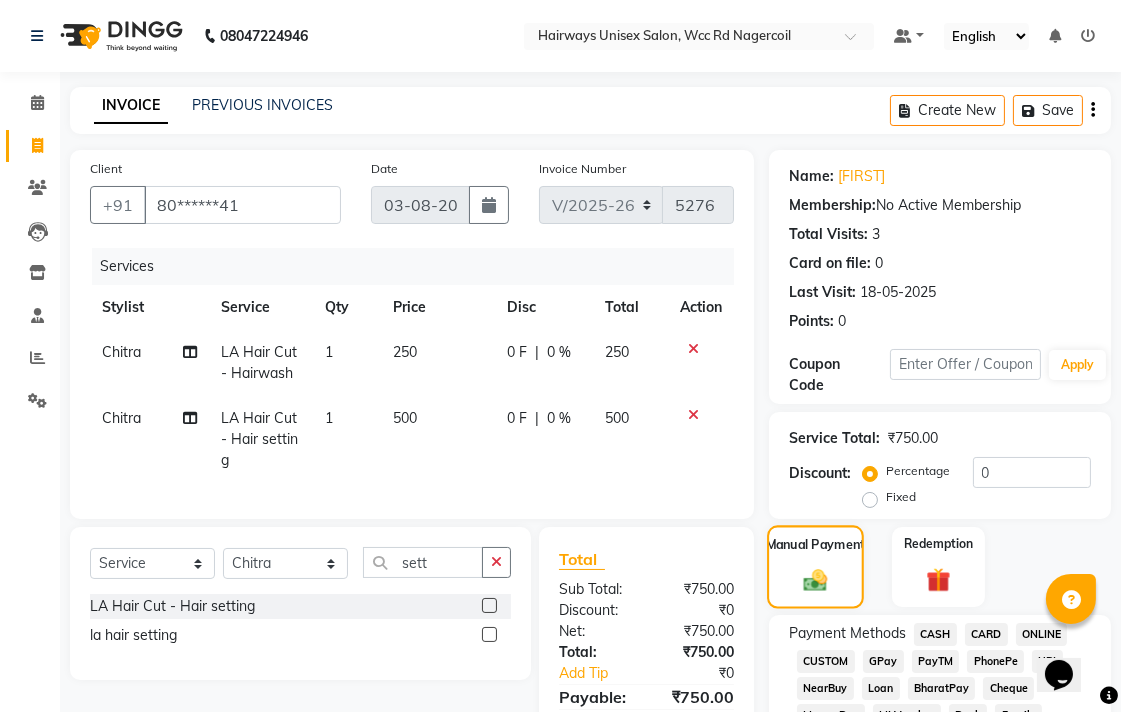 scroll, scrollTop: 333, scrollLeft: 0, axis: vertical 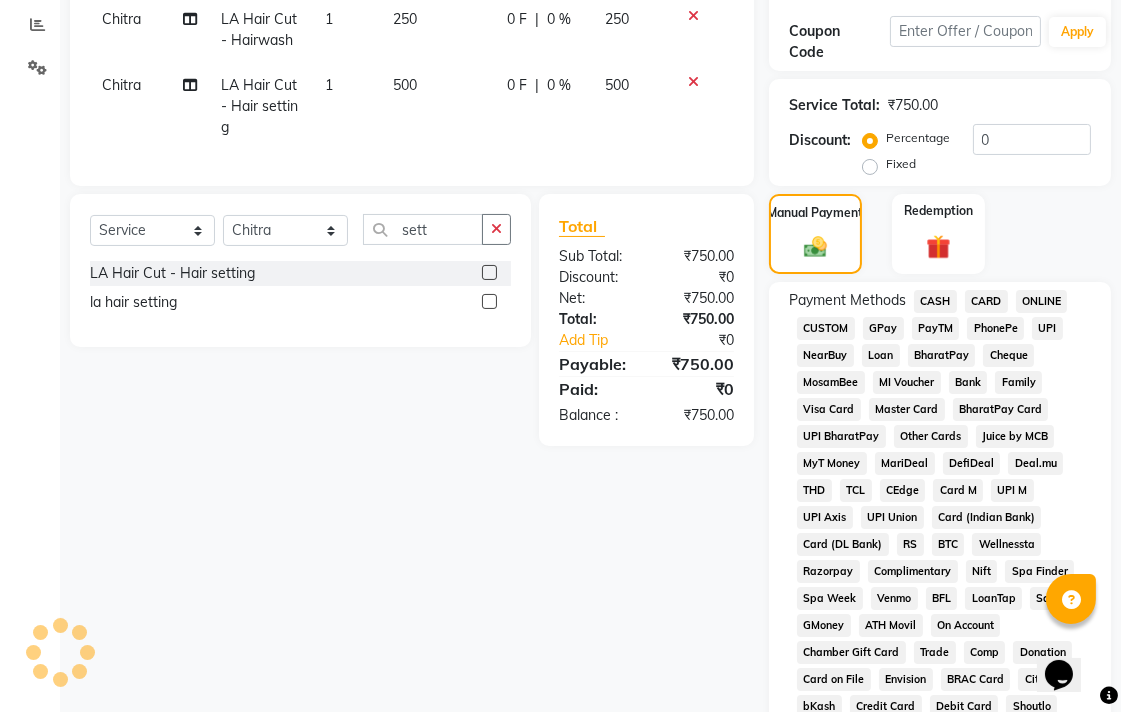 click on "CASH" 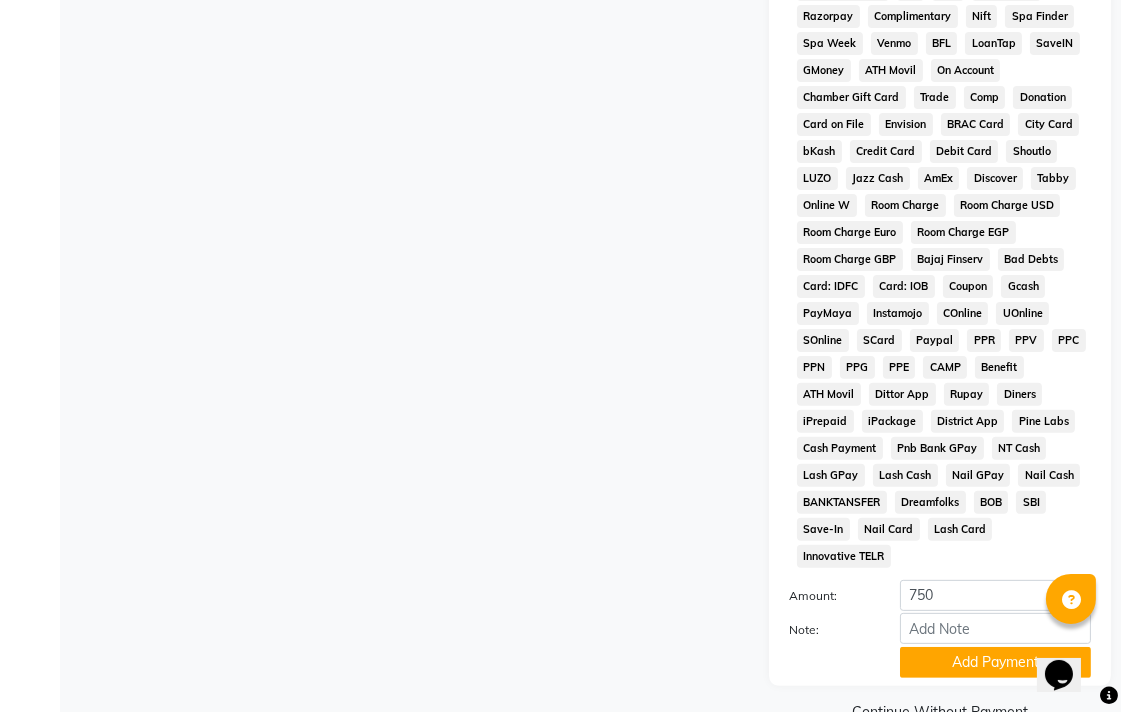 scroll, scrollTop: 913, scrollLeft: 0, axis: vertical 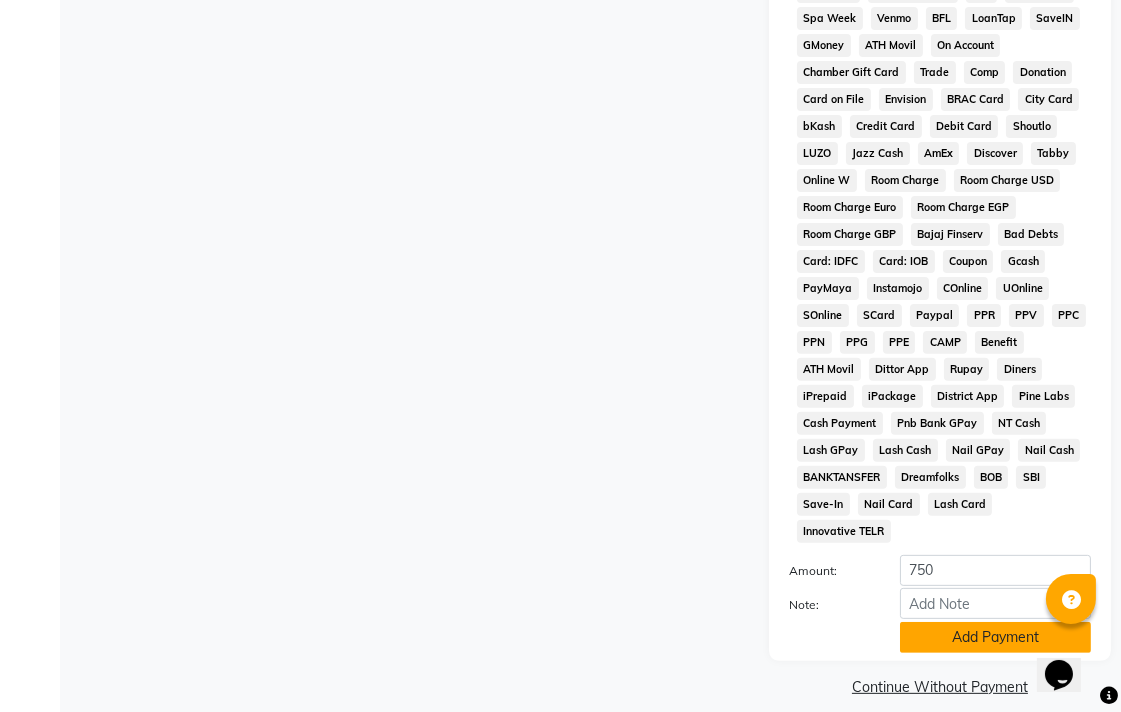 click on "Add Payment" 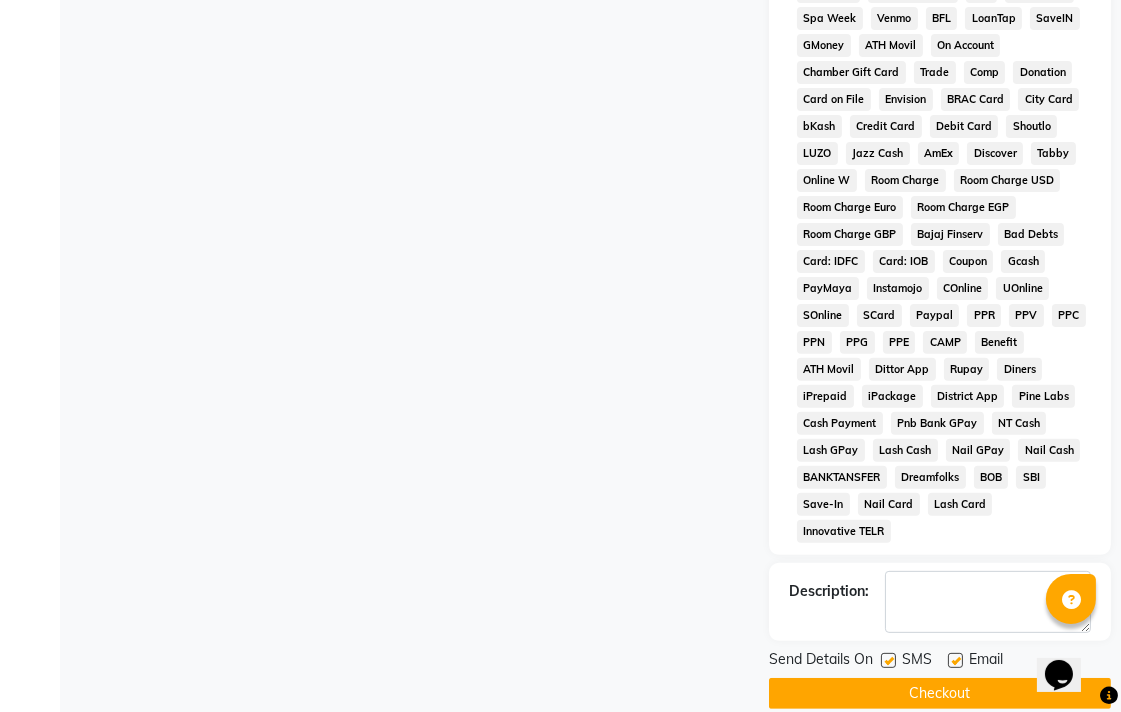 click on "Checkout" 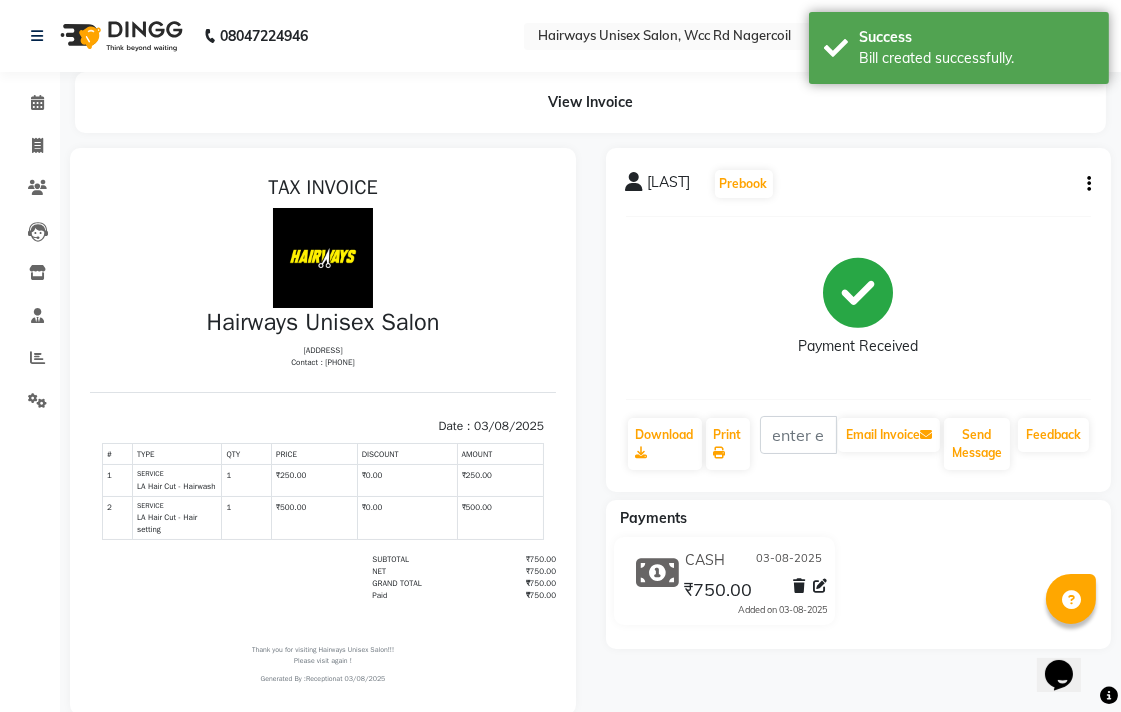 scroll, scrollTop: 0, scrollLeft: 0, axis: both 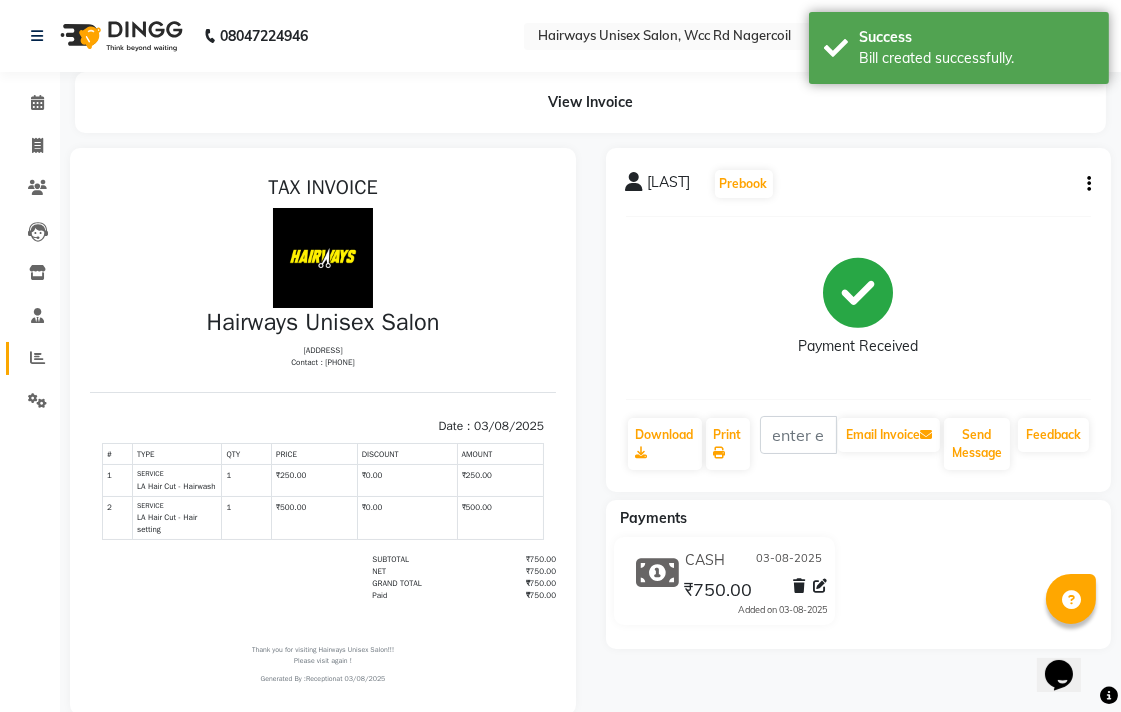 click on "Reports" 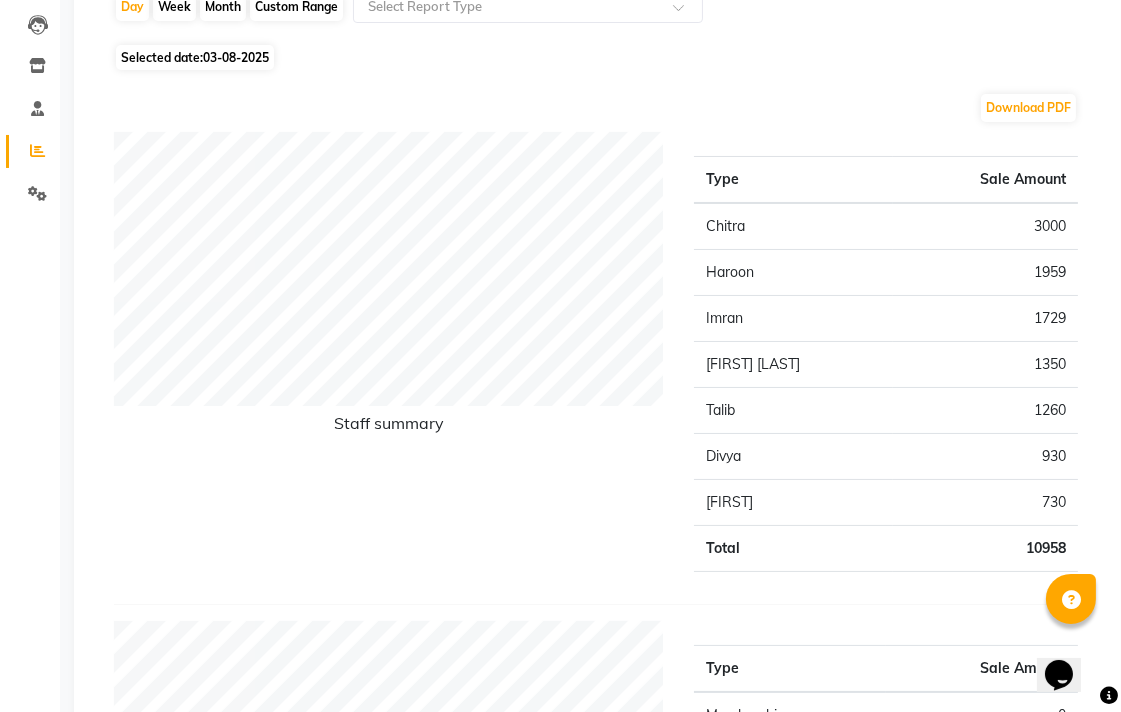 scroll, scrollTop: 0, scrollLeft: 0, axis: both 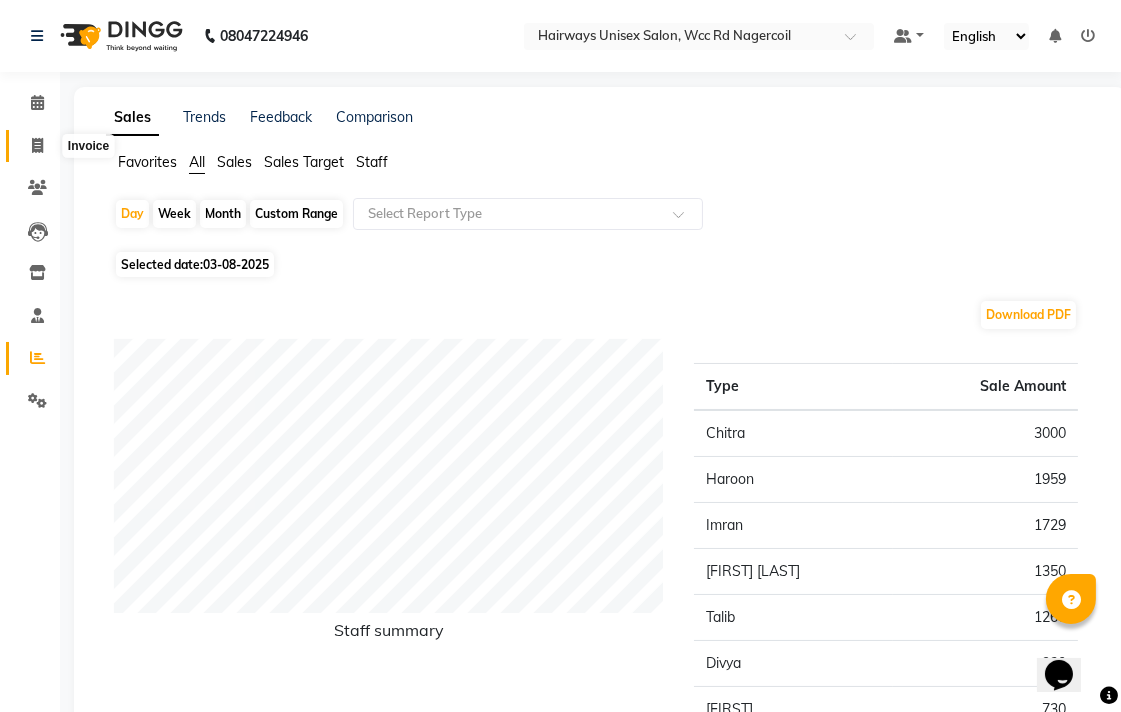 click 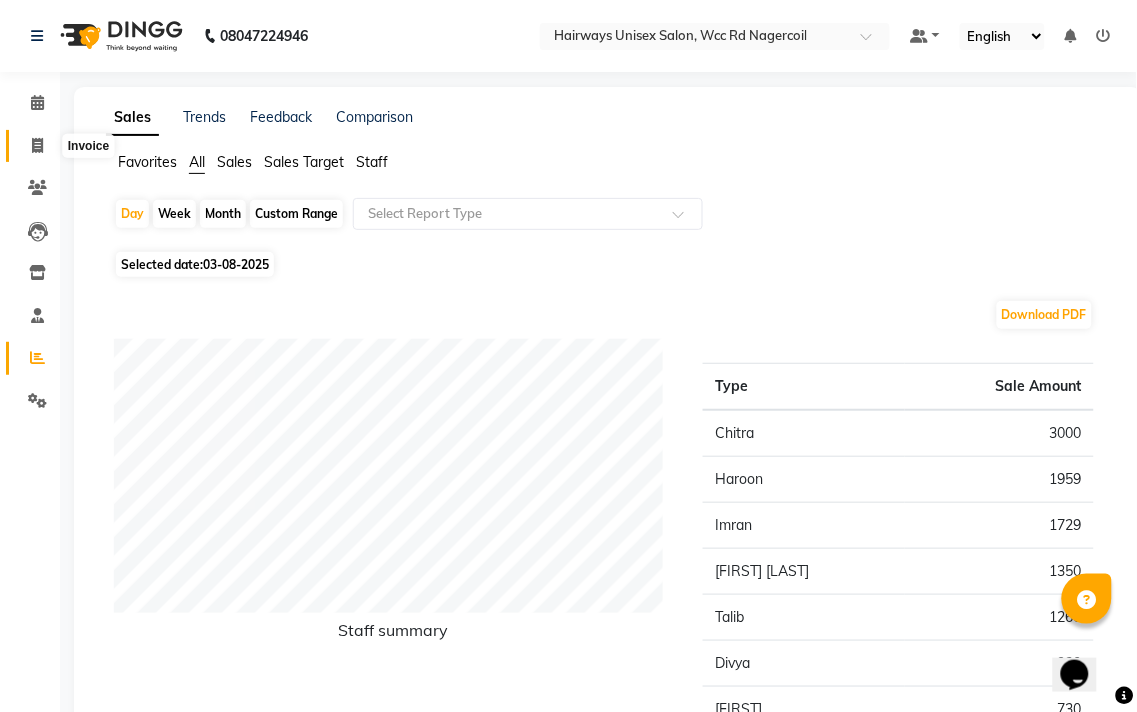 select on "service" 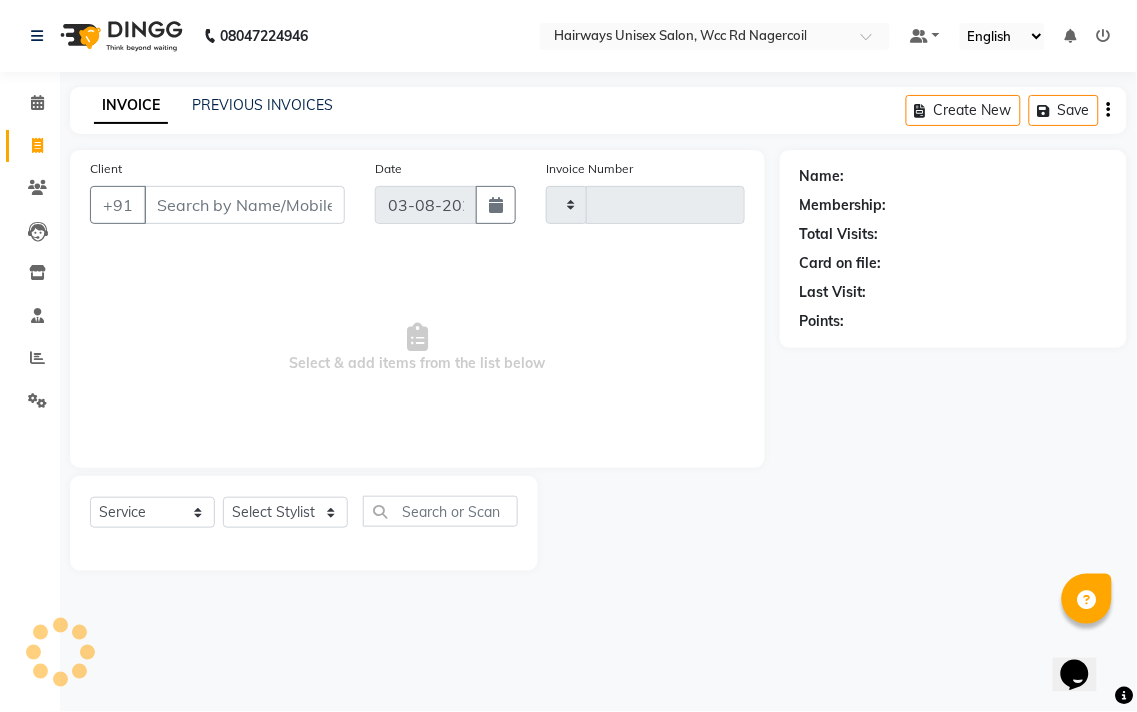 type on "5277" 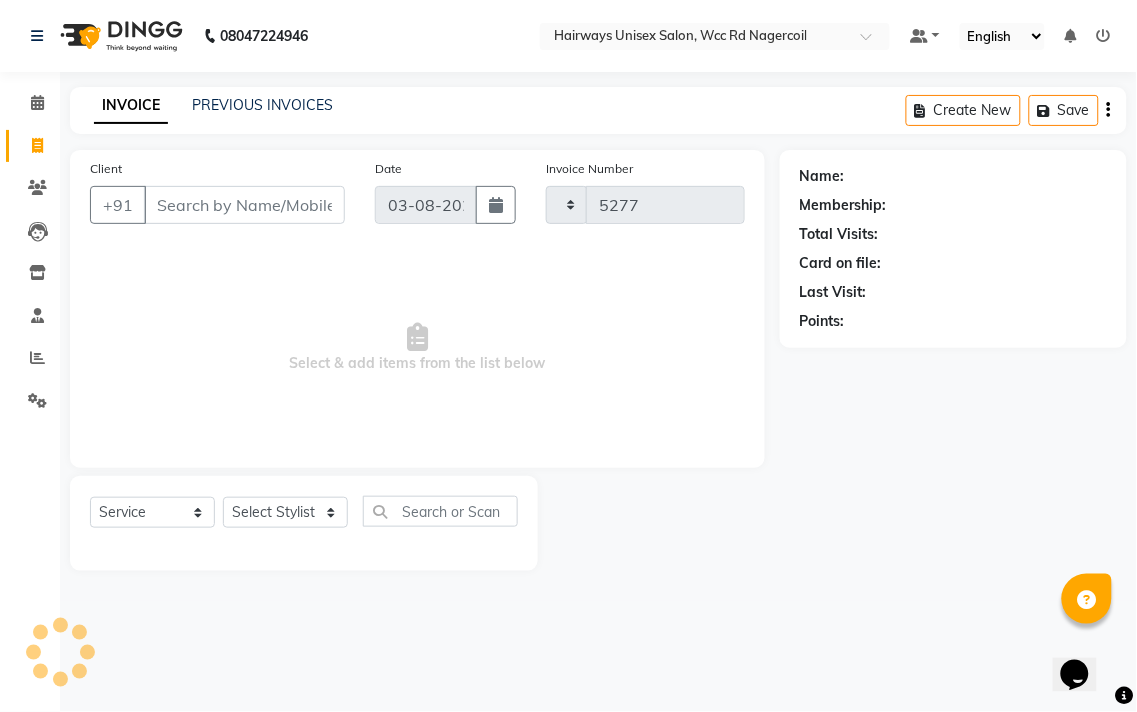 select on "6523" 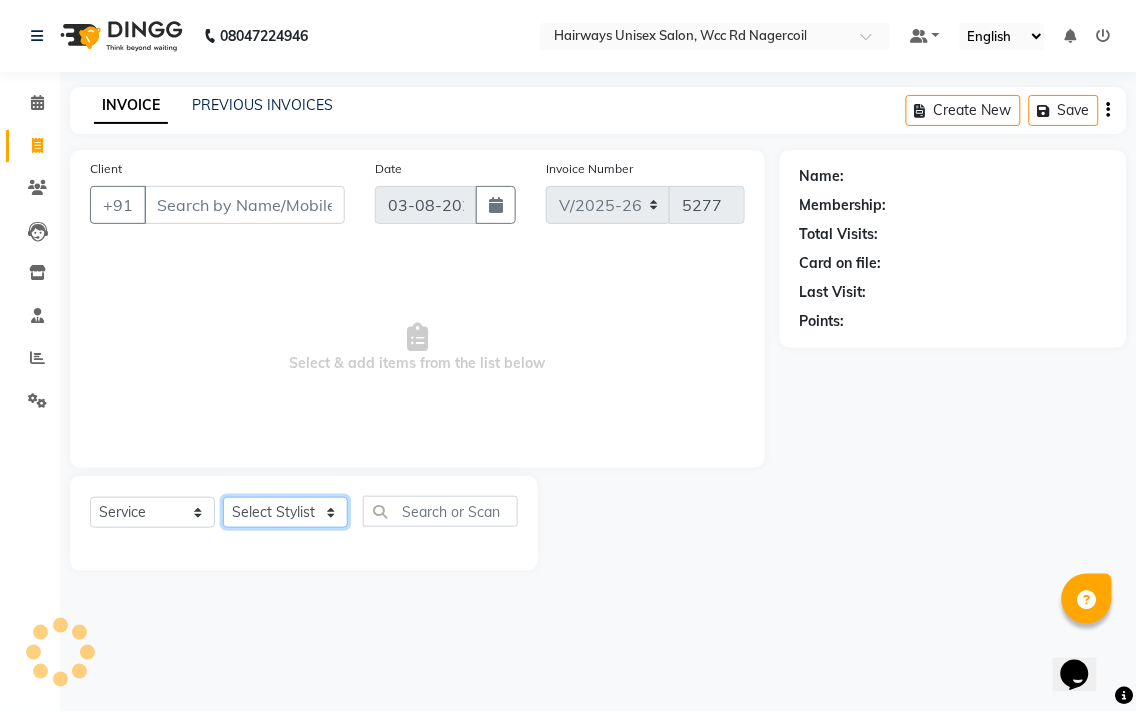 click on "Select Stylist Admin [FIRST] [FIRST] [FIRST] [FIRST] [FIRST] Reception [FIRST] [FIRST] [FIRST] [FIRST] LA Threading - Eye Brow x MenHair Cut Men Beard Shave Men Beard Styling Men Head Shave Men Hair Cut & Beard Men Hair Wash Men Kids Hair Cut Men Threading face scurb Men Straighterning, Smoothening - Front Men Straightening, Smoothening - Half Men Straightening, Smoothening - Full Men Grown smoothening- straightening Men Dandruff Treatment - Da0ndruff Treatment (short hair) Men Dandruff Treatment - Dandruff Treatment (Medium hair) Men Dandruff Treatment - Dandruff Treatment (Long hair) Men Dandruff scrub Men Relaxing Head Massage - Cocnut Oil Men Relaxing Head Massage - Navaratna Oil Men Relaxing Head Massage - Cold Oil Men Relaxing Head Massage - Almond Oil Men Relaxing olive oil massage Men Hair Colour - Mustache Men Hair Colour - Mustache (Ammonia Free) Men Hair Colour - Beard Colour Men Hair Colour - Beard Colour (Ammonia Free) MenHairColour - Premium Colour (inoa) Men Hair Colour - Head colour LA Jaw -face" 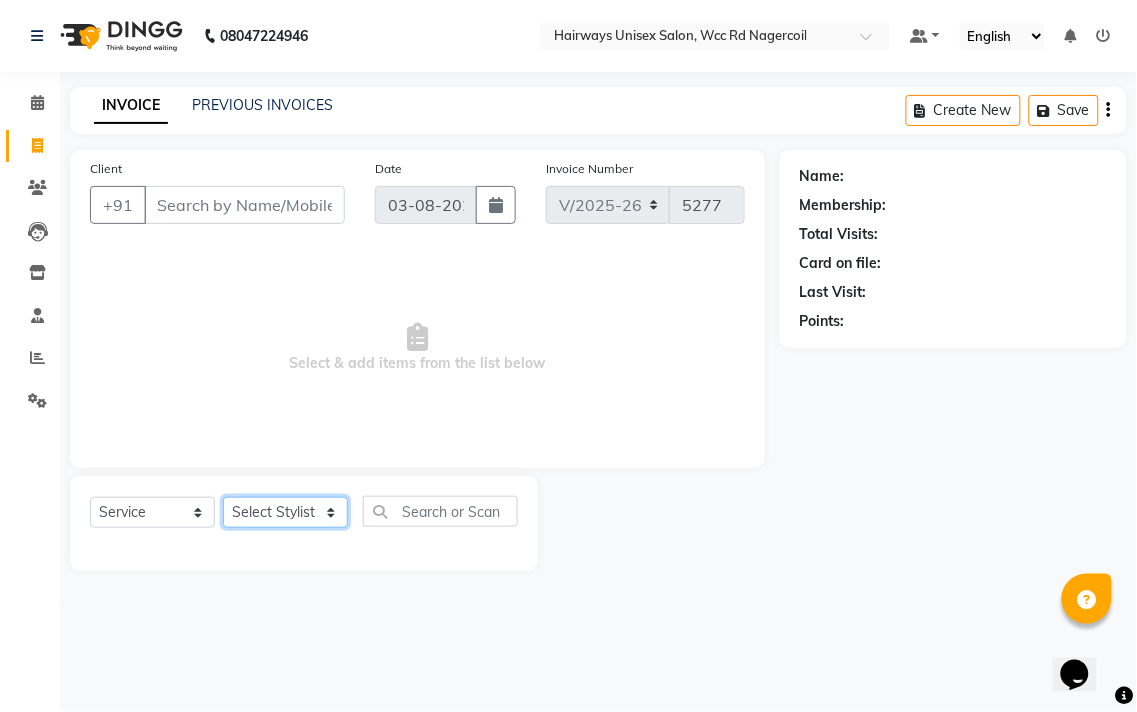 select on "49917" 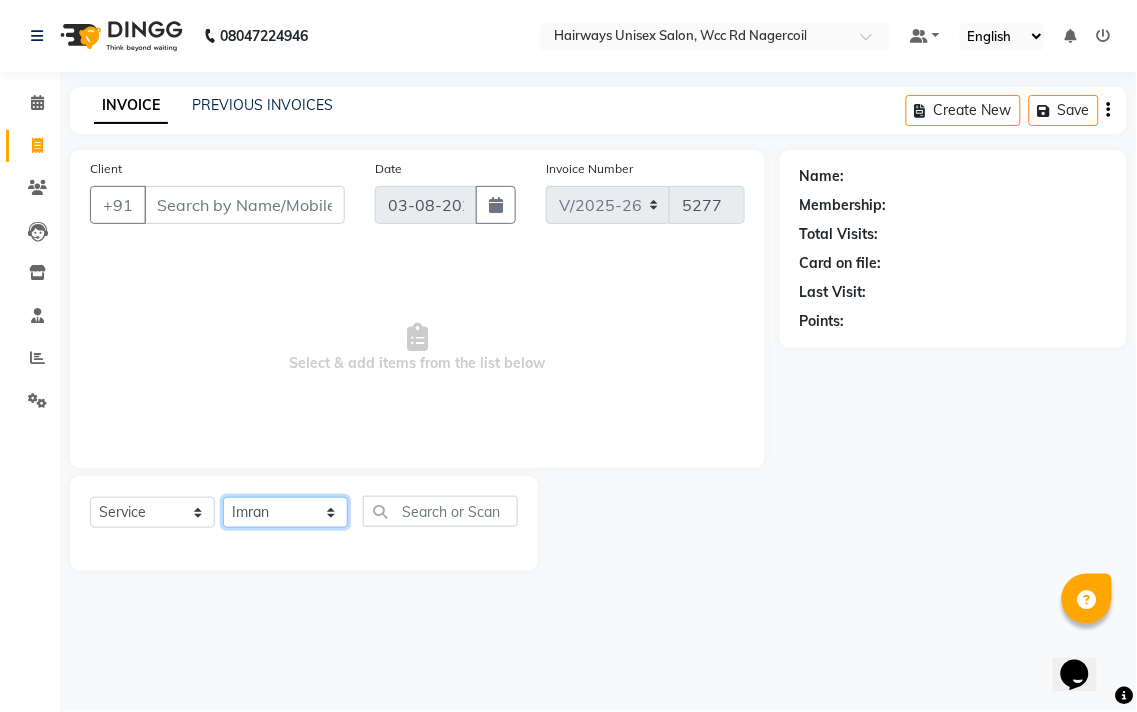 click on "Select Stylist Admin [FIRST] [FIRST] [FIRST] [FIRST] [FIRST] Reception [FIRST] [FIRST] [FIRST] [FIRST] LA Threading - Eye Brow x MenHair Cut Men Beard Shave Men Beard Styling Men Head Shave Men Hair Cut & Beard Men Hair Wash Men Kids Hair Cut Men Threading face scurb Men Straighterning, Smoothening - Front Men Straightening, Smoothening - Half Men Straightening, Smoothening - Full Men Grown smoothening- straightening Men Dandruff Treatment - Da0ndruff Treatment (short hair) Men Dandruff Treatment - Dandruff Treatment (Medium hair) Men Dandruff Treatment - Dandruff Treatment (Long hair) Men Dandruff scrub Men Relaxing Head Massage - Cocnut Oil Men Relaxing Head Massage - Navaratna Oil Men Relaxing Head Massage - Cold Oil Men Relaxing Head Massage - Almond Oil Men Relaxing olive oil massage Men Hair Colour - Mustache Men Hair Colour - Mustache (Ammonia Free) Men Hair Colour - Beard Colour Men Hair Colour - Beard Colour (Ammonia Free) MenHairColour - Premium Colour (inoa) Men Hair Colour - Head colour LA Jaw -face" 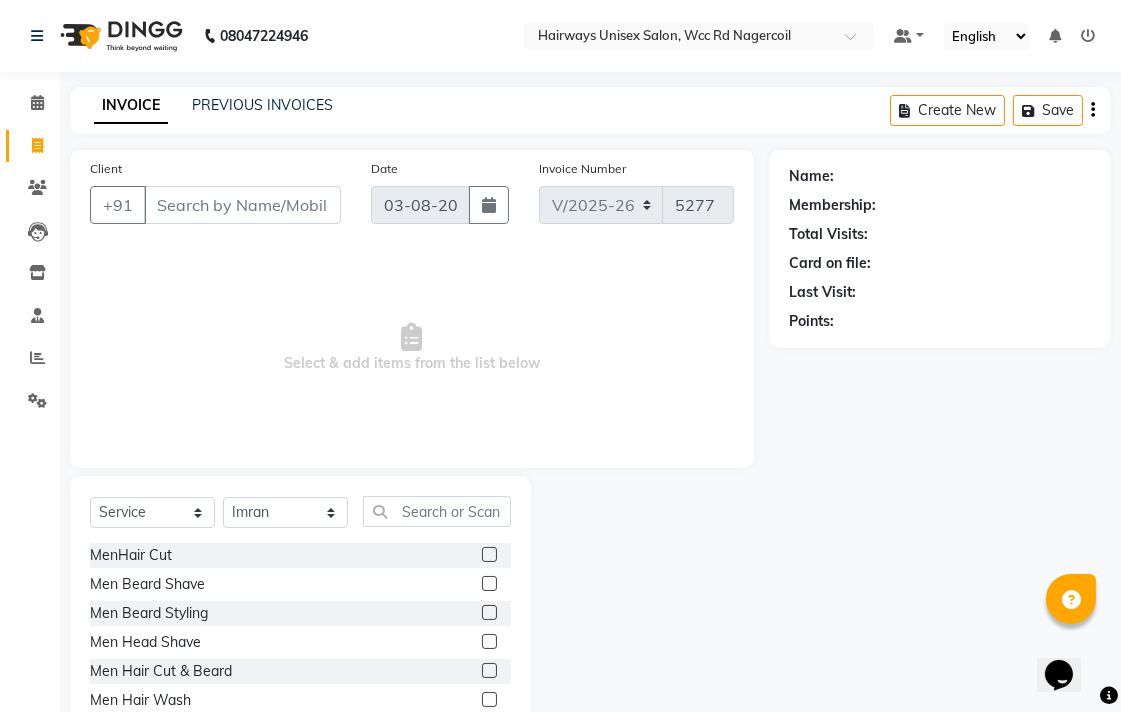 drag, startPoint x: 478, startPoint y: 672, endPoint x: 487, endPoint y: 568, distance: 104.388695 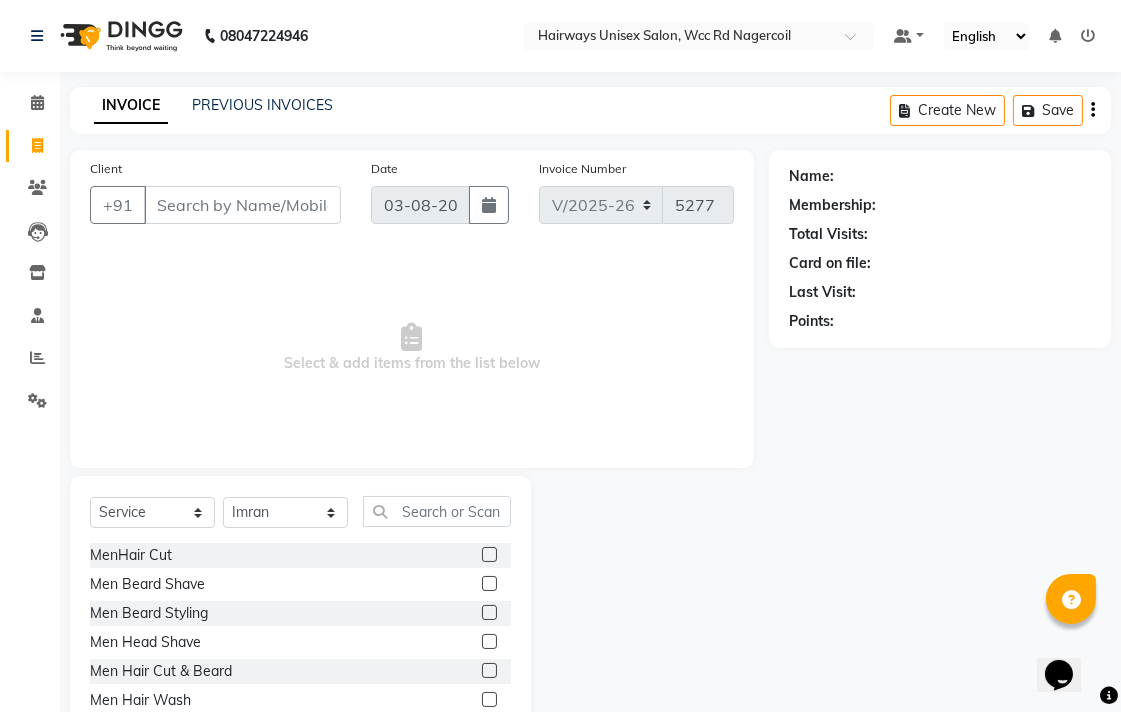 click 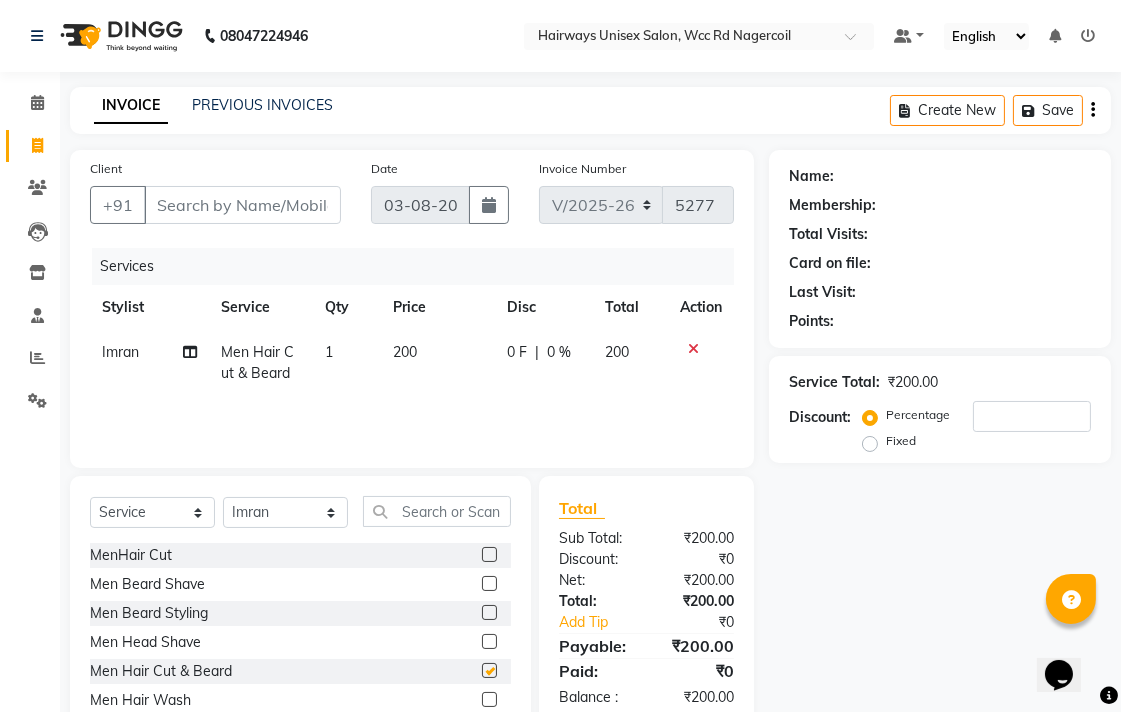 checkbox on "false" 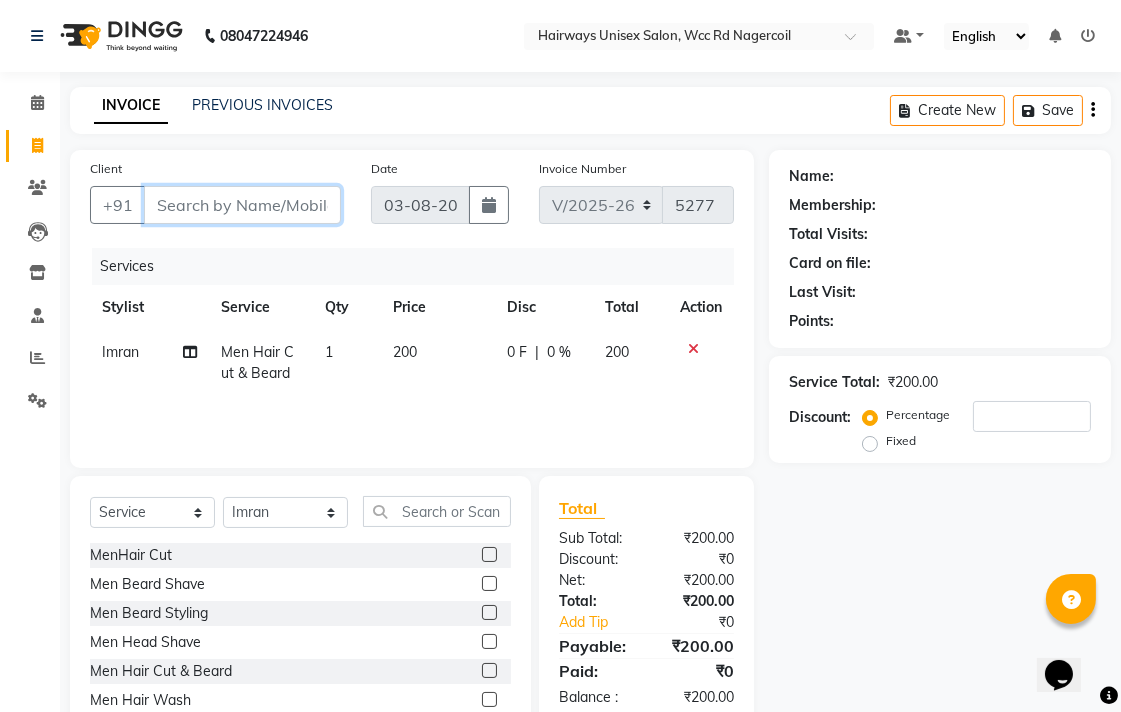 click on "Client" at bounding box center (242, 205) 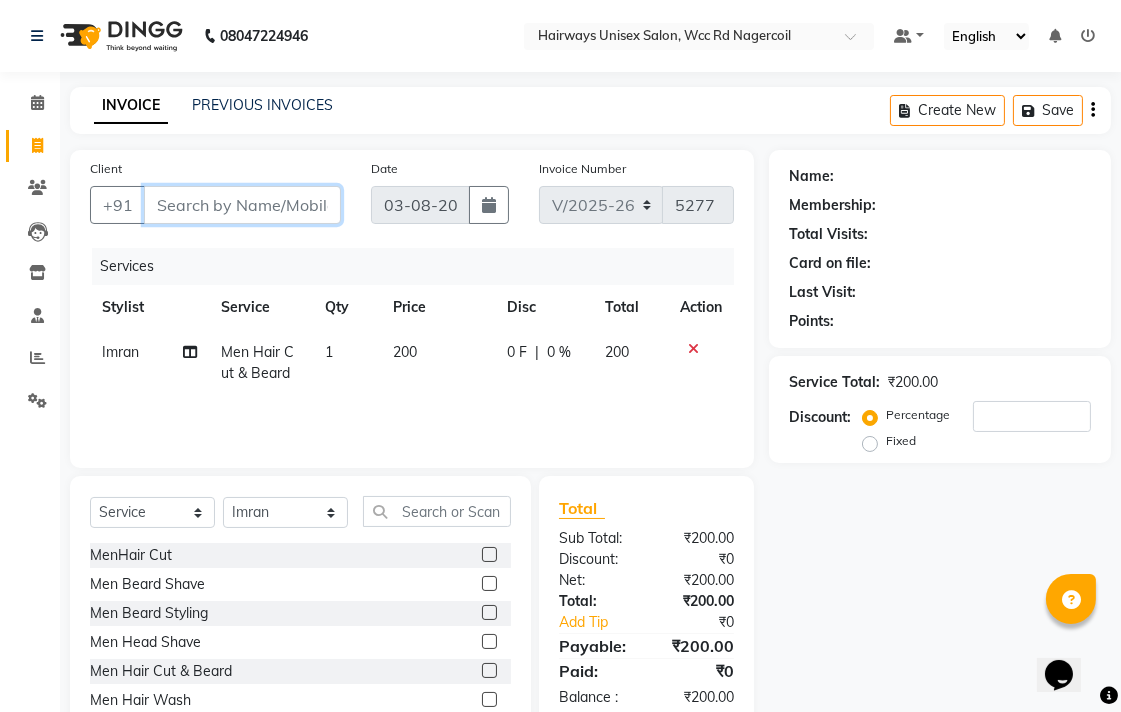 type on "7" 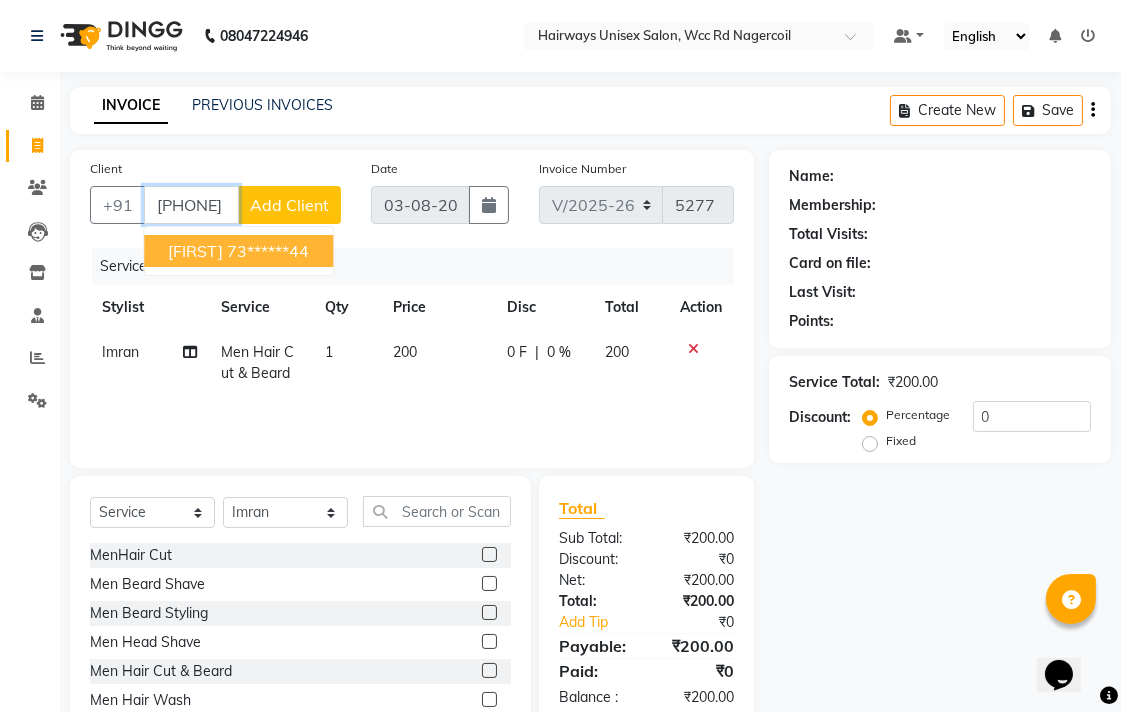 click on "[FIRST]  [PHONE]" at bounding box center [238, 251] 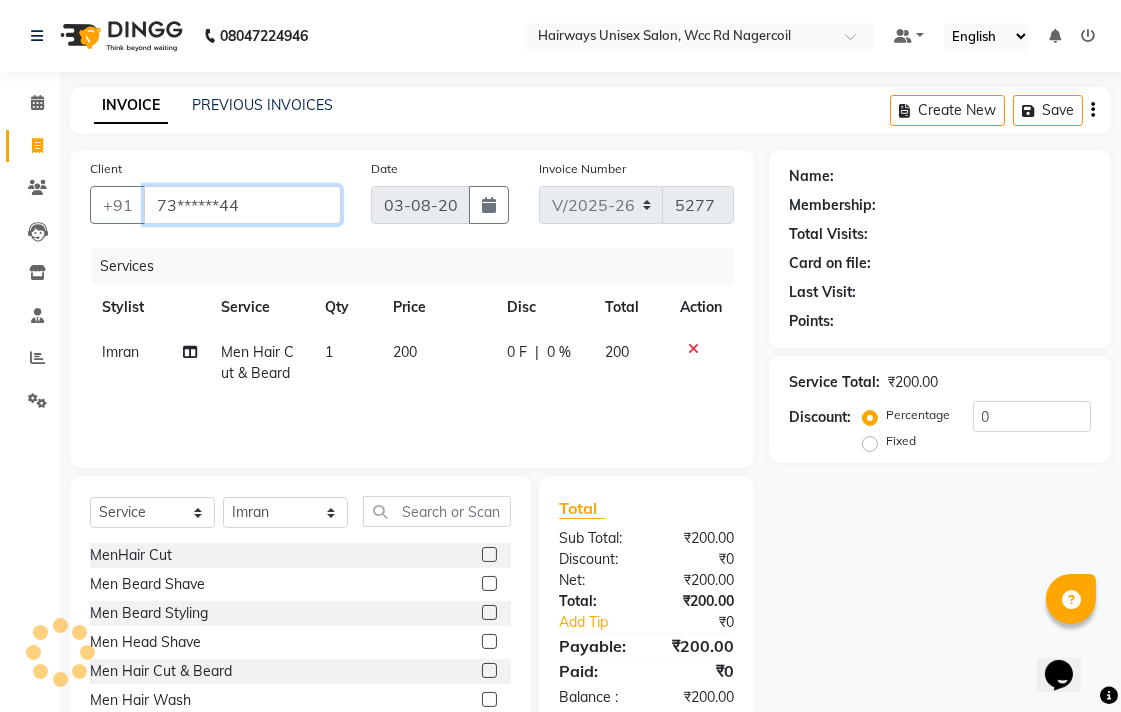 type on "73******44" 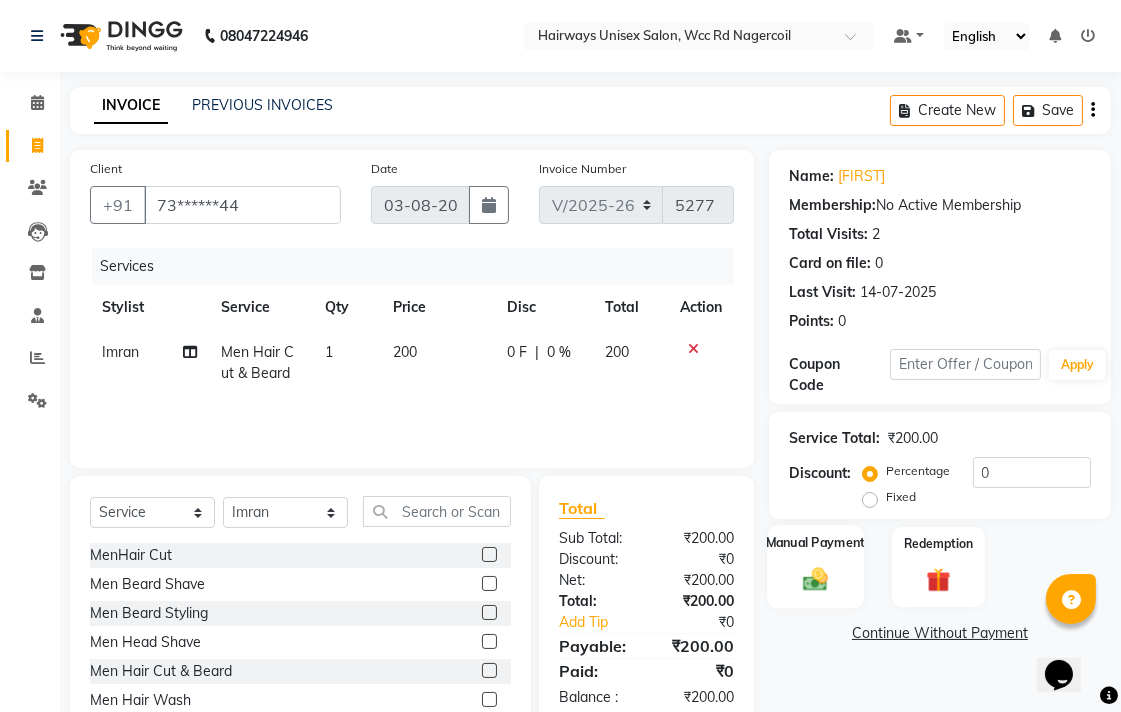 click 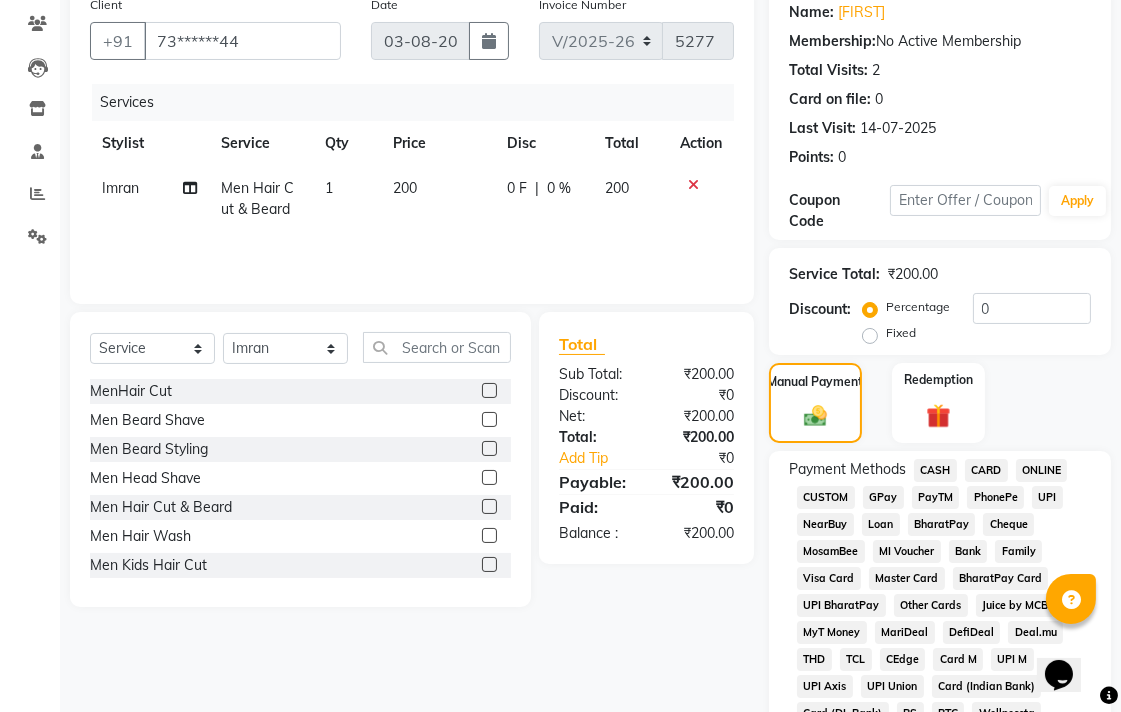 scroll, scrollTop: 333, scrollLeft: 0, axis: vertical 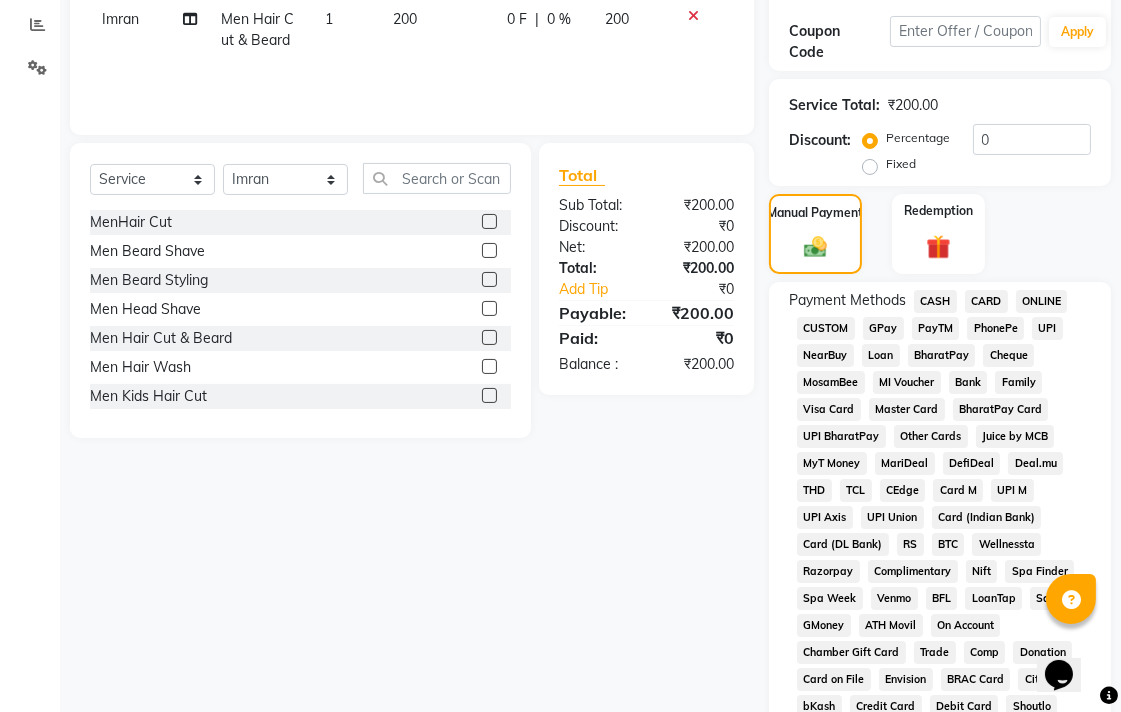 click on "CASH" 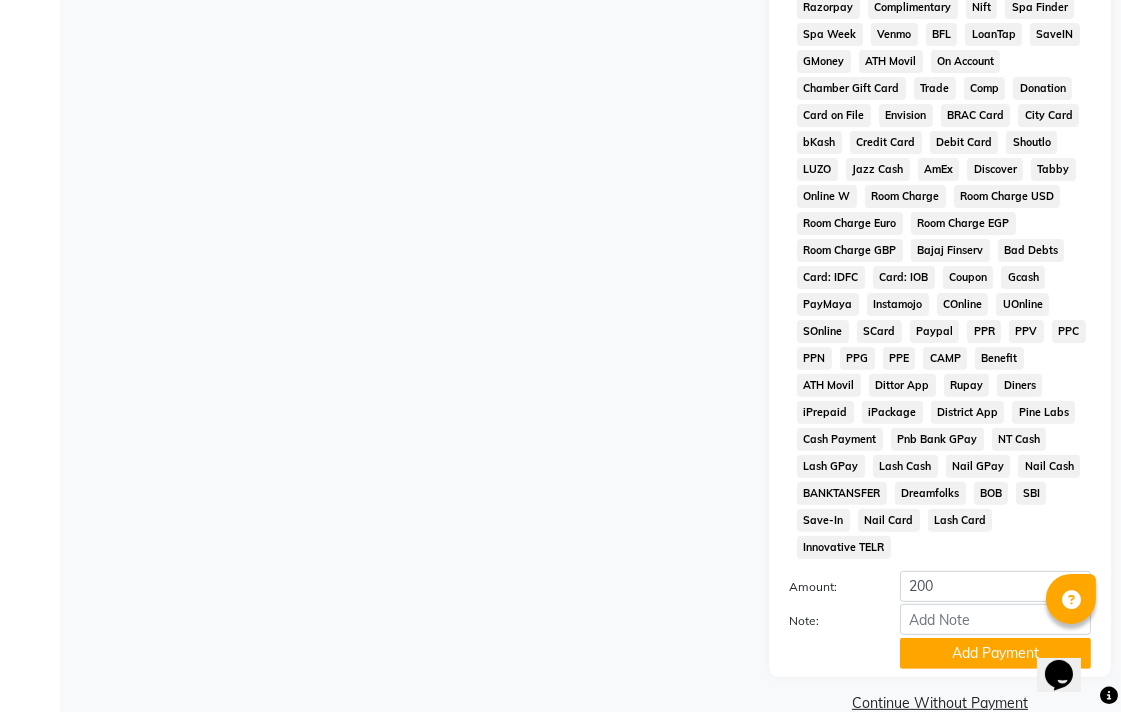 scroll, scrollTop: 913, scrollLeft: 0, axis: vertical 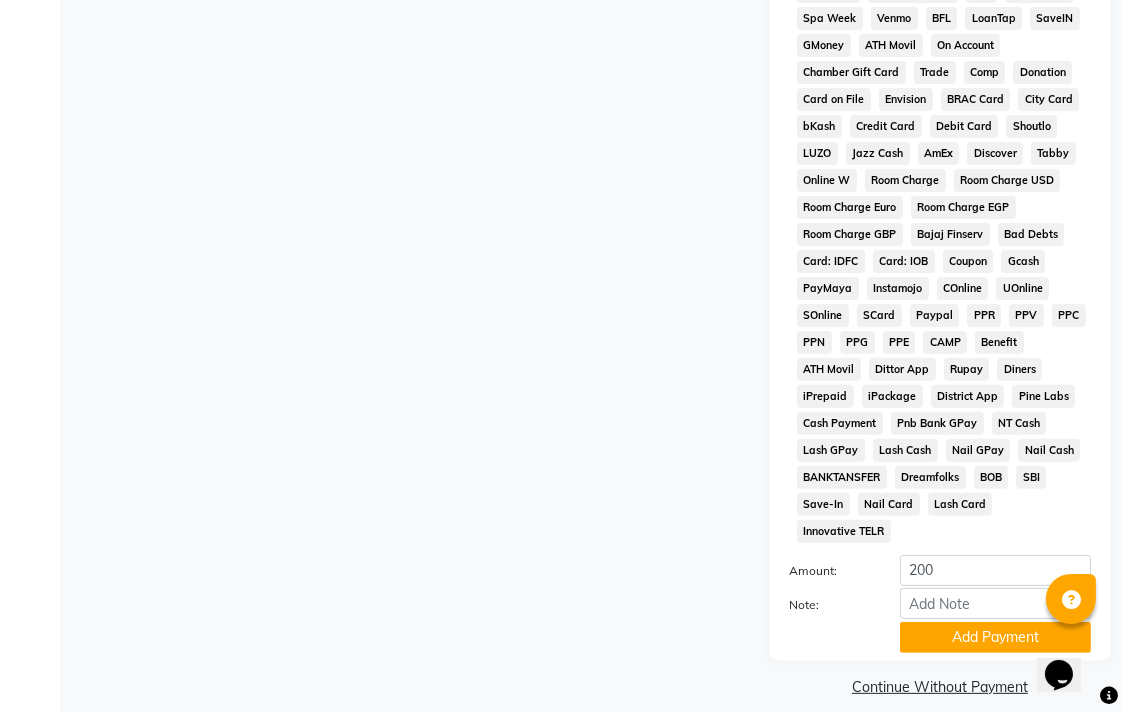 click on "Add Payment" 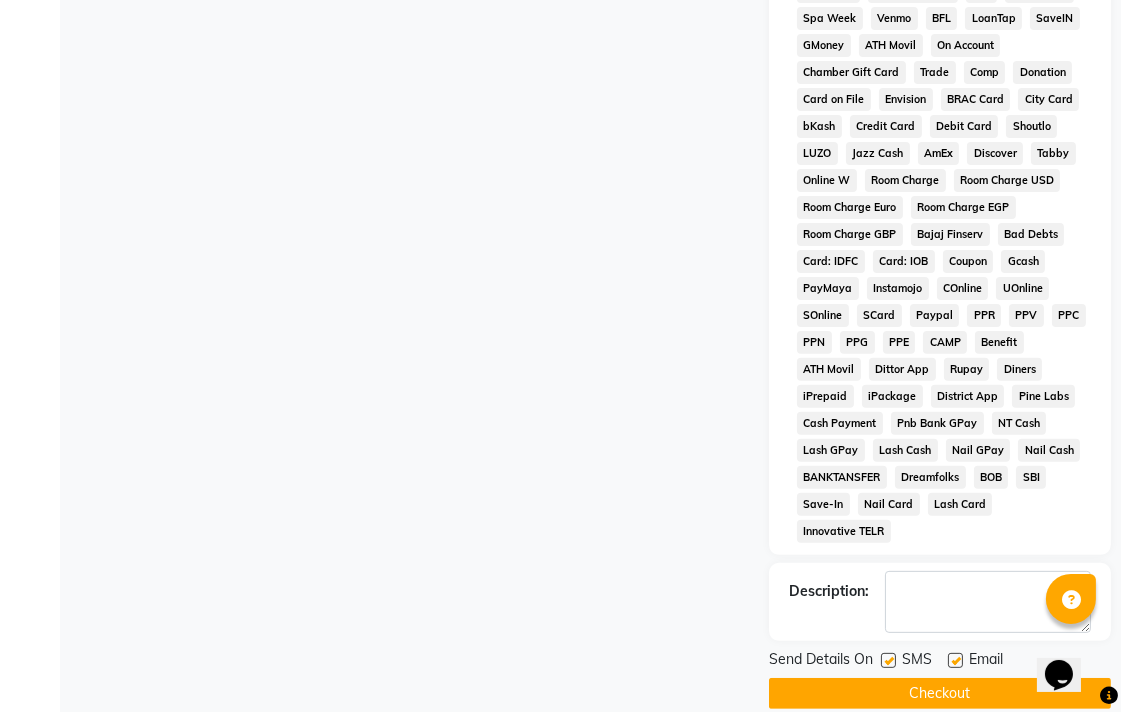 click on "Checkout" 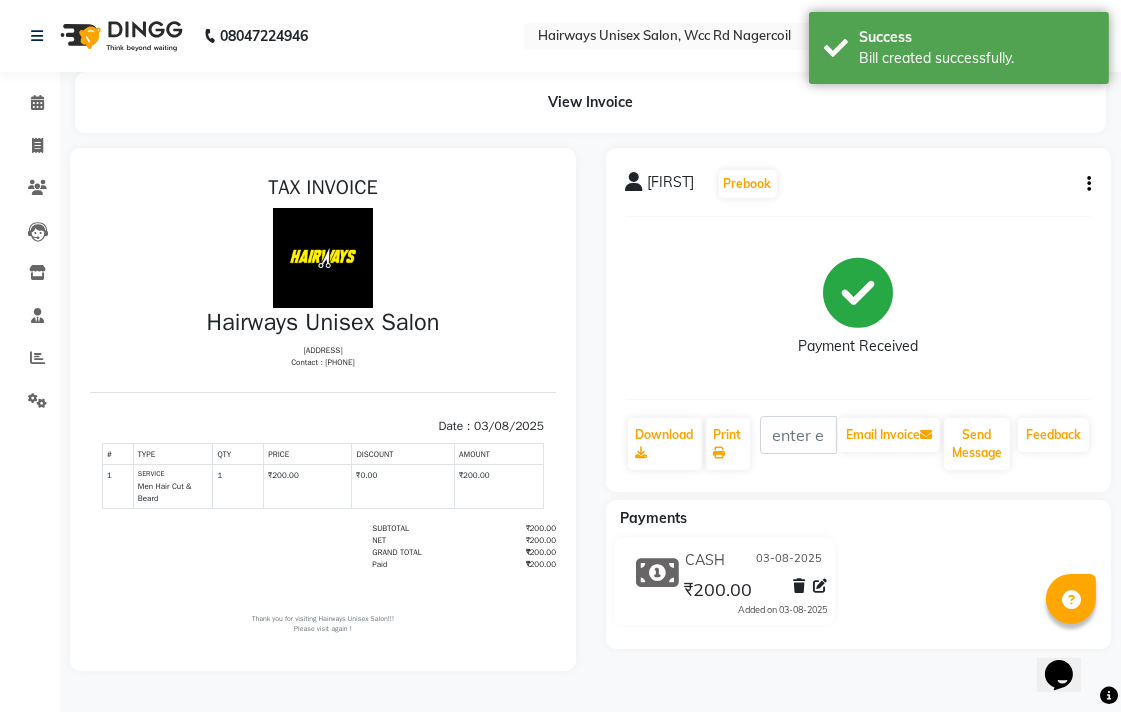 scroll, scrollTop: 0, scrollLeft: 0, axis: both 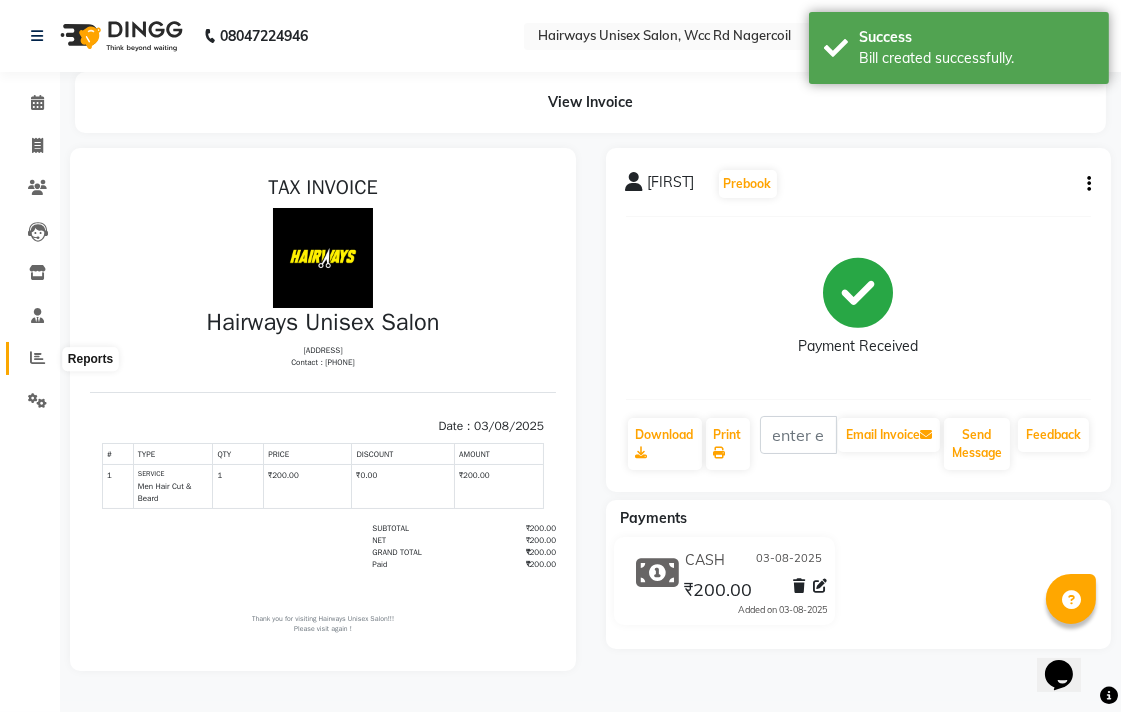 click 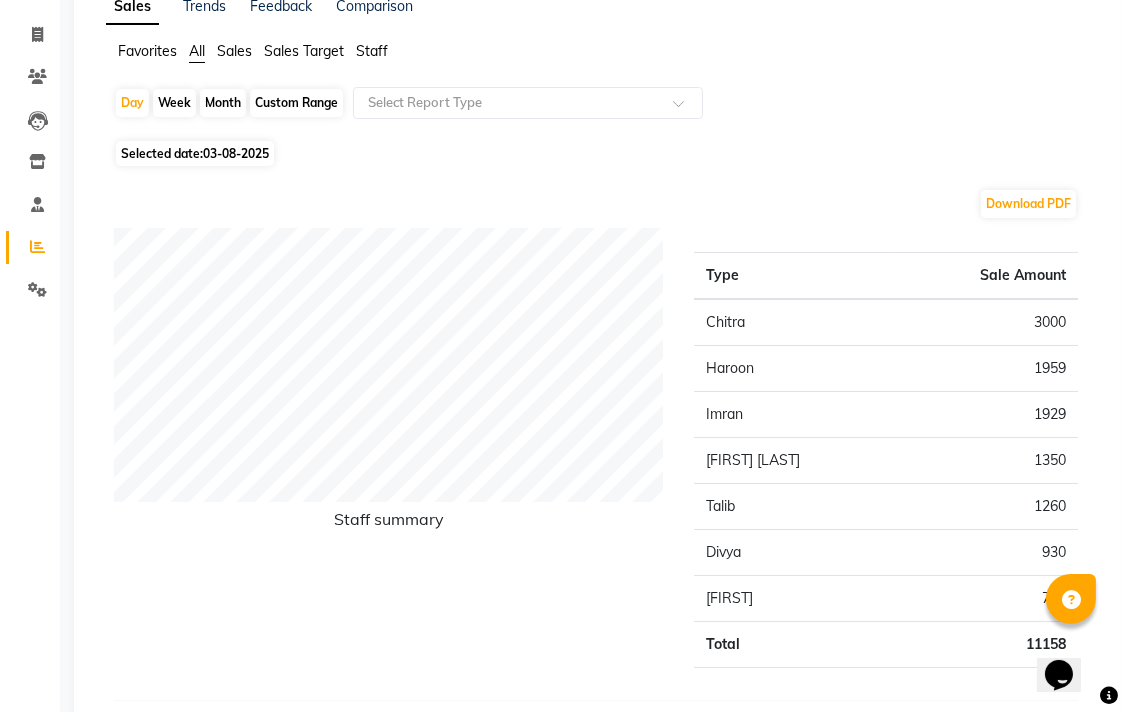 scroll, scrollTop: 0, scrollLeft: 0, axis: both 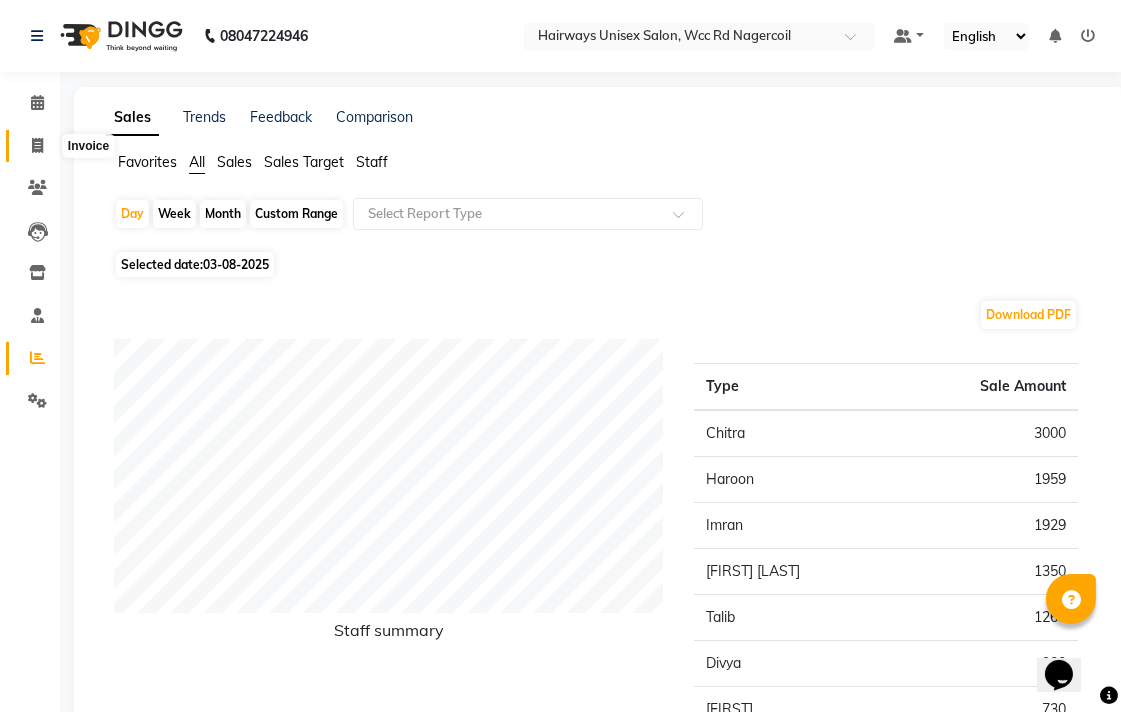 click 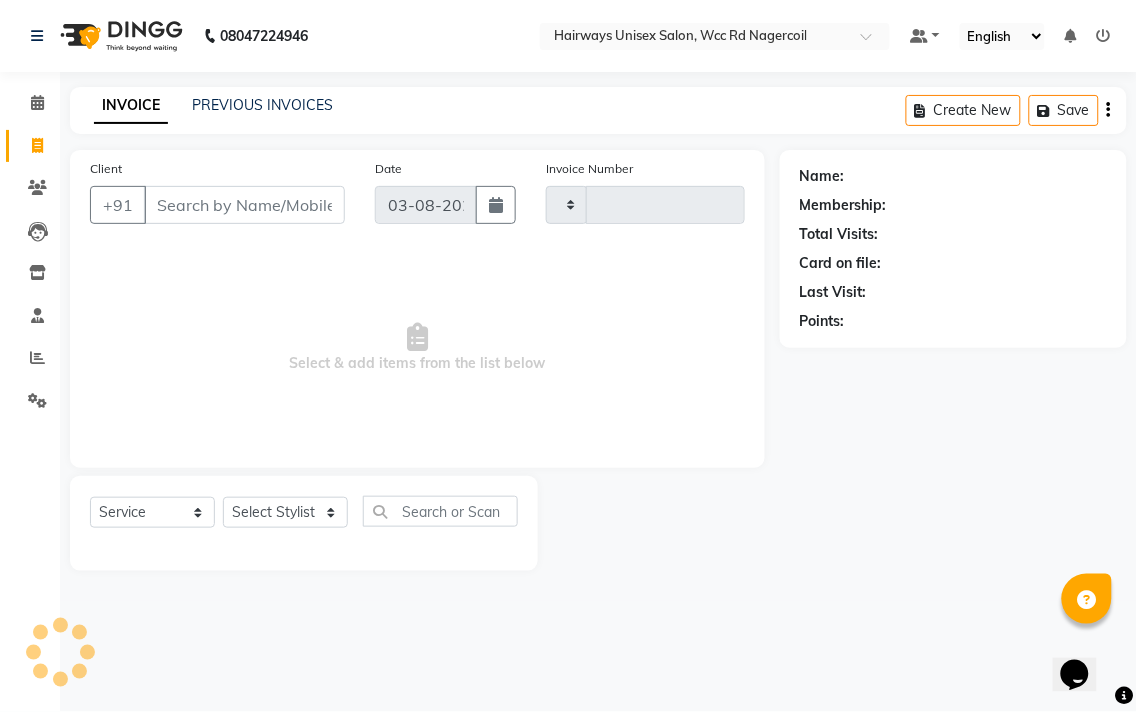 type on "5278" 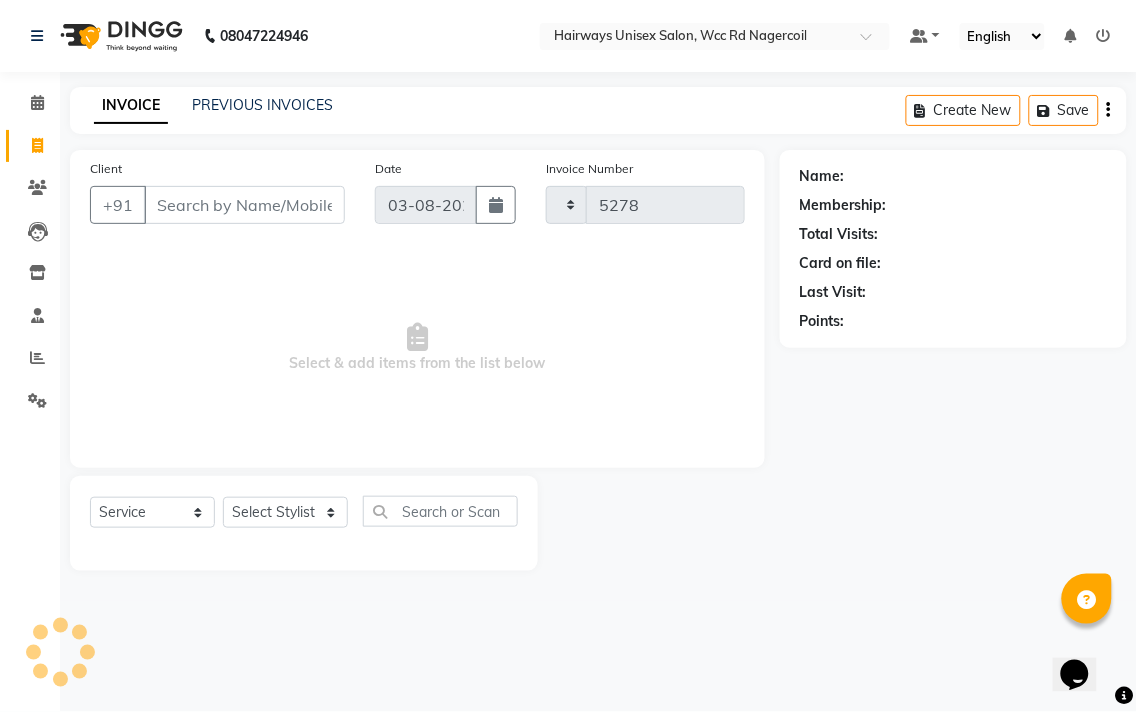 select on "6523" 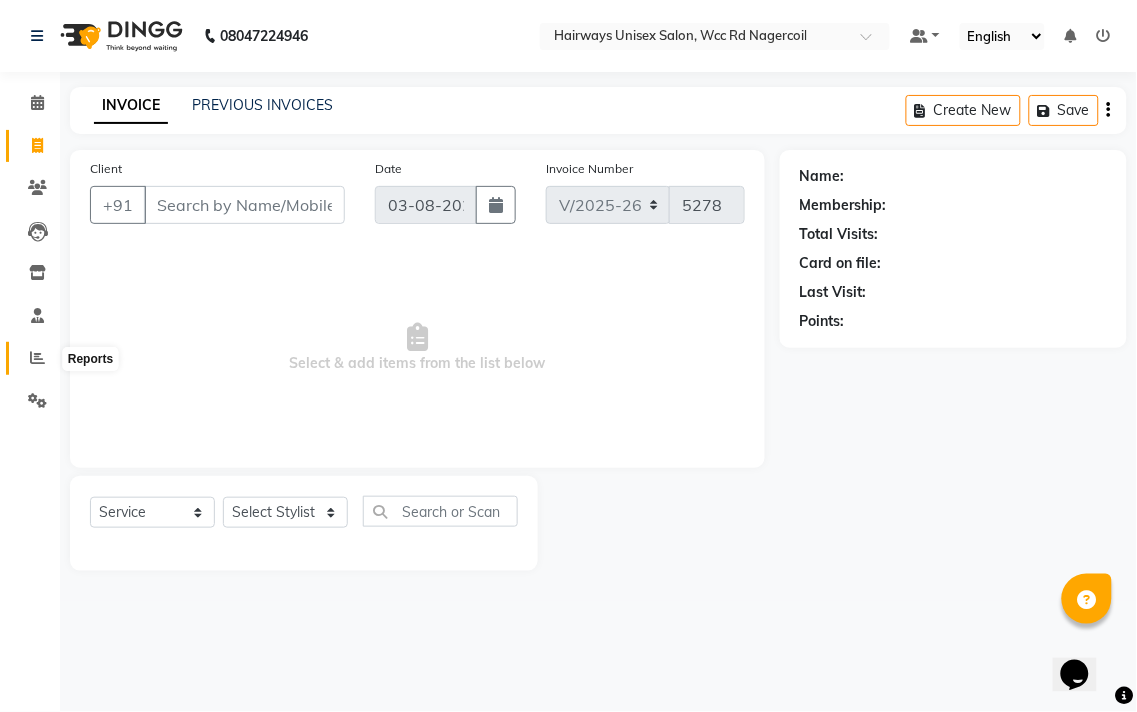click 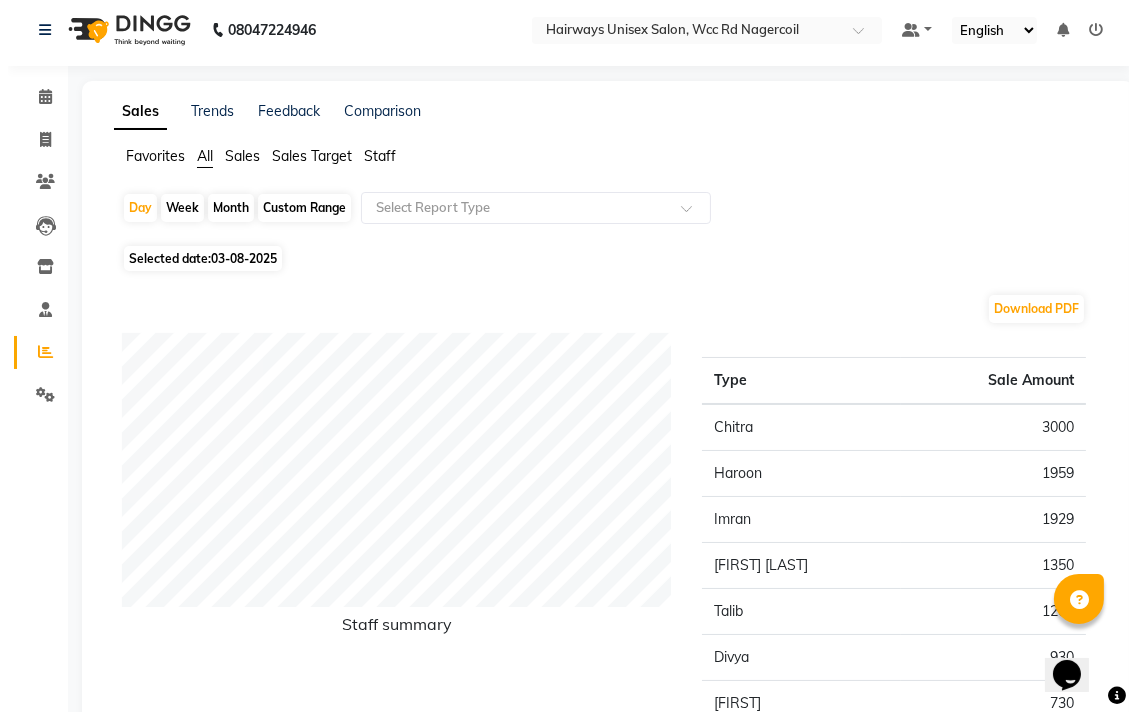 scroll, scrollTop: 0, scrollLeft: 0, axis: both 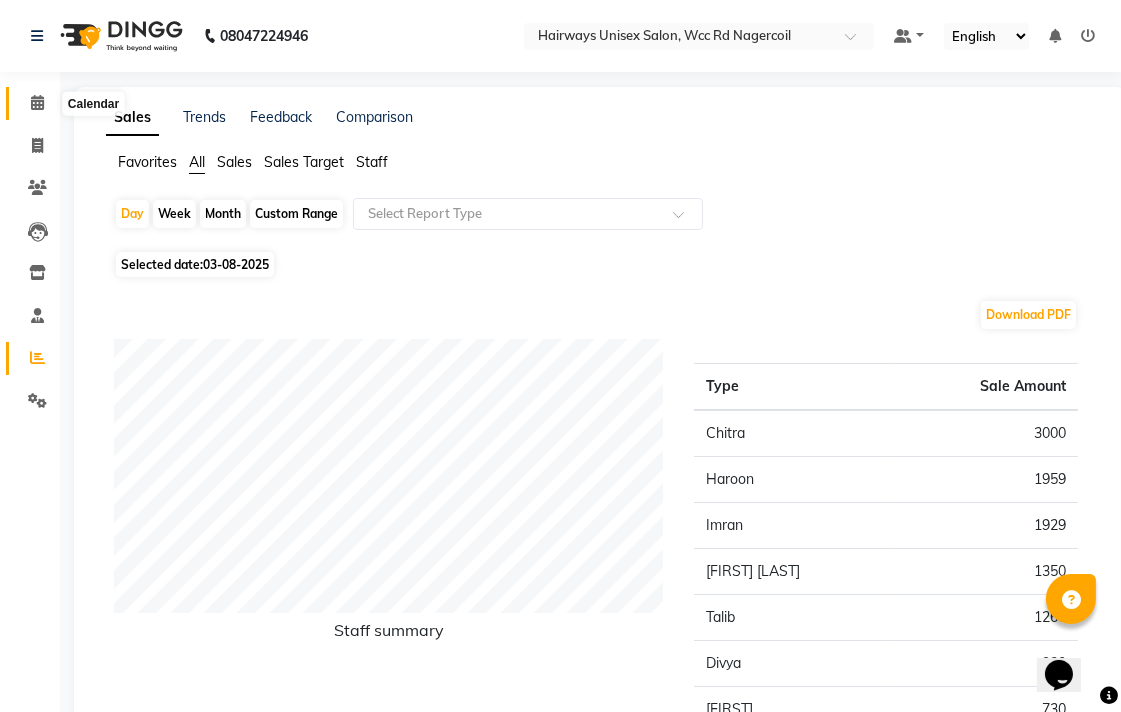 click 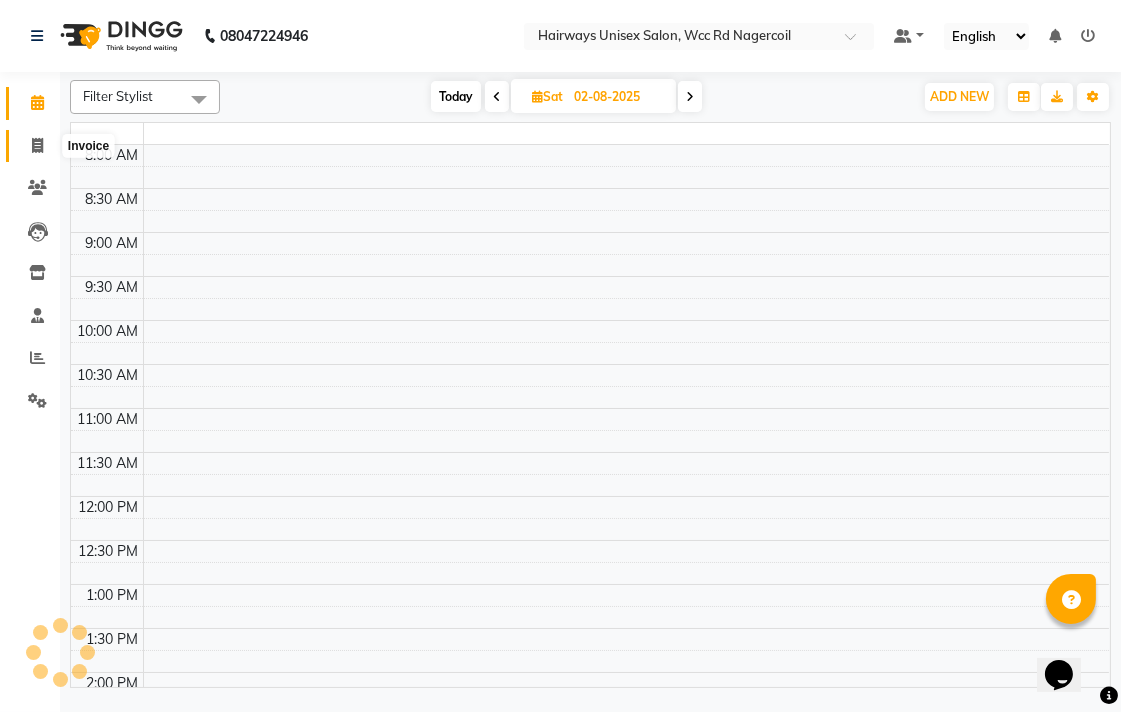 click 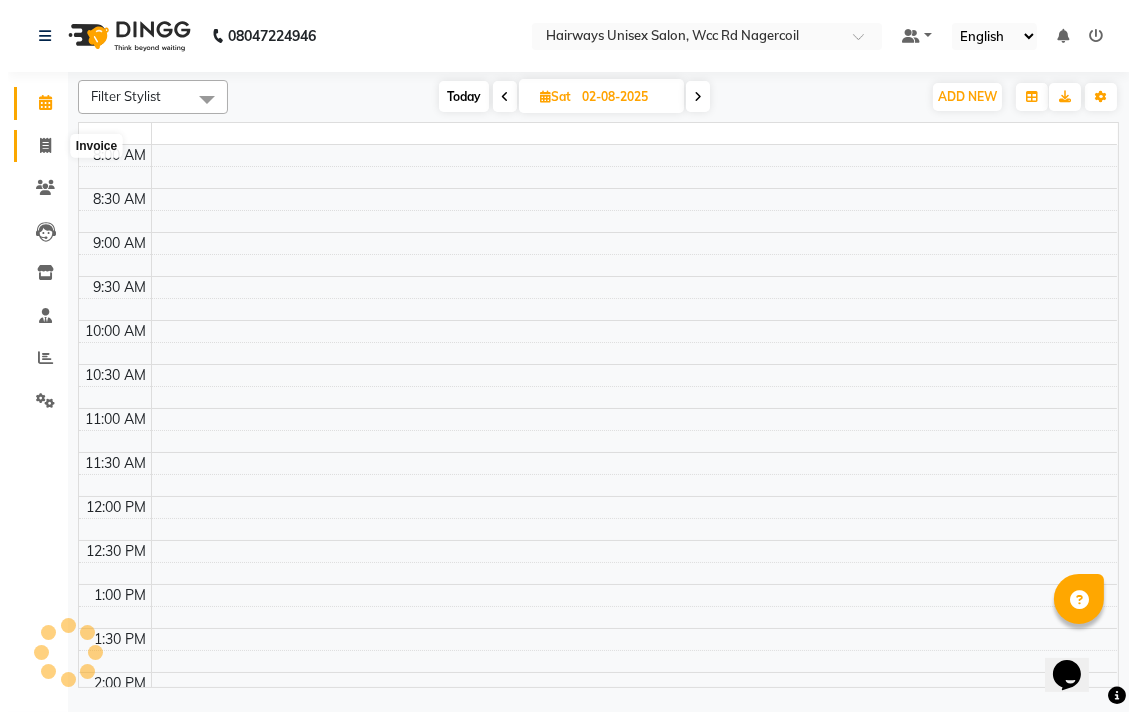 scroll, scrollTop: 0, scrollLeft: 0, axis: both 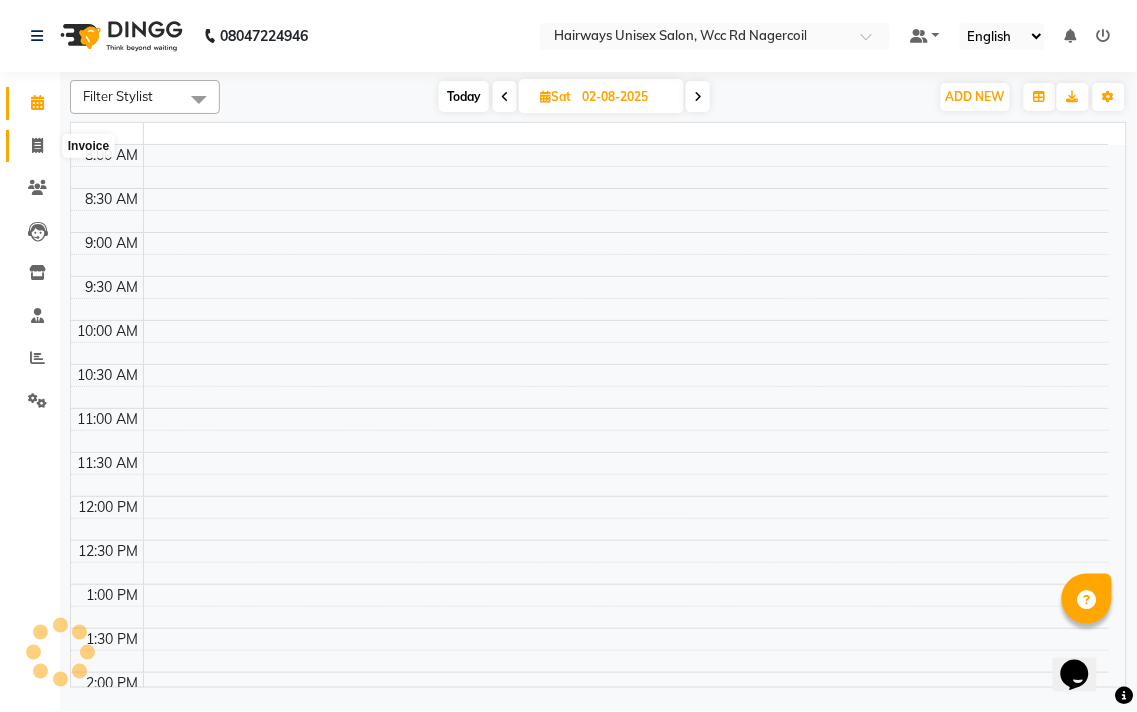 select on "service" 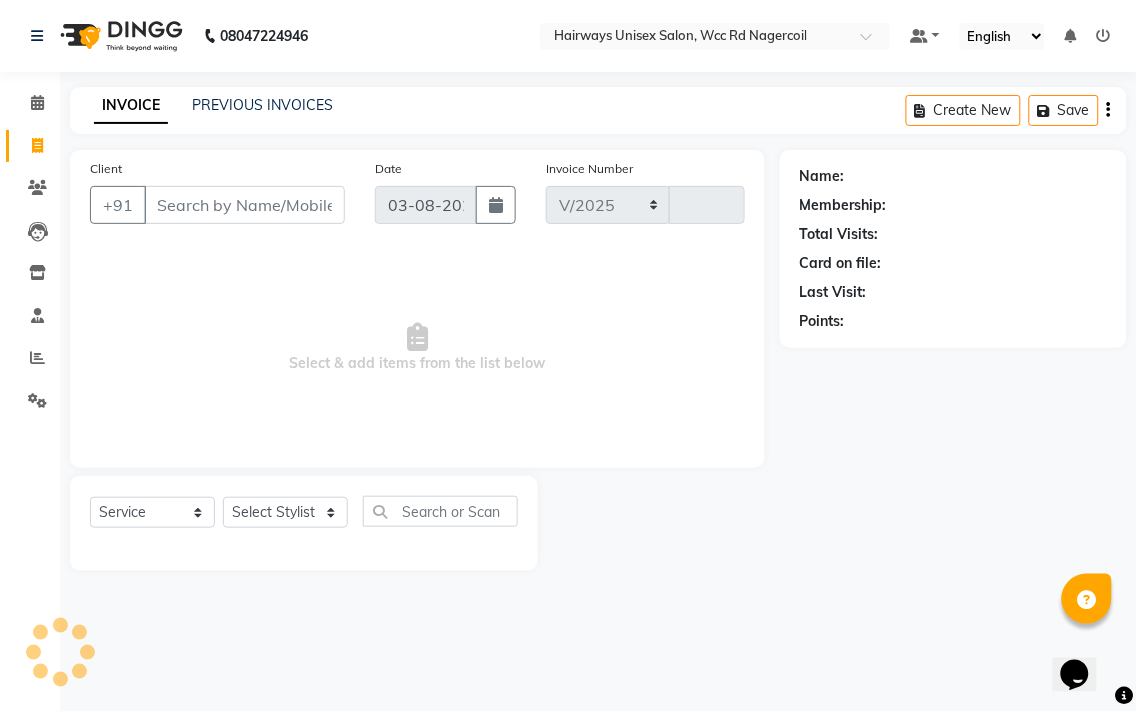 select on "6523" 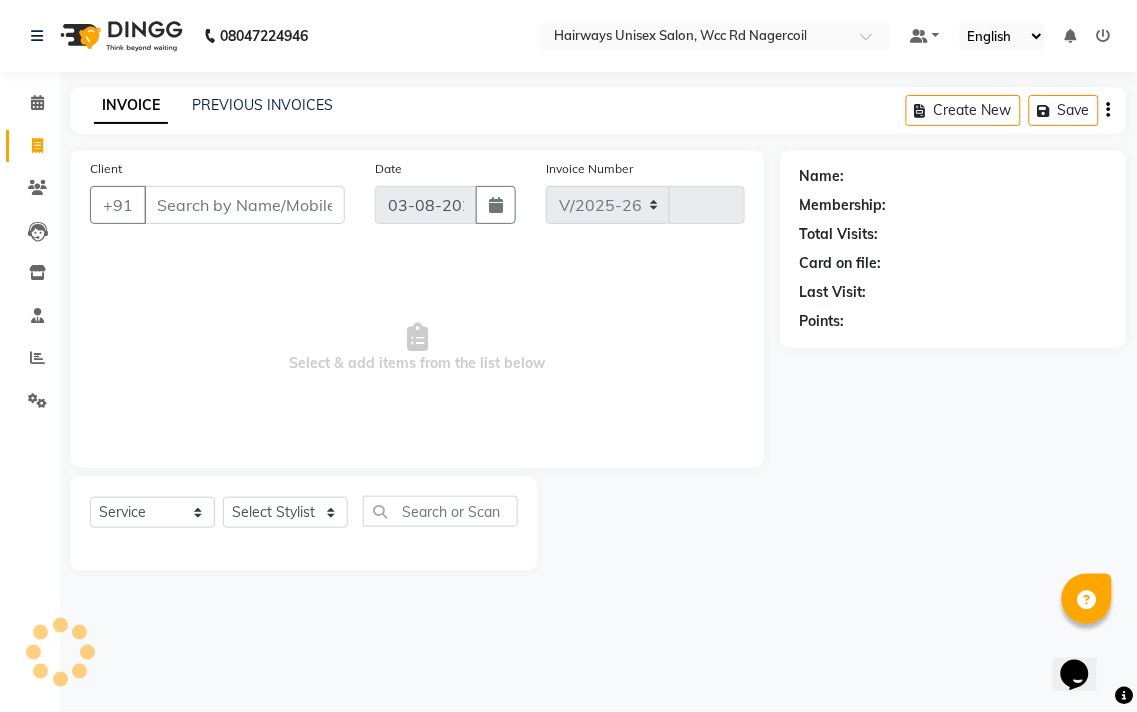 type on "5278" 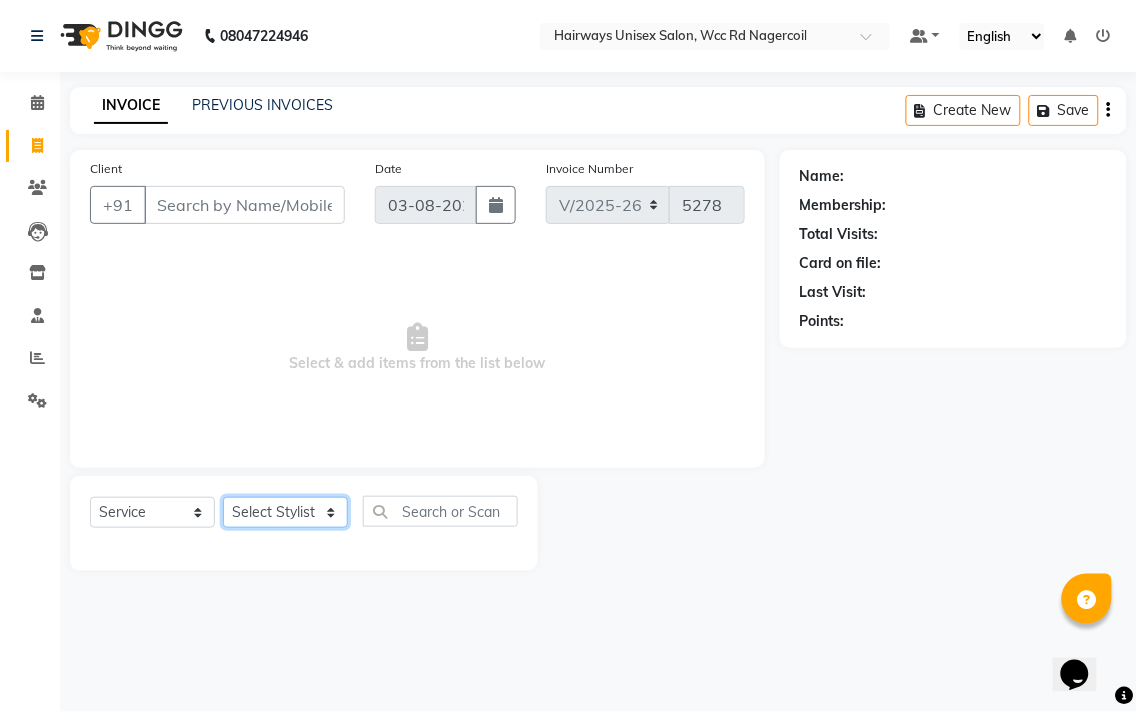 click on "Select Stylist Admin [FIRST] [FIRST] [FIRST] [FIRST] [FIRST] Reception [FIRST] [FIRST] [FIRST] [FIRST] LA Threading - Eye Brow x MenHair Cut Men Beard Shave Men Beard Styling Men Head Shave Men Hair Cut & Beard Men Hair Wash Men Kids Hair Cut Men Threading face scurb Men Straighterning, Smoothening - Front Men Straightening, Smoothening - Half Men Straightening, Smoothening - Full Men Grown smoothening- straightening Men Dandruff Treatment - Da0ndruff Treatment (short hair) Men Dandruff Treatment - Dandruff Treatment (Medium hair) Men Dandruff Treatment - Dandruff Treatment (Long hair) Men Dandruff scrub Men Relaxing Head Massage - Cocnut Oil Men Relaxing Head Massage - Navaratna Oil Men Relaxing Head Massage - Cold Oil Men Relaxing Head Massage - Almond Oil Men Relaxing olive oil massage Men Hair Colour - Mustache Men Hair Colour - Mustache (Ammonia Free) Men Hair Colour - Beard Colour Men Hair Colour - Beard Colour (Ammonia Free) MenHairColour - Premium Colour (inoa) Men Hair Colour - Head colour LA Jaw -face" 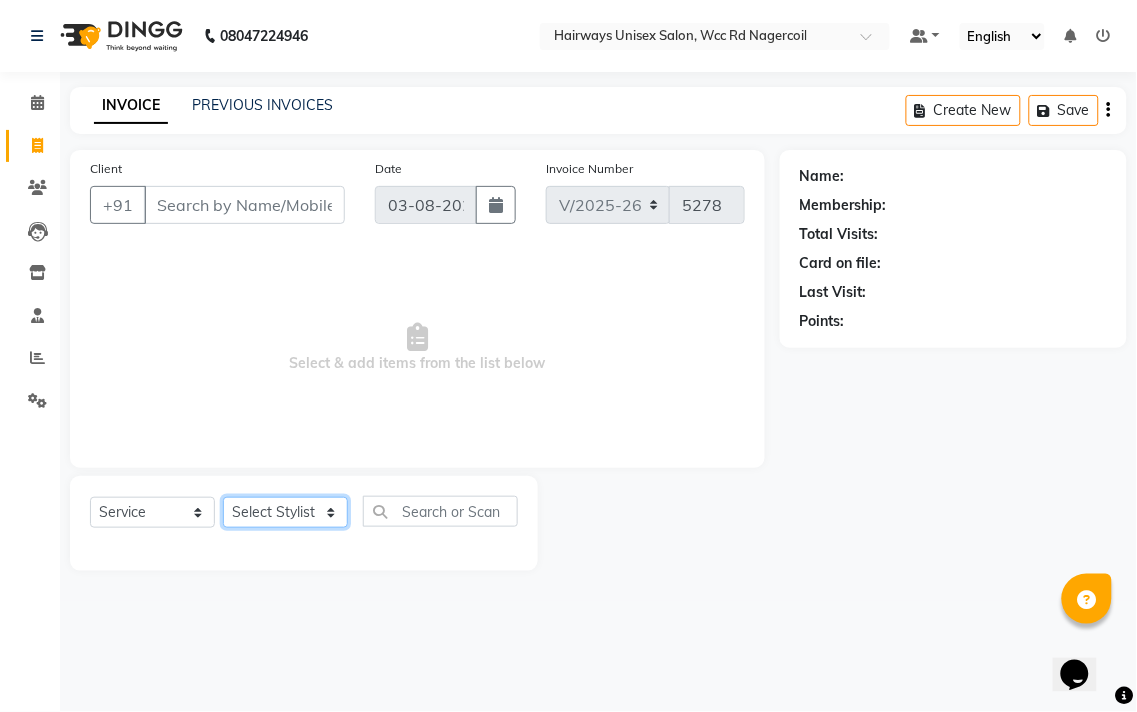 select on "50257" 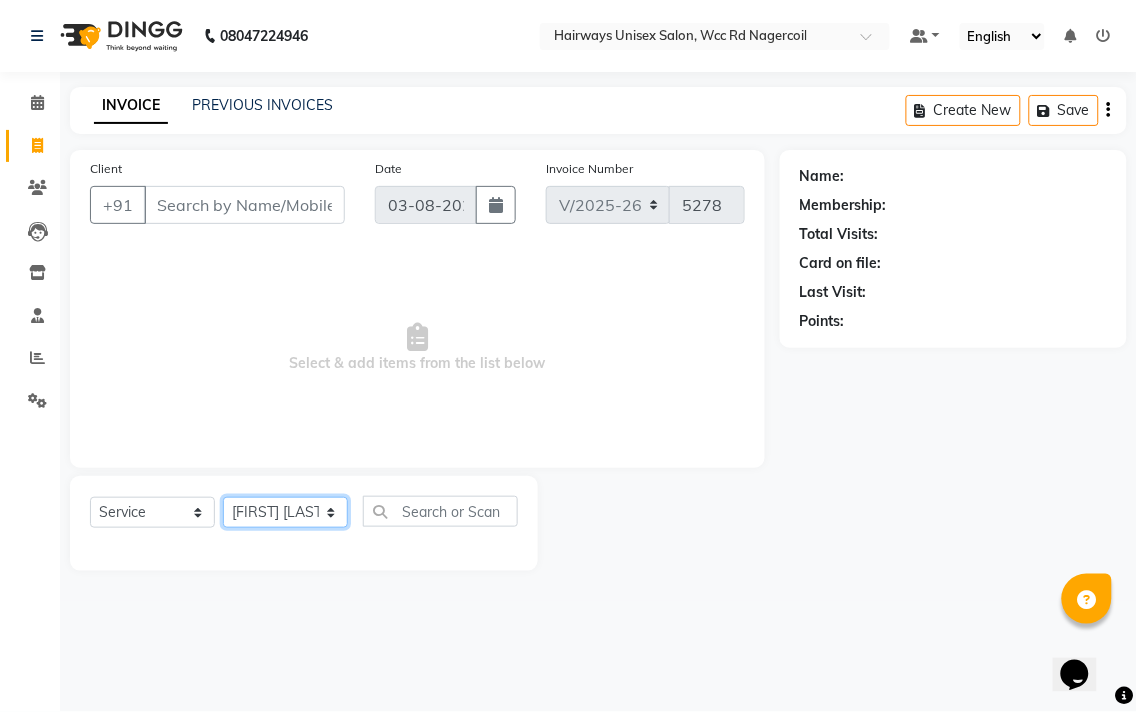 click on "Select Stylist Admin [FIRST] [FIRST] [FIRST] [FIRST] [FIRST] Reception [FIRST] [FIRST] [FIRST] [FIRST] LA Threading - Eye Brow x MenHair Cut Men Beard Shave Men Beard Styling Men Head Shave Men Hair Cut & Beard Men Hair Wash Men Kids Hair Cut Men Threading face scurb Men Straighterning, Smoothening - Front Men Straightening, Smoothening - Half Men Straightening, Smoothening - Full Men Grown smoothening- straightening Men Dandruff Treatment - Da0ndruff Treatment (short hair) Men Dandruff Treatment - Dandruff Treatment (Medium hair) Men Dandruff Treatment - Dandruff Treatment (Long hair) Men Dandruff scrub Men Relaxing Head Massage - Cocnut Oil Men Relaxing Head Massage - Navaratna Oil Men Relaxing Head Massage - Cold Oil Men Relaxing Head Massage - Almond Oil Men Relaxing olive oil massage Men Hair Colour - Mustache Men Hair Colour - Mustache (Ammonia Free) Men Hair Colour - Beard Colour Men Hair Colour - Beard Colour (Ammonia Free) MenHairColour - Premium Colour (inoa) Men Hair Colour - Head colour LA Jaw -face" 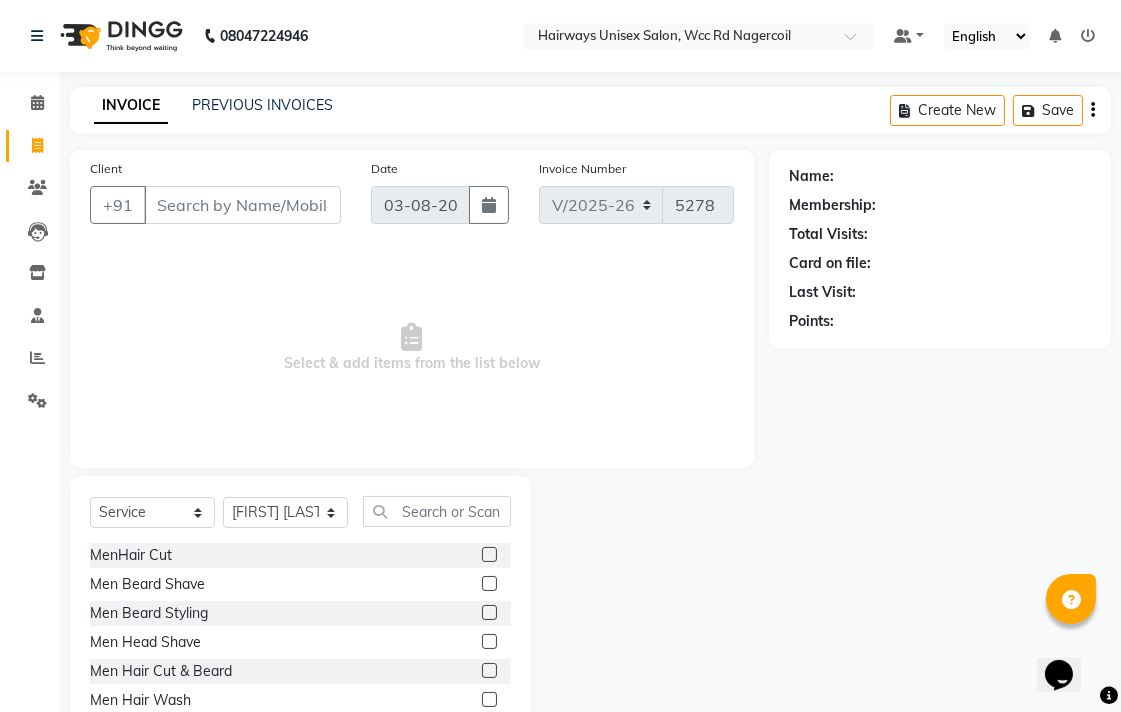click 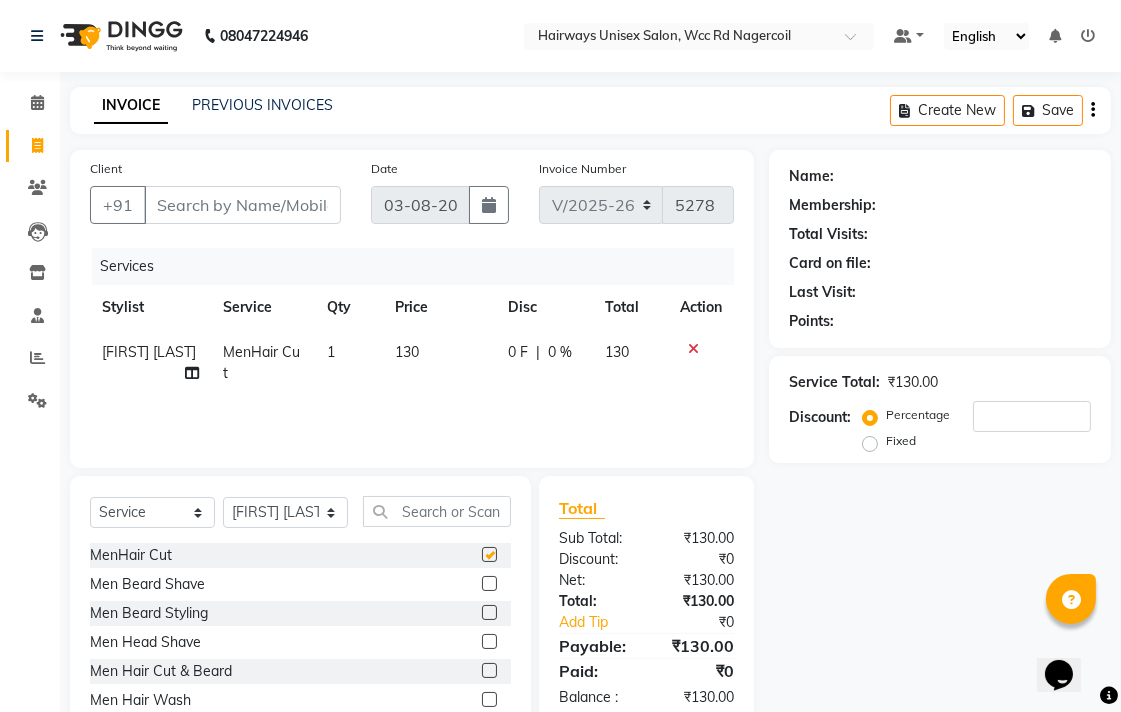 checkbox on "false" 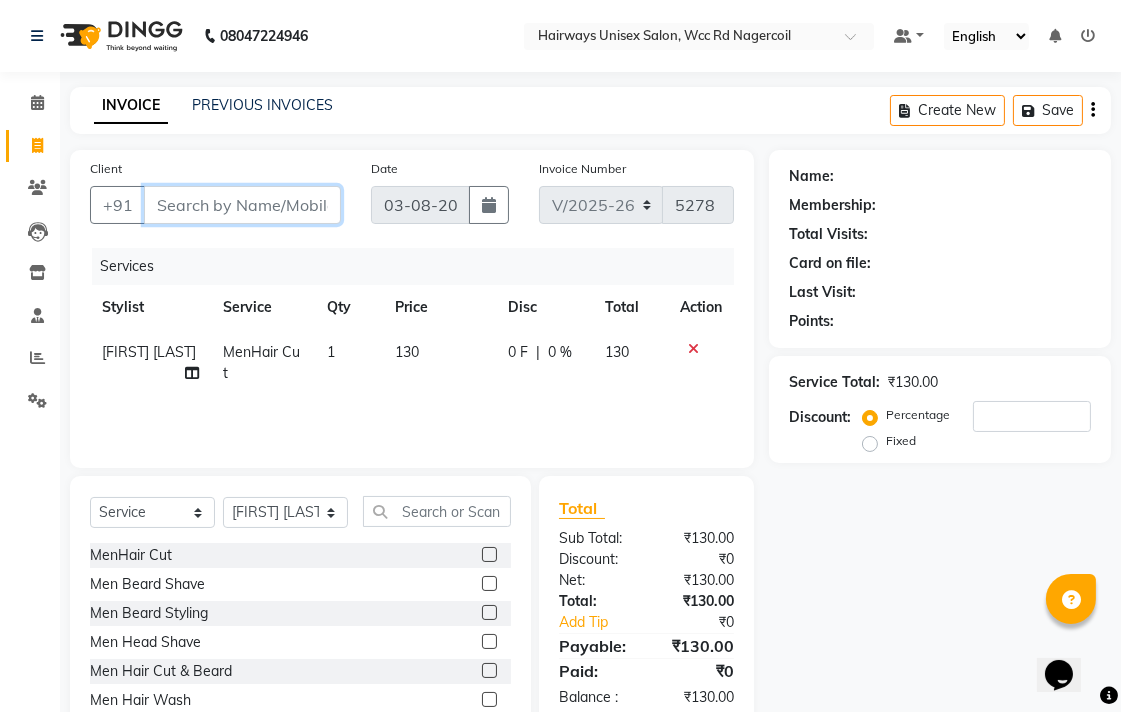 click on "Client" at bounding box center (242, 205) 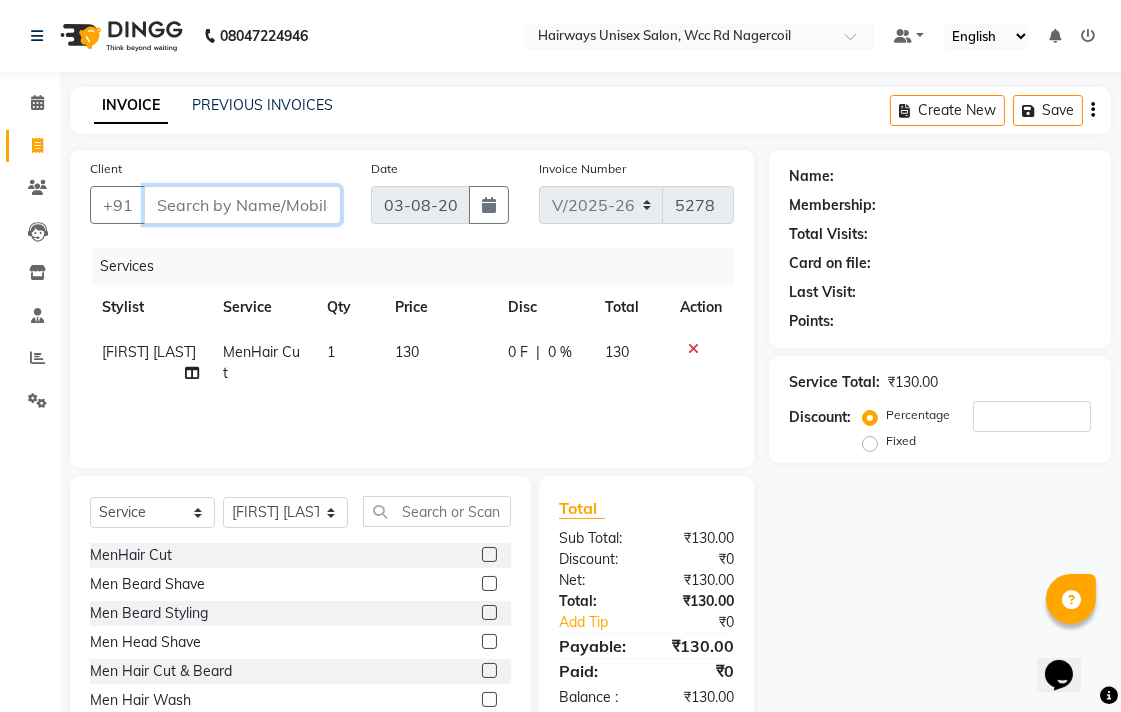 type on "9" 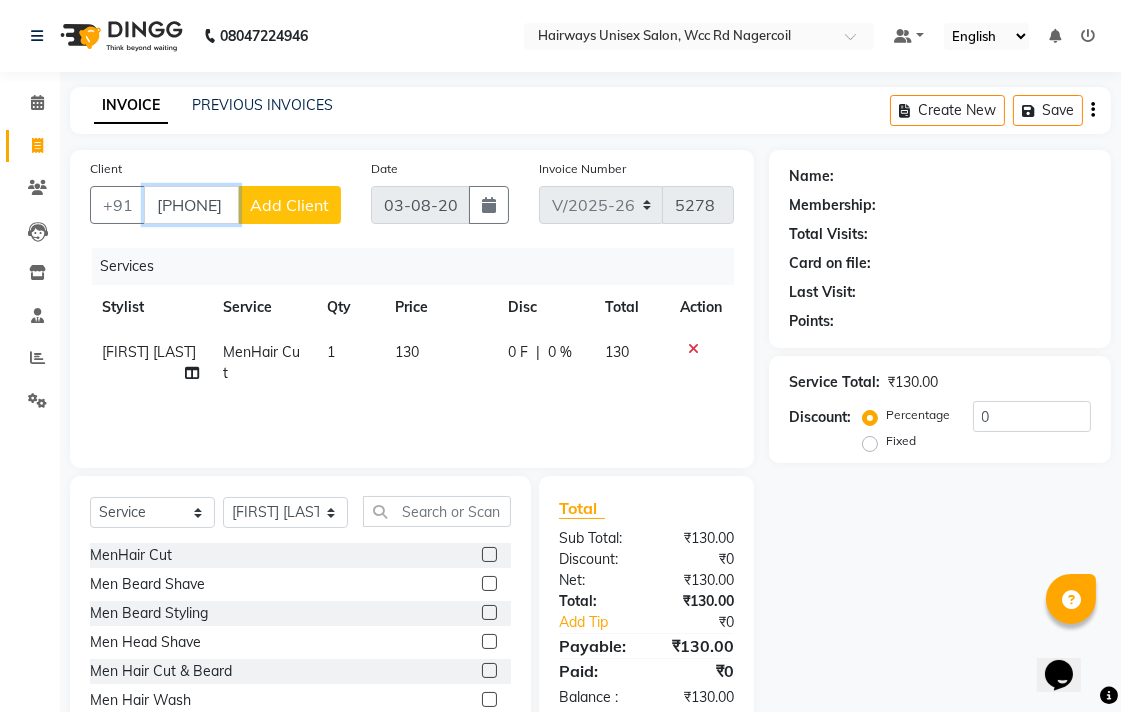 type on "[PHONE]" 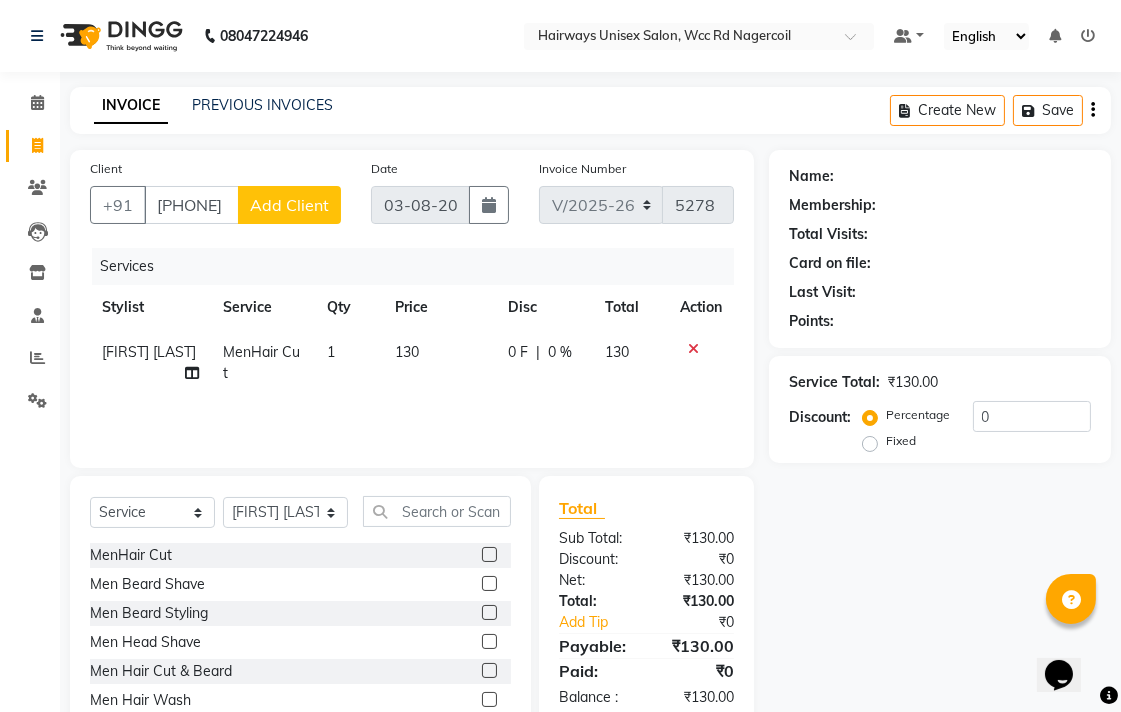 click on "Add Client" 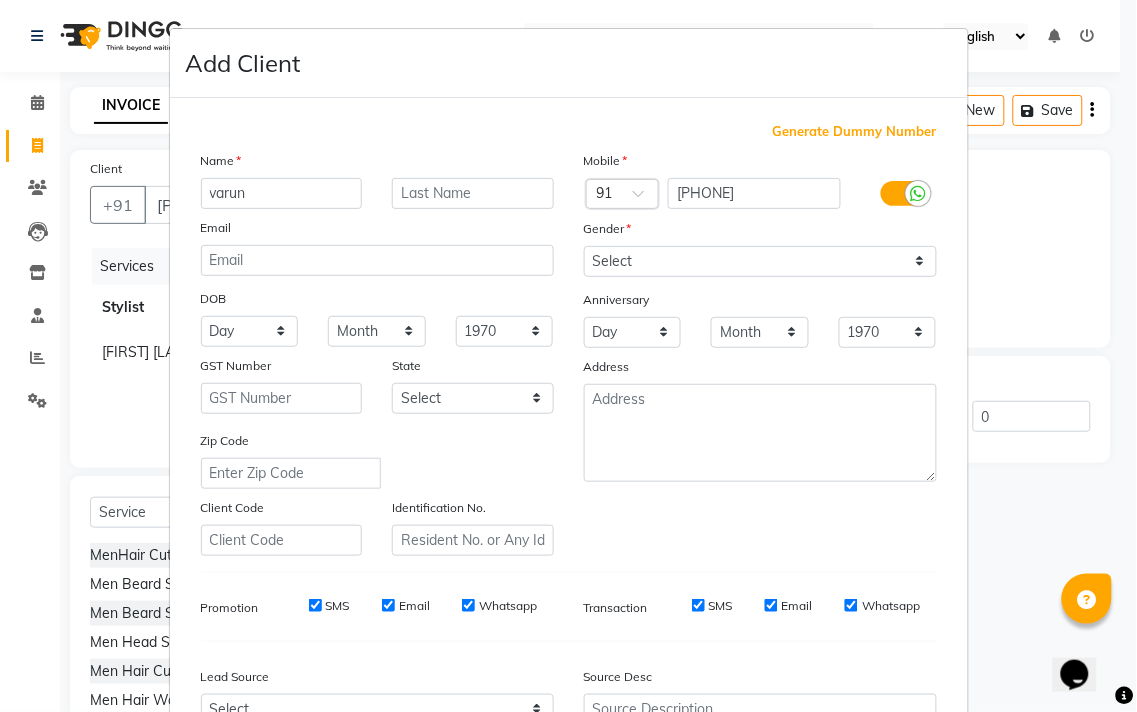 type on "varun" 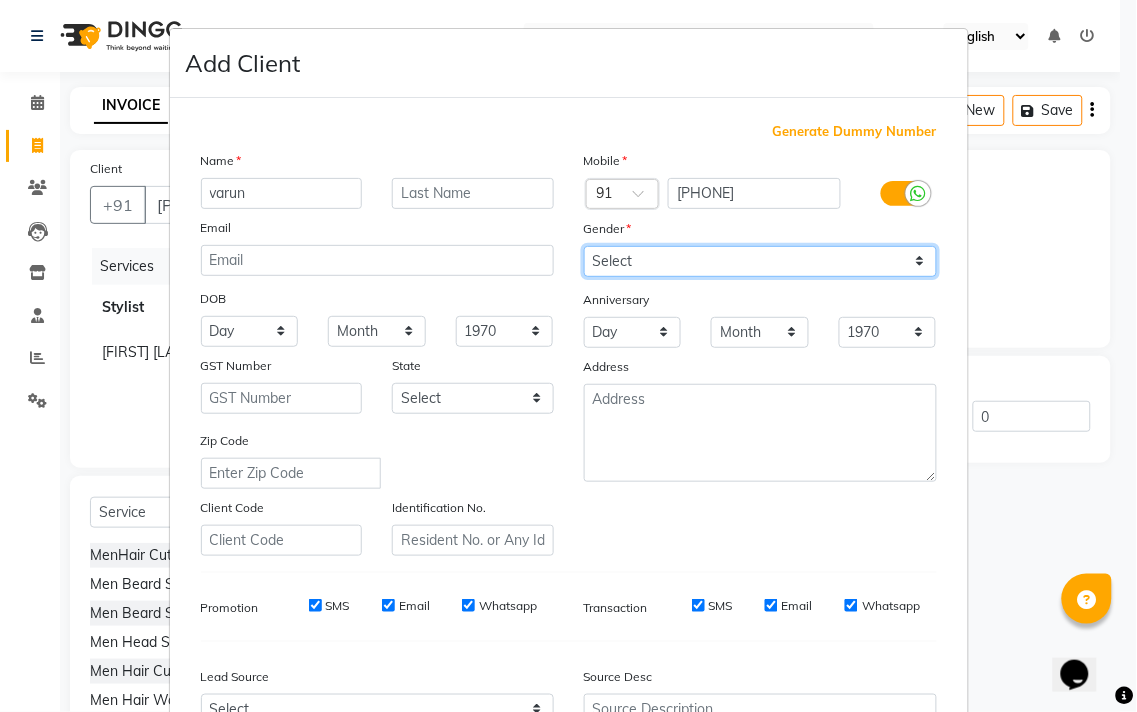 click on "Select Male Female Other Prefer Not To Say" at bounding box center (760, 261) 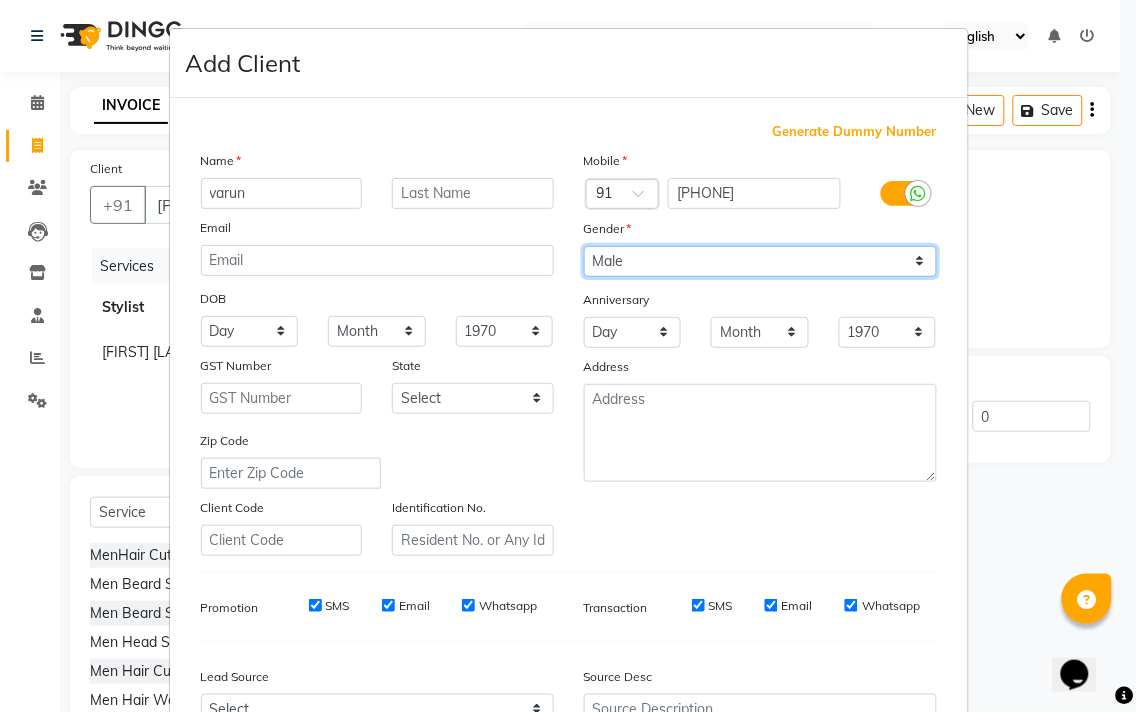click on "Select Male Female Other Prefer Not To Say" at bounding box center (760, 261) 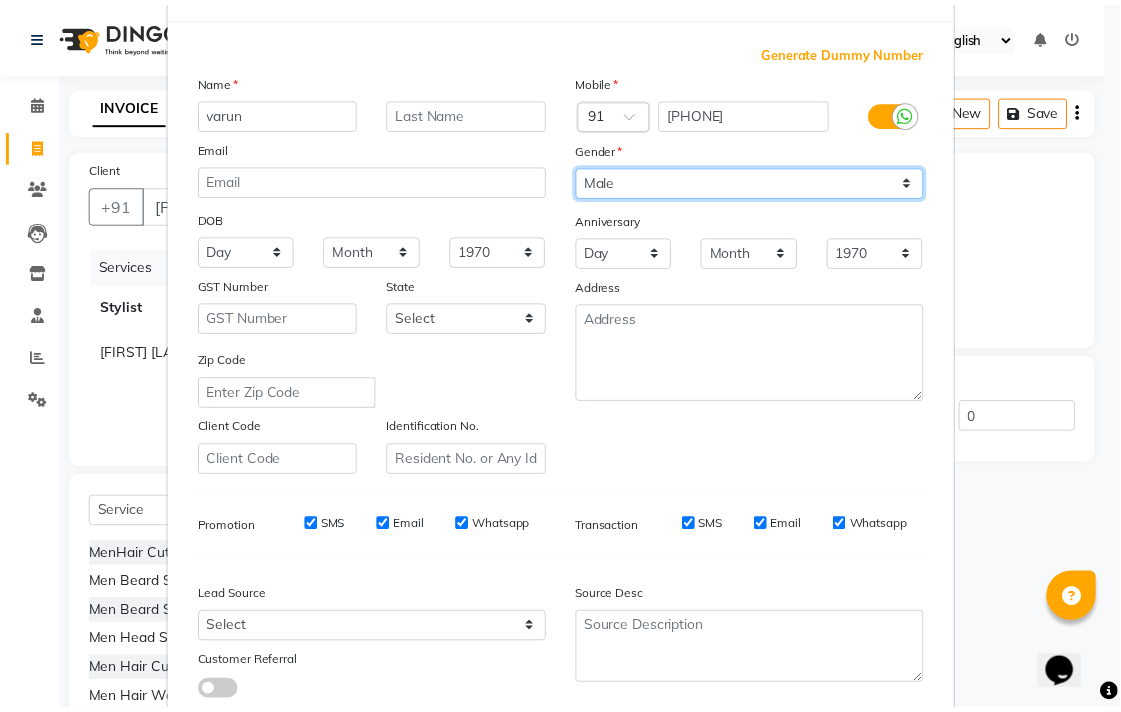 scroll, scrollTop: 212, scrollLeft: 0, axis: vertical 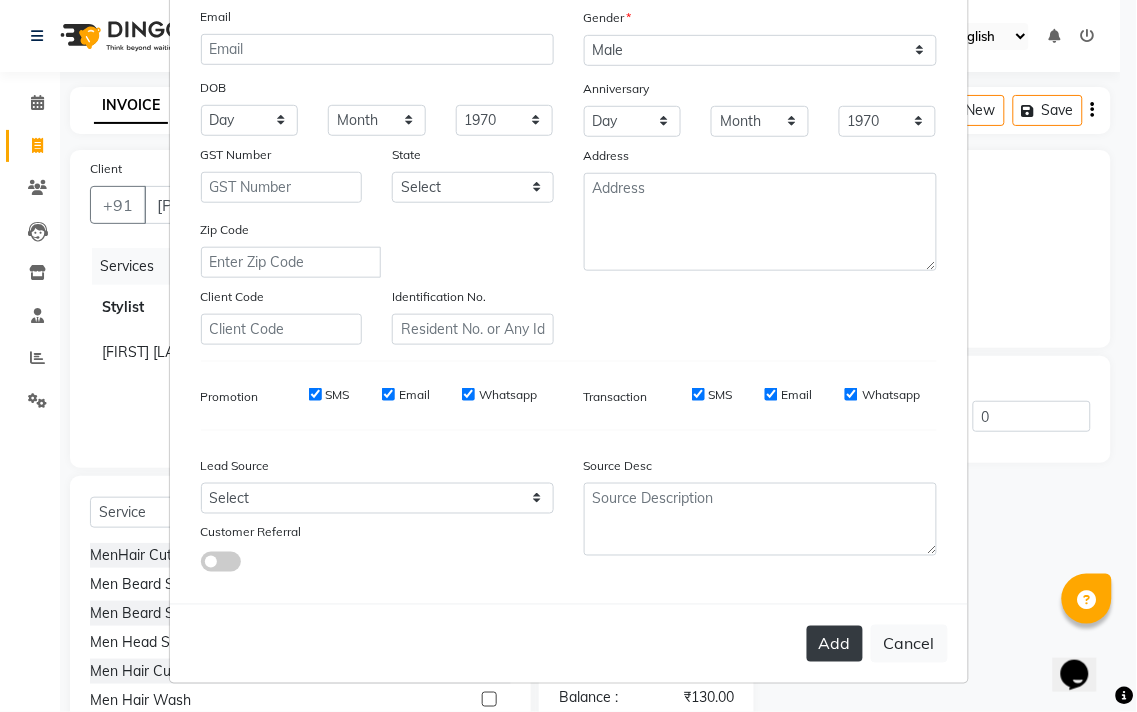 click on "Add" at bounding box center [835, 644] 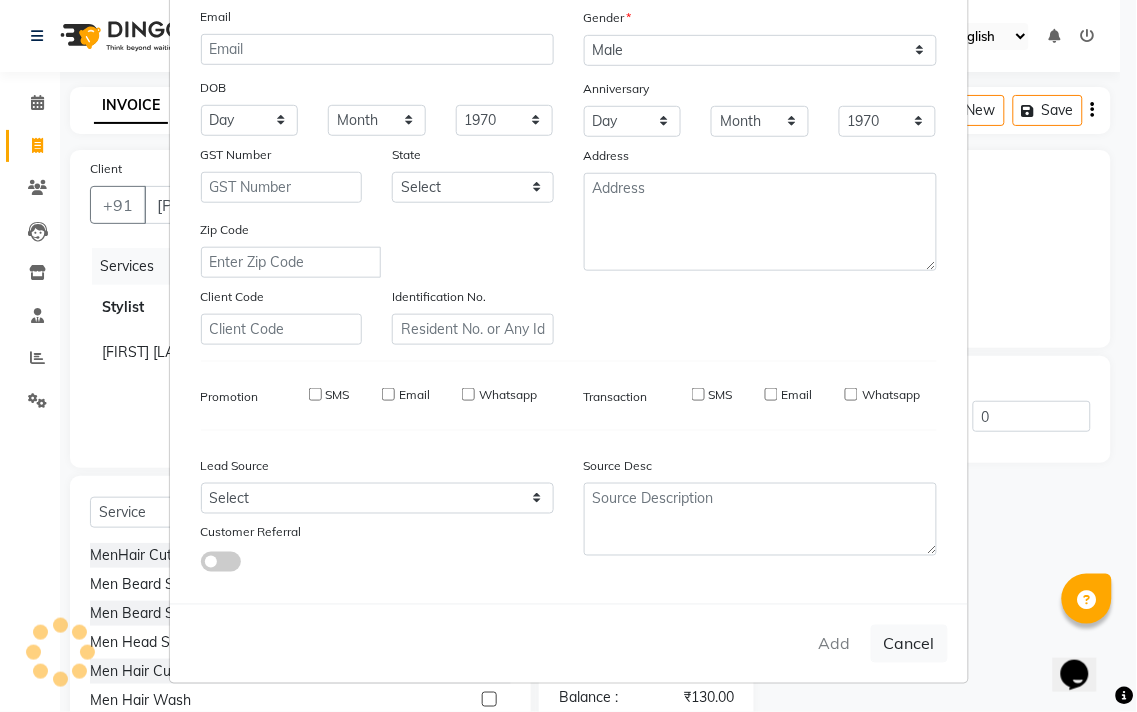 type on "93******80" 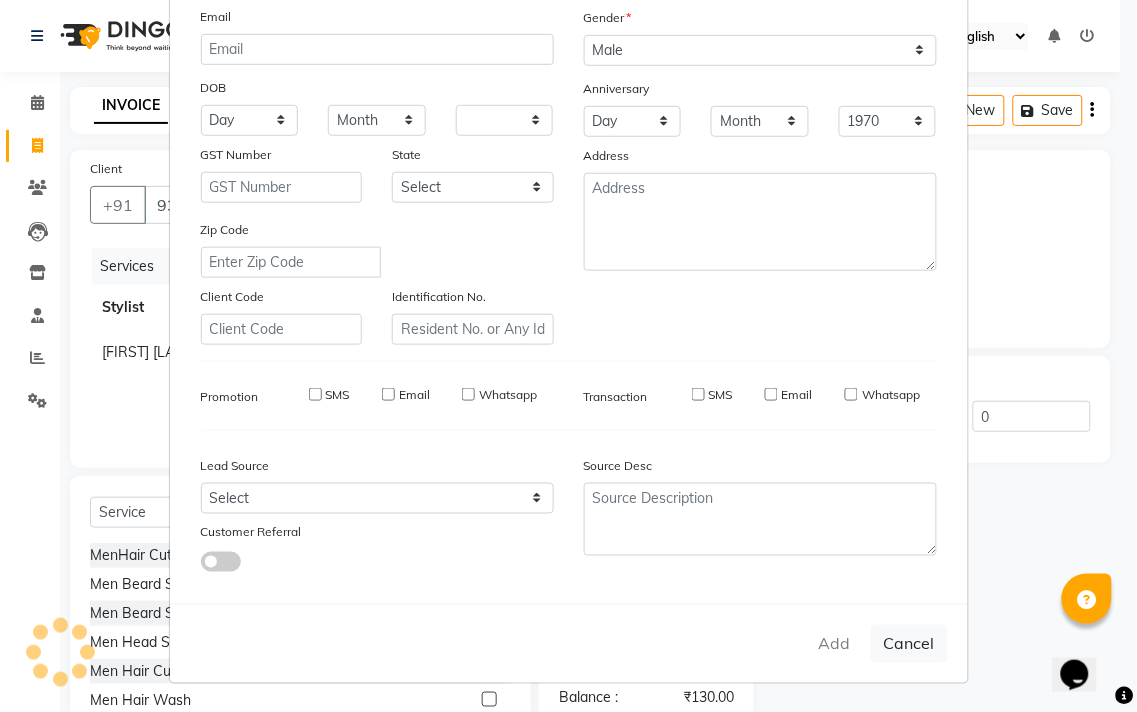 type 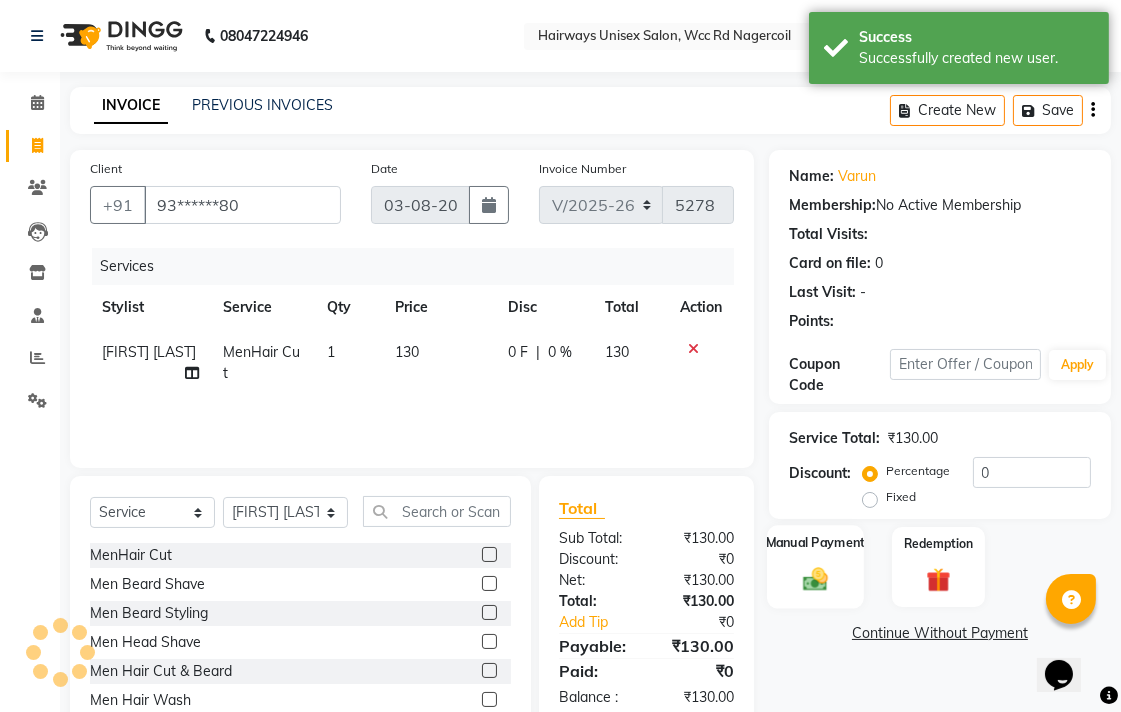 click on "Manual Payment" 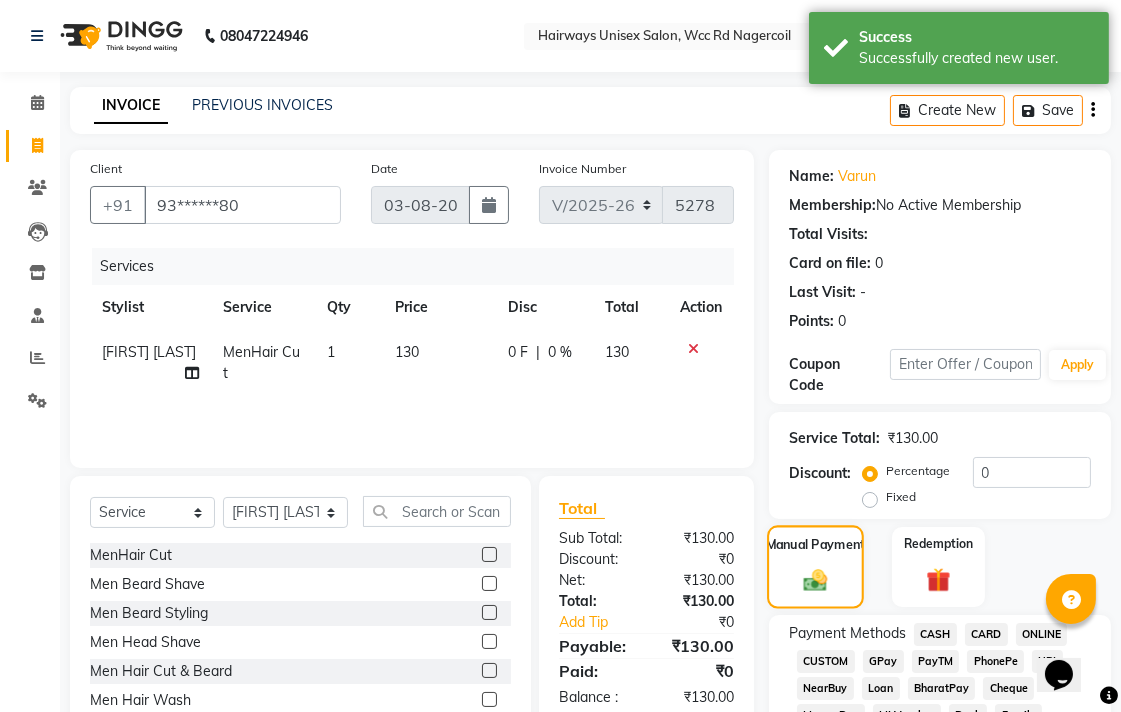 scroll, scrollTop: 333, scrollLeft: 0, axis: vertical 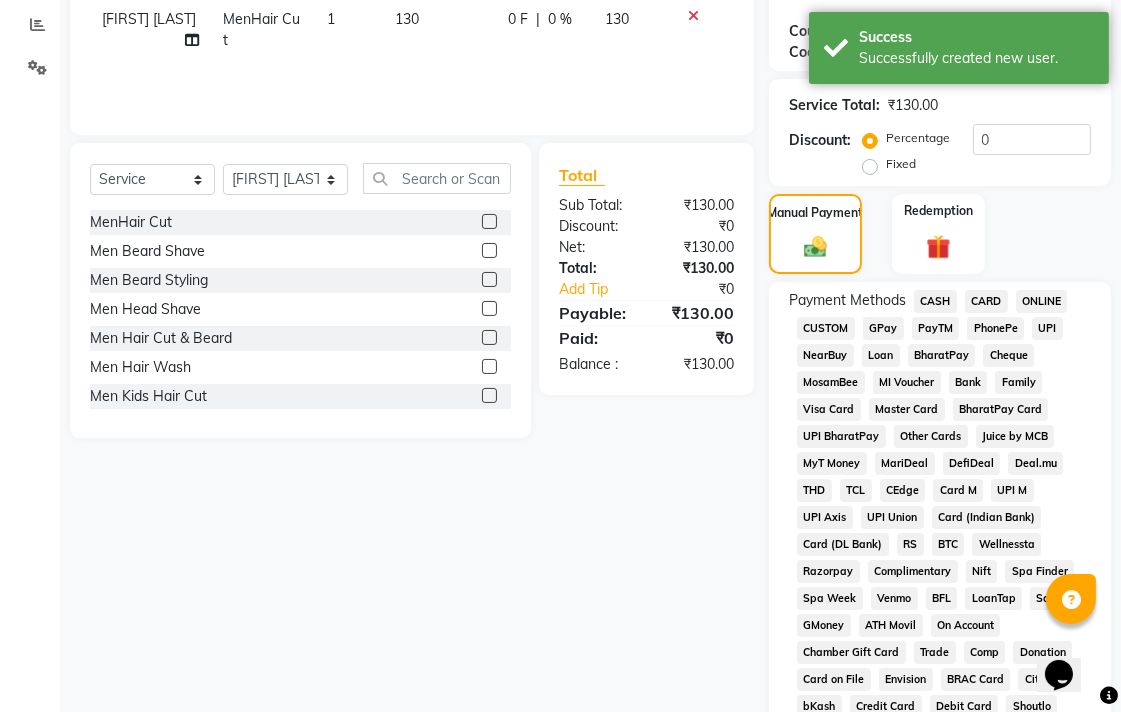 click on "UPI" 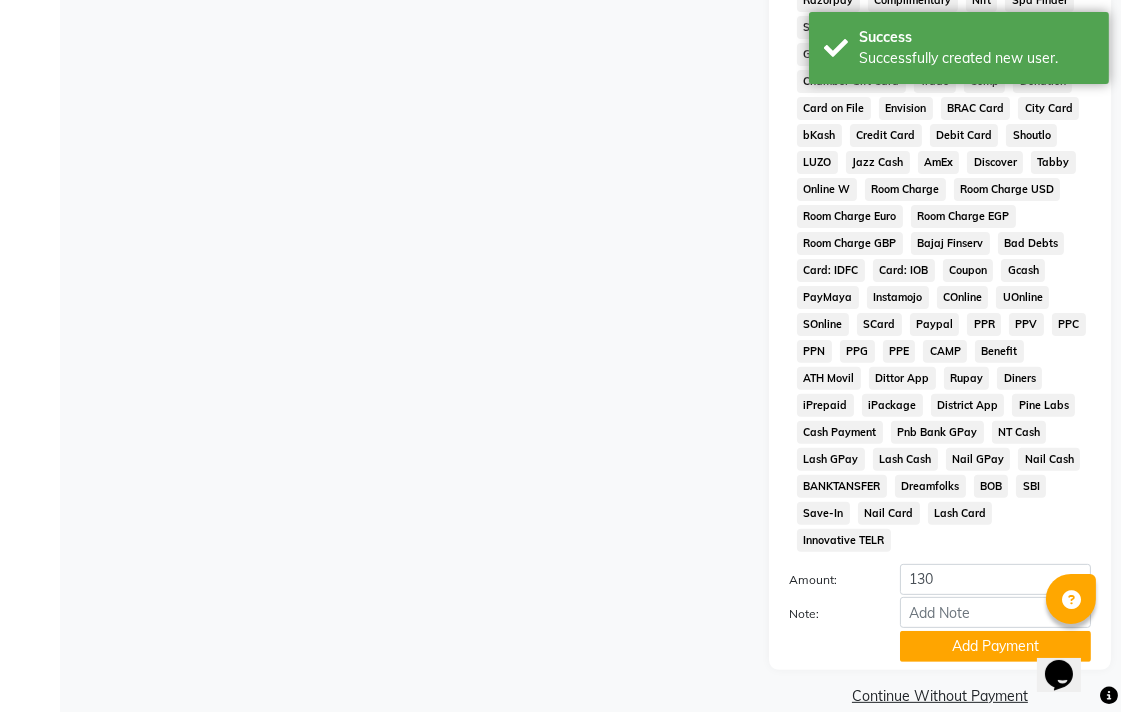 scroll, scrollTop: 913, scrollLeft: 0, axis: vertical 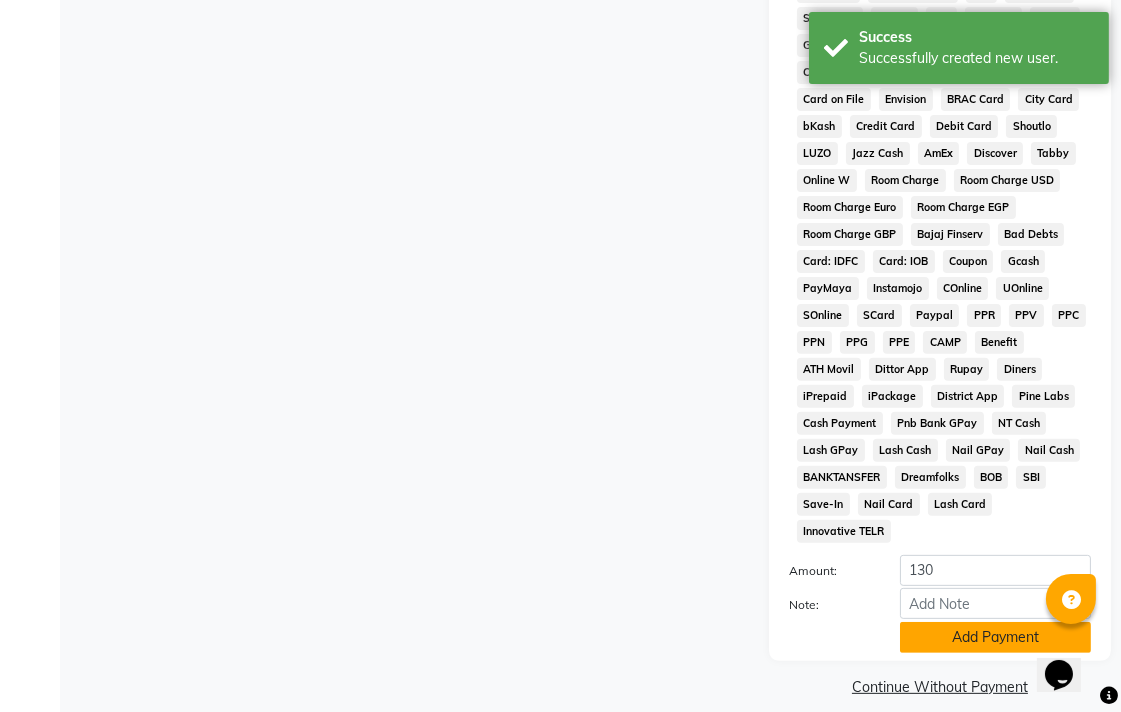 click on "Add Payment" 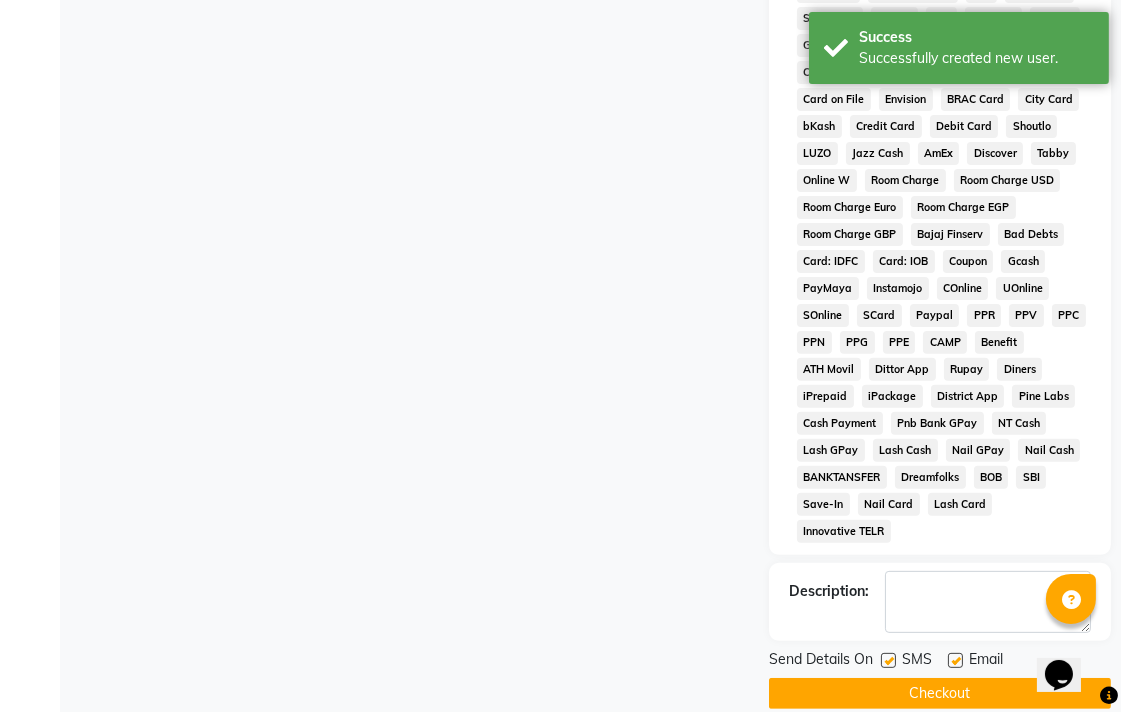 click on "Checkout" 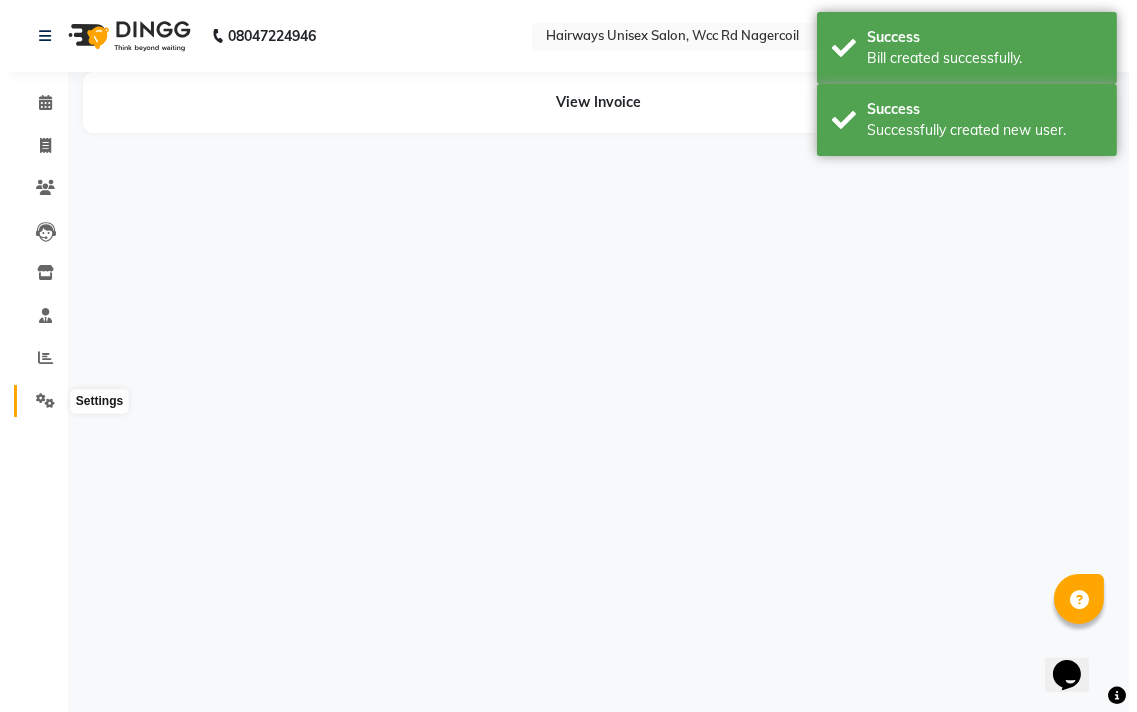 scroll, scrollTop: 0, scrollLeft: 0, axis: both 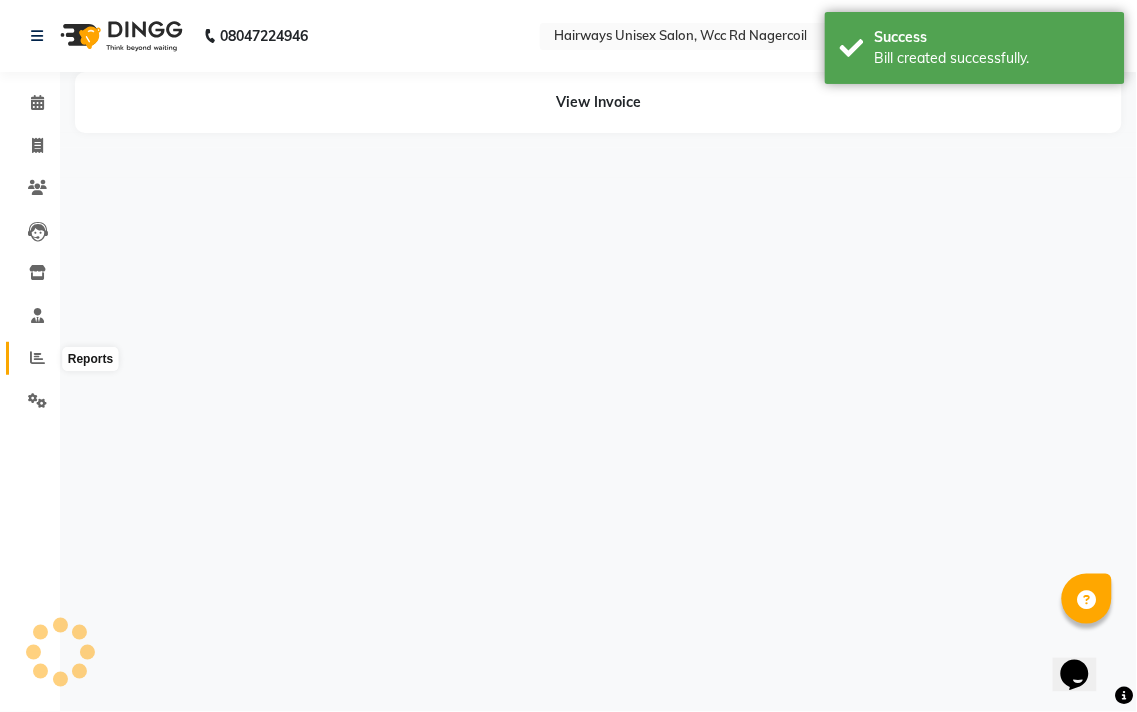 click 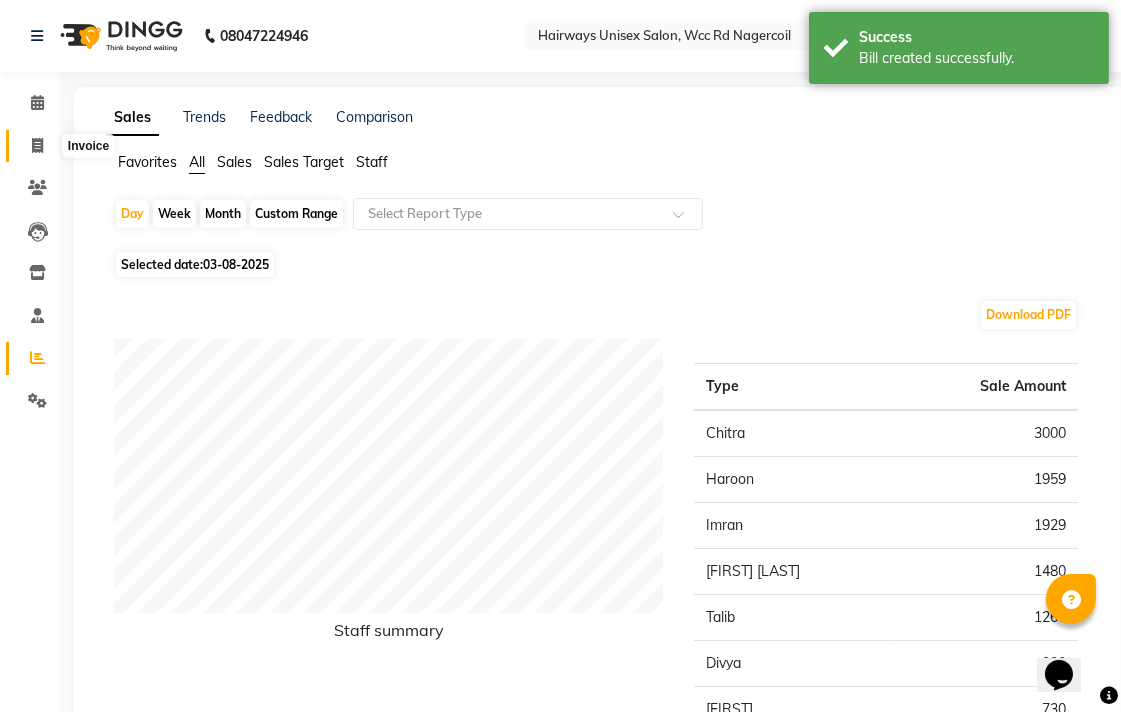 click 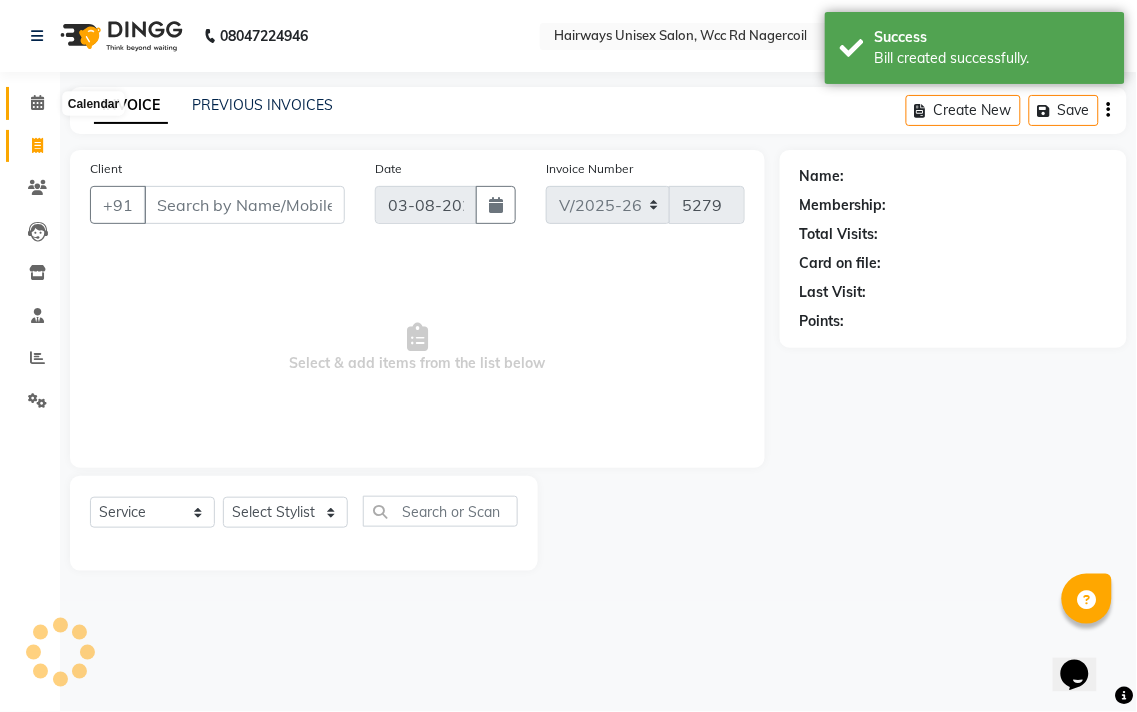 click 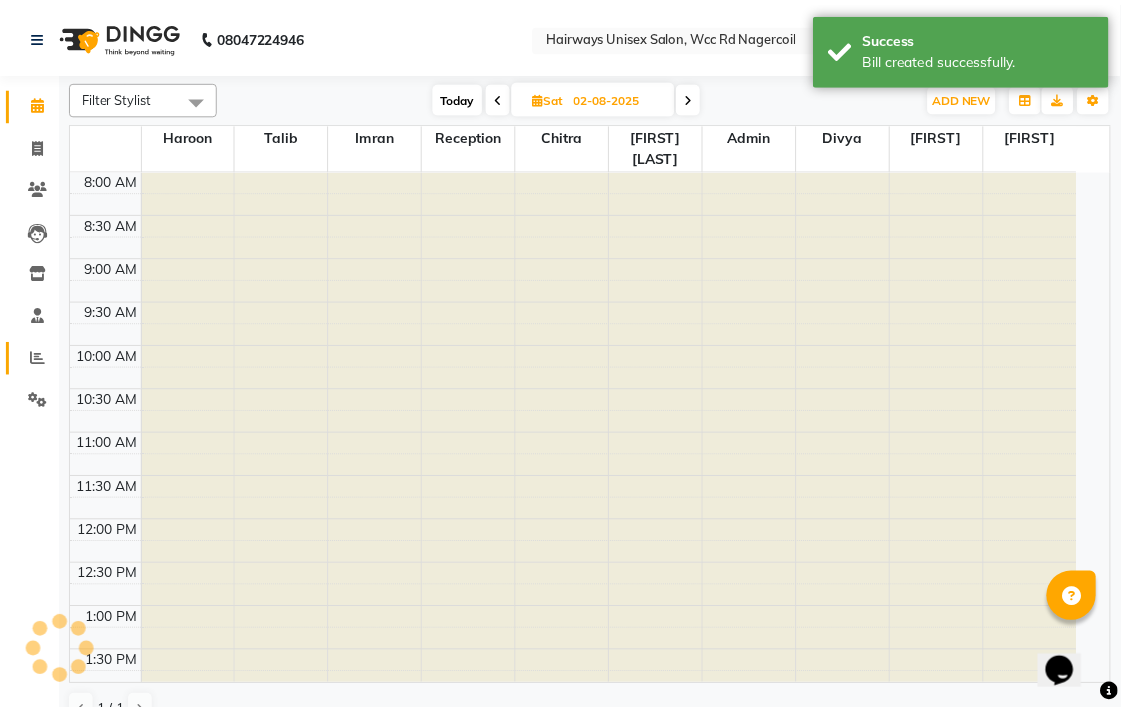 scroll, scrollTop: 0, scrollLeft: 0, axis: both 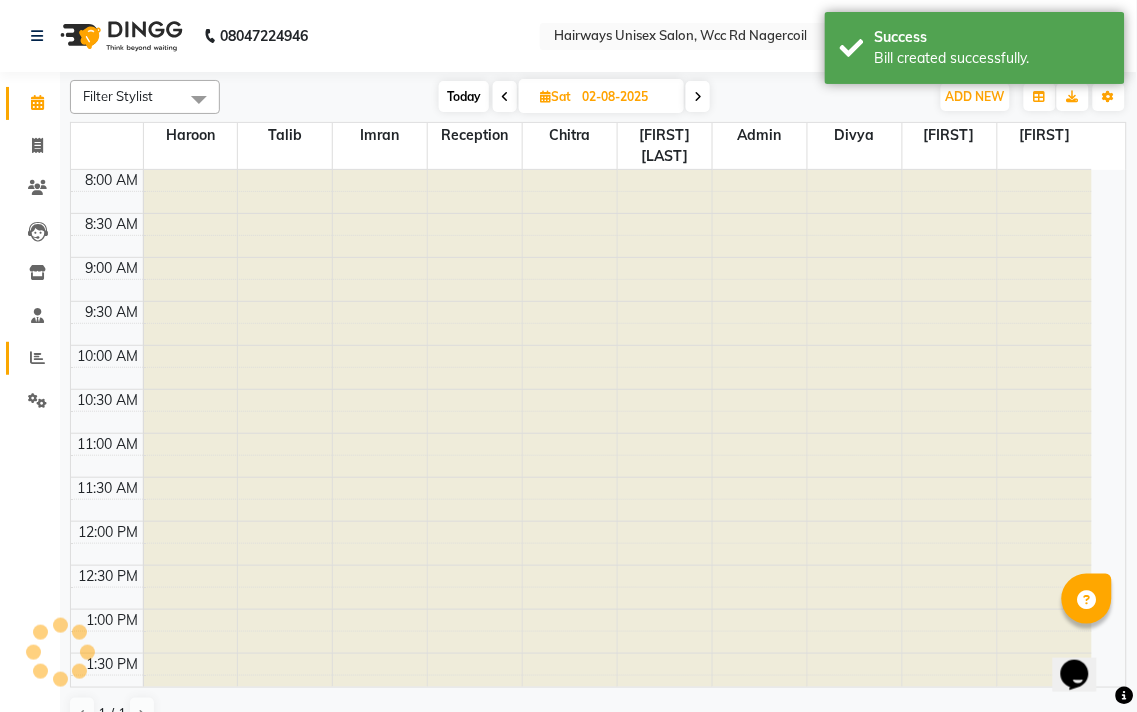 click on "Reports" 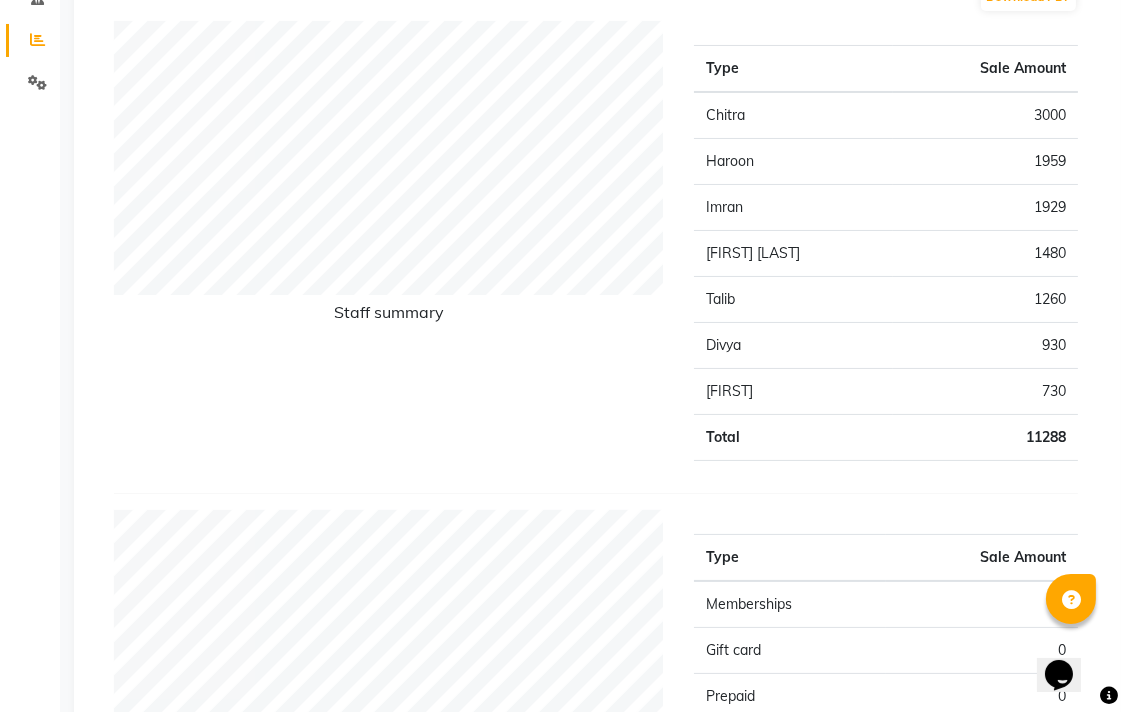 scroll, scrollTop: 0, scrollLeft: 0, axis: both 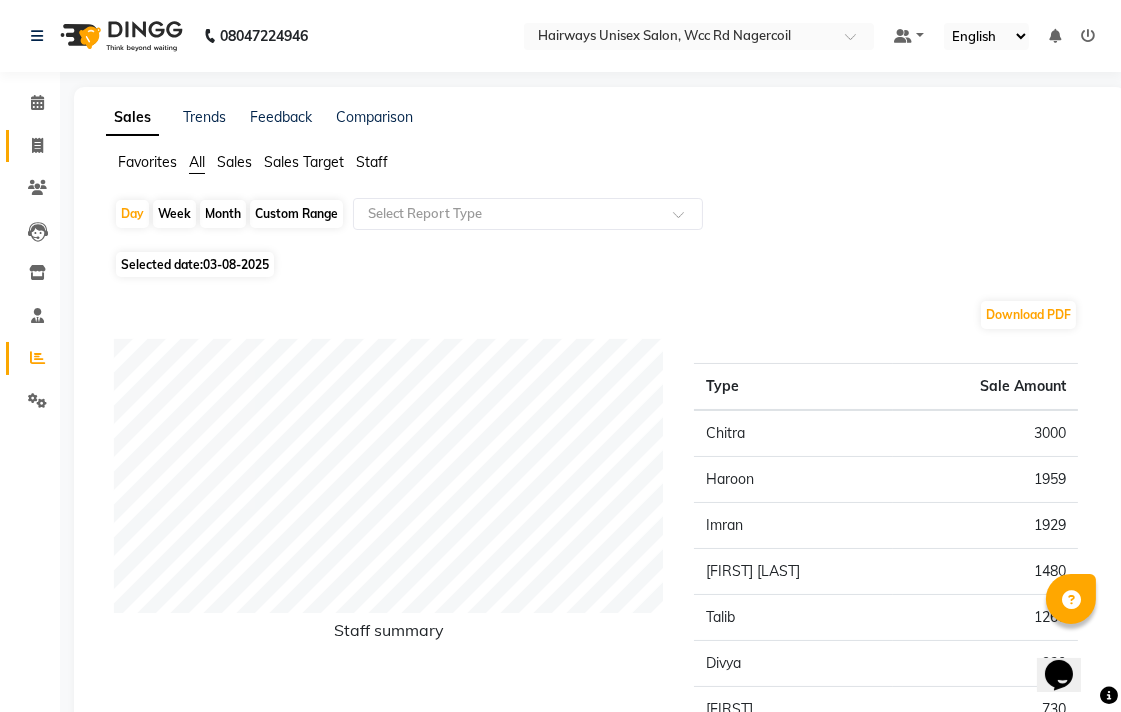 click on "Invoice" 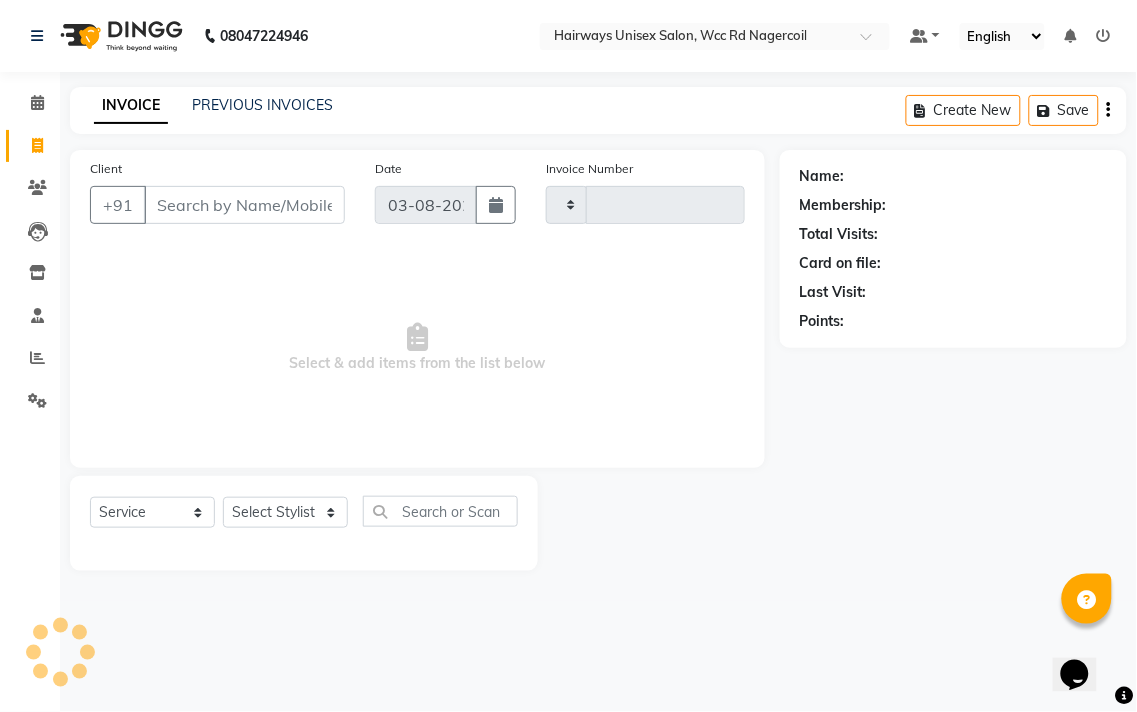 type on "5279" 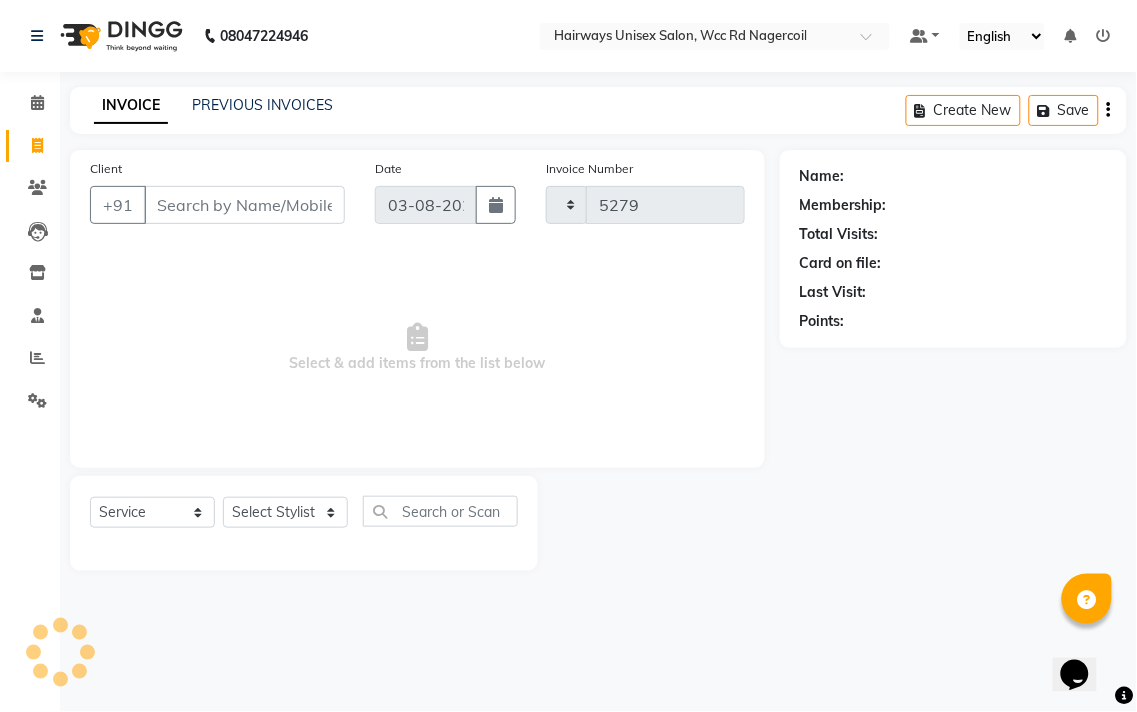 select on "6523" 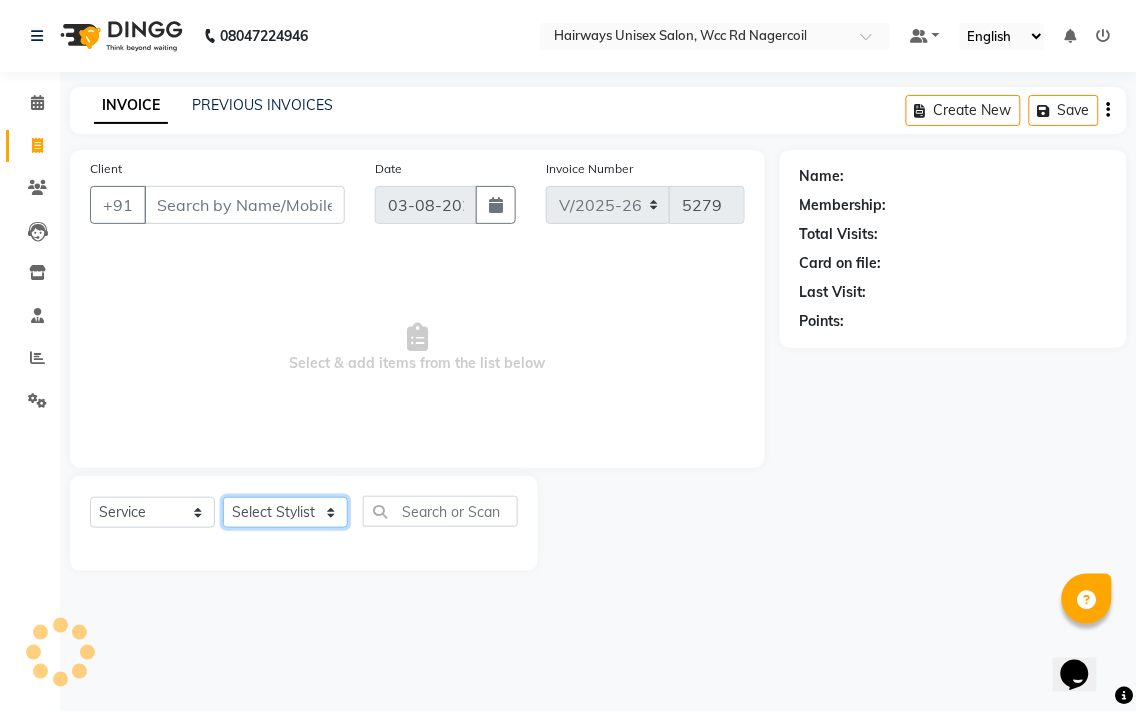 click on "Select Stylist" 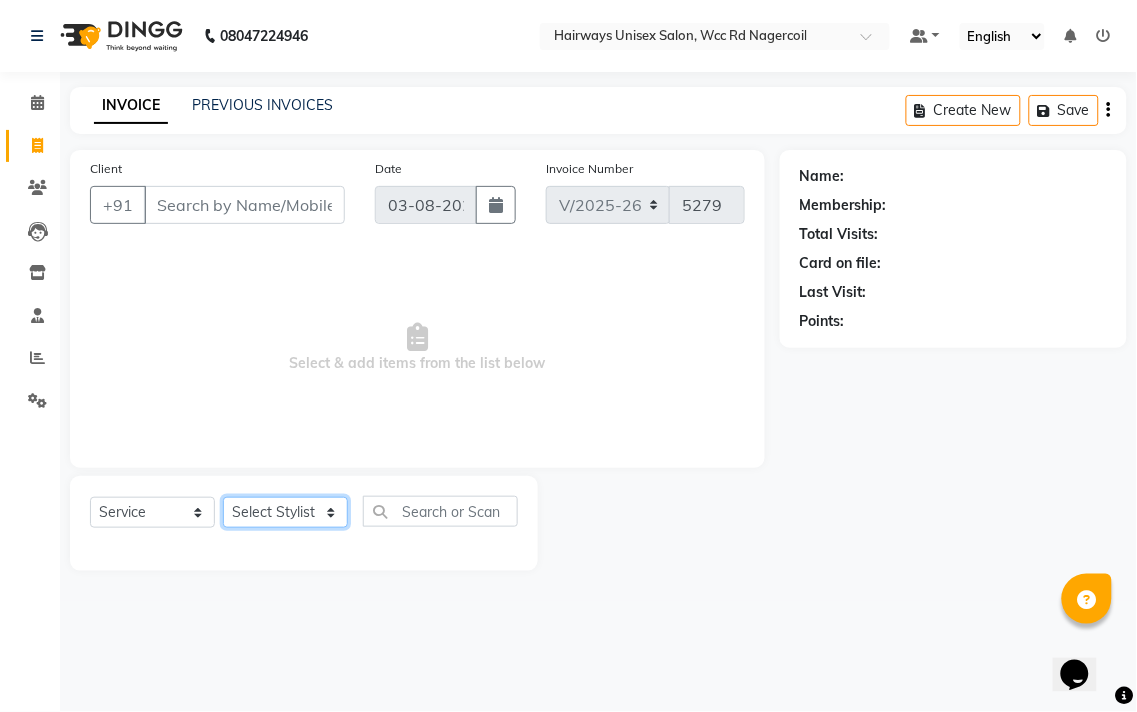 click on "Select Stylist" 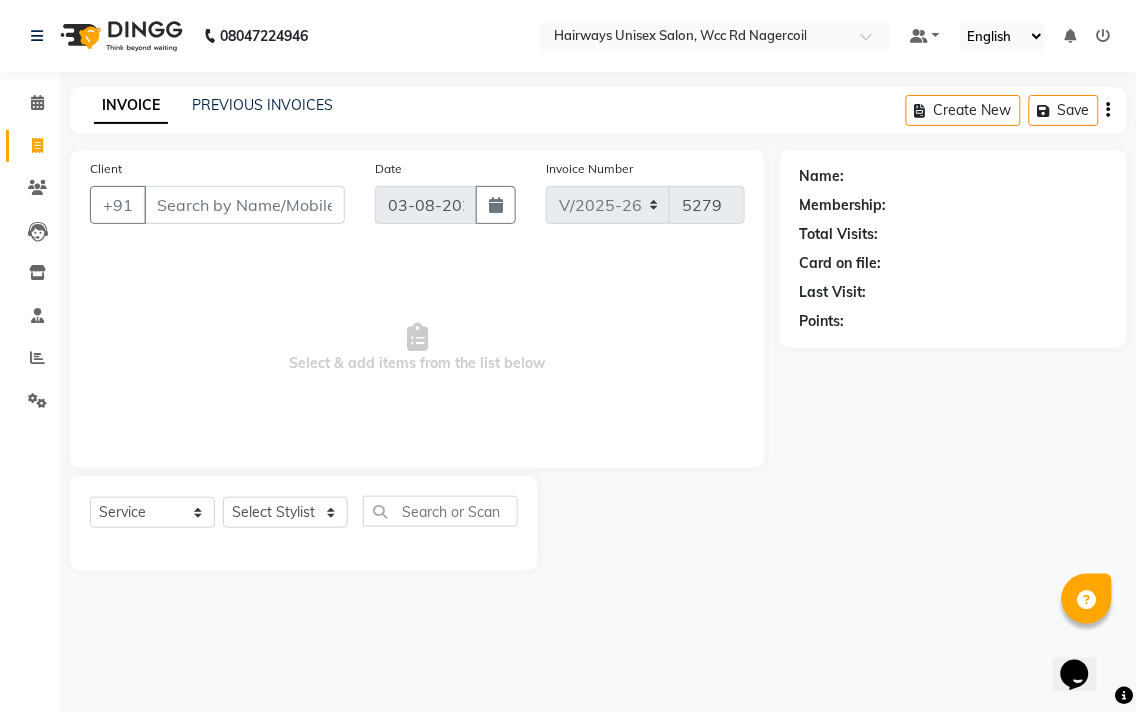 drag, startPoint x: 612, startPoint y: 512, endPoint x: 573, endPoint y: 508, distance: 39.20459 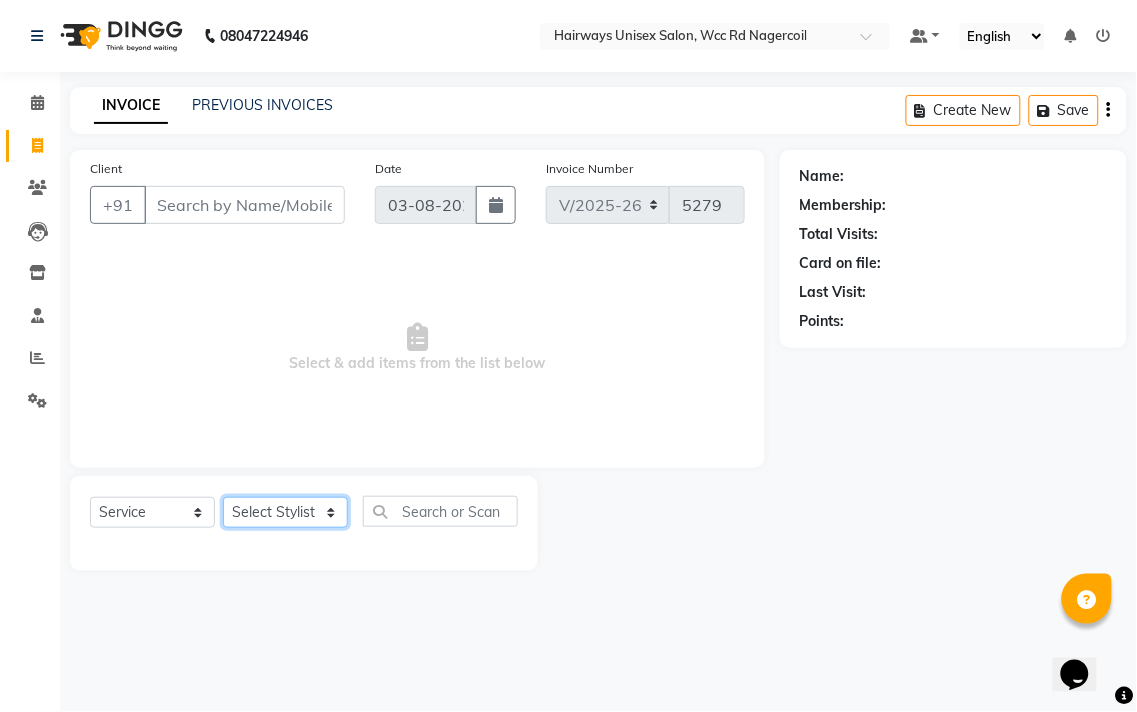 click on "Select Stylist" 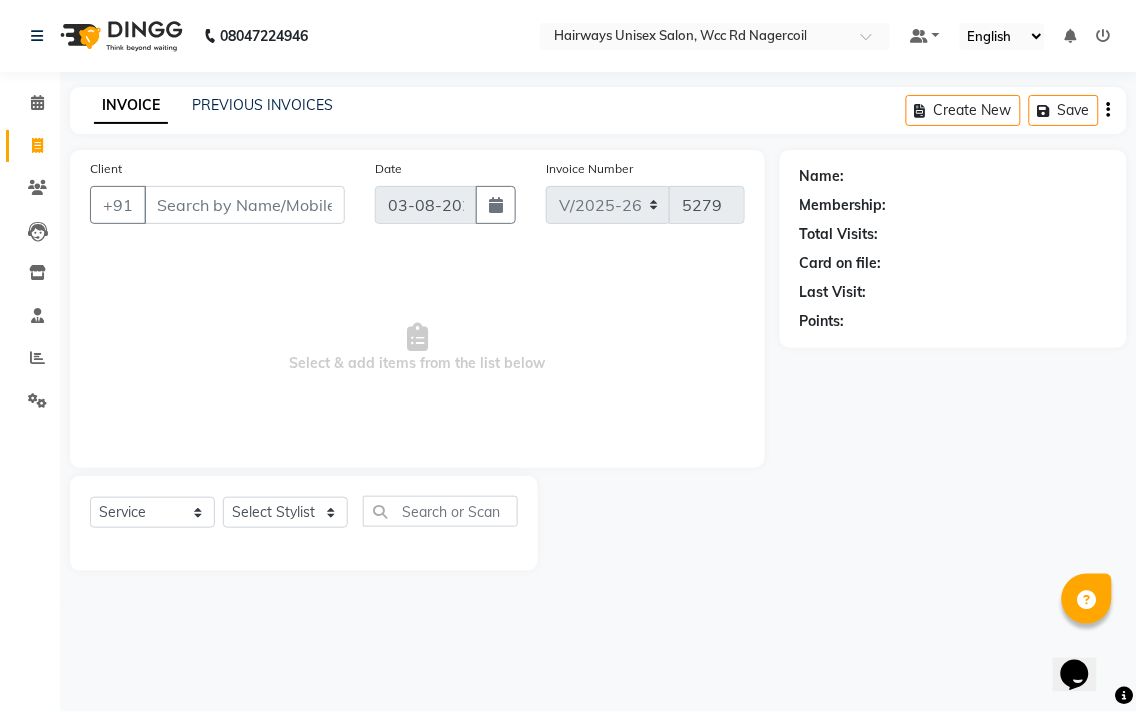 click 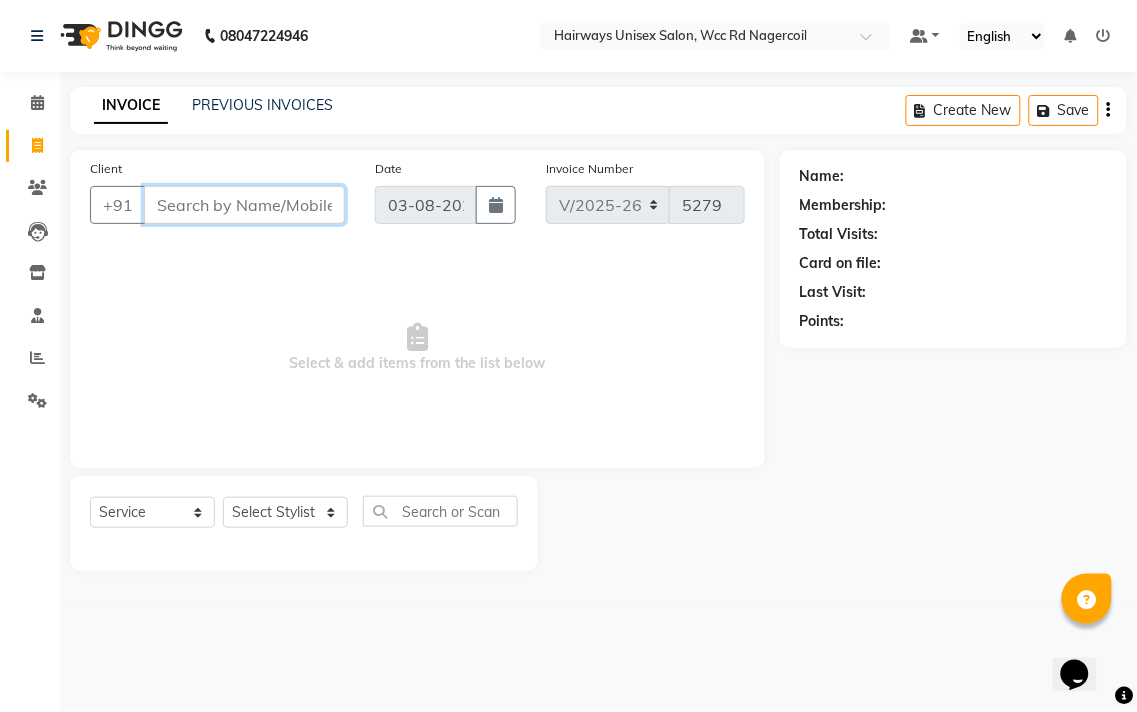 click on "Client" at bounding box center (244, 205) 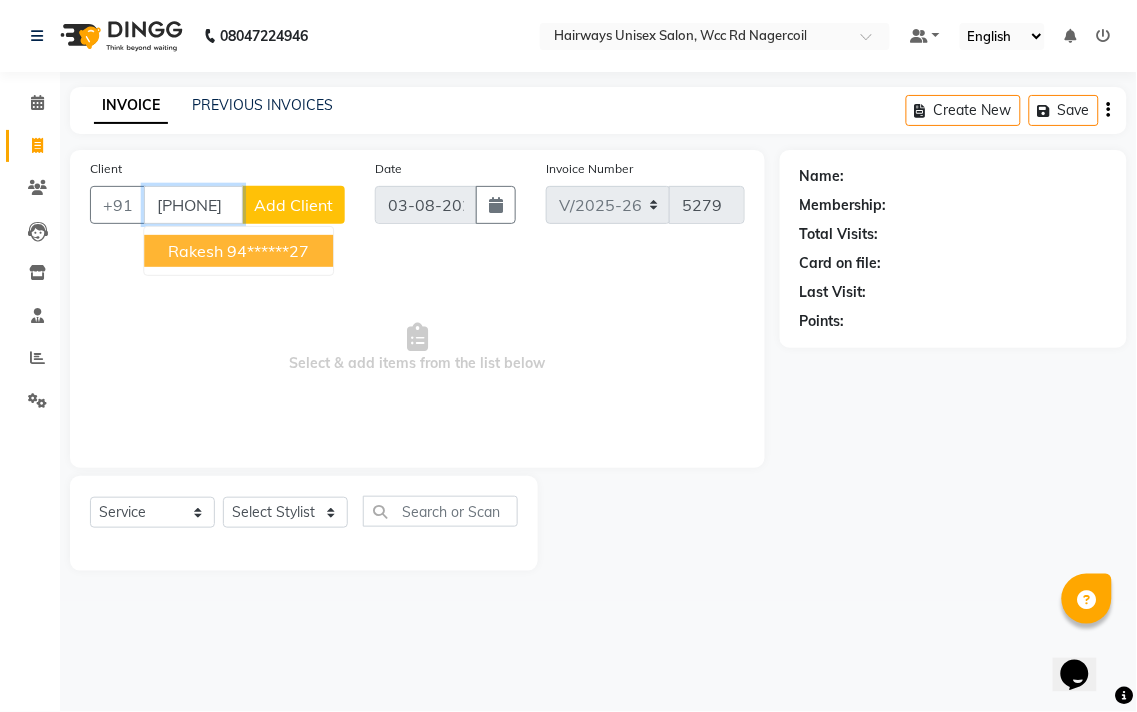 click on "94******27" at bounding box center (268, 251) 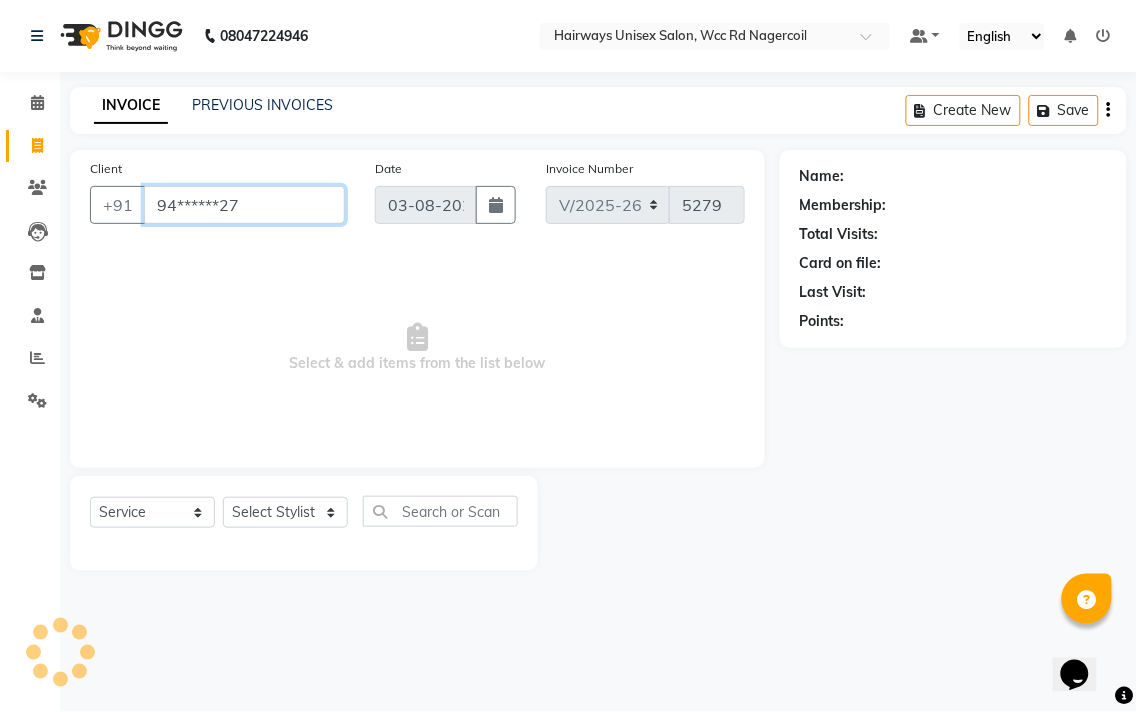 type on "94******27" 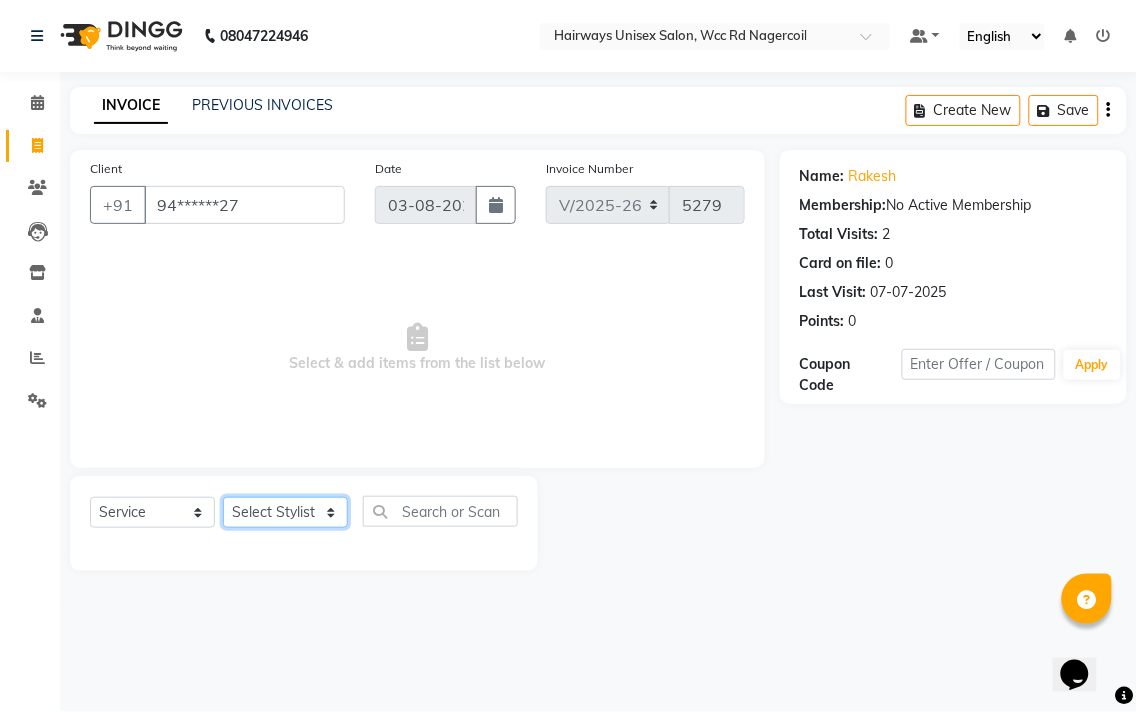 click on "Select Stylist" 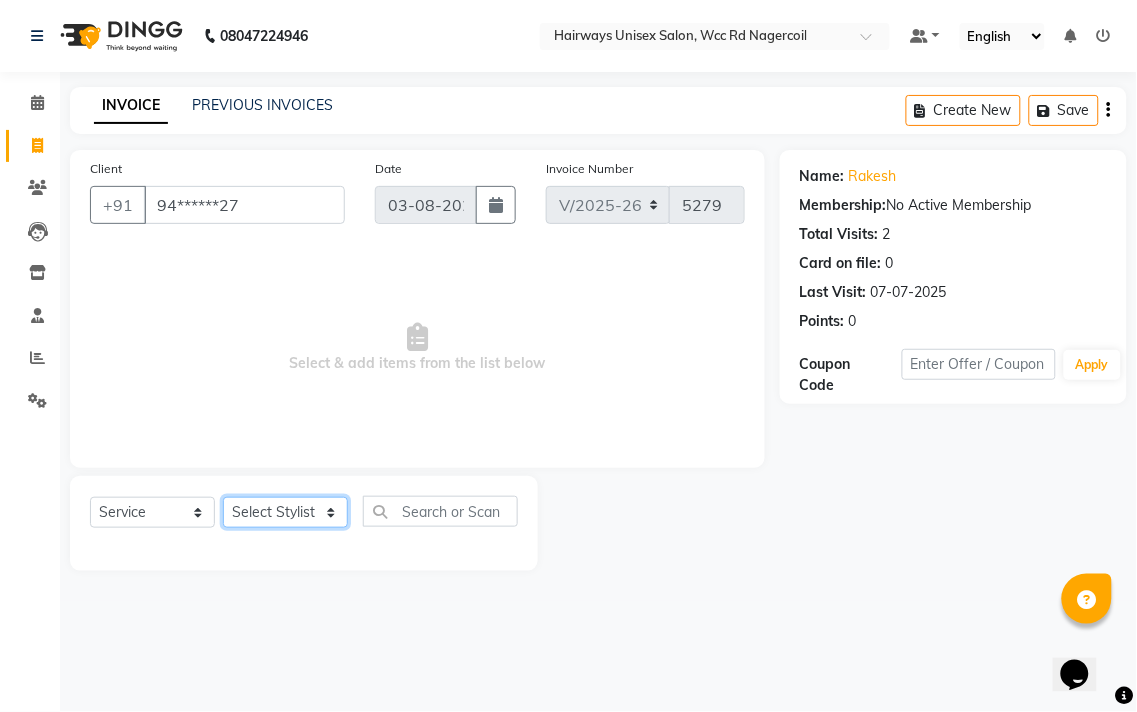 click on "Select Stylist" 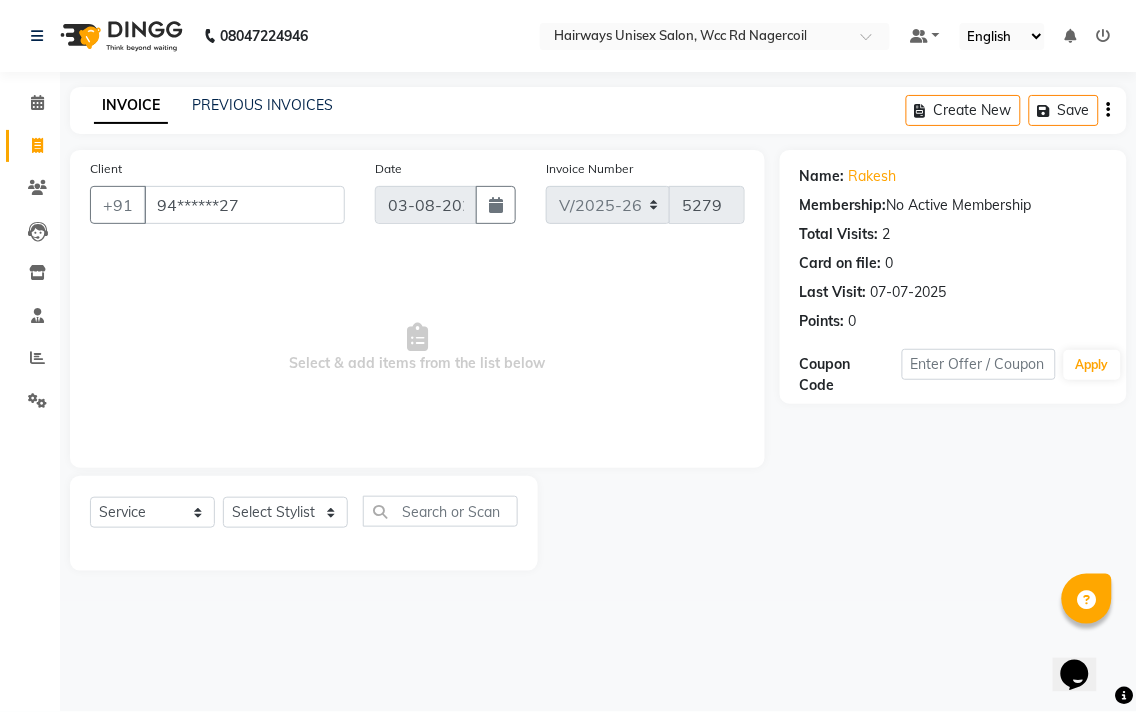 drag, startPoint x: 285, startPoint y: 506, endPoint x: 818, endPoint y: 530, distance: 533.54004 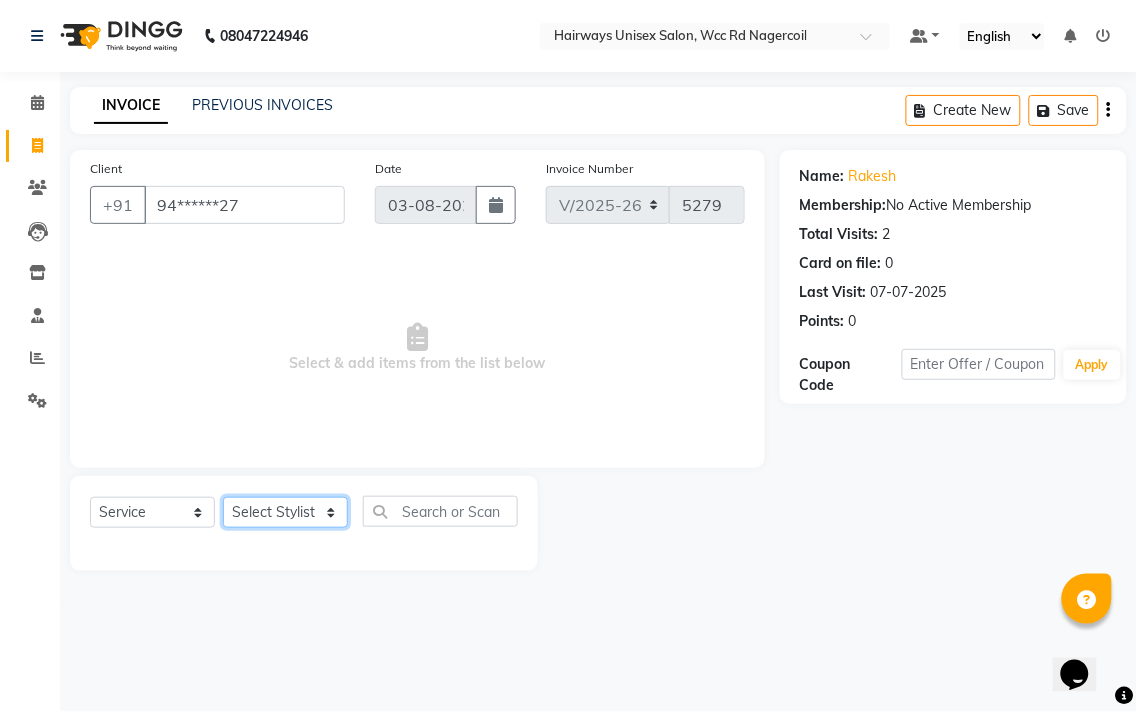 click on "Select Stylist" 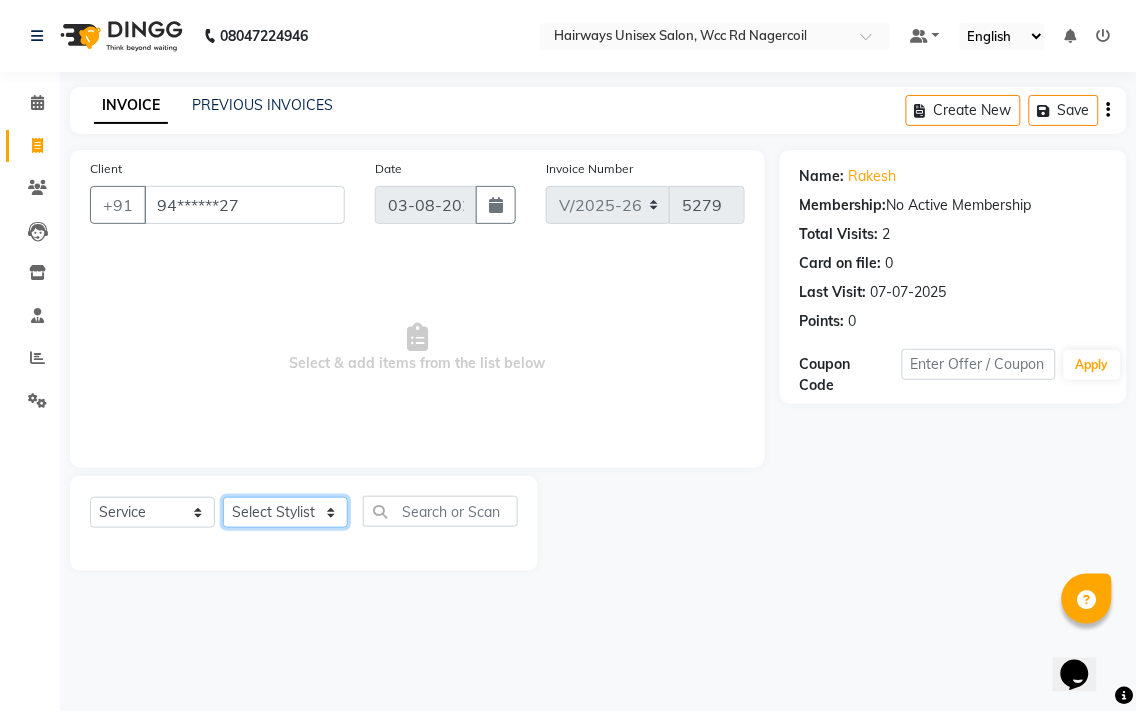 click on "Select Stylist" 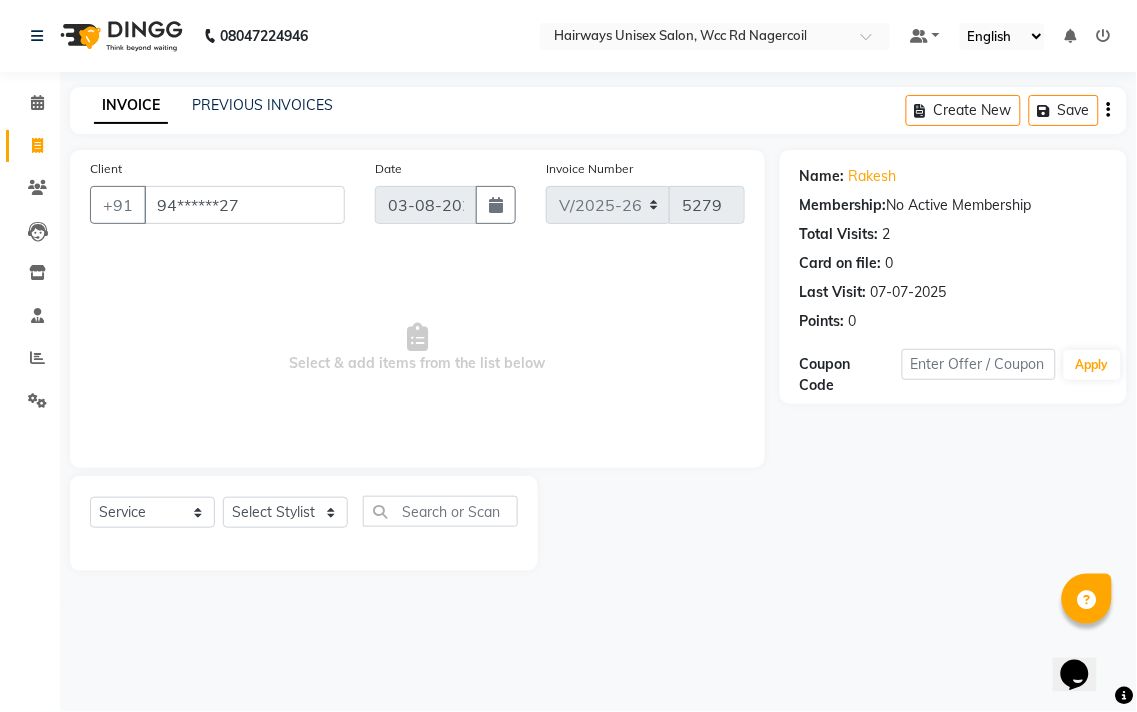 click 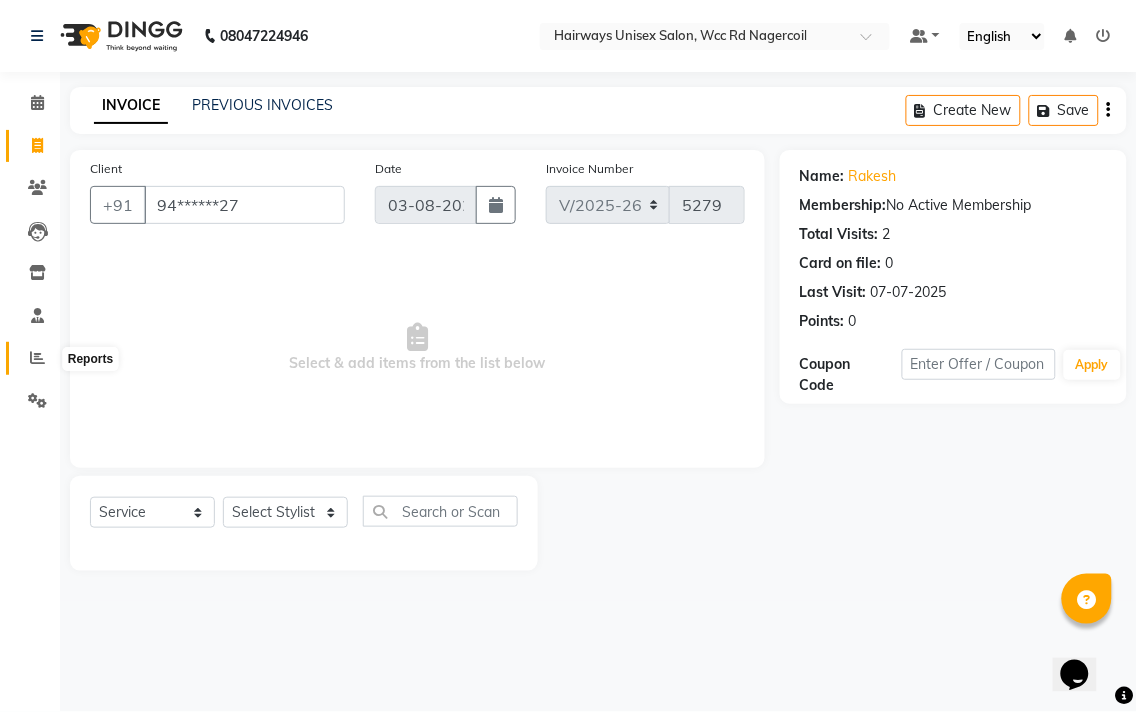 click 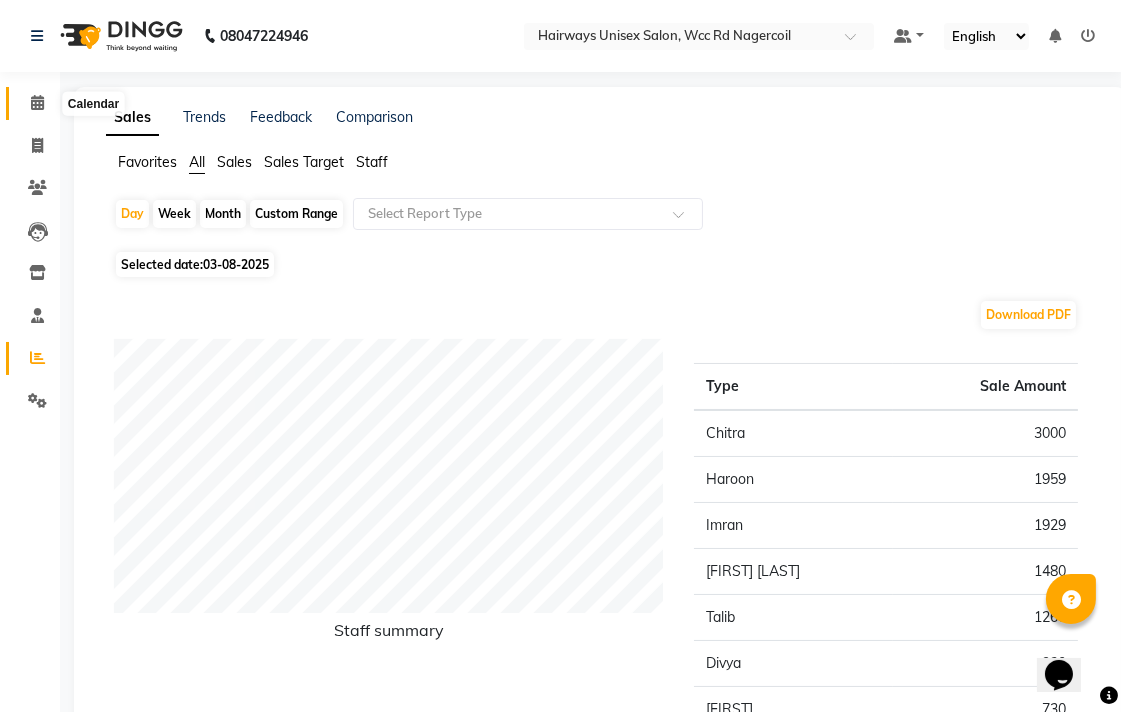 click 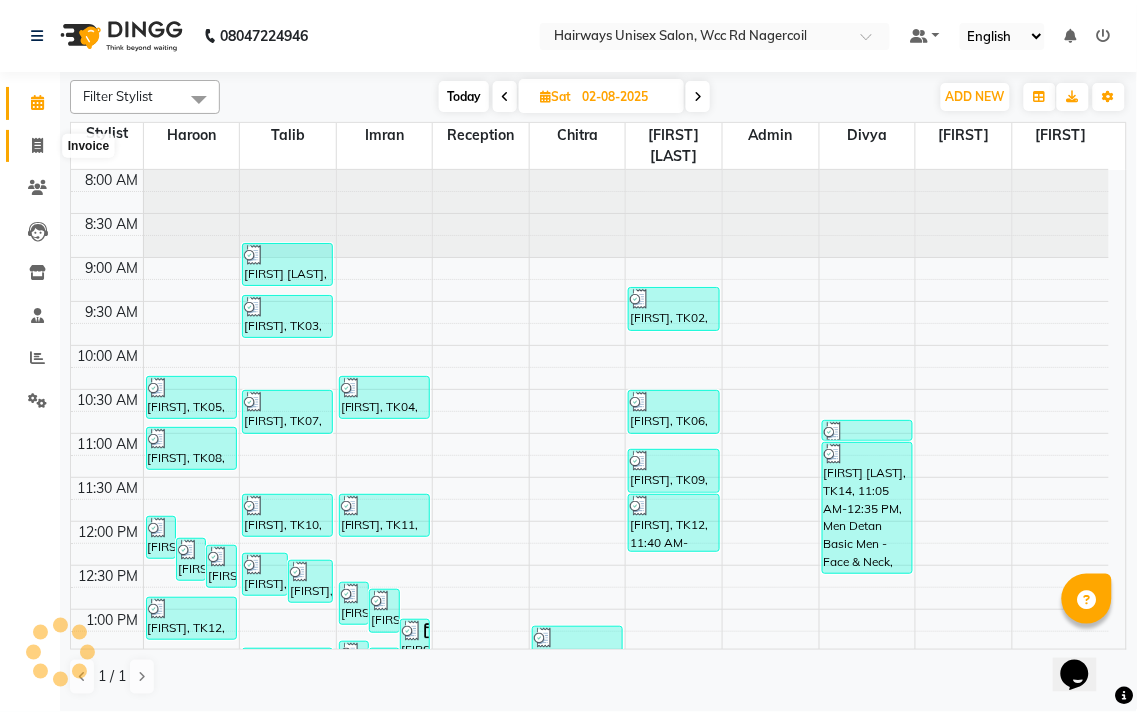 click 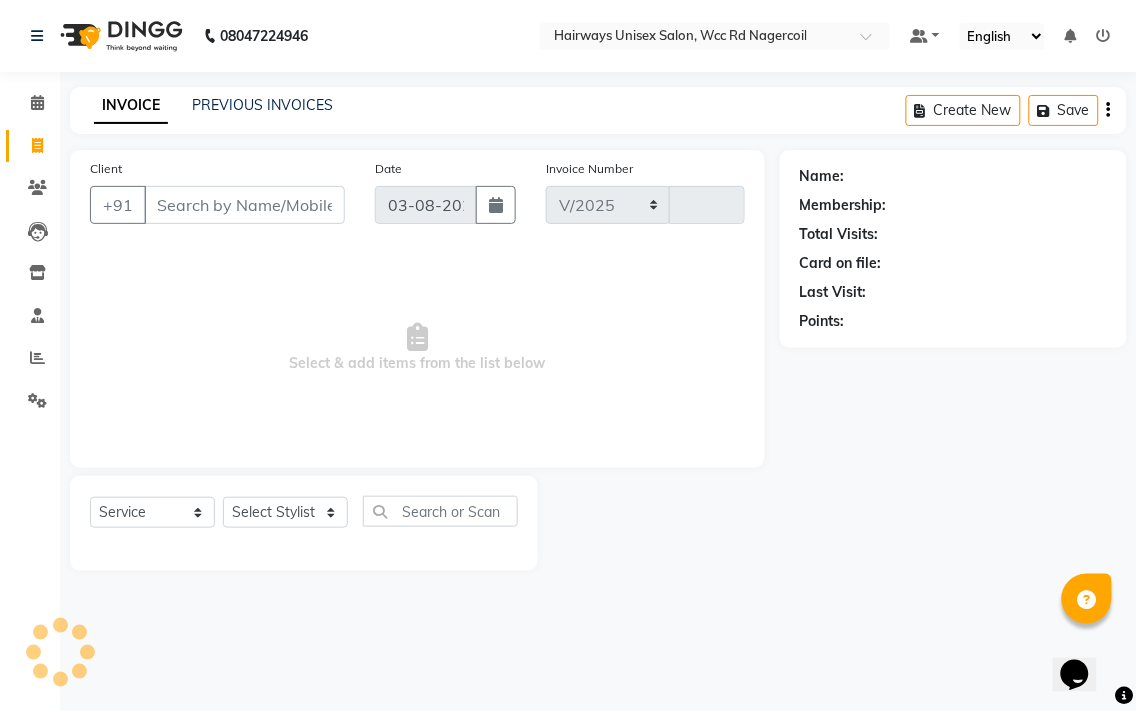 select on "6523" 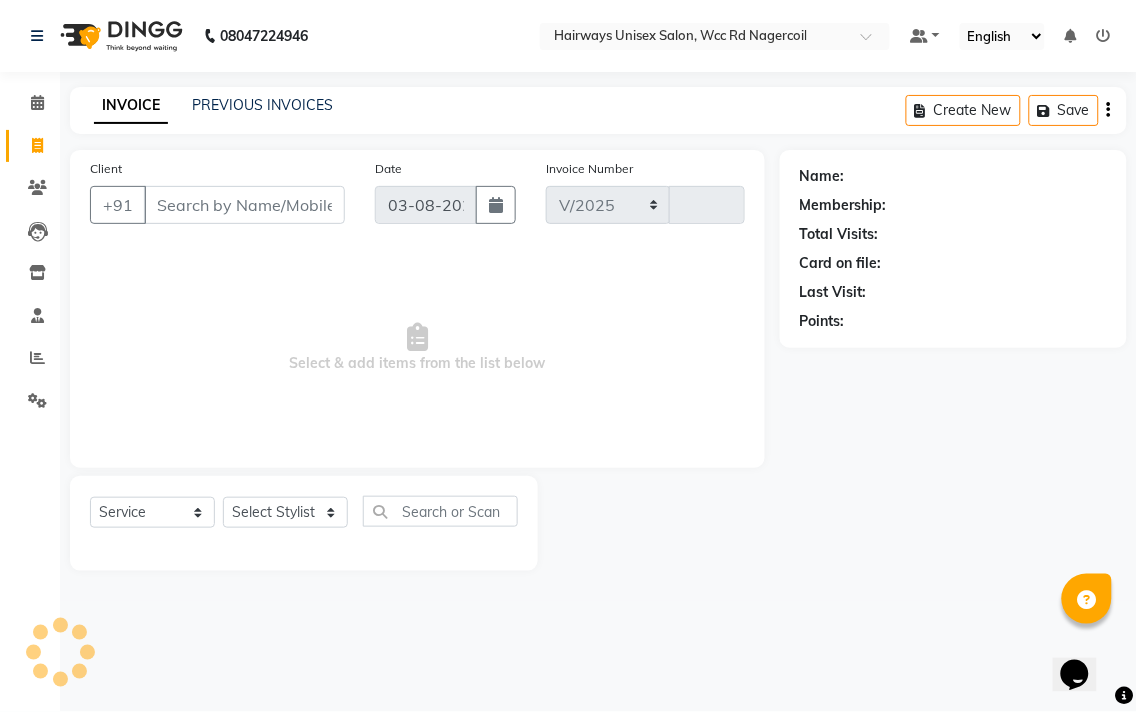 type on "5279" 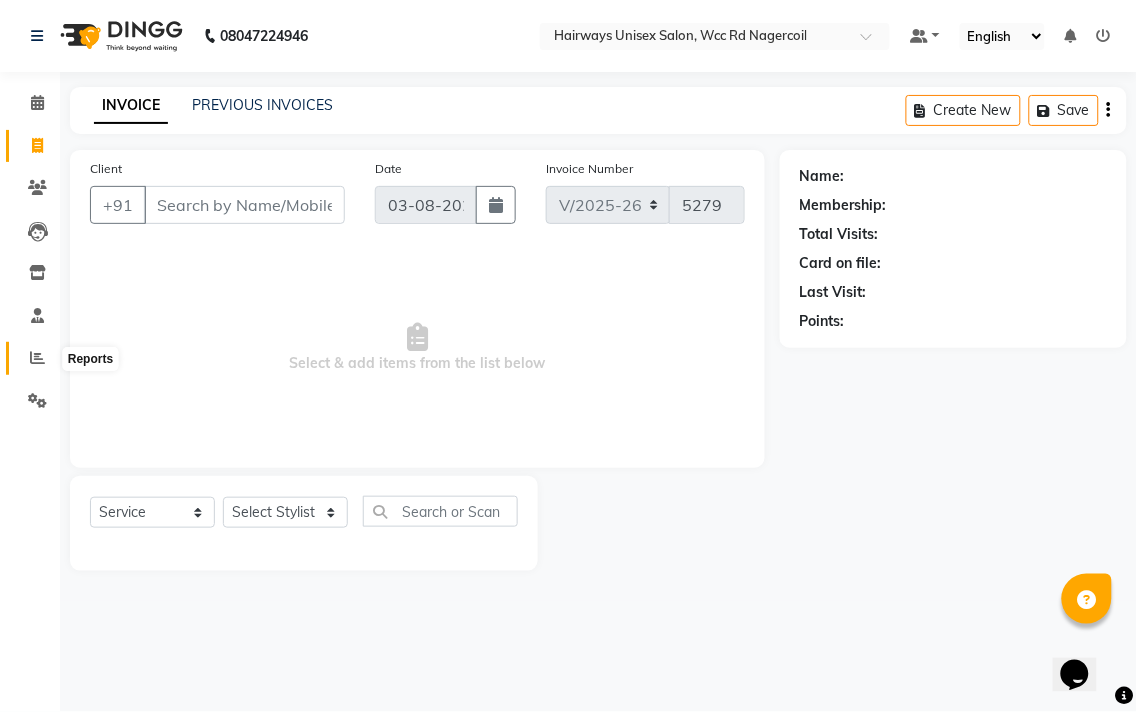 click 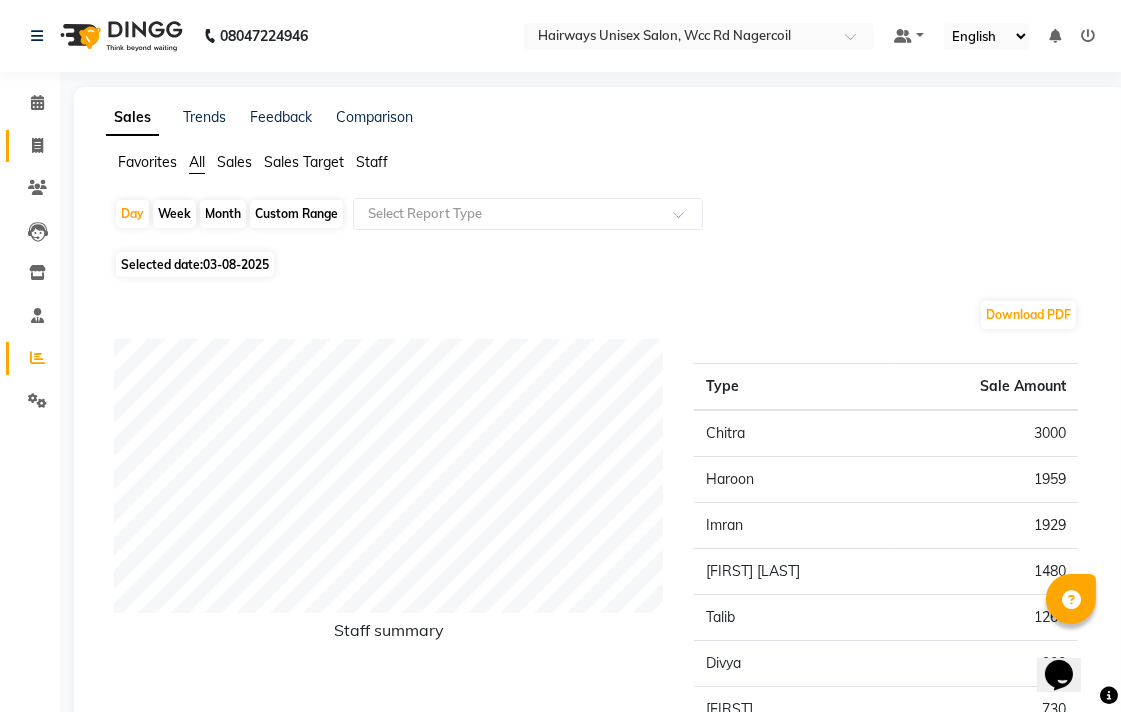 click on "Invoice" 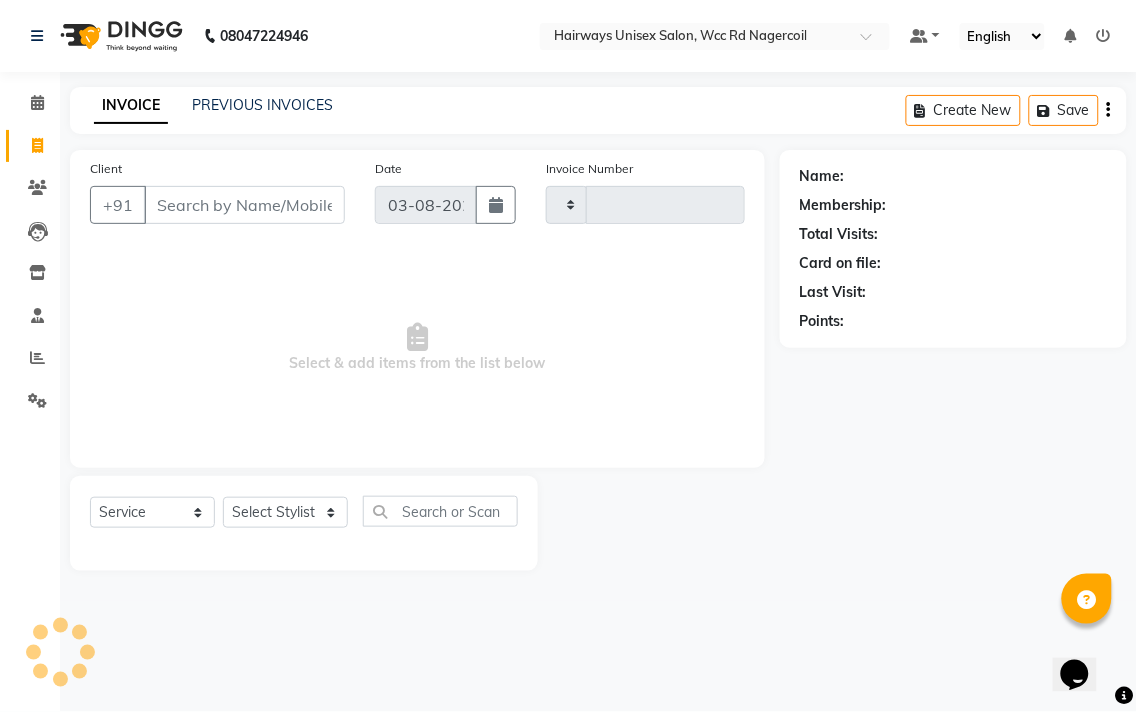 type on "5279" 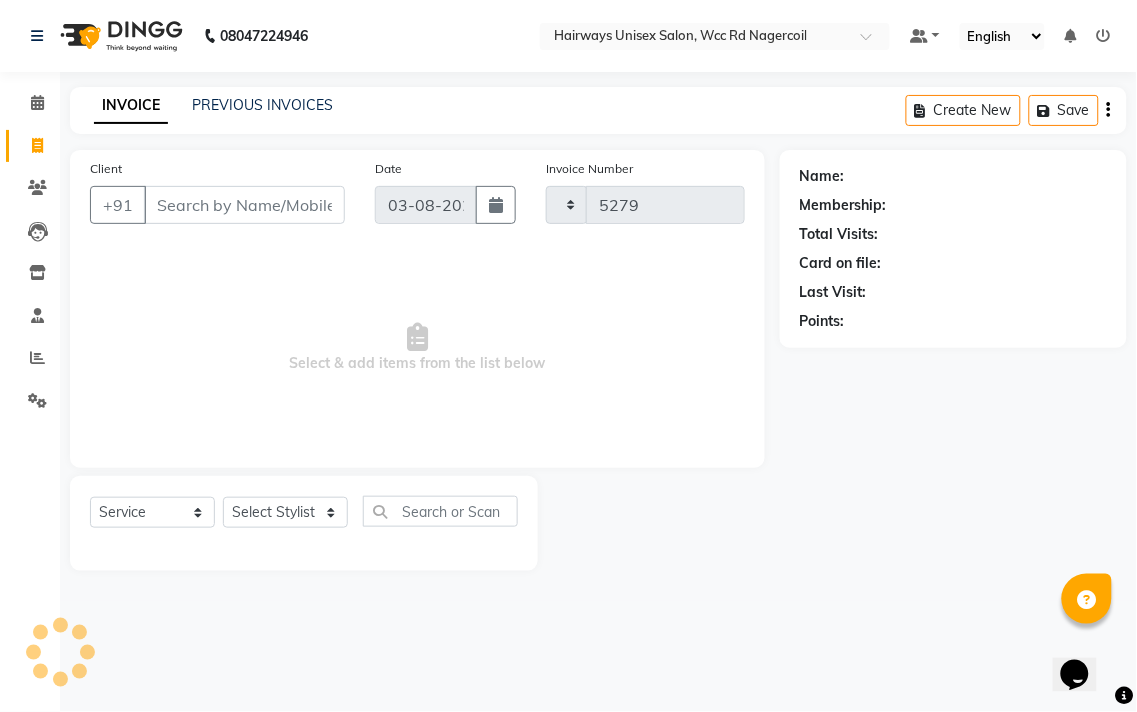 select on "6523" 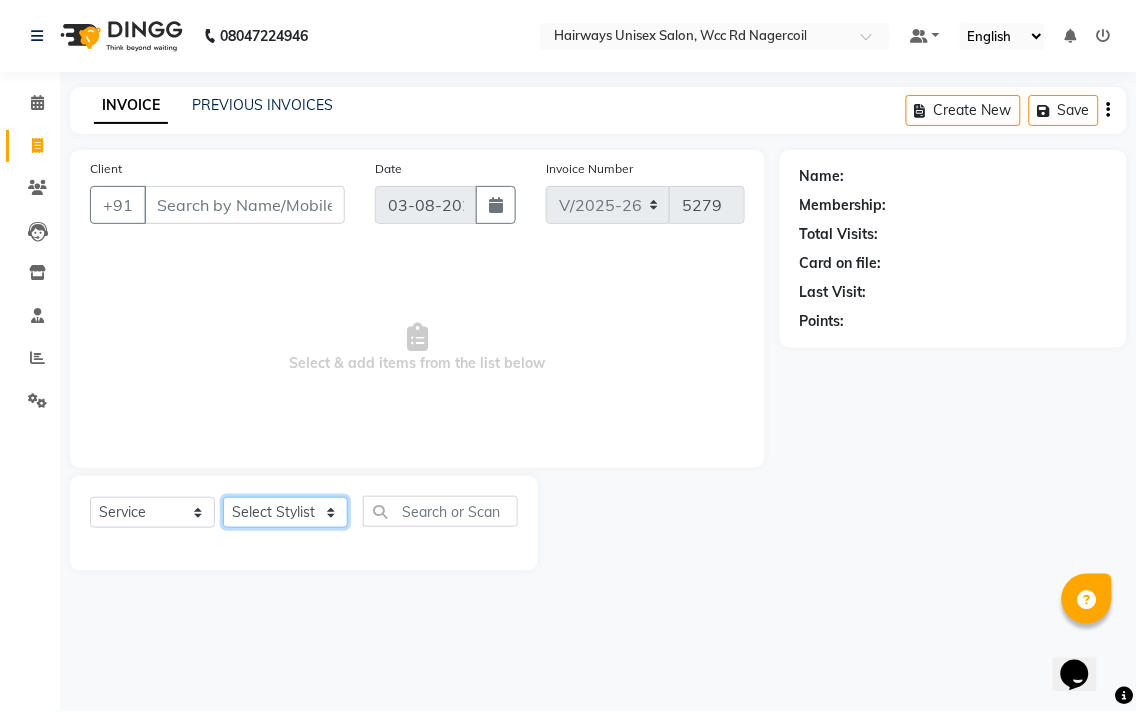 click on "Select Stylist Admin [FIRST] [FIRST] [FIRST] [FIRST] [FIRST] Reception [FIRST] [FIRST] [FIRST] [FIRST] LA Threading - Eye Brow x MenHair Cut Men Beard Shave Men Beard Styling Men Head Shave Men Hair Cut & Beard Men Hair Wash Men Kids Hair Cut Men Threading face scurb Men Straighterning, Smoothening - Front Men Straightening, Smoothening - Half Men Straightening, Smoothening - Full Men Grown smoothening- straightening Men Dandruff Treatment - Da0ndruff Treatment (short hair) Men Dandruff Treatment - Dandruff Treatment (Medium hair) Men Dandruff Treatment - Dandruff Treatment (Long hair) Men Dandruff scrub Men Relaxing Head Massage - Cocnut Oil Men Relaxing Head Massage - Navaratna Oil Men Relaxing Head Massage - Cold Oil Men Relaxing Head Massage - Almond Oil Men Relaxing olive oil massage Men Hair Colour - Mustache Men Hair Colour - Mustache (Ammonia Free) Men Hair Colour - Beard Colour Men Hair Colour - Beard Colour (Ammonia Free) MenHairColour - Premium Colour (inoa) Men Hair Colour - Head colour LA Jaw -face" 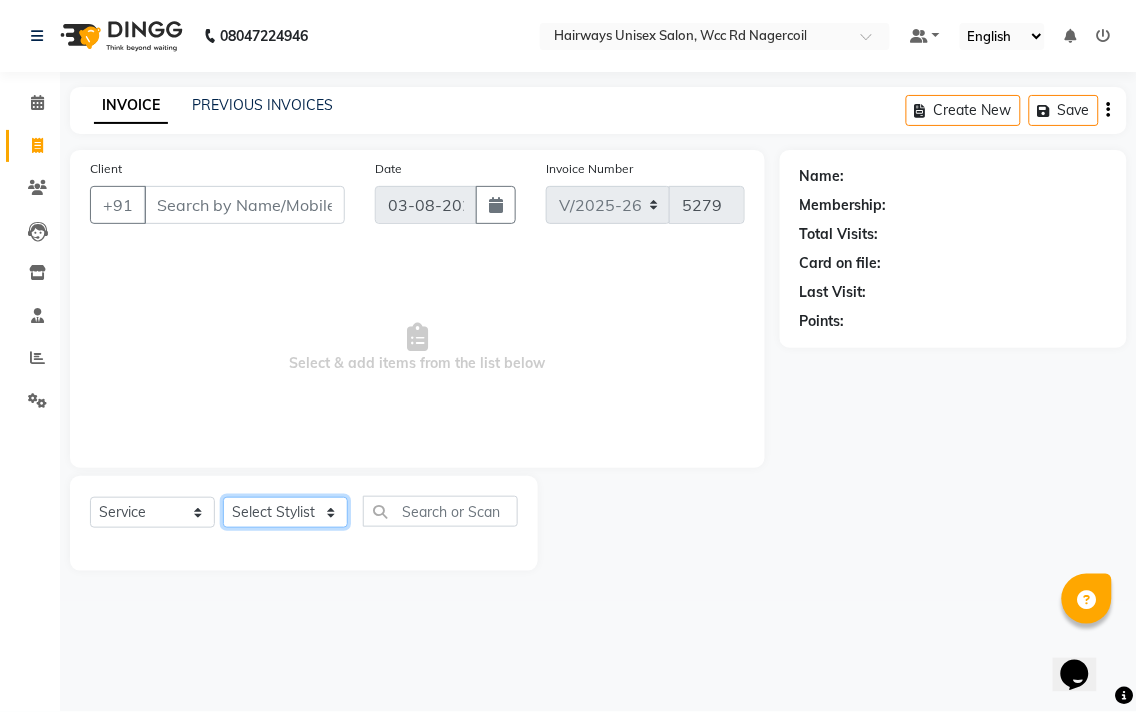 select on "49914" 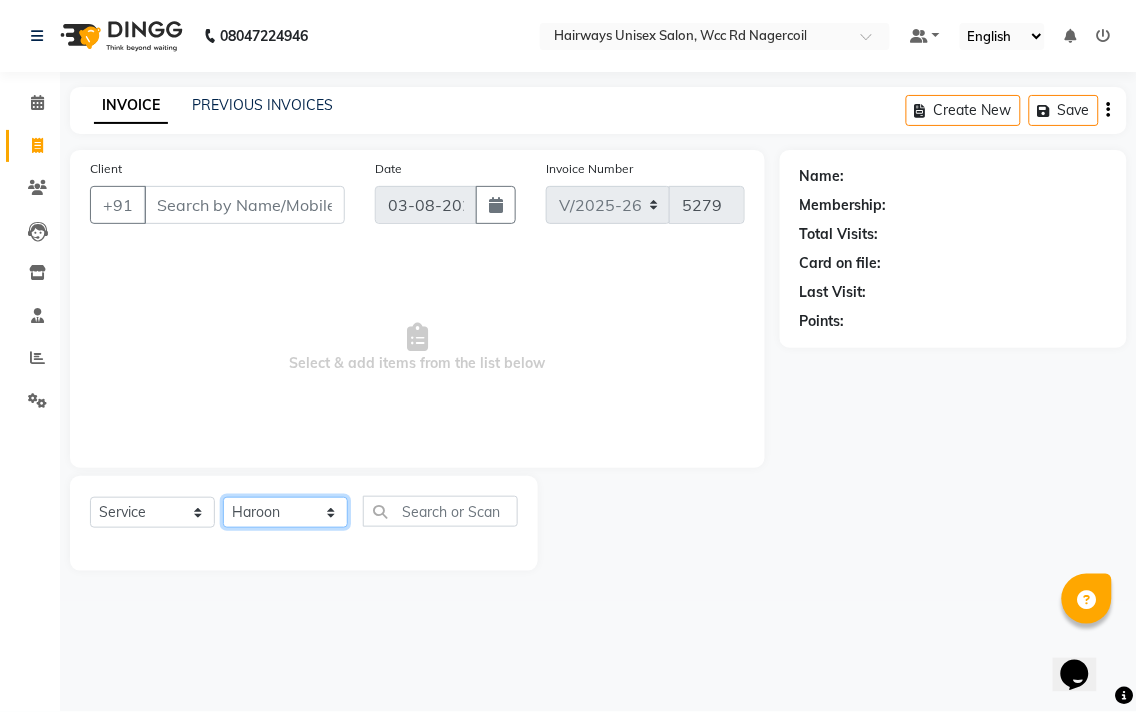 click on "Select Stylist Admin [FIRST] [FIRST] [FIRST] [FIRST] [FIRST] Reception [FIRST] [FIRST] [FIRST] [FIRST] LA Threading - Eye Brow x MenHair Cut Men Beard Shave Men Beard Styling Men Head Shave Men Hair Cut & Beard Men Hair Wash Men Kids Hair Cut Men Threading face scurb Men Straighterning, Smoothening - Front Men Straightening, Smoothening - Half Men Straightening, Smoothening - Full Men Grown smoothening- straightening Men Dandruff Treatment - Da0ndruff Treatment (short hair) Men Dandruff Treatment - Dandruff Treatment (Medium hair) Men Dandruff Treatment - Dandruff Treatment (Long hair) Men Dandruff scrub Men Relaxing Head Massage - Cocnut Oil Men Relaxing Head Massage - Navaratna Oil Men Relaxing Head Massage - Cold Oil Men Relaxing Head Massage - Almond Oil Men Relaxing olive oil massage Men Hair Colour - Mustache Men Hair Colour - Mustache (Ammonia Free) Men Hair Colour - Beard Colour Men Hair Colour - Beard Colour (Ammonia Free) MenHairColour - Premium Colour (inoa) Men Hair Colour - Head colour LA Jaw -face" 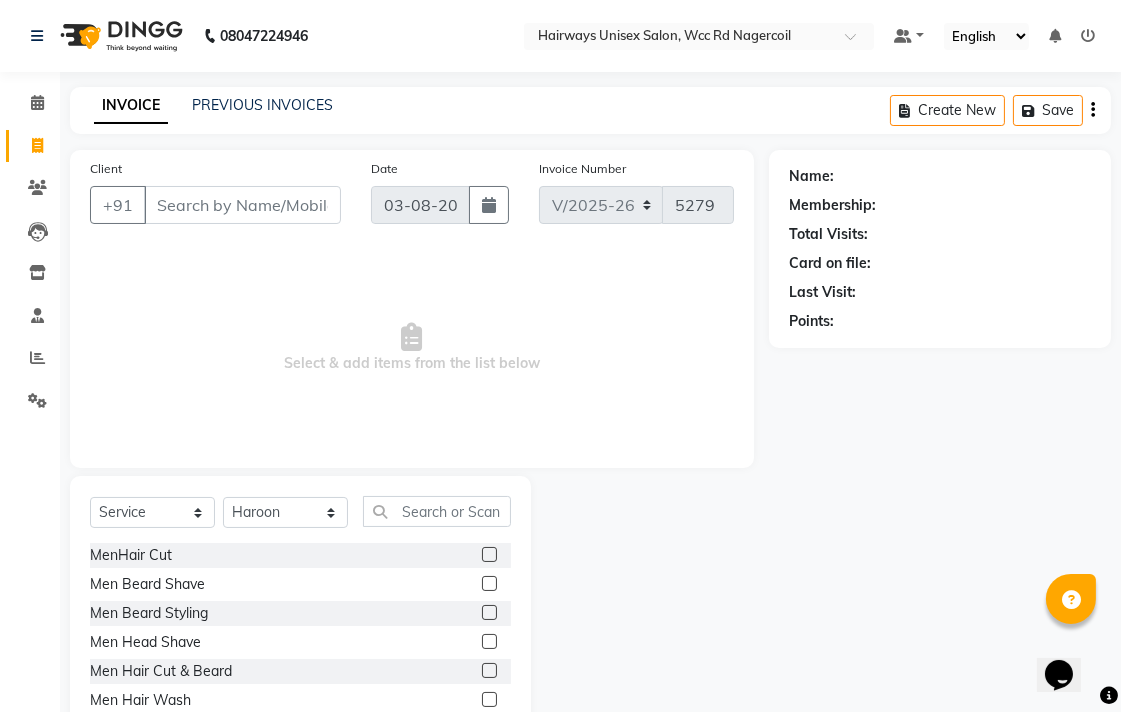 click 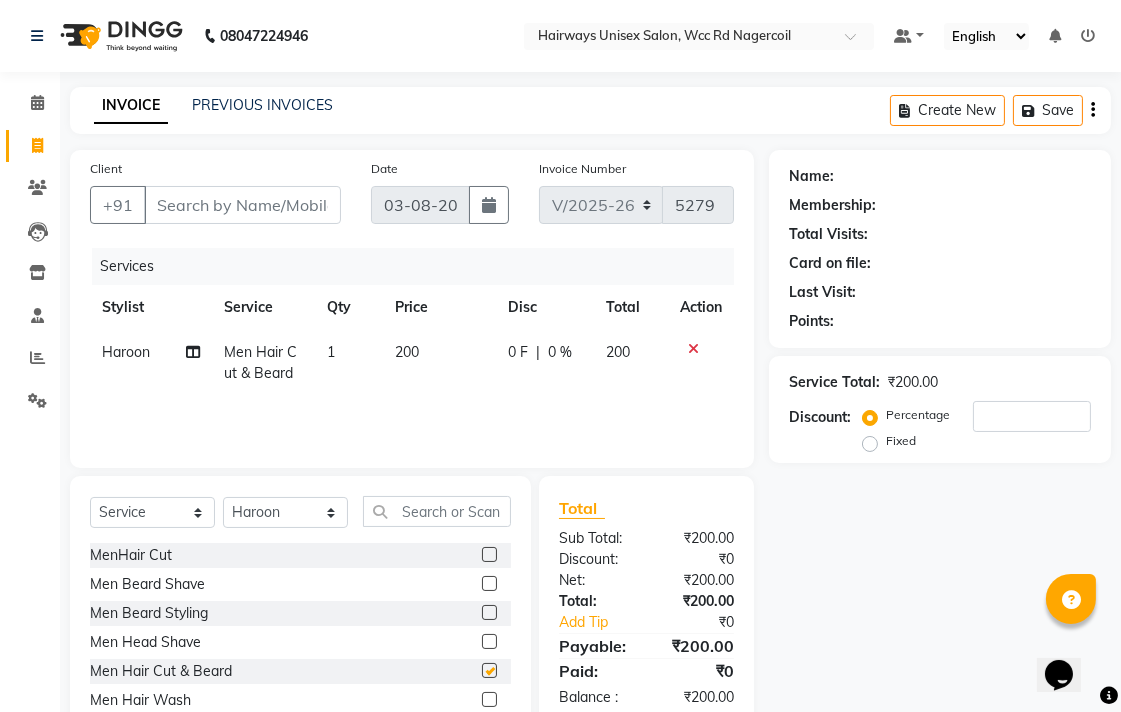 checkbox on "false" 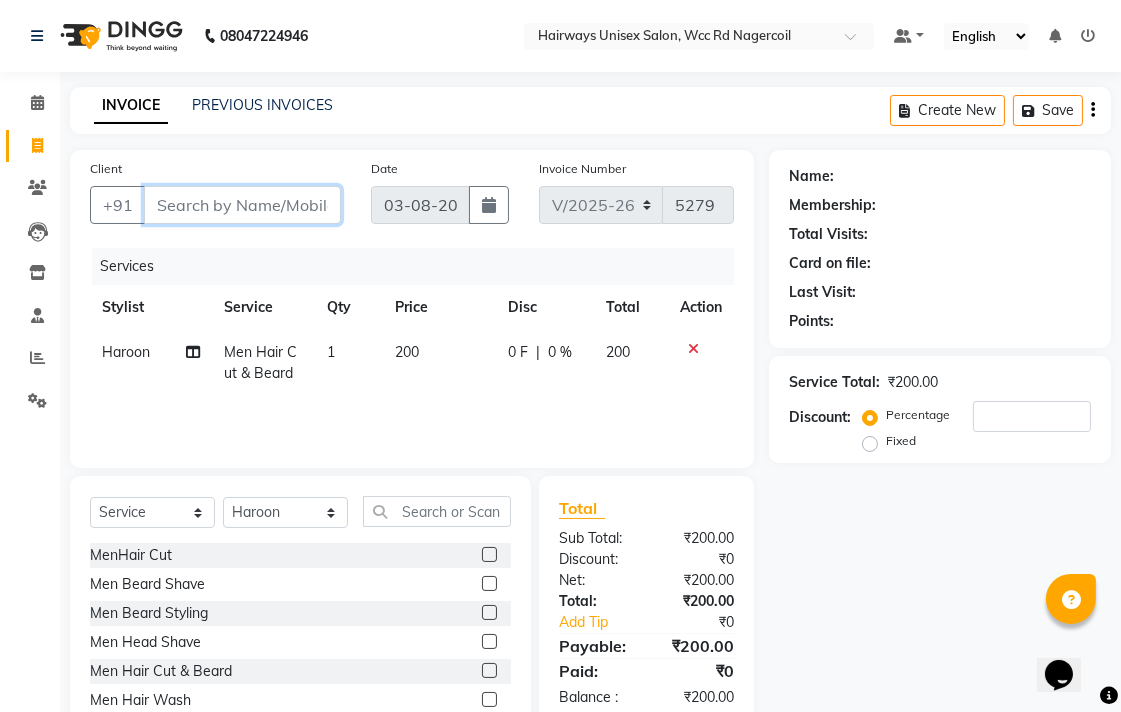 click on "Client" at bounding box center [242, 205] 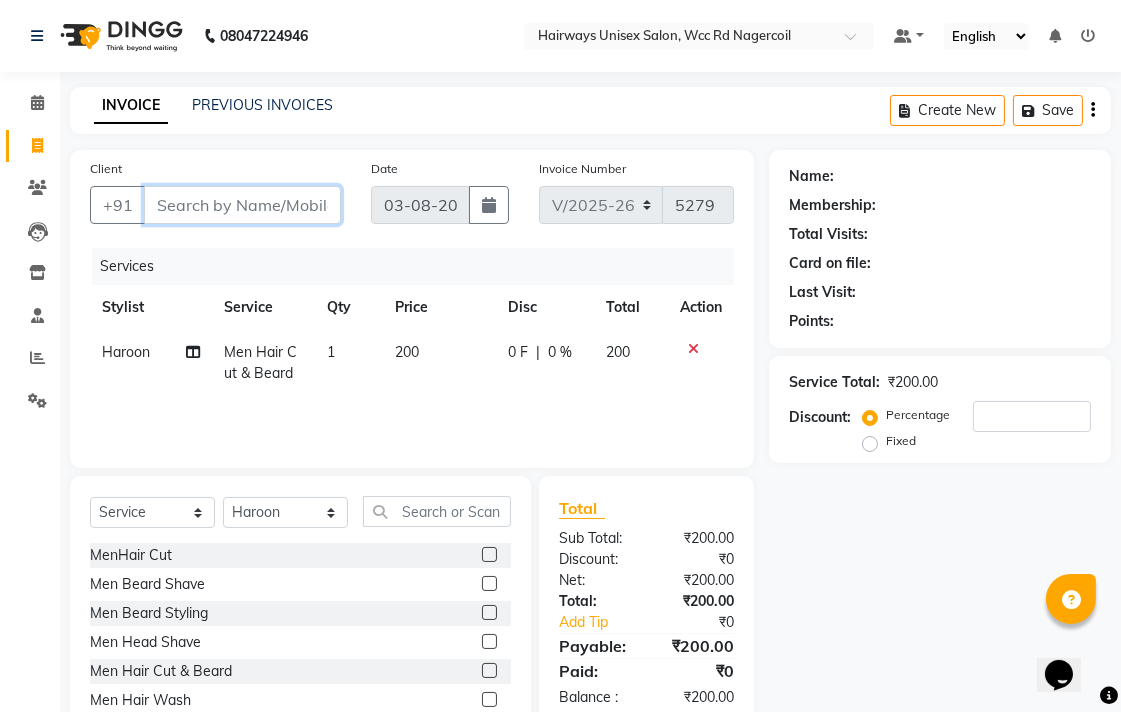 type on "6" 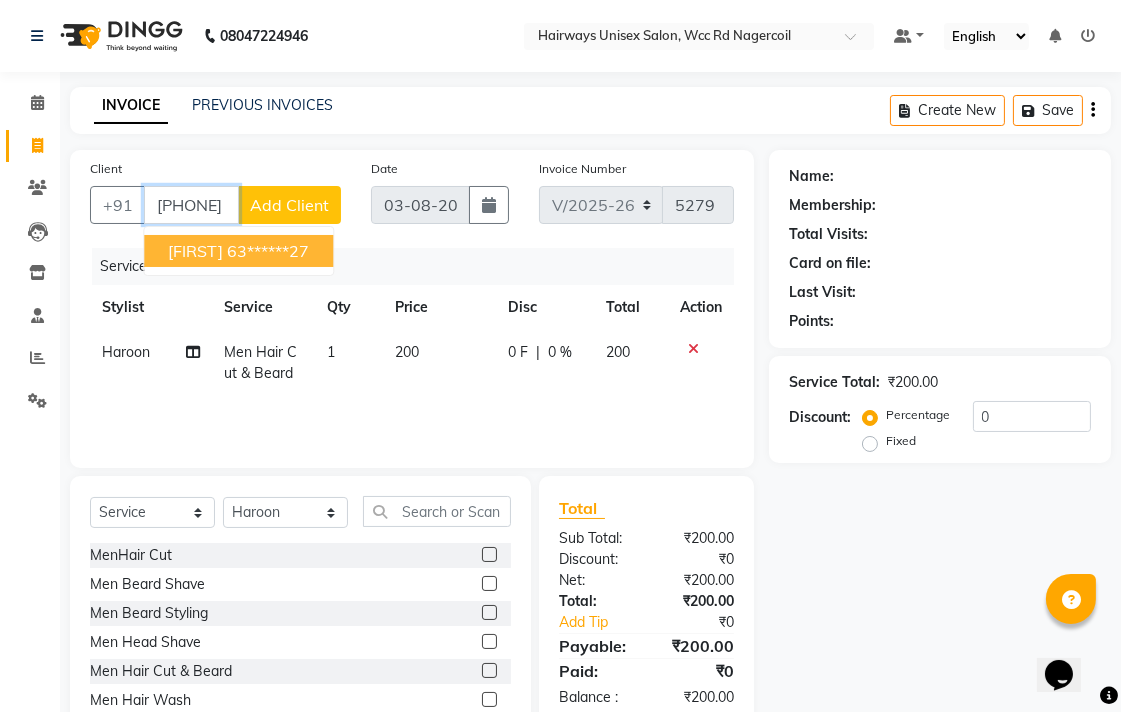 click on "63******27" at bounding box center [268, 251] 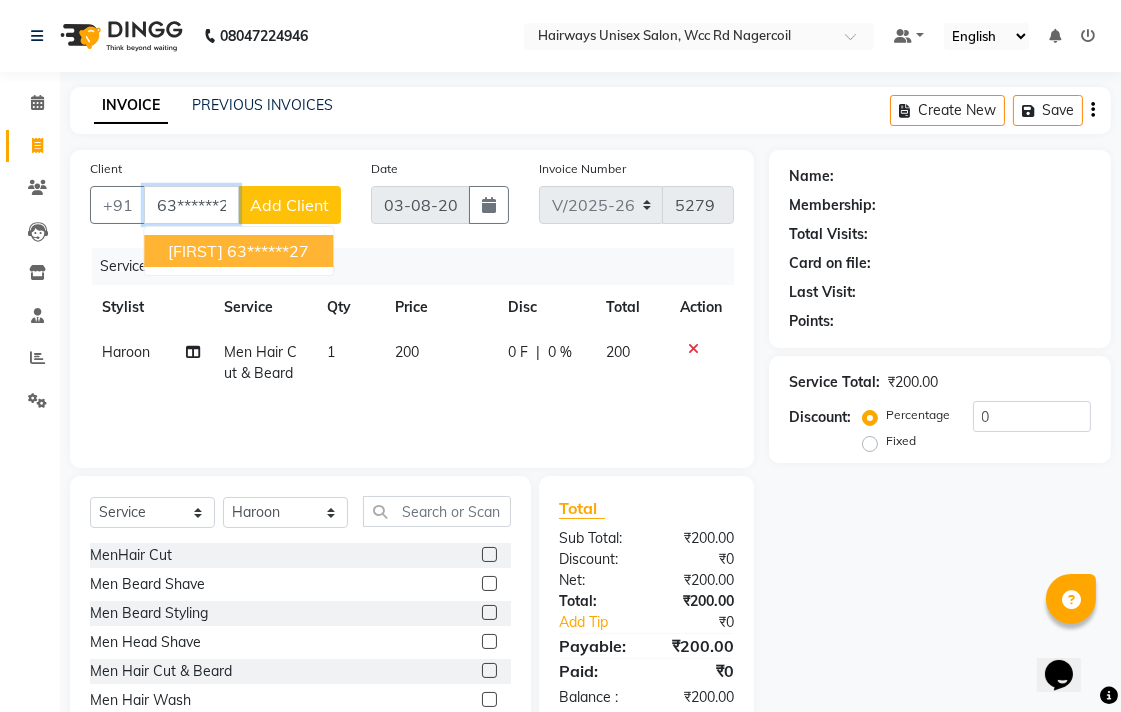 type on "63******27" 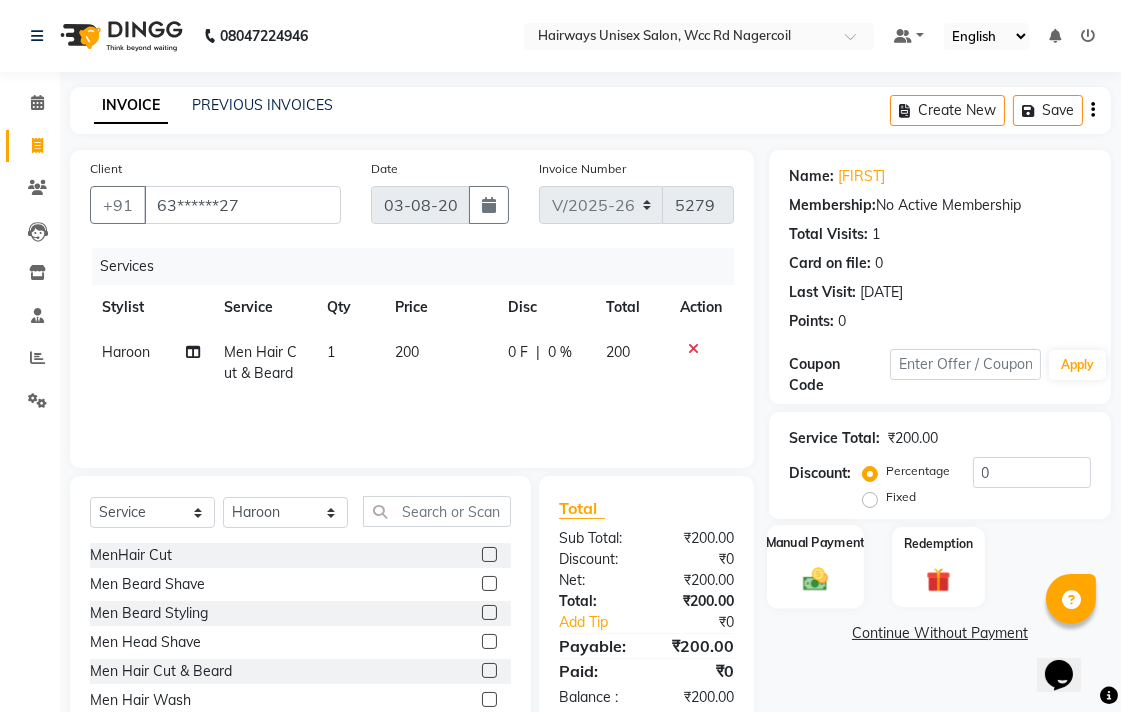 click 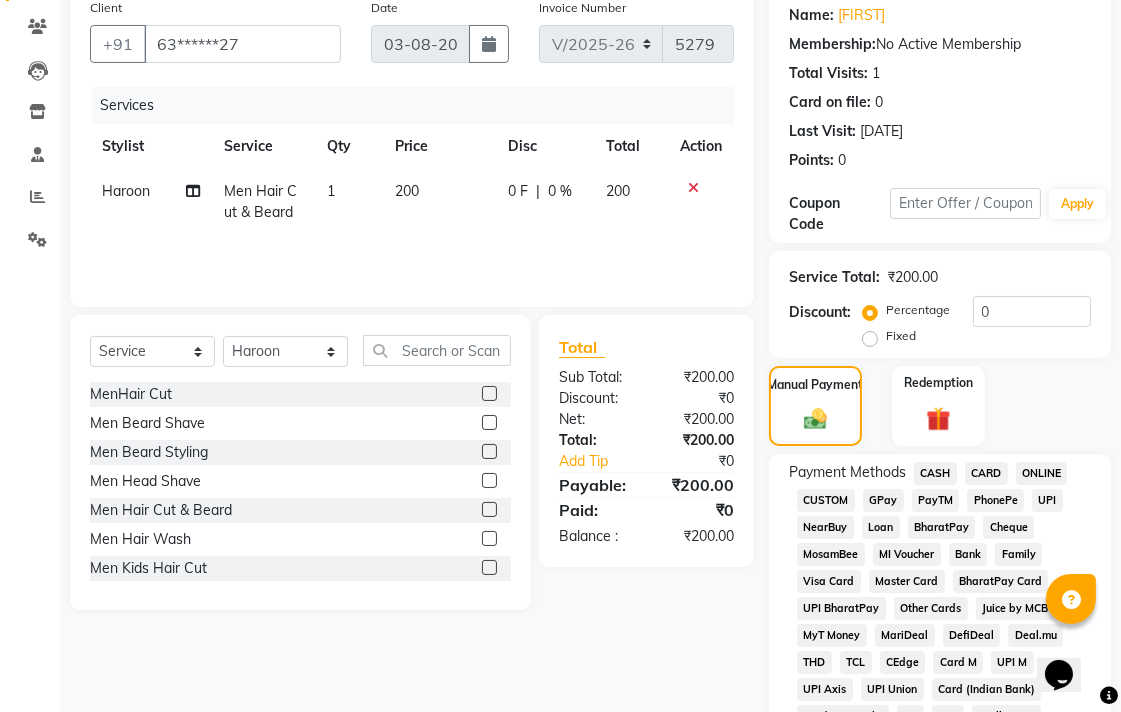 scroll, scrollTop: 333, scrollLeft: 0, axis: vertical 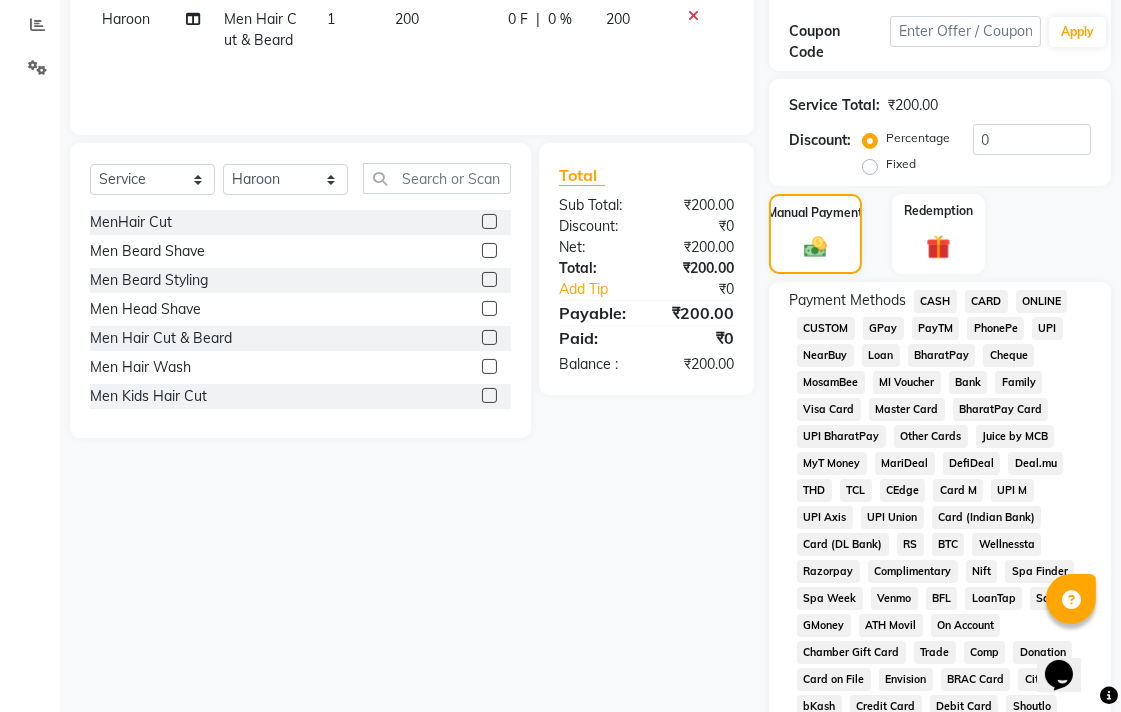 click on "UPI" 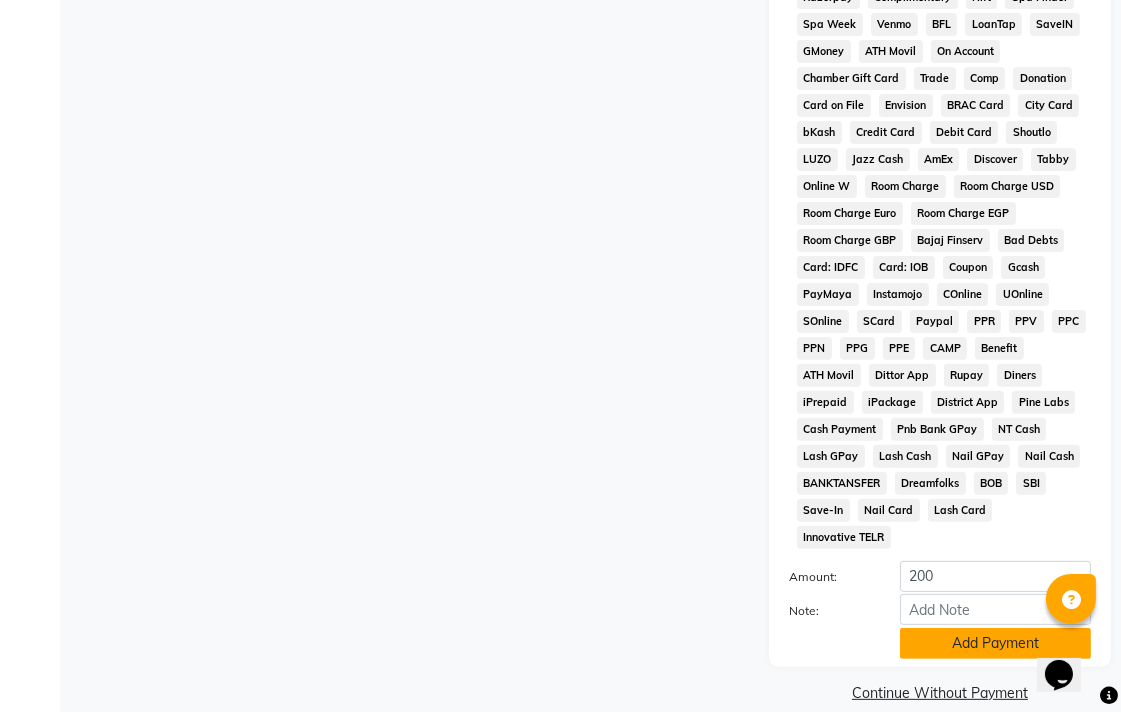 scroll, scrollTop: 913, scrollLeft: 0, axis: vertical 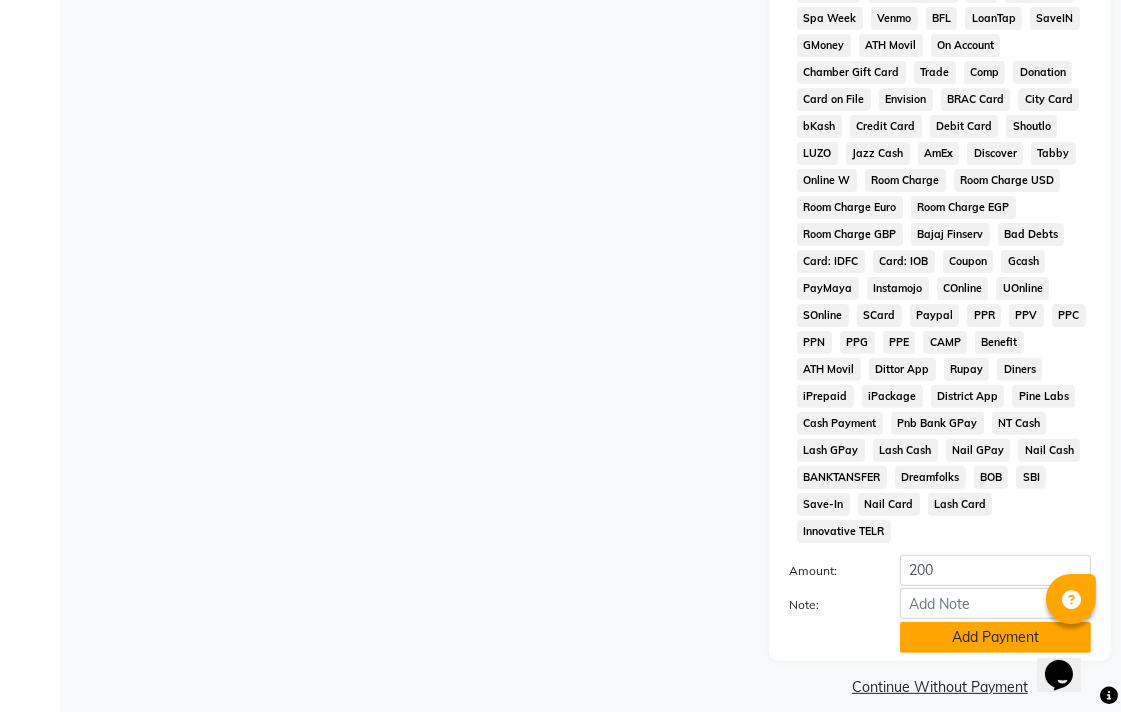 click on "Add Payment" 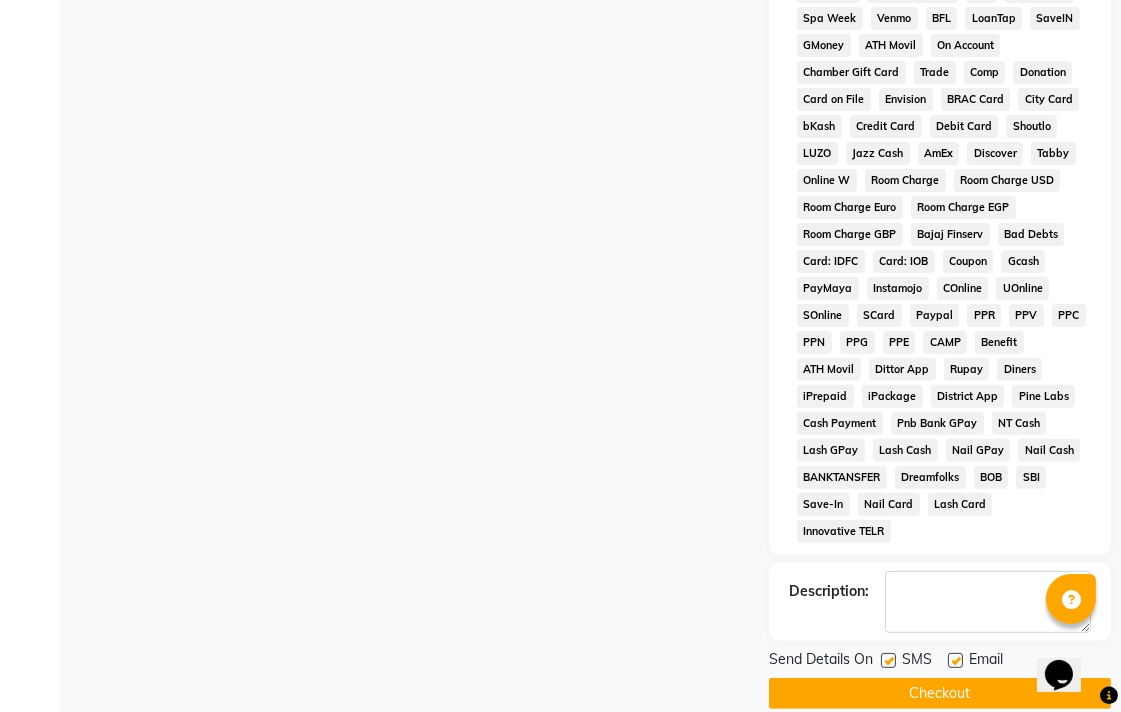 click on "Checkout" 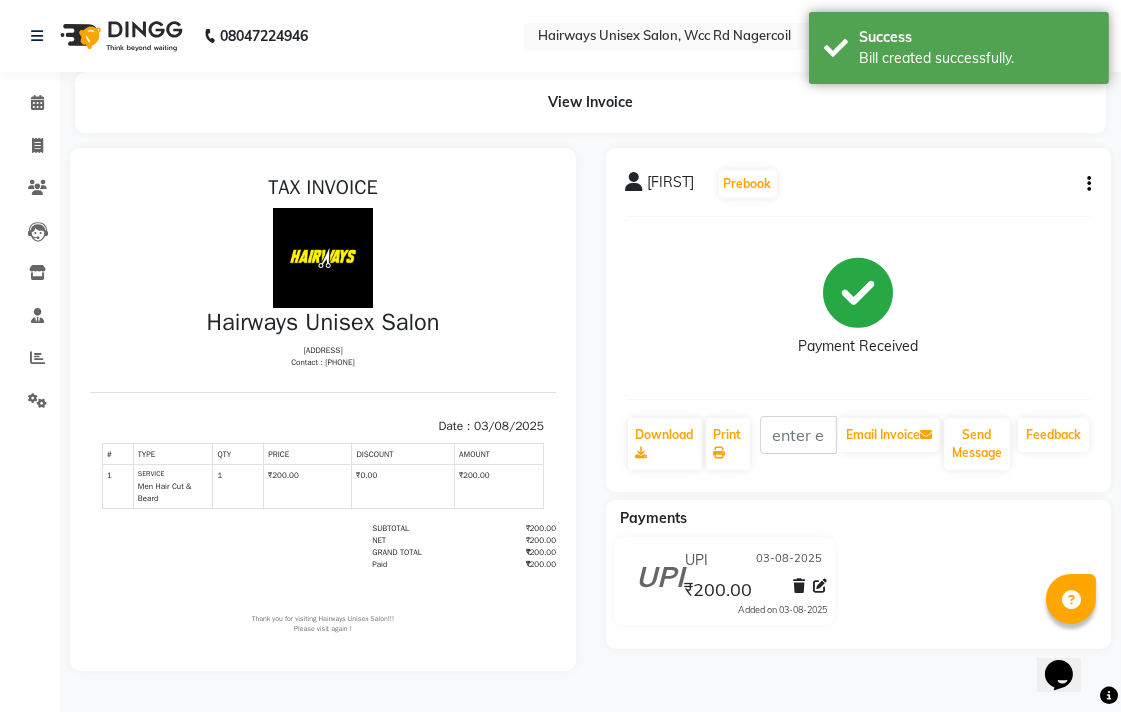 scroll, scrollTop: 0, scrollLeft: 0, axis: both 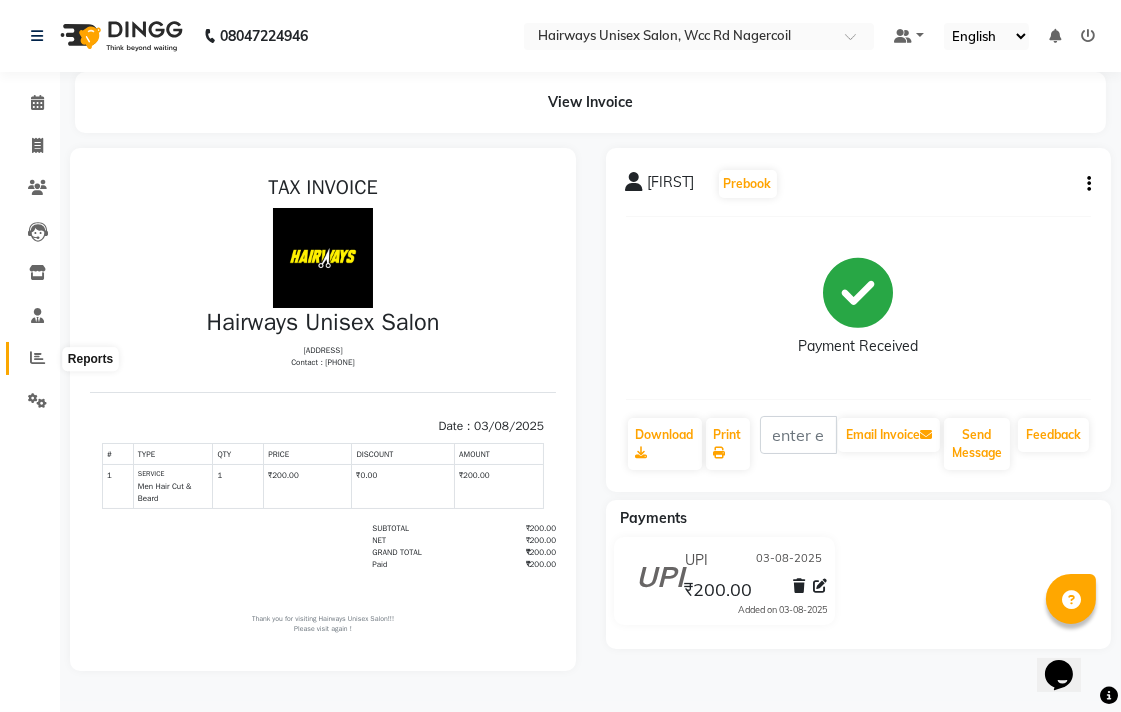 click 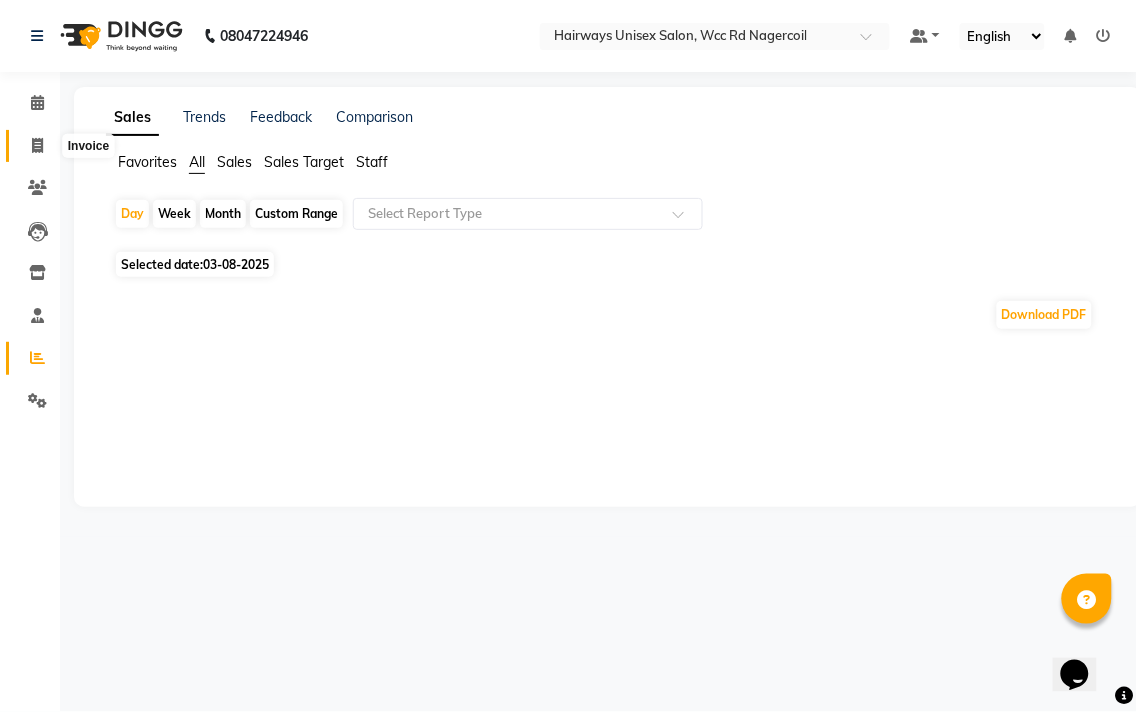 click 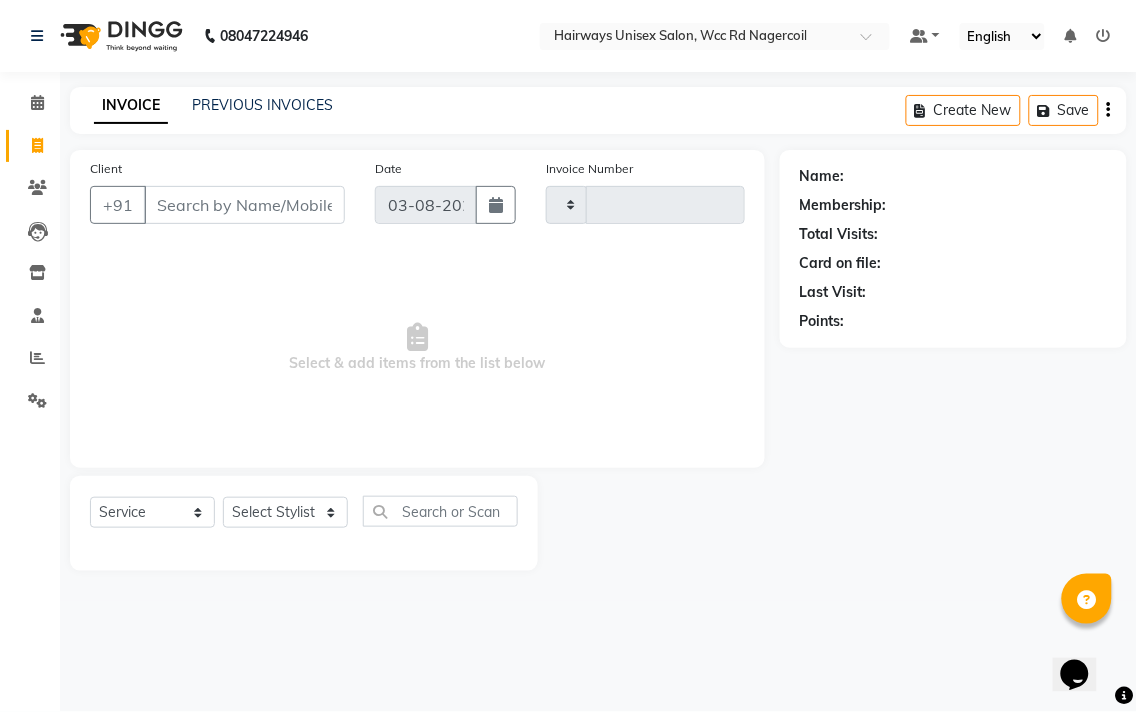 type on "5280" 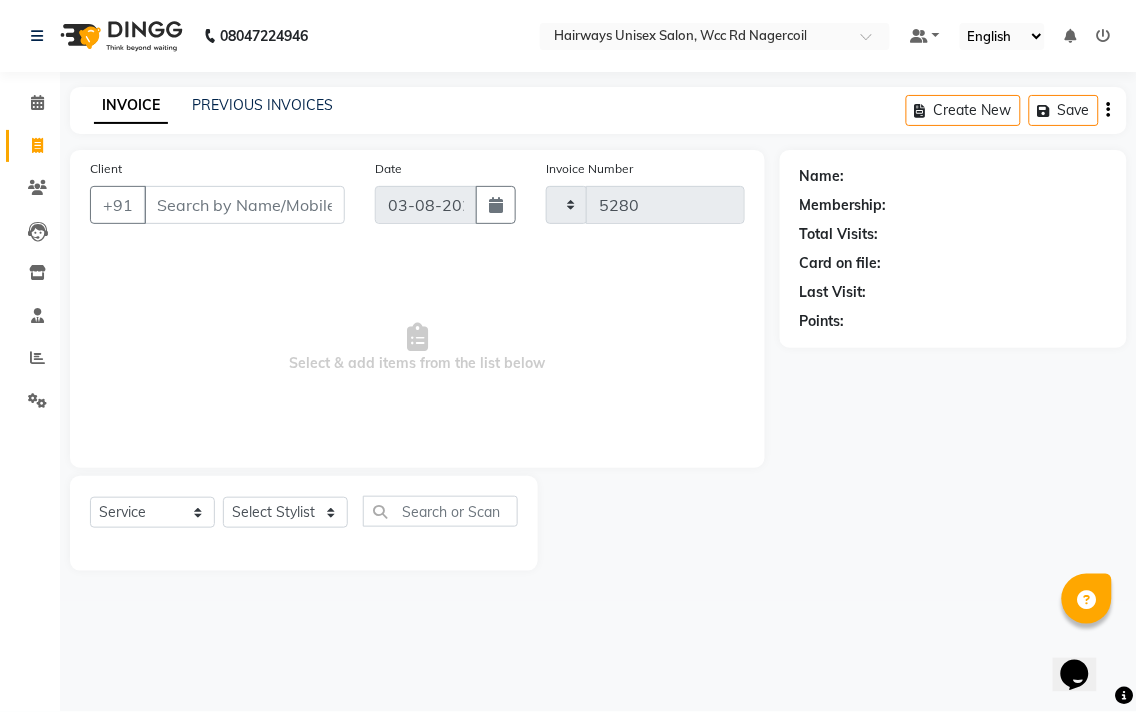 select on "6523" 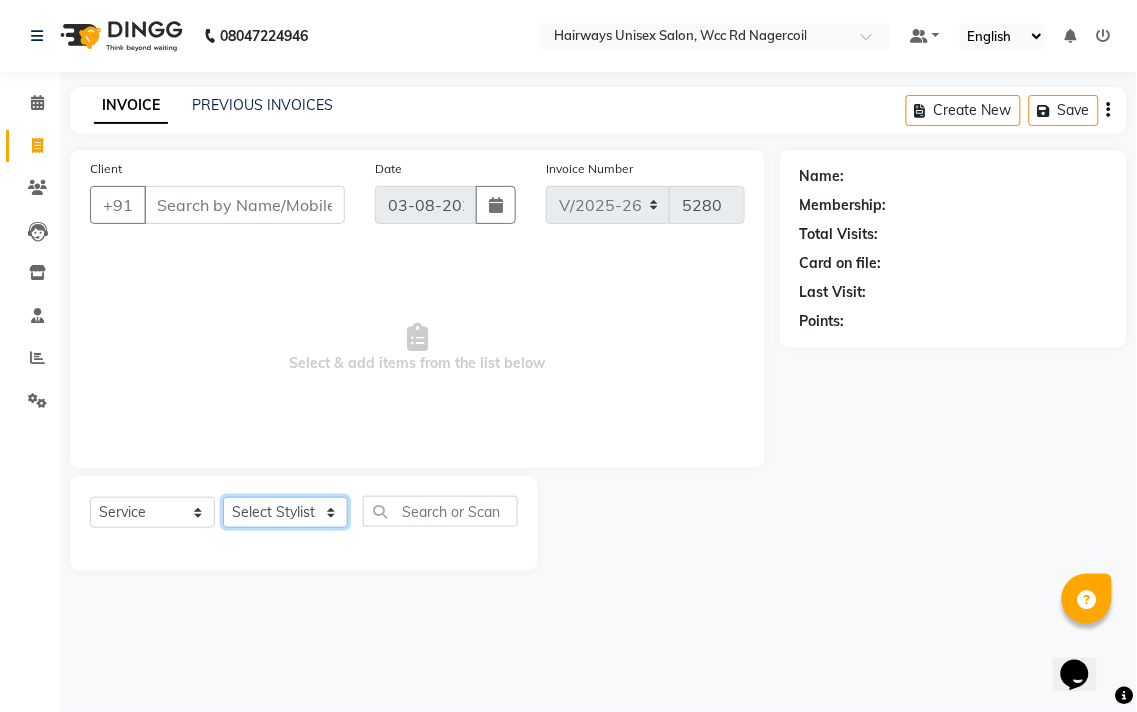 click on "Select Stylist Admin [FIRST] [FIRST] [FIRST] [FIRST] [FIRST] Reception [FIRST] [FIRST] [FIRST] [FIRST] LA Threading - Eye Brow x MenHair Cut Men Beard Shave Men Beard Styling Men Head Shave Men Hair Cut & Beard Men Hair Wash Men Kids Hair Cut Men Threading face scurb Men Straighterning, Smoothening - Front Men Straightening, Smoothening - Half Men Straightening, Smoothening - Full Men Grown smoothening- straightening Men Dandruff Treatment - Da0ndruff Treatment (short hair) Men Dandruff Treatment - Dandruff Treatment (Medium hair) Men Dandruff Treatment - Dandruff Treatment (Long hair) Men Dandruff scrub Men Relaxing Head Massage - Cocnut Oil Men Relaxing Head Massage - Navaratna Oil Men Relaxing Head Massage - Cold Oil Men Relaxing Head Massage - Almond Oil Men Relaxing olive oil massage Men Hair Colour - Mustache Men Hair Colour - Mustache (Ammonia Free) Men Hair Colour - Beard Colour Men Hair Colour - Beard Colour (Ammonia Free) MenHairColour - Premium Colour (inoa) Men Hair Colour - Head colour LA Jaw -face" 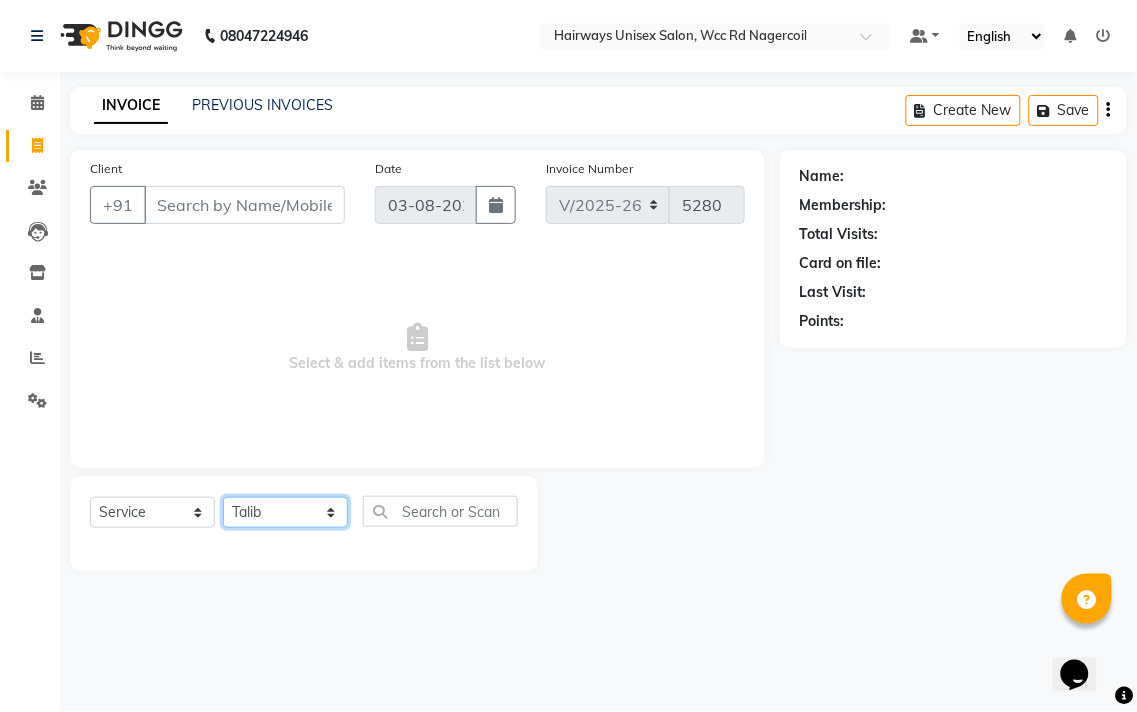 click on "Select Stylist Admin [FIRST] [FIRST] [FIRST] [FIRST] [FIRST] Reception [FIRST] [FIRST] [FIRST] [FIRST] LA Threading - Eye Brow x MenHair Cut Men Beard Shave Men Beard Styling Men Head Shave Men Hair Cut & Beard Men Hair Wash Men Kids Hair Cut Men Threading face scurb Men Straighterning, Smoothening - Front Men Straightening, Smoothening - Half Men Straightening, Smoothening - Full Men Grown smoothening- straightening Men Dandruff Treatment - Da0ndruff Treatment (short hair) Men Dandruff Treatment - Dandruff Treatment (Medium hair) Men Dandruff Treatment - Dandruff Treatment (Long hair) Men Dandruff scrub Men Relaxing Head Massage - Cocnut Oil Men Relaxing Head Massage - Navaratna Oil Men Relaxing Head Massage - Cold Oil Men Relaxing Head Massage - Almond Oil Men Relaxing olive oil massage Men Hair Colour - Mustache Men Hair Colour - Mustache (Ammonia Free) Men Hair Colour - Beard Colour Men Hair Colour - Beard Colour (Ammonia Free) MenHairColour - Premium Colour (inoa) Men Hair Colour - Head colour LA Jaw -face" 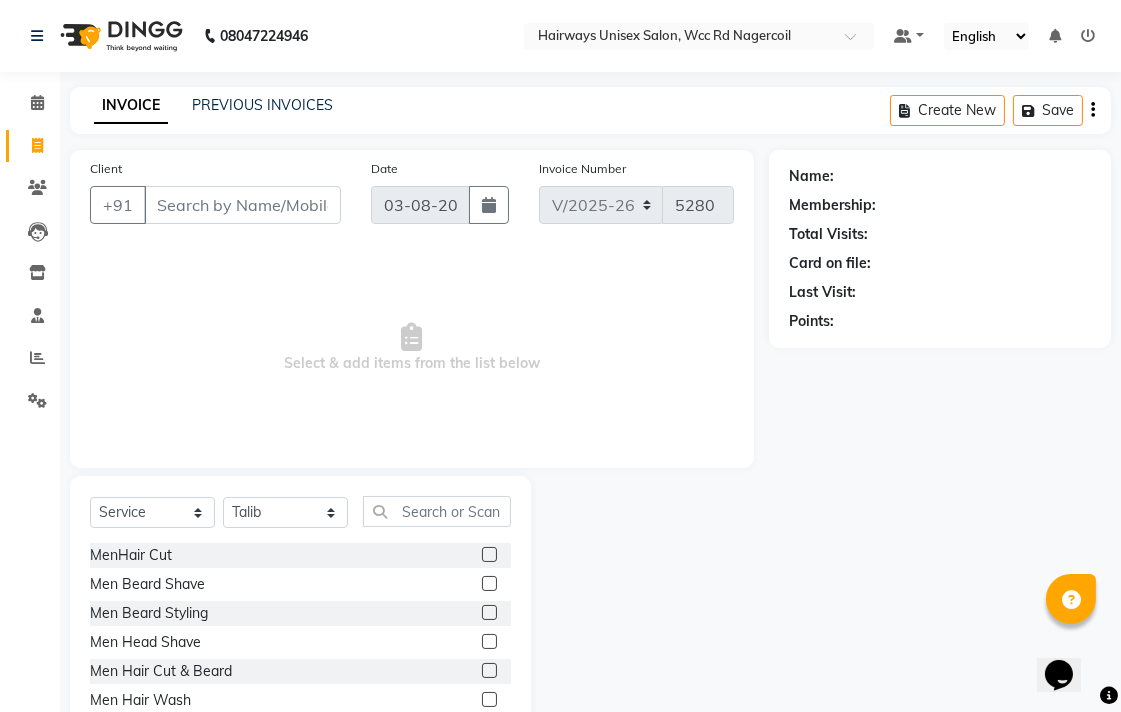 click 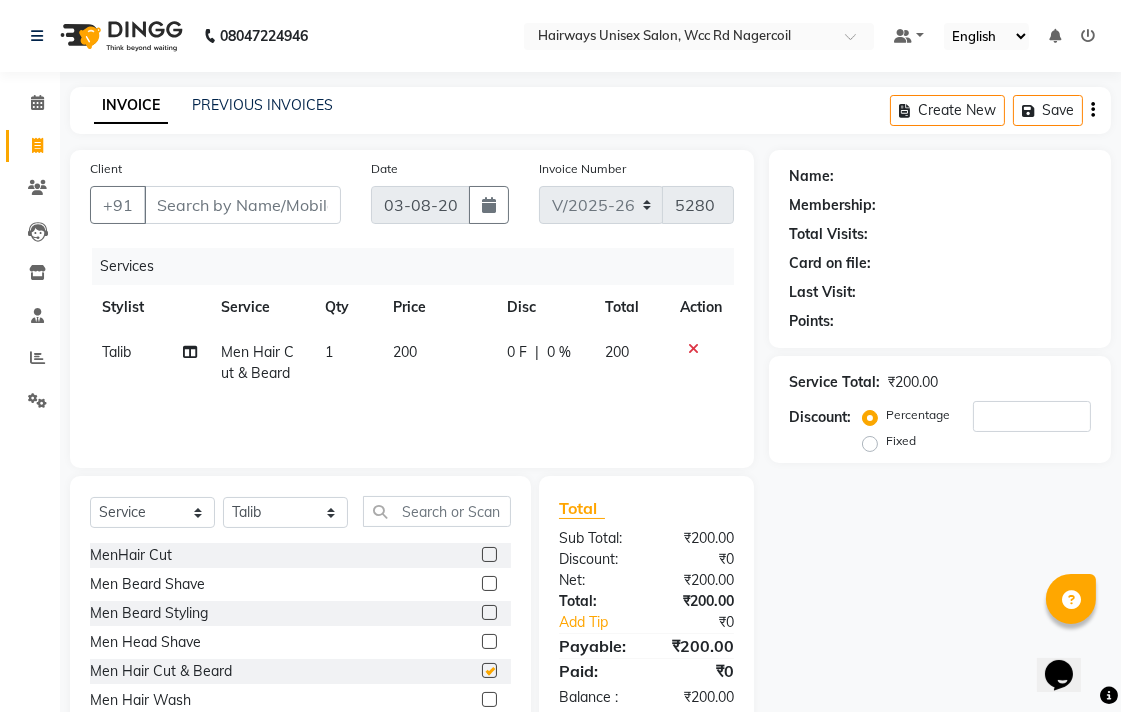 checkbox on "false" 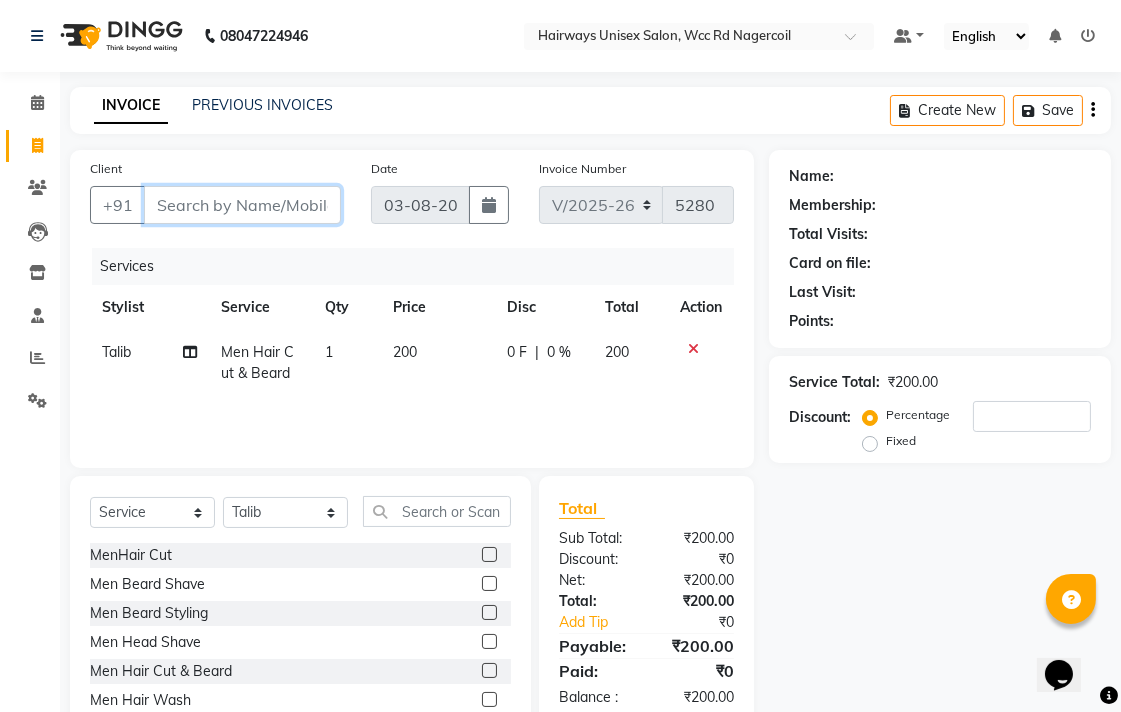 click on "Client" at bounding box center (242, 205) 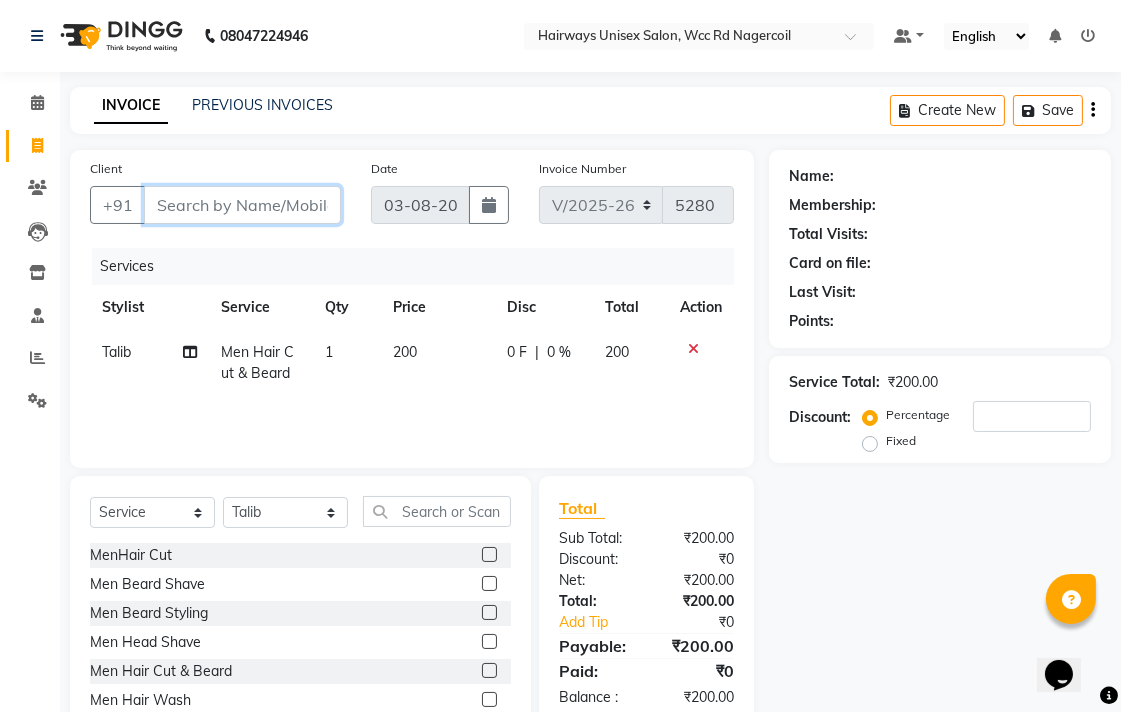 type on "9" 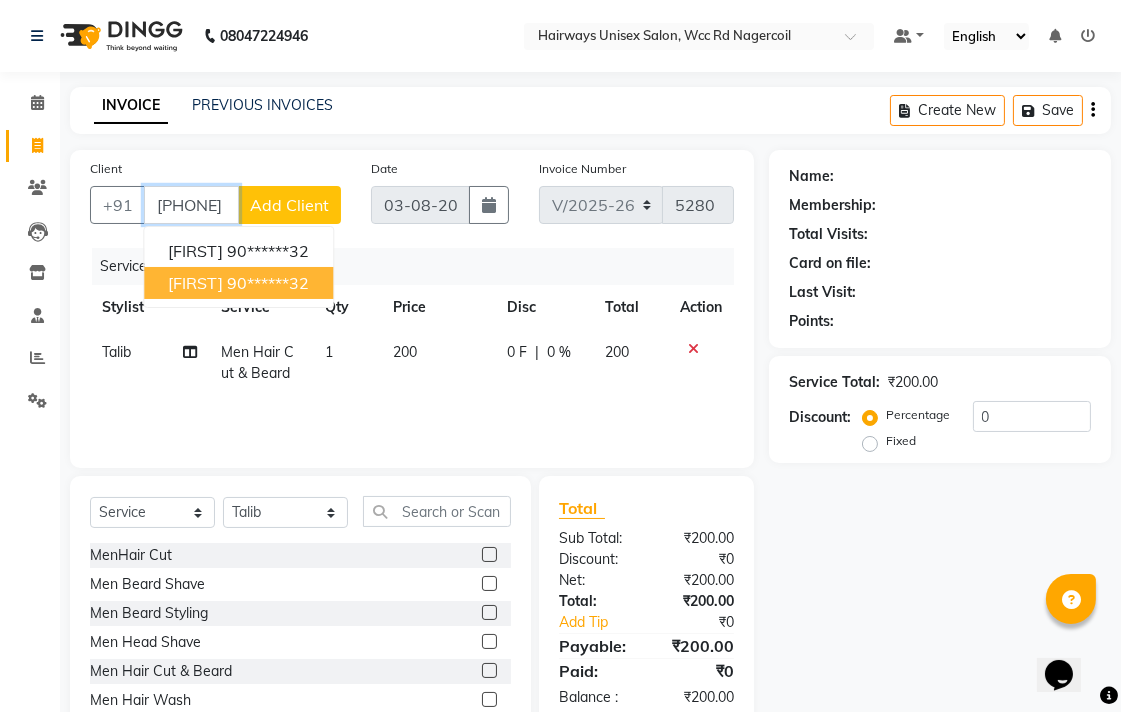click on "90******32" at bounding box center [268, 283] 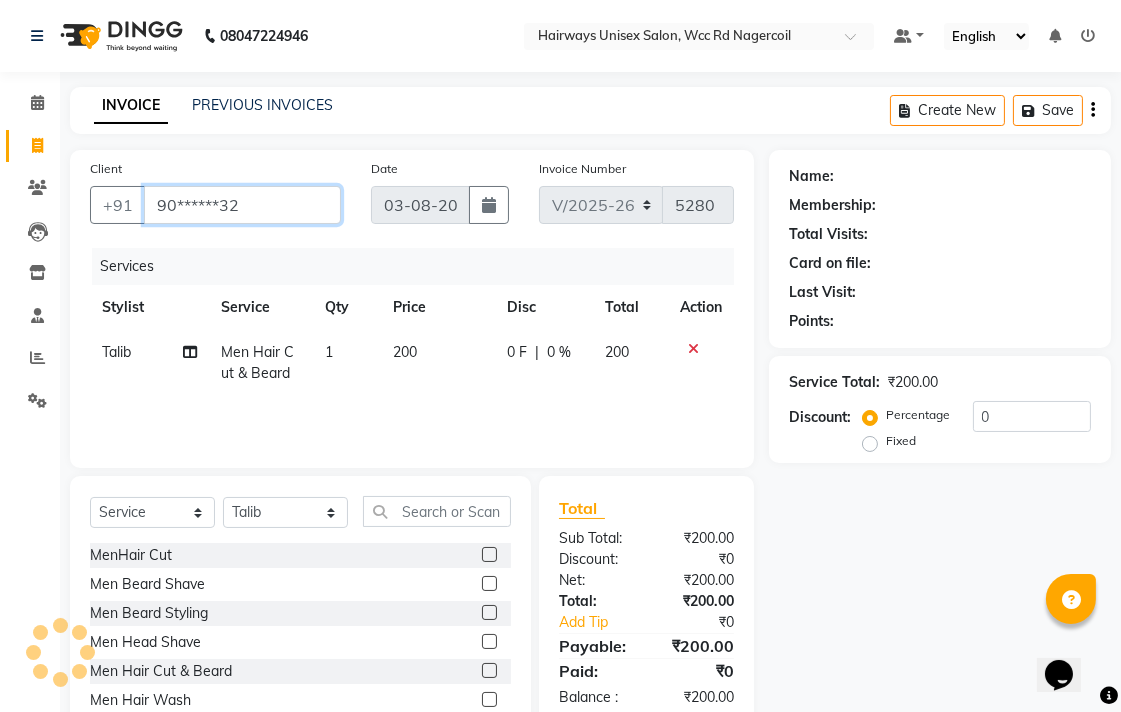 type on "90******32" 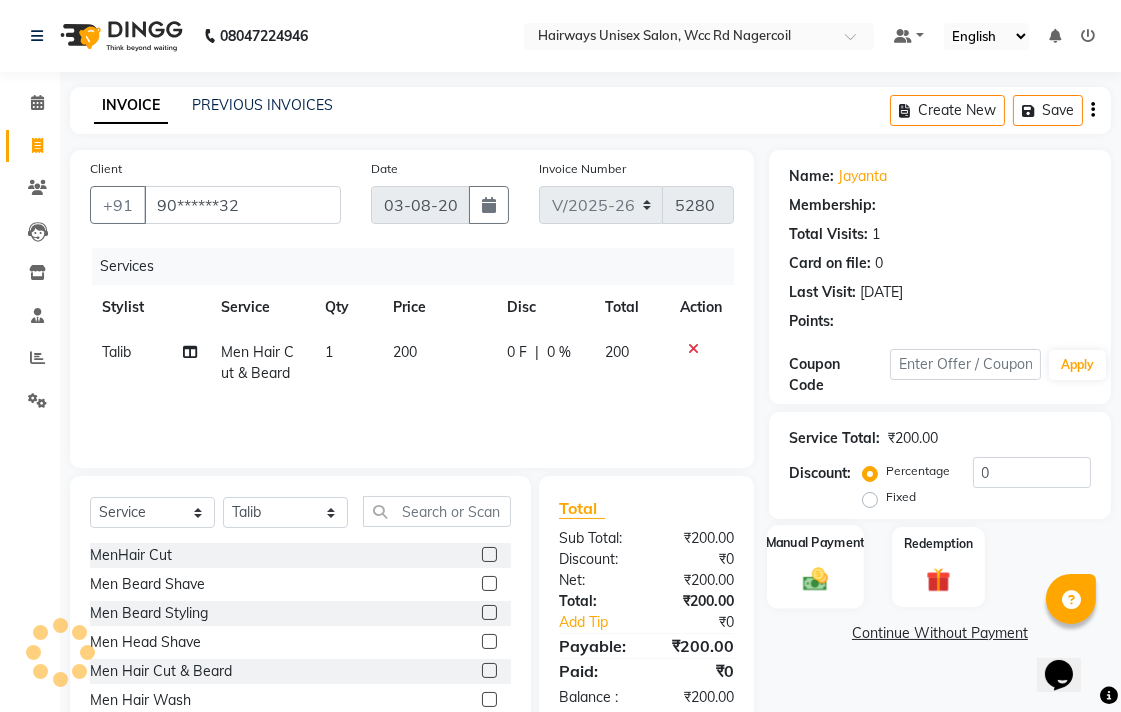 click 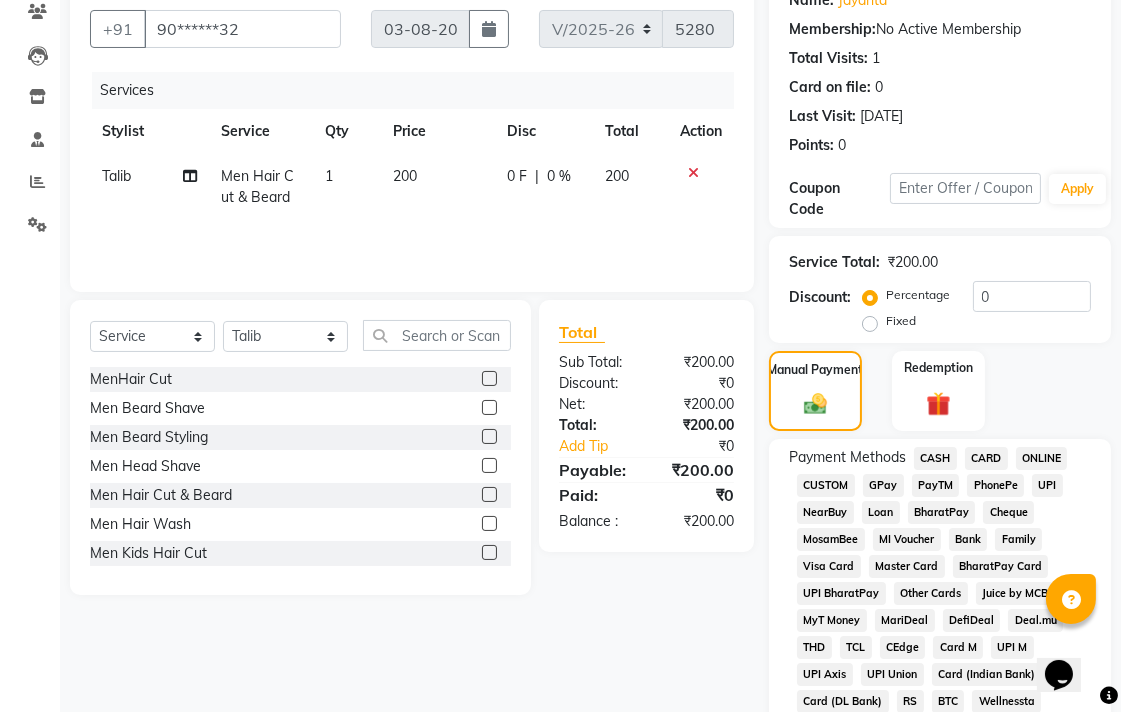 scroll, scrollTop: 333, scrollLeft: 0, axis: vertical 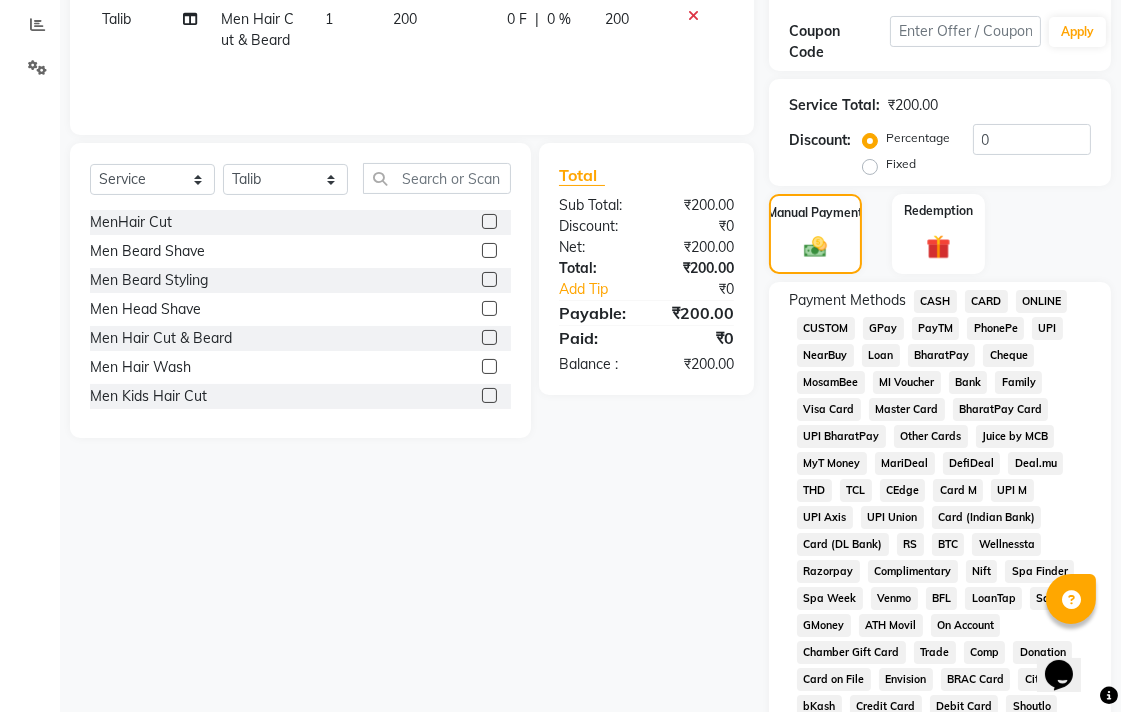 click on "CASH" 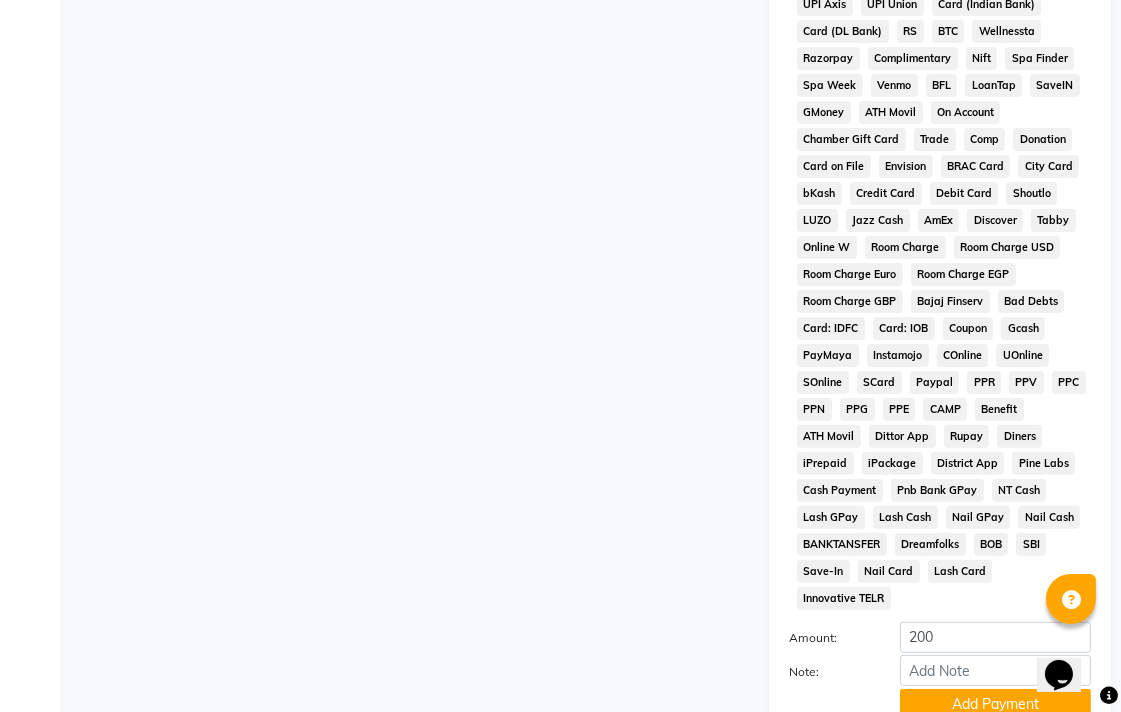scroll, scrollTop: 913, scrollLeft: 0, axis: vertical 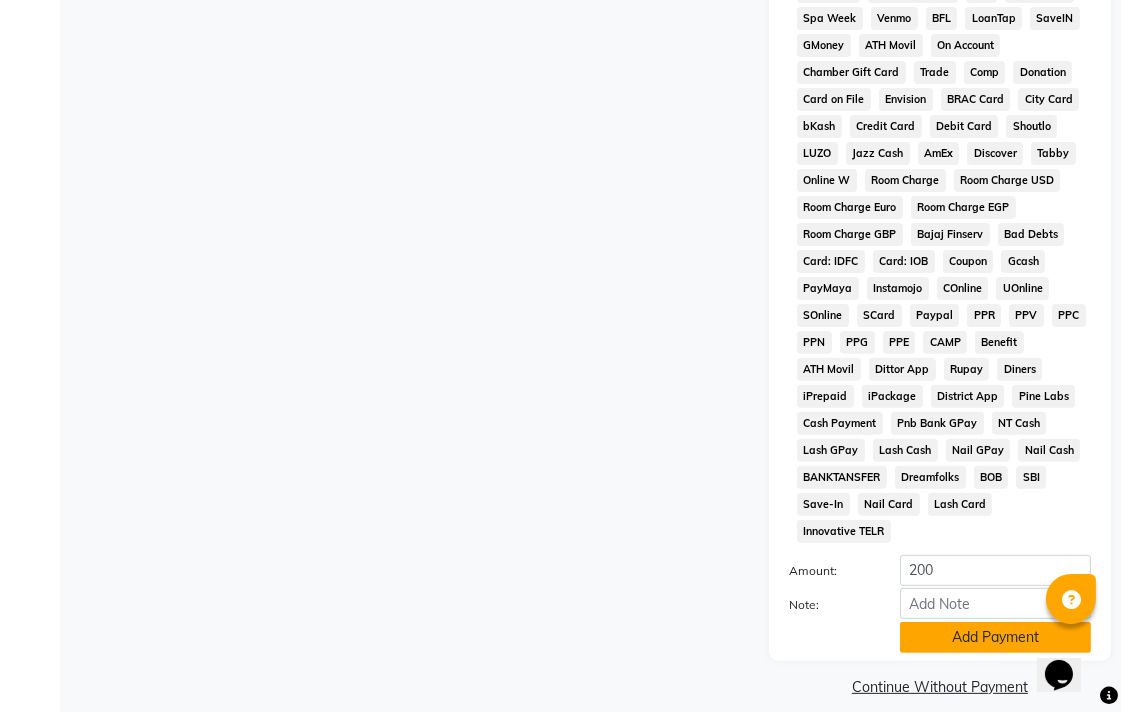 click on "Add Payment" 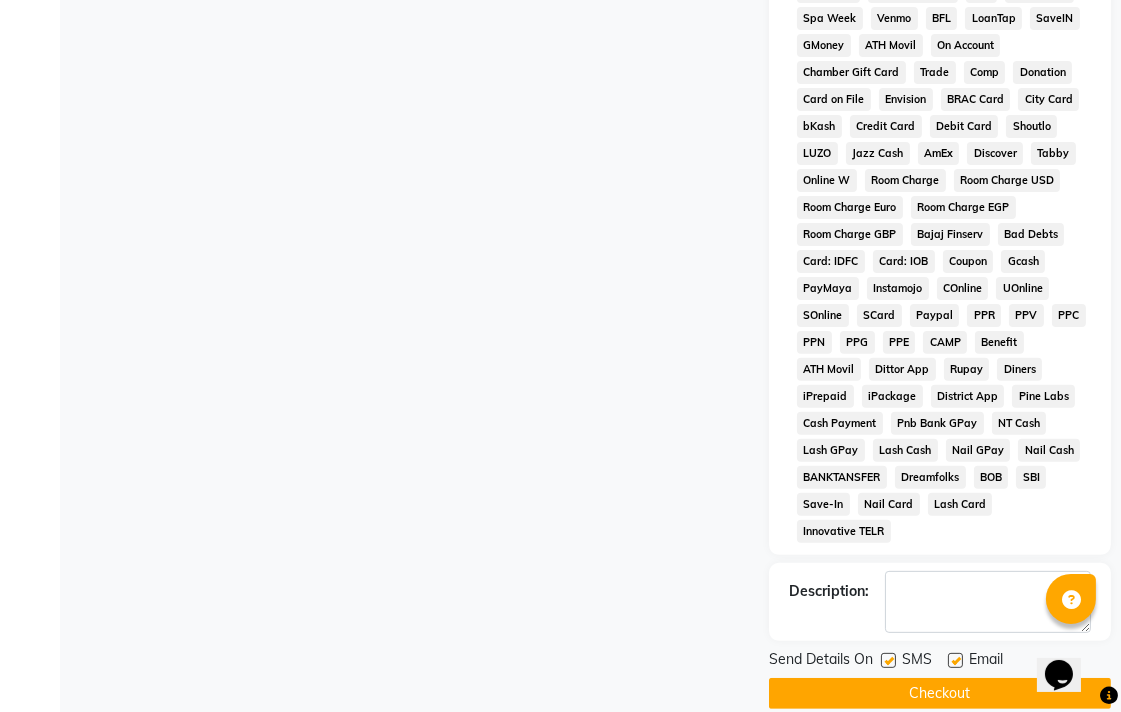 click on "Checkout" 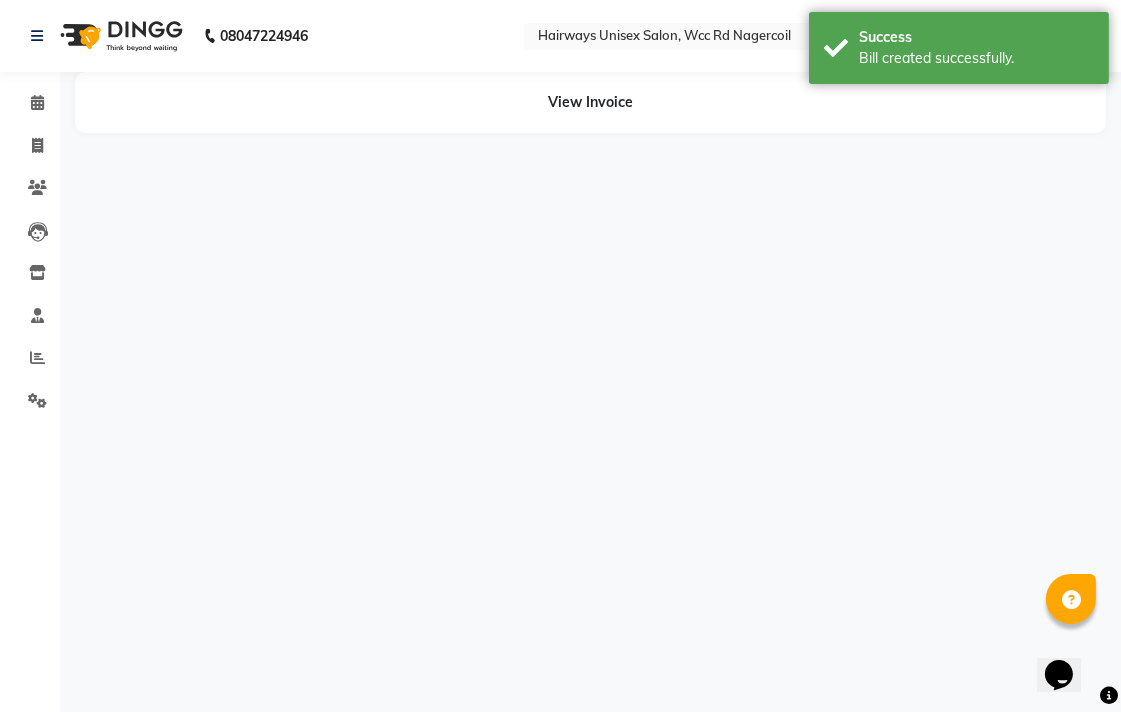scroll, scrollTop: 0, scrollLeft: 0, axis: both 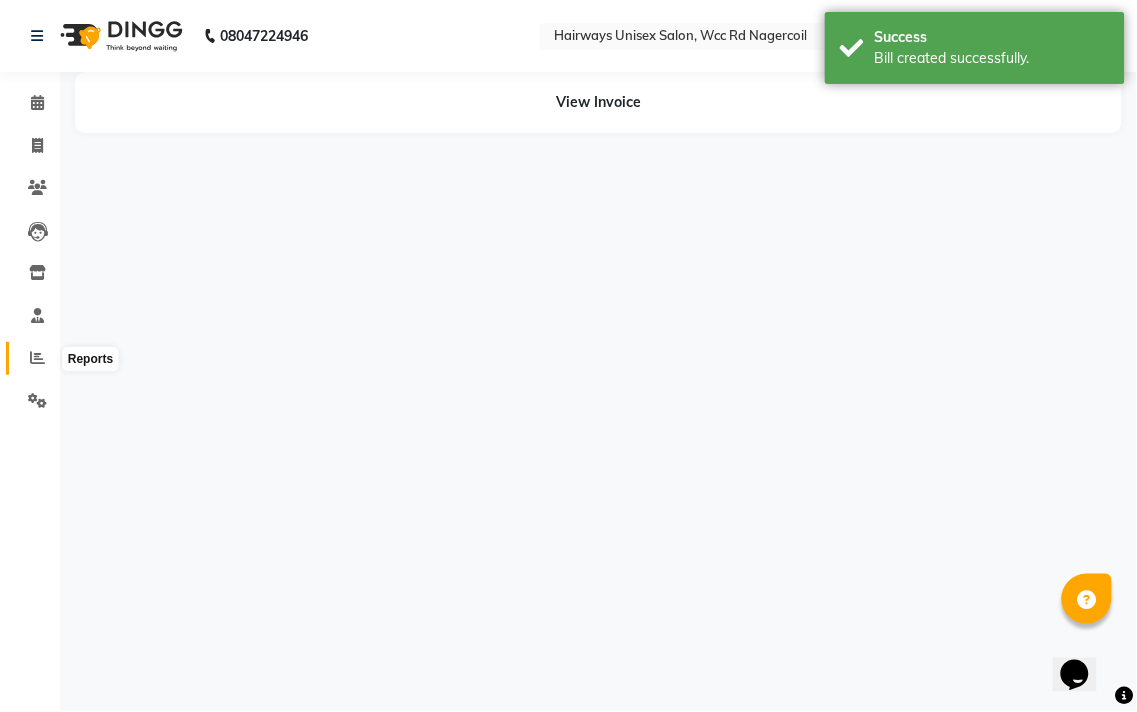 click 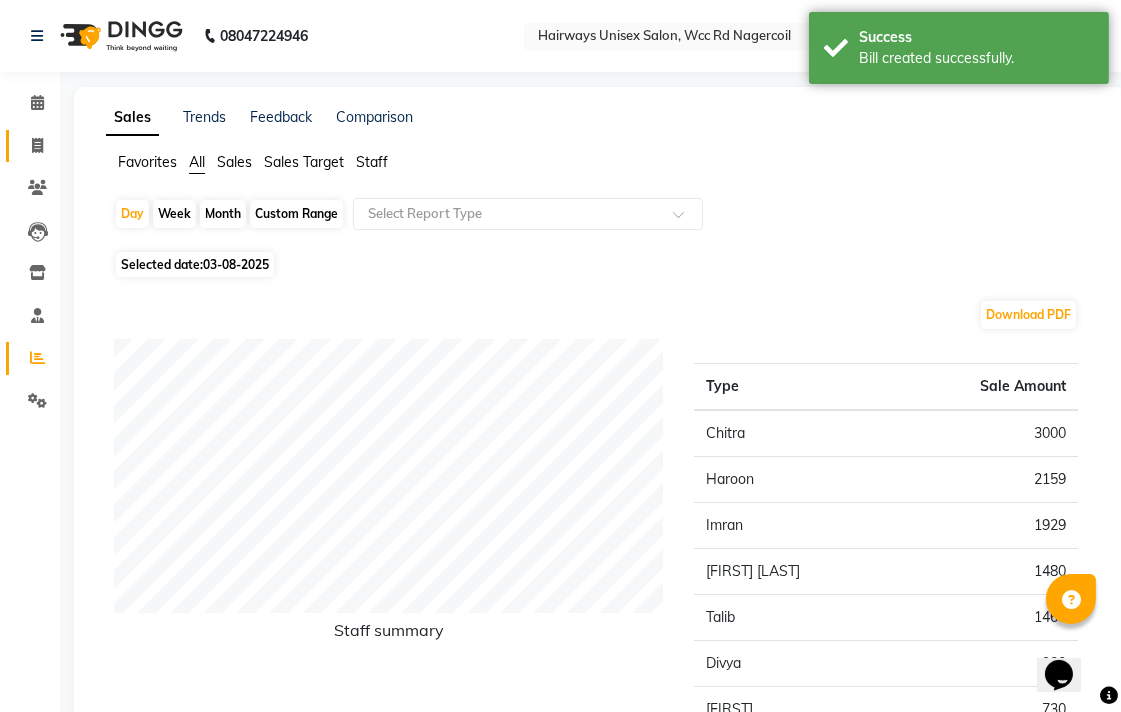 click on "Invoice" 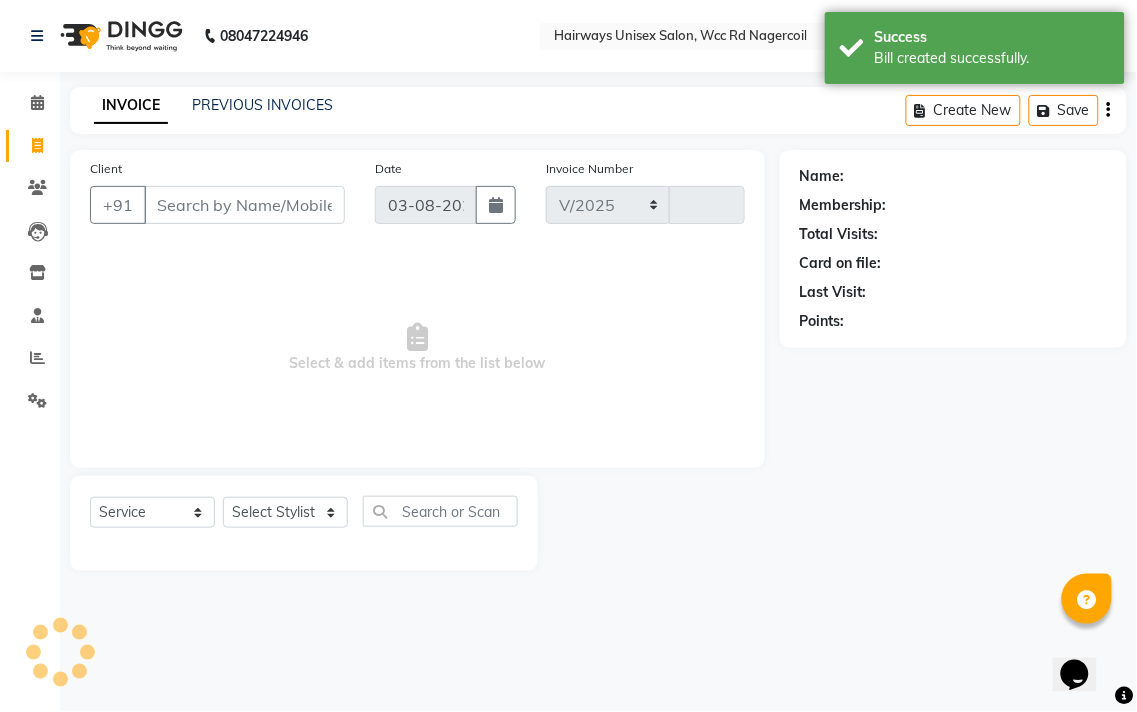 select on "6523" 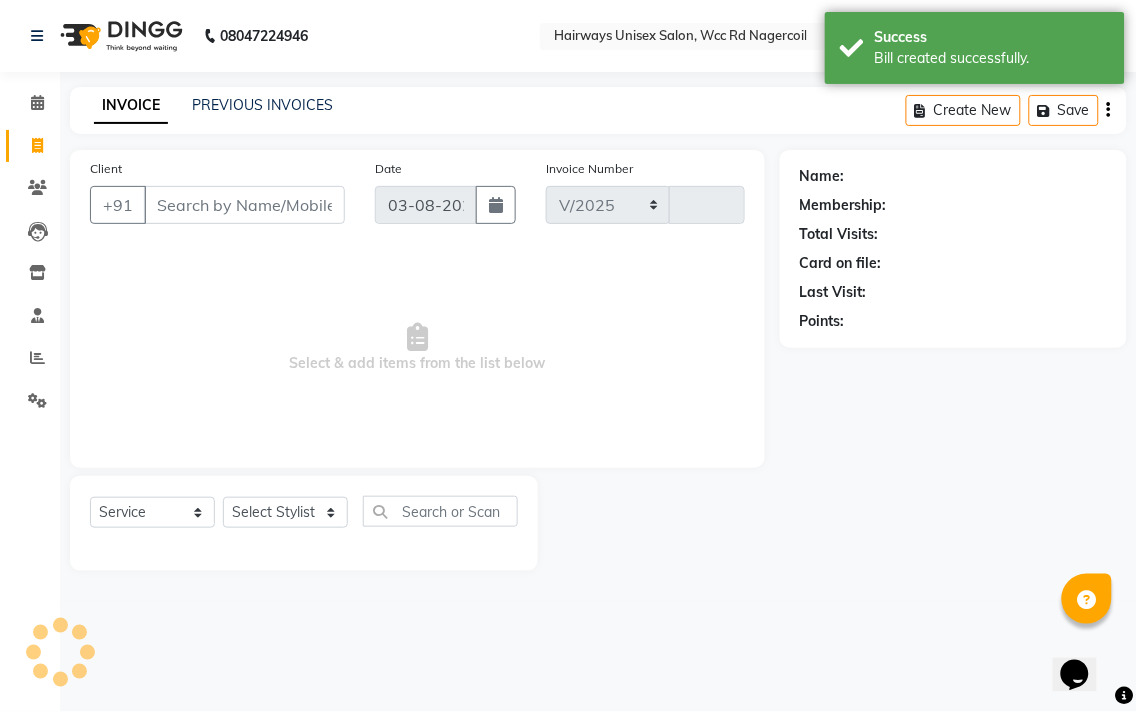 type on "5281" 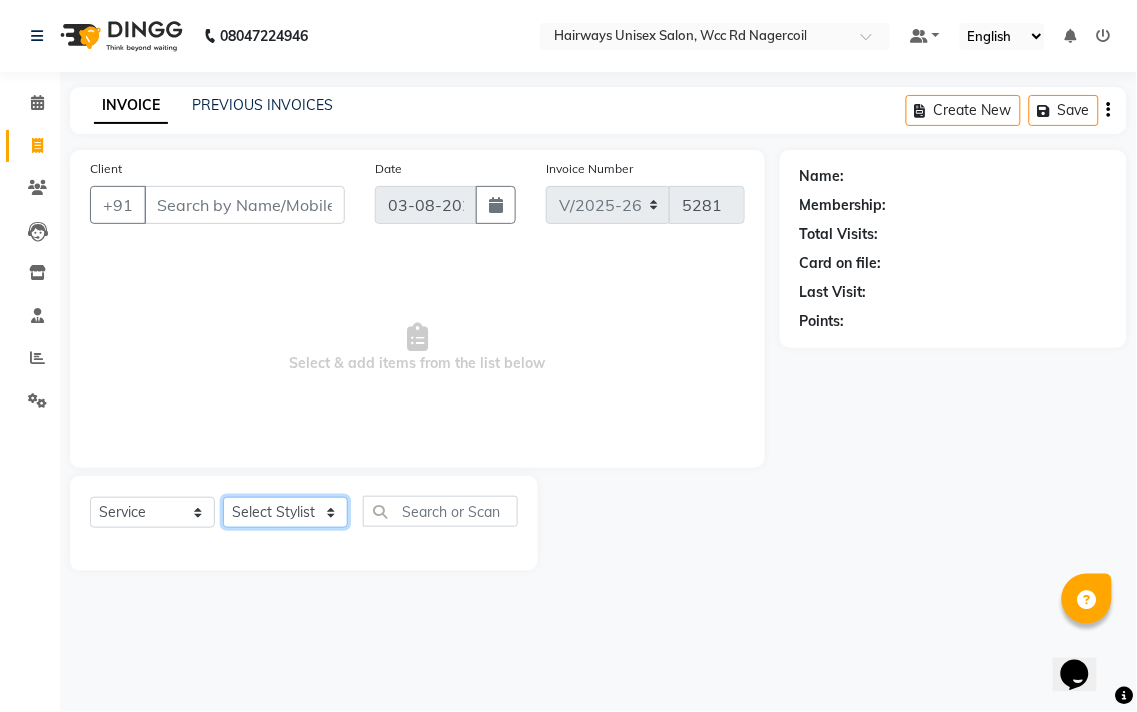 click on "Select Stylist Admin [FIRST] [FIRST] [FIRST] [FIRST] [FIRST] Reception [FIRST] [FIRST] [FIRST] [FIRST] LA Threading - Eye Brow x MenHair Cut Men Beard Shave Men Beard Styling Men Head Shave Men Hair Cut & Beard Men Hair Wash Men Kids Hair Cut Men Threading face scurb Men Straighterning, Smoothening - Front Men Straightening, Smoothening - Half Men Straightening, Smoothening - Full Men Grown smoothening- straightening Men Dandruff Treatment - Da0ndruff Treatment (short hair) Men Dandruff Treatment - Dandruff Treatment (Medium hair) Men Dandruff Treatment - Dandruff Treatment (Long hair) Men Dandruff scrub Men Relaxing Head Massage - Cocnut Oil Men Relaxing Head Massage - Navaratna Oil Men Relaxing Head Massage - Cold Oil Men Relaxing Head Massage - Almond Oil Men Relaxing olive oil massage Men Hair Colour - Mustache Men Hair Colour - Mustache (Ammonia Free) Men Hair Colour - Beard Colour Men Hair Colour - Beard Colour (Ammonia Free) MenHairColour - Premium Colour (inoa) Men Hair Colour - Head colour LA Jaw -face" 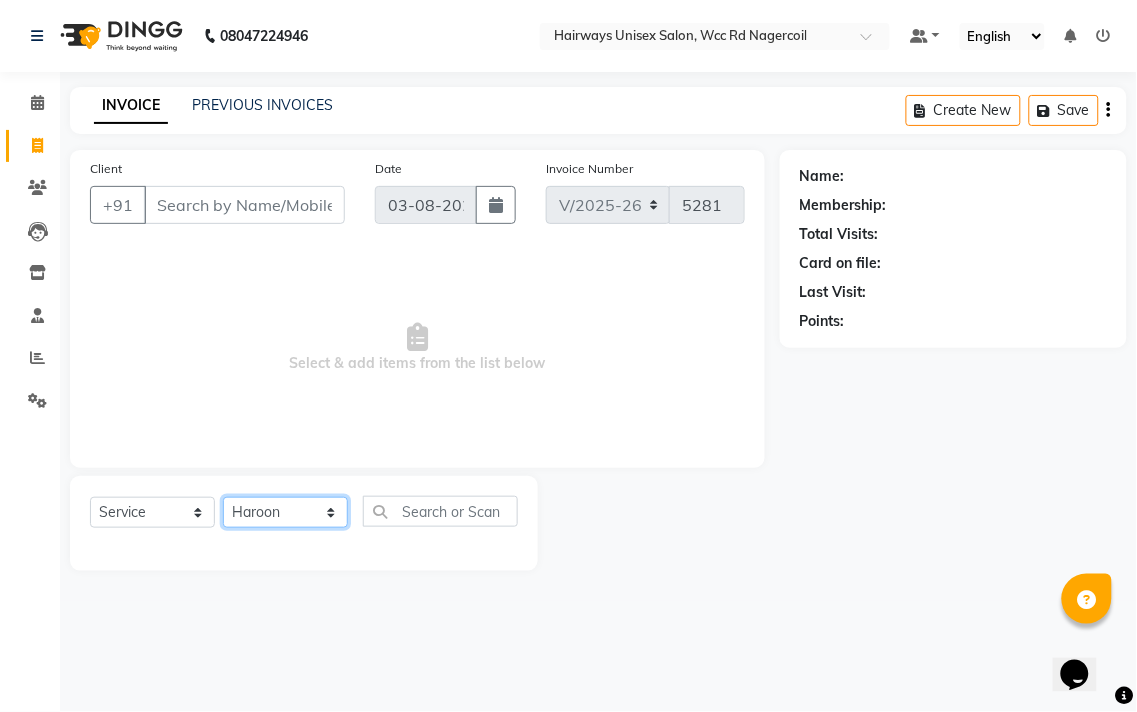 click on "Select Stylist Admin [FIRST] [FIRST] [FIRST] [FIRST] [FIRST] Reception [FIRST] [FIRST] [FIRST] [FIRST] LA Threading - Eye Brow x MenHair Cut Men Beard Shave Men Beard Styling Men Head Shave Men Hair Cut & Beard Men Hair Wash Men Kids Hair Cut Men Threading face scurb Men Straighterning, Smoothening - Front Men Straightening, Smoothening - Half Men Straightening, Smoothening - Full Men Grown smoothening- straightening Men Dandruff Treatment - Da0ndruff Treatment (short hair) Men Dandruff Treatment - Dandruff Treatment (Medium hair) Men Dandruff Treatment - Dandruff Treatment (Long hair) Men Dandruff scrub Men Relaxing Head Massage - Cocnut Oil Men Relaxing Head Massage - Navaratna Oil Men Relaxing Head Massage - Cold Oil Men Relaxing Head Massage - Almond Oil Men Relaxing olive oil massage Men Hair Colour - Mustache Men Hair Colour - Mustache (Ammonia Free) Men Hair Colour - Beard Colour Men Hair Colour - Beard Colour (Ammonia Free) MenHairColour - Premium Colour (inoa) Men Hair Colour - Head colour LA Jaw -face" 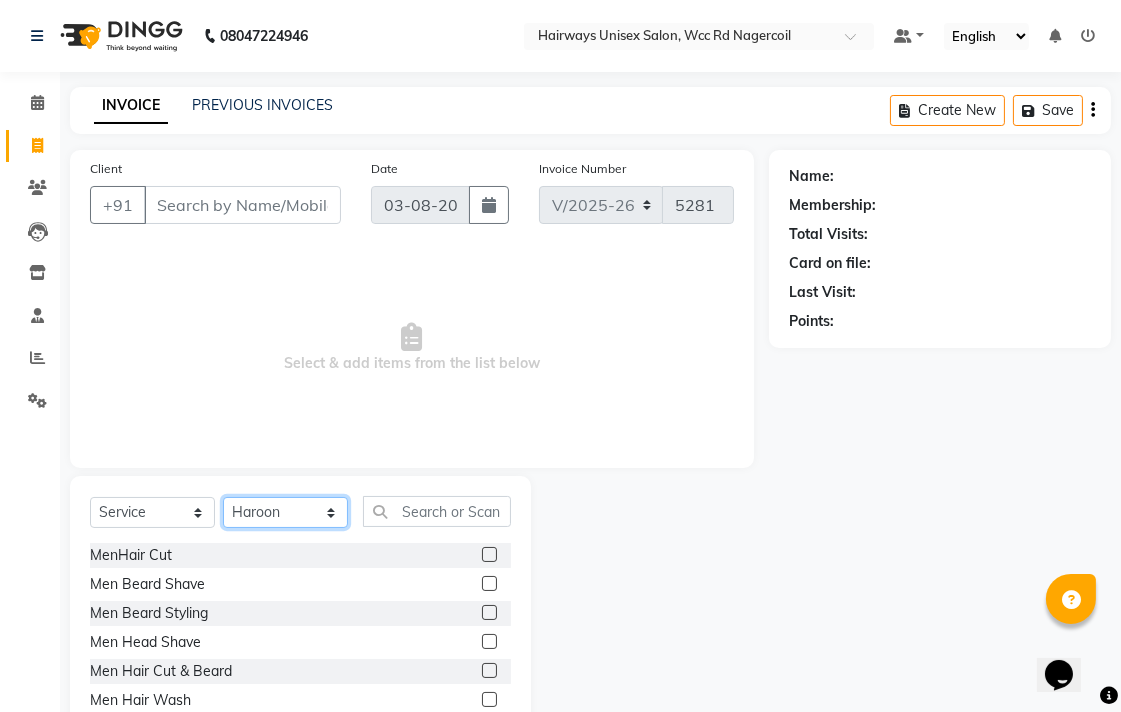 click on "Select Stylist Admin [FIRST] [FIRST] [FIRST] [FIRST] [FIRST] Reception [FIRST] [FIRST] [FIRST] [FIRST] LA Threading - Eye Brow x MenHair Cut Men Beard Shave Men Beard Styling Men Head Shave Men Hair Cut & Beard Men Hair Wash Men Kids Hair Cut Men Threading face scurb Men Straighterning, Smoothening - Front Men Straightening, Smoothening - Half Men Straightening, Smoothening - Full Men Grown smoothening- straightening Men Dandruff Treatment - Da0ndruff Treatment (short hair) Men Dandruff Treatment - Dandruff Treatment (Medium hair) Men Dandruff Treatment - Dandruff Treatment (Long hair) Men Dandruff scrub Men Relaxing Head Massage - Cocnut Oil Men Relaxing Head Massage - Navaratna Oil Men Relaxing Head Massage - Cold Oil Men Relaxing Head Massage - Almond Oil Men Relaxing olive oil massage Men Hair Colour - Mustache Men Hair Colour - Mustache (Ammonia Free) Men Hair Colour - Beard Colour Men Hair Colour - Beard Colour (Ammonia Free) MenHairColour - Premium Colour (inoa) Men Hair Colour - Head colour LA Jaw -face" 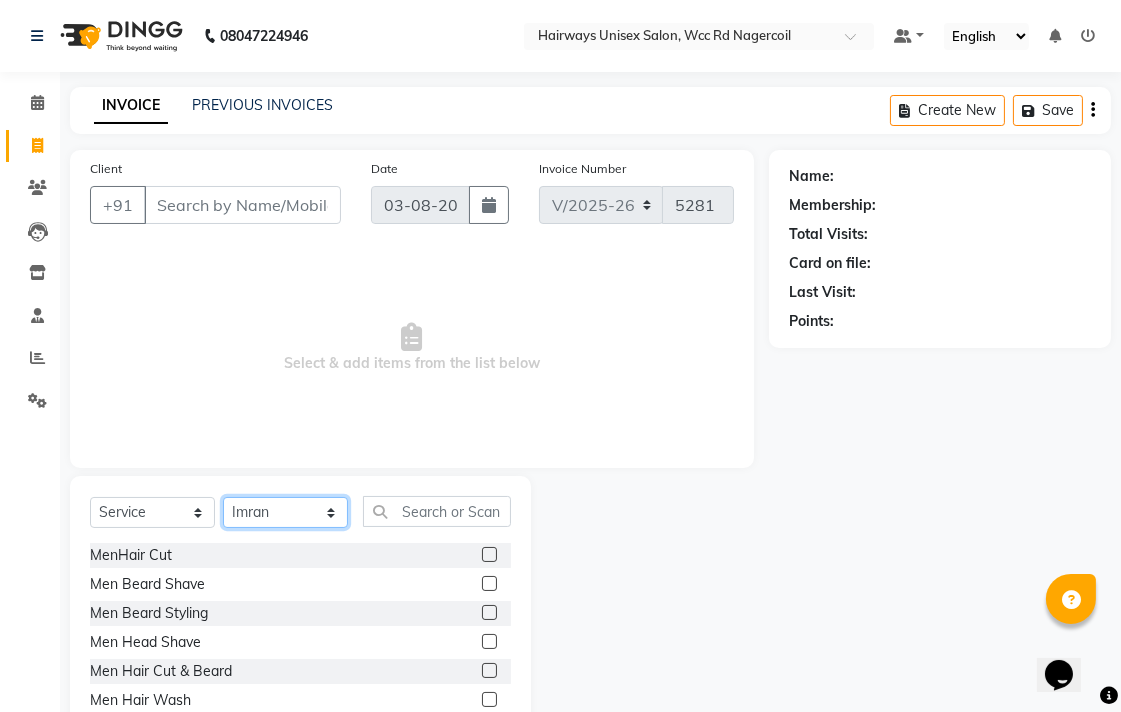 click on "Select Stylist Admin [FIRST] [FIRST] [FIRST] [FIRST] [FIRST] Reception [FIRST] [FIRST] [FIRST] [FIRST] LA Threading - Eye Brow x MenHair Cut Men Beard Shave Men Beard Styling Men Head Shave Men Hair Cut & Beard Men Hair Wash Men Kids Hair Cut Men Threading face scurb Men Straighterning, Smoothening - Front Men Straightening, Smoothening - Half Men Straightening, Smoothening - Full Men Grown smoothening- straightening Men Dandruff Treatment - Da0ndruff Treatment (short hair) Men Dandruff Treatment - Dandruff Treatment (Medium hair) Men Dandruff Treatment - Dandruff Treatment (Long hair) Men Dandruff scrub Men Relaxing Head Massage - Cocnut Oil Men Relaxing Head Massage - Navaratna Oil Men Relaxing Head Massage - Cold Oil Men Relaxing Head Massage - Almond Oil Men Relaxing olive oil massage Men Hair Colour - Mustache Men Hair Colour - Mustache (Ammonia Free) Men Hair Colour - Beard Colour Men Hair Colour - Beard Colour (Ammonia Free) MenHairColour - Premium Colour (inoa) Men Hair Colour - Head colour LA Jaw -face" 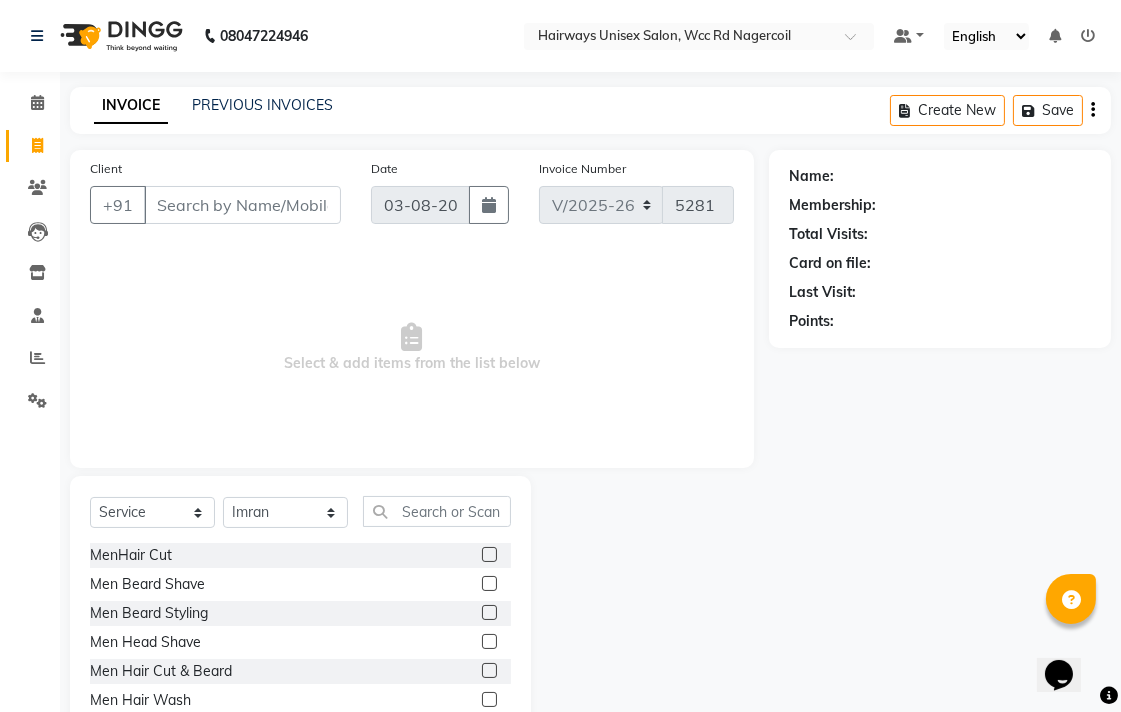 click 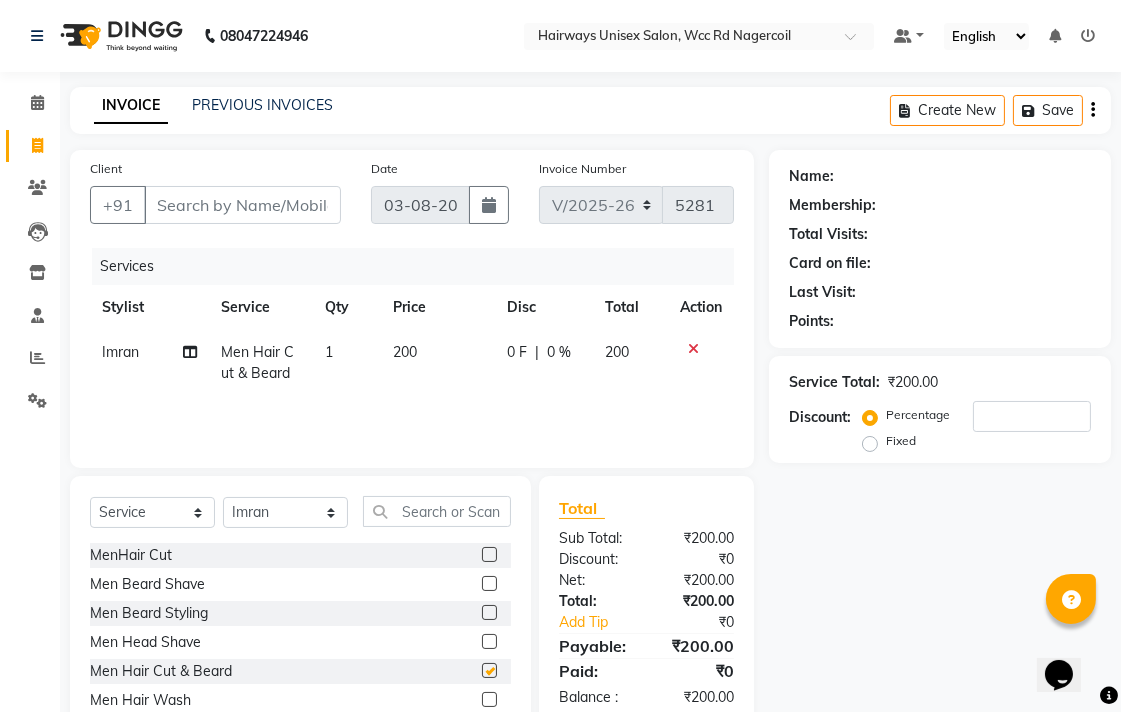 checkbox on "false" 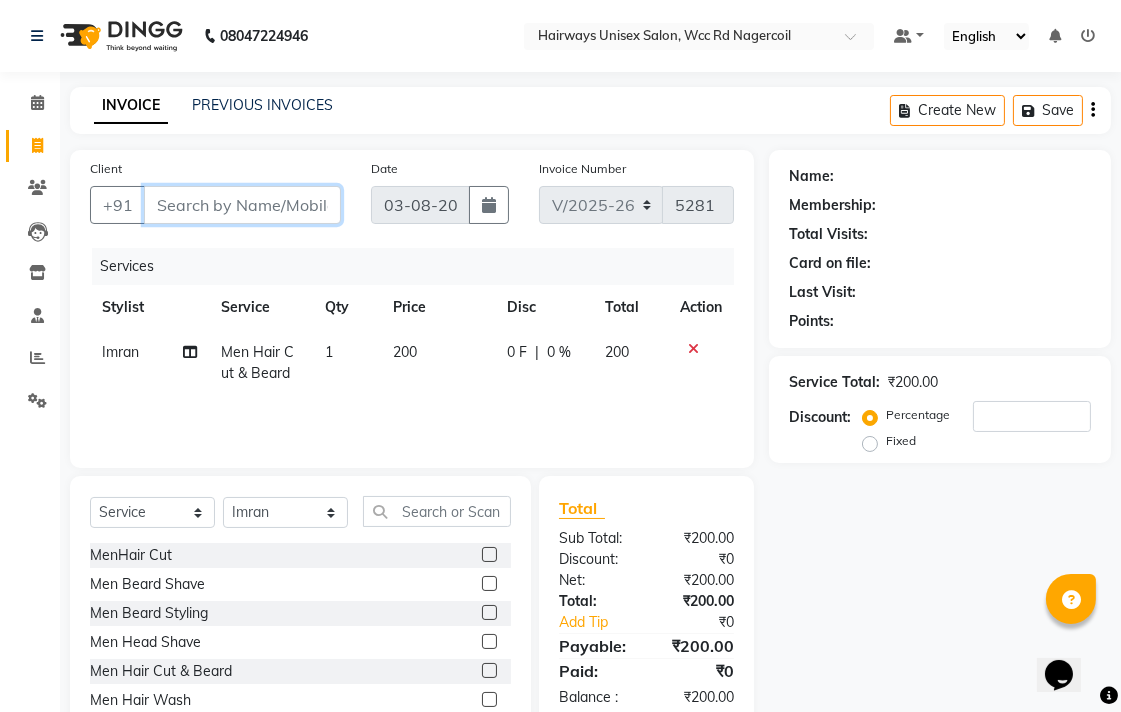 click on "Client" at bounding box center [242, 205] 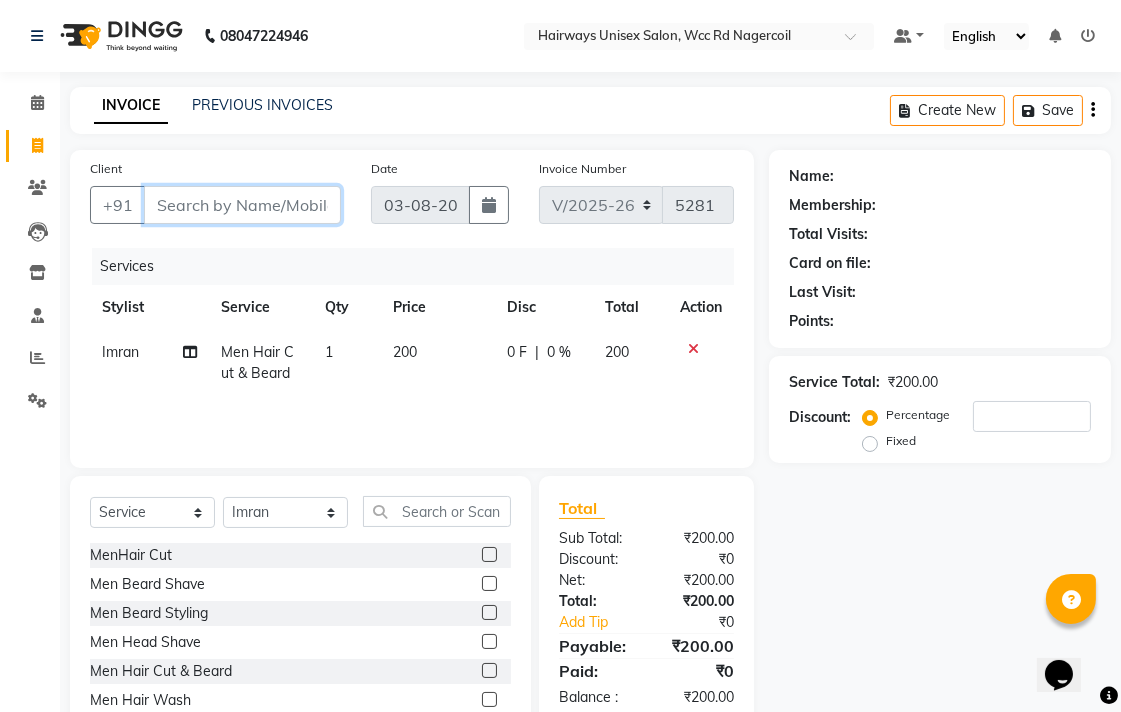 type on "7" 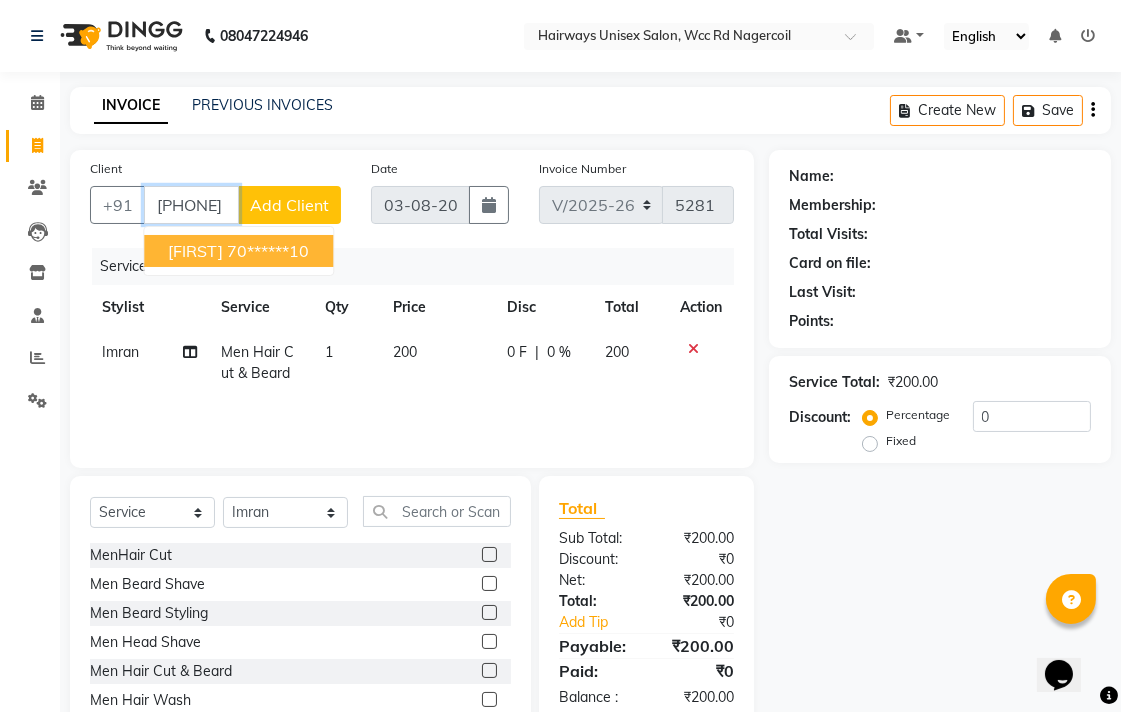 click on "70******10" at bounding box center (268, 251) 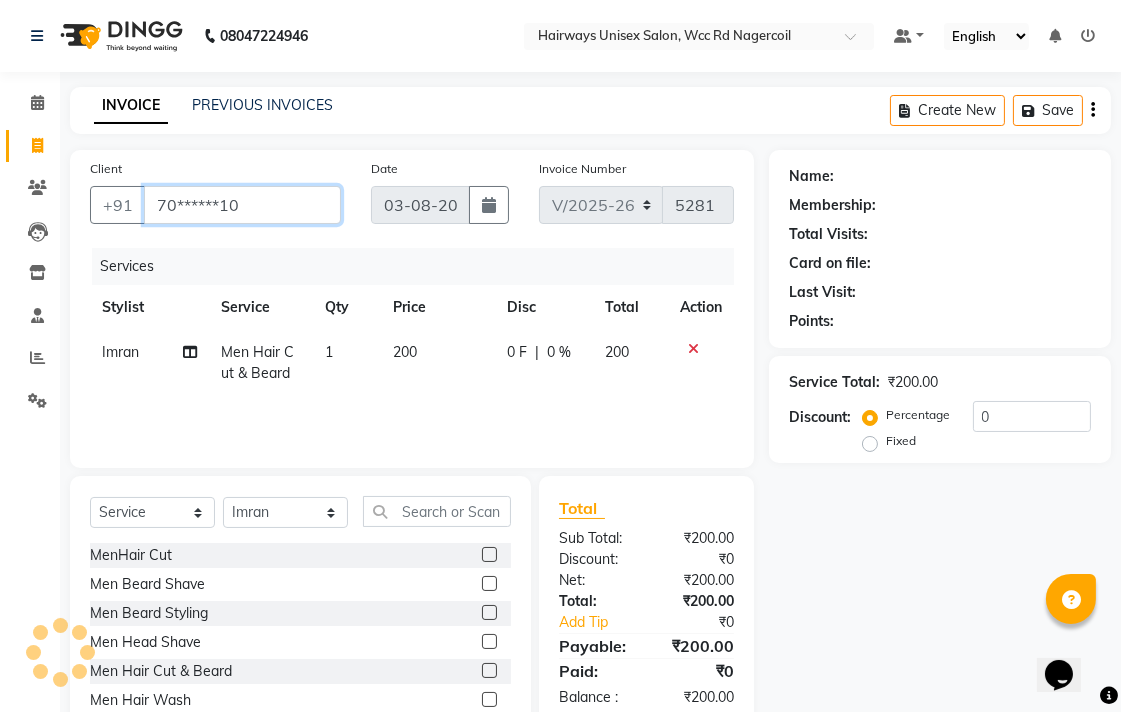 type on "70******10" 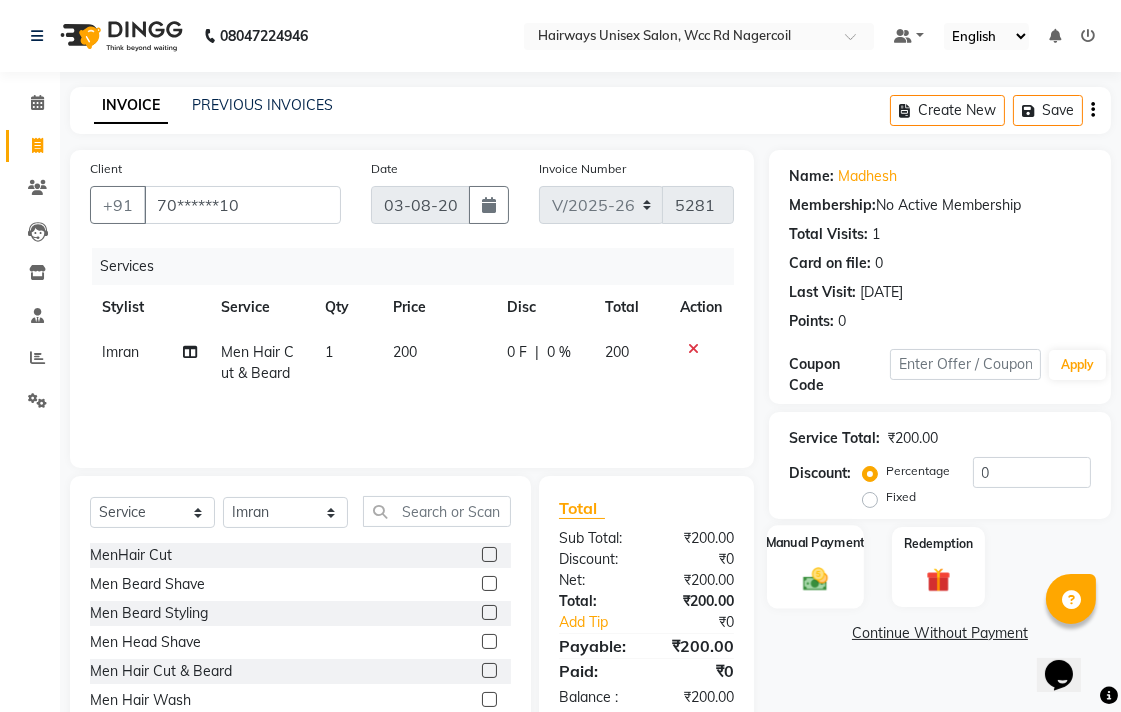 click 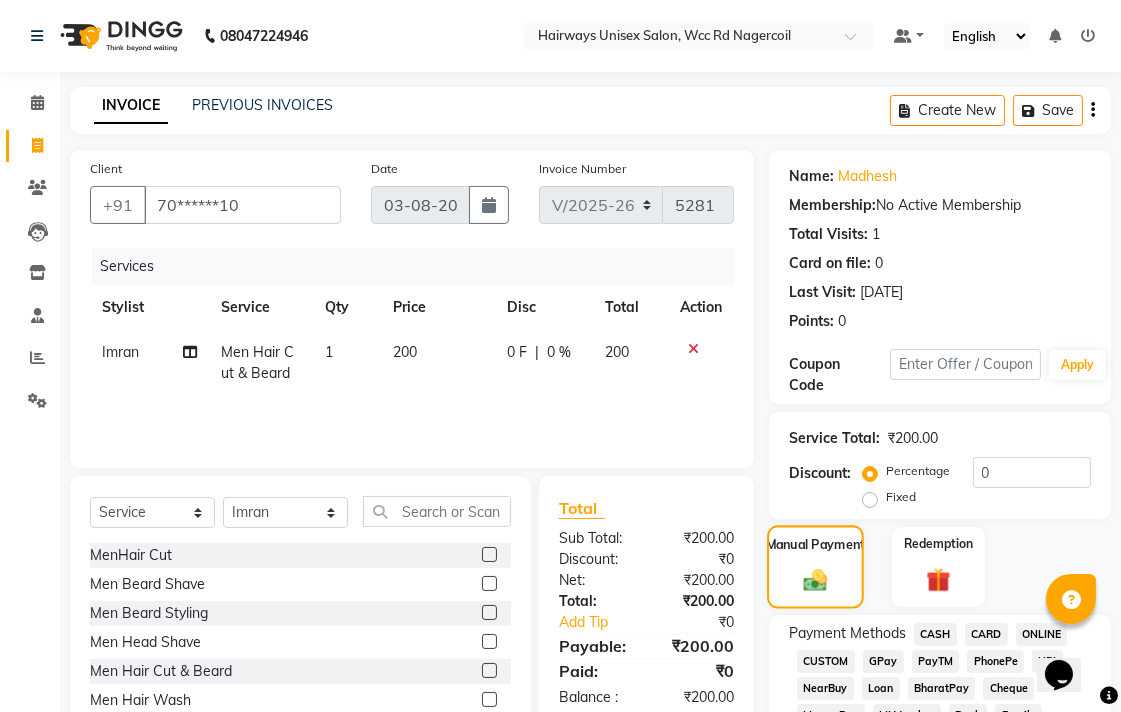 scroll, scrollTop: 444, scrollLeft: 0, axis: vertical 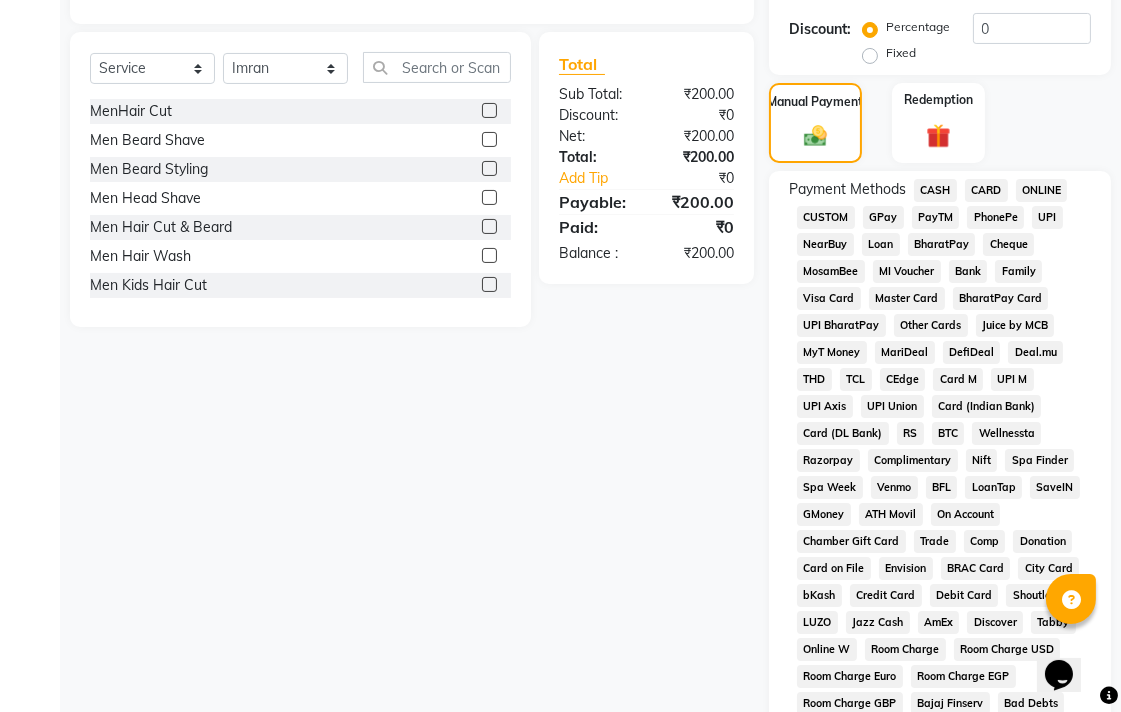 click on "UPI" 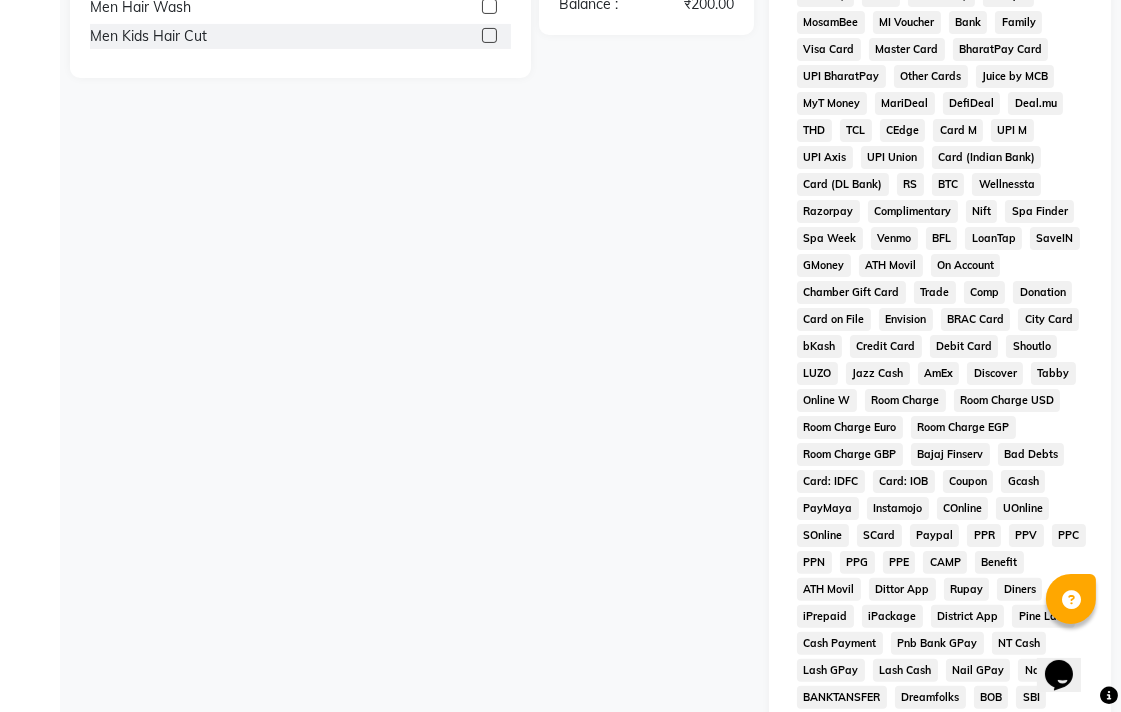 scroll, scrollTop: 888, scrollLeft: 0, axis: vertical 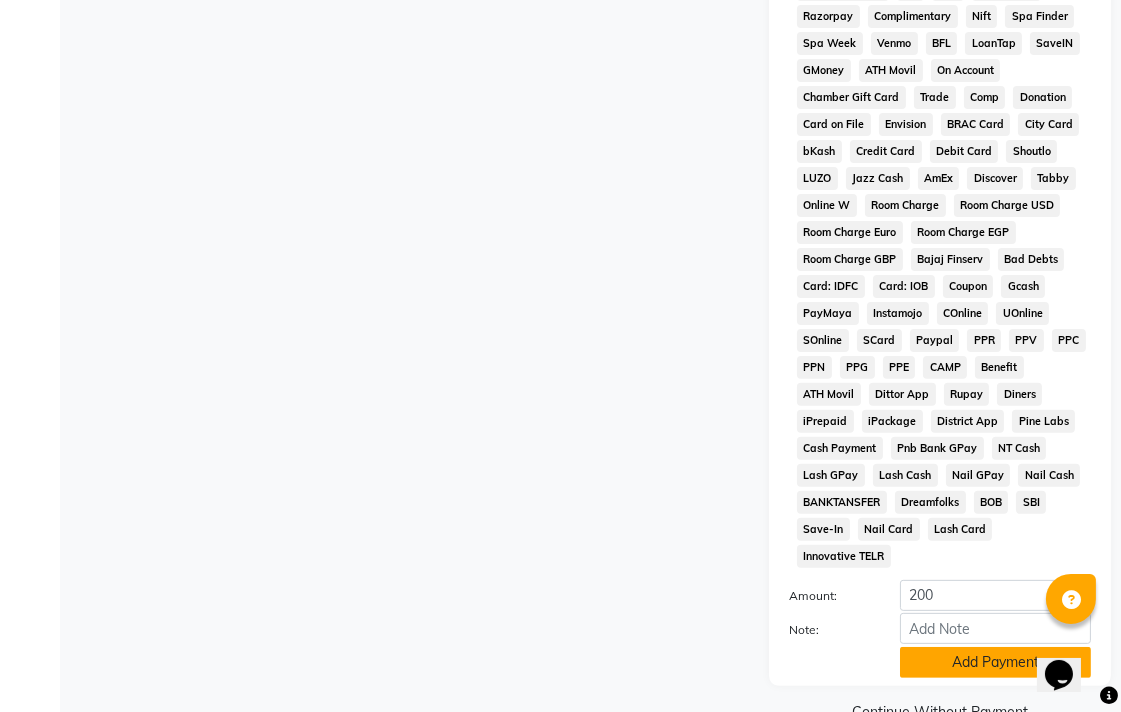 click on "Add Payment" 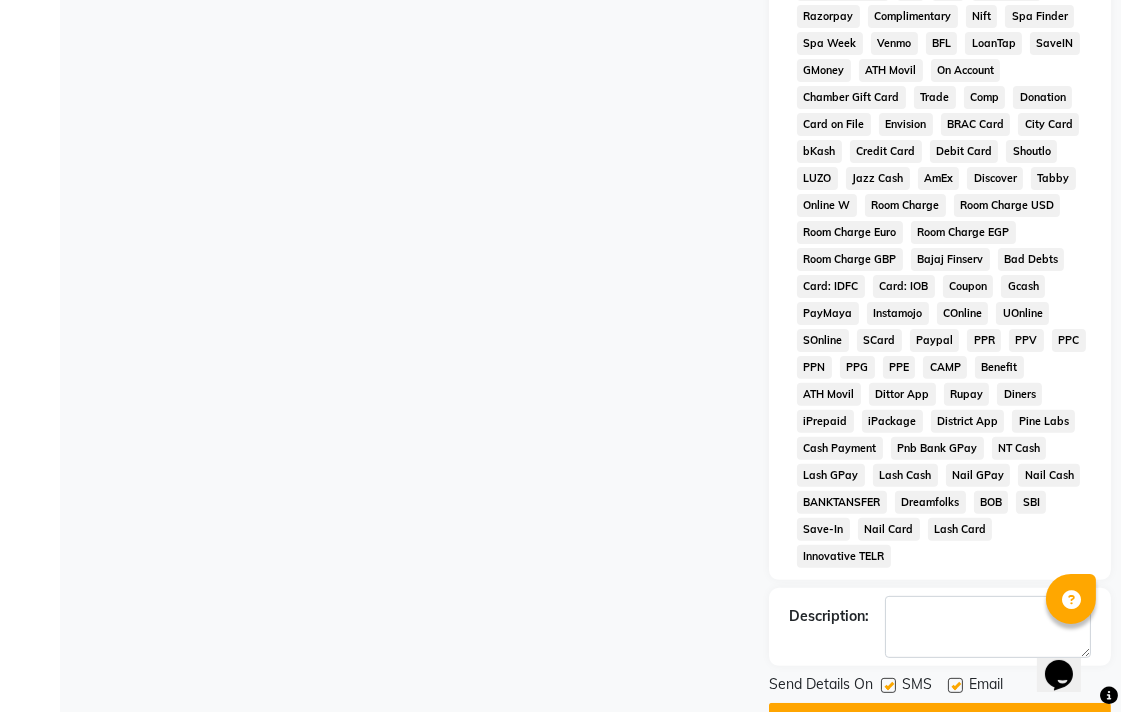 scroll, scrollTop: 921, scrollLeft: 0, axis: vertical 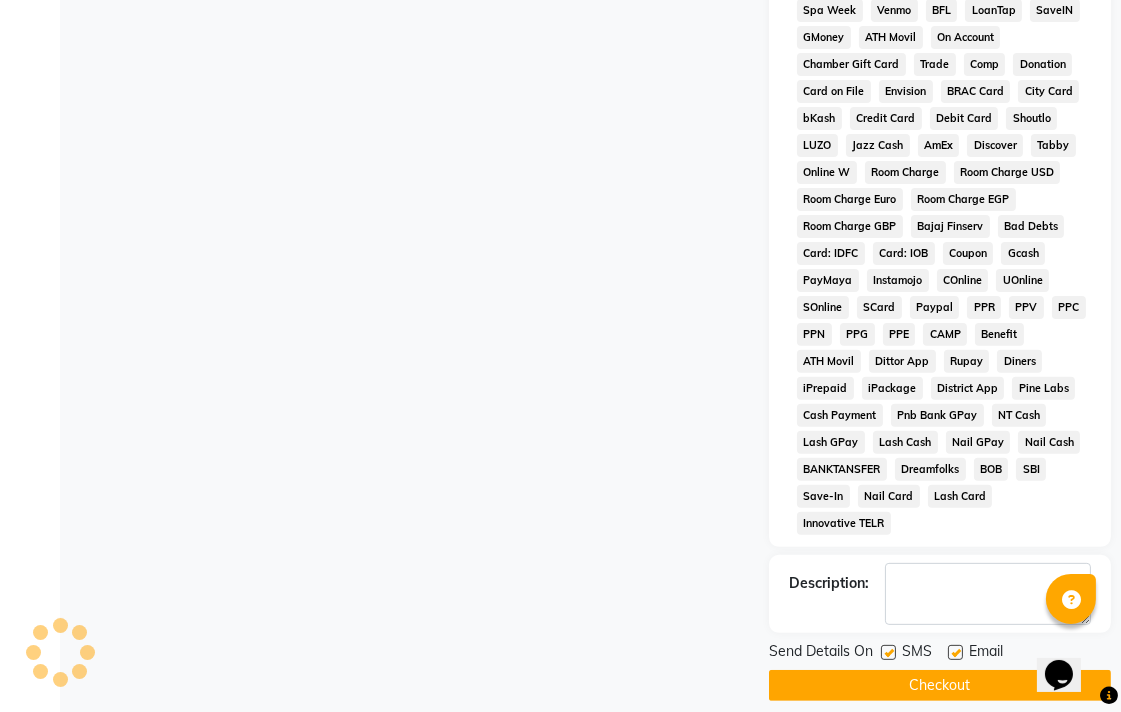 click on "Checkout" 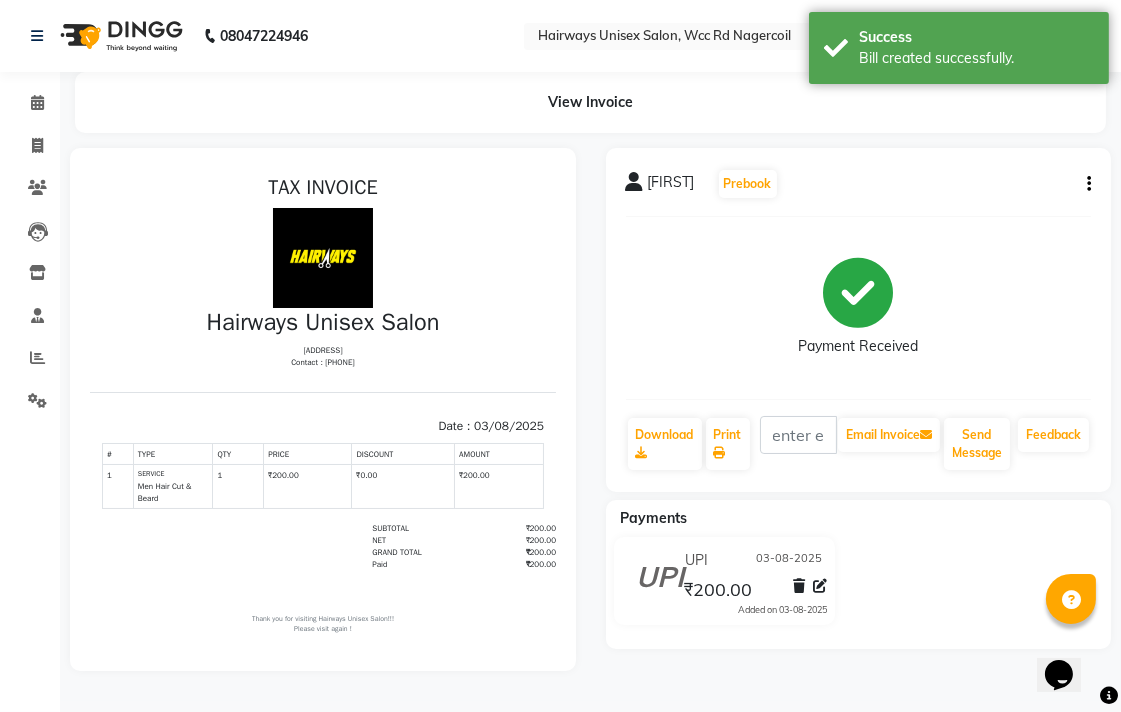 scroll, scrollTop: 0, scrollLeft: 0, axis: both 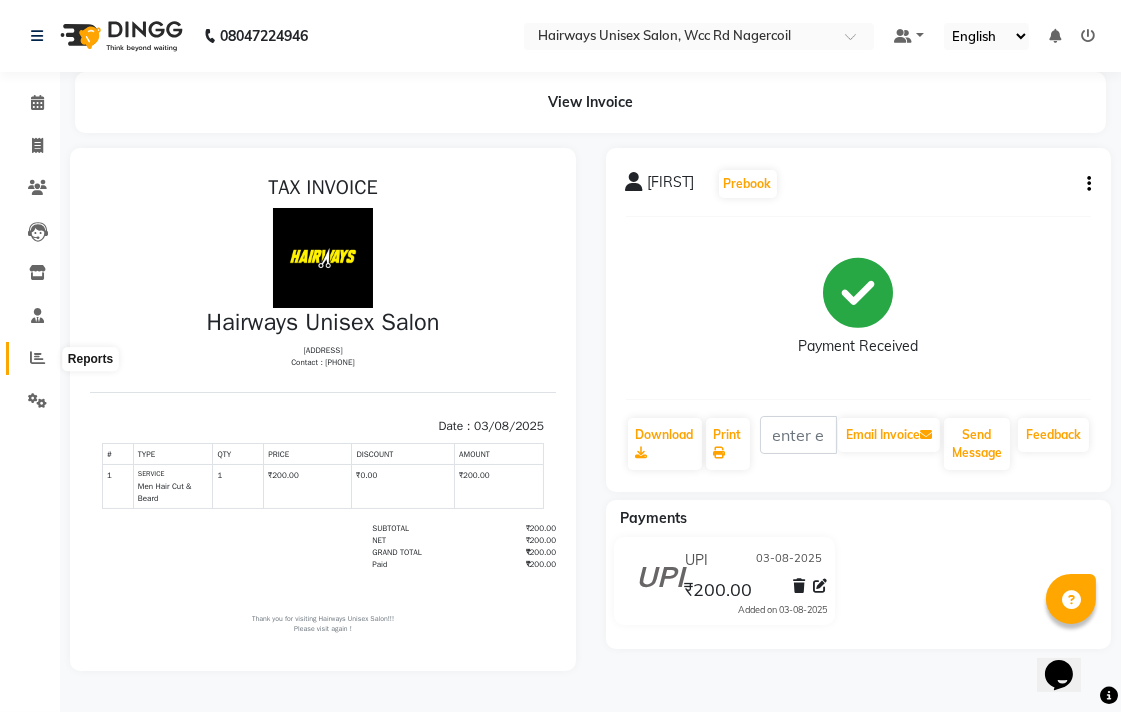 click 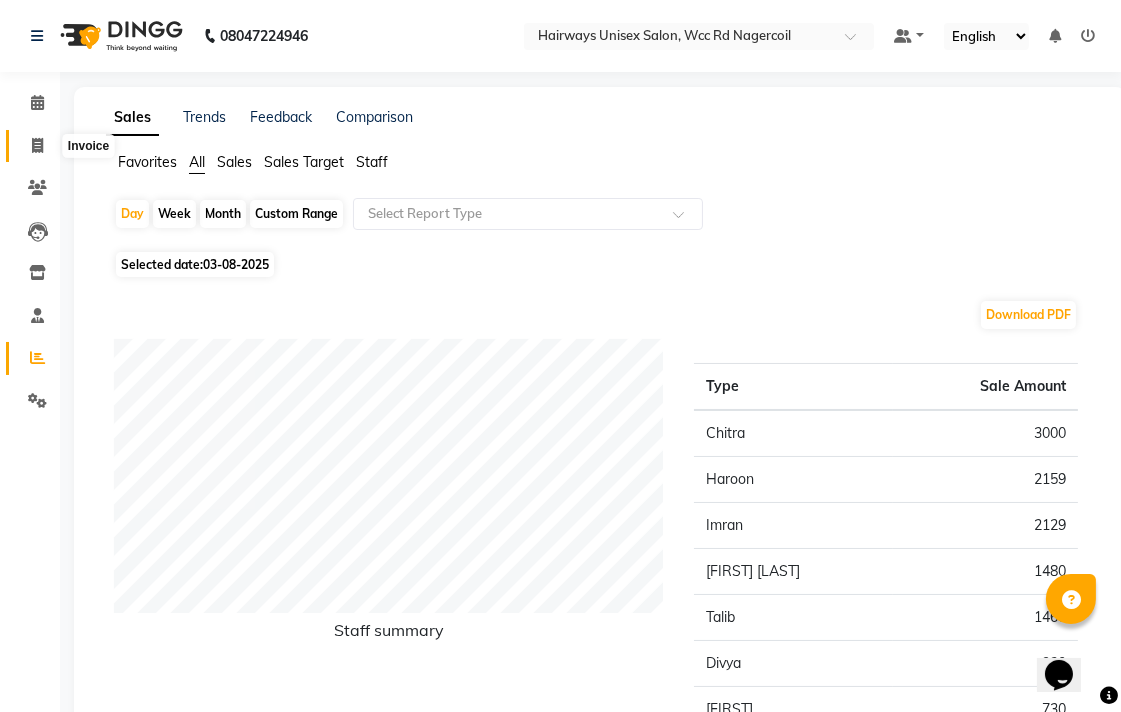 click 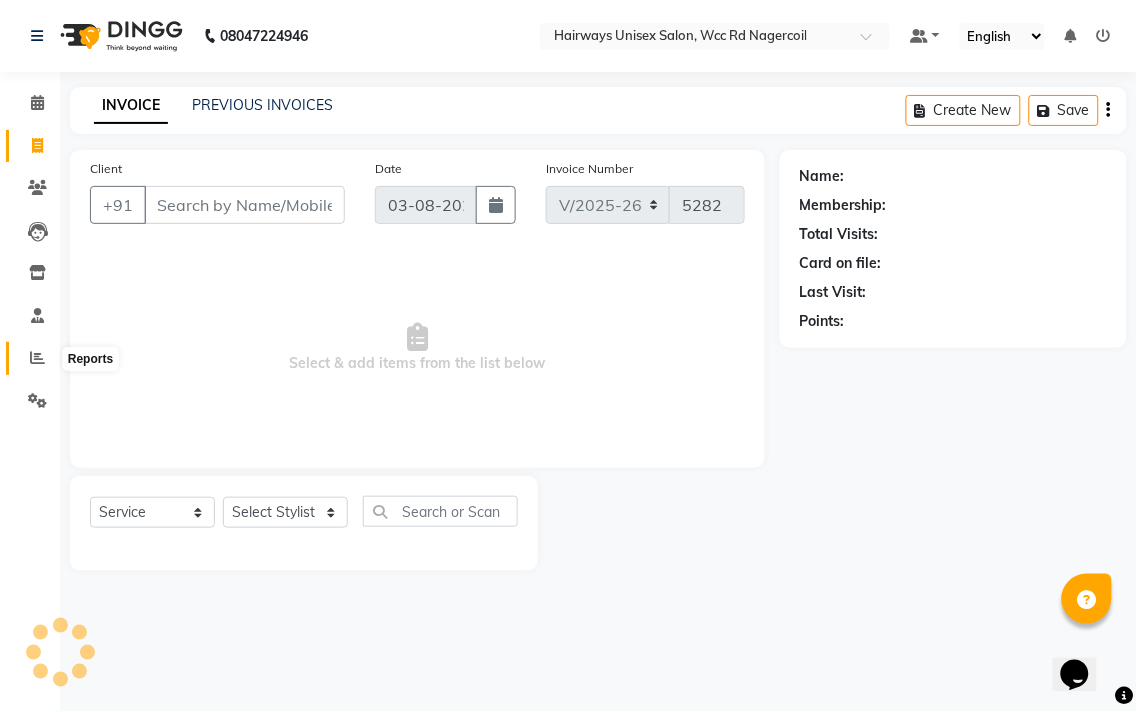click 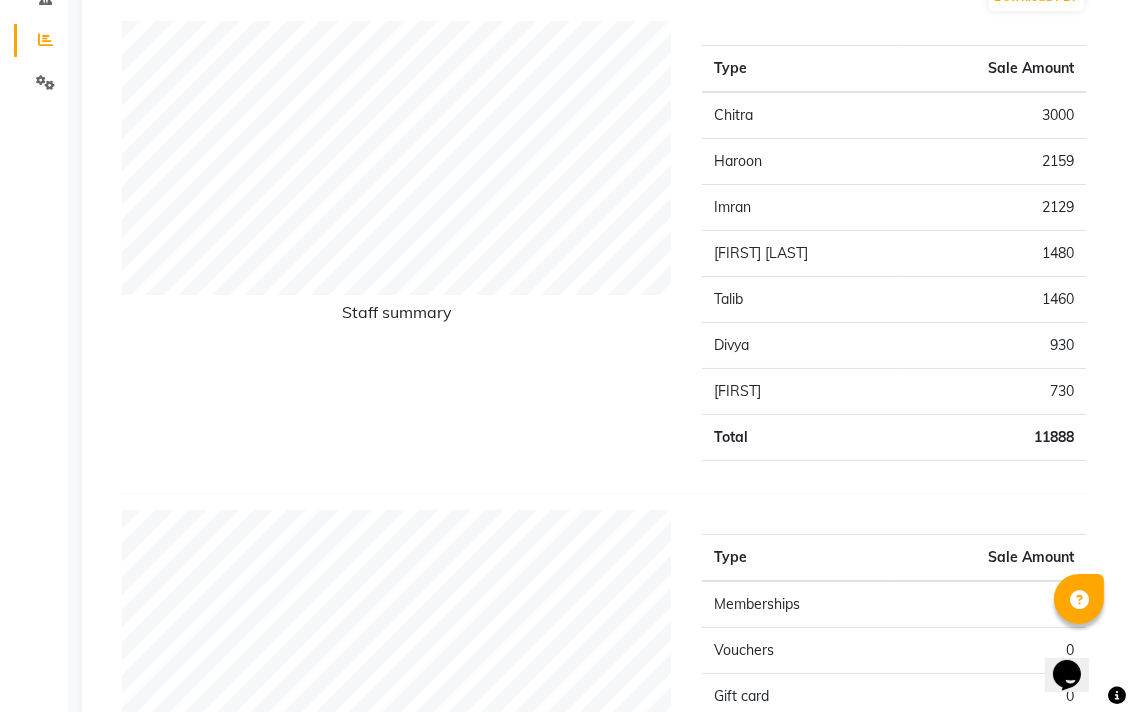 scroll, scrollTop: 0, scrollLeft: 0, axis: both 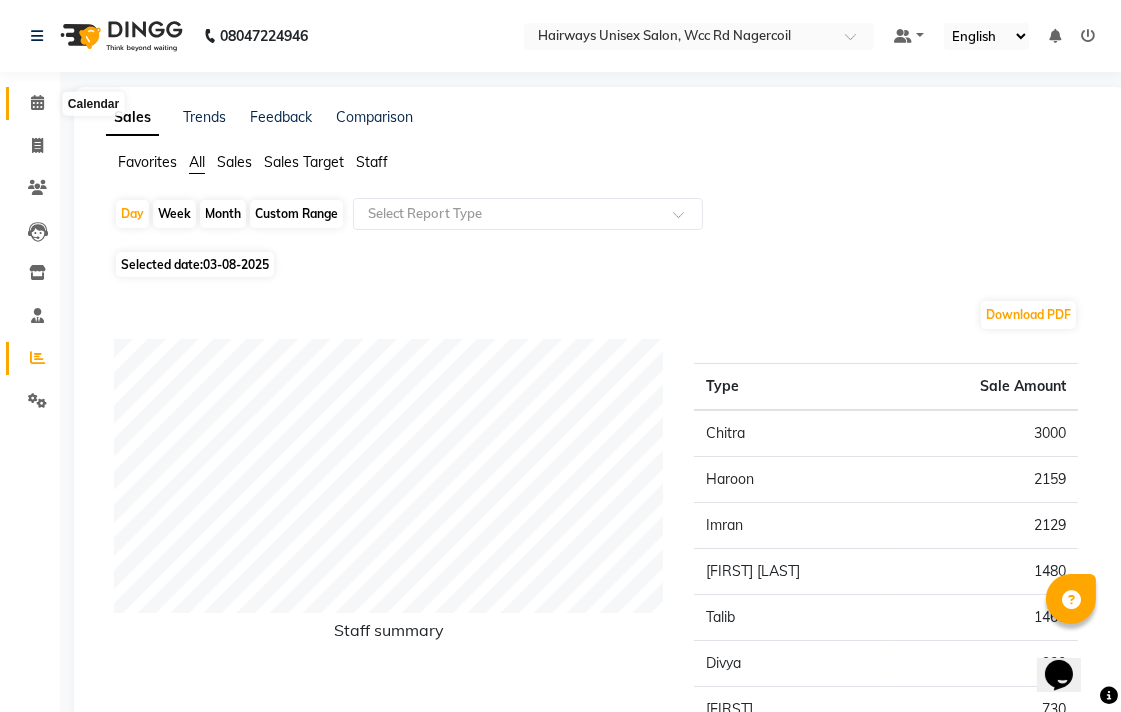 click 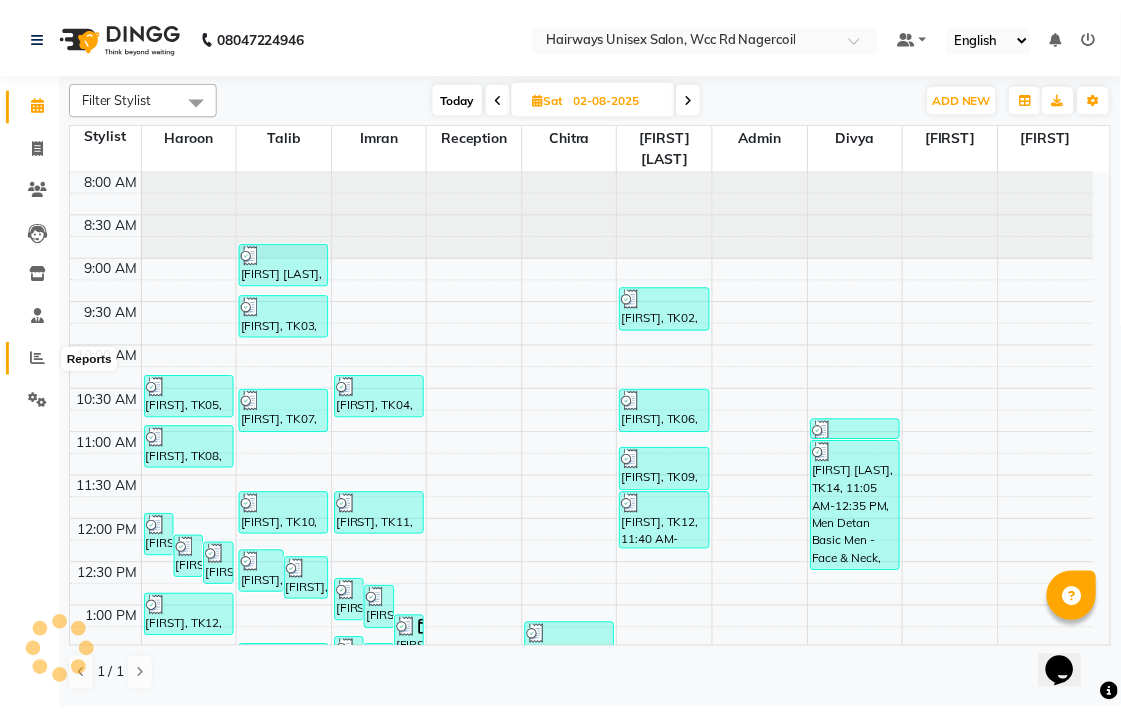 scroll, scrollTop: 0, scrollLeft: 0, axis: both 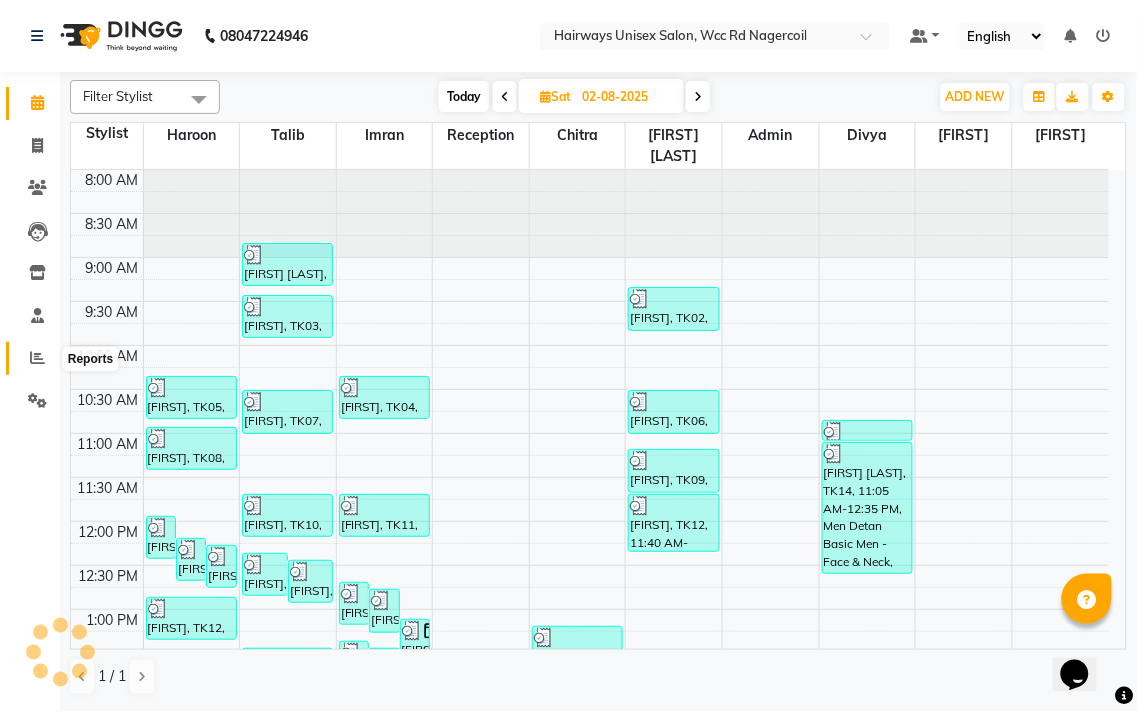 click 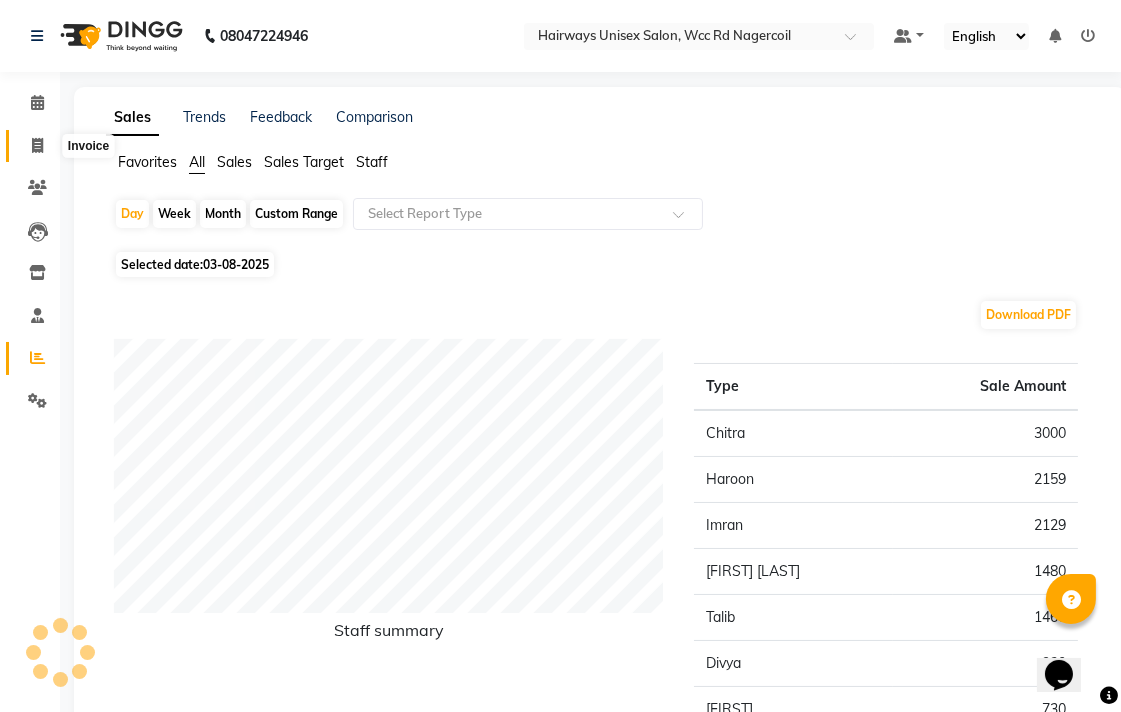 click 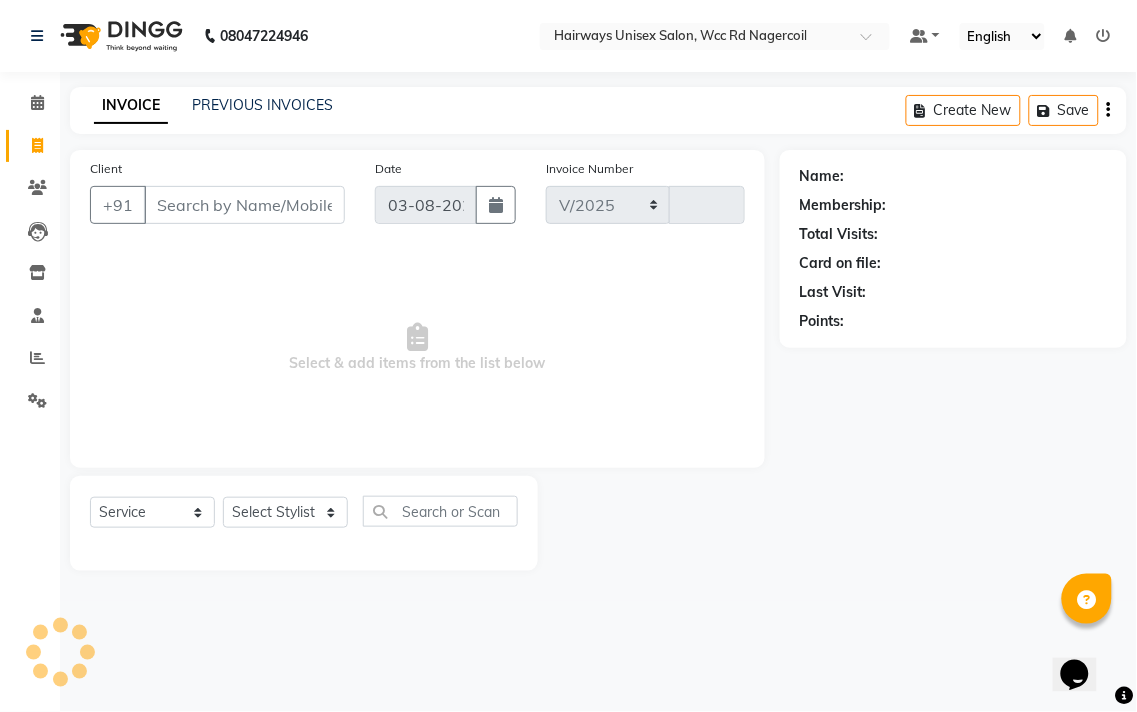 select on "6523" 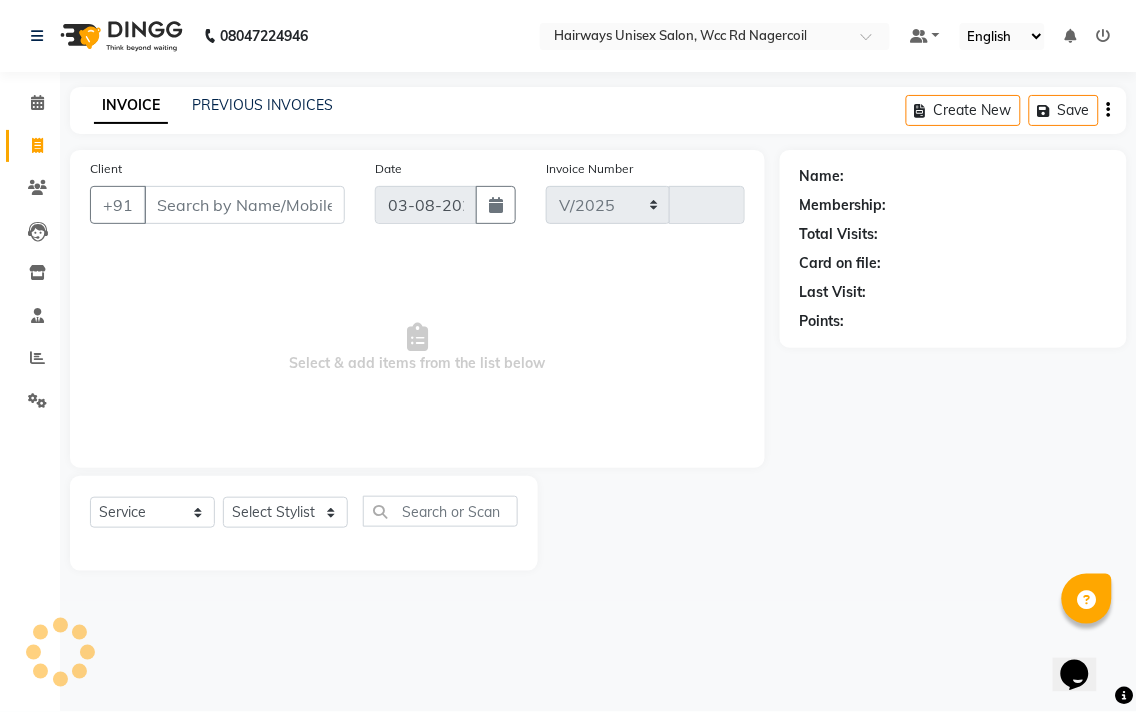 type on "5282" 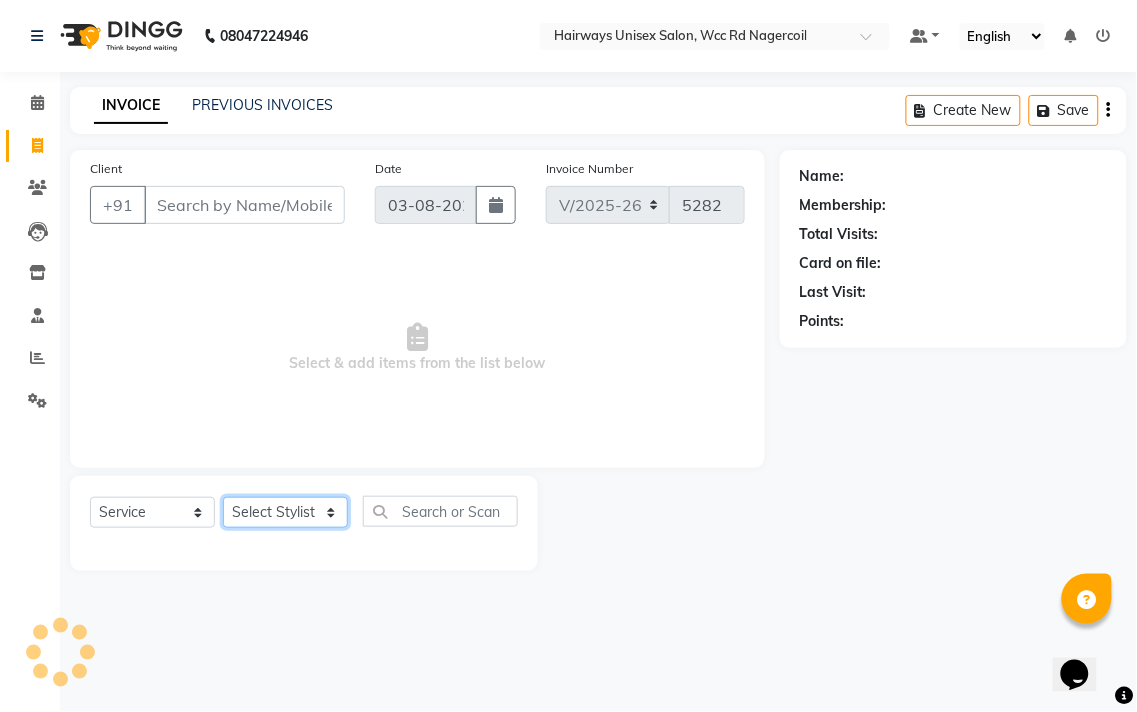 click on "Select Stylist" 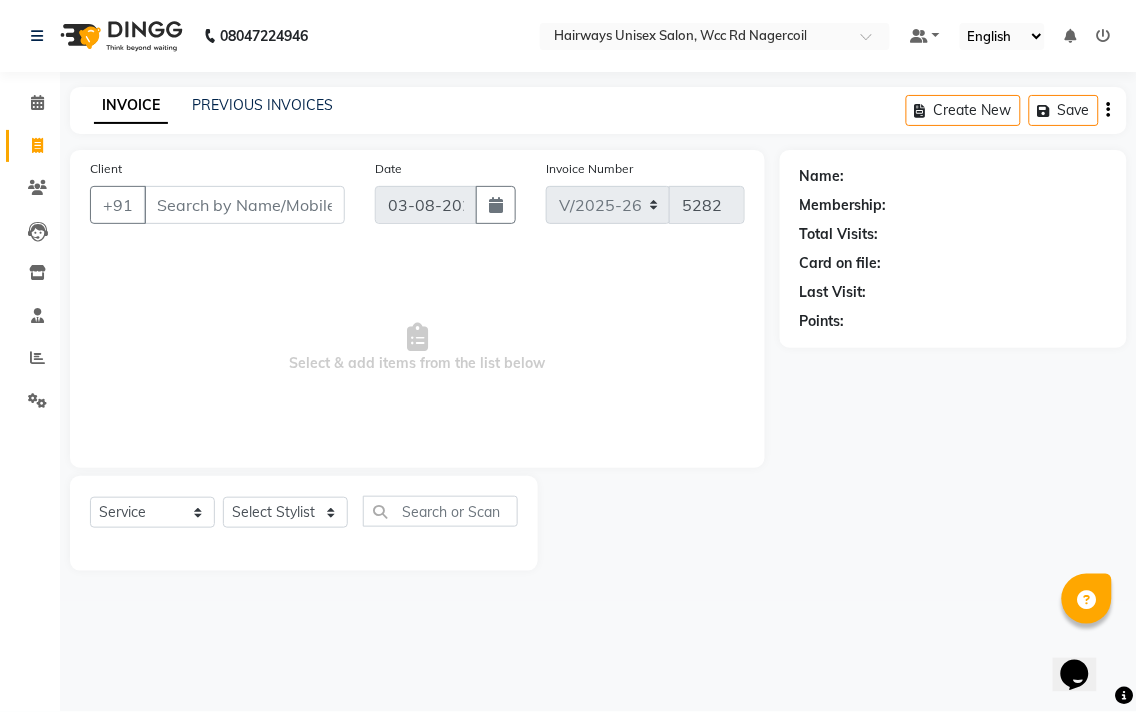 click 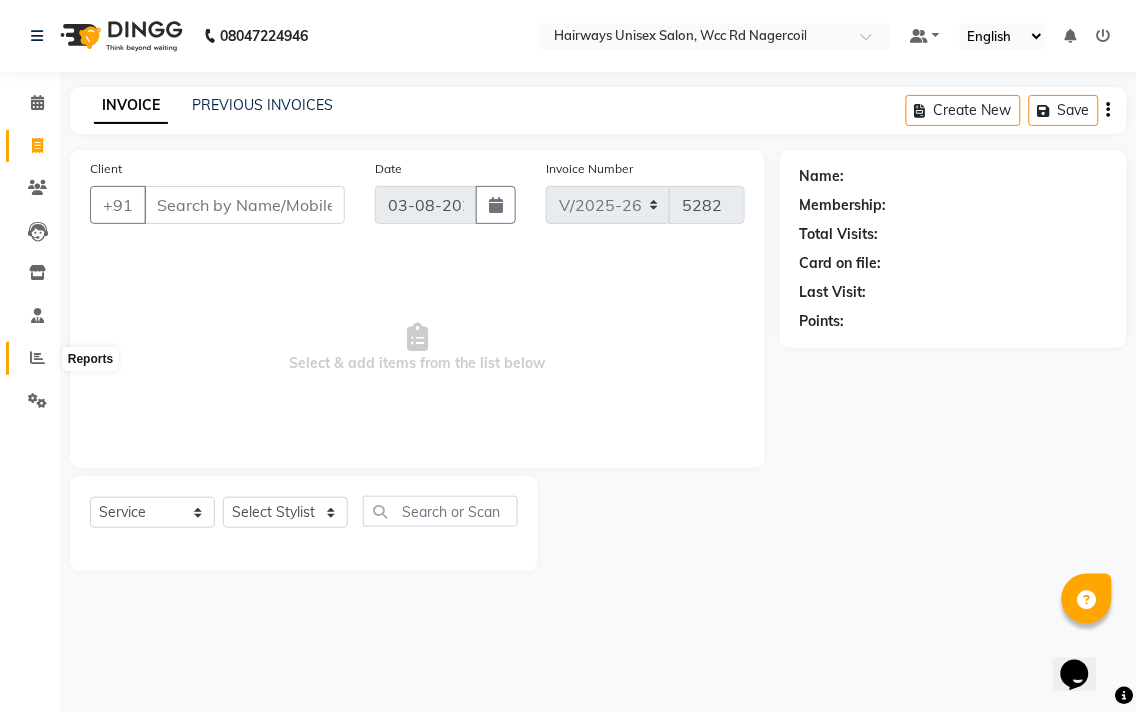 click 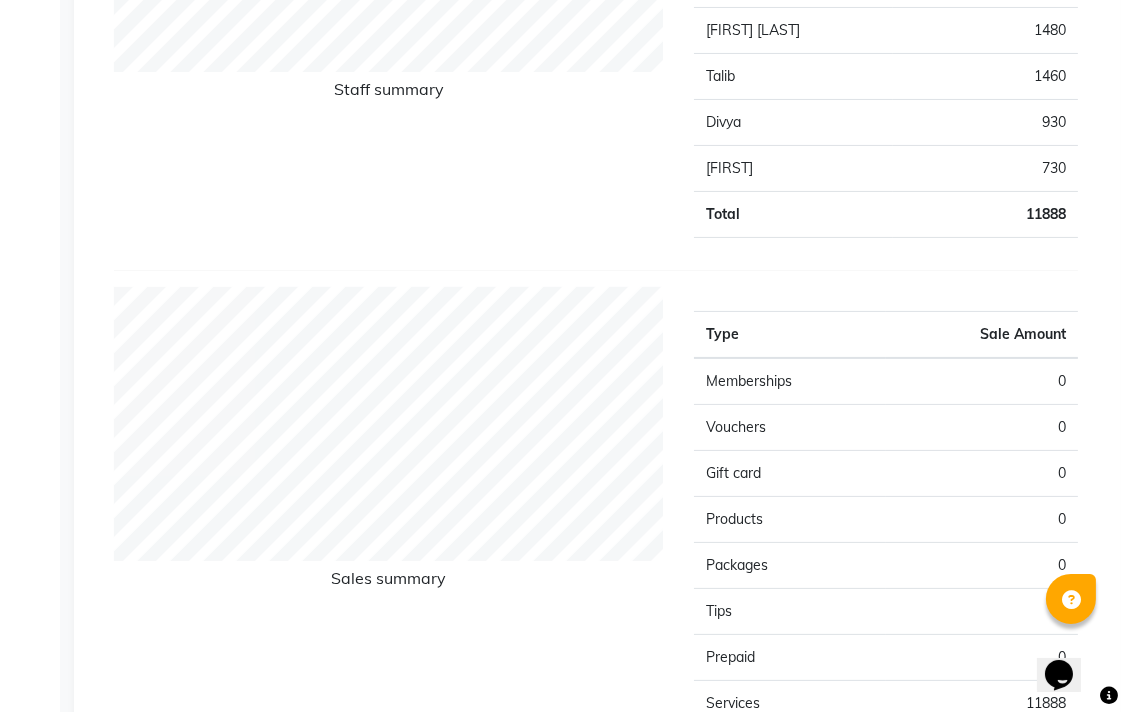 scroll, scrollTop: 0, scrollLeft: 0, axis: both 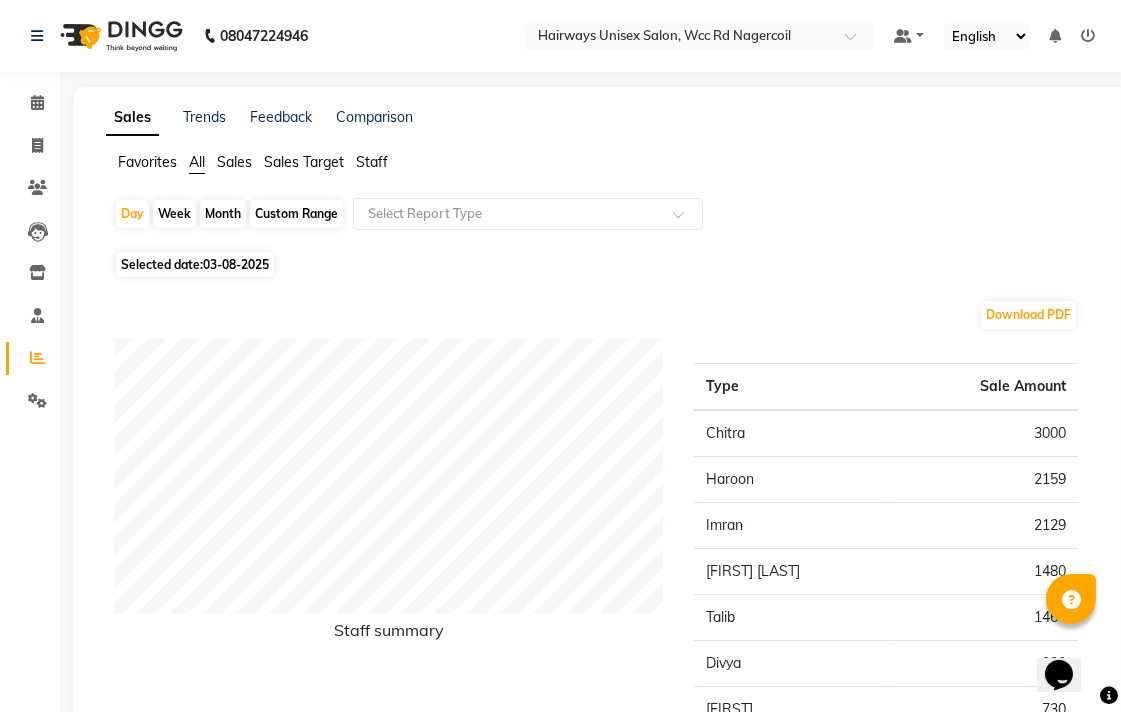click on "Invoice" 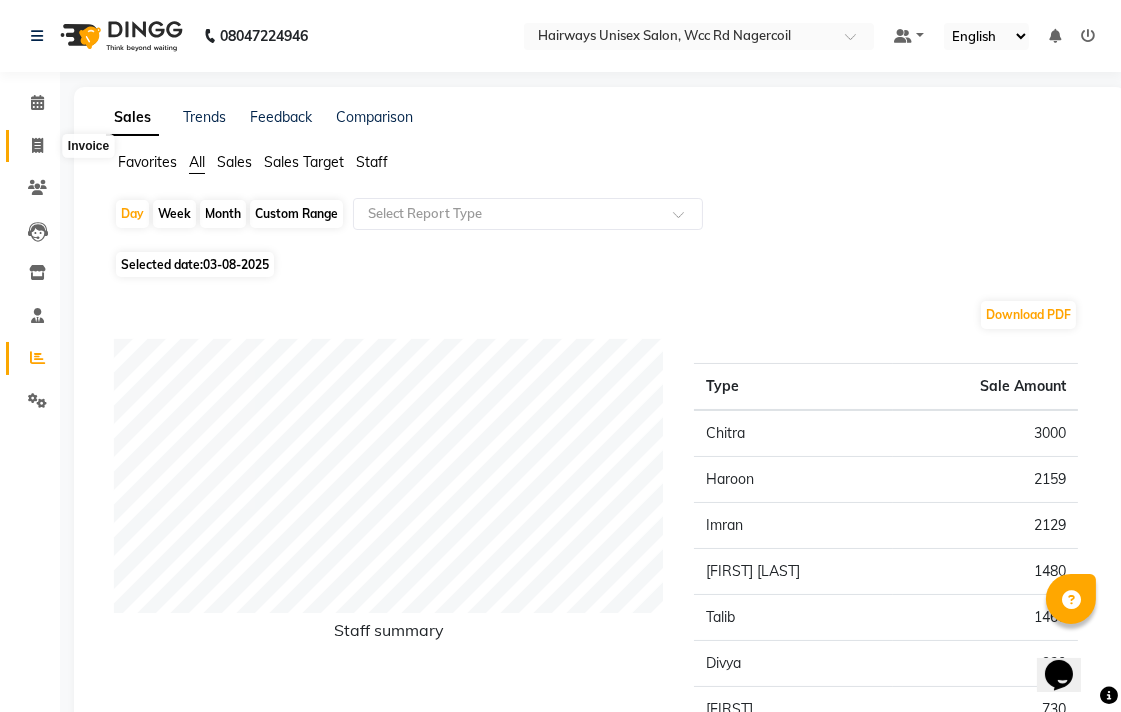 click 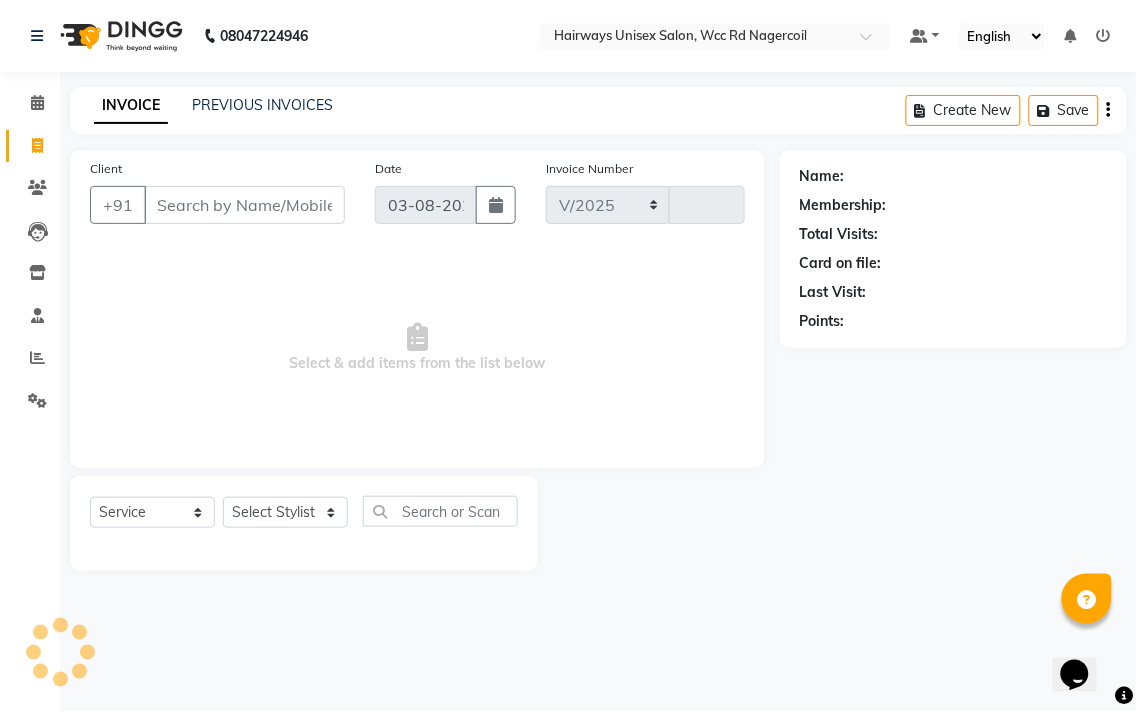 select on "6523" 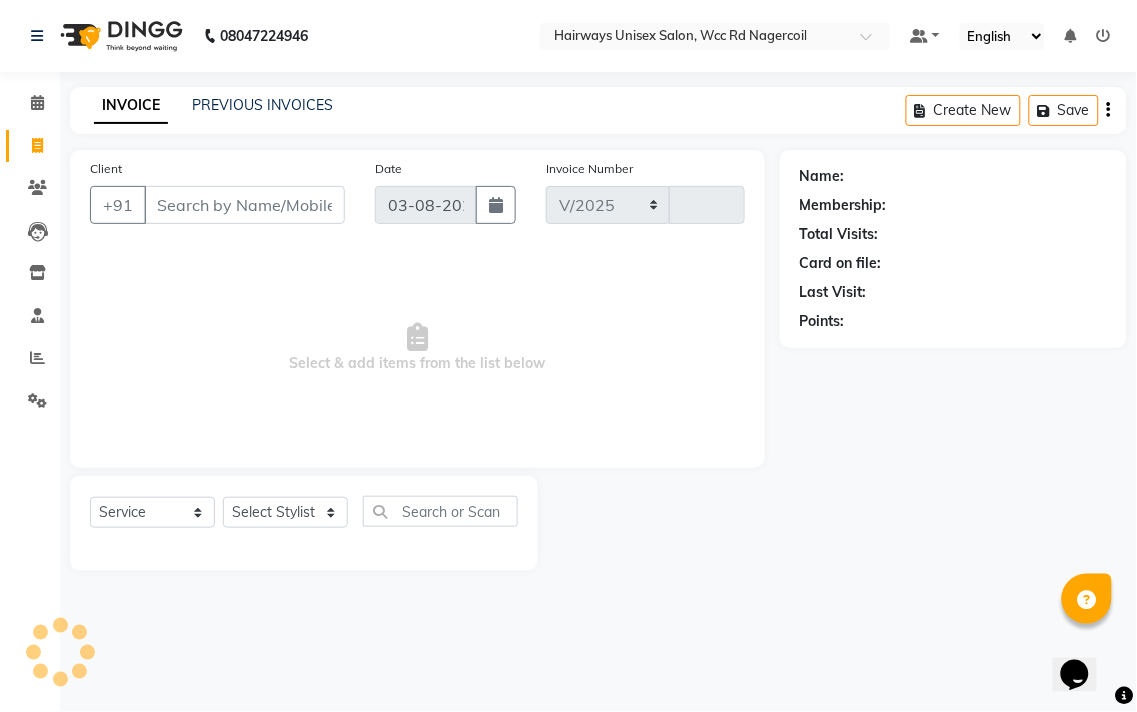 type on "5282" 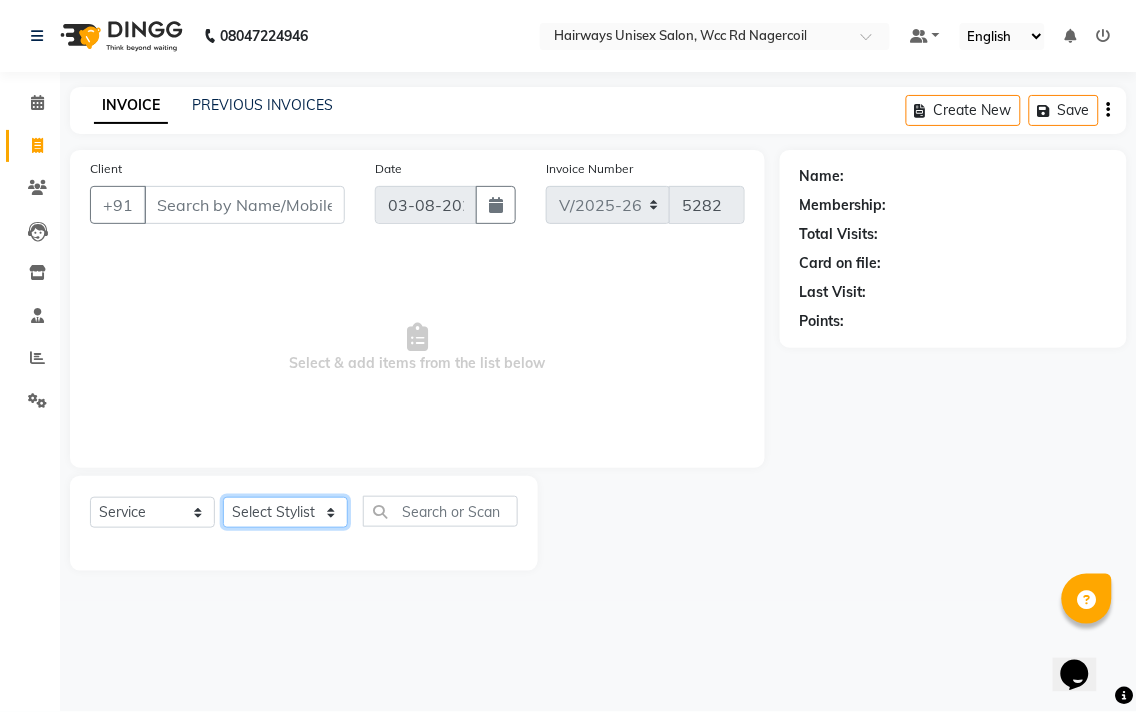 click on "Select Stylist Admin [FIRST] [FIRST] [FIRST] [FIRST] [FIRST] Reception [FIRST] [FIRST] [FIRST] [FIRST] LA Threading - Eye Brow x MenHair Cut Men Beard Shave Men Beard Styling Men Head Shave Men Hair Cut & Beard Men Hair Wash Men Kids Hair Cut Men Threading face scurb Men Straighterning, Smoothening - Front Men Straightening, Smoothening - Half Men Straightening, Smoothening - Full Men Grown smoothening- straightening Men Dandruff Treatment - Da0ndruff Treatment (short hair) Men Dandruff Treatment - Dandruff Treatment (Medium hair) Men Dandruff Treatment - Dandruff Treatment (Long hair) Men Dandruff scrub Men Relaxing Head Massage - Cocnut Oil Men Relaxing Head Massage - Navaratna Oil Men Relaxing Head Massage - Cold Oil Men Relaxing Head Massage - Almond Oil Men Relaxing olive oil massage Men Hair Colour - Mustache Men Hair Colour - Mustache (Ammonia Free) Men Hair Colour - Beard Colour Men Hair Colour - Beard Colour (Ammonia Free) MenHairColour - Premium Colour (inoa) Men Hair Colour - Head colour LA Jaw -face" 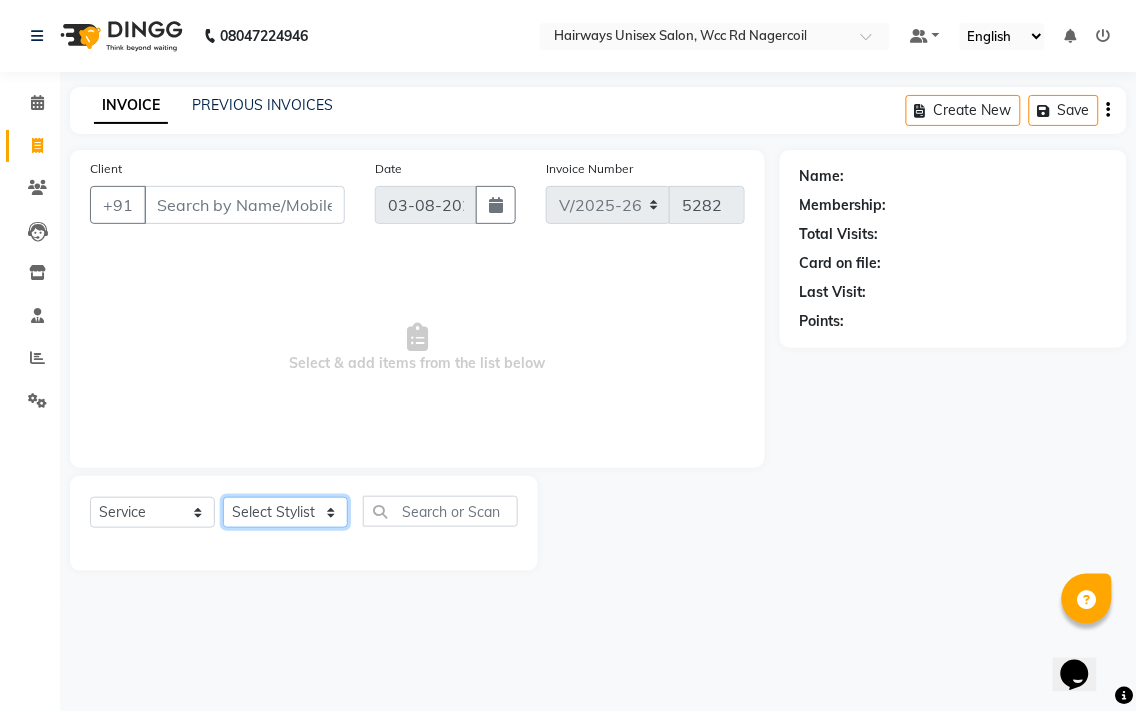 select on "67960" 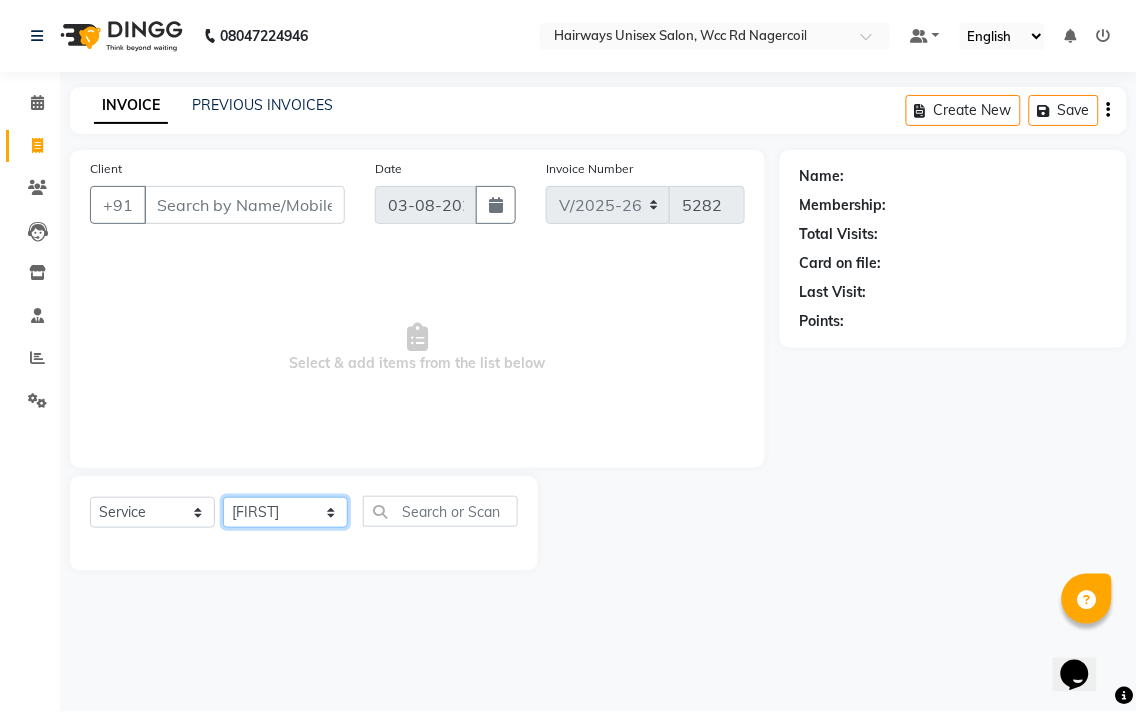 click on "Select Stylist Admin [FIRST] [FIRST] [FIRST] [FIRST] [FIRST] Reception [FIRST] [FIRST] [FIRST] [FIRST] LA Threading - Eye Brow x MenHair Cut Men Beard Shave Men Beard Styling Men Head Shave Men Hair Cut & Beard Men Hair Wash Men Kids Hair Cut Men Threading face scurb Men Straighterning, Smoothening - Front Men Straightening, Smoothening - Half Men Straightening, Smoothening - Full Men Grown smoothening- straightening Men Dandruff Treatment - Da0ndruff Treatment (short hair) Men Dandruff Treatment - Dandruff Treatment (Medium hair) Men Dandruff Treatment - Dandruff Treatment (Long hair) Men Dandruff scrub Men Relaxing Head Massage - Cocnut Oil Men Relaxing Head Massage - Navaratna Oil Men Relaxing Head Massage - Cold Oil Men Relaxing Head Massage - Almond Oil Men Relaxing olive oil massage Men Hair Colour - Mustache Men Hair Colour - Mustache (Ammonia Free) Men Hair Colour - Beard Colour Men Hair Colour - Beard Colour (Ammonia Free) MenHairColour - Premium Colour (inoa) Men Hair Colour - Head colour LA Jaw -face" 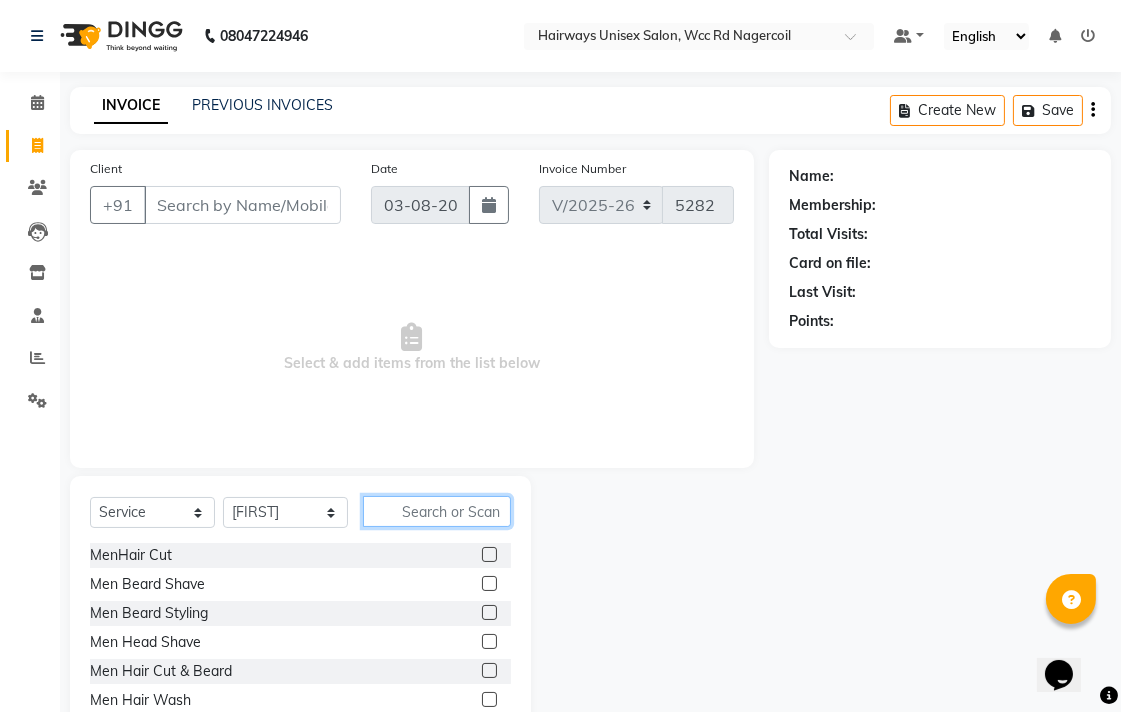 click 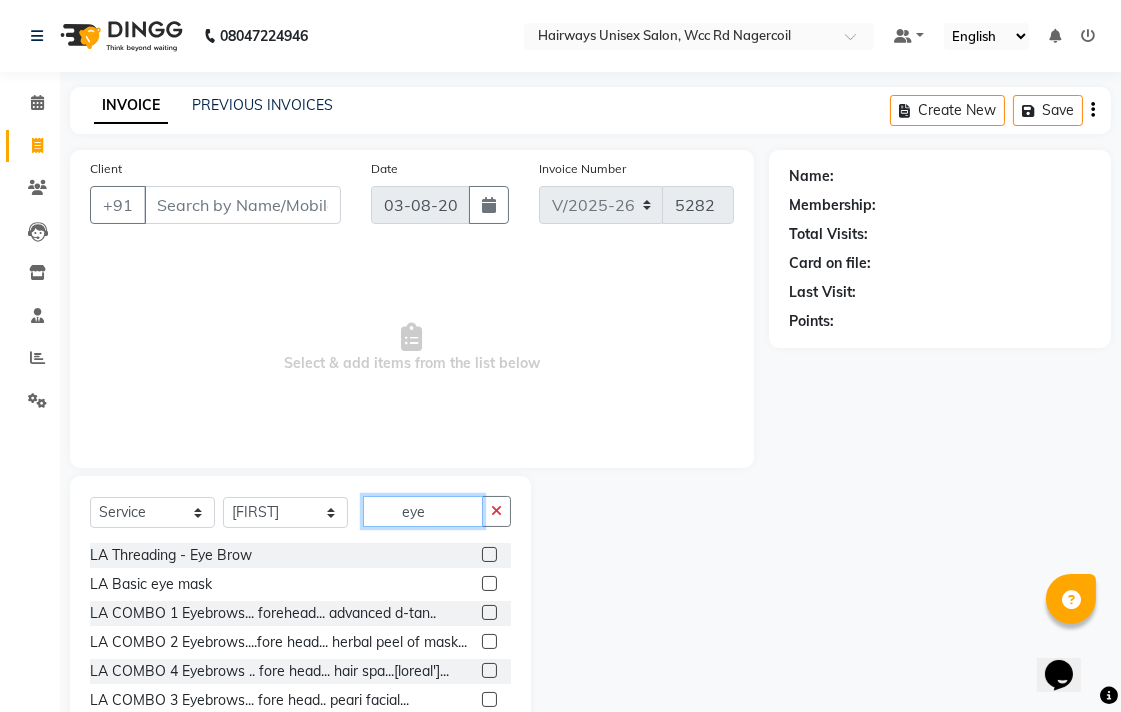 type on "eye" 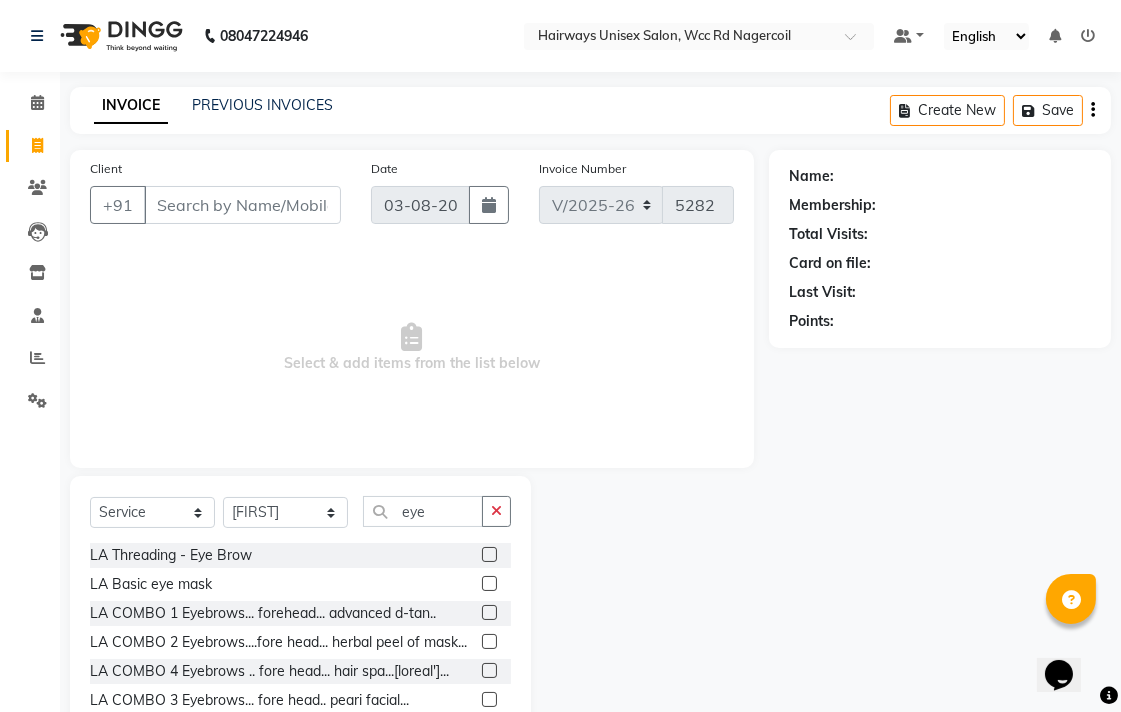 click 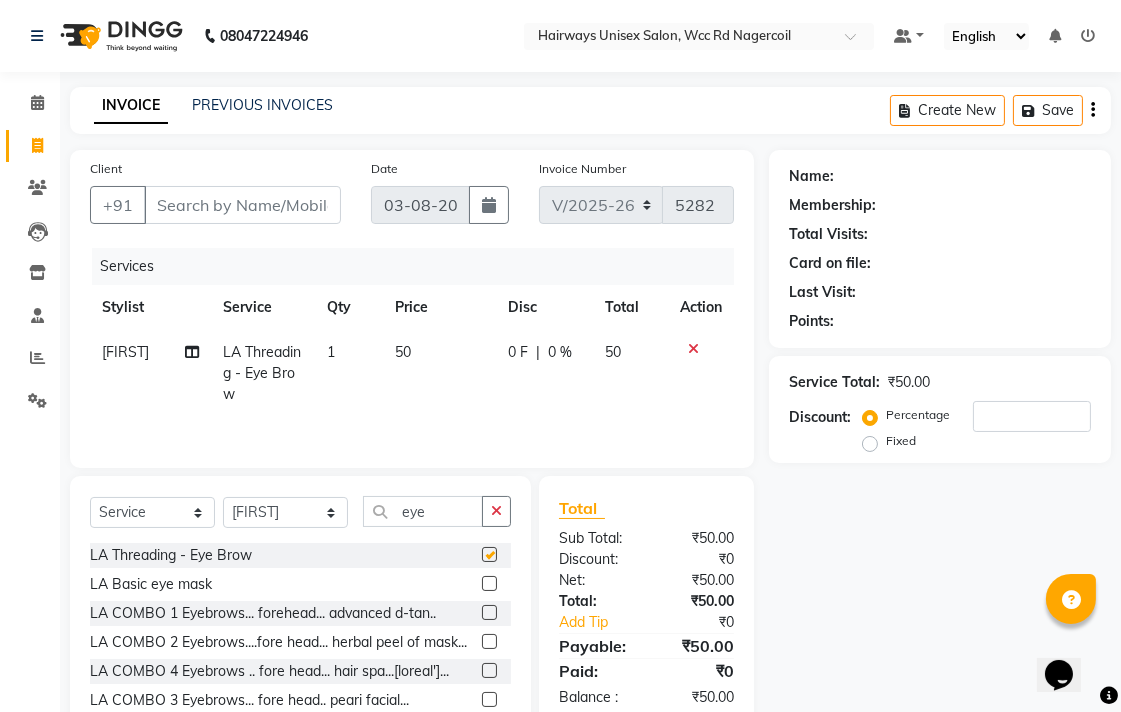 checkbox on "false" 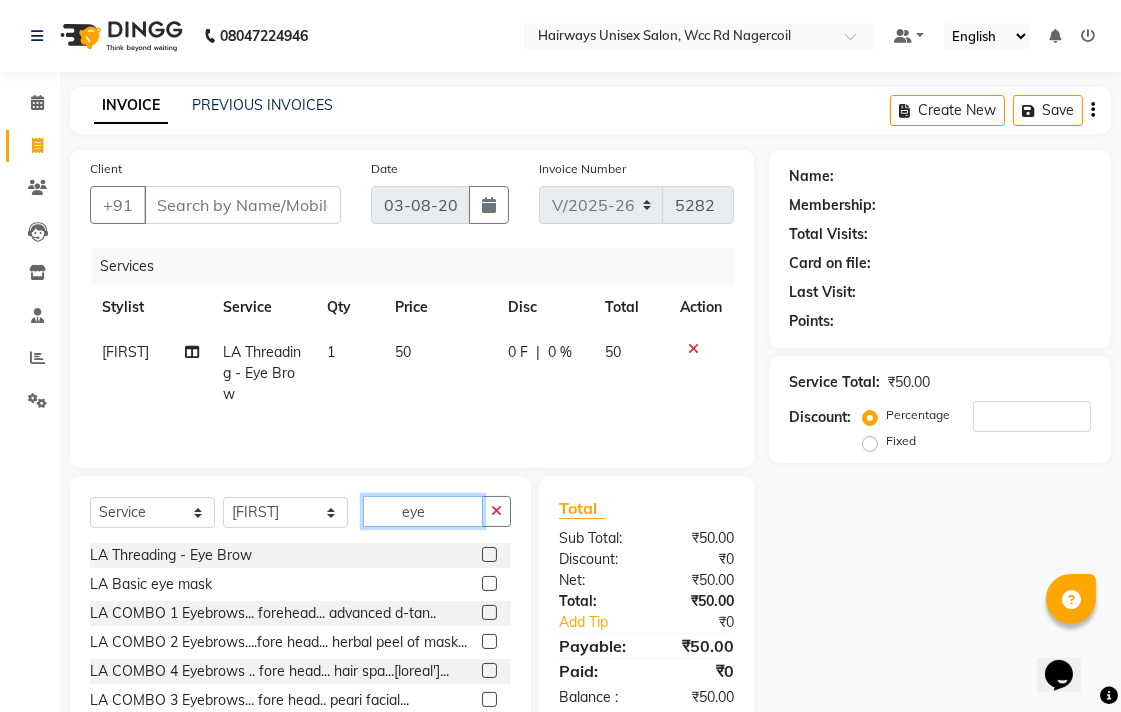 click on "eye" 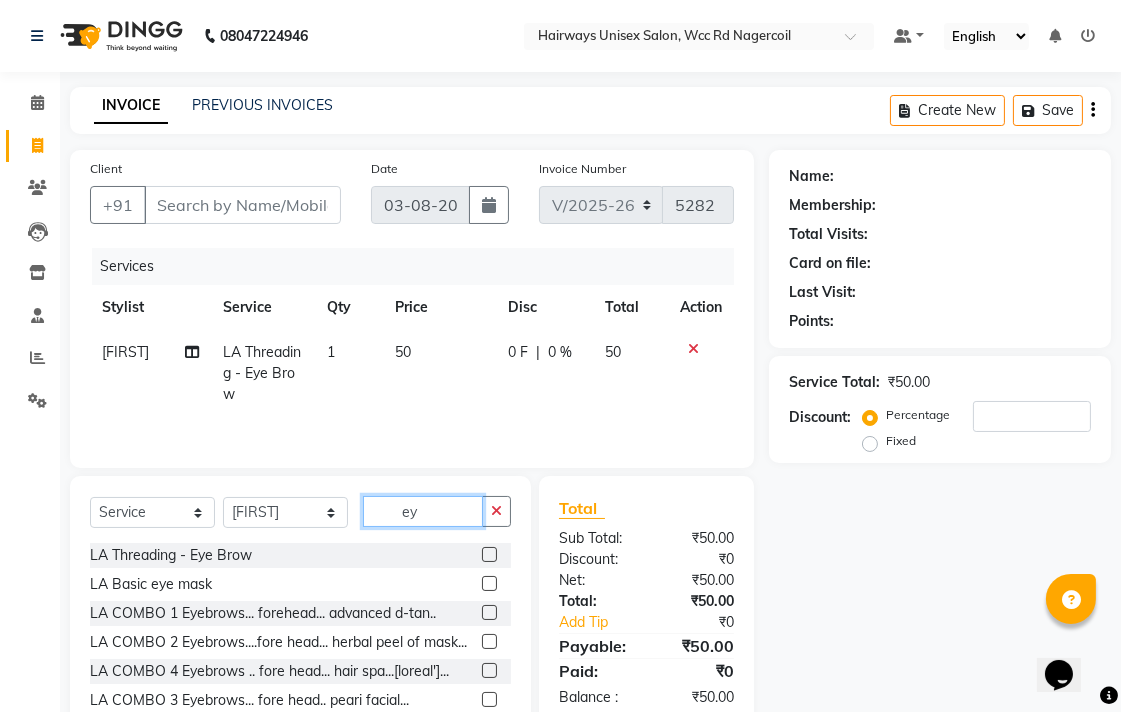 type on "e" 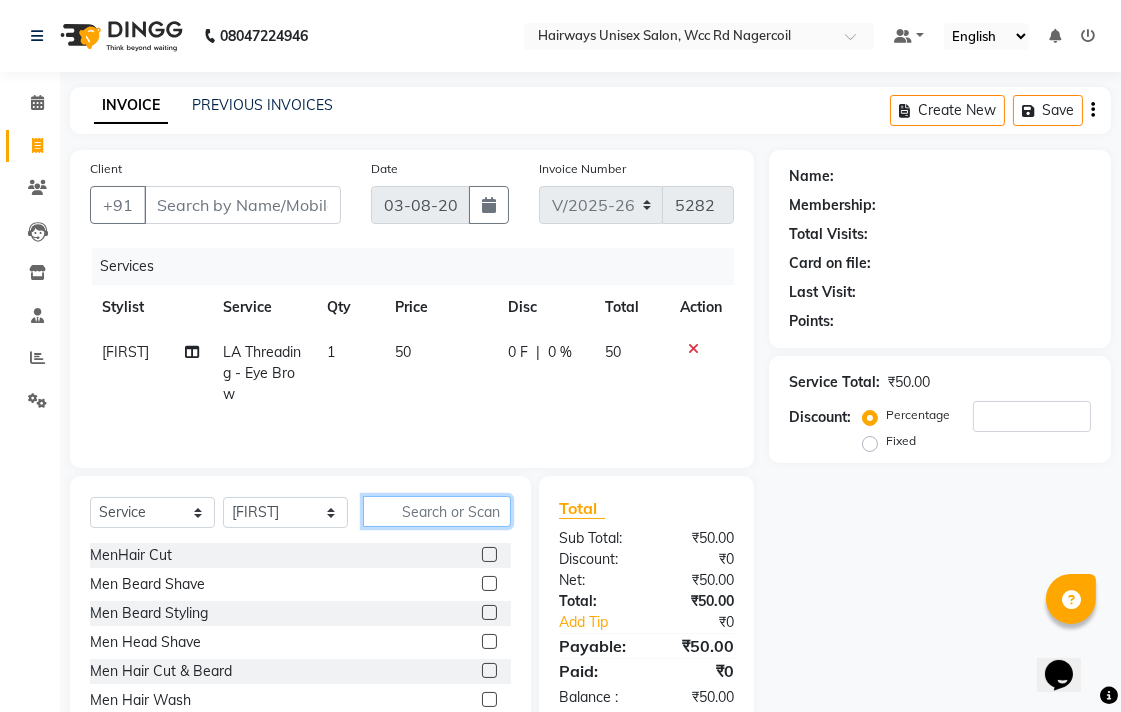 type 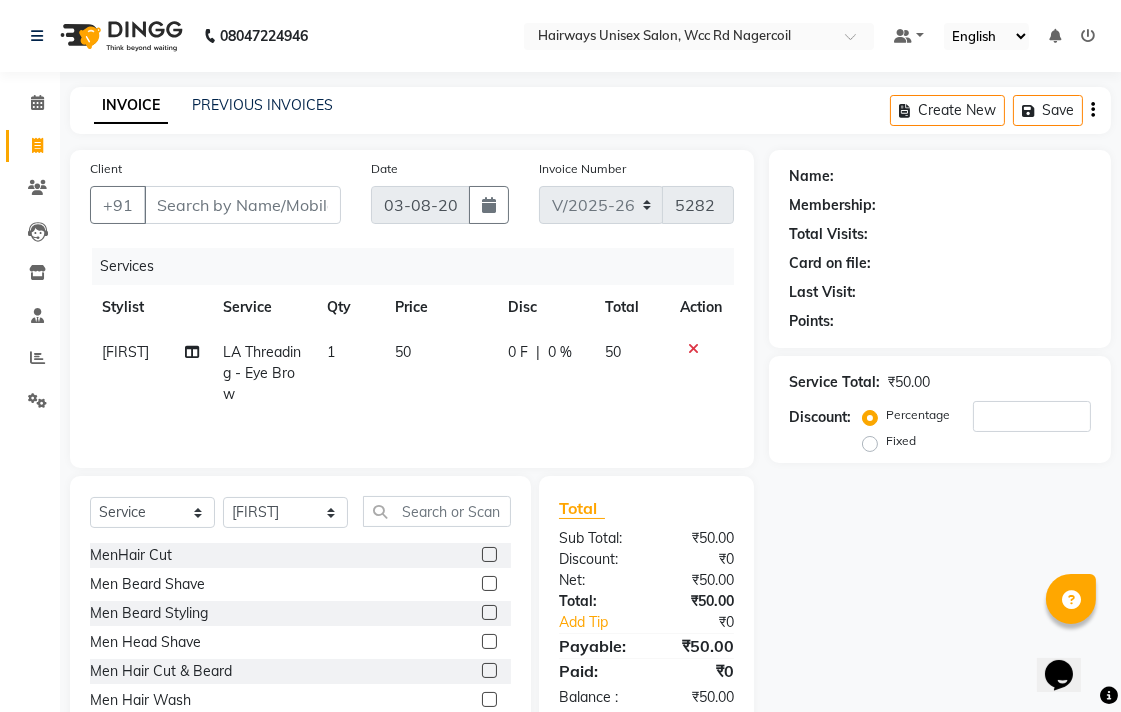 click on "1" 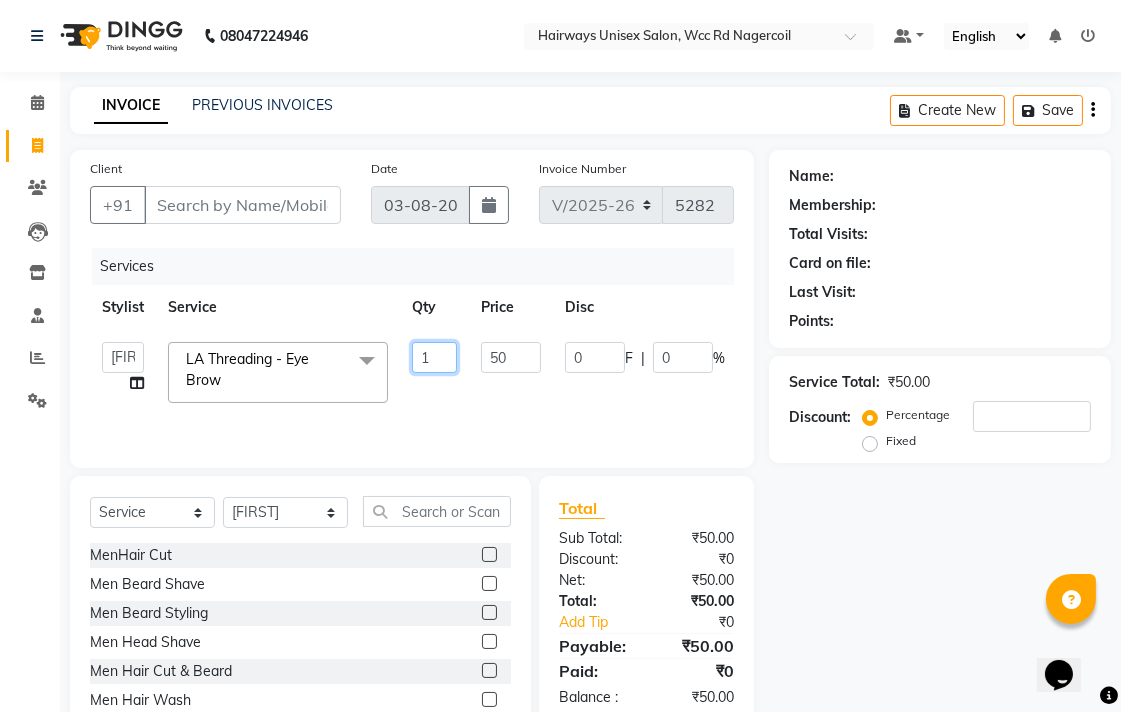 click on "1" 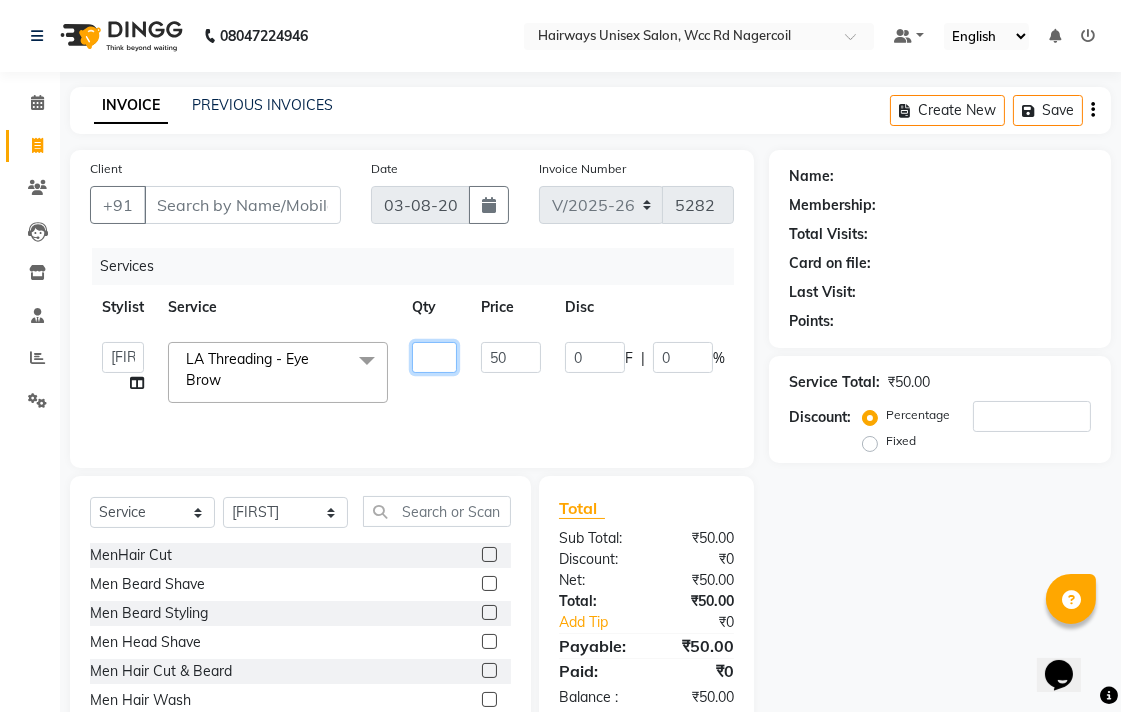 type on "1" 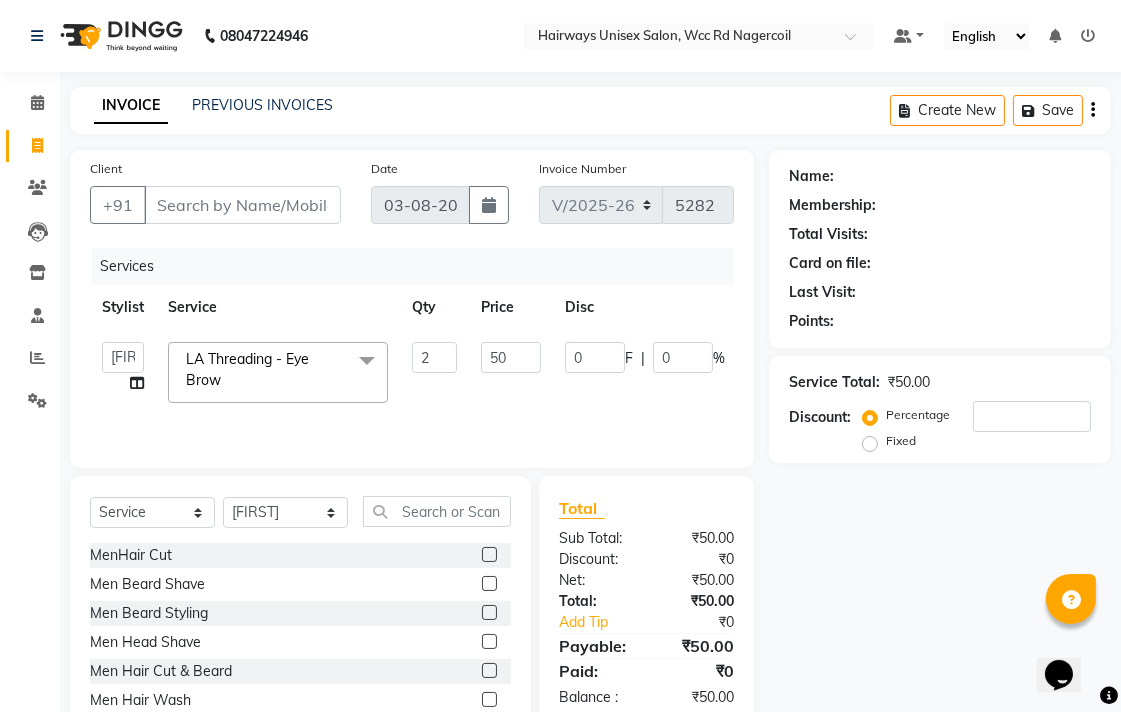 click on "Admin [FIRST] [FIRST] [FIRST] [FIRST] [FIRST] Reception [FIRST] [FIRST] [FIRST] [FIRST] LA Threading - Eye Brow x MenHair Cut Men Beard Shave Men Beard Styling Men Head Shave Men Hair Cut & Beard Men Hair Wash Men Kids Hair Cut Men Threading face scurb Men Straighterning, Smoothening - Front Men Straightening, Smoothening - Half Men Straightening, Smoothening - Full Men Grown smoothening- straightening Men Dandruff Treatment - Da0ndruff Treatment (short hair) Men Dandruff Treatment - Dandruff Treatment (Medium hair) Men Dandruff Treatment - Dandruff Treatment (Long hair) Men Dandruff scrub Men Relaxing Head Massage - Cocnut Oil Men Relaxing Head Massage - Navaratna Oil Men Relaxing Head Massage - Cold Oil Men Relaxing Head Massage - Almond Oil Men Relaxing olive oil massage Men Hair Colour - Mustache Men Hair Colour - Mustache (Ammonia Free) Men Hair Colour - Beard Colour Men Hair Colour - Beard Colour (Ammonia Free) MenHairColour - Premium Colour (inoa) Men Hair Colour - Head colour LA Jaw -face" 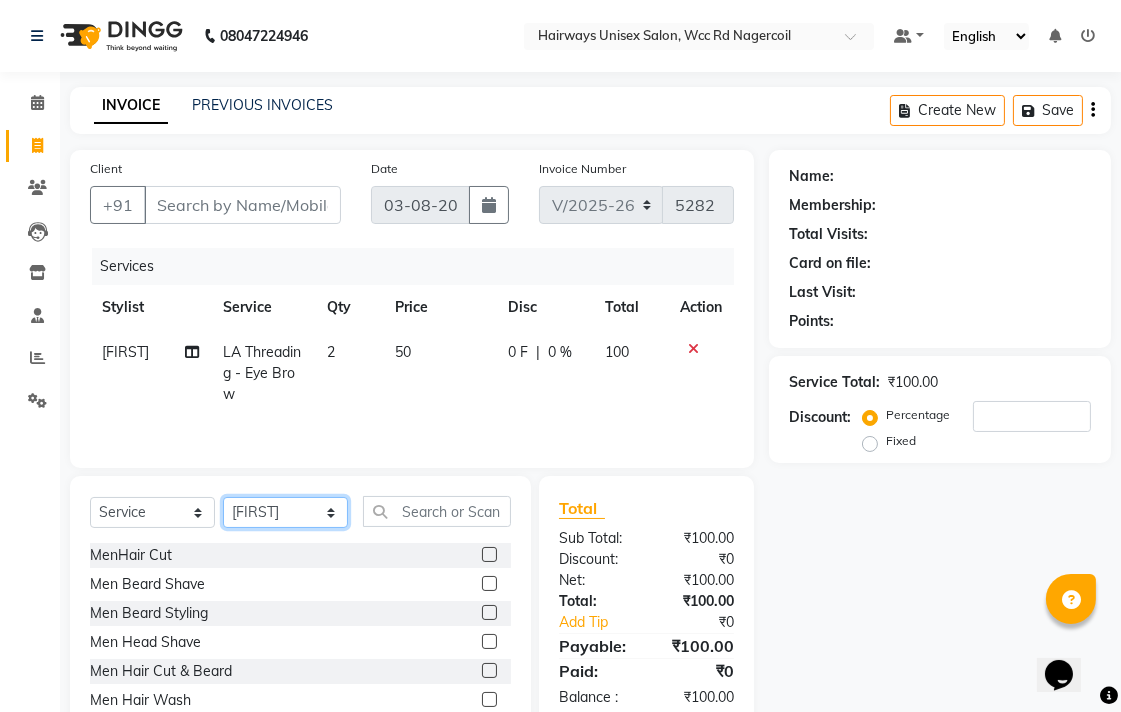 click on "Select Stylist Admin [FIRST] [FIRST] [FIRST] [FIRST] [FIRST] Reception [FIRST] [FIRST] [FIRST] [FIRST] LA Threading - Eye Brow x MenHair Cut Men Beard Shave Men Beard Styling Men Head Shave Men Hair Cut & Beard Men Hair Wash Men Kids Hair Cut Men Threading face scurb Men Straighterning, Smoothening - Front Men Straightening, Smoothening - Half Men Straightening, Smoothening - Full Men Grown smoothening- straightening Men Dandruff Treatment - Da0ndruff Treatment (short hair) Men Dandruff Treatment - Dandruff Treatment (Medium hair) Men Dandruff Treatment - Dandruff Treatment (Long hair) Men Dandruff scrub Men Relaxing Head Massage - Cocnut Oil Men Relaxing Head Massage - Navaratna Oil Men Relaxing Head Massage - Cold Oil Men Relaxing Head Massage - Almond Oil Men Relaxing olive oil massage Men Hair Colour - Mustache Men Hair Colour - Mustache (Ammonia Free) Men Hair Colour - Beard Colour Men Hair Colour - Beard Colour (Ammonia Free) MenHairColour - Premium Colour (inoa) Men Hair Colour - Head colour LA Jaw -face" 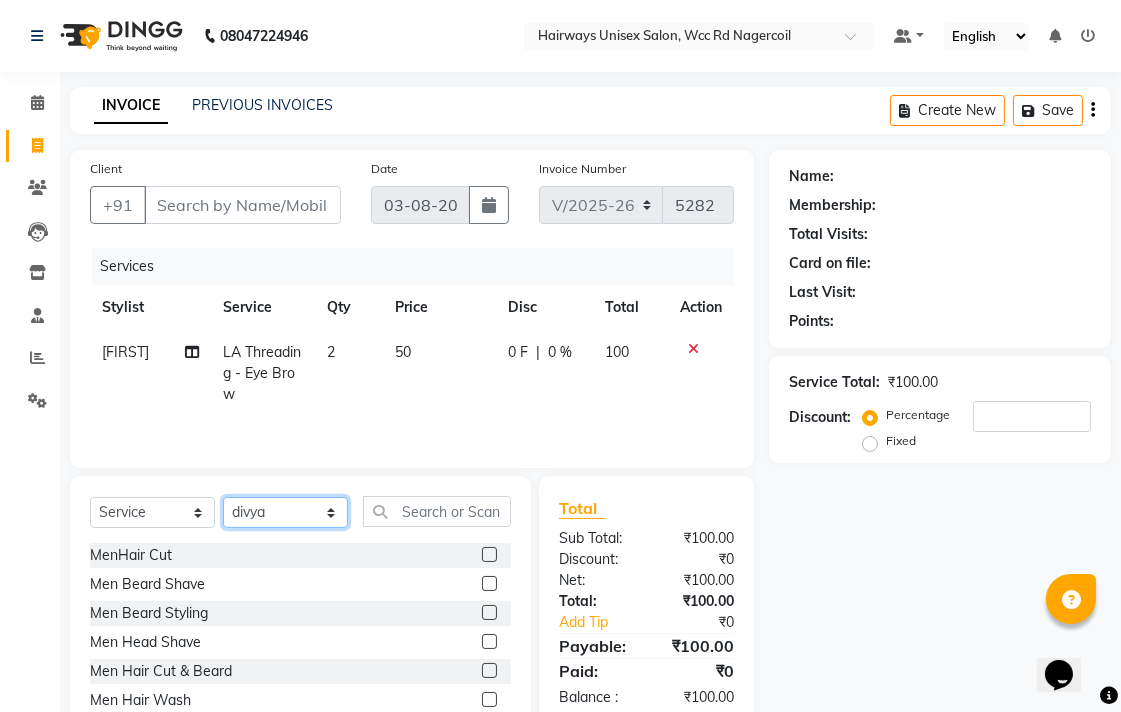 click on "Select Stylist Admin [FIRST] [FIRST] [FIRST] [FIRST] [FIRST] Reception [FIRST] [FIRST] [FIRST] [FIRST] LA Threading - Eye Brow x MenHair Cut Men Beard Shave Men Beard Styling Men Head Shave Men Hair Cut & Beard Men Hair Wash Men Kids Hair Cut Men Threading face scurb Men Straighterning, Smoothening - Front Men Straightening, Smoothening - Half Men Straightening, Smoothening - Full Men Grown smoothening- straightening Men Dandruff Treatment - Da0ndruff Treatment (short hair) Men Dandruff Treatment - Dandruff Treatment (Medium hair) Men Dandruff Treatment - Dandruff Treatment (Long hair) Men Dandruff scrub Men Relaxing Head Massage - Cocnut Oil Men Relaxing Head Massage - Navaratna Oil Men Relaxing Head Massage - Cold Oil Men Relaxing Head Massage - Almond Oil Men Relaxing olive oil massage Men Hair Colour - Mustache Men Hair Colour - Mustache (Ammonia Free) Men Hair Colour - Beard Colour Men Hair Colour - Beard Colour (Ammonia Free) MenHairColour - Premium Colour (inoa) Men Hair Colour - Head colour LA Jaw -face" 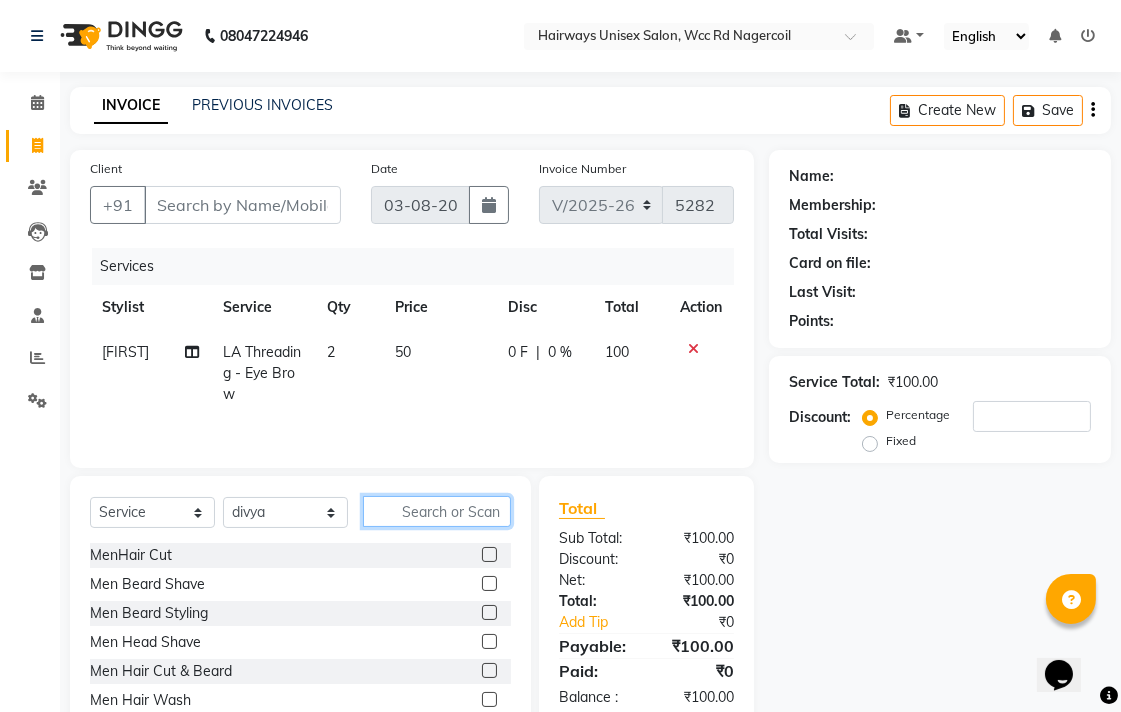 click 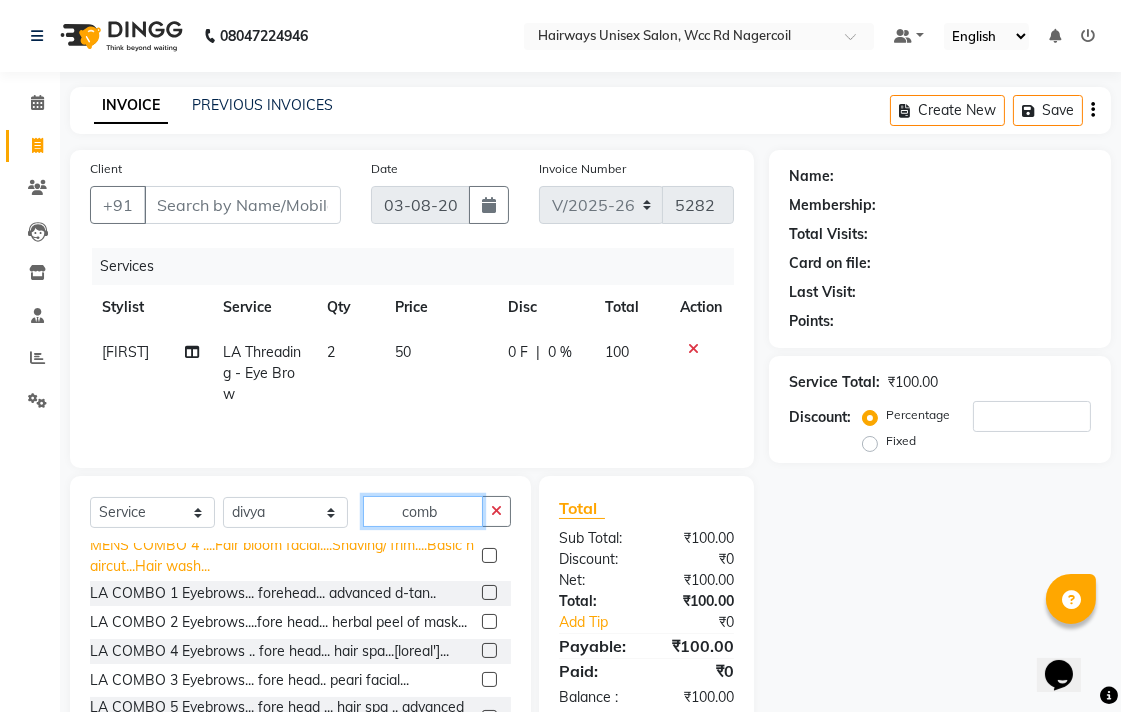 scroll, scrollTop: 162, scrollLeft: 0, axis: vertical 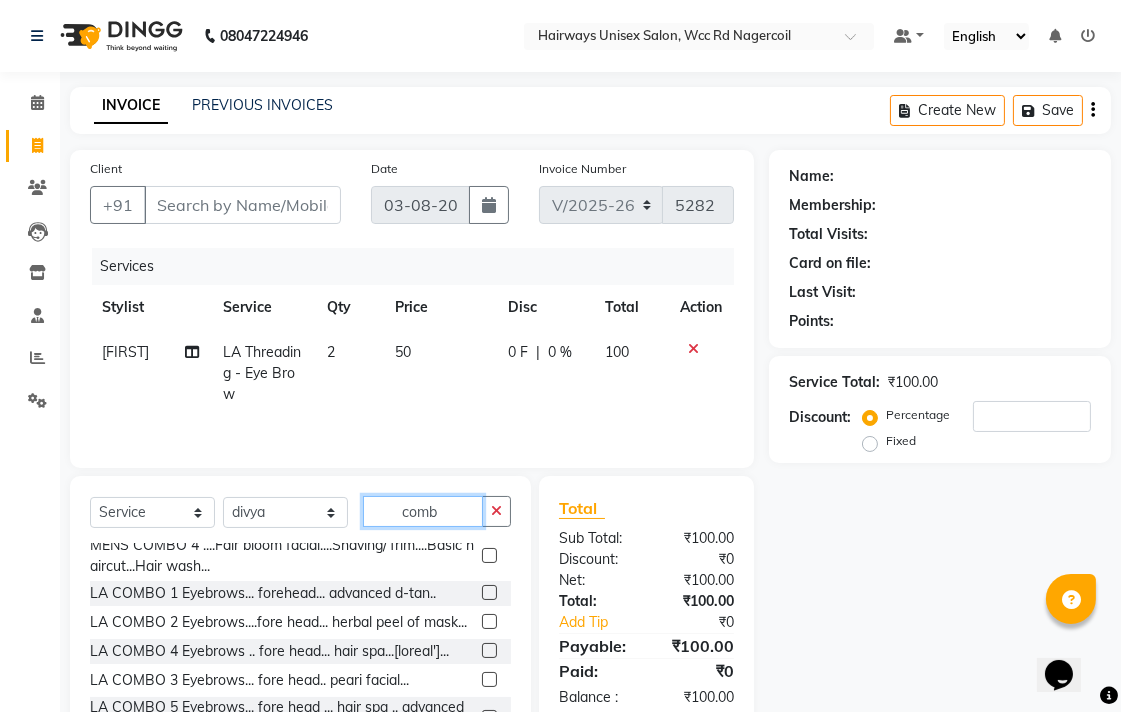 type on "comb" 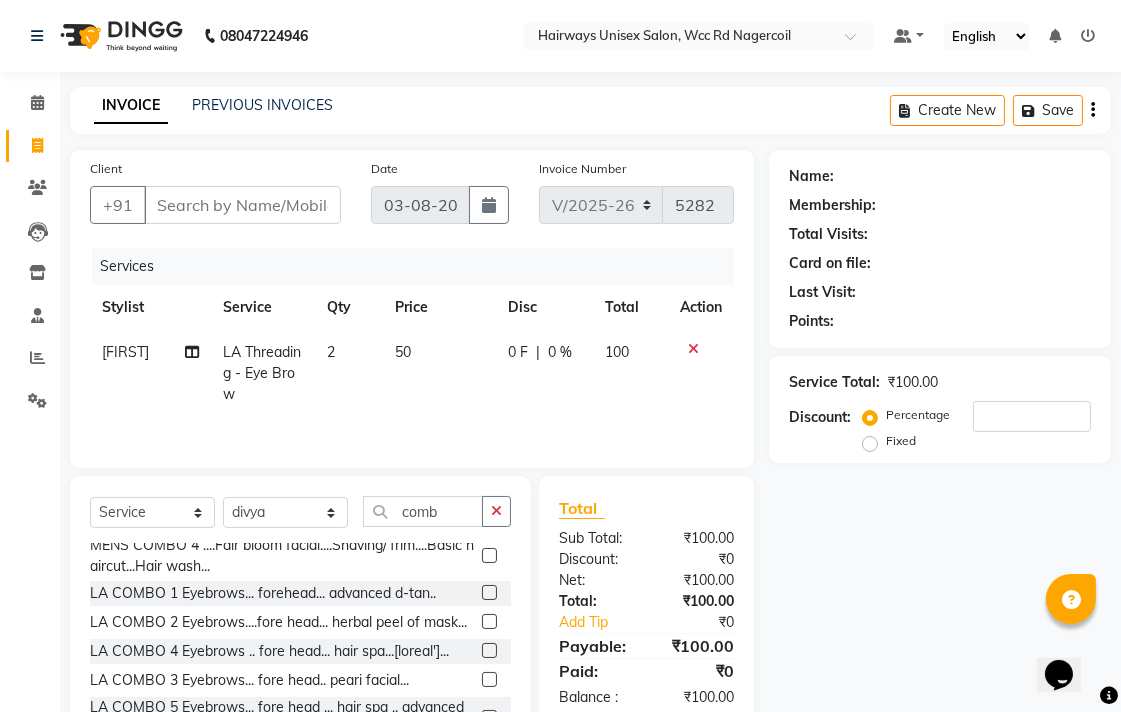 click 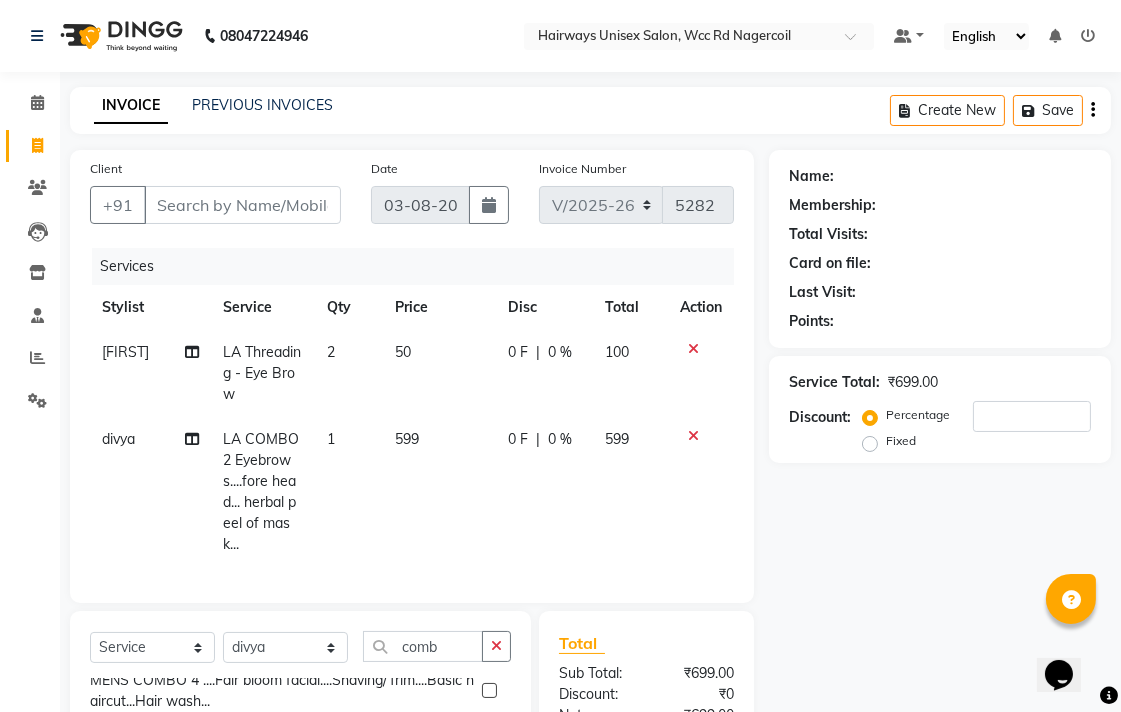 checkbox on "false" 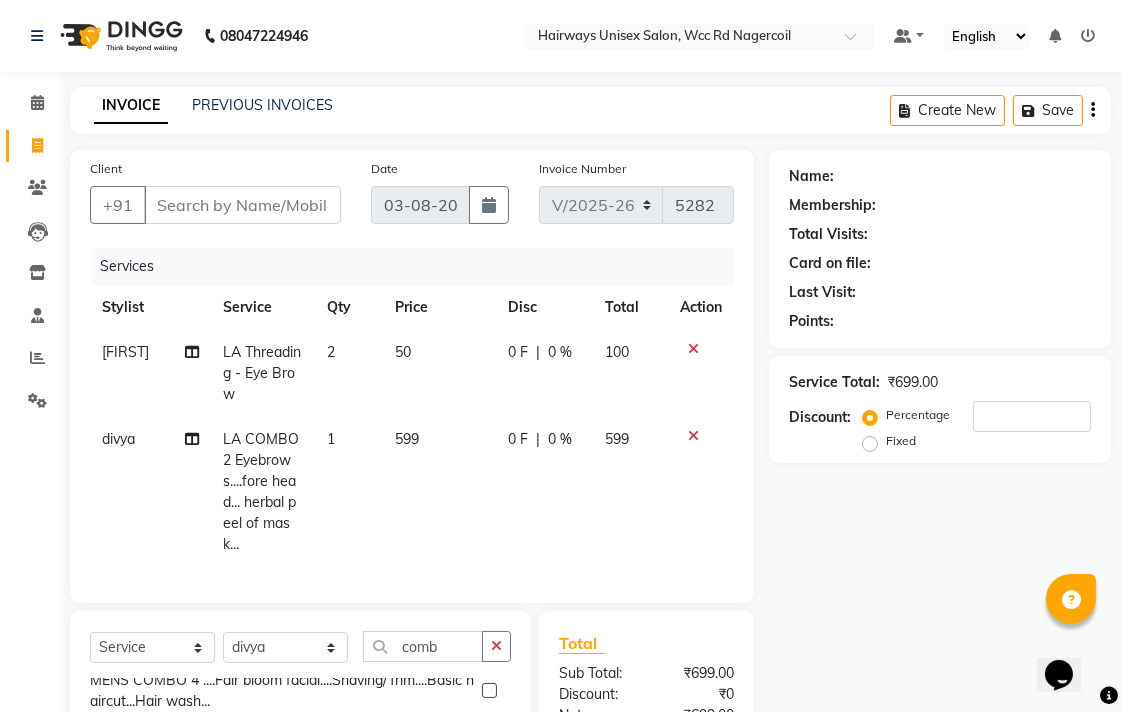 click on "599" 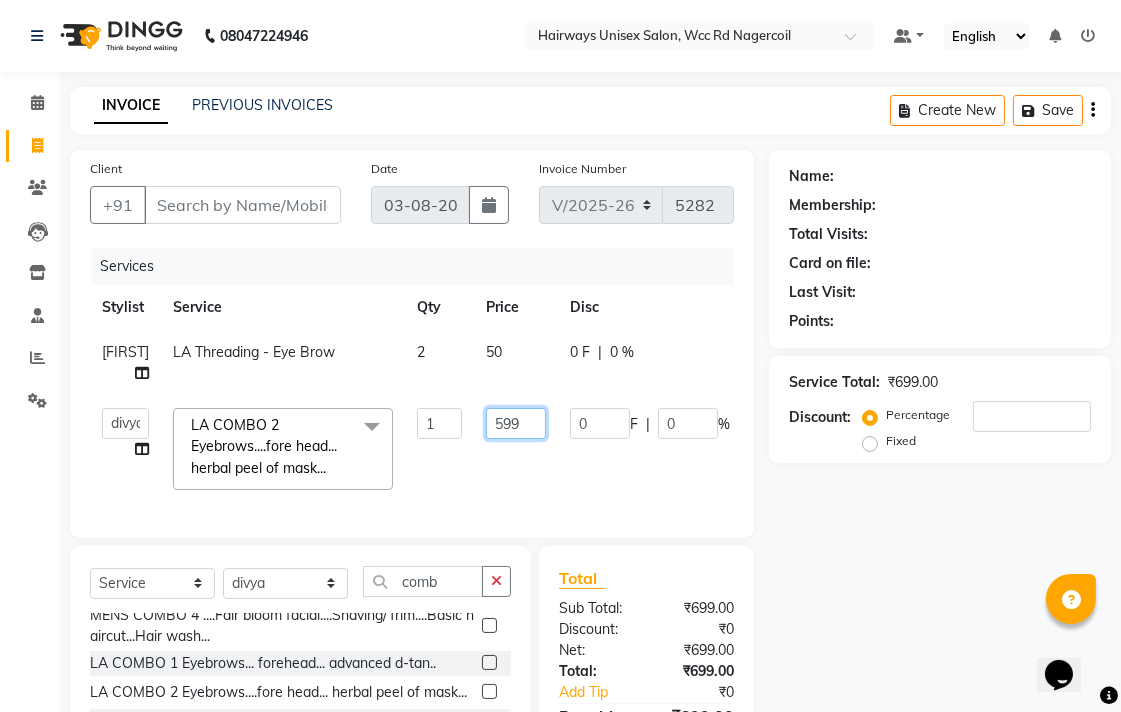 click on "599" 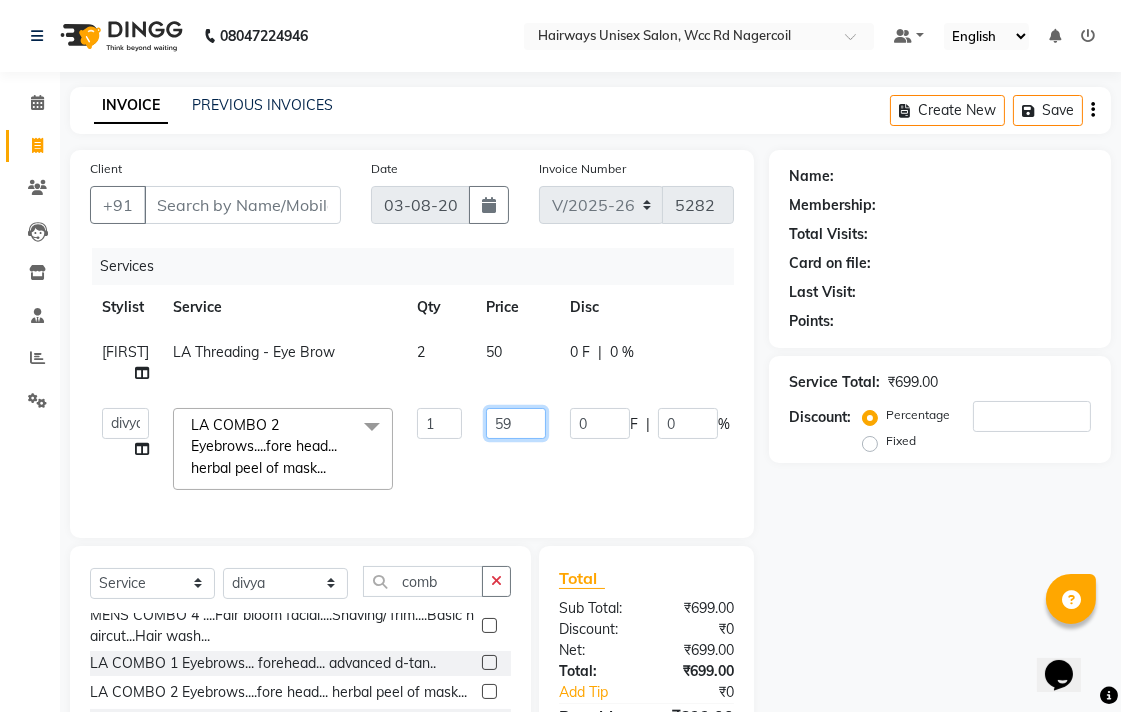 type on "5" 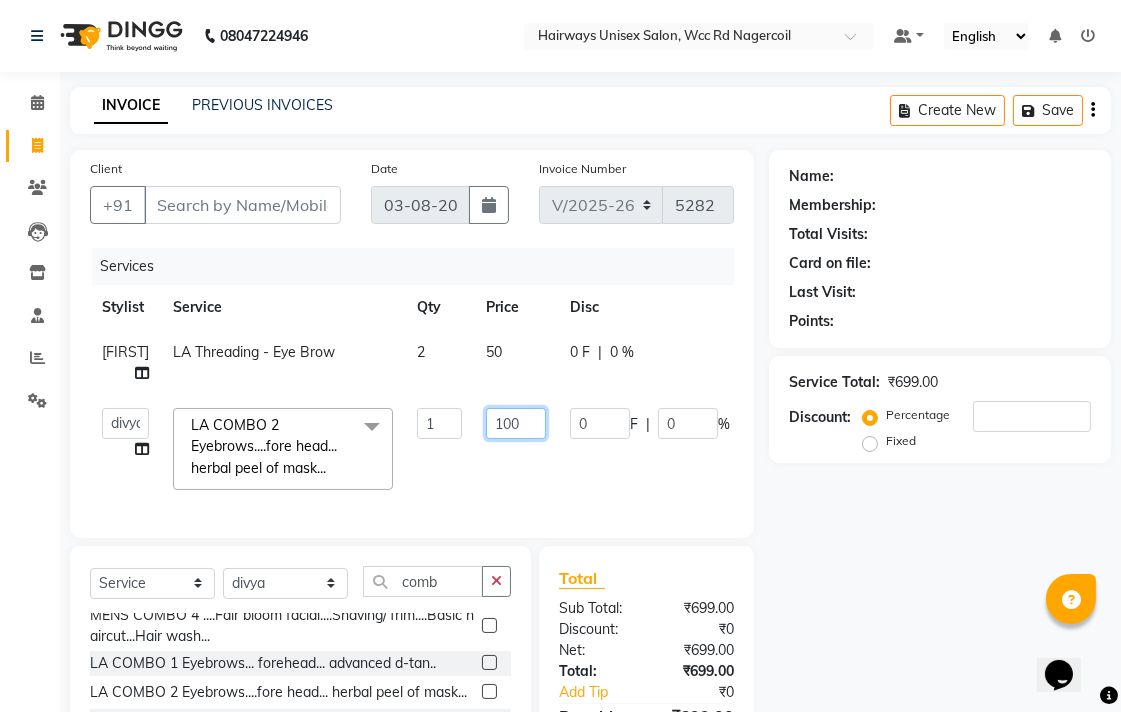 type on "1000" 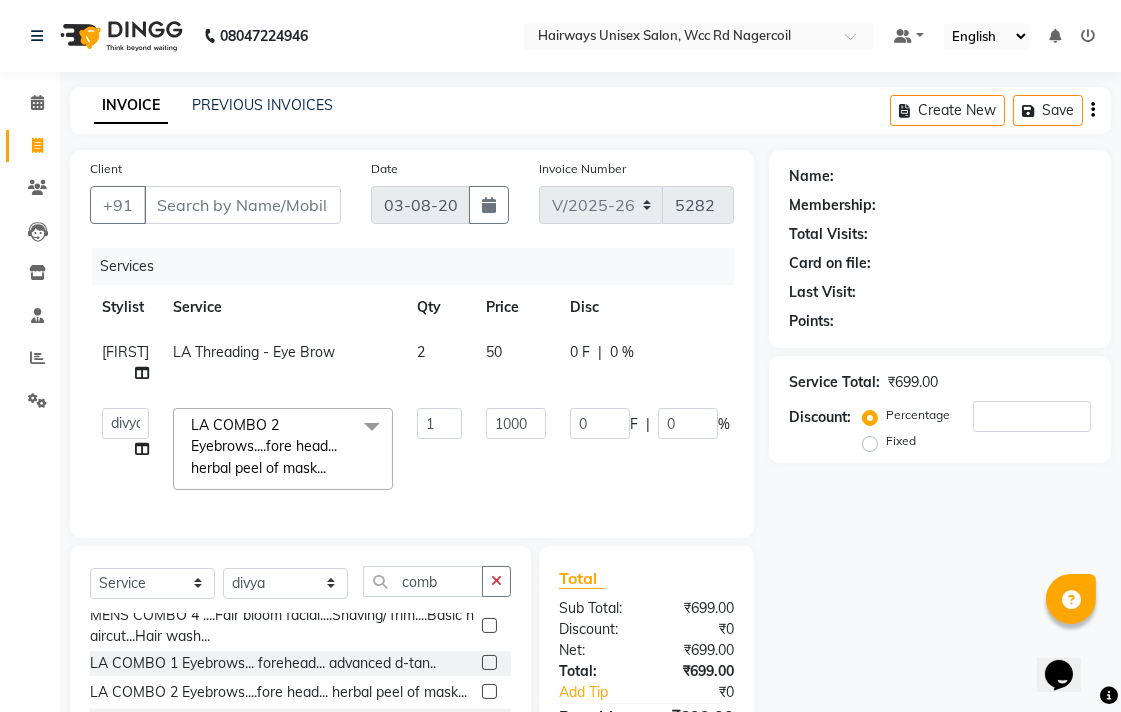 click on "0 F | 0 %" 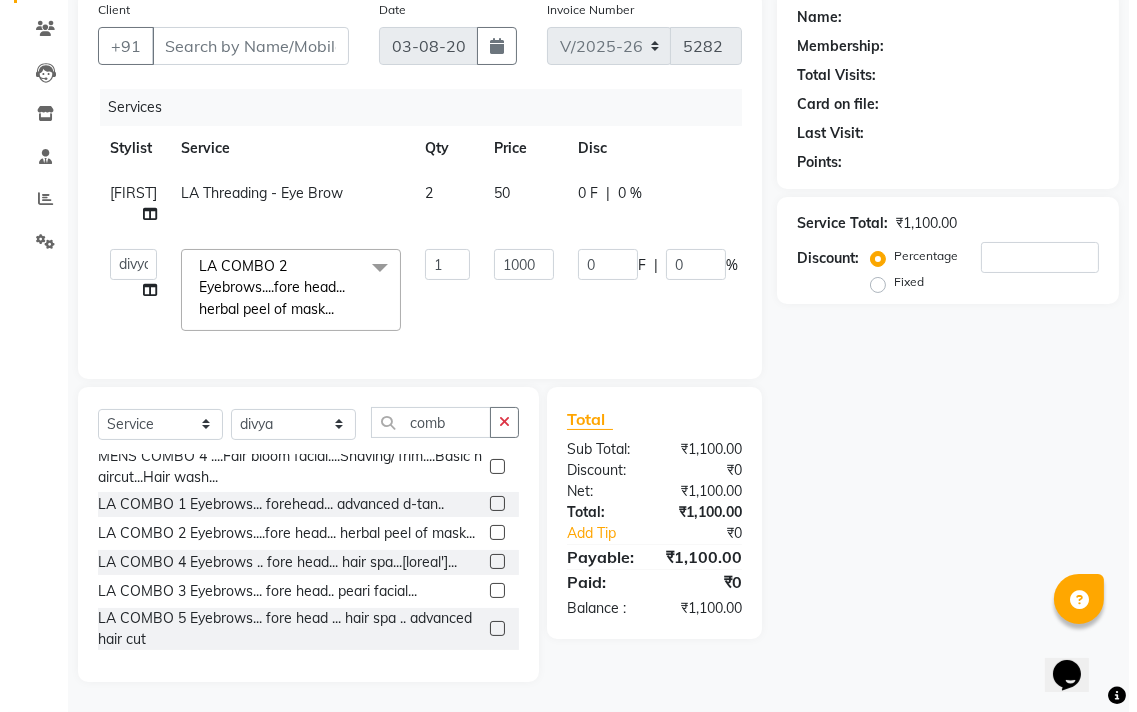 scroll, scrollTop: 0, scrollLeft: 0, axis: both 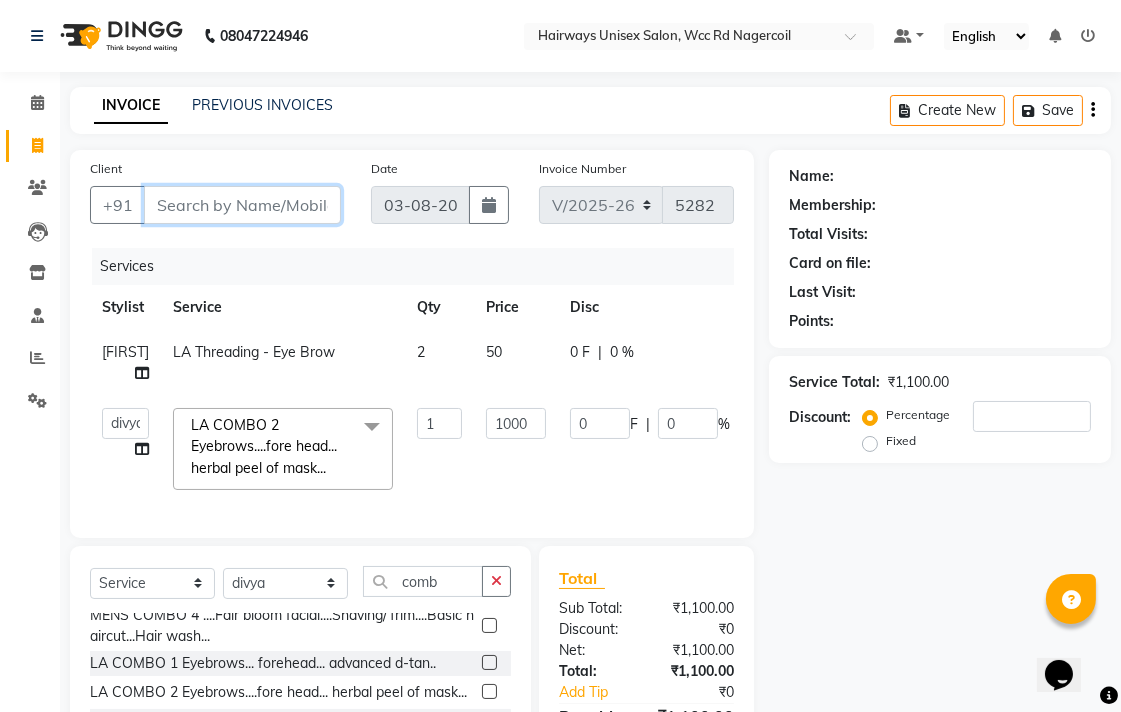 click on "Client" at bounding box center (242, 205) 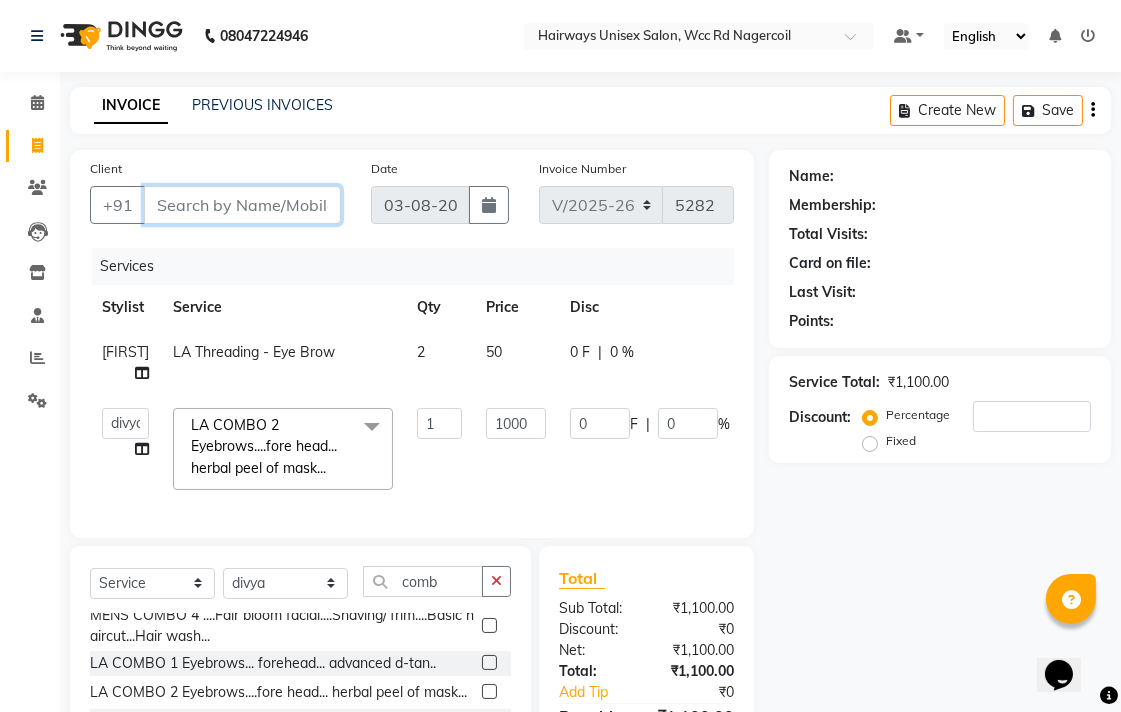 type on "6" 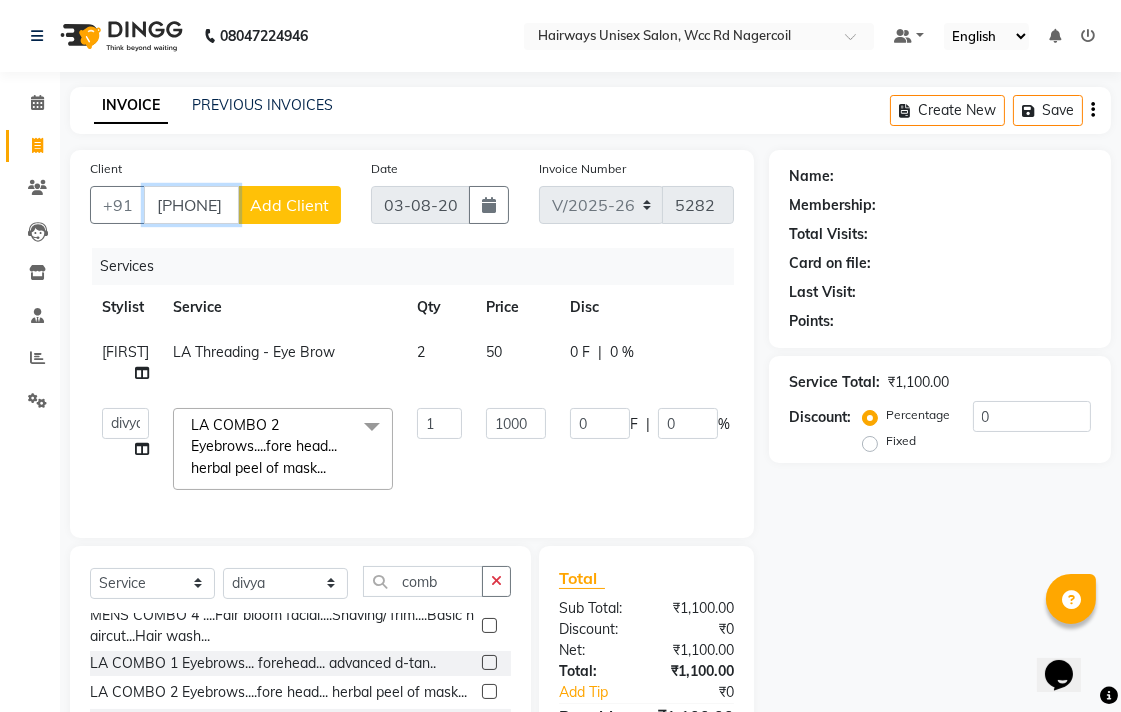 type on "[PHONE]" 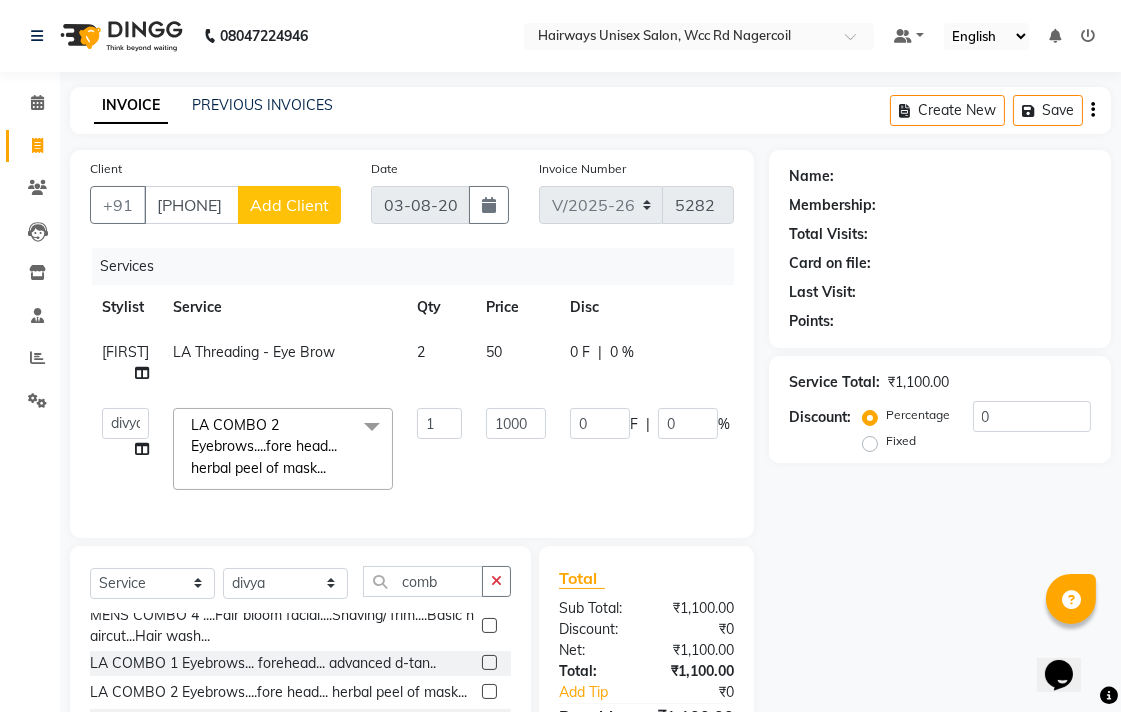 click on "Add Client" 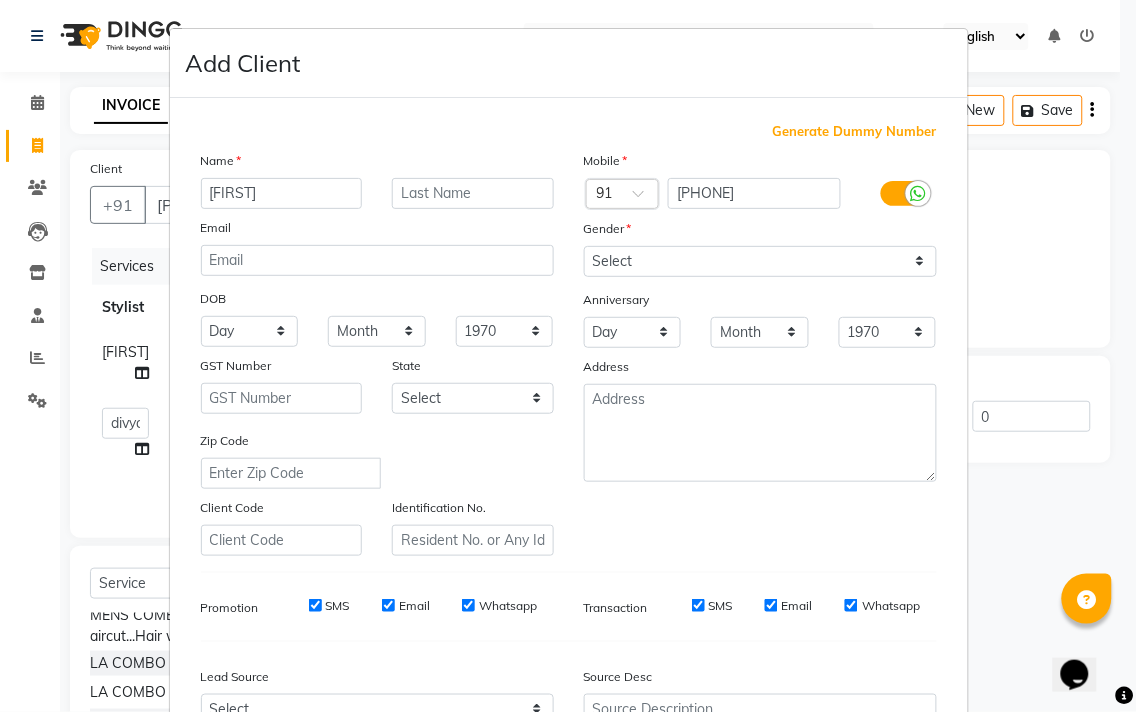 type on "[FIRST]" 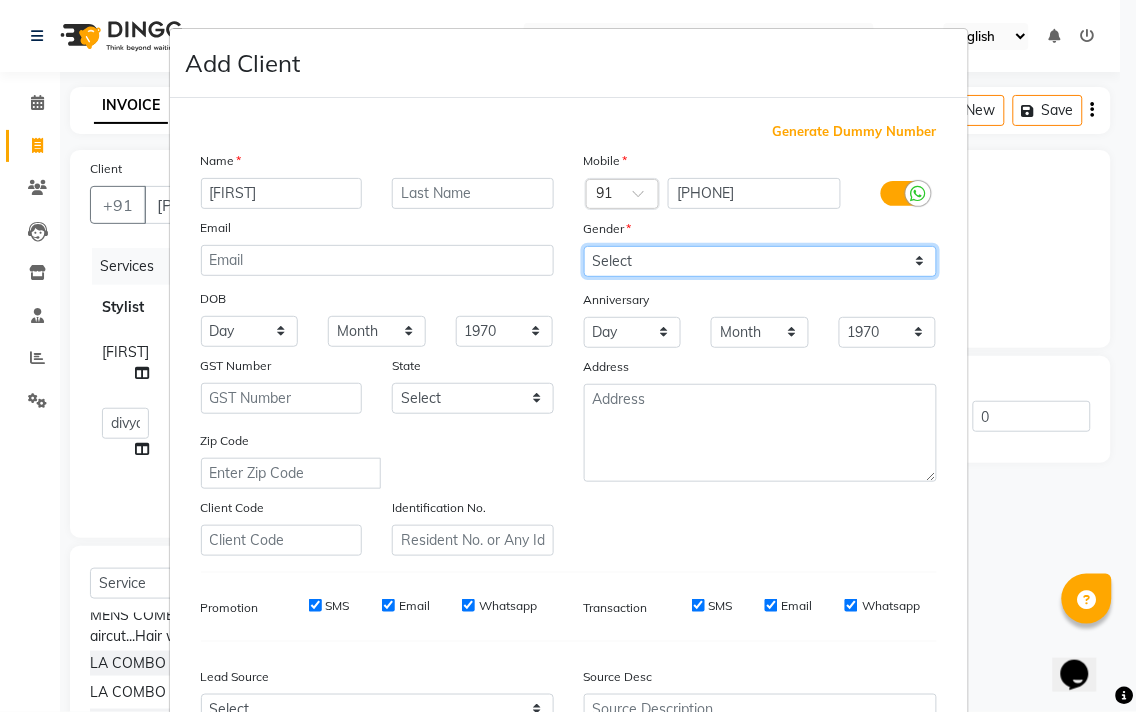 click on "Select Male Female Other Prefer Not To Say" at bounding box center [760, 261] 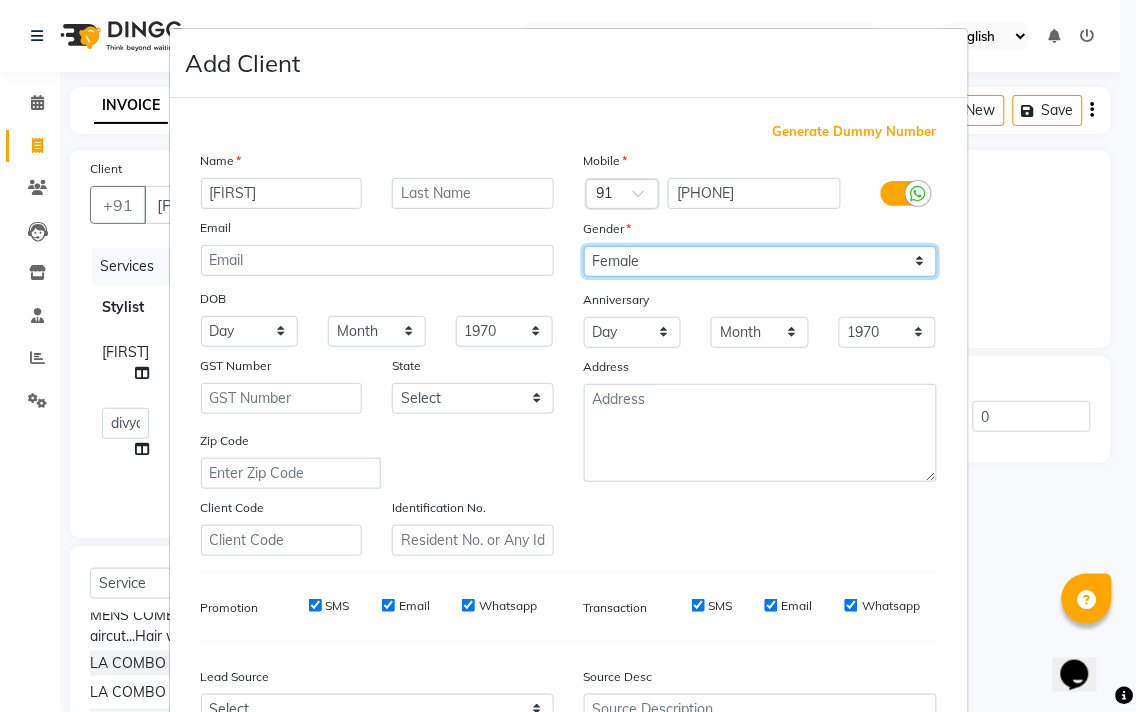 click on "Select Male Female Other Prefer Not To Say" at bounding box center [760, 261] 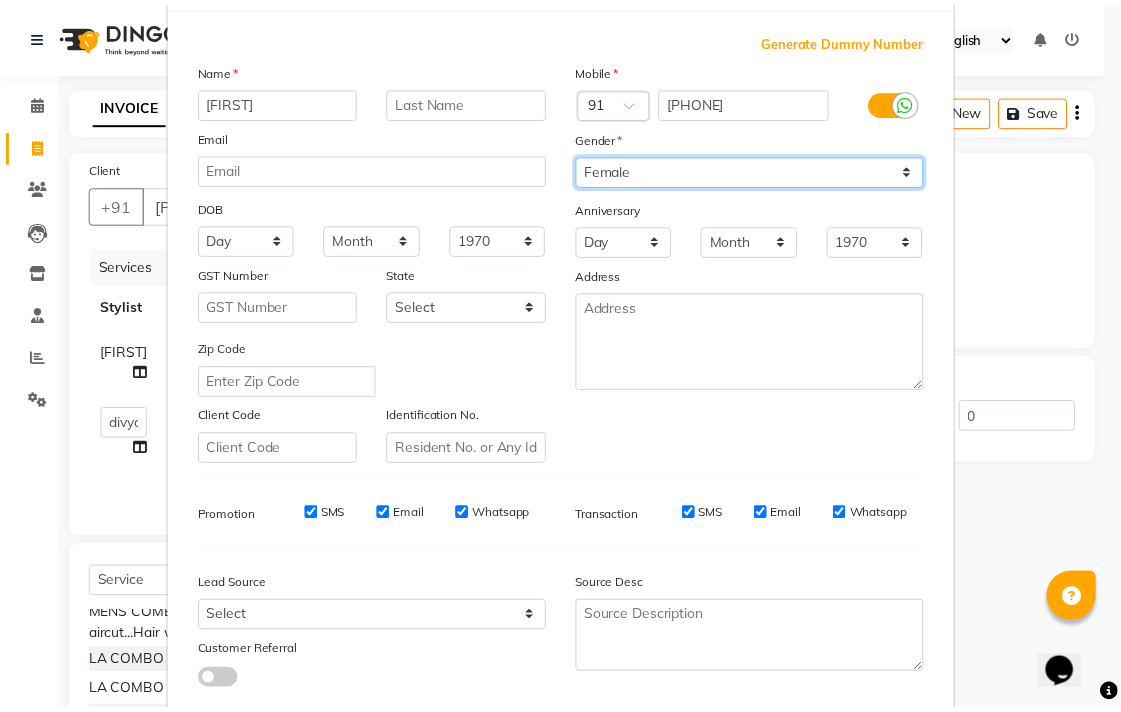 scroll, scrollTop: 212, scrollLeft: 0, axis: vertical 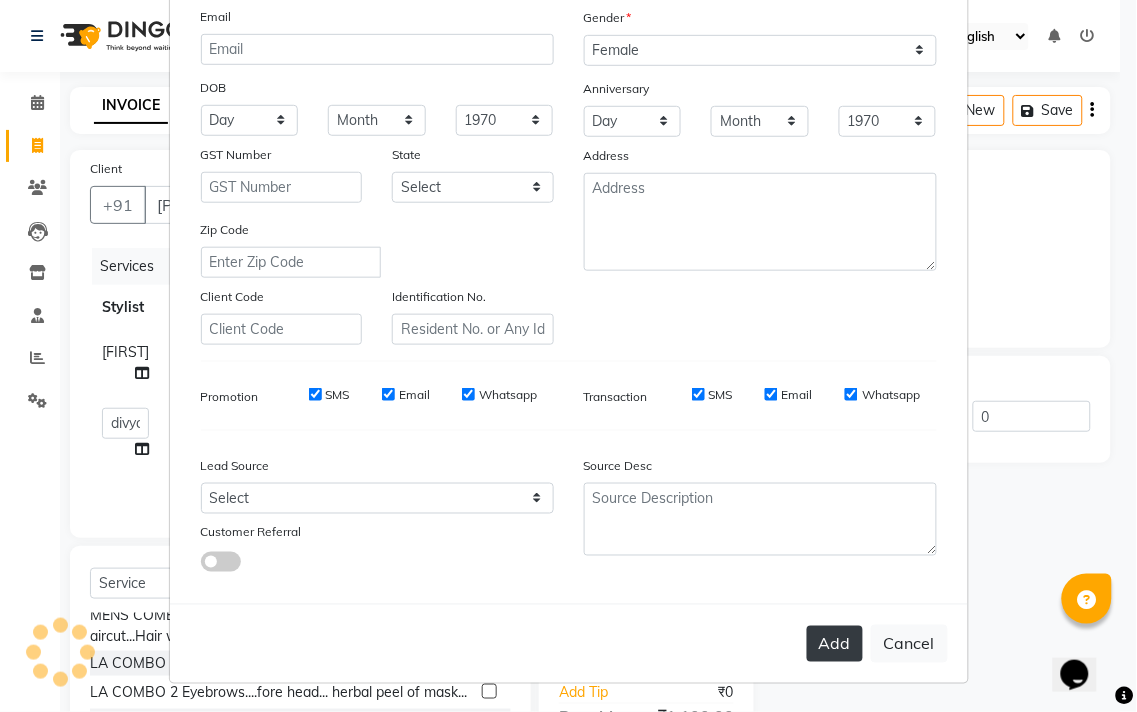 click on "Add" at bounding box center [835, 644] 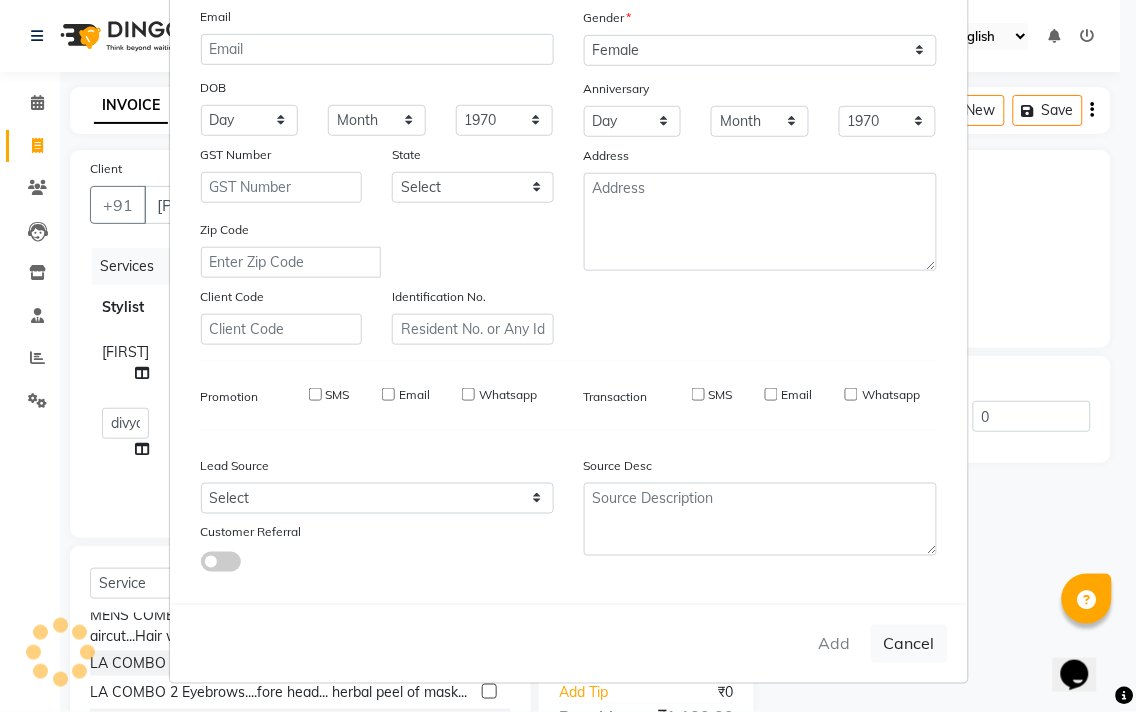 type on "63******16" 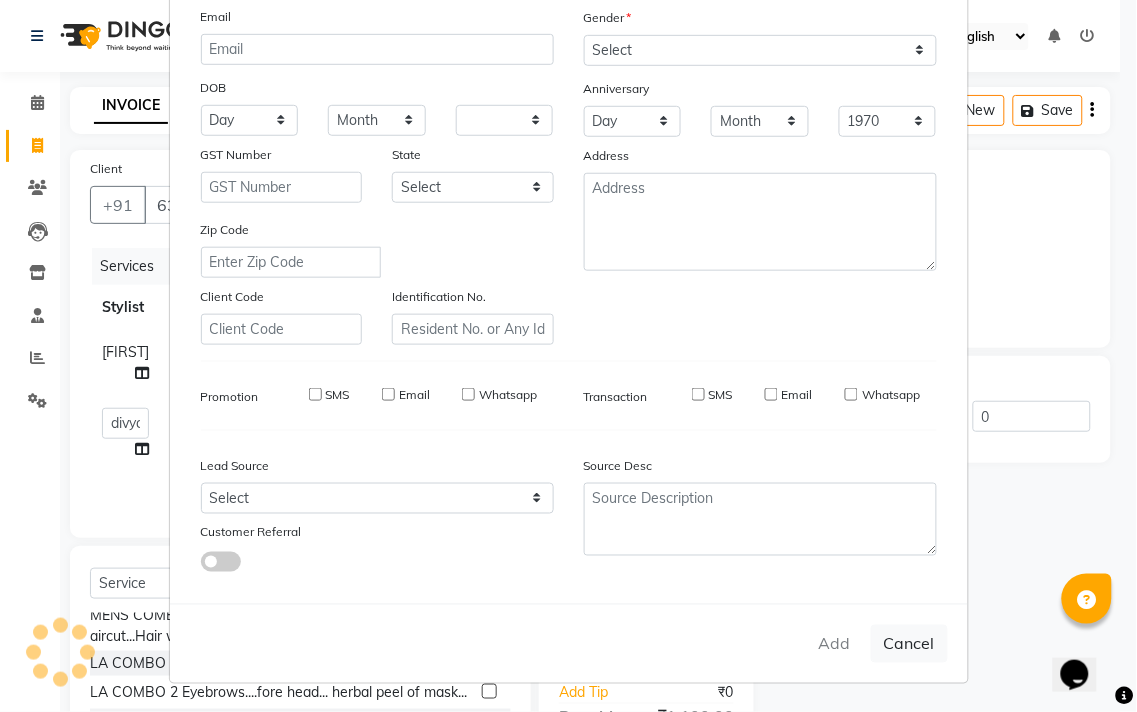 select 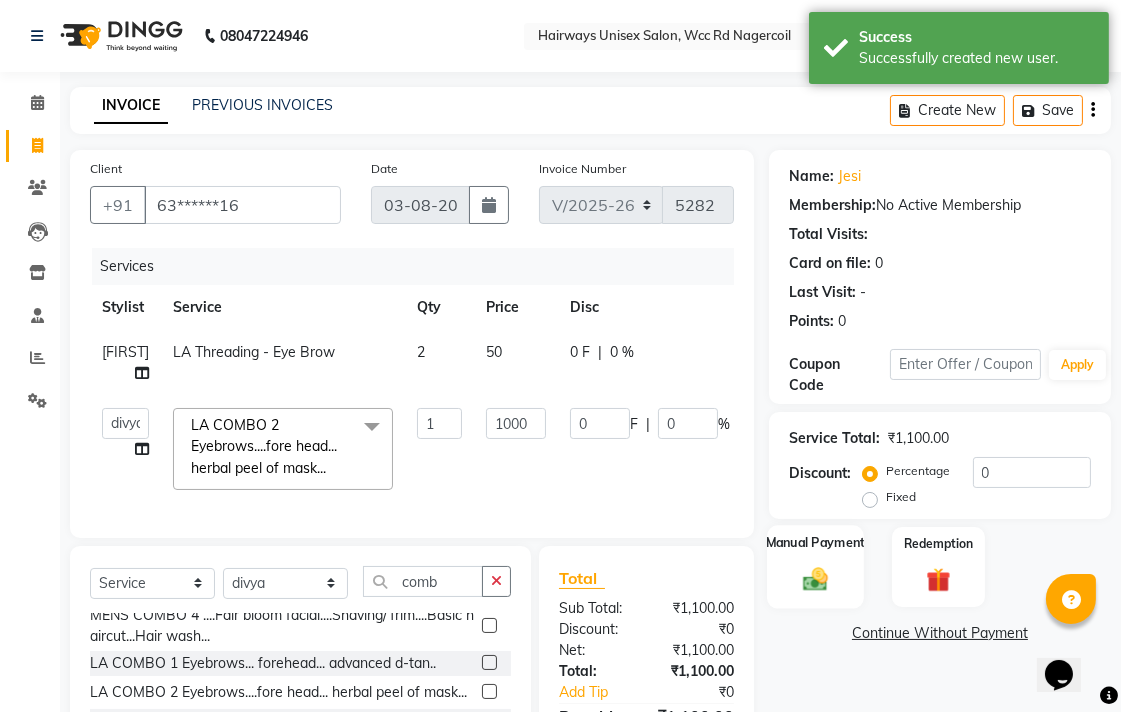 click 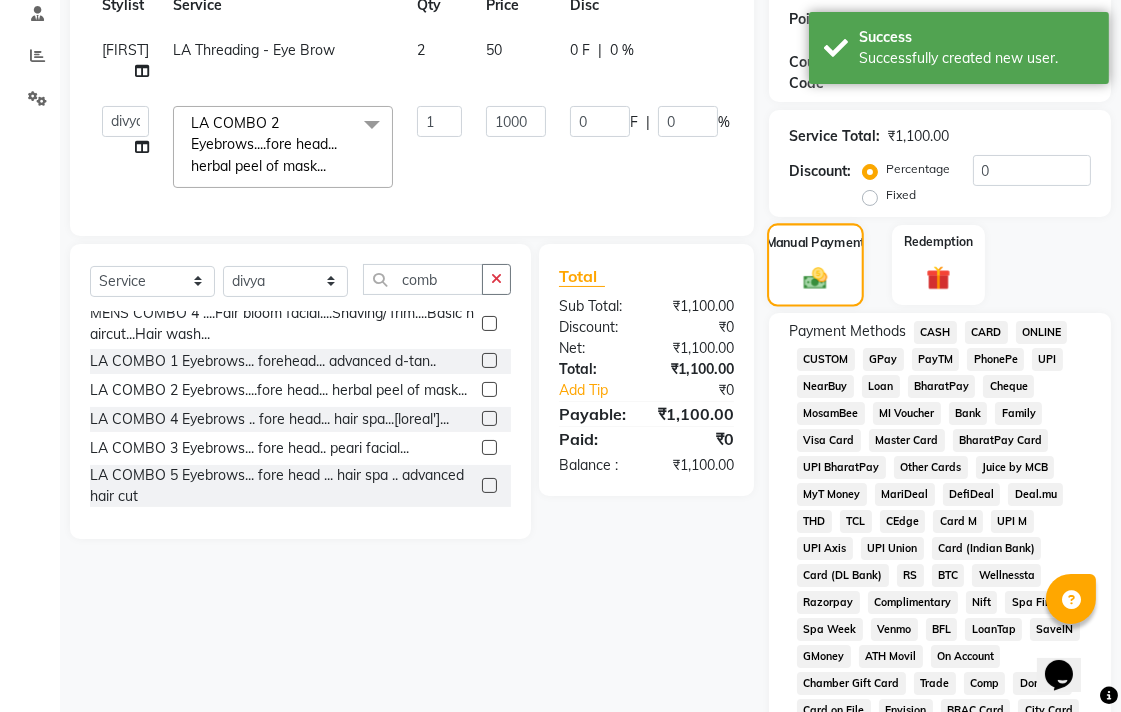 scroll, scrollTop: 444, scrollLeft: 0, axis: vertical 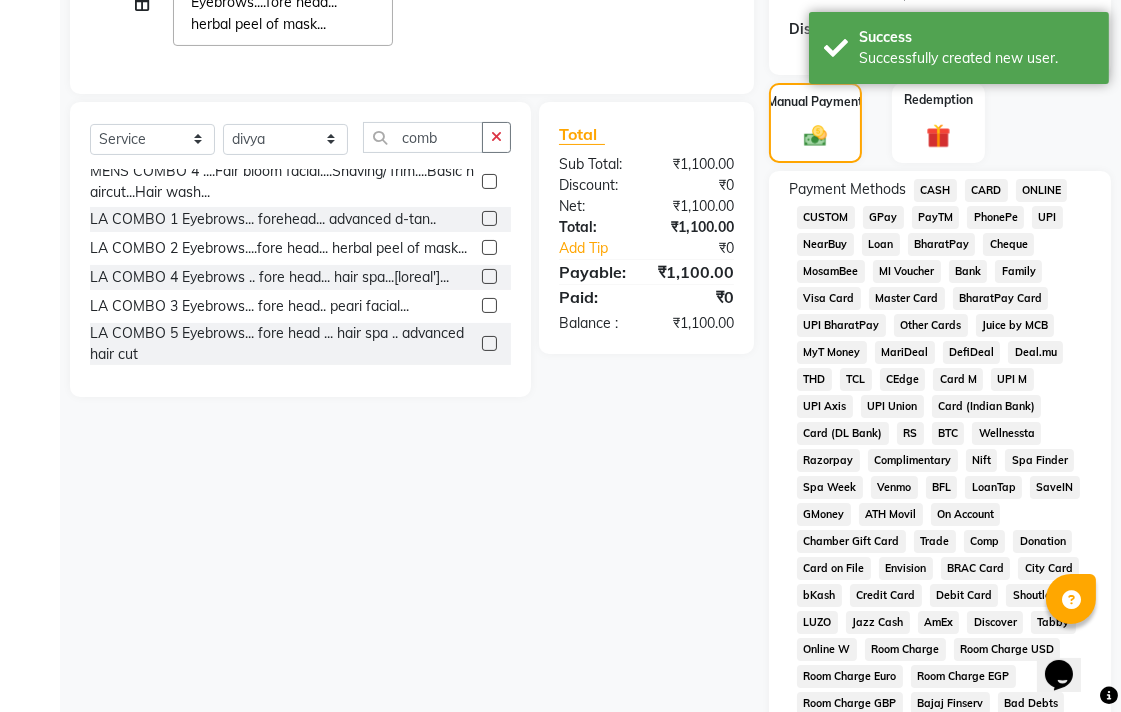 click on "UPI" 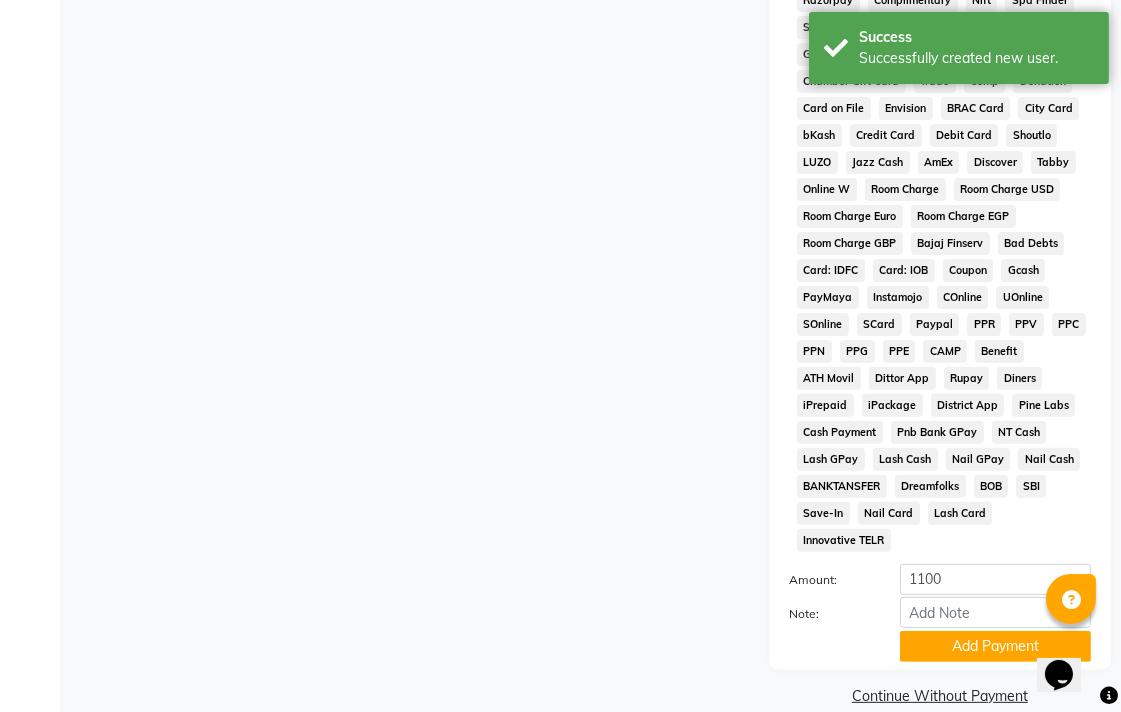 scroll, scrollTop: 913, scrollLeft: 0, axis: vertical 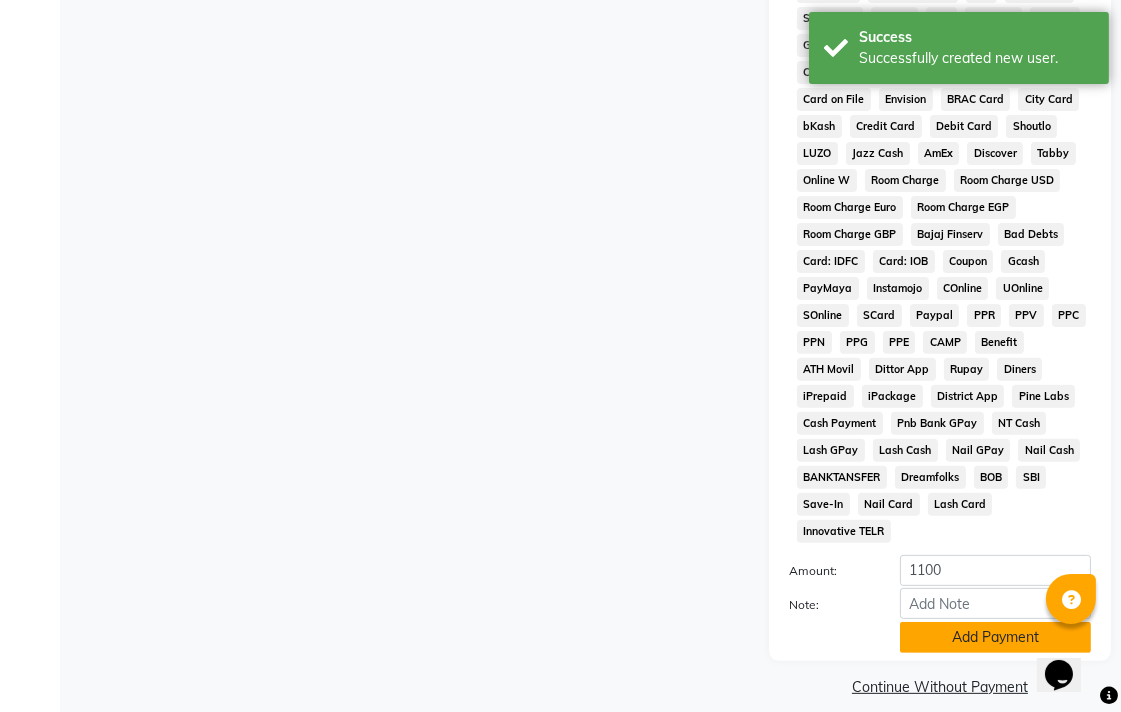 click on "Add Payment" 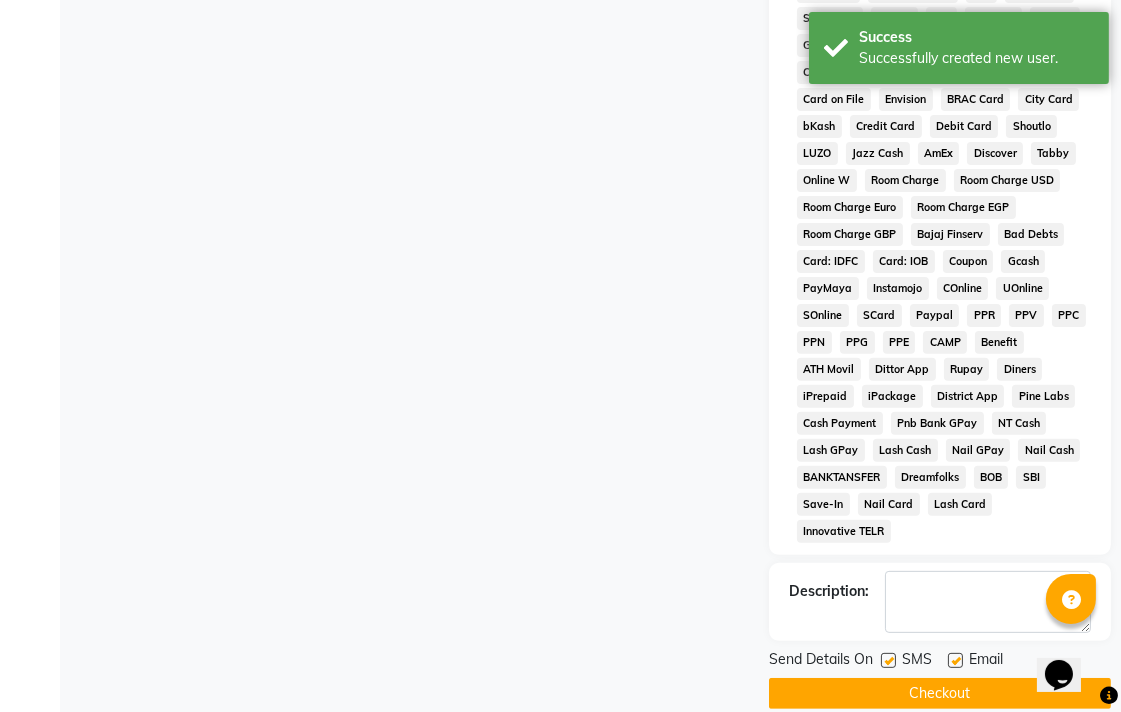click on "Checkout" 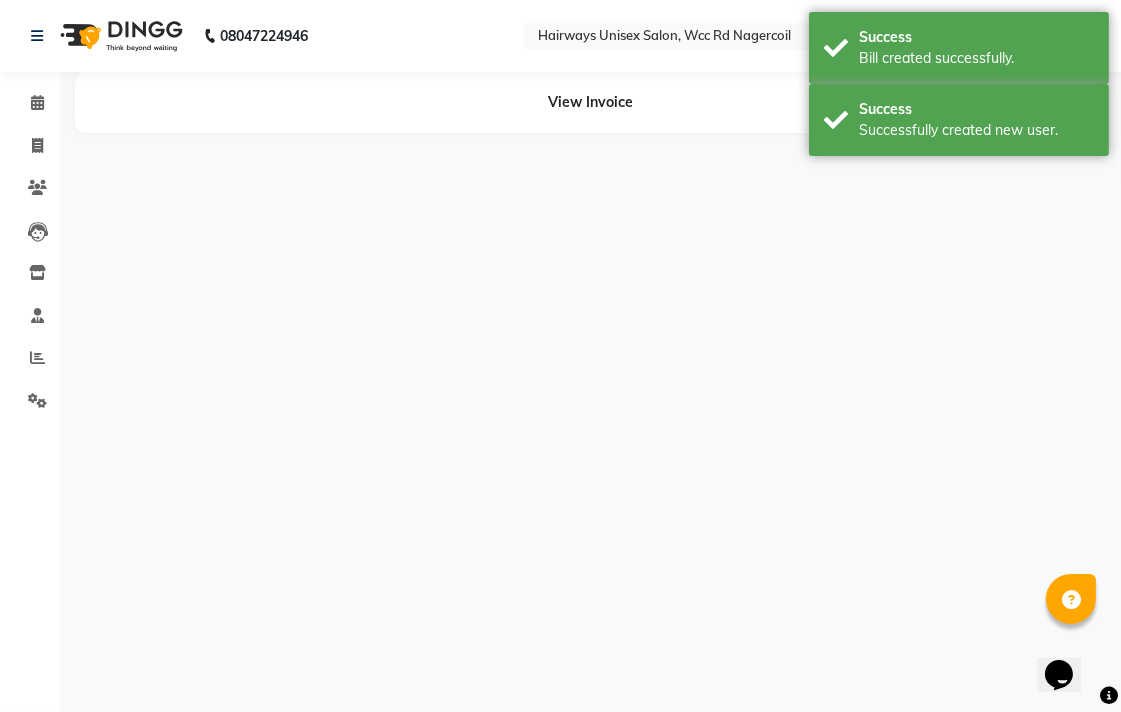scroll, scrollTop: 0, scrollLeft: 0, axis: both 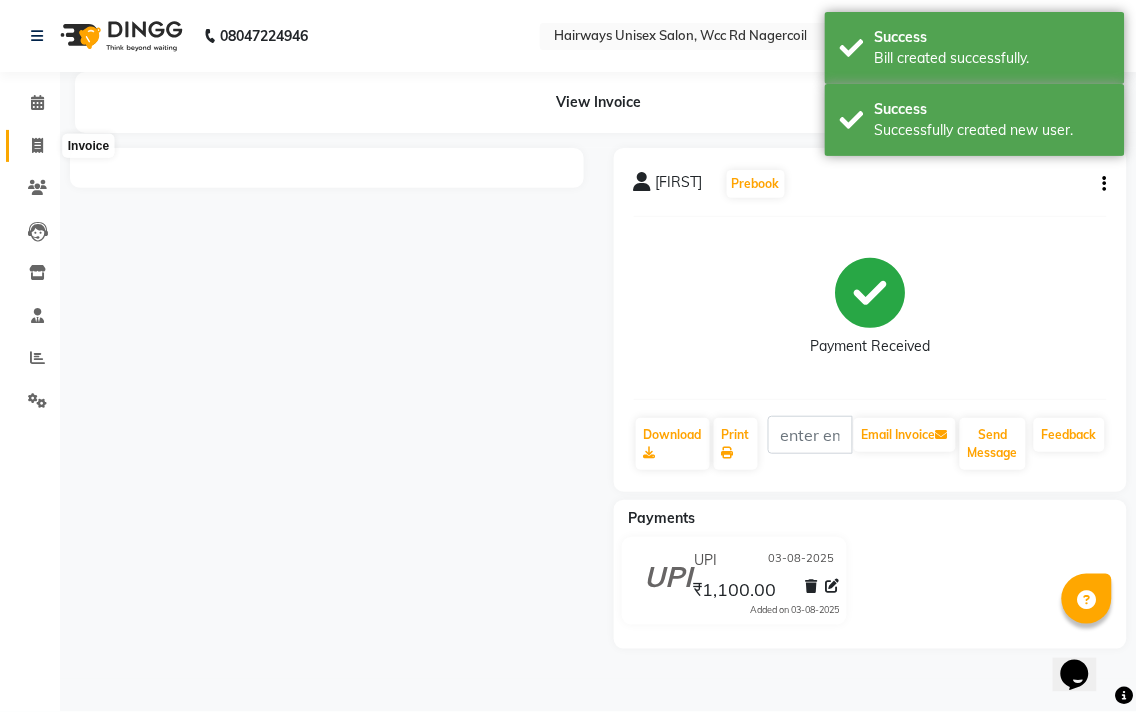 click 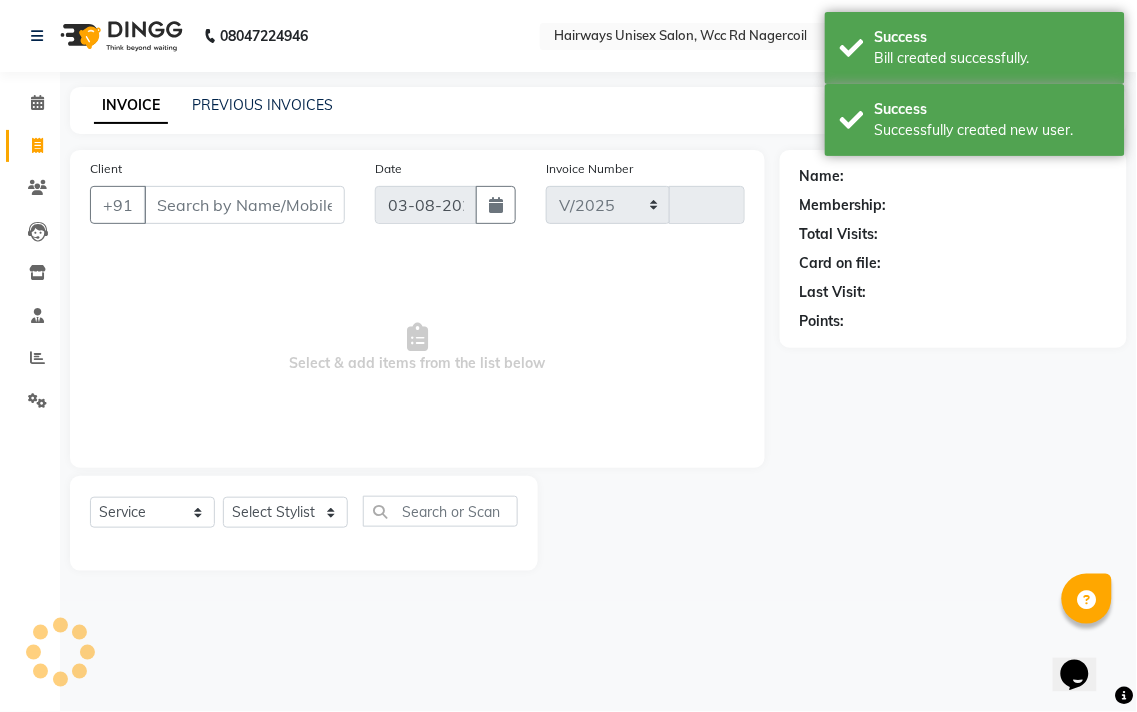 select on "6523" 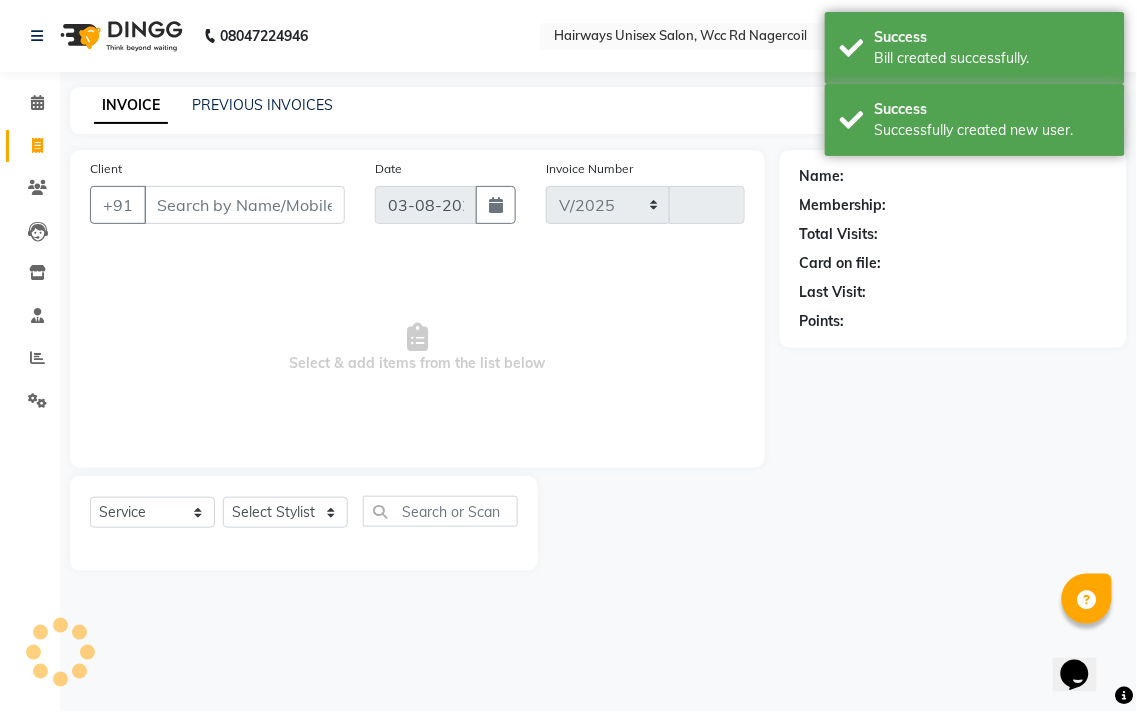 type on "5283" 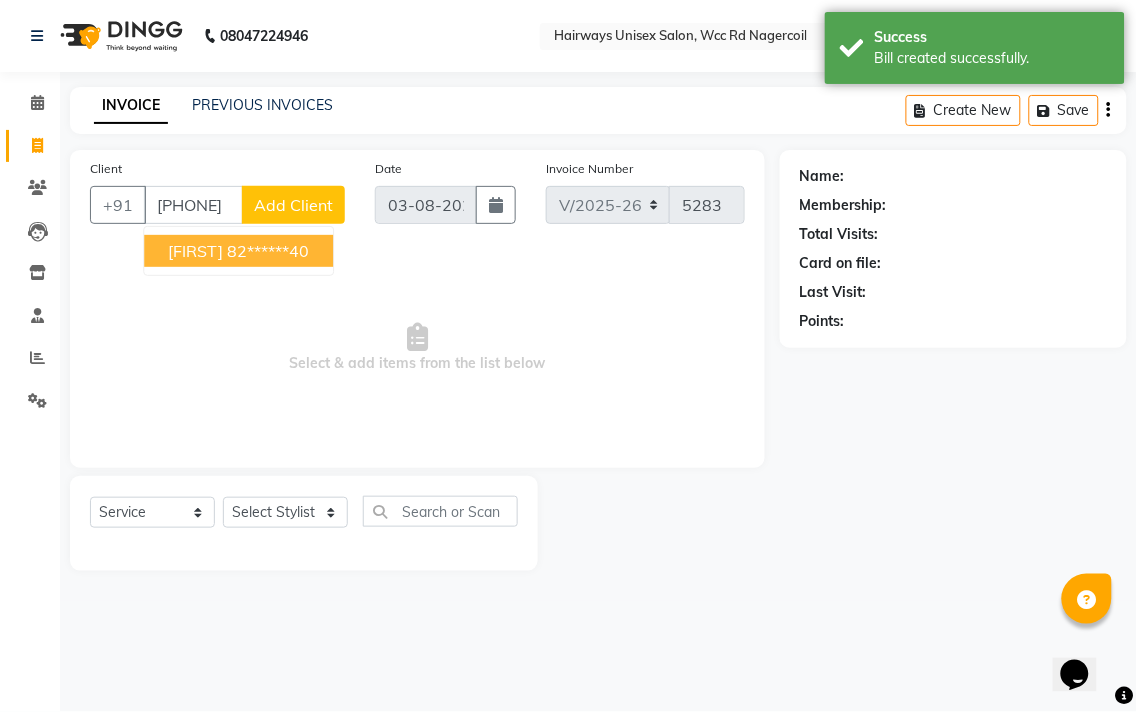 click on "82******40" at bounding box center [268, 251] 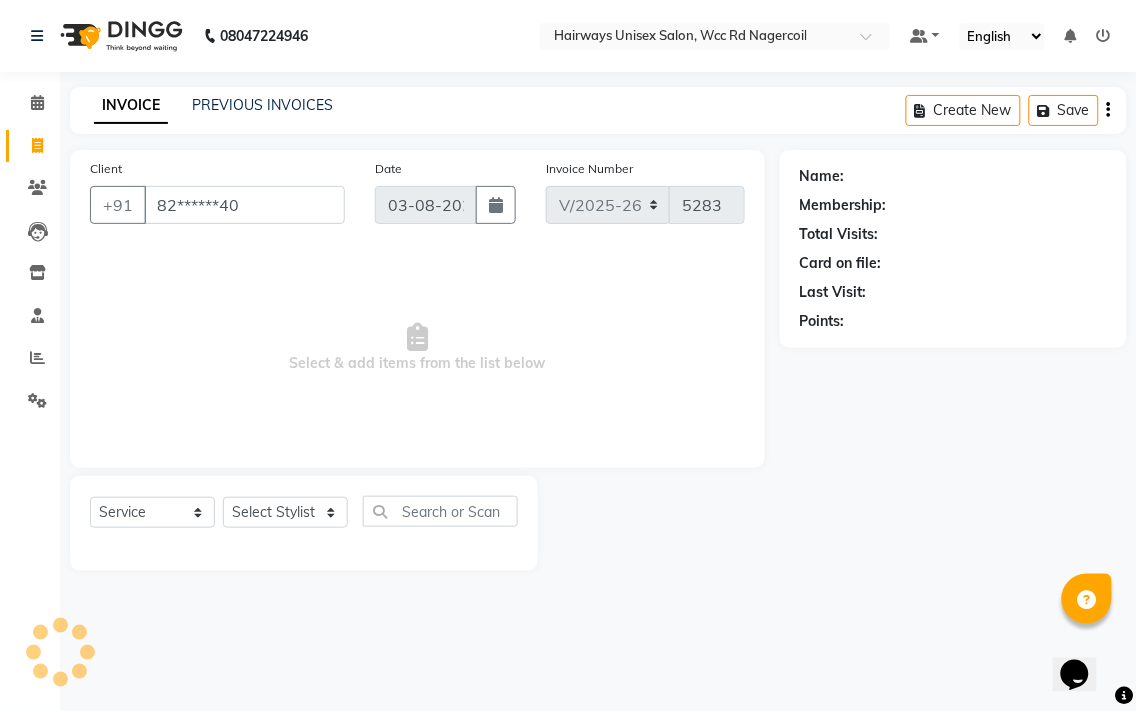 type on "82******40" 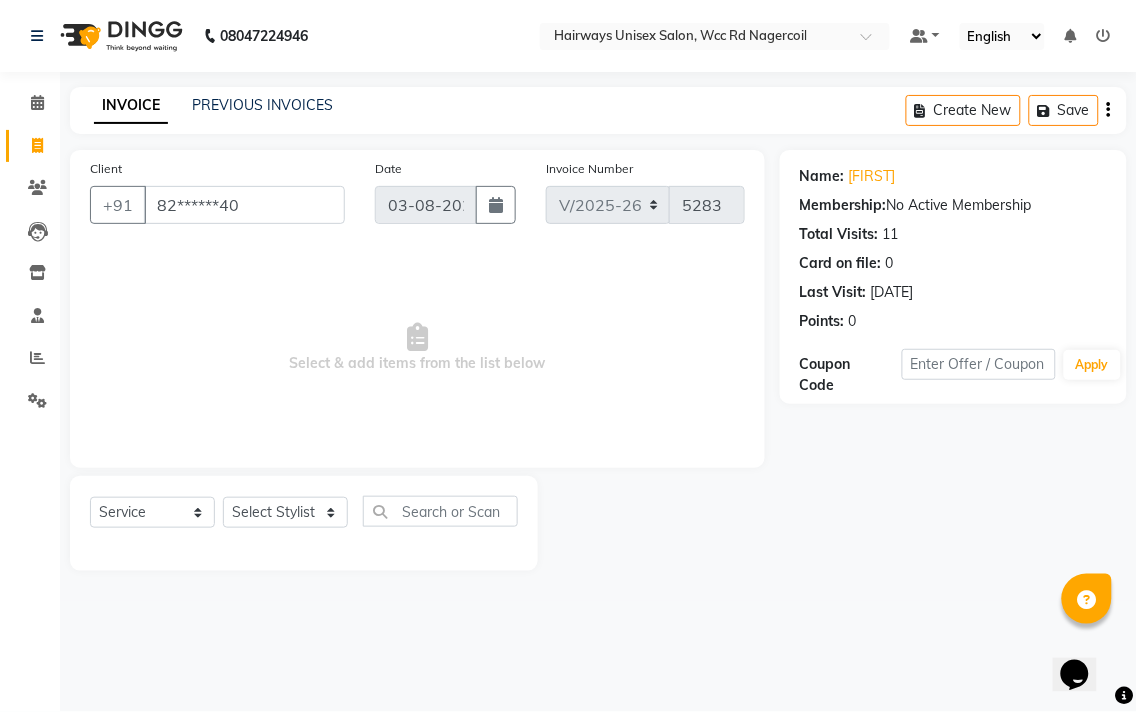 click on "Select Service Product Membership Package Voucher Prepaid Gift Card Select Stylist Admin [FIRST] [FIRST] [FIRST] [FIRST] [FIRST] Reception [FIRST] [FIRST] [FIRST] [FIRST]" 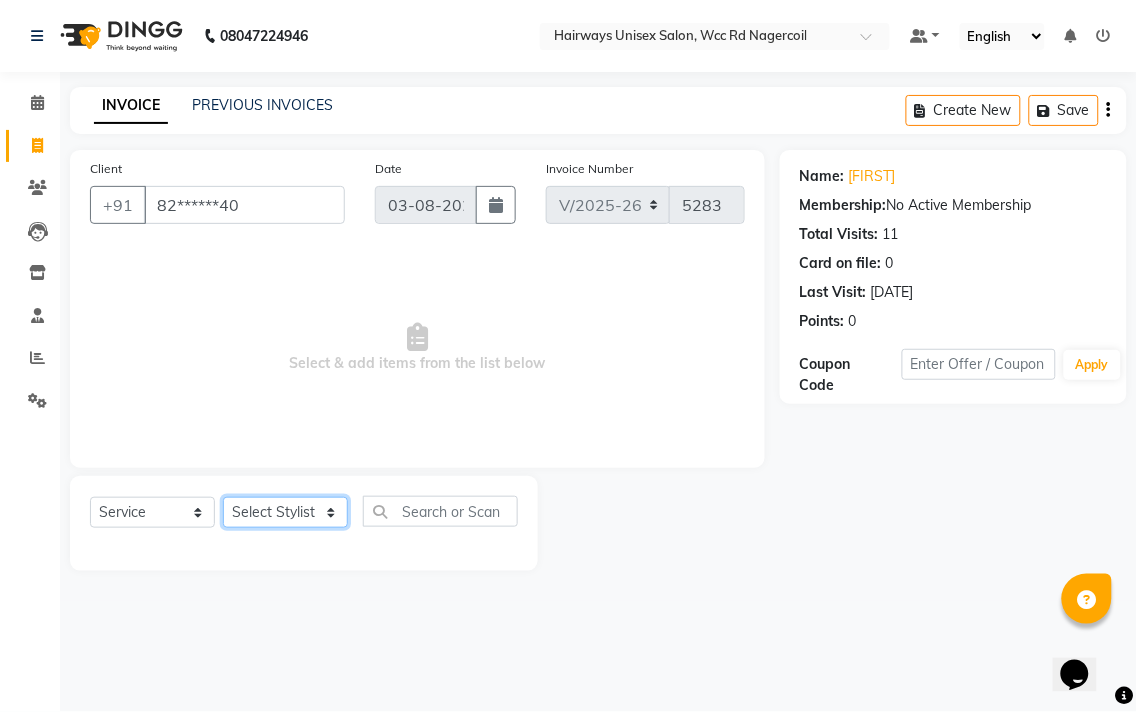 click on "Select Stylist Admin [FIRST] [FIRST] [FIRST] [FIRST] [FIRST] Reception [FIRST] [FIRST] [FIRST] [FIRST] LA Threading - Eye Brow x MenHair Cut Men Beard Shave Men Beard Styling Men Head Shave Men Hair Cut & Beard Men Hair Wash Men Kids Hair Cut Men Threading face scurb Men Straighterning, Smoothening - Front Men Straightening, Smoothening - Half Men Straightening, Smoothening - Full Men Grown smoothening- straightening Men Dandruff Treatment - Da0ndruff Treatment (short hair) Men Dandruff Treatment - Dandruff Treatment (Medium hair) Men Dandruff Treatment - Dandruff Treatment (Long hair) Men Dandruff scrub Men Relaxing Head Massage - Cocnut Oil Men Relaxing Head Massage - Navaratna Oil Men Relaxing Head Massage - Cold Oil Men Relaxing Head Massage - Almond Oil Men Relaxing olive oil massage Men Hair Colour - Mustache Men Hair Colour - Mustache (Ammonia Free) Men Hair Colour - Beard Colour Men Hair Colour - Beard Colour (Ammonia Free) MenHairColour - Premium Colour (inoa) Men Hair Colour - Head colour LA Jaw -face" 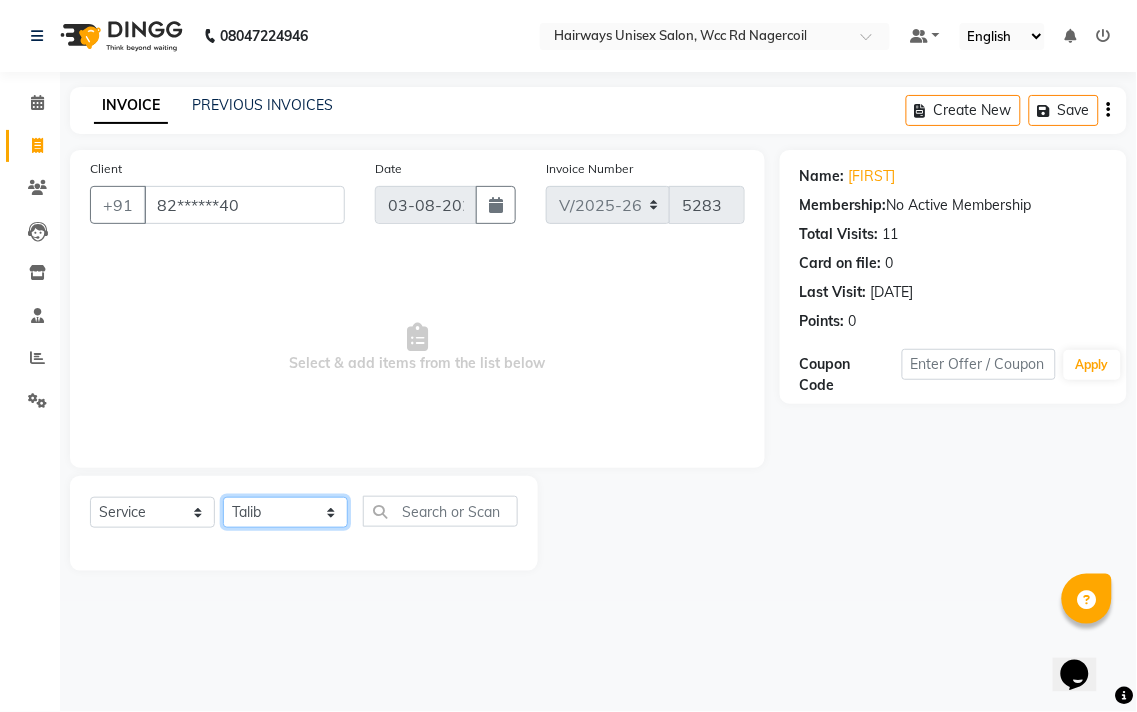 click on "Select Stylist Admin [FIRST] [FIRST] [FIRST] [FIRST] [FIRST] Reception [FIRST] [FIRST] [FIRST] [FIRST] LA Threading - Eye Brow x MenHair Cut Men Beard Shave Men Beard Styling Men Head Shave Men Hair Cut & Beard Men Hair Wash Men Kids Hair Cut Men Threading face scurb Men Straighterning, Smoothening - Front Men Straightening, Smoothening - Half Men Straightening, Smoothening - Full Men Grown smoothening- straightening Men Dandruff Treatment - Da0ndruff Treatment (short hair) Men Dandruff Treatment - Dandruff Treatment (Medium hair) Men Dandruff Treatment - Dandruff Treatment (Long hair) Men Dandruff scrub Men Relaxing Head Massage - Cocnut Oil Men Relaxing Head Massage - Navaratna Oil Men Relaxing Head Massage - Cold Oil Men Relaxing Head Massage - Almond Oil Men Relaxing olive oil massage Men Hair Colour - Mustache Men Hair Colour - Mustache (Ammonia Free) Men Hair Colour - Beard Colour Men Hair Colour - Beard Colour (Ammonia Free) MenHairColour - Premium Colour (inoa) Men Hair Colour - Head colour LA Jaw -face" 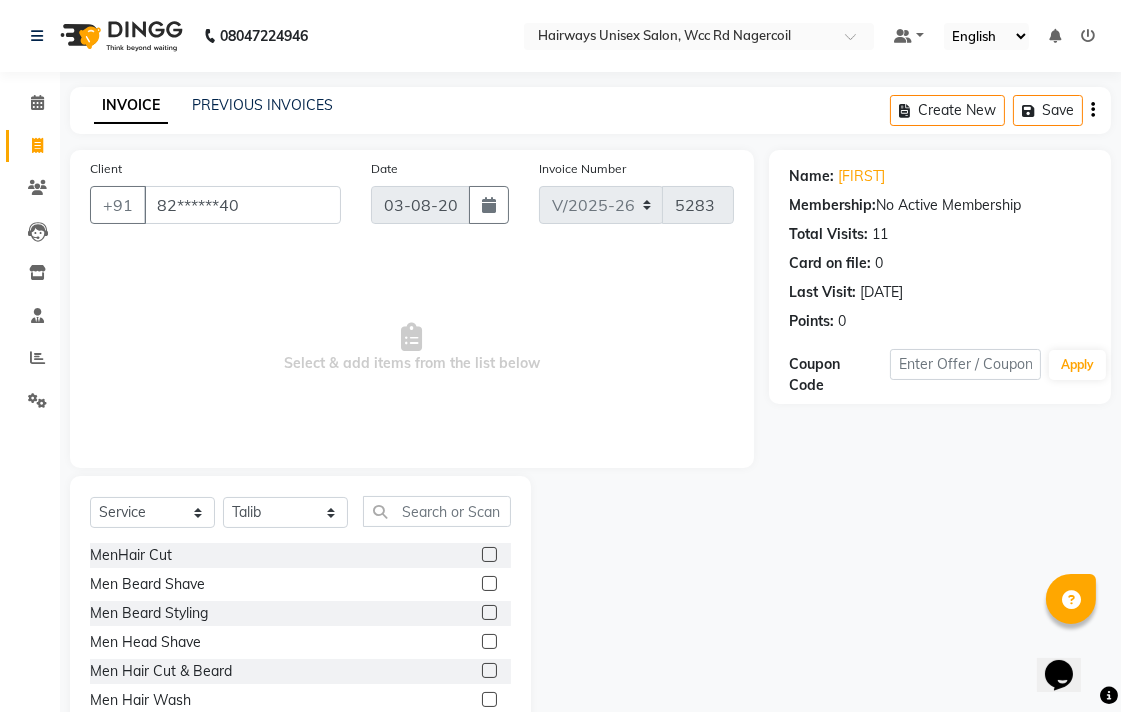 click 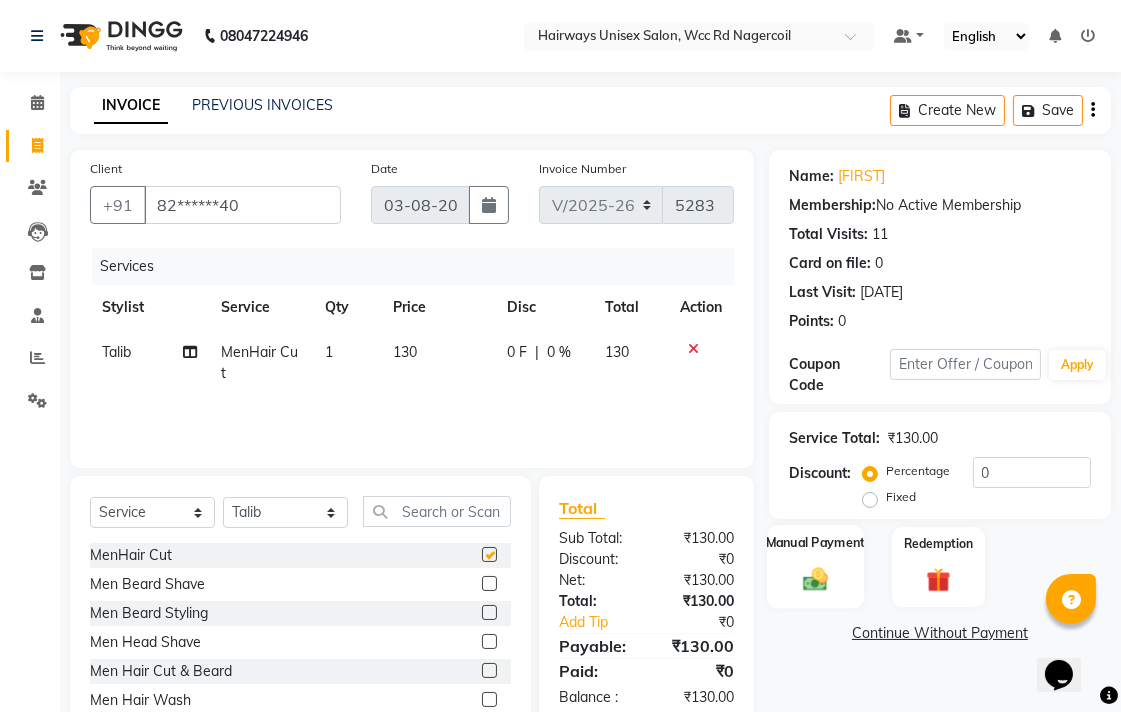 checkbox on "false" 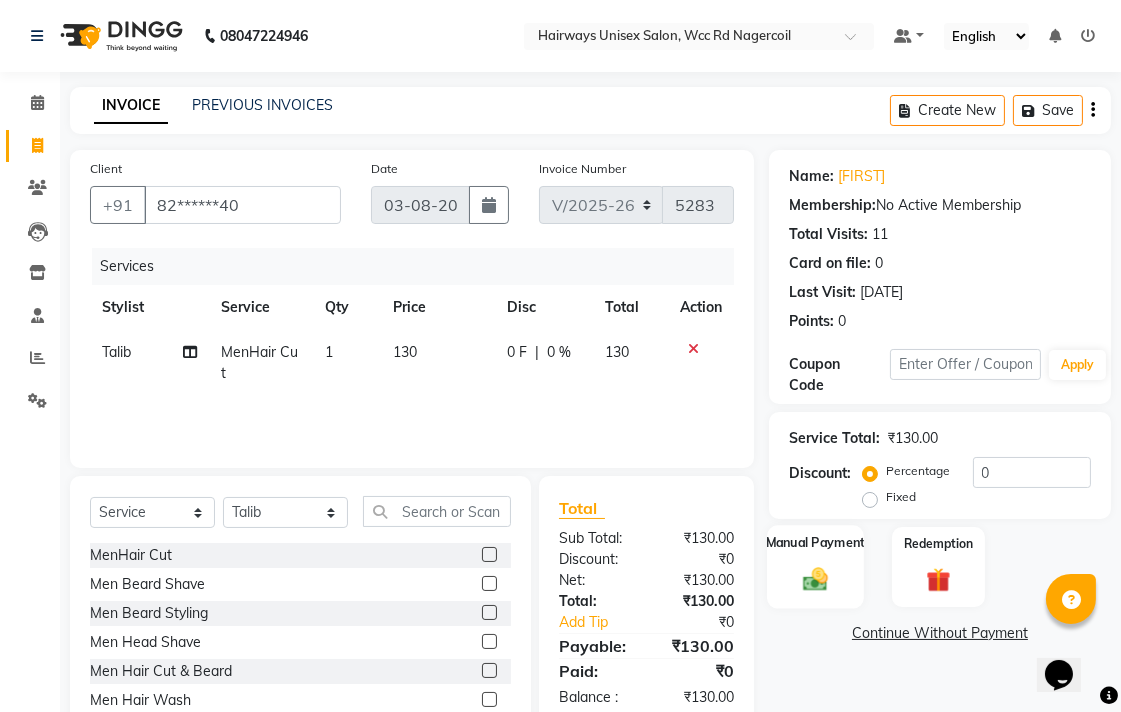 click 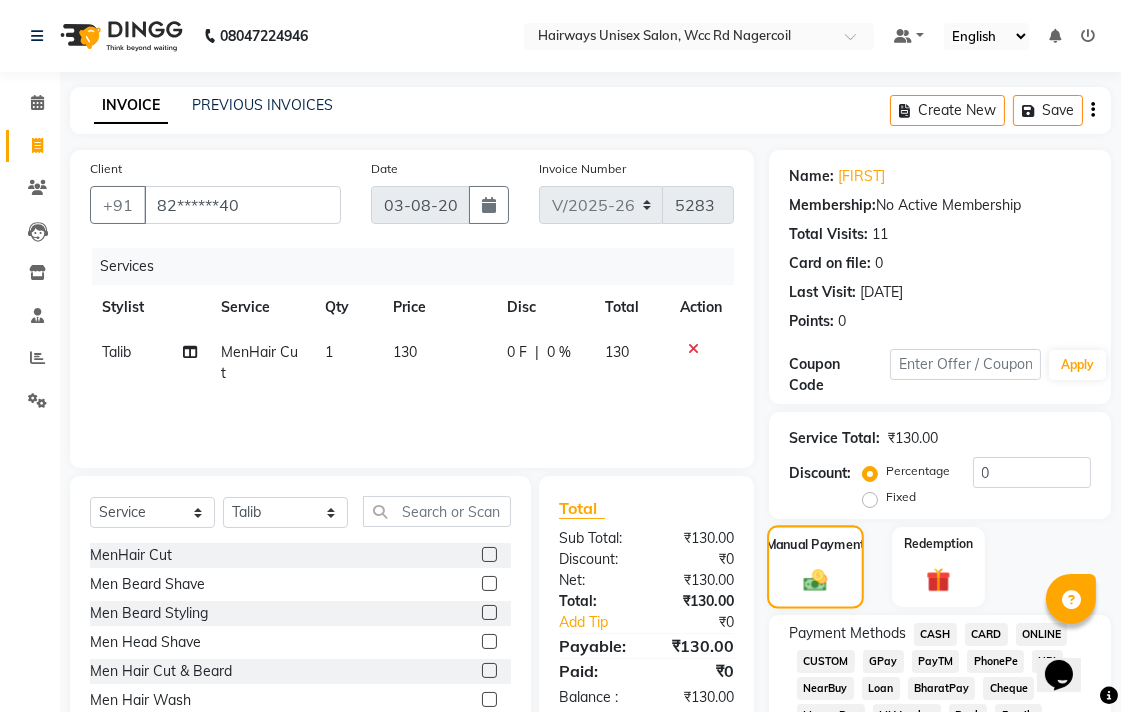 scroll, scrollTop: 333, scrollLeft: 0, axis: vertical 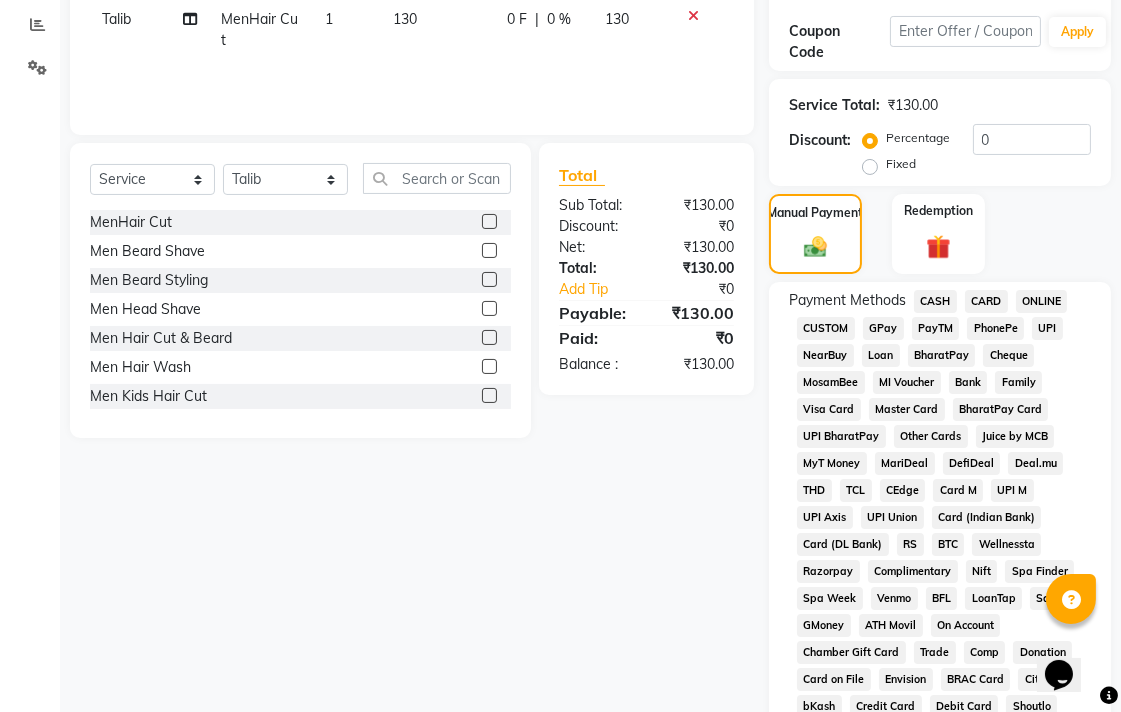 click on "CASH" 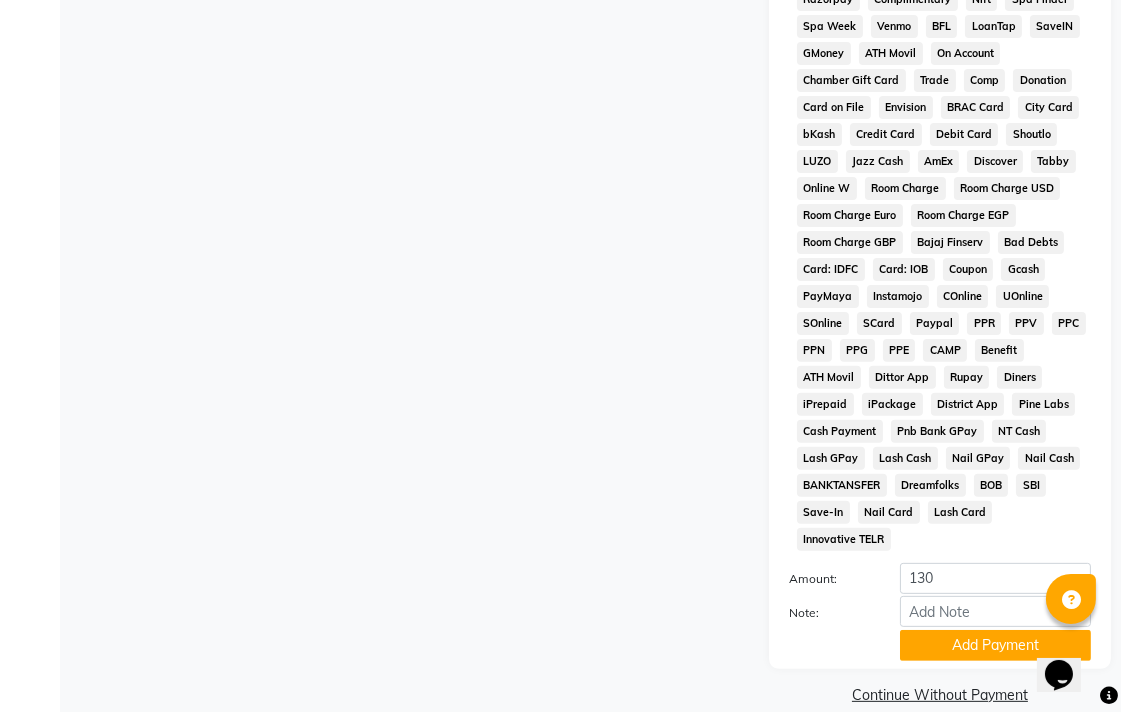scroll, scrollTop: 913, scrollLeft: 0, axis: vertical 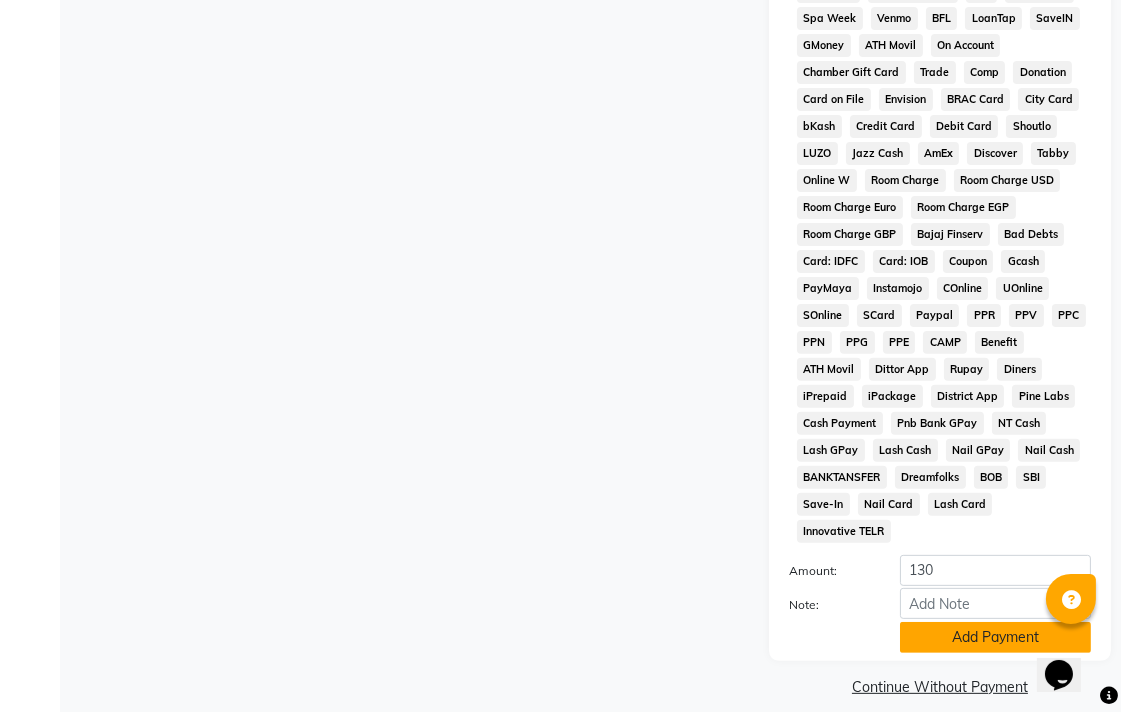click on "Add Payment" 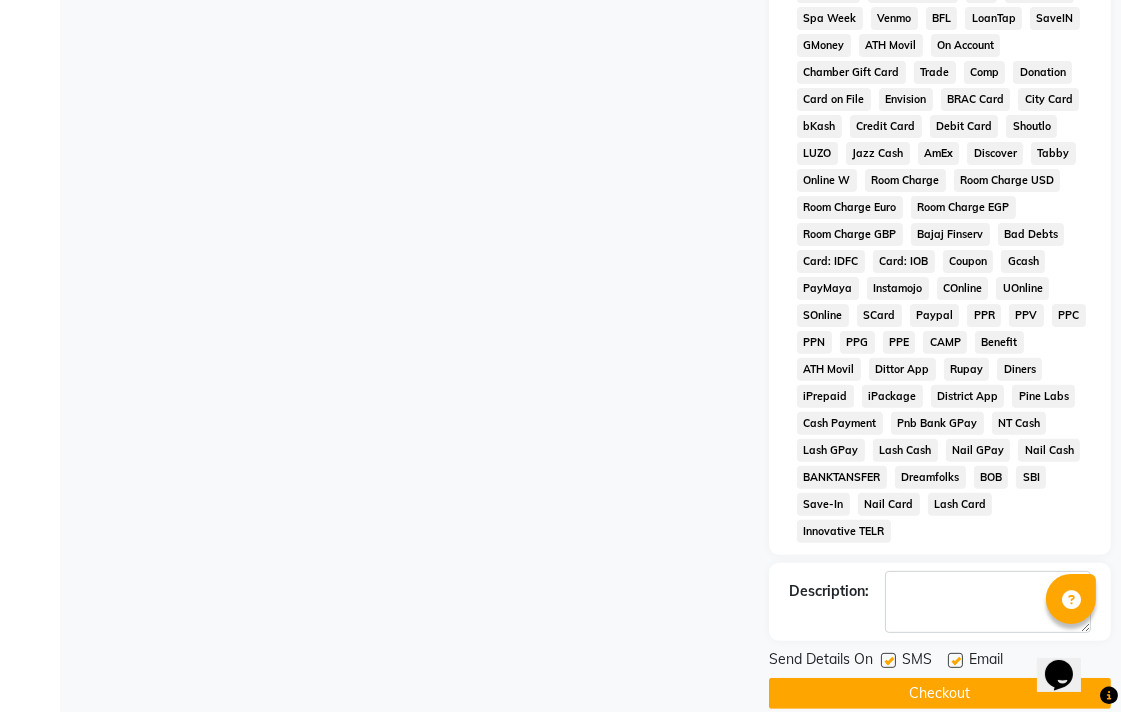 click on "Checkout" 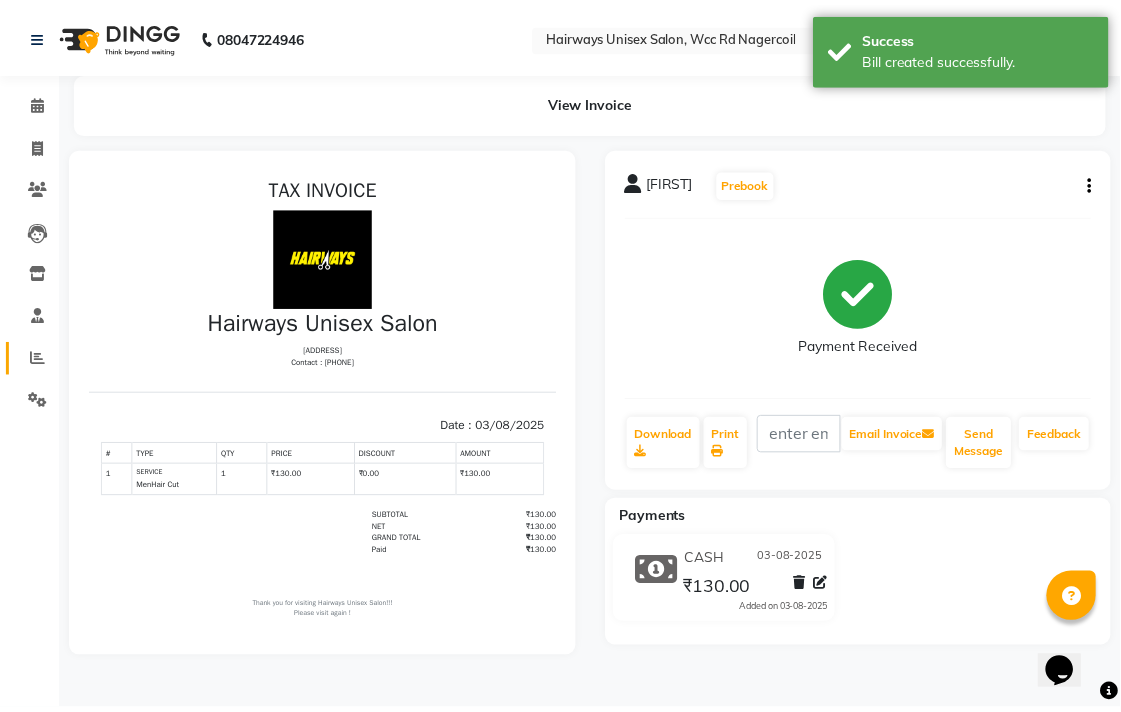 scroll, scrollTop: 0, scrollLeft: 0, axis: both 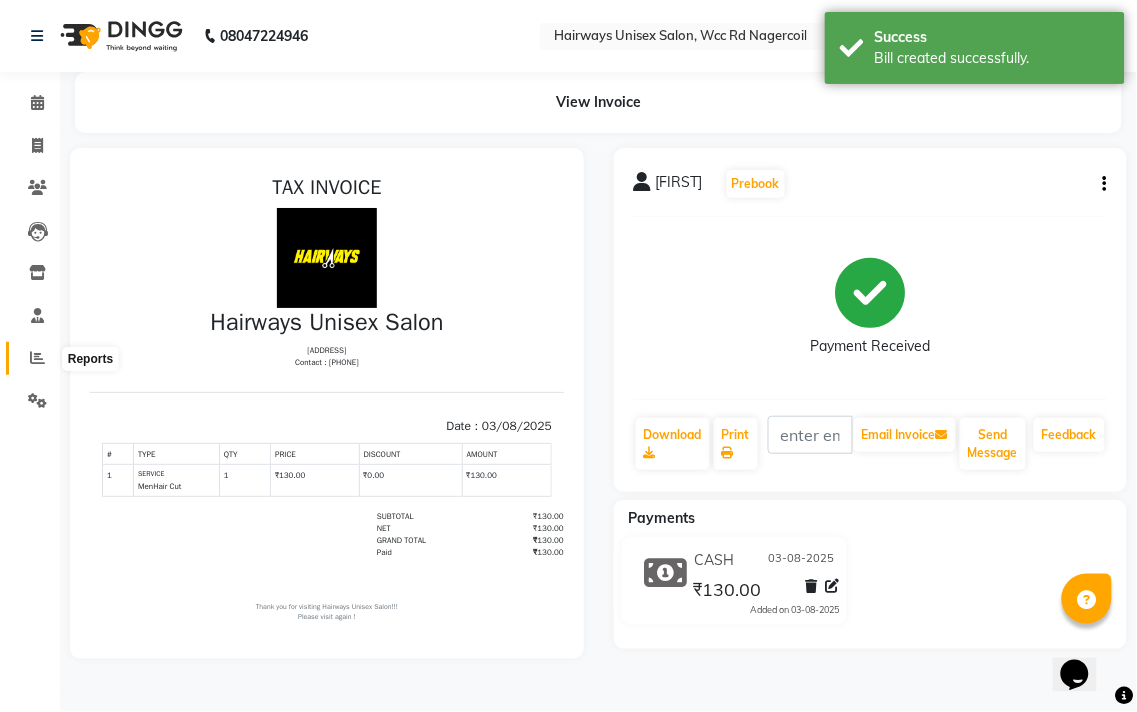 click 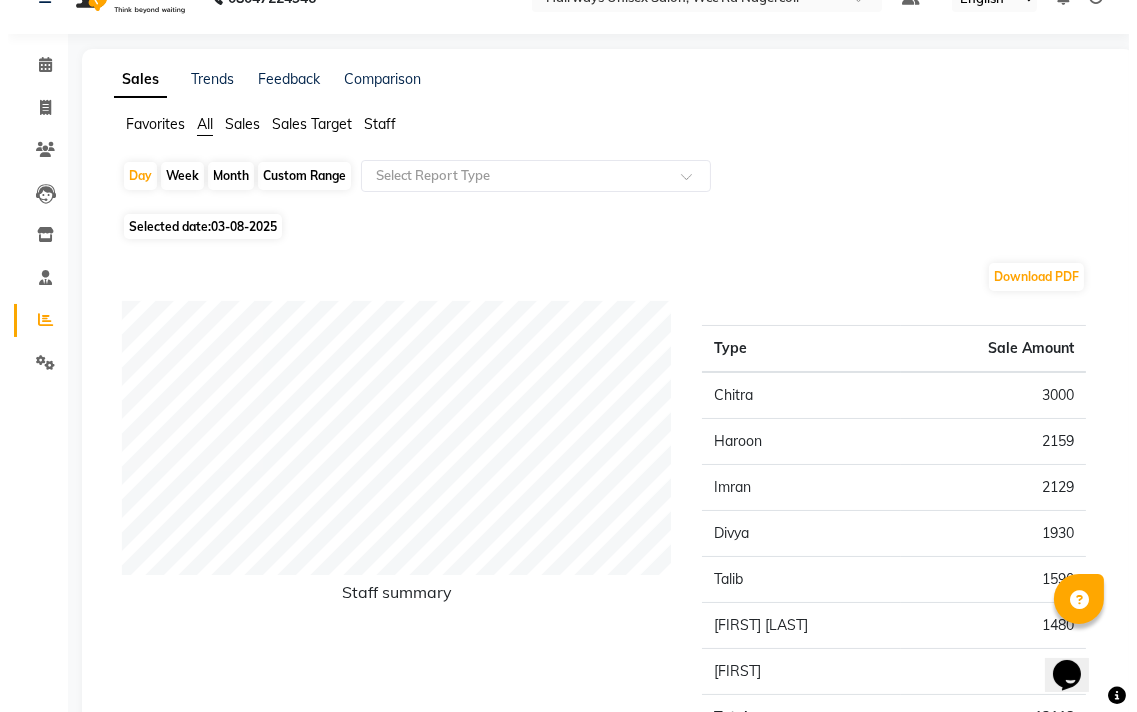 scroll, scrollTop: 0, scrollLeft: 0, axis: both 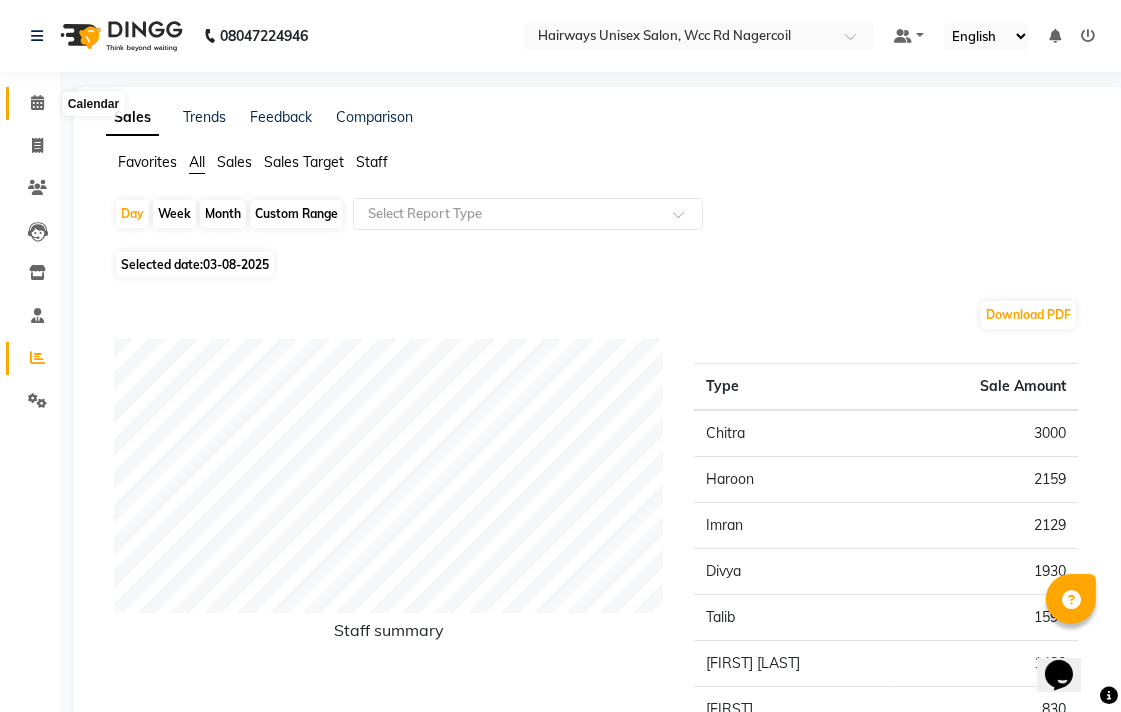 click 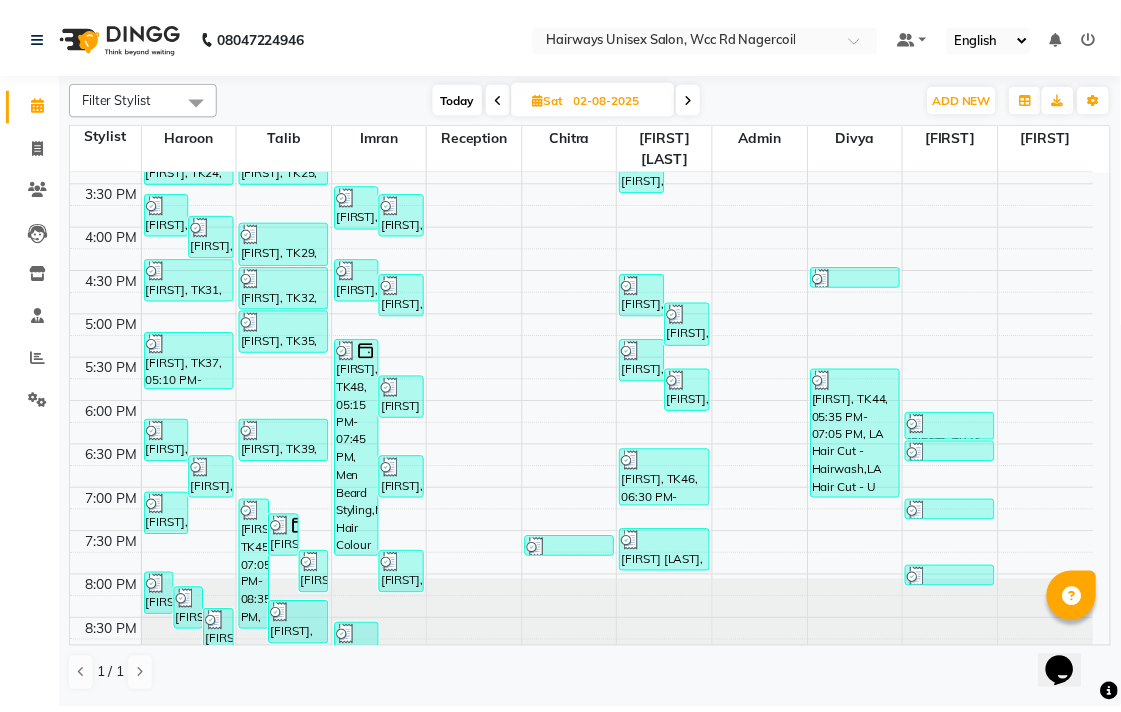 scroll, scrollTop: 93, scrollLeft: 0, axis: vertical 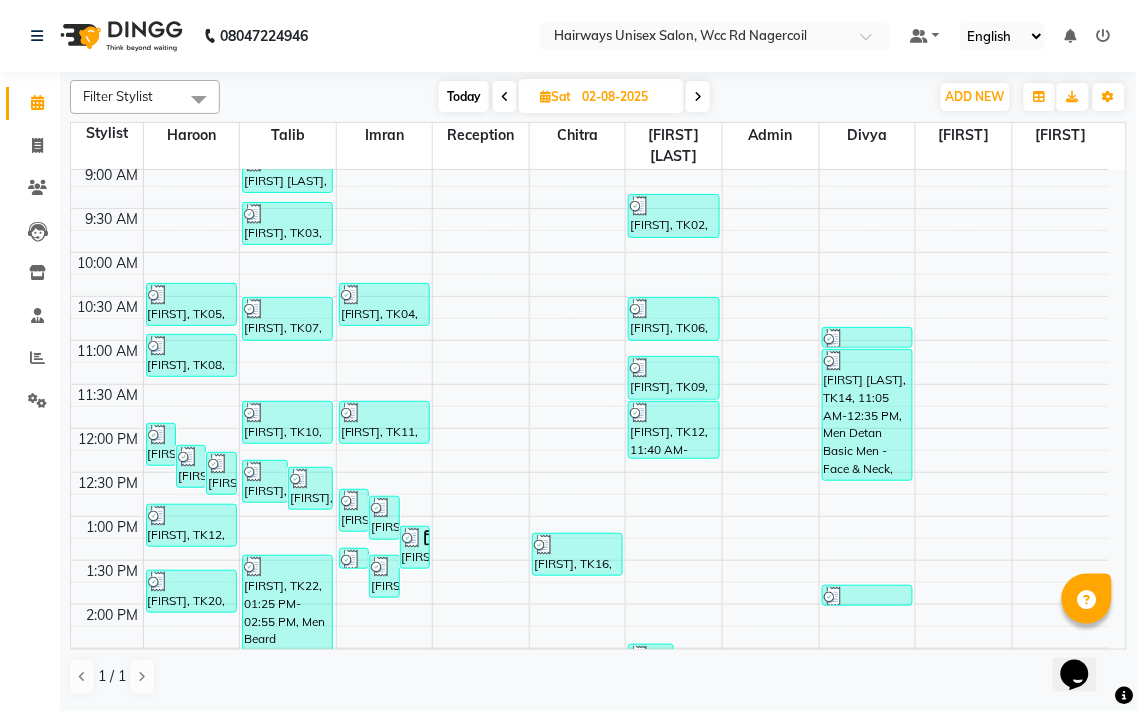 click on "Reports" 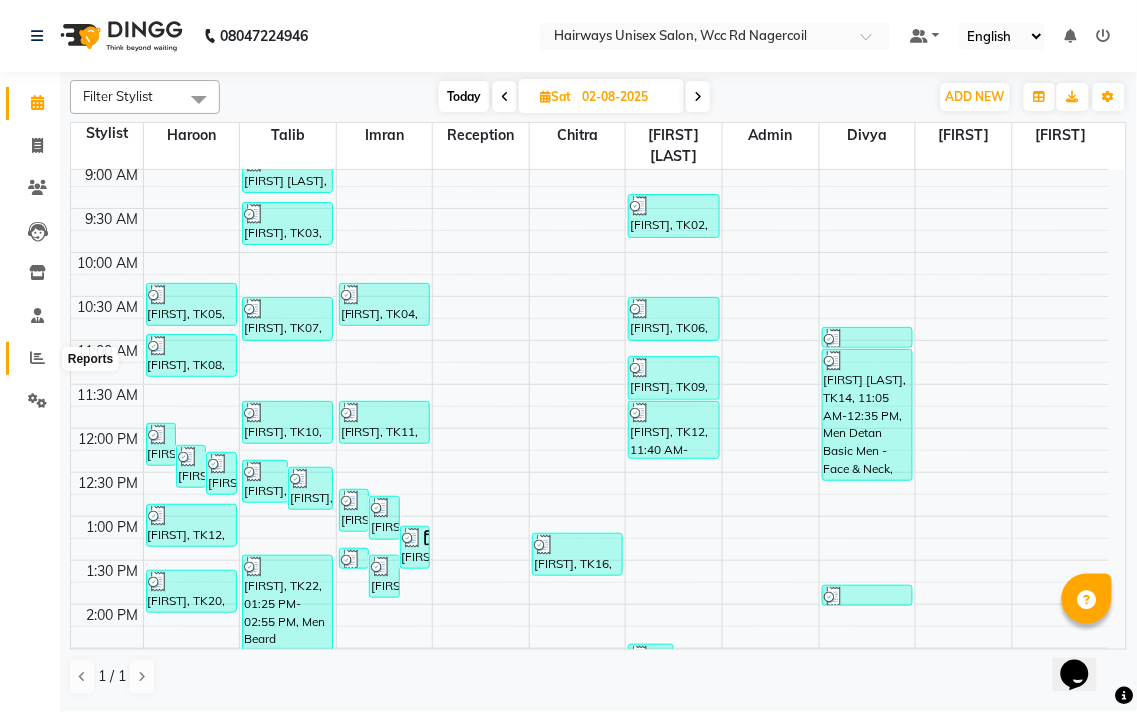 click 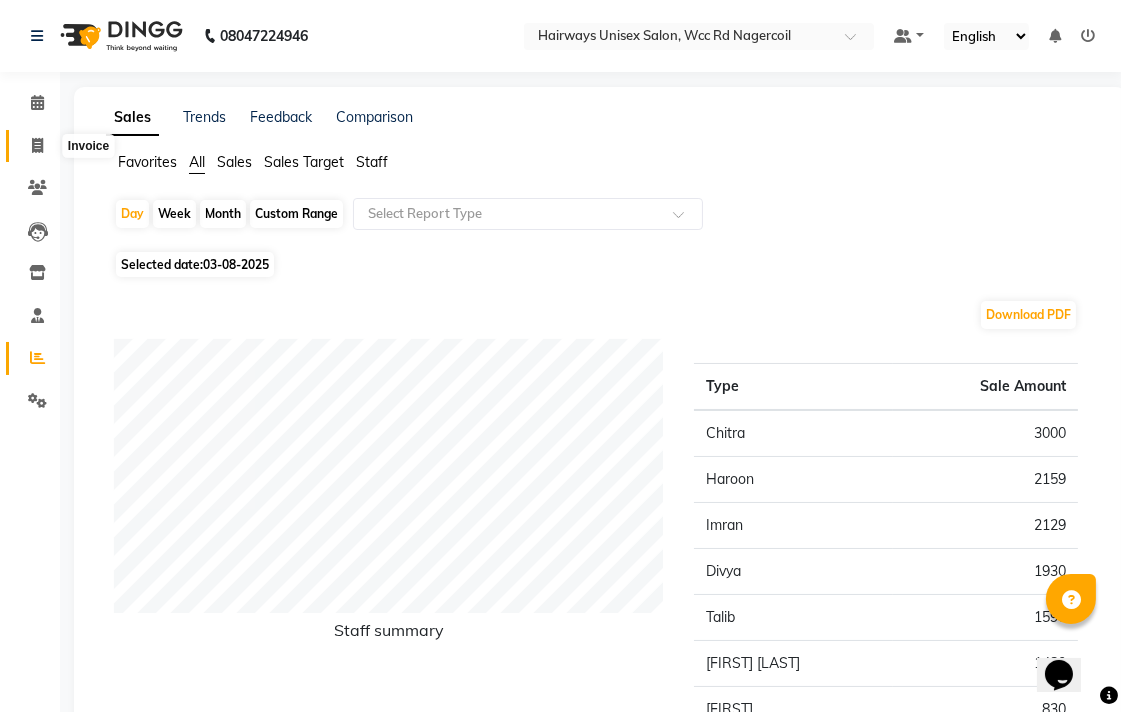 click 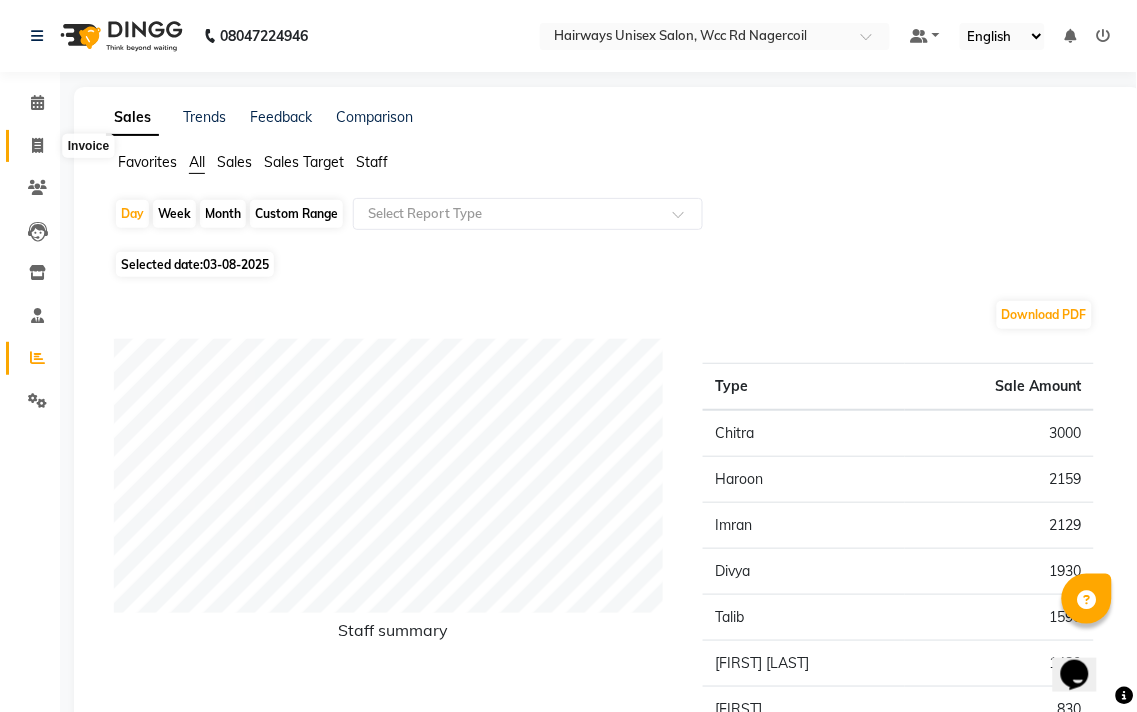 select on "service" 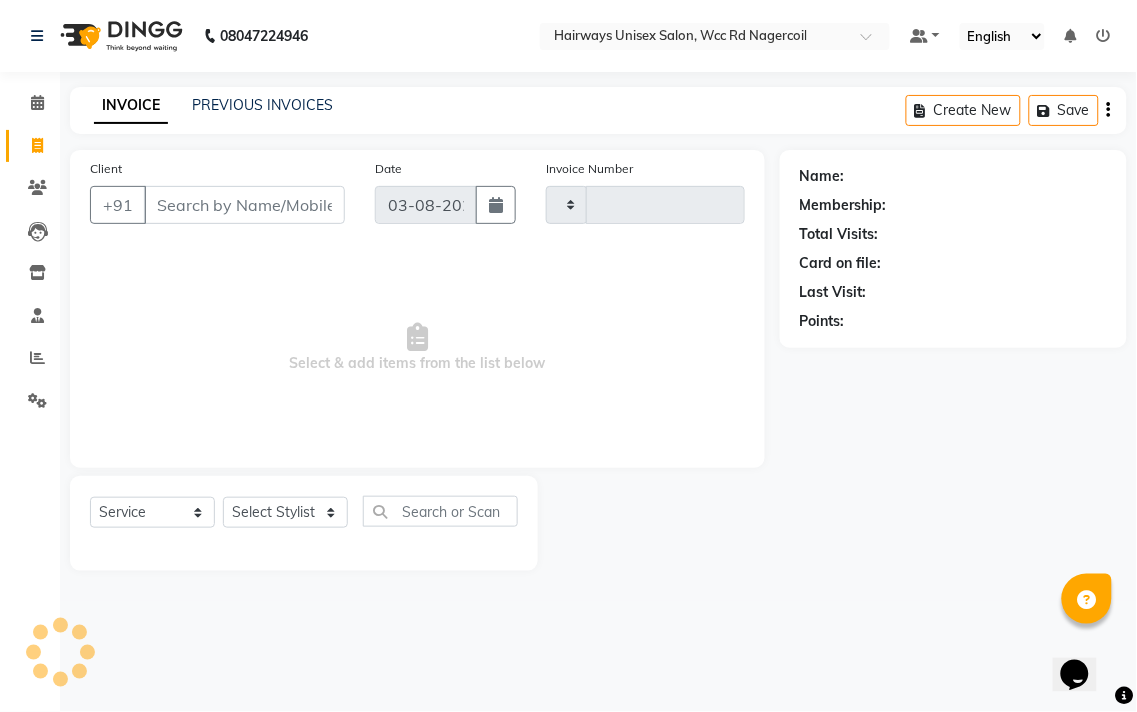 type on "5284" 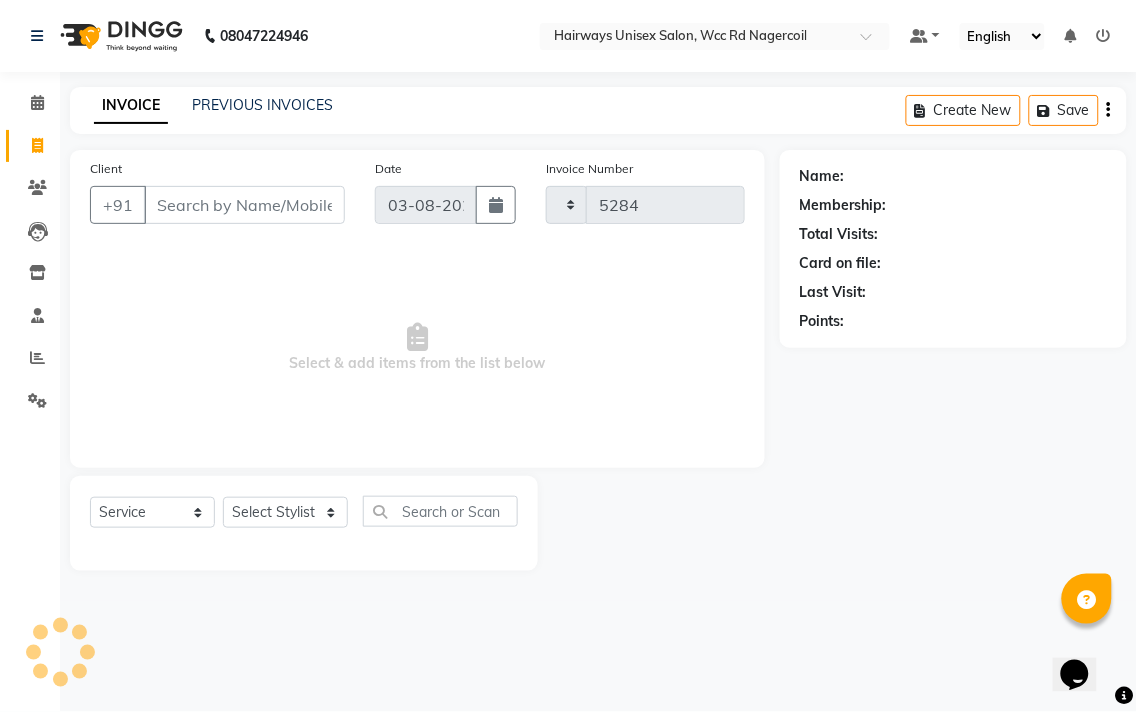 select on "6523" 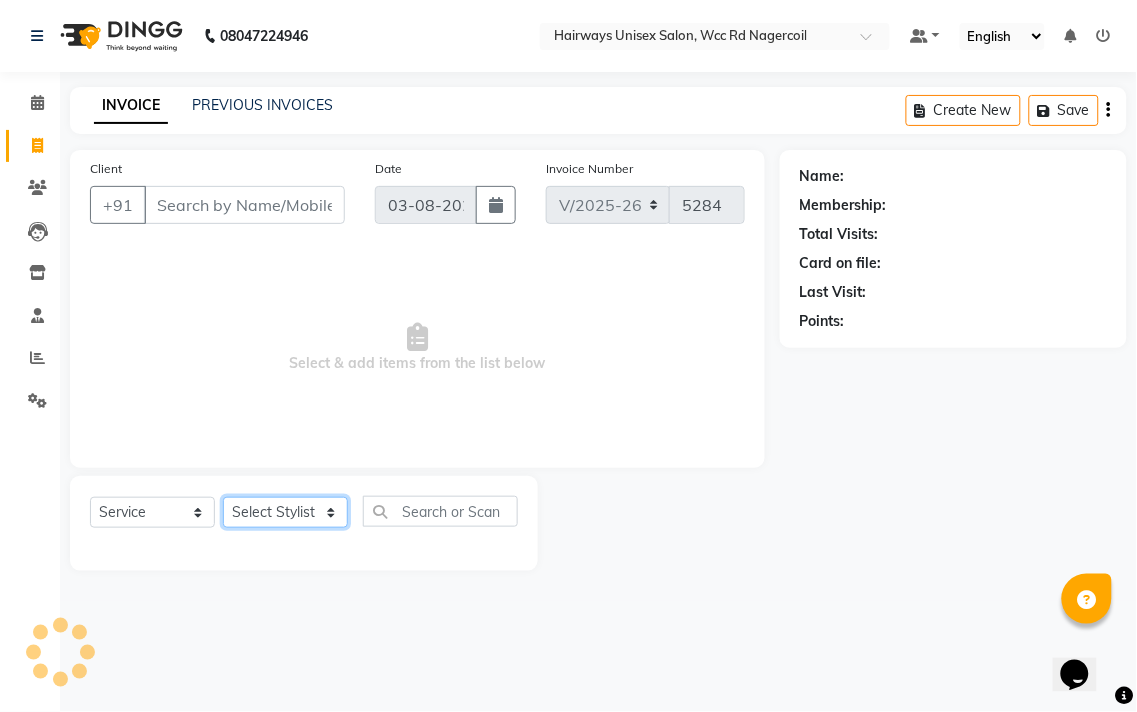click on "Select Stylist" 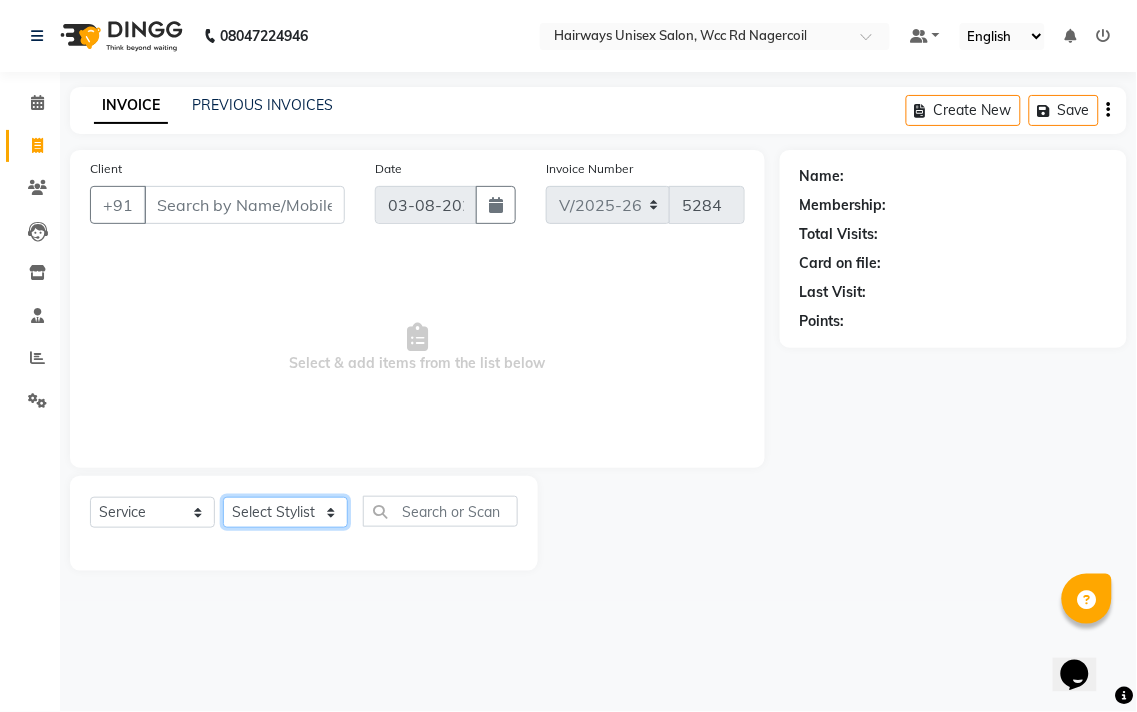 select on "50257" 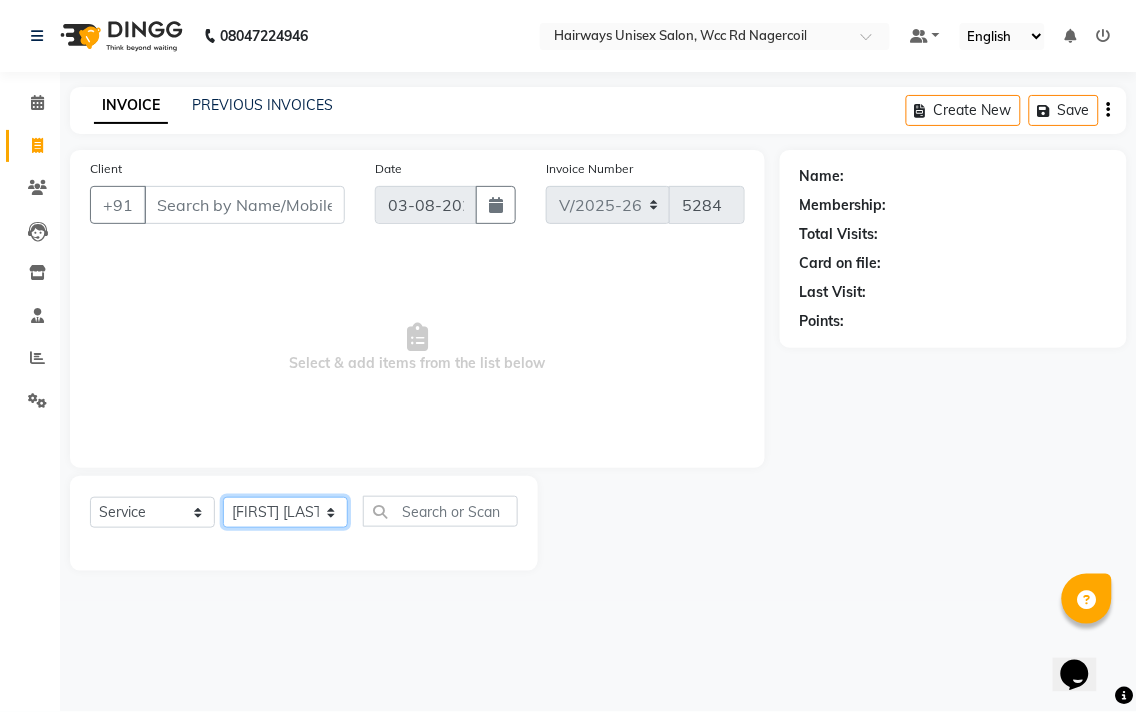 click on "Select Stylist Admin [FIRST] [FIRST] [FIRST] [FIRST] [FIRST] Reception [FIRST] [FIRST] [FIRST] [FIRST] LA Threading - Eye Brow x MenHair Cut Men Beard Shave Men Beard Styling Men Head Shave Men Hair Cut & Beard Men Hair Wash Men Kids Hair Cut Men Threading face scurb Men Straighterning, Smoothening - Front Men Straightening, Smoothening - Half Men Straightening, Smoothening - Full Men Grown smoothening- straightening Men Dandruff Treatment - Da0ndruff Treatment (short hair) Men Dandruff Treatment - Dandruff Treatment (Medium hair) Men Dandruff Treatment - Dandruff Treatment (Long hair) Men Dandruff scrub Men Relaxing Head Massage - Cocnut Oil Men Relaxing Head Massage - Navaratna Oil Men Relaxing Head Massage - Cold Oil Men Relaxing Head Massage - Almond Oil Men Relaxing olive oil massage Men Hair Colour - Mustache Men Hair Colour - Mustache (Ammonia Free) Men Hair Colour - Beard Colour Men Hair Colour - Beard Colour (Ammonia Free) MenHairColour - Premium Colour (inoa) Men Hair Colour - Head colour LA Jaw -face" 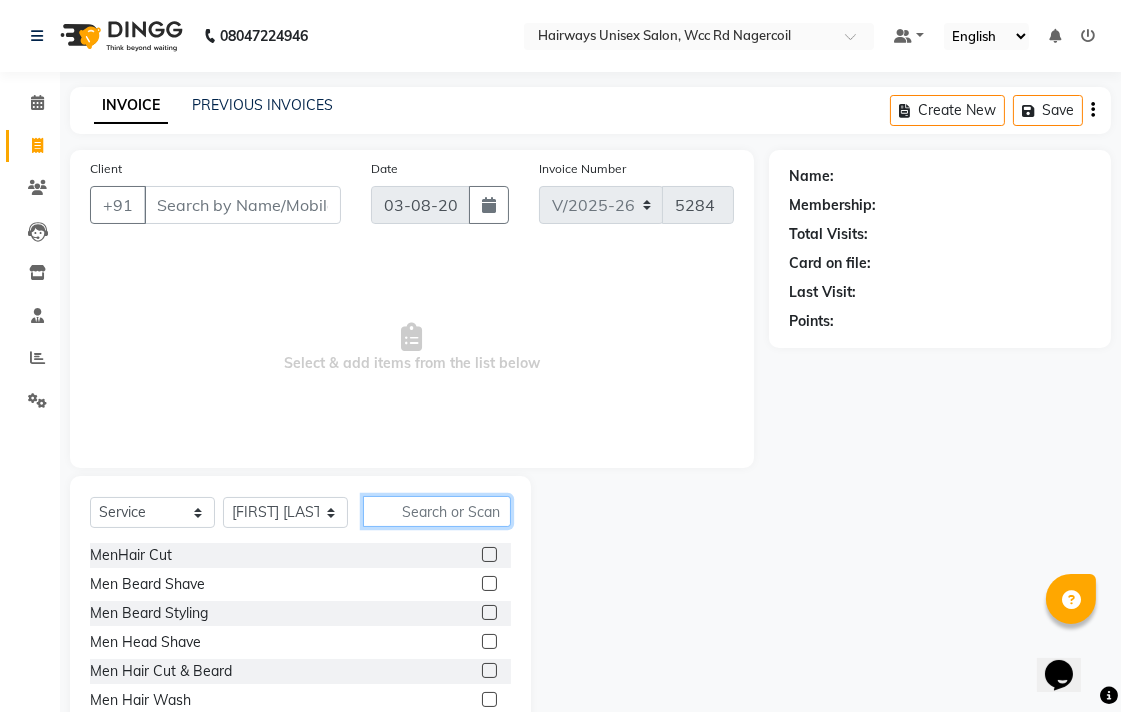 click 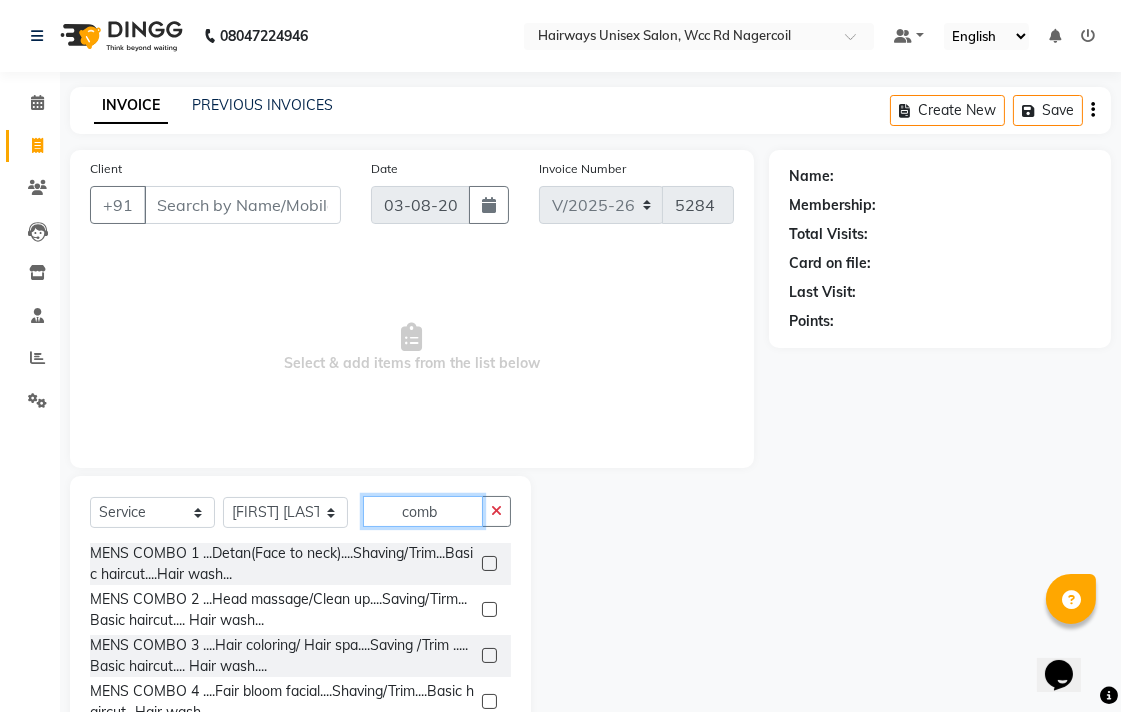 type on "comb" 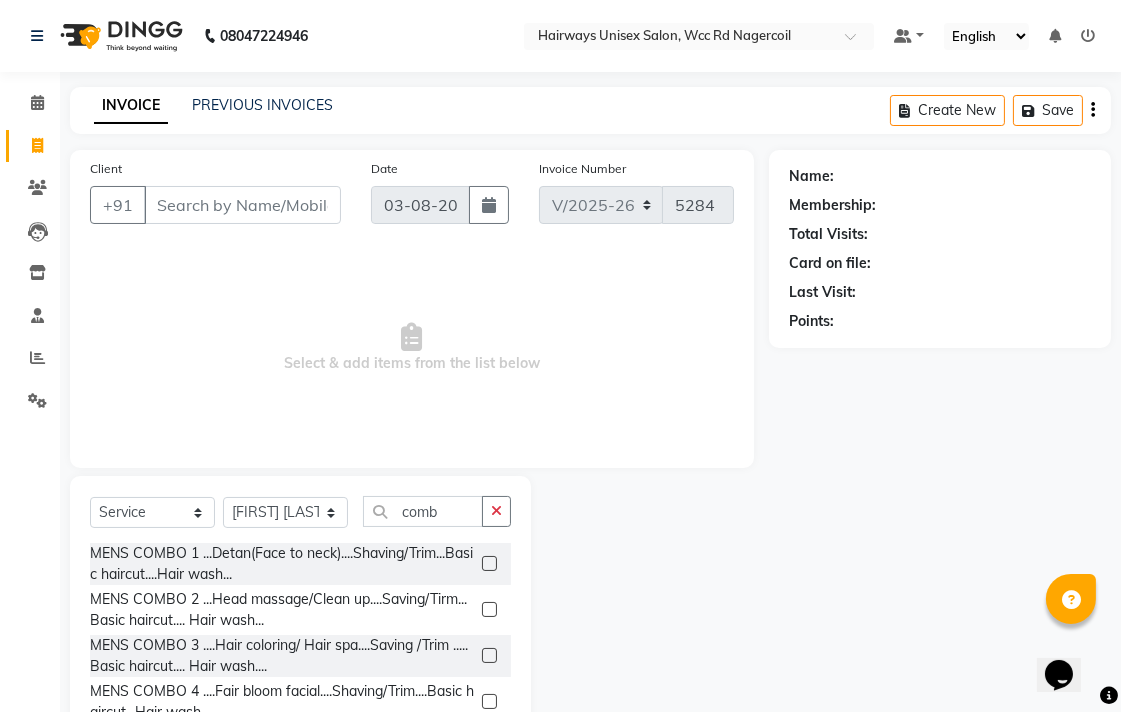click 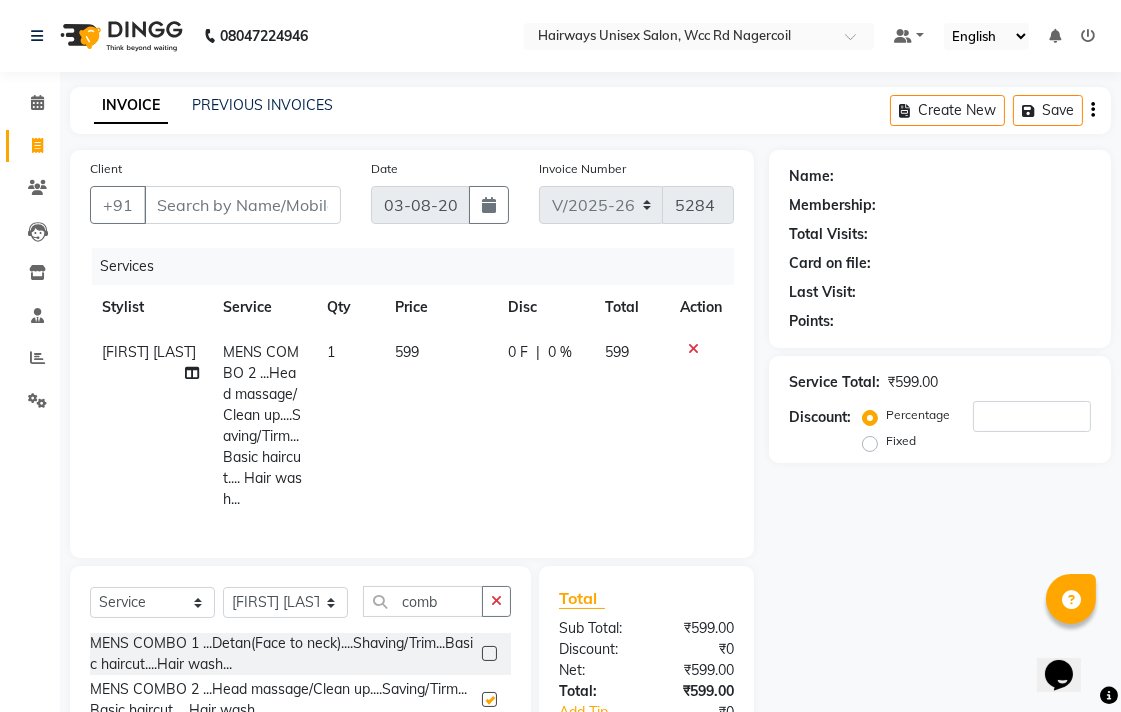 checkbox on "false" 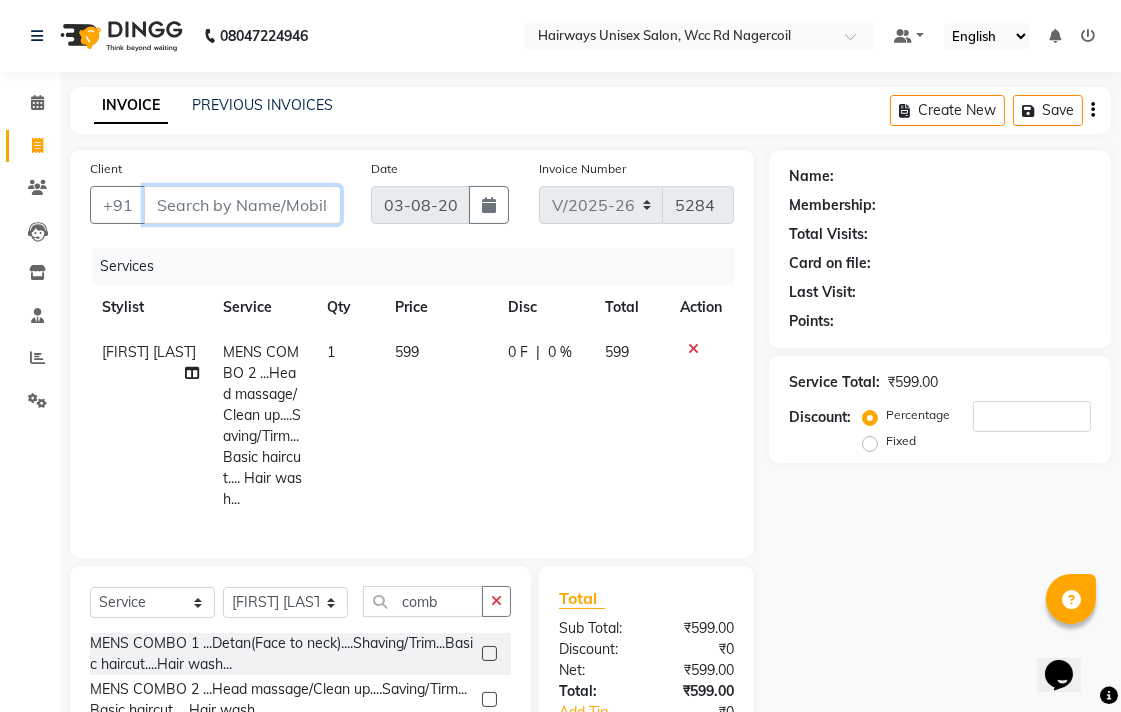 click on "Client" at bounding box center (242, 205) 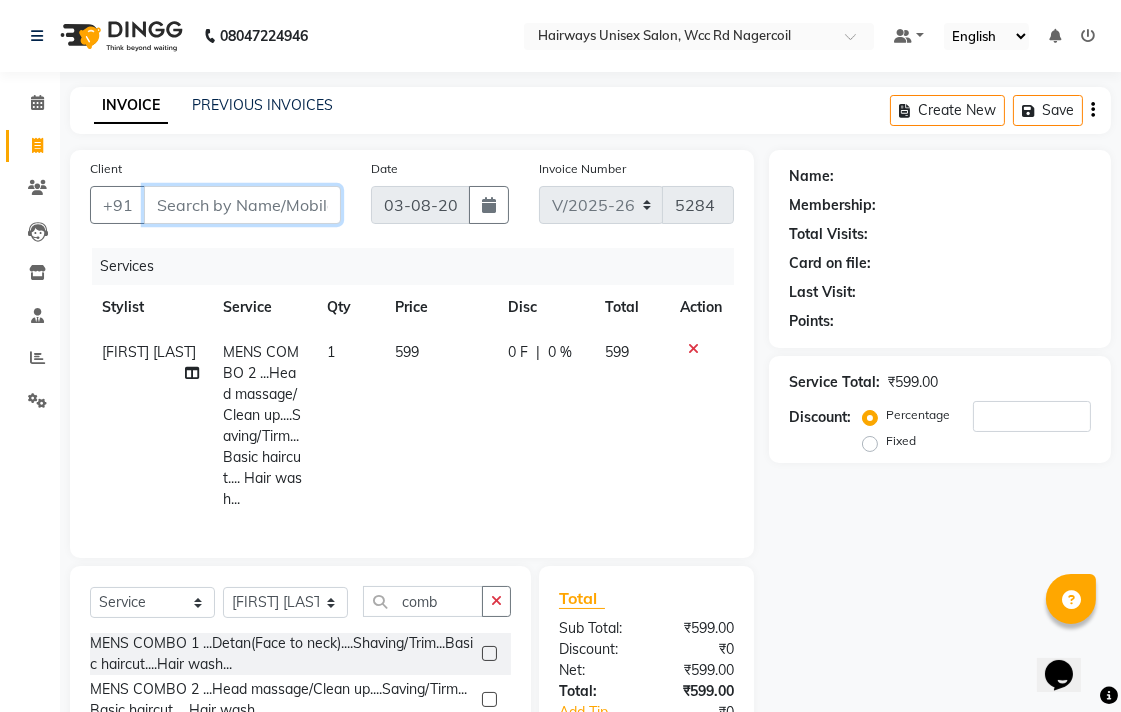 type on "8" 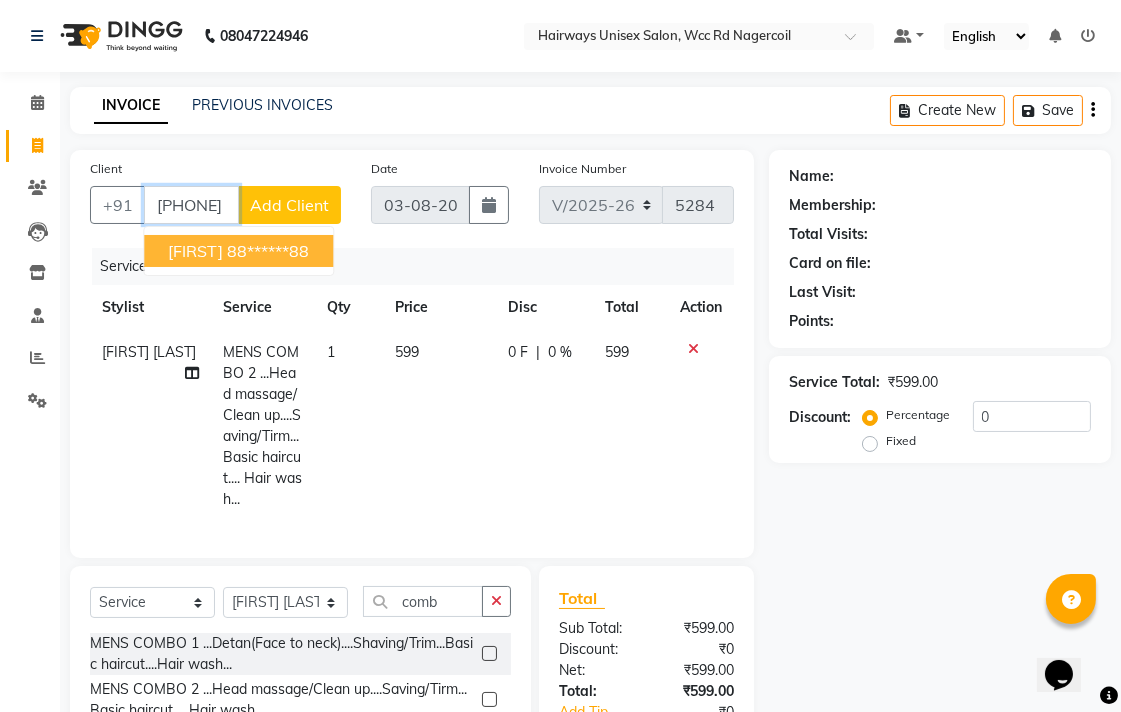 click on "88******88" at bounding box center (268, 251) 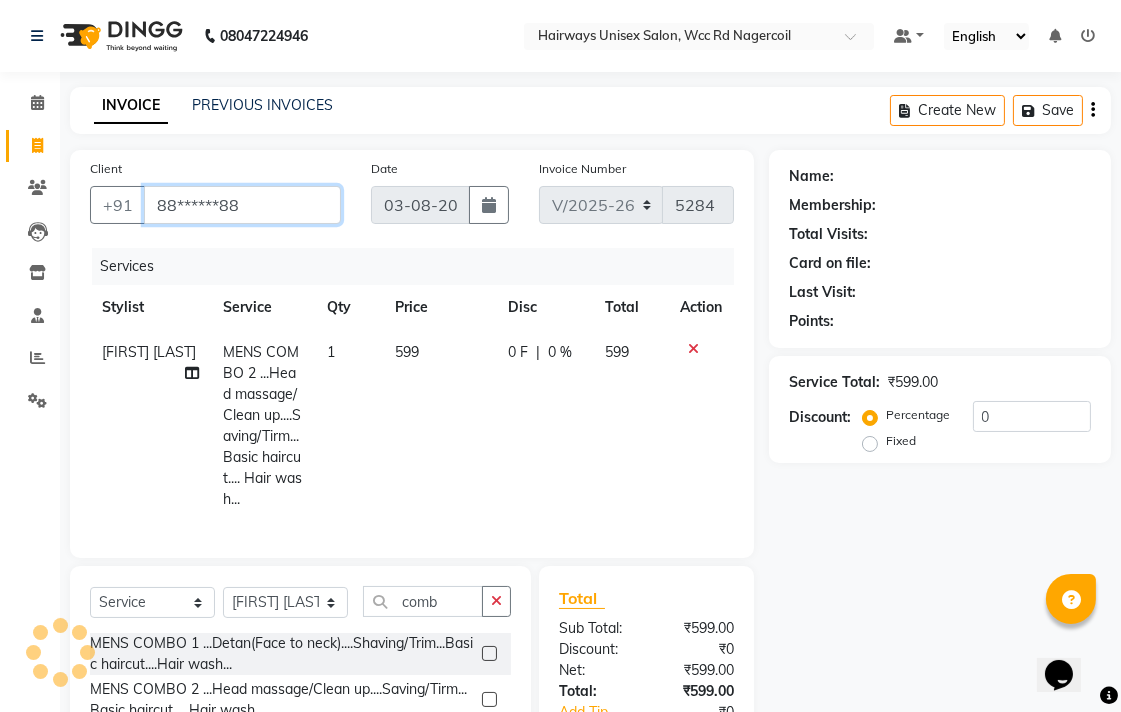 type on "88******88" 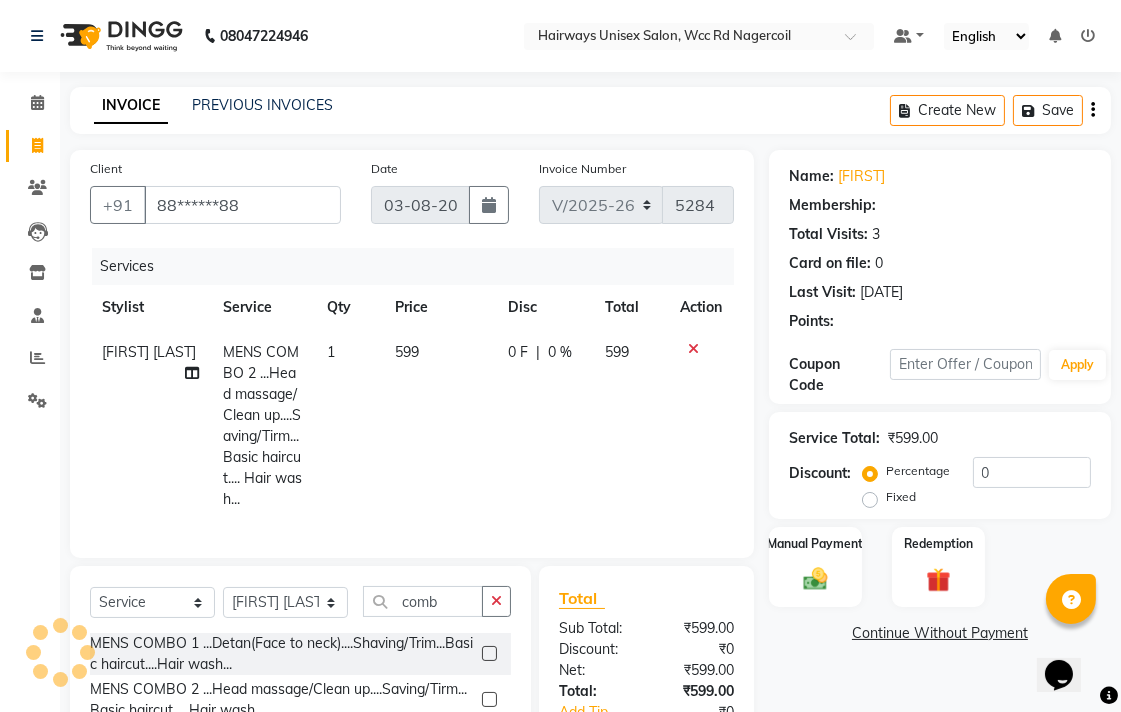 scroll, scrollTop: 195, scrollLeft: 0, axis: vertical 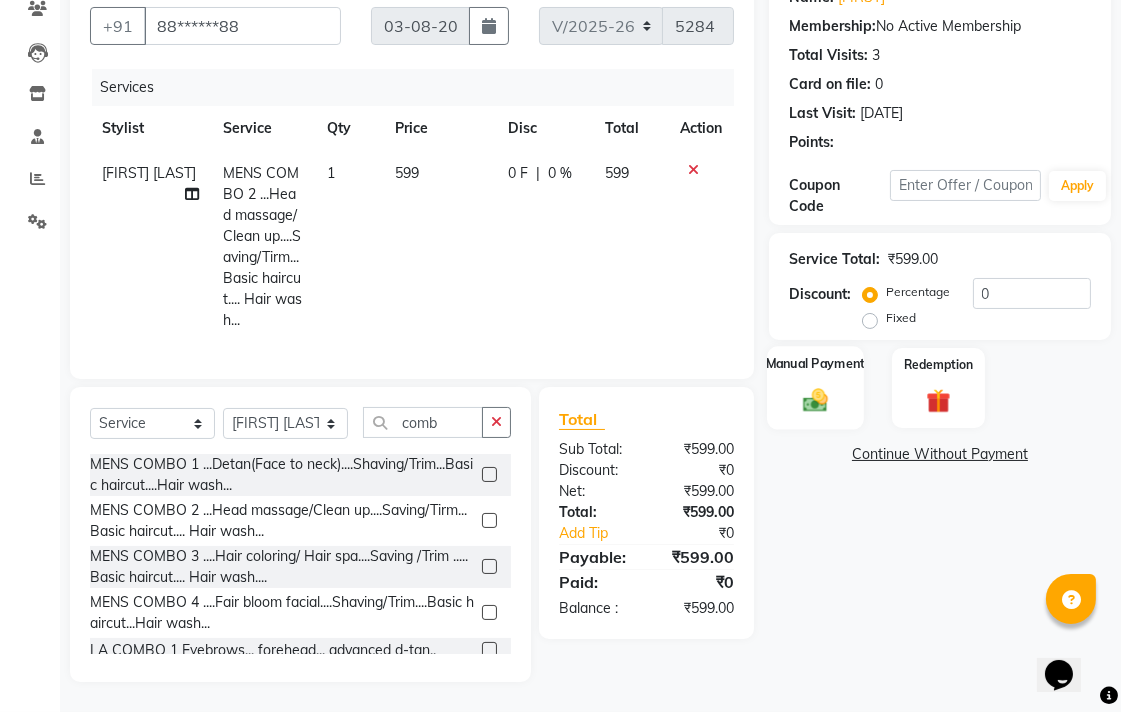 click 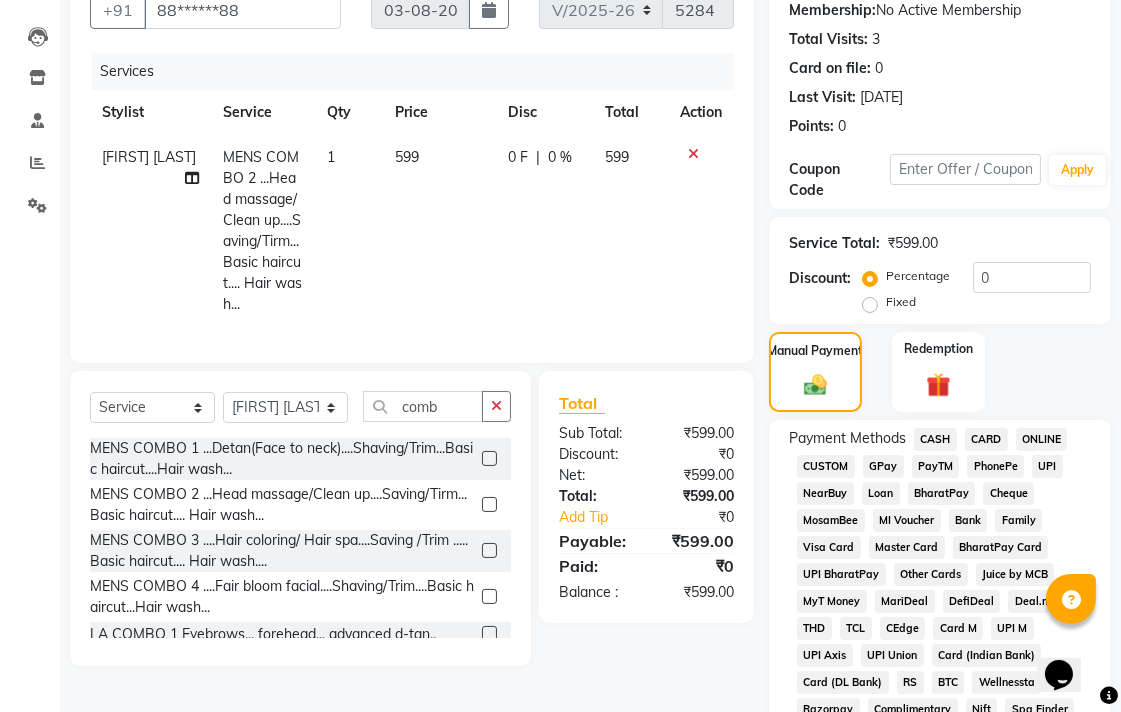 click on "CARD" 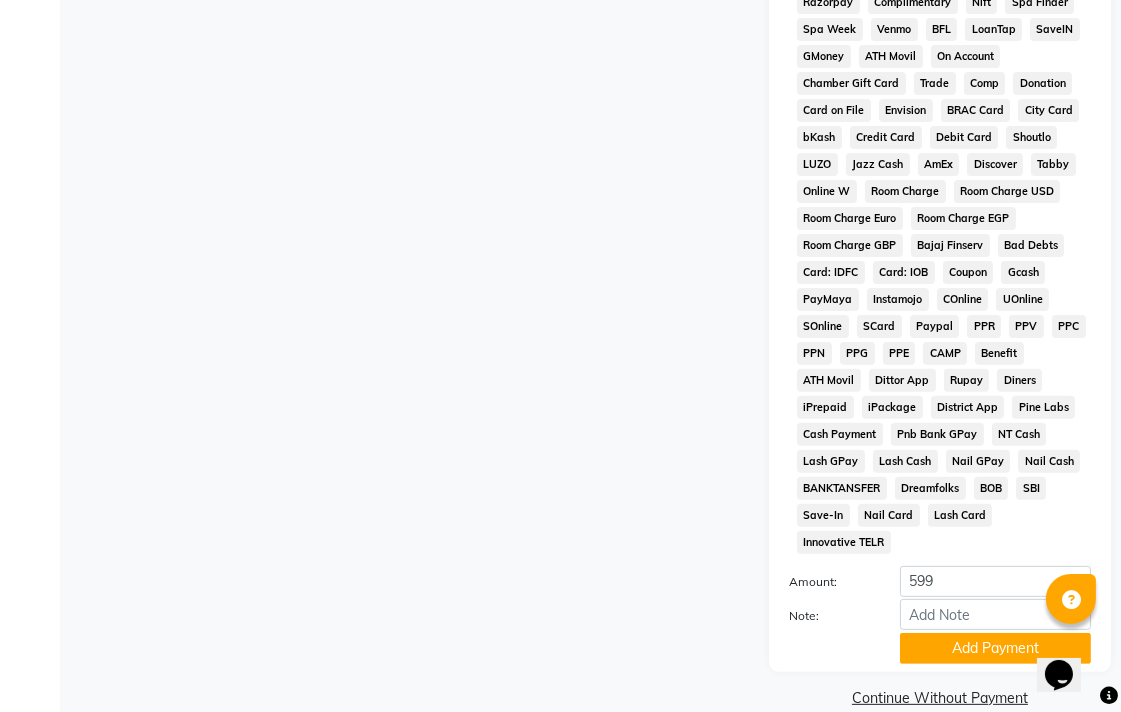 scroll, scrollTop: 913, scrollLeft: 0, axis: vertical 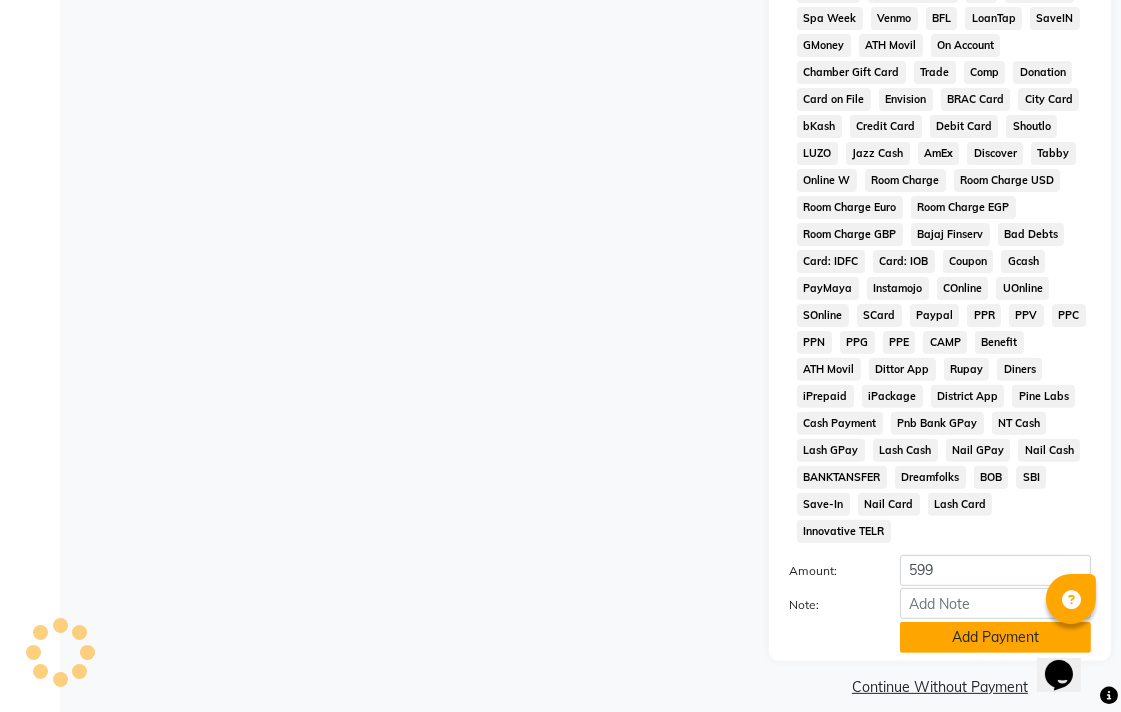 click on "Add Payment" 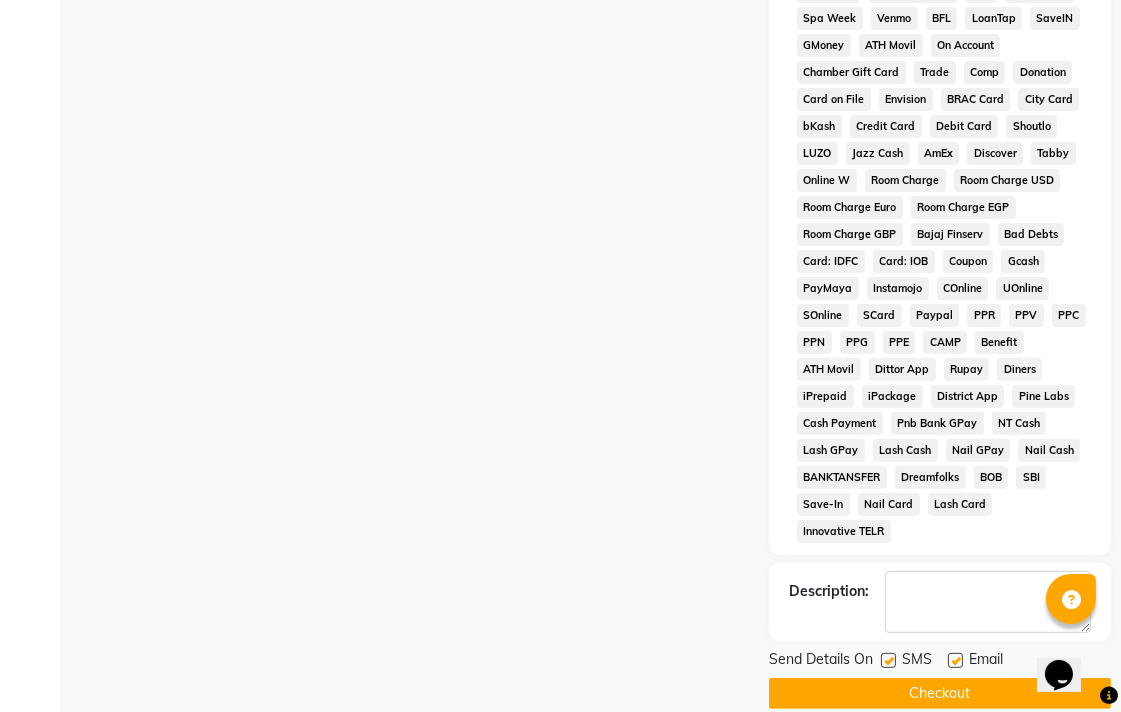 click on "Checkout" 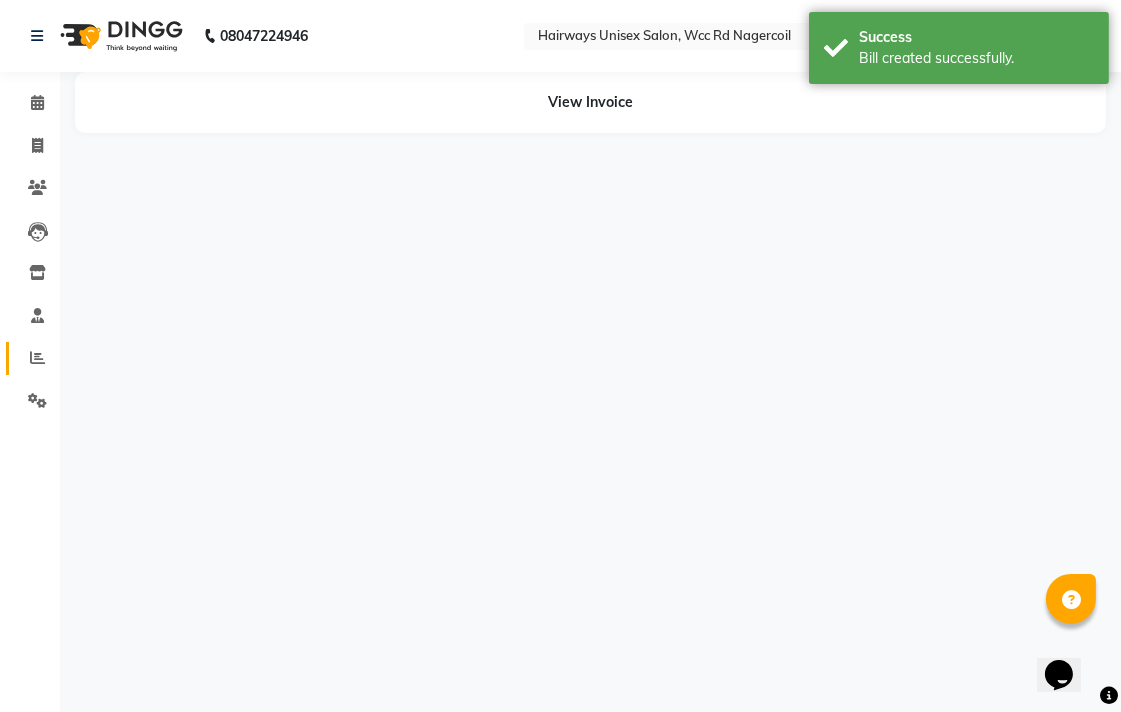scroll, scrollTop: 0, scrollLeft: 0, axis: both 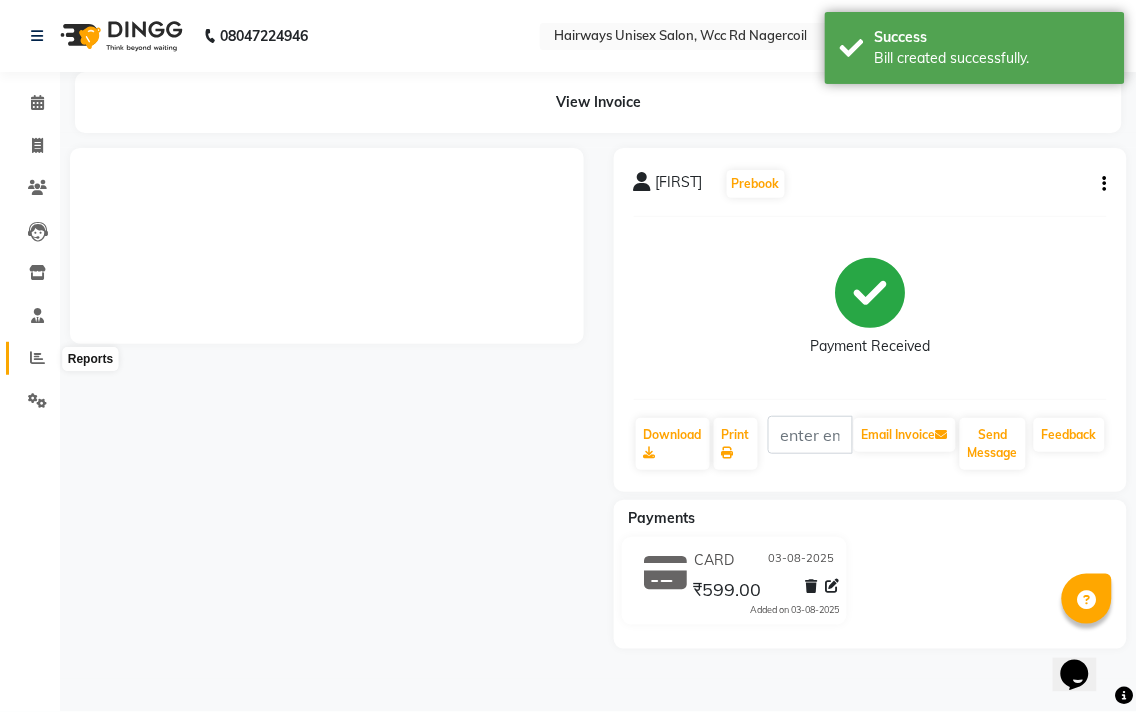 click 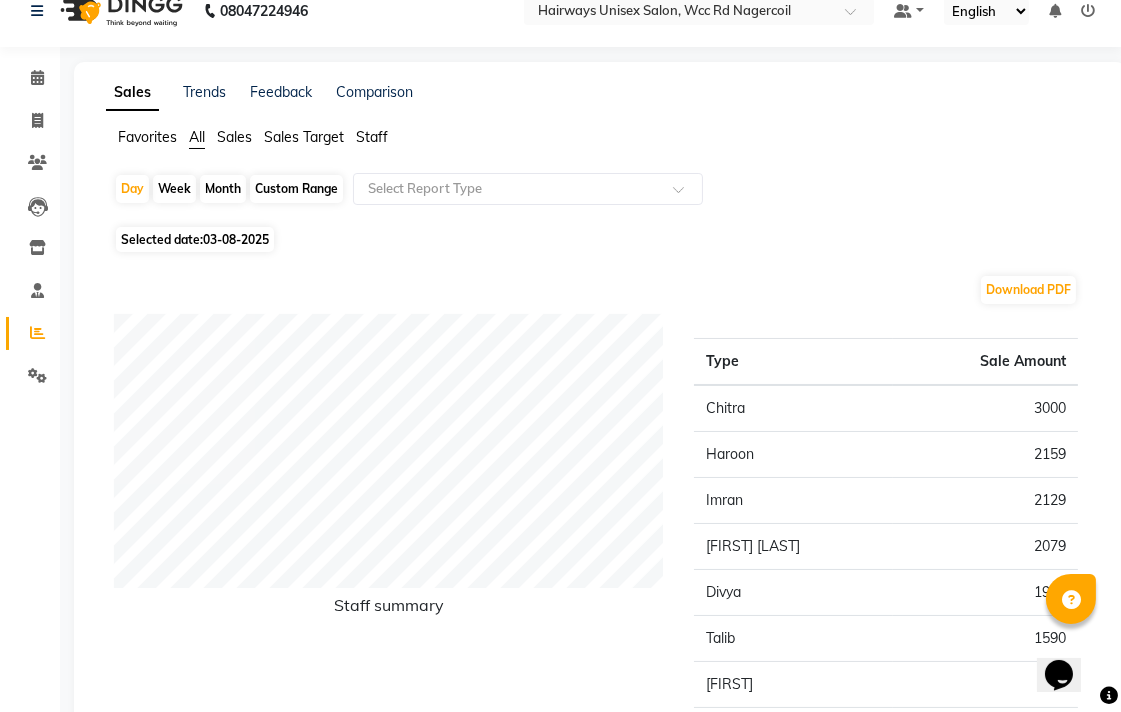 scroll, scrollTop: 0, scrollLeft: 0, axis: both 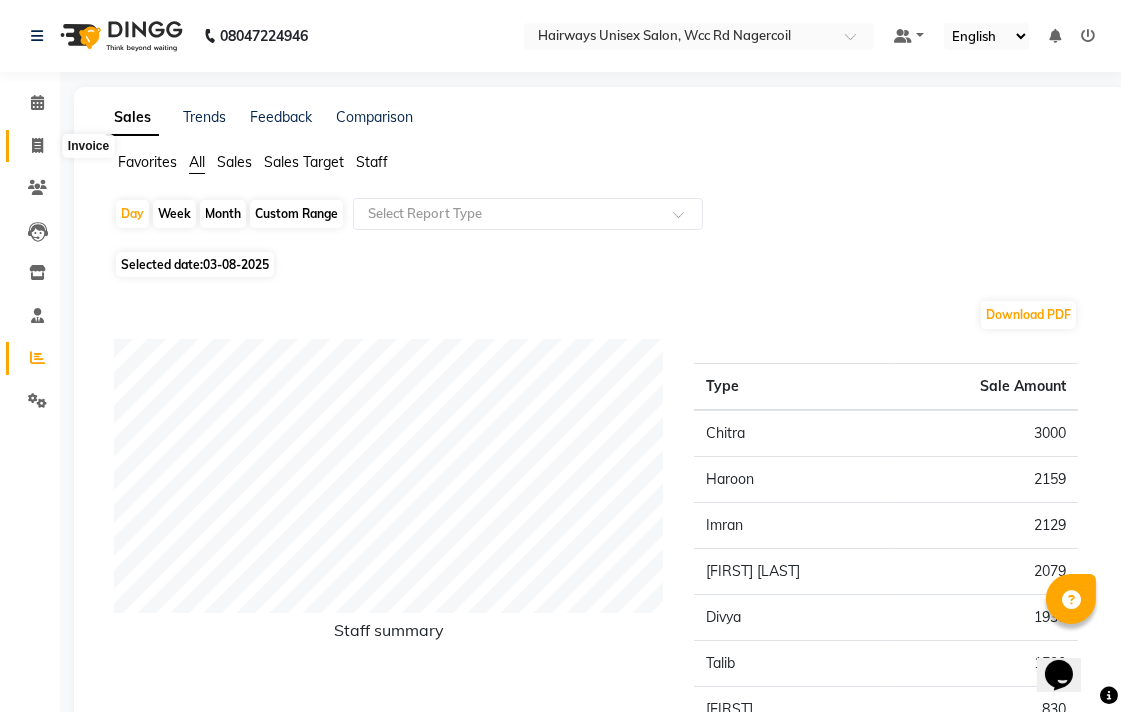 click 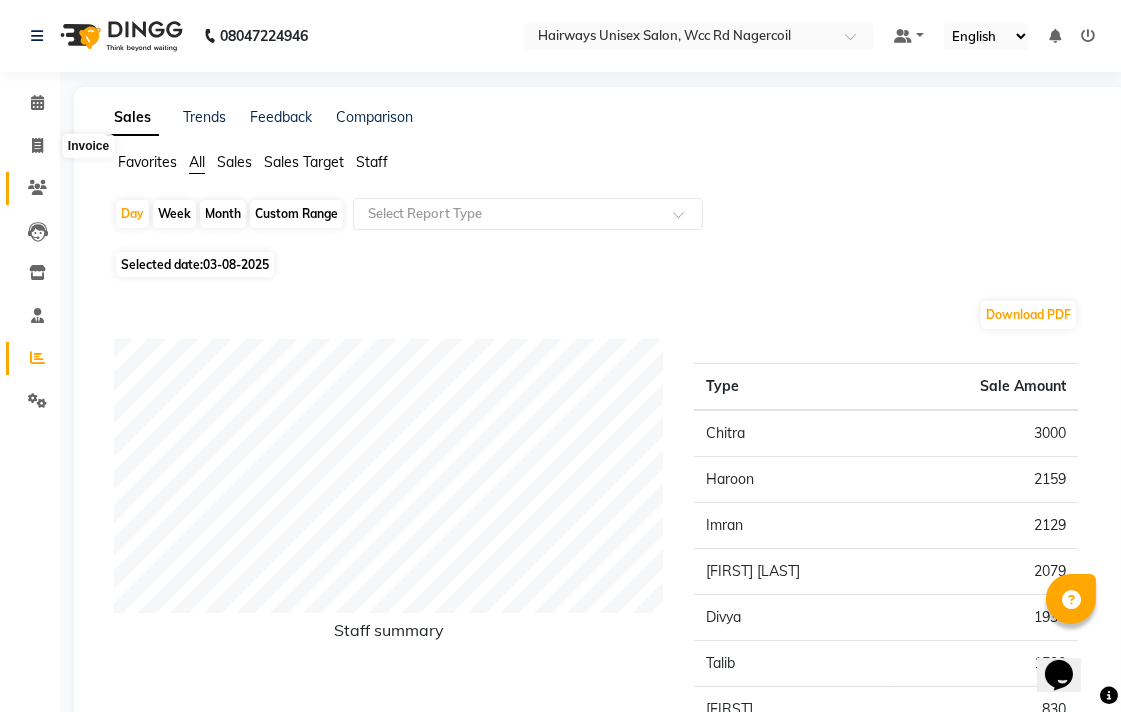 select on "service" 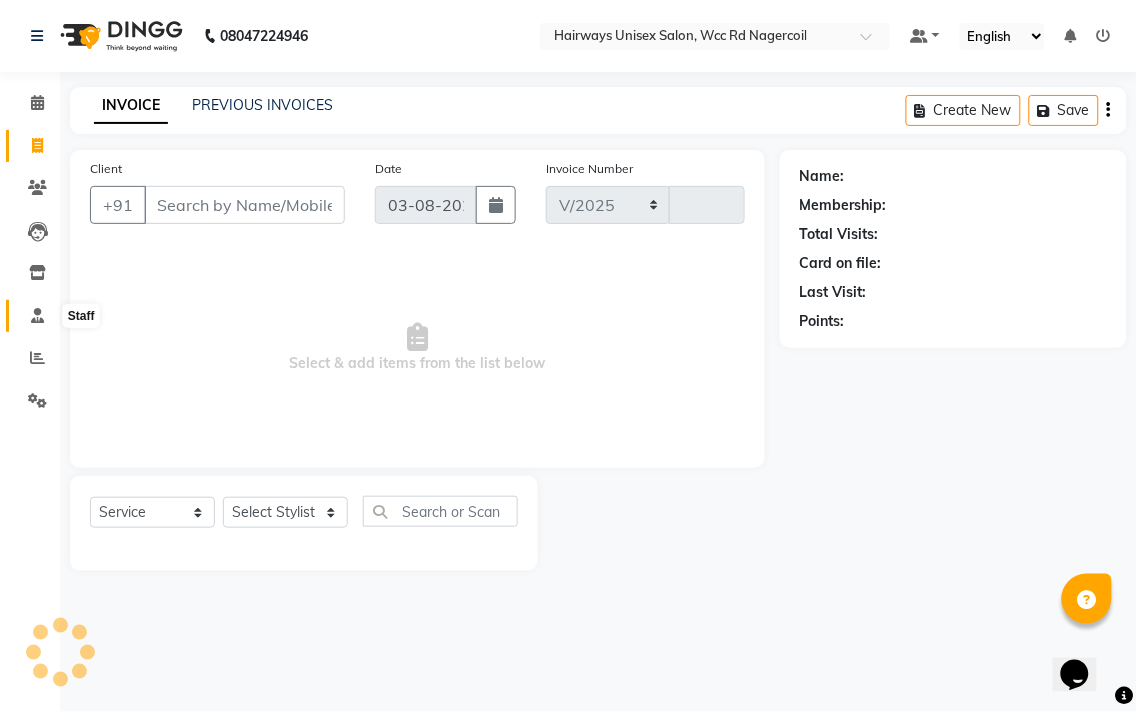 select on "6523" 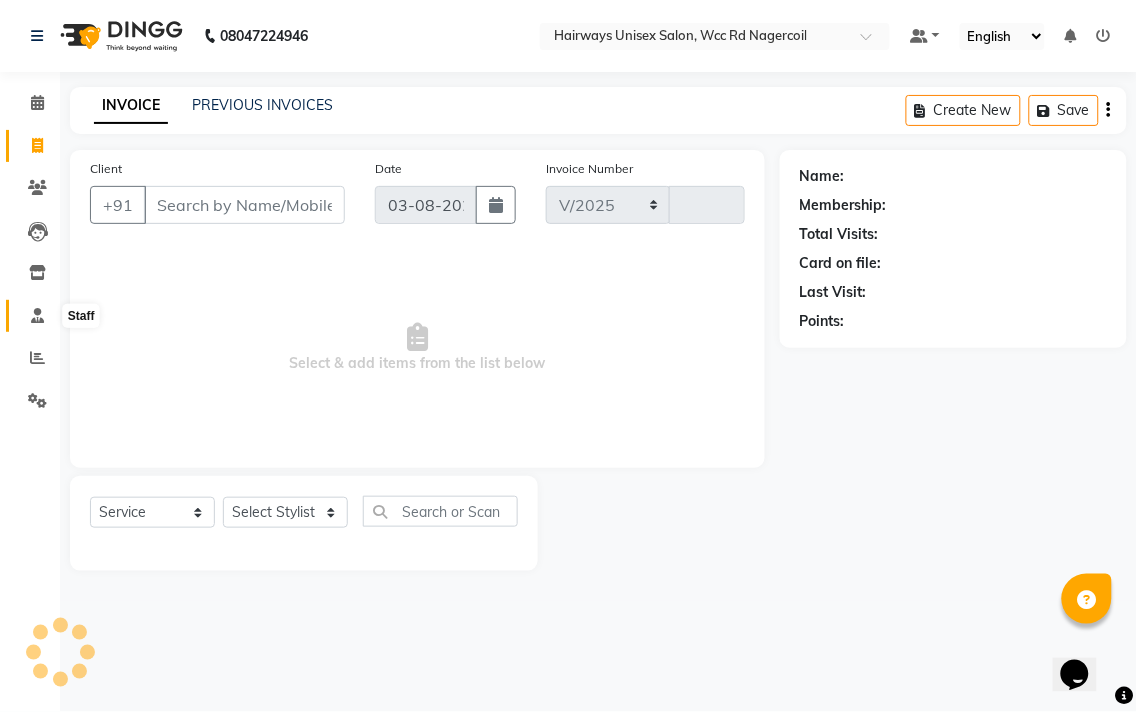 type on "5285" 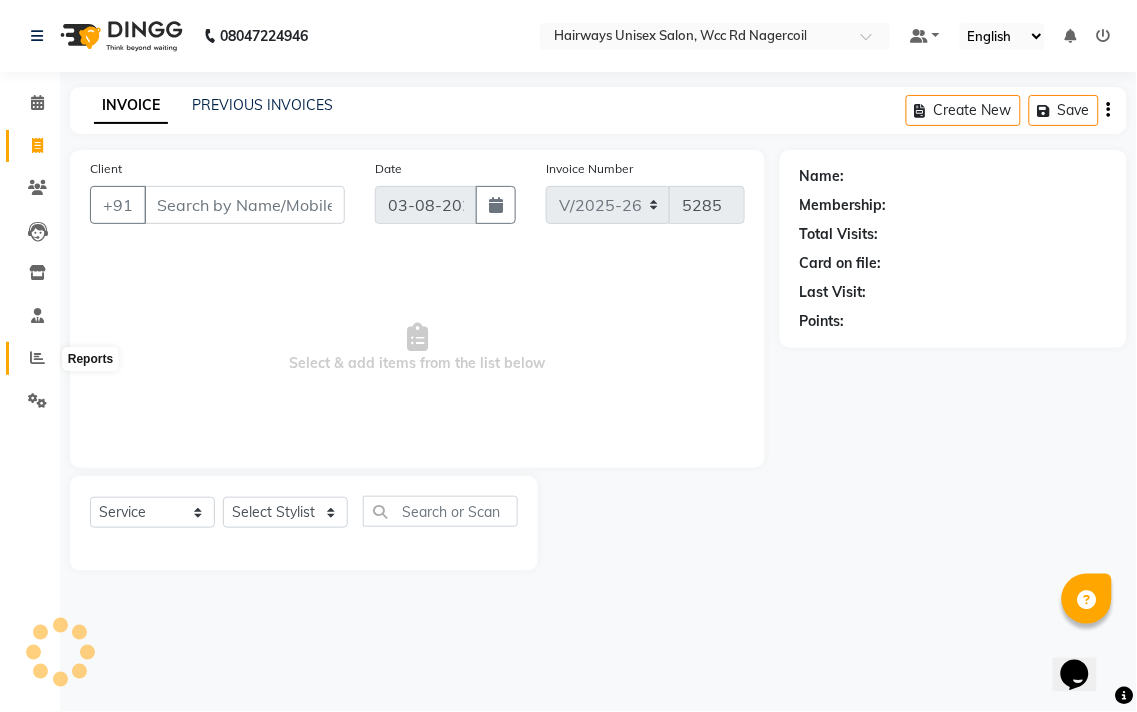 click 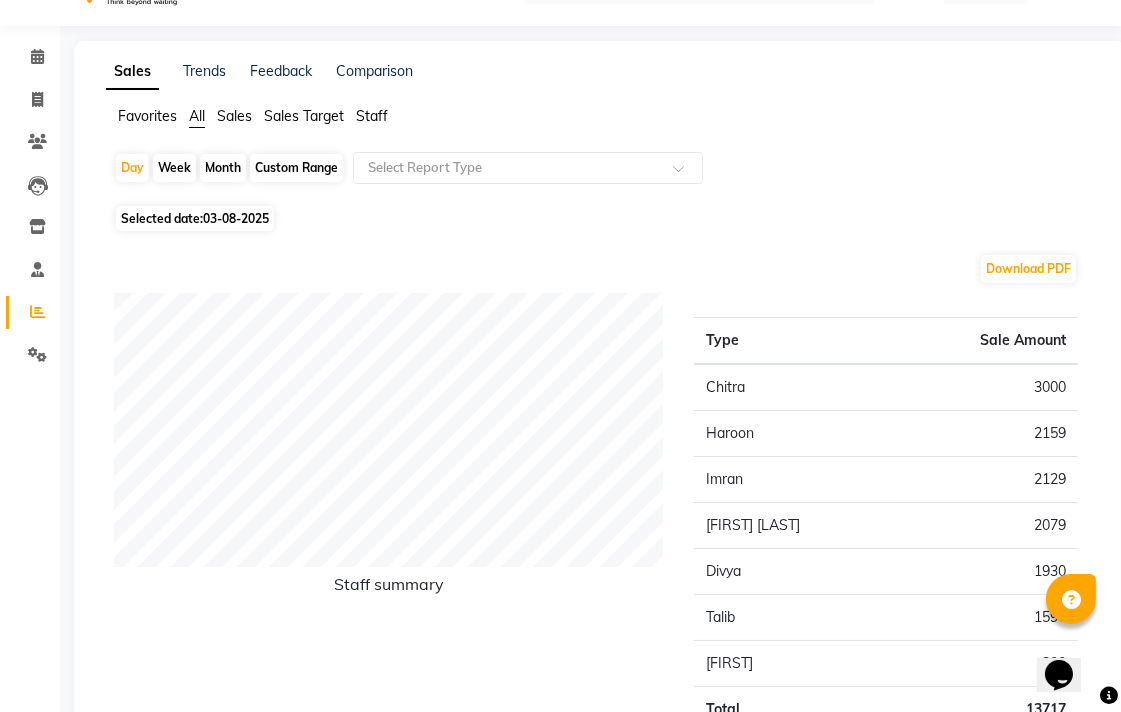 scroll, scrollTop: 0, scrollLeft: 0, axis: both 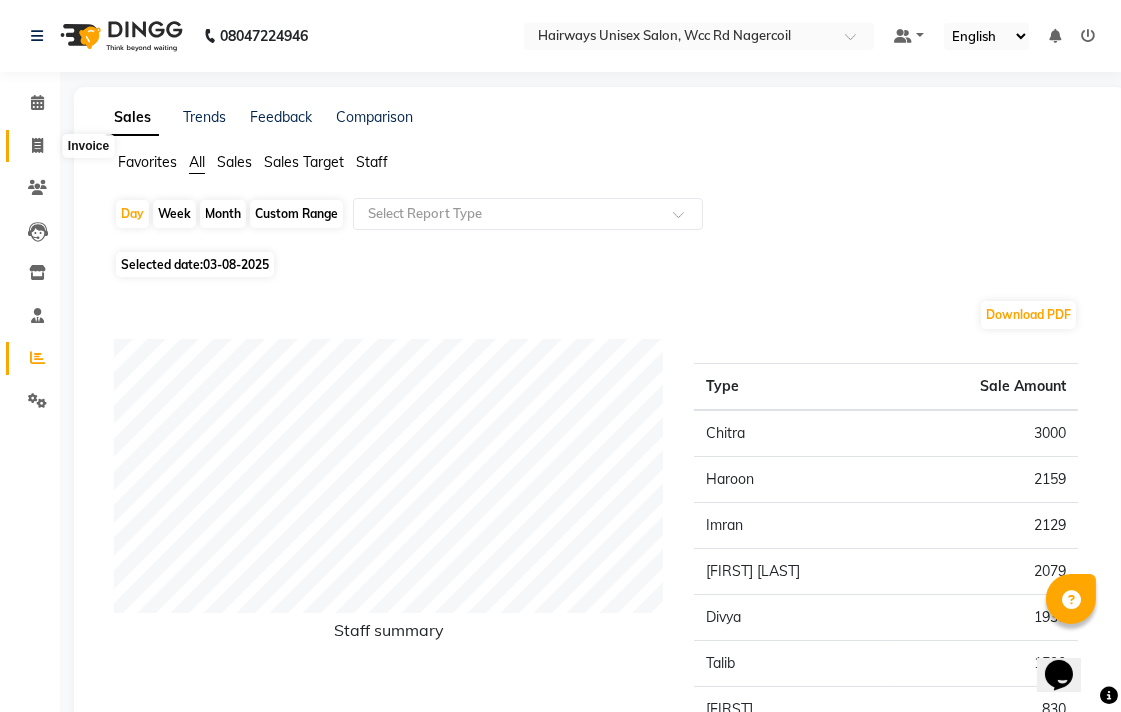 click 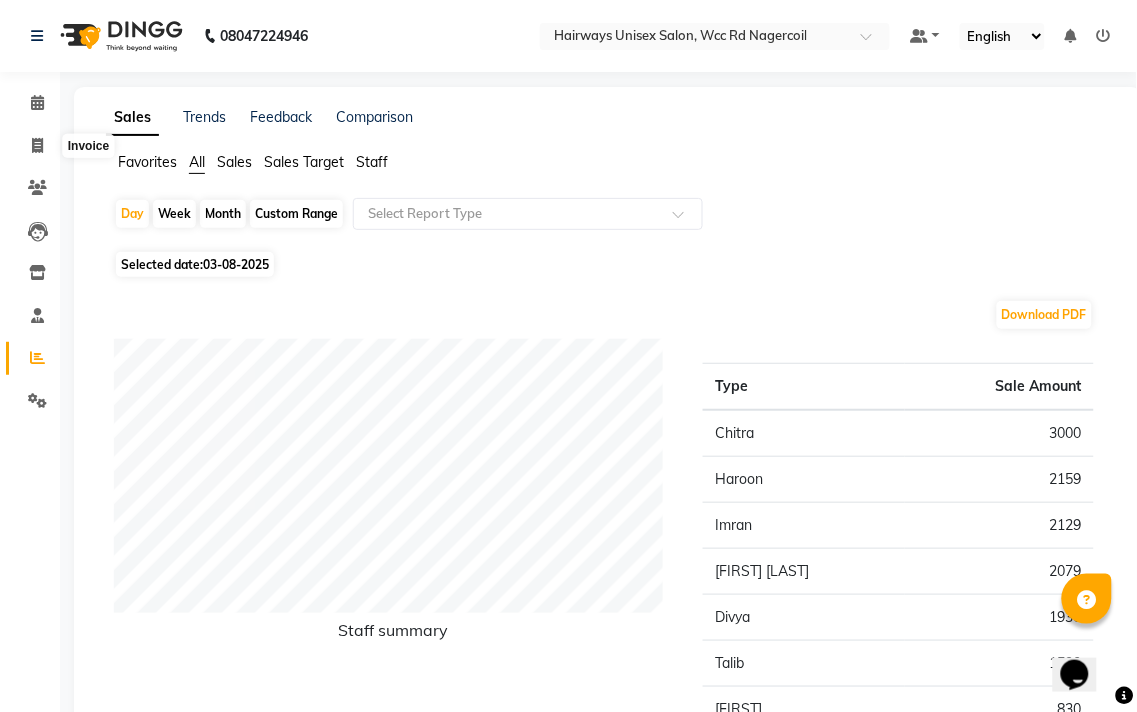 select on "service" 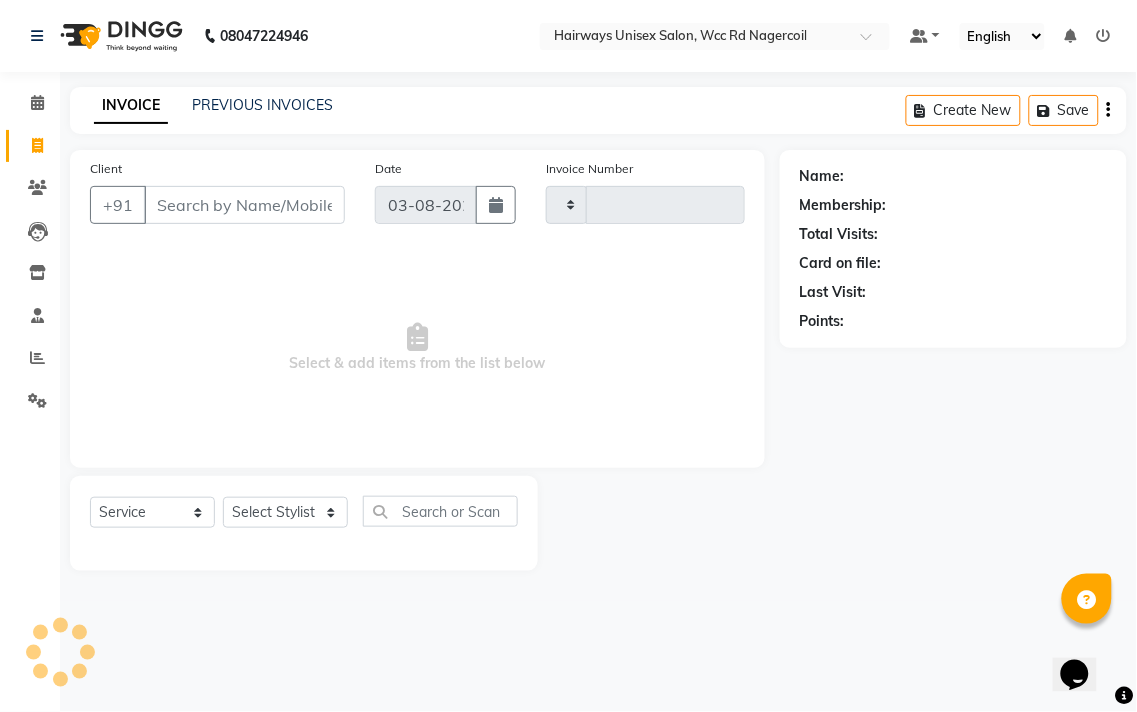 type on "5285" 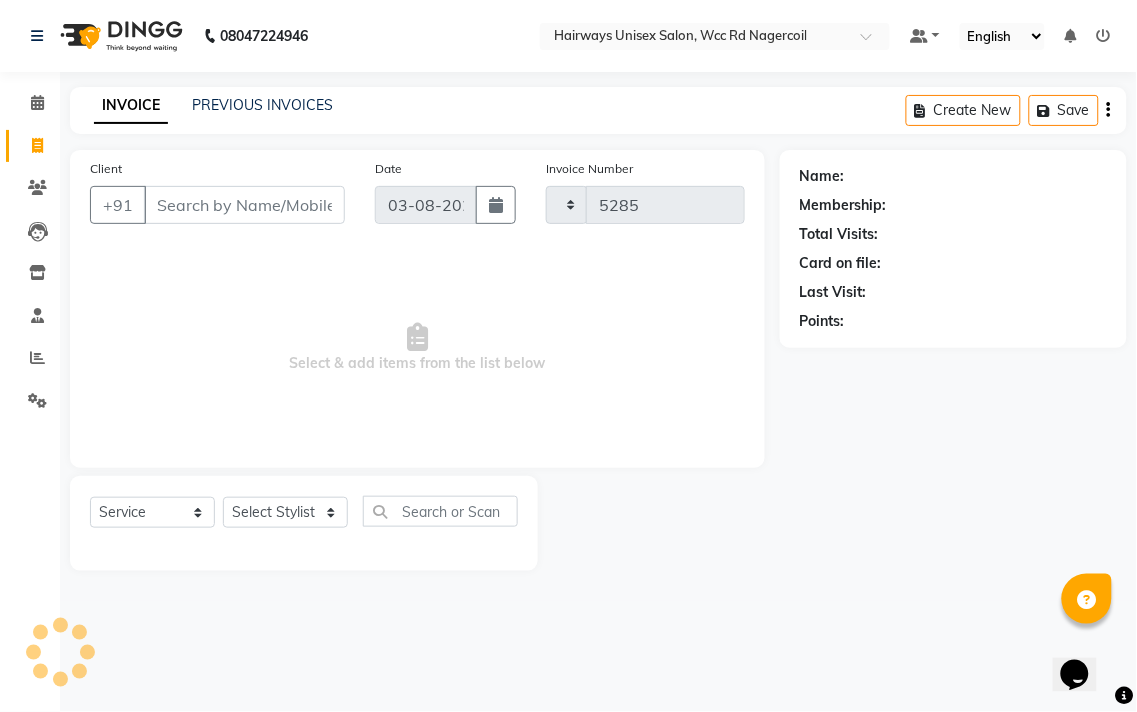 select on "6523" 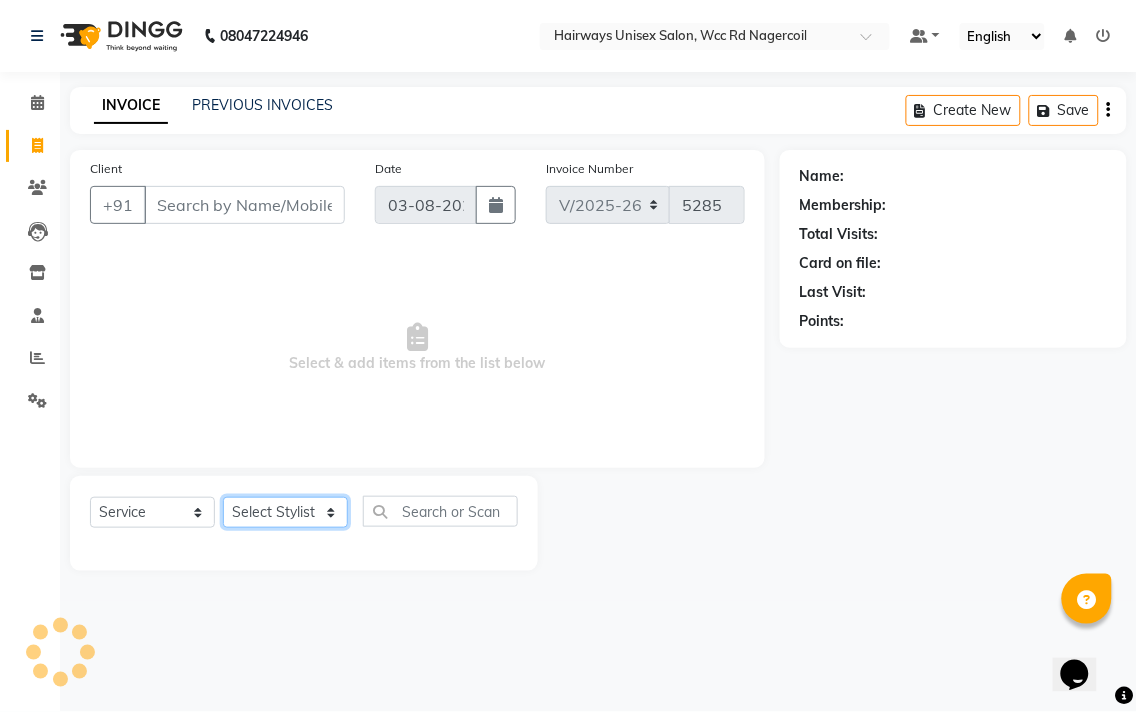 click on "Select Stylist" 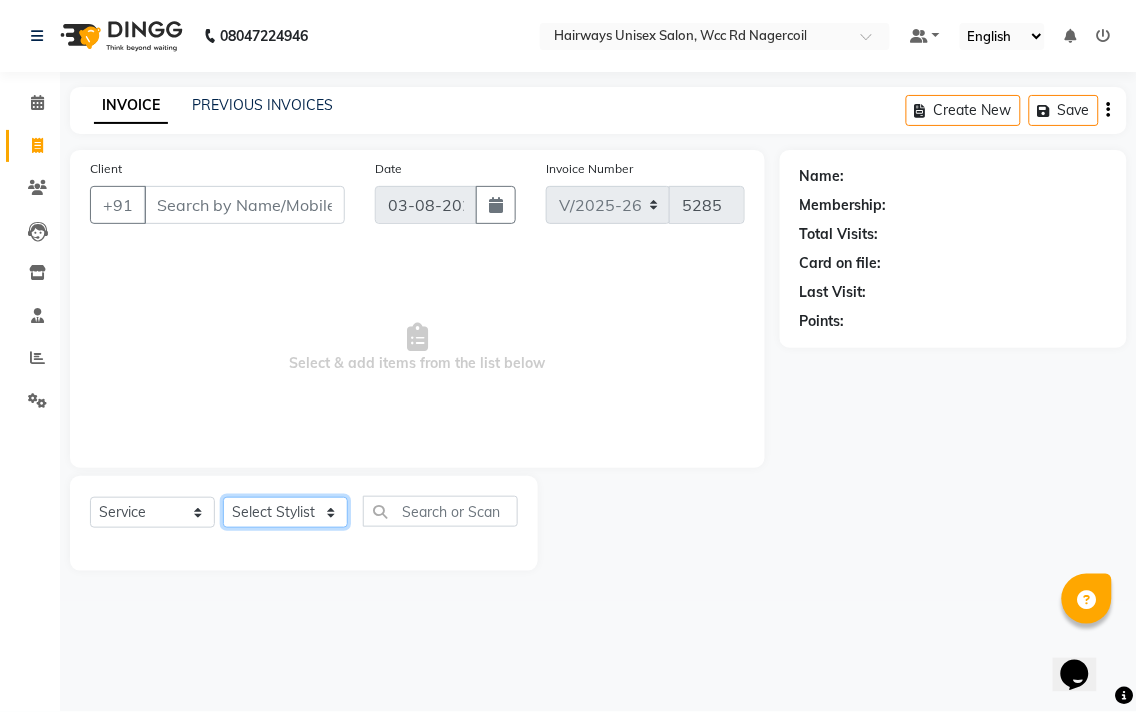 select on "54333" 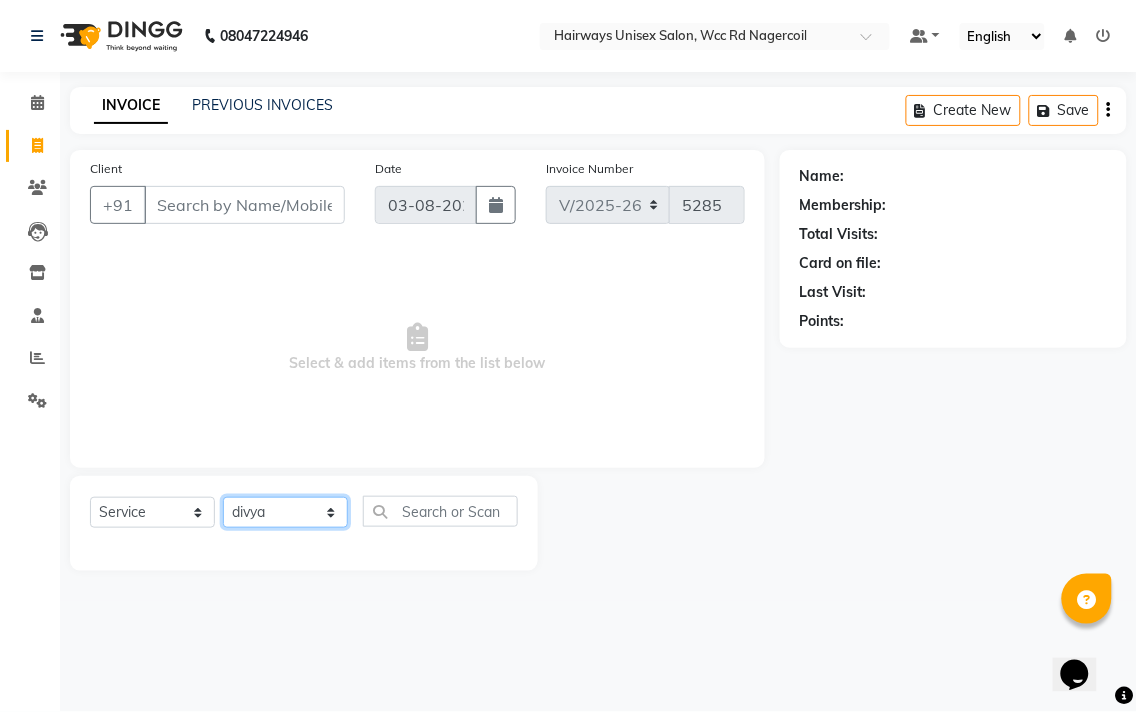 click on "Select Stylist Admin [FIRST] [FIRST] [FIRST] [FIRST] [FIRST] Reception [FIRST] [FIRST] [FIRST] [FIRST] LA Threading - Eye Brow x MenHair Cut Men Beard Shave Men Beard Styling Men Head Shave Men Hair Cut & Beard Men Hair Wash Men Kids Hair Cut Men Threading face scurb Men Straighterning, Smoothening - Front Men Straightening, Smoothening - Half Men Straightening, Smoothening - Full Men Grown smoothening- straightening Men Dandruff Treatment - Da0ndruff Treatment (short hair) Men Dandruff Treatment - Dandruff Treatment (Medium hair) Men Dandruff Treatment - Dandruff Treatment (Long hair) Men Dandruff scrub Men Relaxing Head Massage - Cocnut Oil Men Relaxing Head Massage - Navaratna Oil Men Relaxing Head Massage - Cold Oil Men Relaxing Head Massage - Almond Oil Men Relaxing olive oil massage Men Hair Colour - Mustache Men Hair Colour - Mustache (Ammonia Free) Men Hair Colour - Beard Colour Men Hair Colour - Beard Colour (Ammonia Free) MenHairColour - Premium Colour (inoa) Men Hair Colour - Head colour LA Jaw -face" 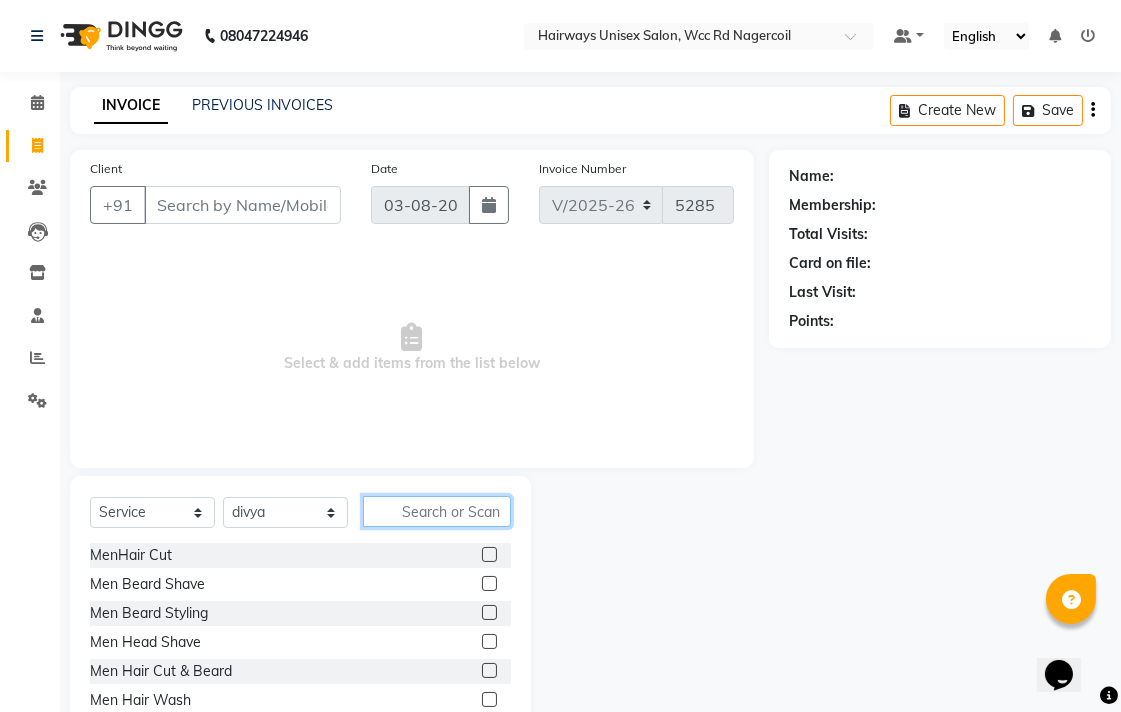 click 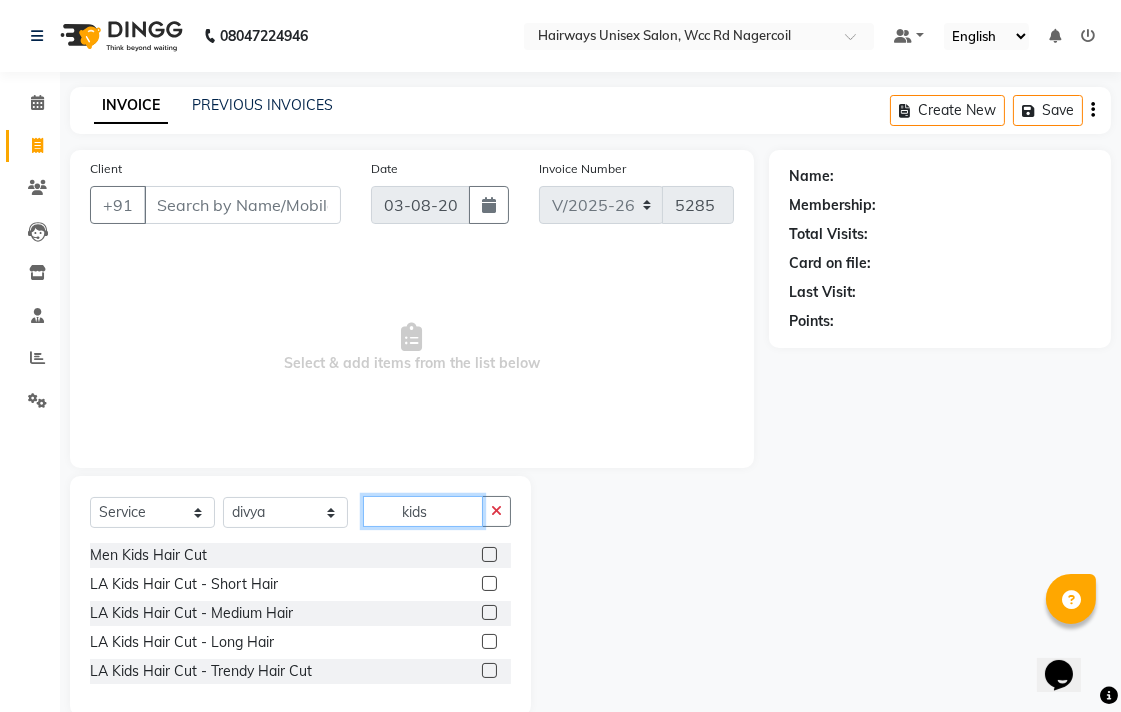 type on "kids" 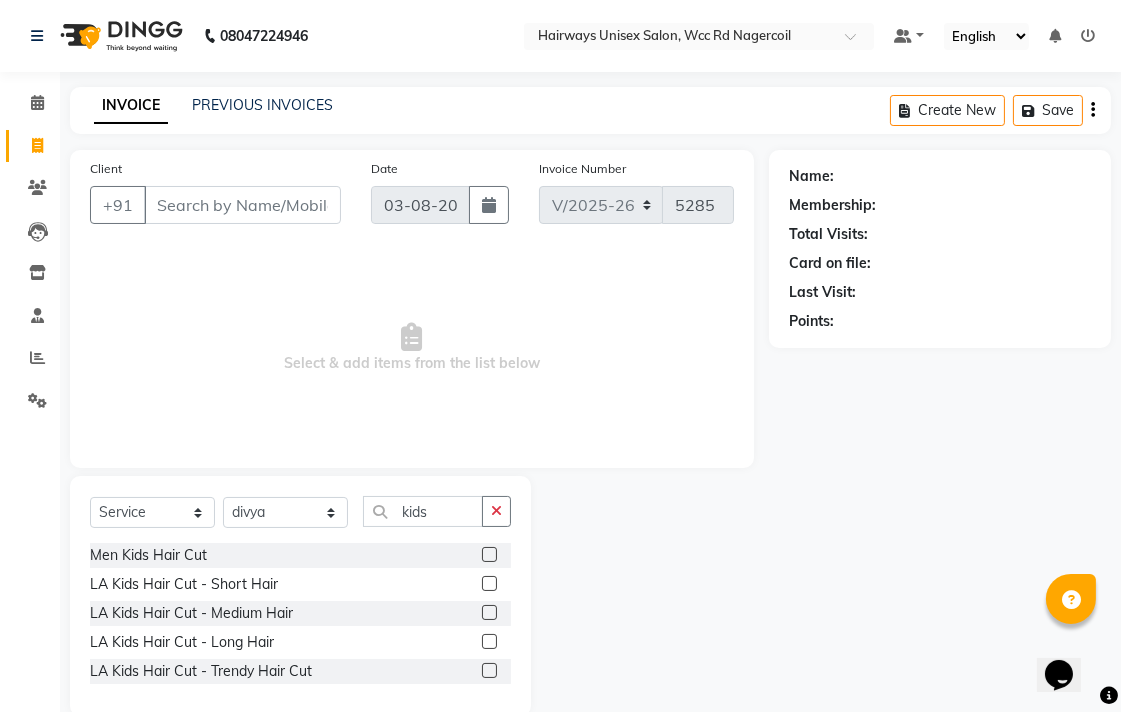 click 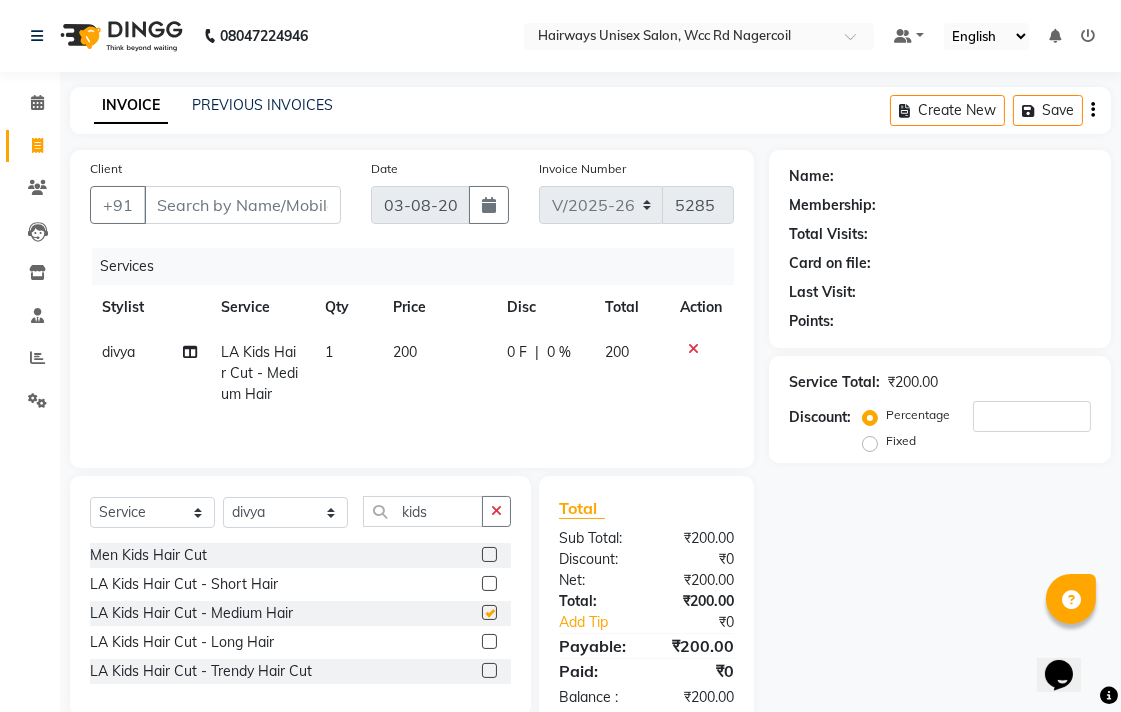 checkbox on "false" 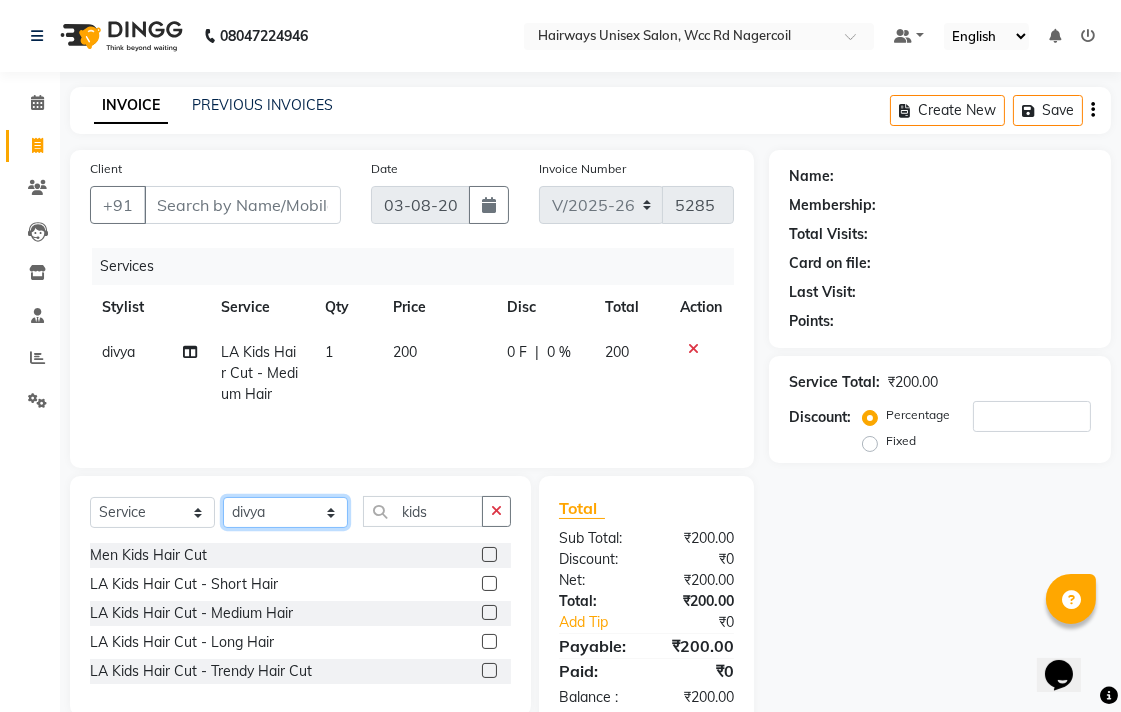 click on "Select Stylist Admin [FIRST] [FIRST] [FIRST] [FIRST] [FIRST] Reception [FIRST] [FIRST] [FIRST] [FIRST] LA Threading - Eye Brow x MenHair Cut Men Beard Shave Men Beard Styling Men Head Shave Men Hair Cut & Beard Men Hair Wash Men Kids Hair Cut Men Threading face scurb Men Straighterning, Smoothening - Front Men Straightening, Smoothening - Half Men Straightening, Smoothening - Full Men Grown smoothening- straightening Men Dandruff Treatment - Da0ndruff Treatment (short hair) Men Dandruff Treatment - Dandruff Treatment (Medium hair) Men Dandruff Treatment - Dandruff Treatment (Long hair) Men Dandruff scrub Men Relaxing Head Massage - Cocnut Oil Men Relaxing Head Massage - Navaratna Oil Men Relaxing Head Massage - Cold Oil Men Relaxing Head Massage - Almond Oil Men Relaxing olive oil massage Men Hair Colour - Mustache Men Hair Colour - Mustache (Ammonia Free) Men Hair Colour - Beard Colour Men Hair Colour - Beard Colour (Ammonia Free) MenHairColour - Premium Colour (inoa) Men Hair Colour - Head colour LA Jaw -face" 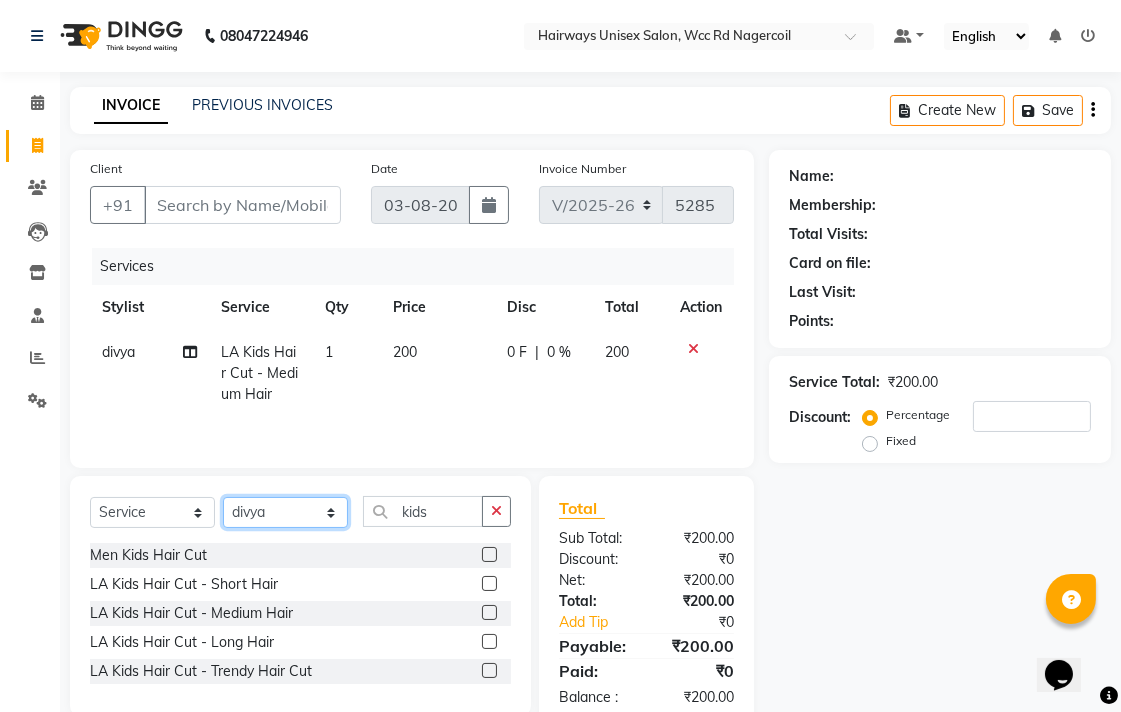 select on "49914" 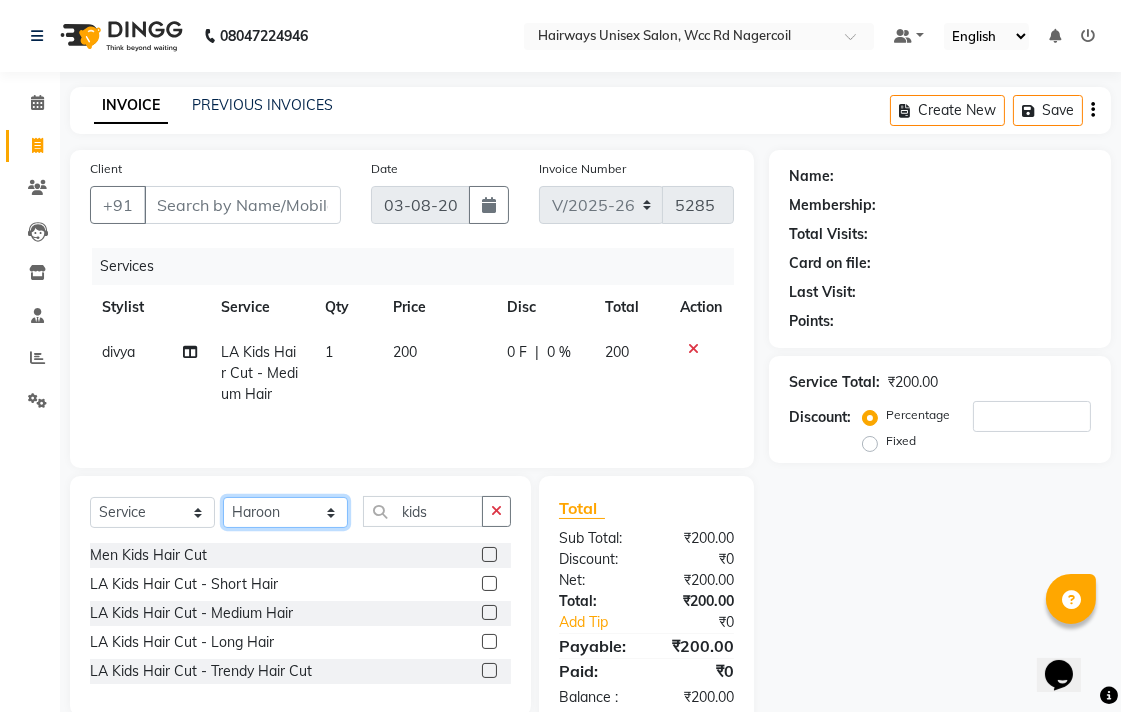 click on "Select Stylist Admin [FIRST] [FIRST] [FIRST] [FIRST] [FIRST] Reception [FIRST] [FIRST] [FIRST] [FIRST] LA Threading - Eye Brow x MenHair Cut Men Beard Shave Men Beard Styling Men Head Shave Men Hair Cut & Beard Men Hair Wash Men Kids Hair Cut Men Threading face scurb Men Straighterning, Smoothening - Front Men Straightening, Smoothening - Half Men Straightening, Smoothening - Full Men Grown smoothening- straightening Men Dandruff Treatment - Da0ndruff Treatment (short hair) Men Dandruff Treatment - Dandruff Treatment (Medium hair) Men Dandruff Treatment - Dandruff Treatment (Long hair) Men Dandruff scrub Men Relaxing Head Massage - Cocnut Oil Men Relaxing Head Massage - Navaratna Oil Men Relaxing Head Massage - Cold Oil Men Relaxing Head Massage - Almond Oil Men Relaxing olive oil massage Men Hair Colour - Mustache Men Hair Colour - Mustache (Ammonia Free) Men Hair Colour - Beard Colour Men Hair Colour - Beard Colour (Ammonia Free) MenHairColour - Premium Colour (inoa) Men Hair Colour - Head colour LA Jaw -face" 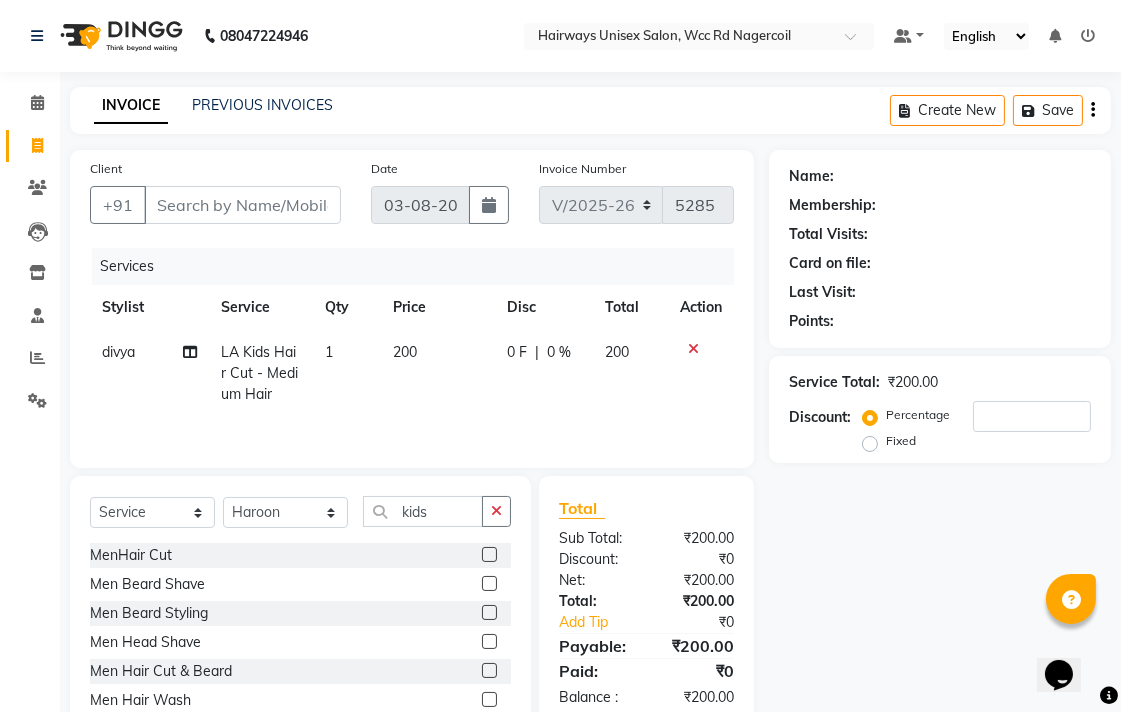 click 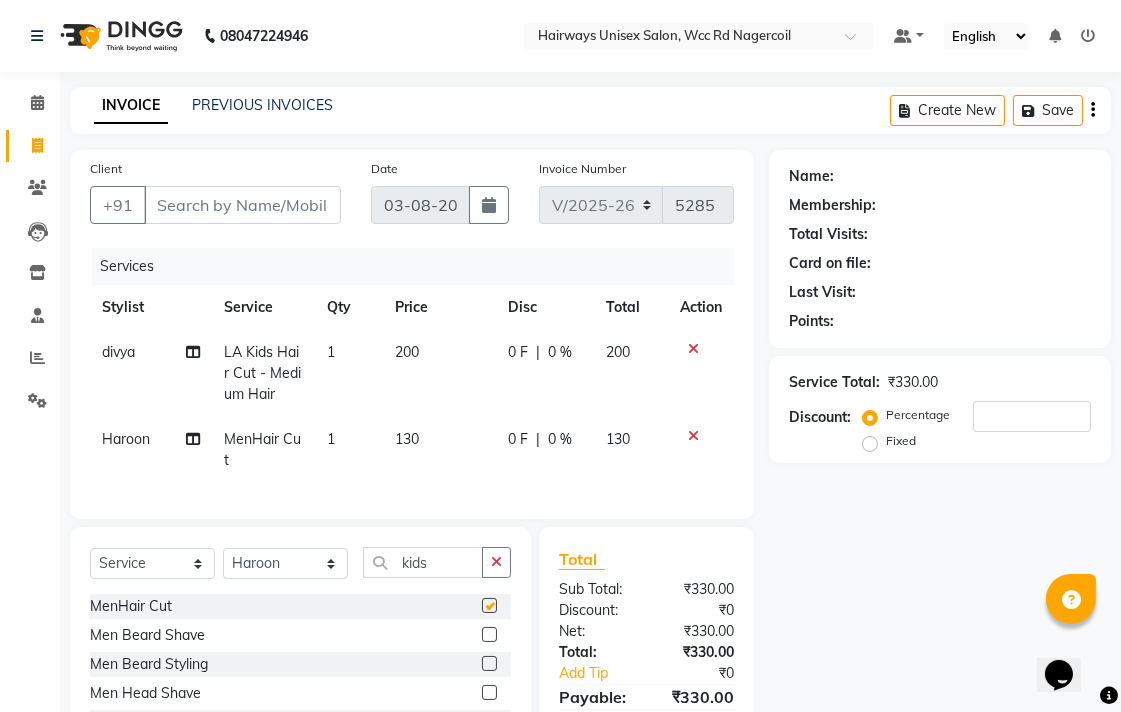 checkbox on "false" 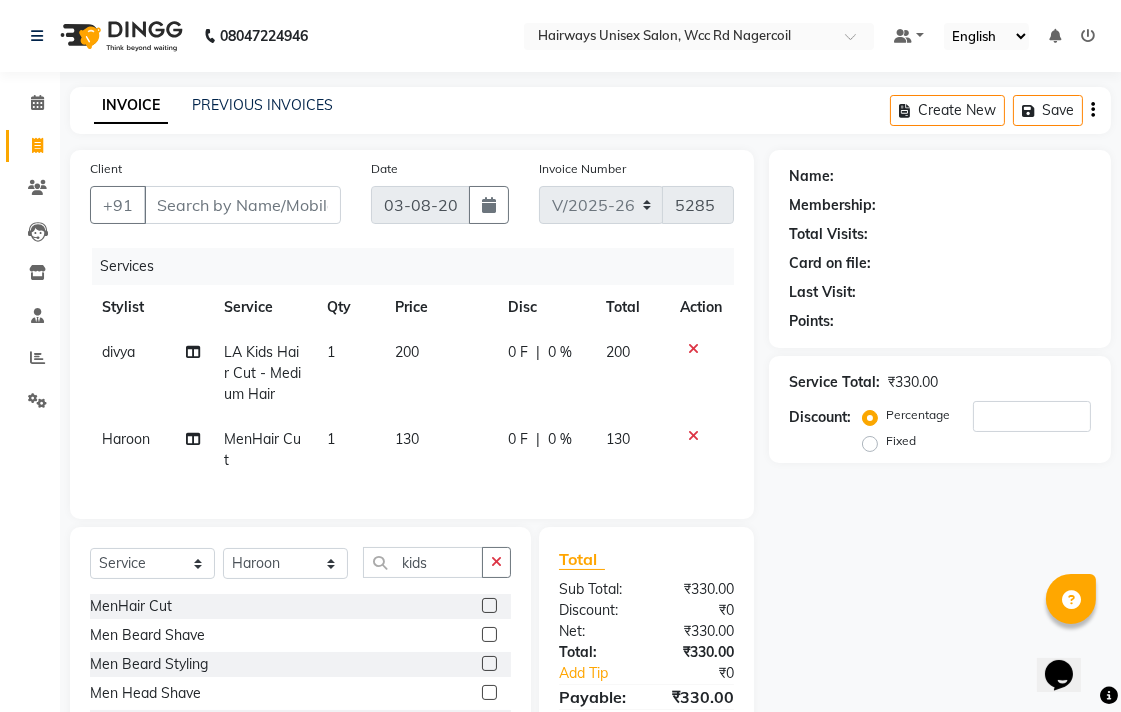 click on "200" 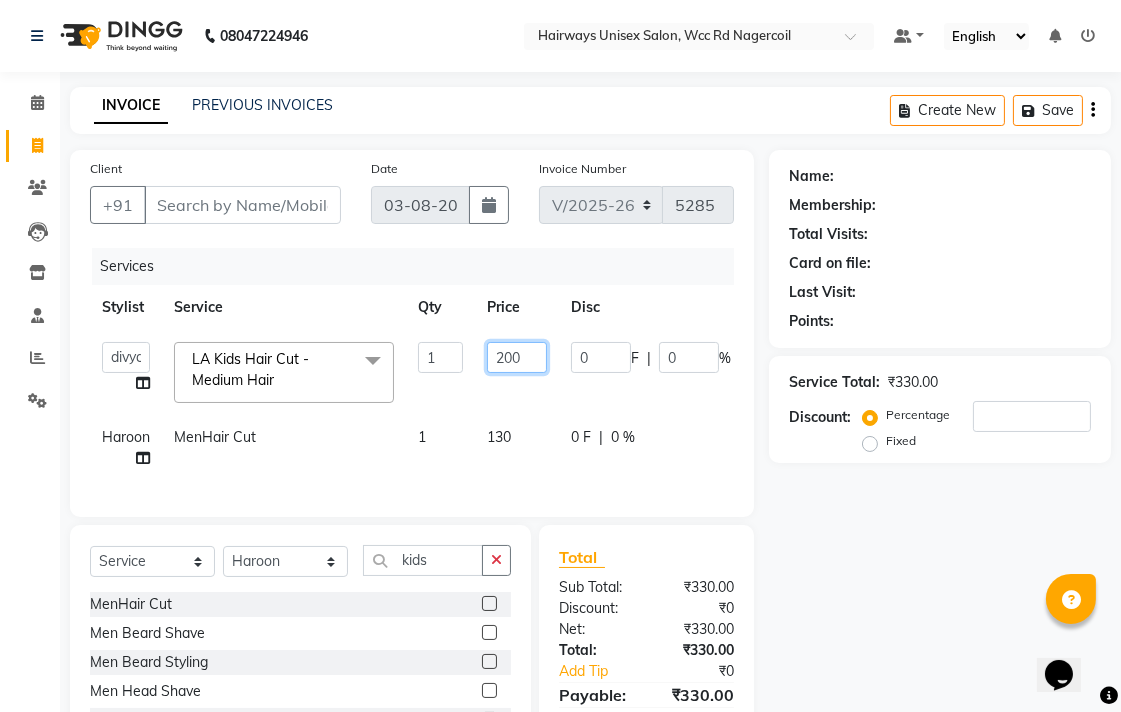click on "200" 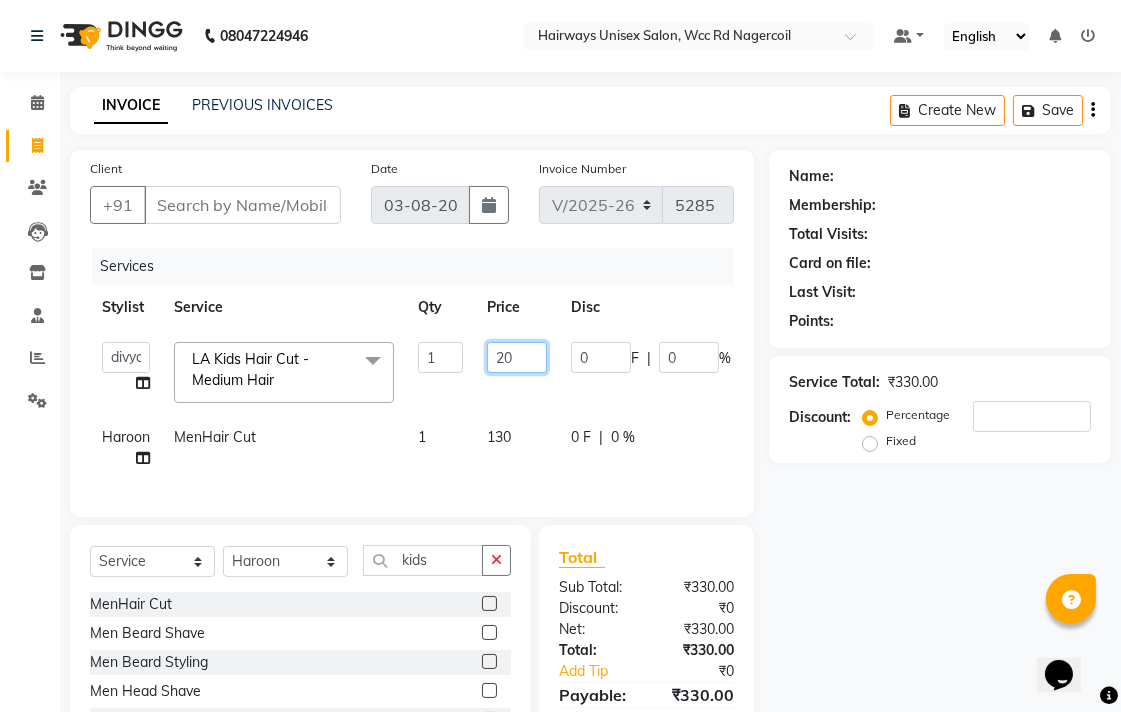 type on "250" 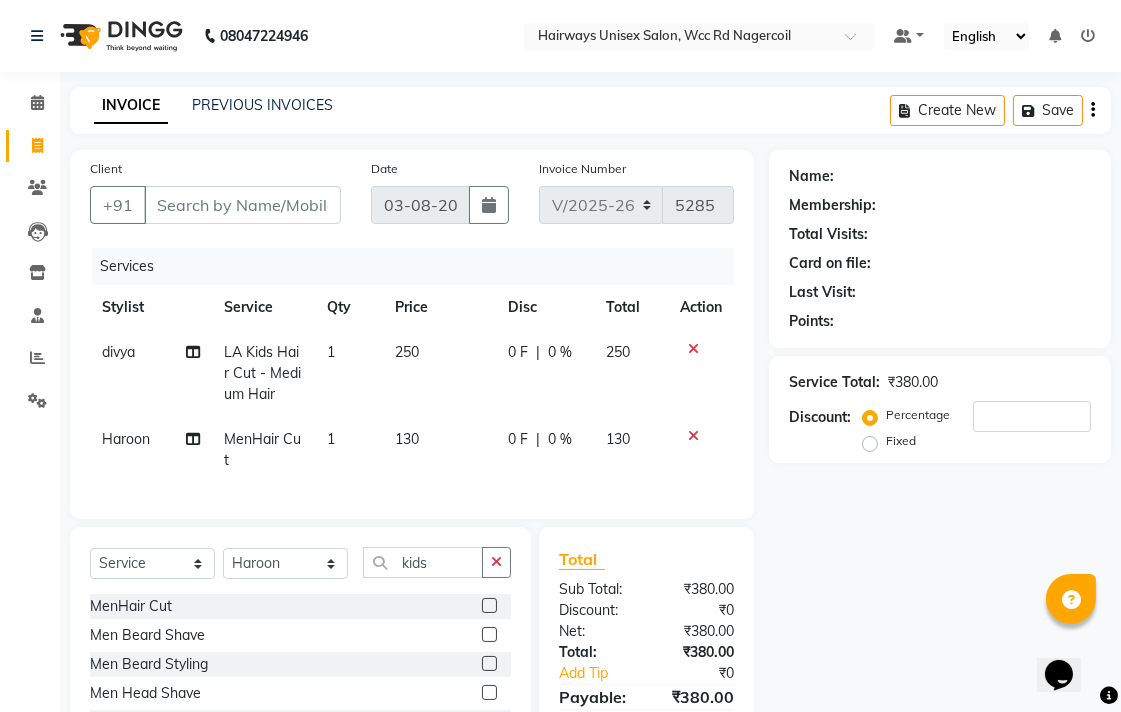 click on "[FIRST] MenHair Cut 1 130 0 F | 0 % 130" 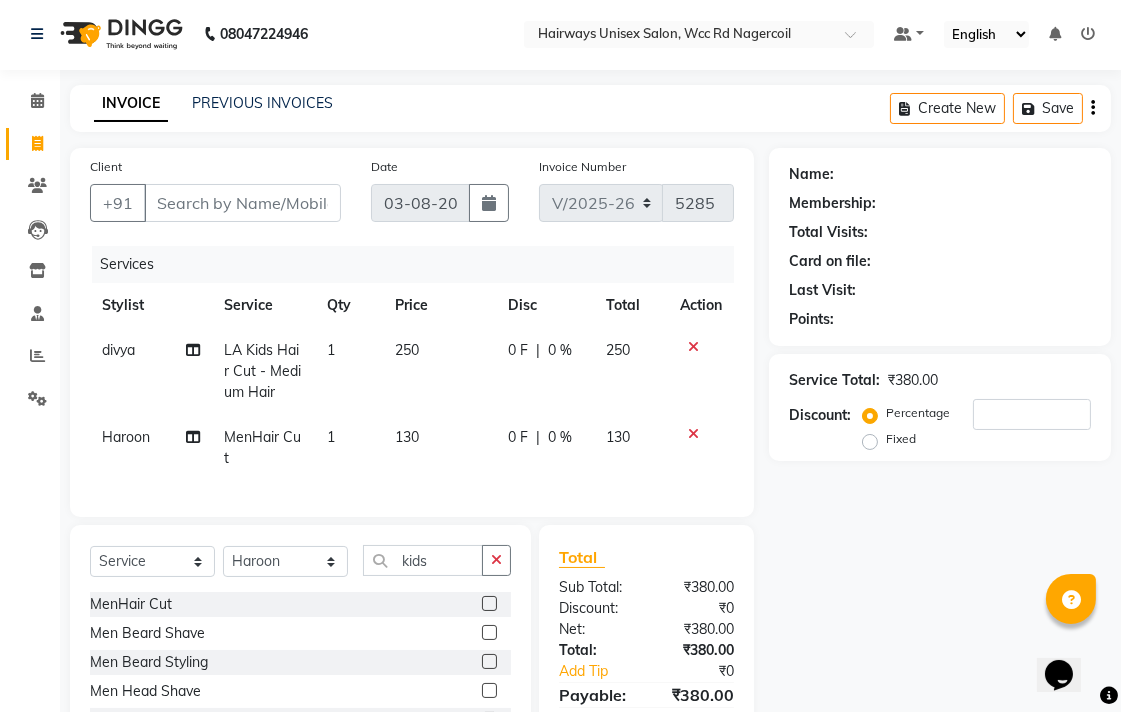 scroll, scrollTop: 0, scrollLeft: 0, axis: both 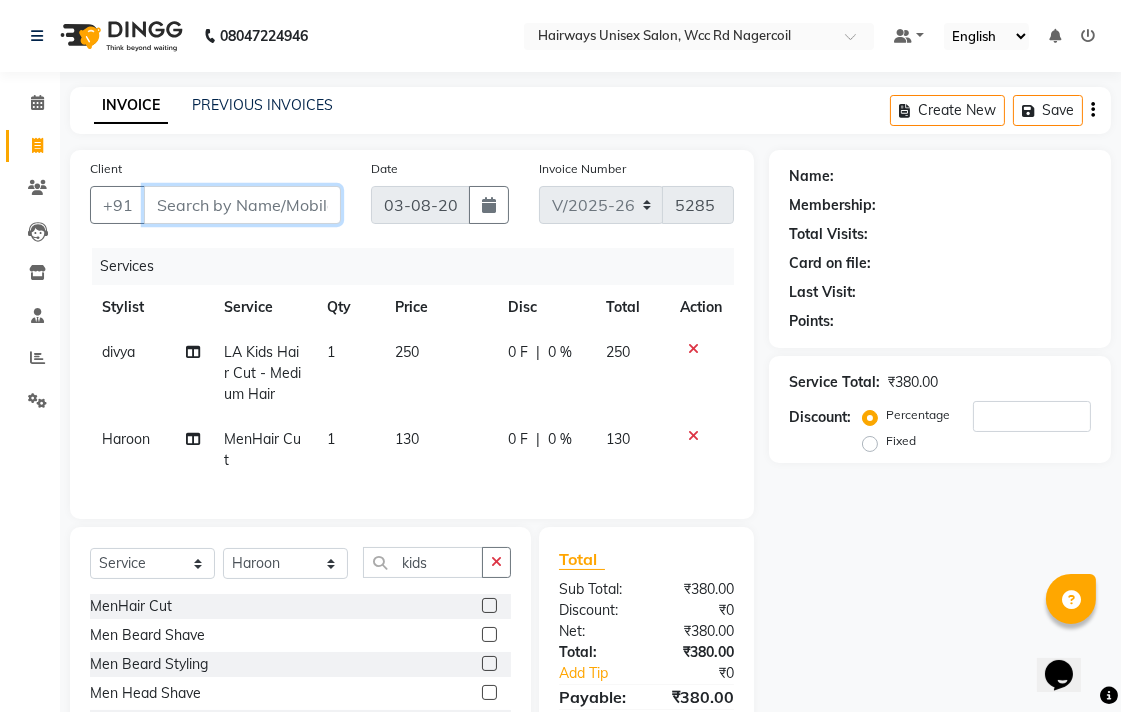click on "Client" at bounding box center (242, 205) 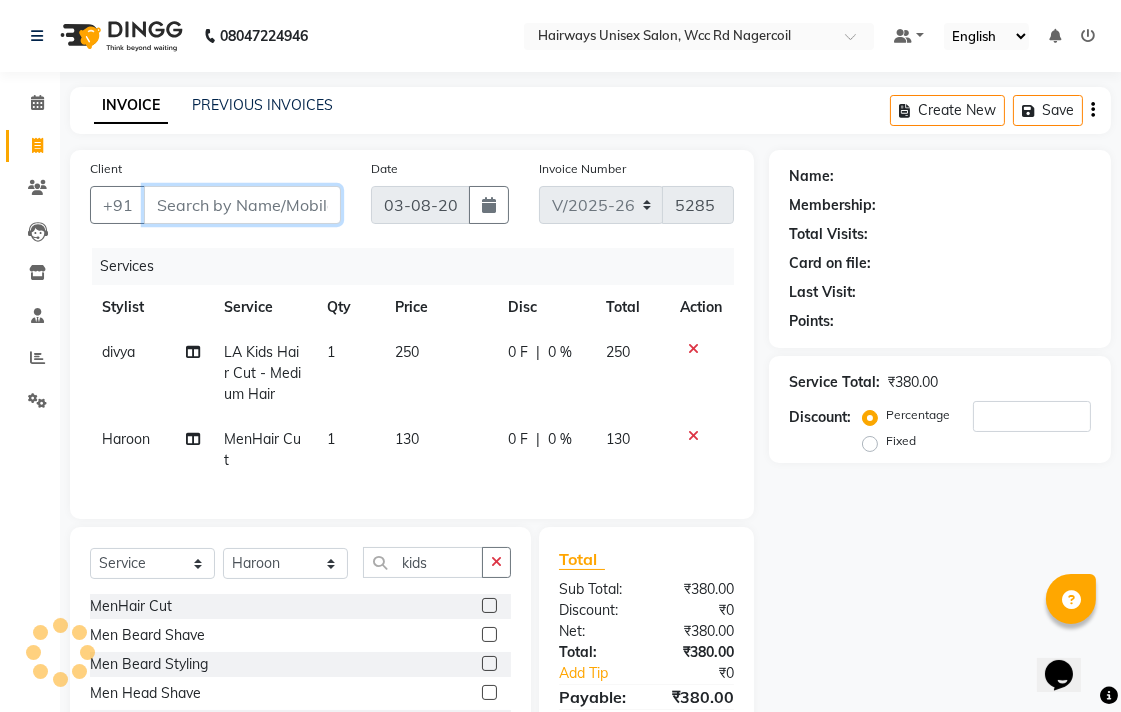 type 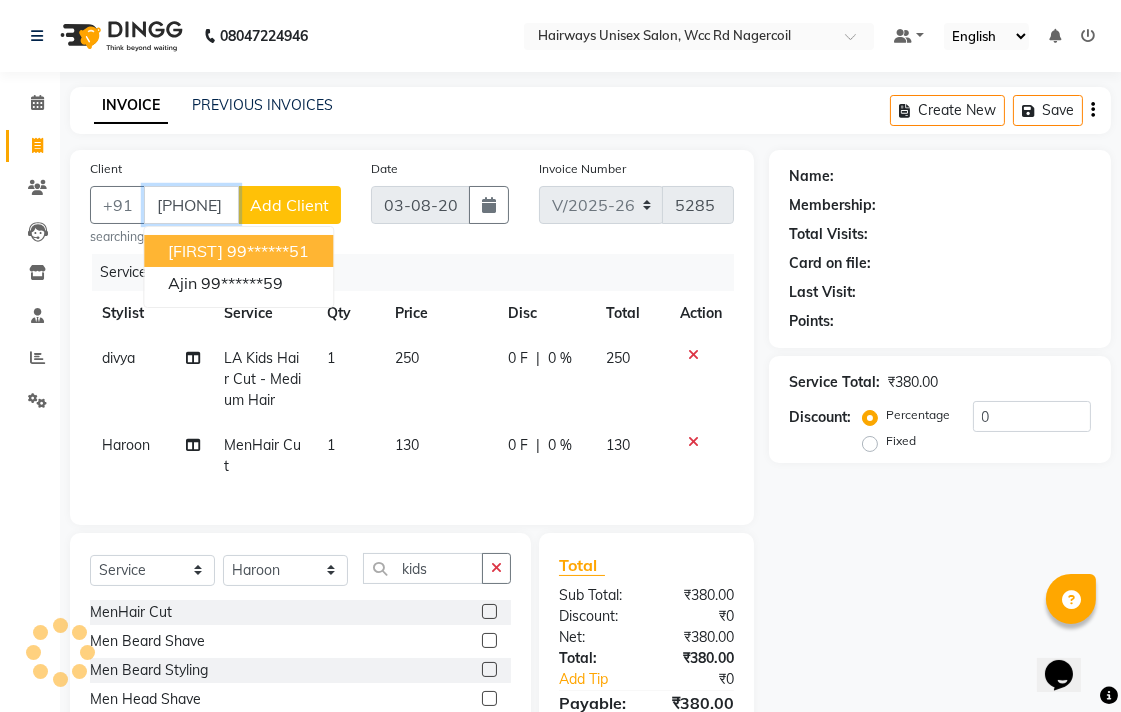 click on "[FIRST]  [PHONE]" at bounding box center (238, 251) 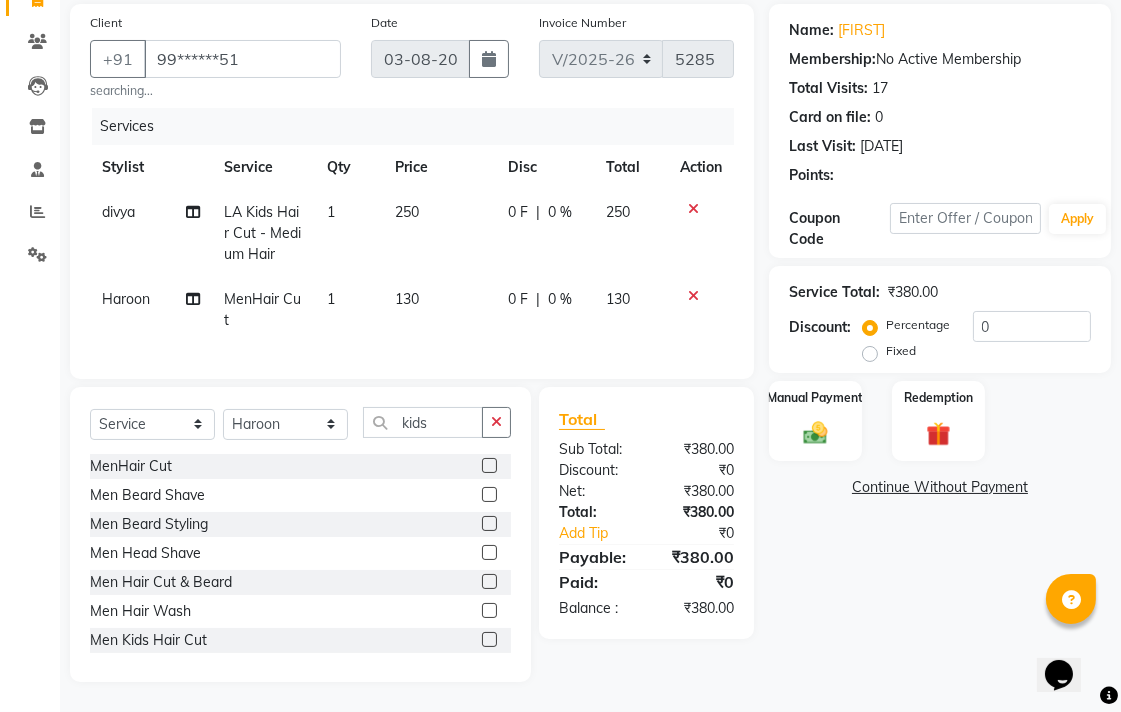 scroll, scrollTop: 163, scrollLeft: 0, axis: vertical 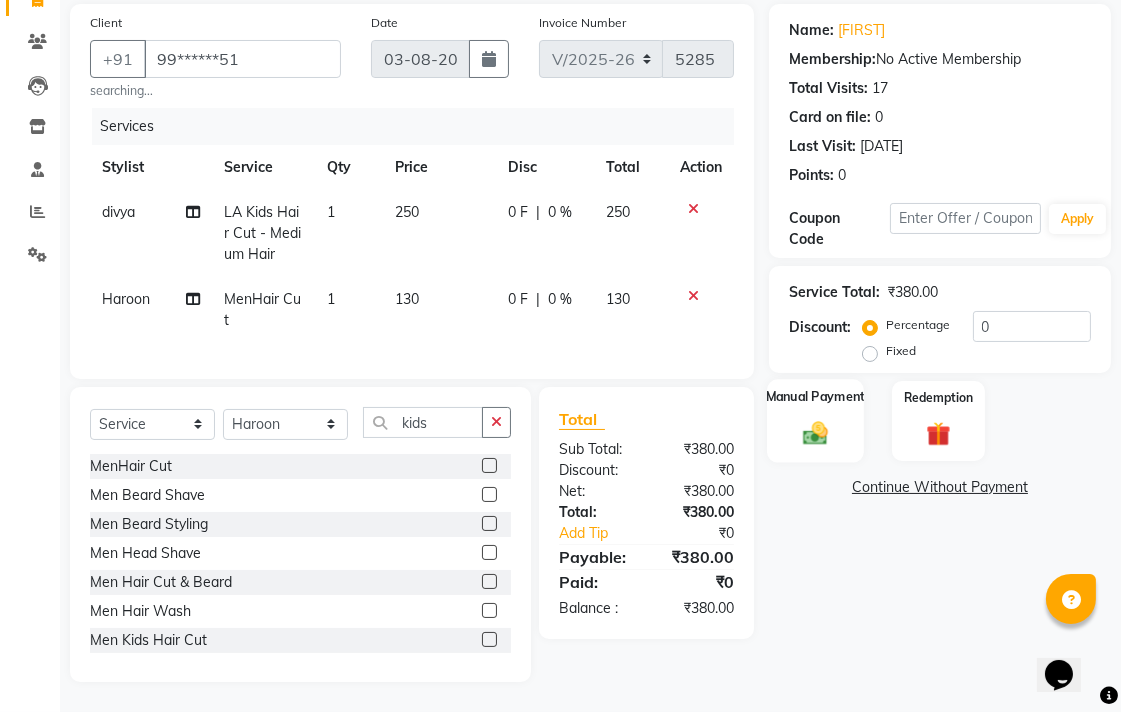 click on "Manual Payment" 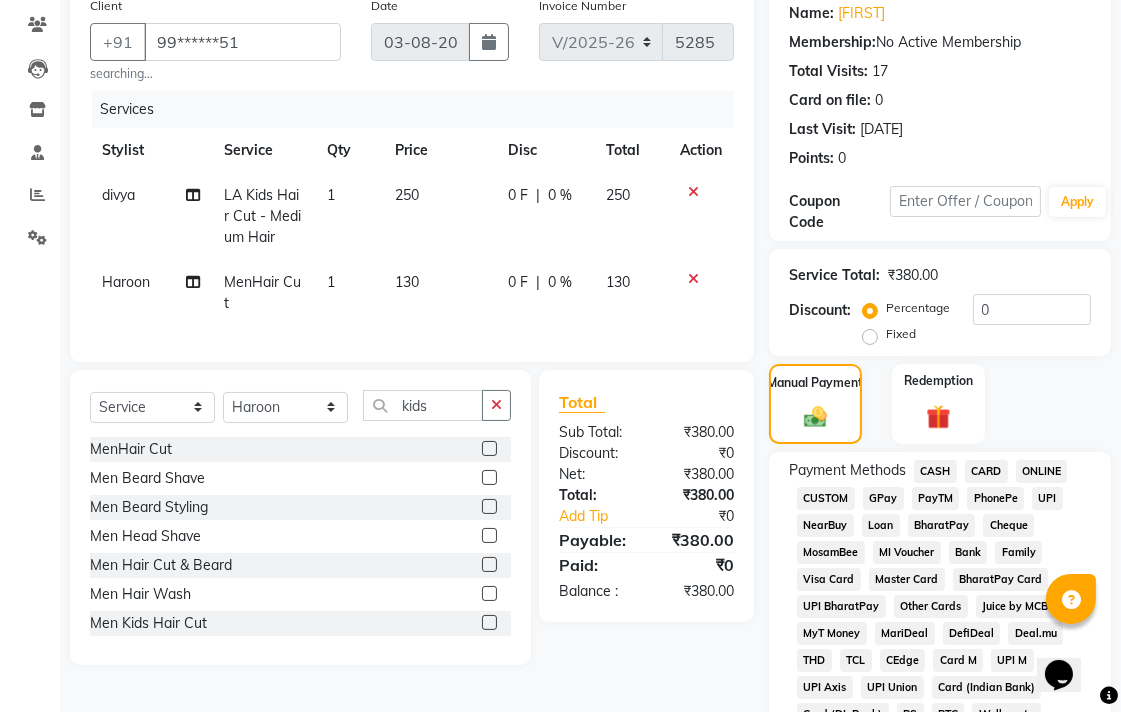 click on "UPI" 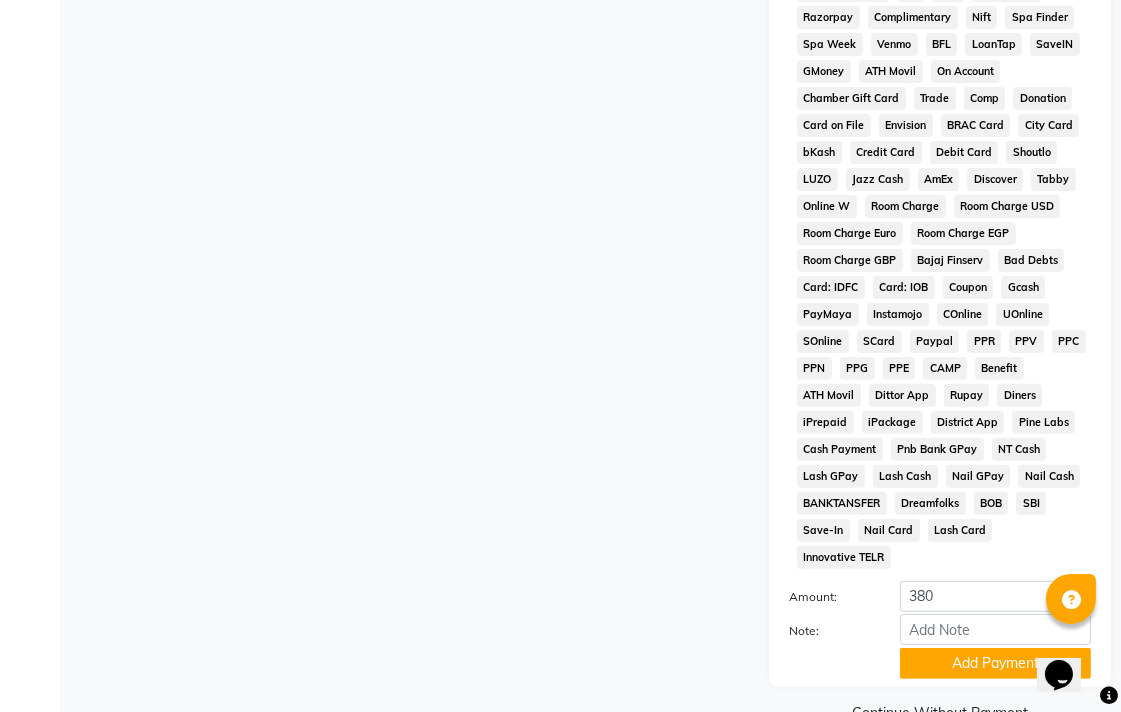 scroll, scrollTop: 913, scrollLeft: 0, axis: vertical 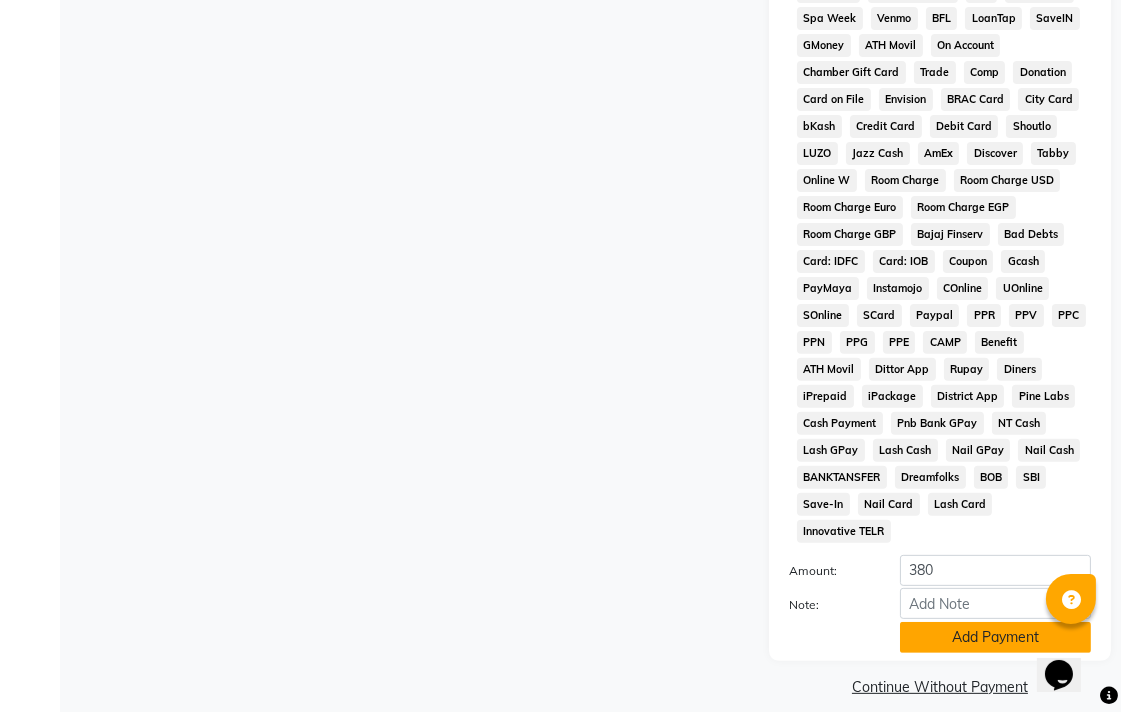 click on "Add Payment" 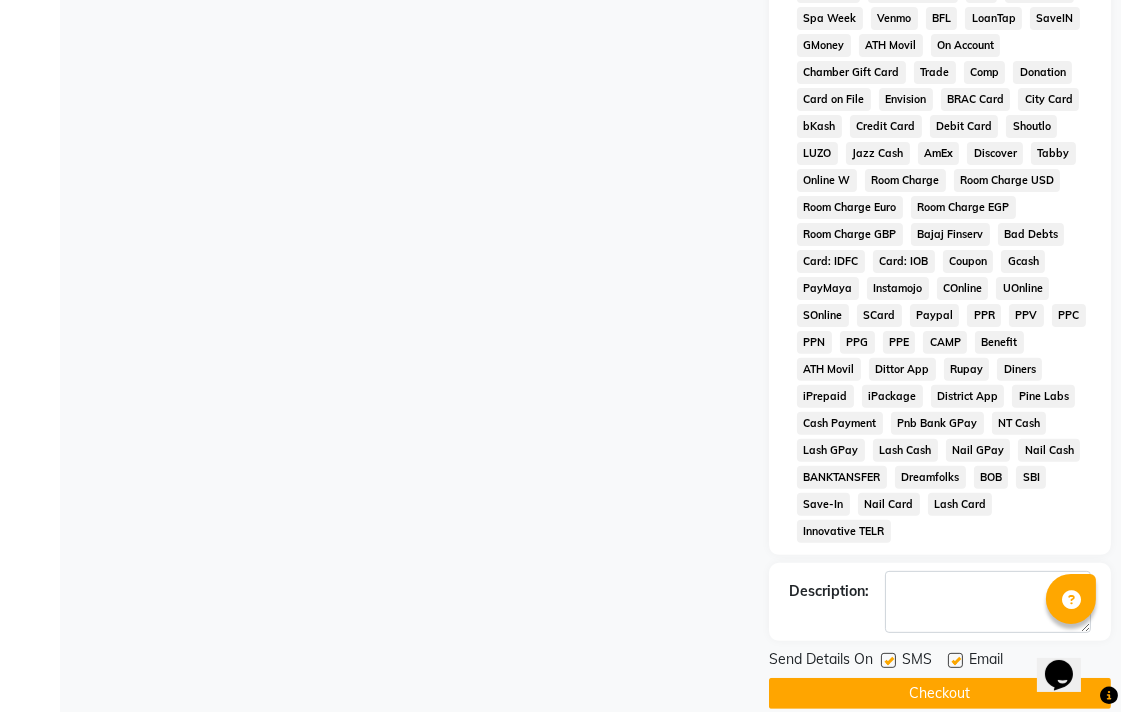 click on "Checkout" 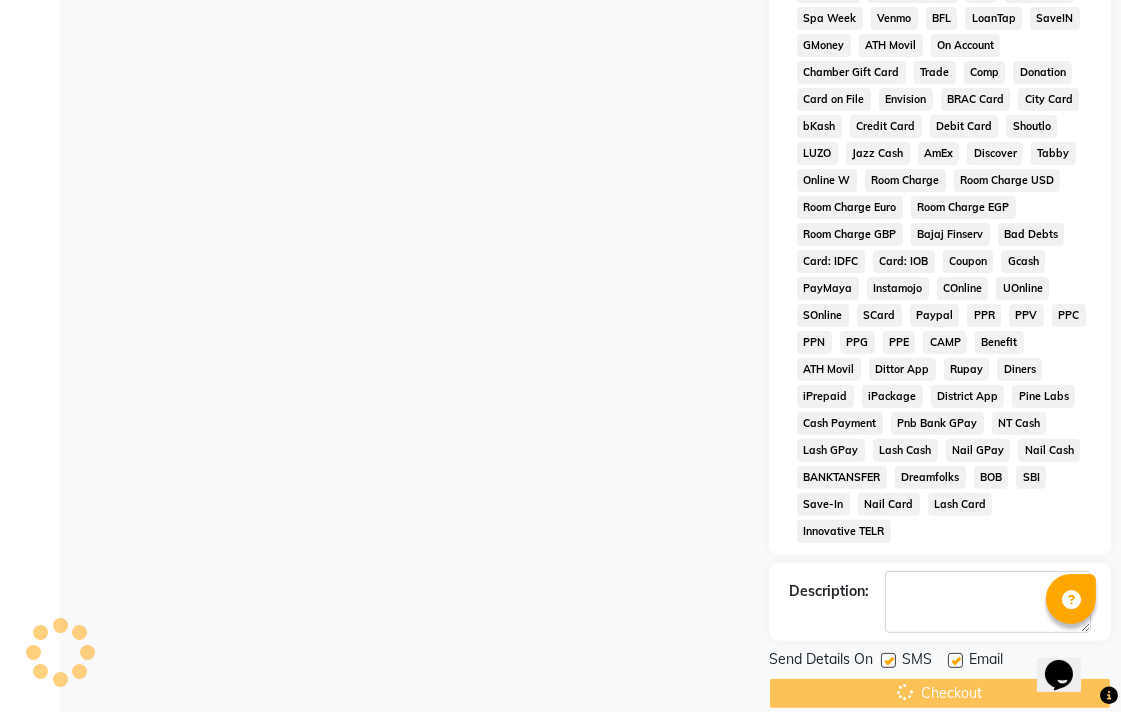 scroll, scrollTop: 0, scrollLeft: 0, axis: both 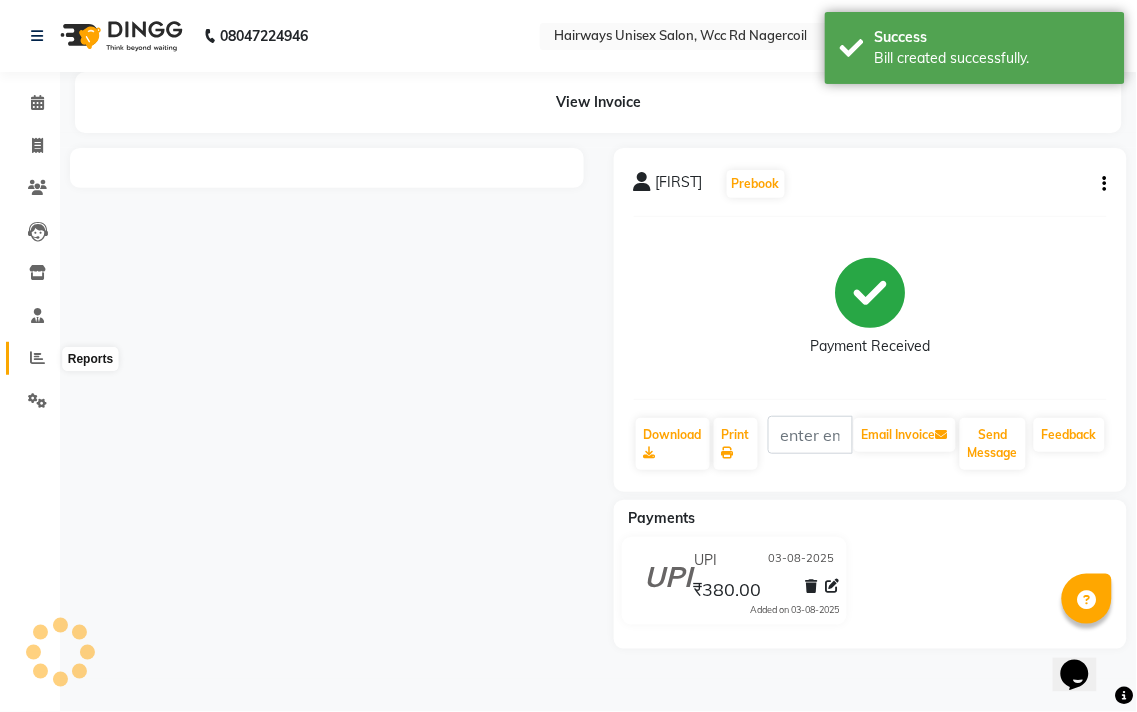 click 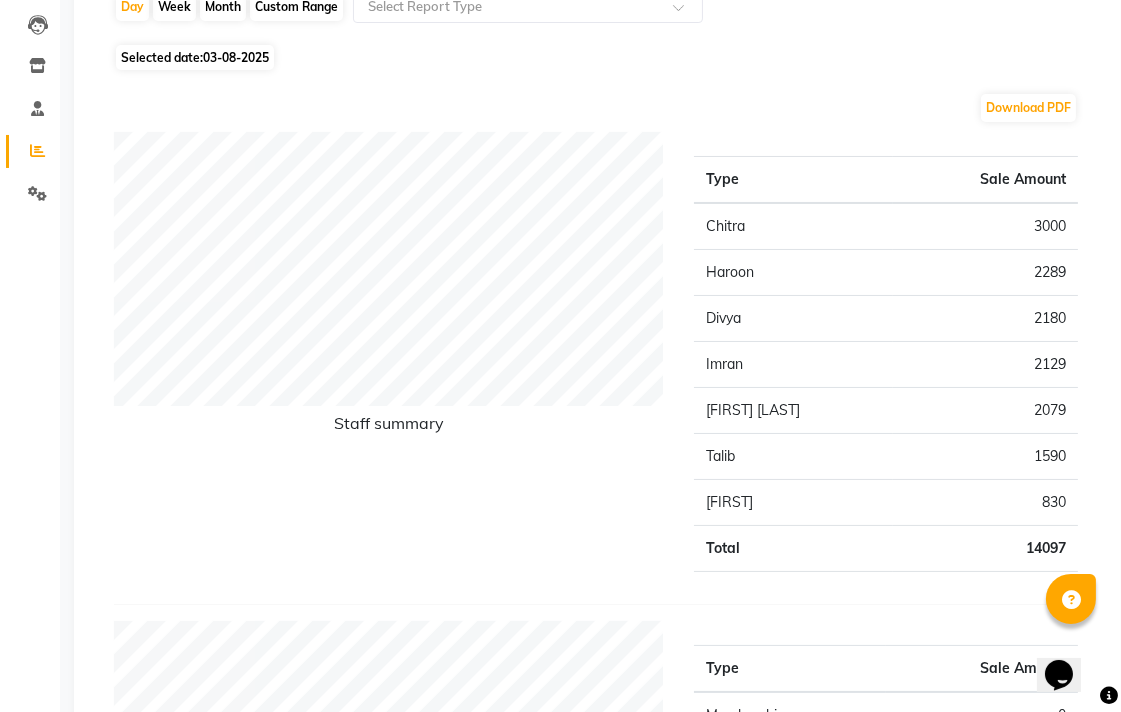 scroll, scrollTop: 0, scrollLeft: 0, axis: both 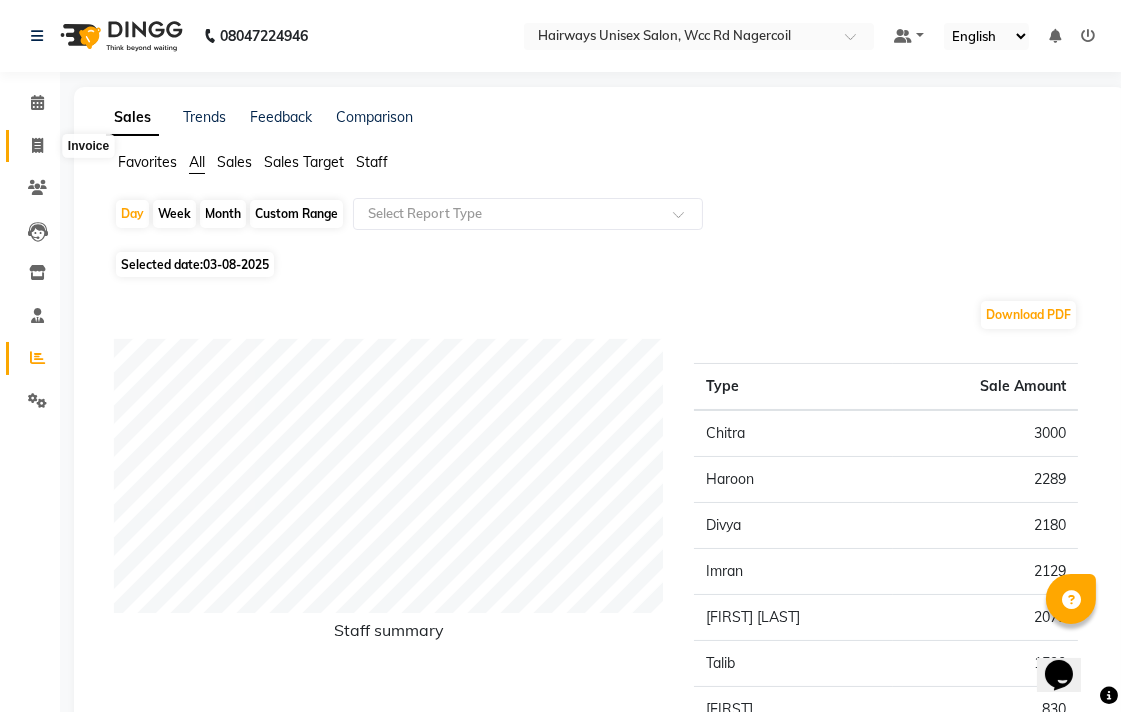 click 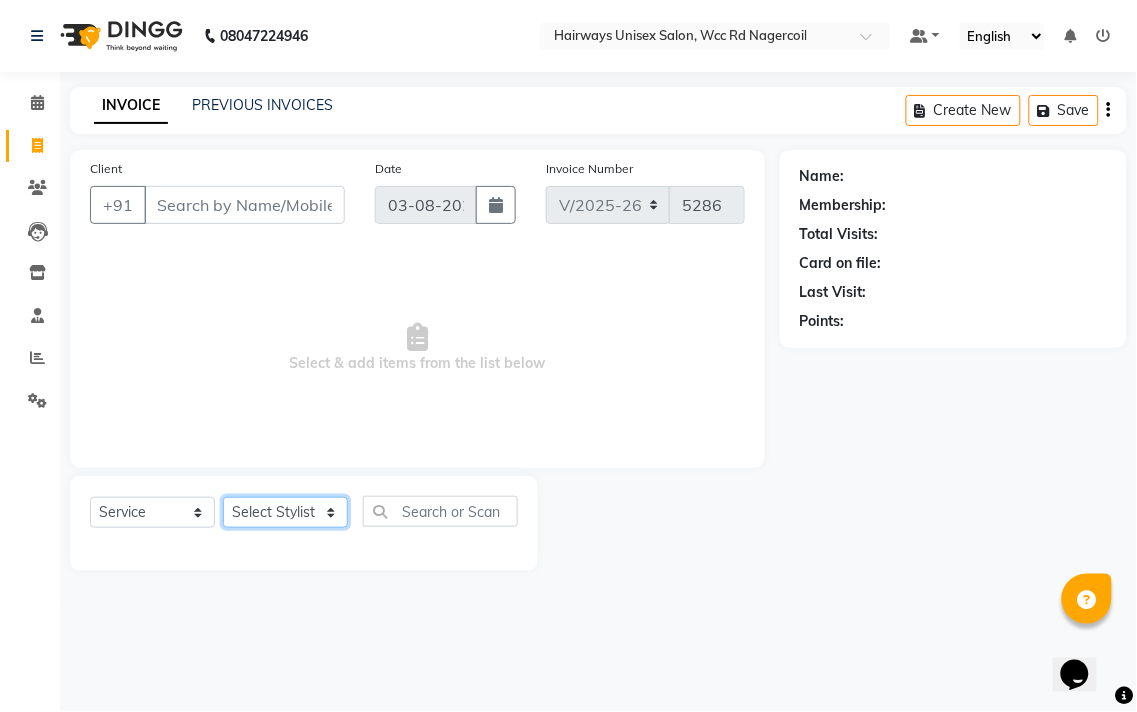 click on "Select Stylist Admin [FIRST] [FIRST] [FIRST] [FIRST] [FIRST] Reception [FIRST] [FIRST] [FIRST] [FIRST] LA Threading - Eye Brow x MenHair Cut Men Beard Shave Men Beard Styling Men Head Shave Men Hair Cut & Beard Men Hair Wash Men Kids Hair Cut Men Threading face scurb Men Straighterning, Smoothening - Front Men Straightening, Smoothening - Half Men Straightening, Smoothening - Full Men Grown smoothening- straightening Men Dandruff Treatment - Da0ndruff Treatment (short hair) Men Dandruff Treatment - Dandruff Treatment (Medium hair) Men Dandruff Treatment - Dandruff Treatment (Long hair) Men Dandruff scrub Men Relaxing Head Massage - Cocnut Oil Men Relaxing Head Massage - Navaratna Oil Men Relaxing Head Massage - Cold Oil Men Relaxing Head Massage - Almond Oil Men Relaxing olive oil massage Men Hair Colour - Mustache Men Hair Colour - Mustache (Ammonia Free) Men Hair Colour - Beard Colour Men Hair Colour - Beard Colour (Ammonia Free) MenHairColour - Premium Colour (inoa) Men Hair Colour - Head colour LA Jaw -face" 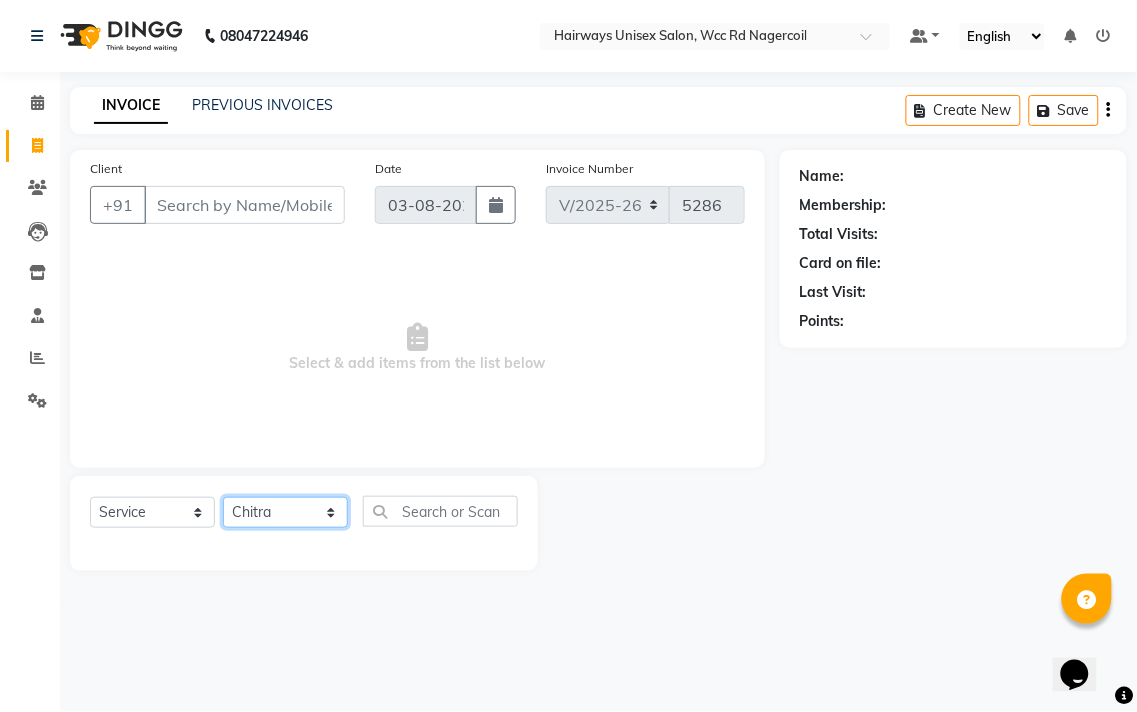 click on "Select Stylist Admin [FIRST] [FIRST] [FIRST] [FIRST] [FIRST] Reception [FIRST] [FIRST] [FIRST] [FIRST] LA Threading - Eye Brow x MenHair Cut Men Beard Shave Men Beard Styling Men Head Shave Men Hair Cut & Beard Men Hair Wash Men Kids Hair Cut Men Threading face scurb Men Straighterning, Smoothening - Front Men Straightening, Smoothening - Half Men Straightening, Smoothening - Full Men Grown smoothening- straightening Men Dandruff Treatment - Da0ndruff Treatment (short hair) Men Dandruff Treatment - Dandruff Treatment (Medium hair) Men Dandruff Treatment - Dandruff Treatment (Long hair) Men Dandruff scrub Men Relaxing Head Massage - Cocnut Oil Men Relaxing Head Massage - Navaratna Oil Men Relaxing Head Massage - Cold Oil Men Relaxing Head Massage - Almond Oil Men Relaxing olive oil massage Men Hair Colour - Mustache Men Hair Colour - Mustache (Ammonia Free) Men Hair Colour - Beard Colour Men Hair Colour - Beard Colour (Ammonia Free) MenHairColour - Premium Colour (inoa) Men Hair Colour - Head colour LA Jaw -face" 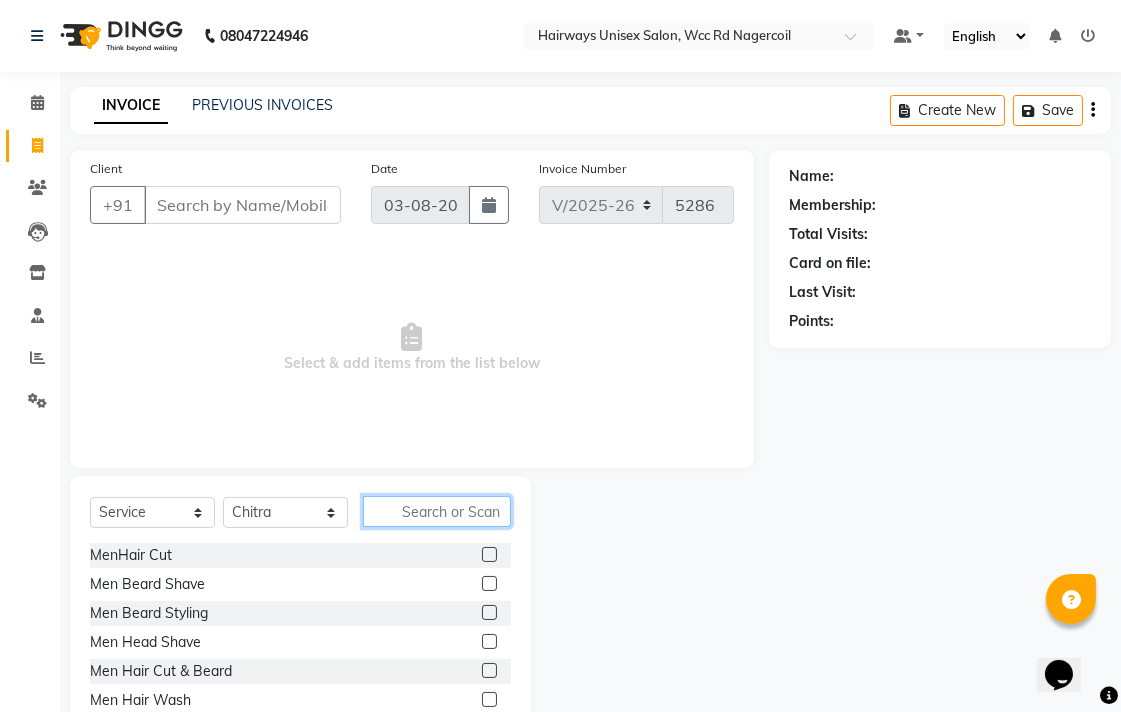 click 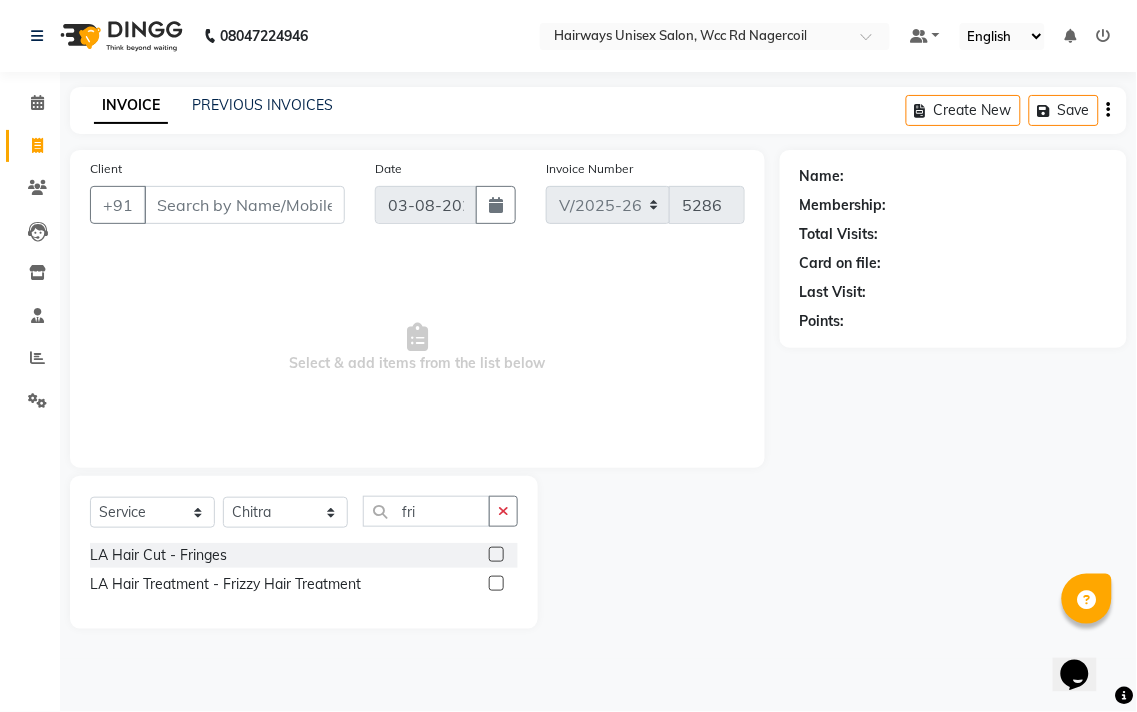 click 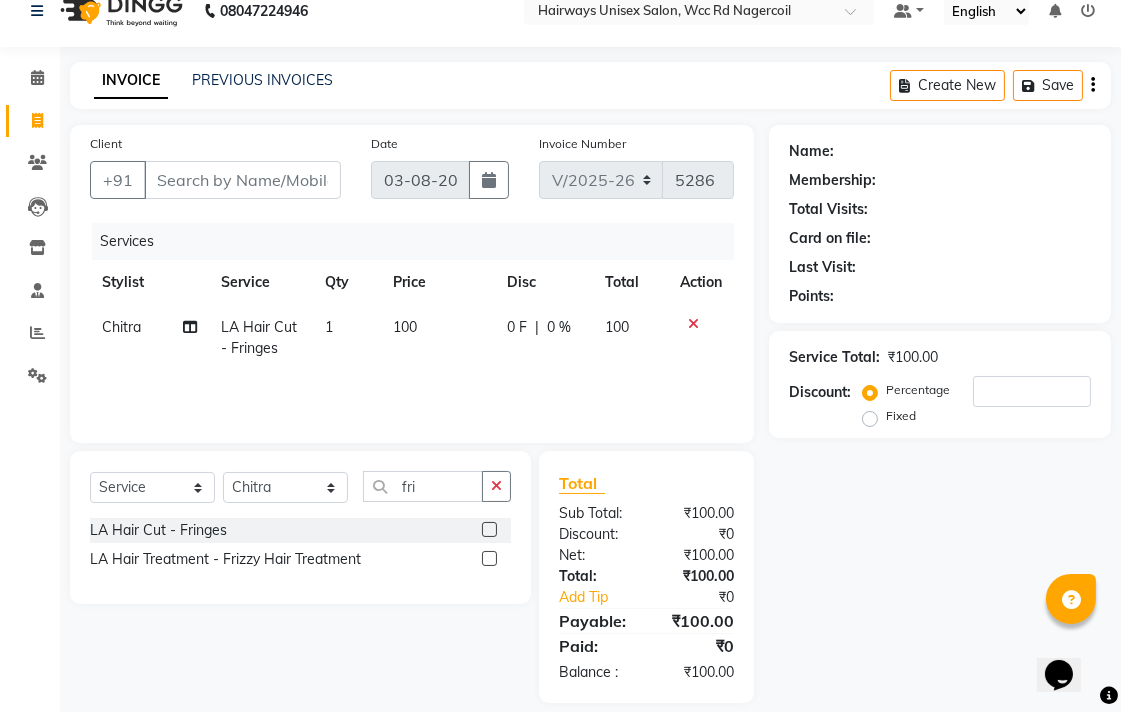 scroll, scrollTop: 46, scrollLeft: 0, axis: vertical 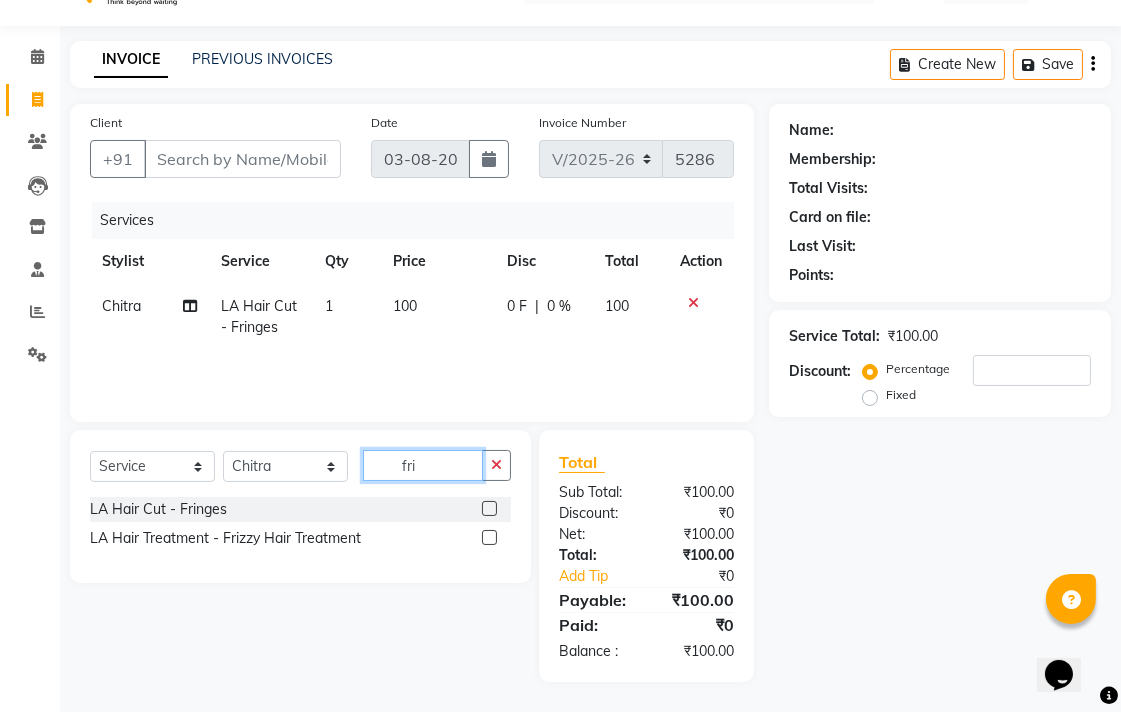 click on "fri" 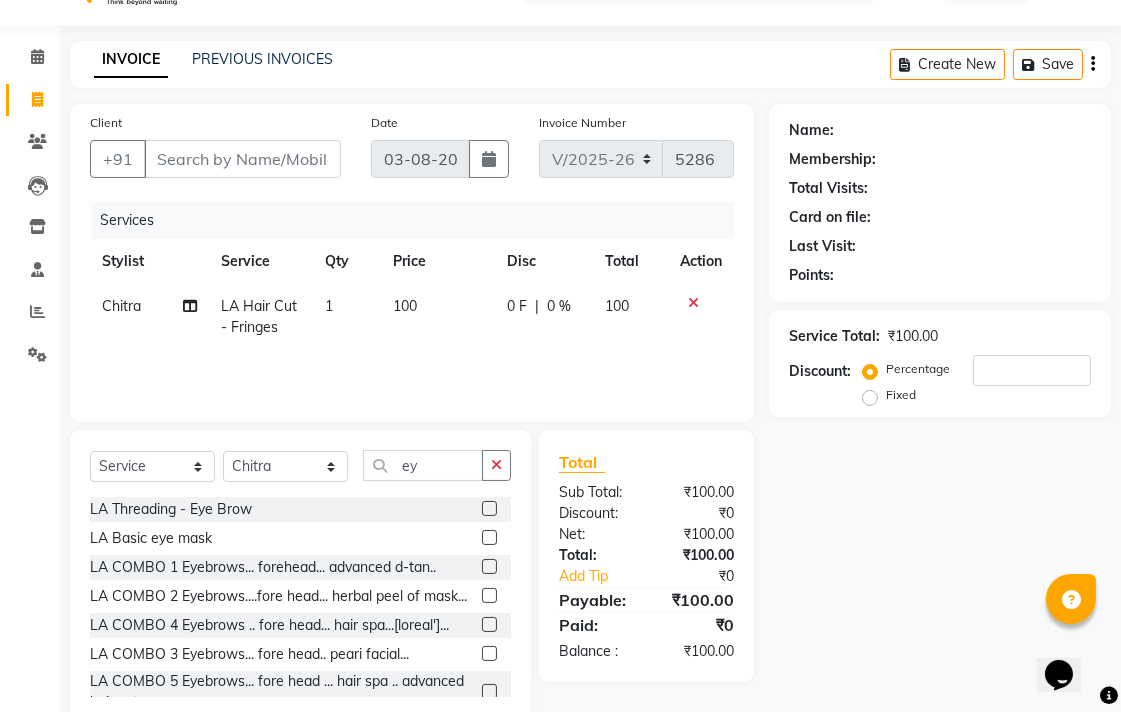click 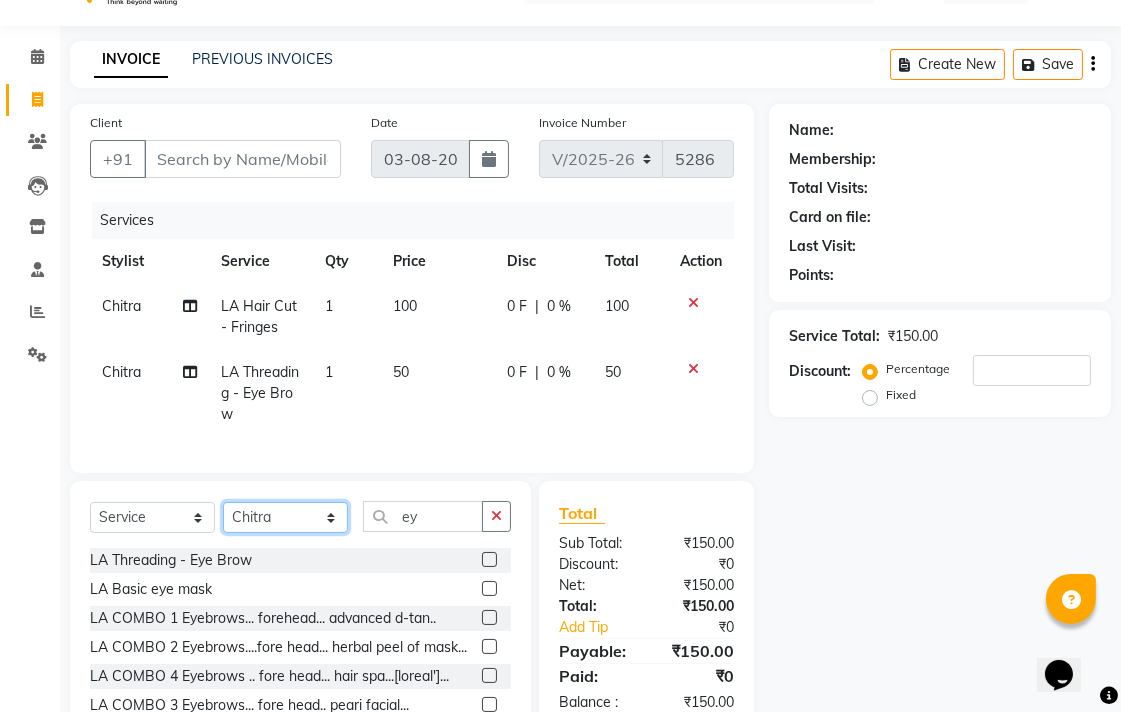 click on "Select Stylist Admin [FIRST] [FIRST] [FIRST] [FIRST] [FIRST] Reception [FIRST] [FIRST] [FIRST] [FIRST] LA Threading - Eye Brow x MenHair Cut Men Beard Shave Men Beard Styling Men Head Shave Men Hair Cut & Beard Men Hair Wash Men Kids Hair Cut Men Threading face scurb Men Straighterning, Smoothening - Front Men Straightening, Smoothening - Half Men Straightening, Smoothening - Full Men Grown smoothening- straightening Men Dandruff Treatment - Da0ndruff Treatment (short hair) Men Dandruff Treatment - Dandruff Treatment (Medium hair) Men Dandruff Treatment - Dandruff Treatment (Long hair) Men Dandruff scrub Men Relaxing Head Massage - Cocnut Oil Men Relaxing Head Massage - Navaratna Oil Men Relaxing Head Massage - Cold Oil Men Relaxing Head Massage - Almond Oil Men Relaxing olive oil massage Men Hair Colour - Mustache Men Hair Colour - Mustache (Ammonia Free) Men Hair Colour - Beard Colour Men Hair Colour - Beard Colour (Ammonia Free) MenHairColour - Premium Colour (inoa) Men Hair Colour - Head colour LA Jaw -face" 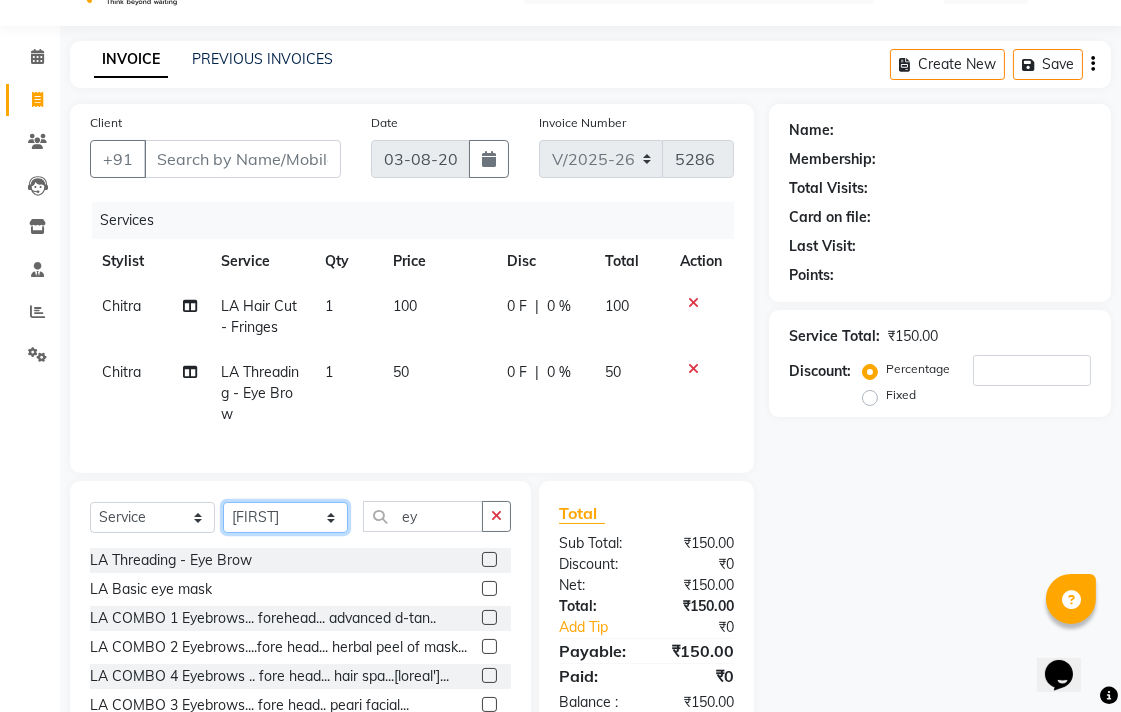 click on "Select Stylist Admin [FIRST] [FIRST] [FIRST] [FIRST] [FIRST] Reception [FIRST] [FIRST] [FIRST] [FIRST] LA Threading - Eye Brow x MenHair Cut Men Beard Shave Men Beard Styling Men Head Shave Men Hair Cut & Beard Men Hair Wash Men Kids Hair Cut Men Threading face scurb Men Straighterning, Smoothening - Front Men Straightening, Smoothening - Half Men Straightening, Smoothening - Full Men Grown smoothening- straightening Men Dandruff Treatment - Da0ndruff Treatment (short hair) Men Dandruff Treatment - Dandruff Treatment (Medium hair) Men Dandruff Treatment - Dandruff Treatment (Long hair) Men Dandruff scrub Men Relaxing Head Massage - Cocnut Oil Men Relaxing Head Massage - Navaratna Oil Men Relaxing Head Massage - Cold Oil Men Relaxing Head Massage - Almond Oil Men Relaxing olive oil massage Men Hair Colour - Mustache Men Hair Colour - Mustache (Ammonia Free) Men Hair Colour - Beard Colour Men Hair Colour - Beard Colour (Ammonia Free) MenHairColour - Premium Colour (inoa) Men Hair Colour - Head colour LA Jaw -face" 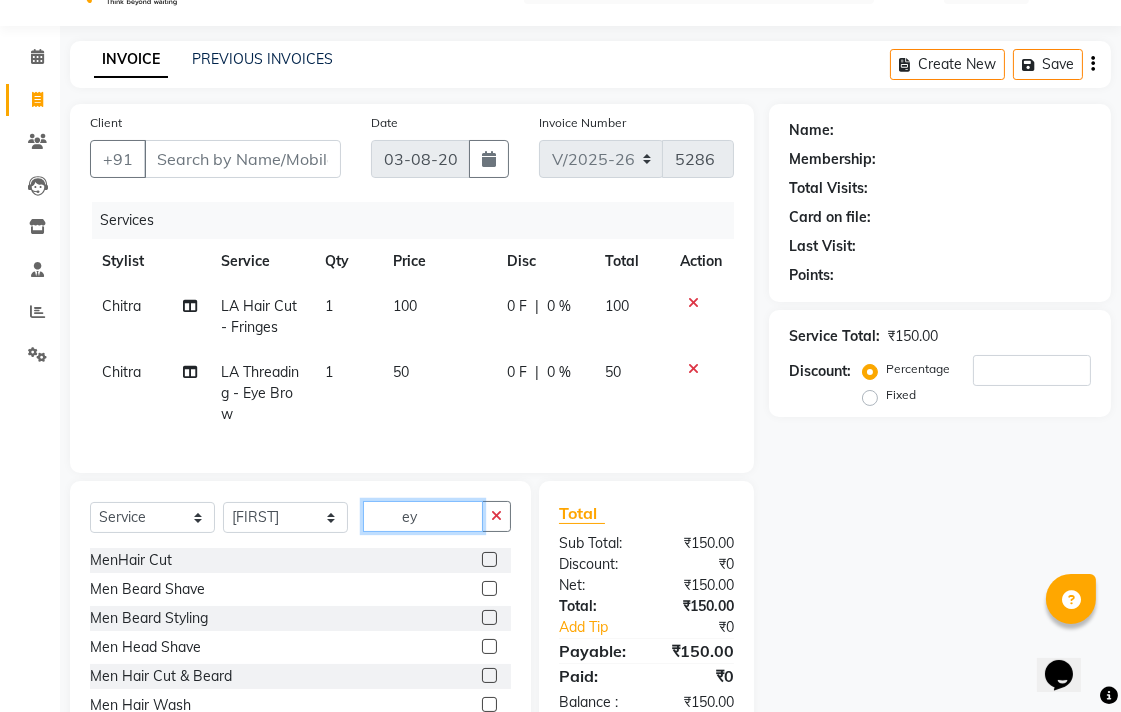 click on "ey" 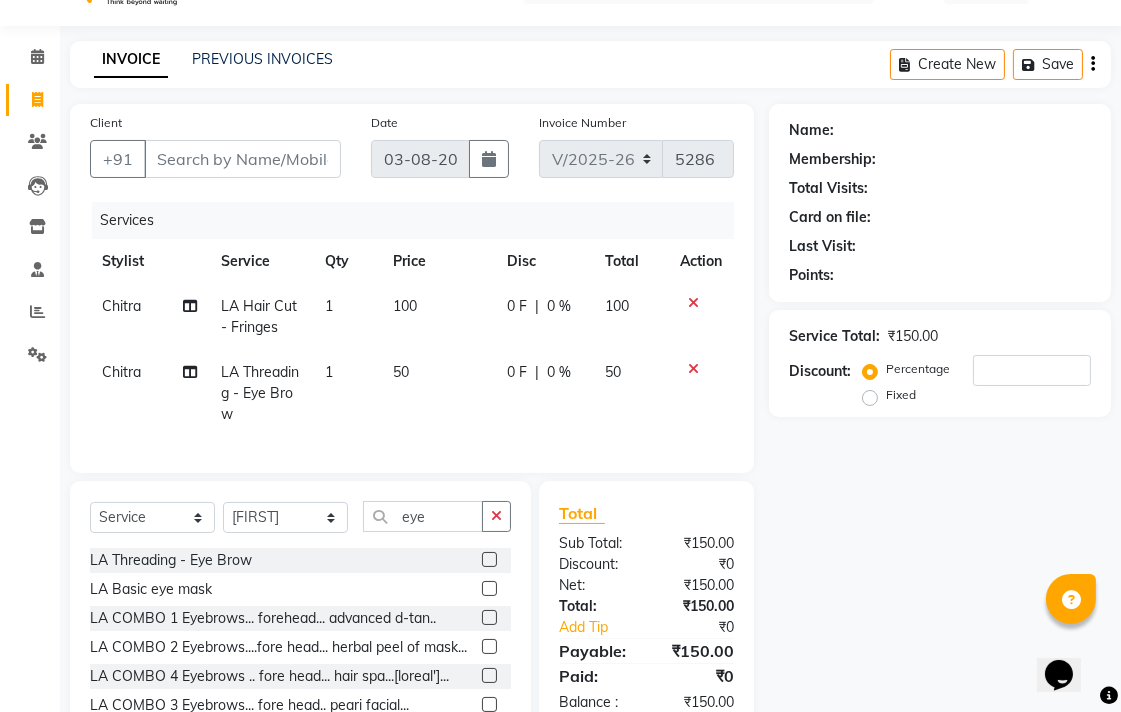 click 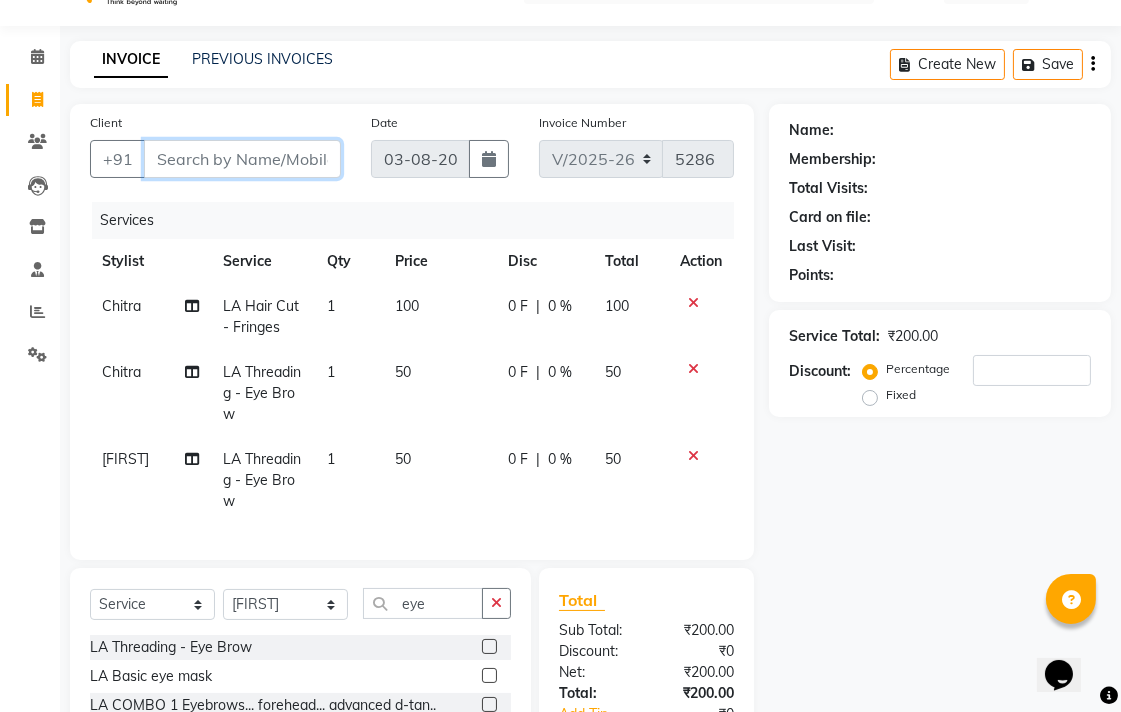 click on "Client" at bounding box center [242, 159] 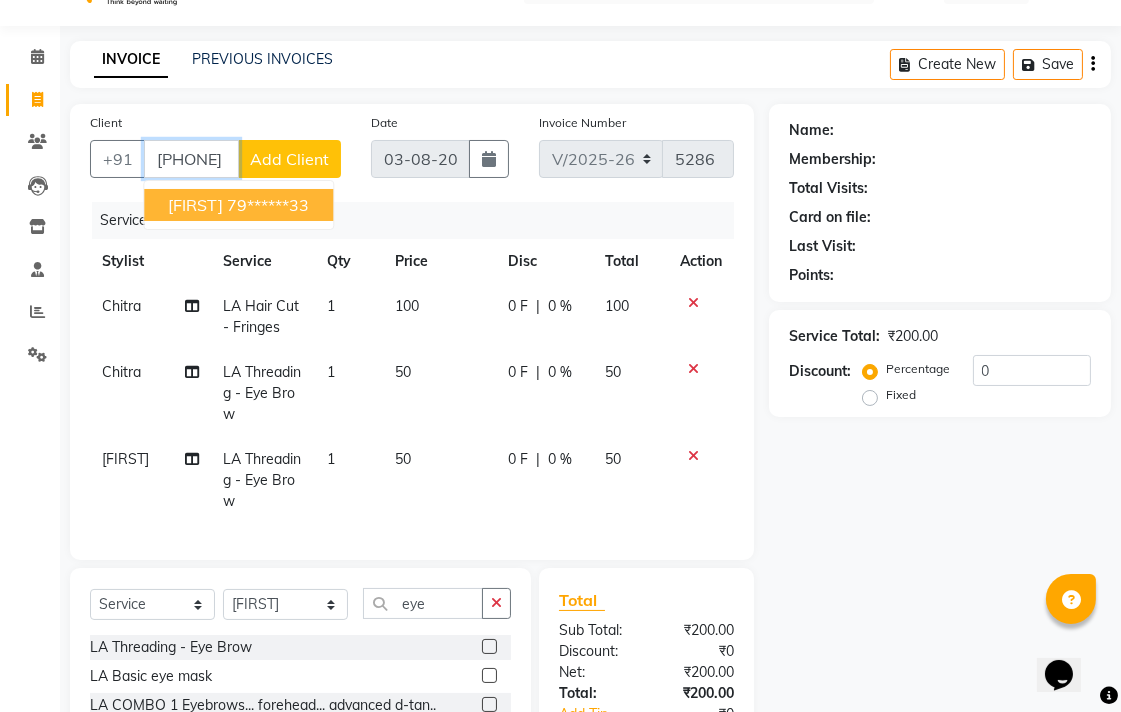 click on "79******33" at bounding box center (268, 205) 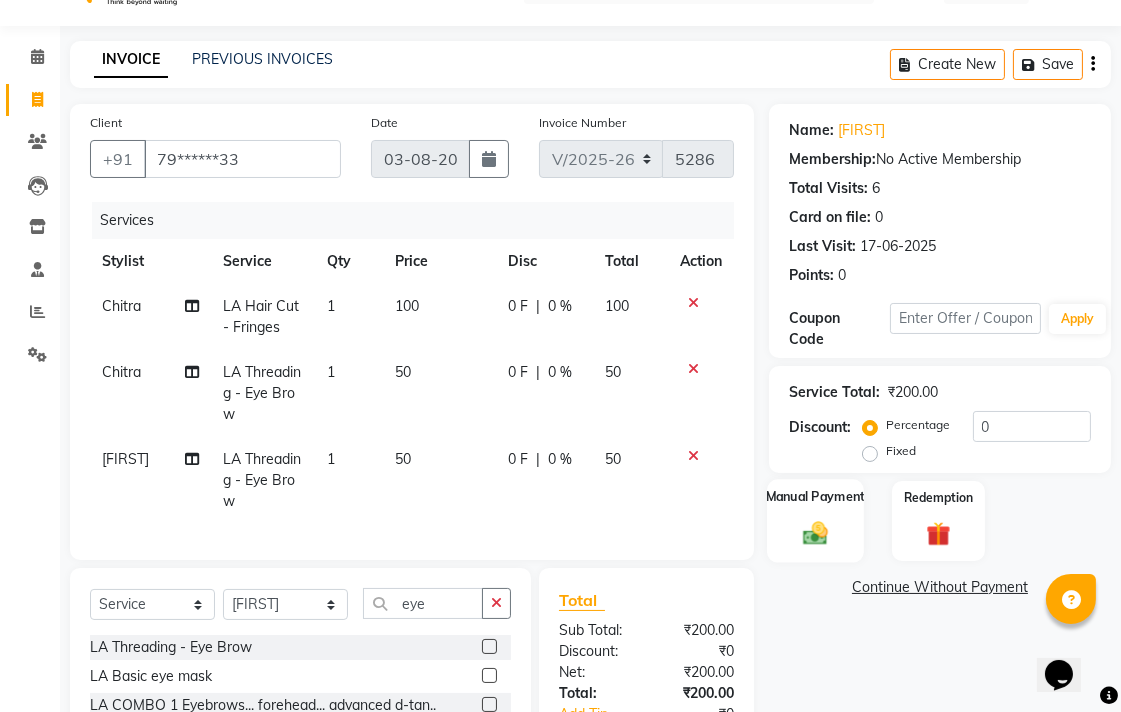 click 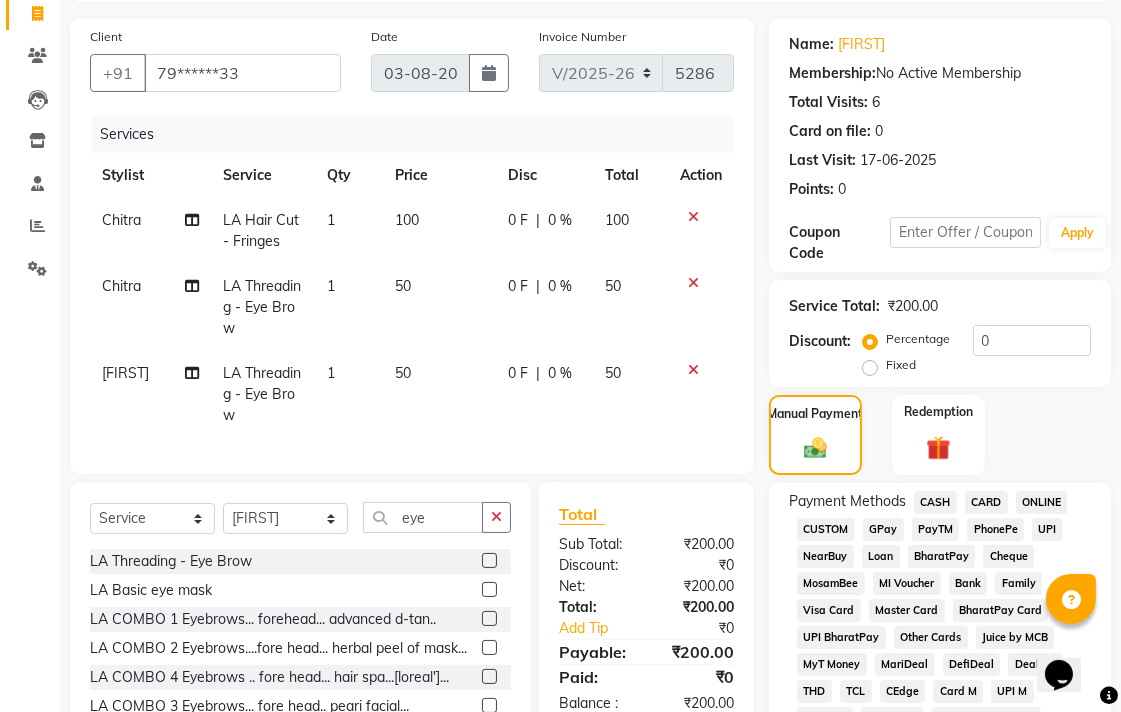 scroll, scrollTop: 268, scrollLeft: 0, axis: vertical 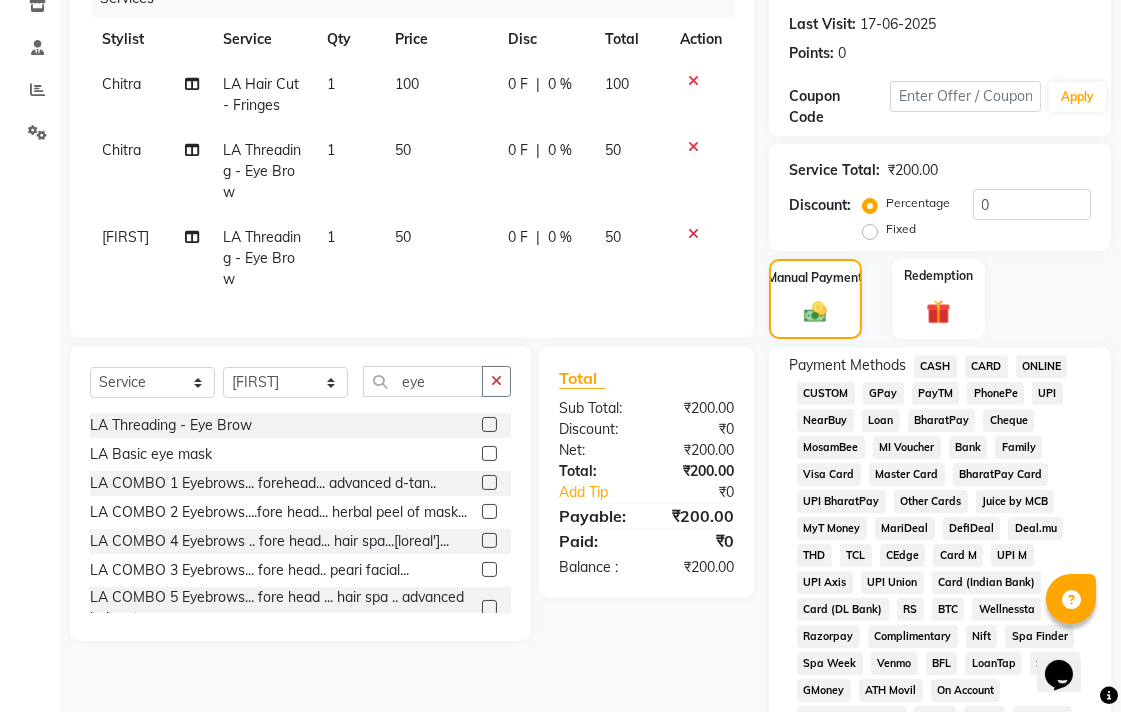 click on "UPI" 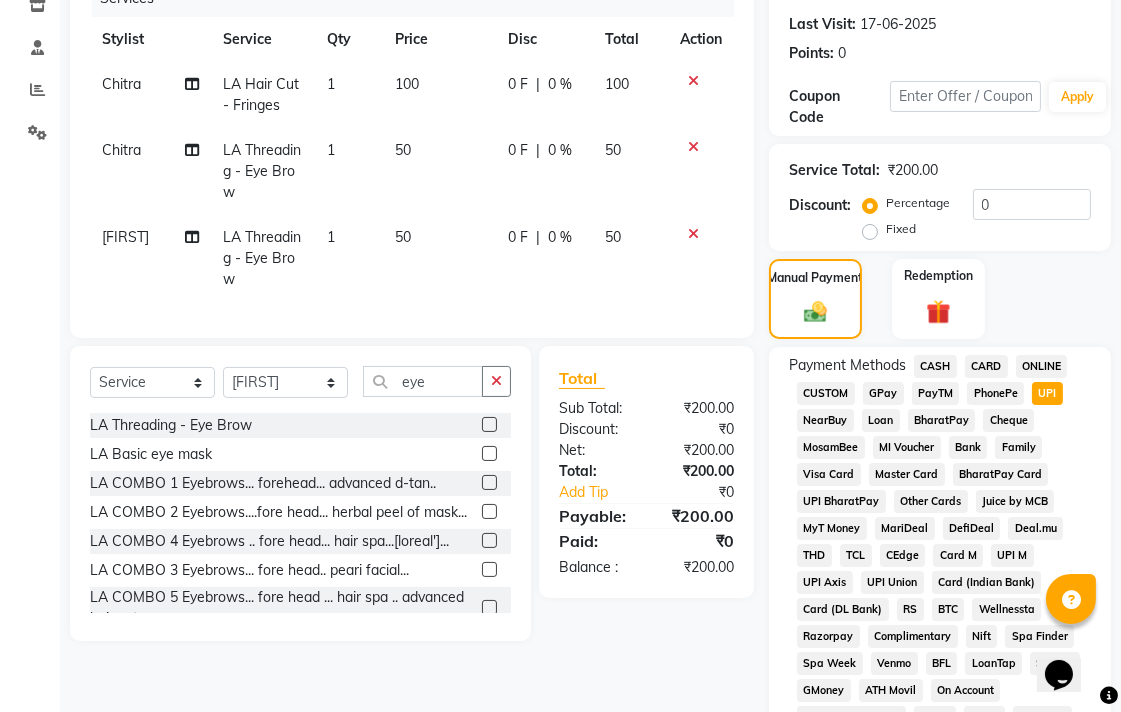 click on "CASH" 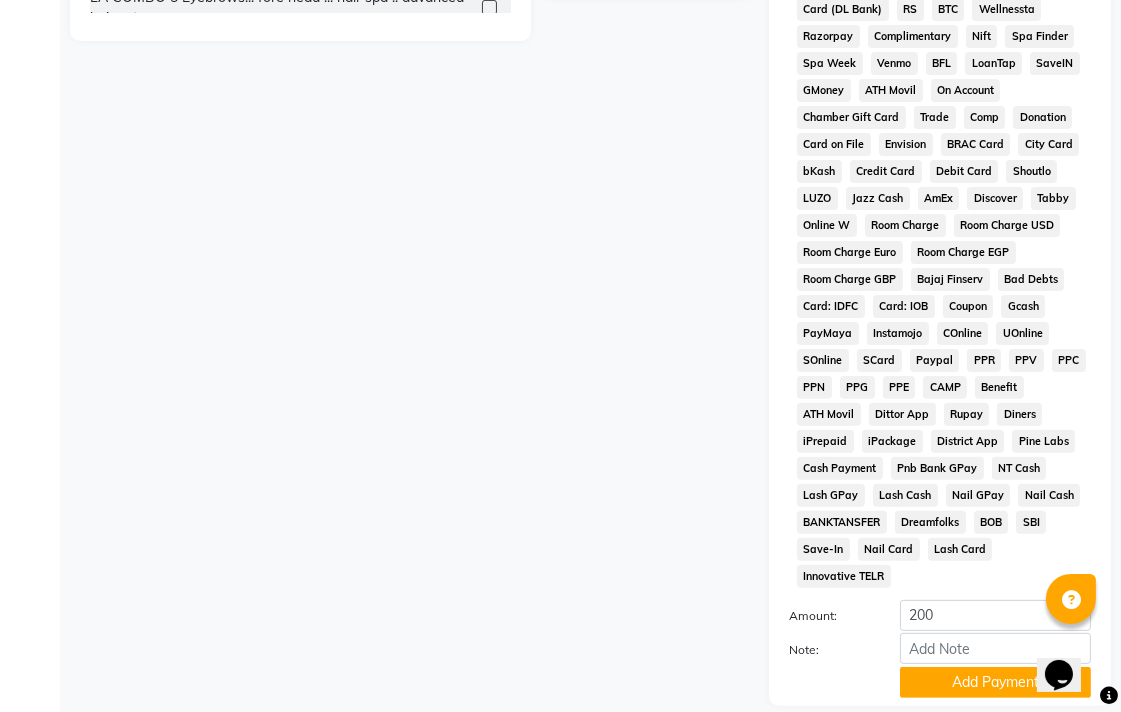scroll, scrollTop: 913, scrollLeft: 0, axis: vertical 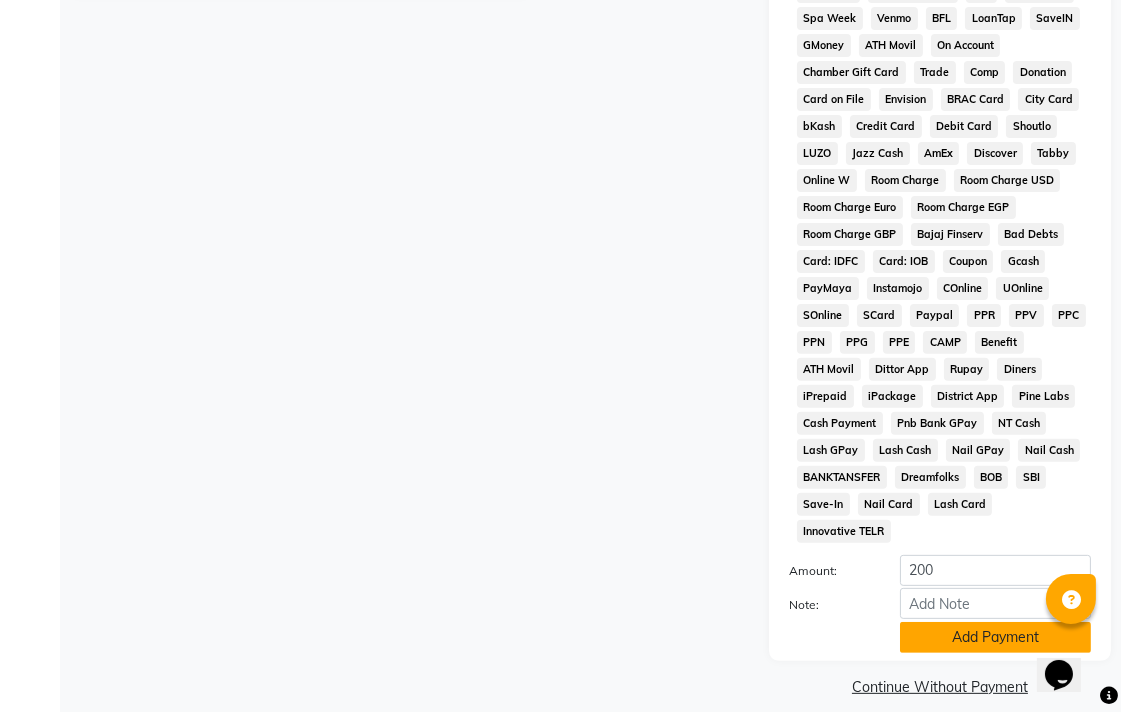 click on "Add Payment" 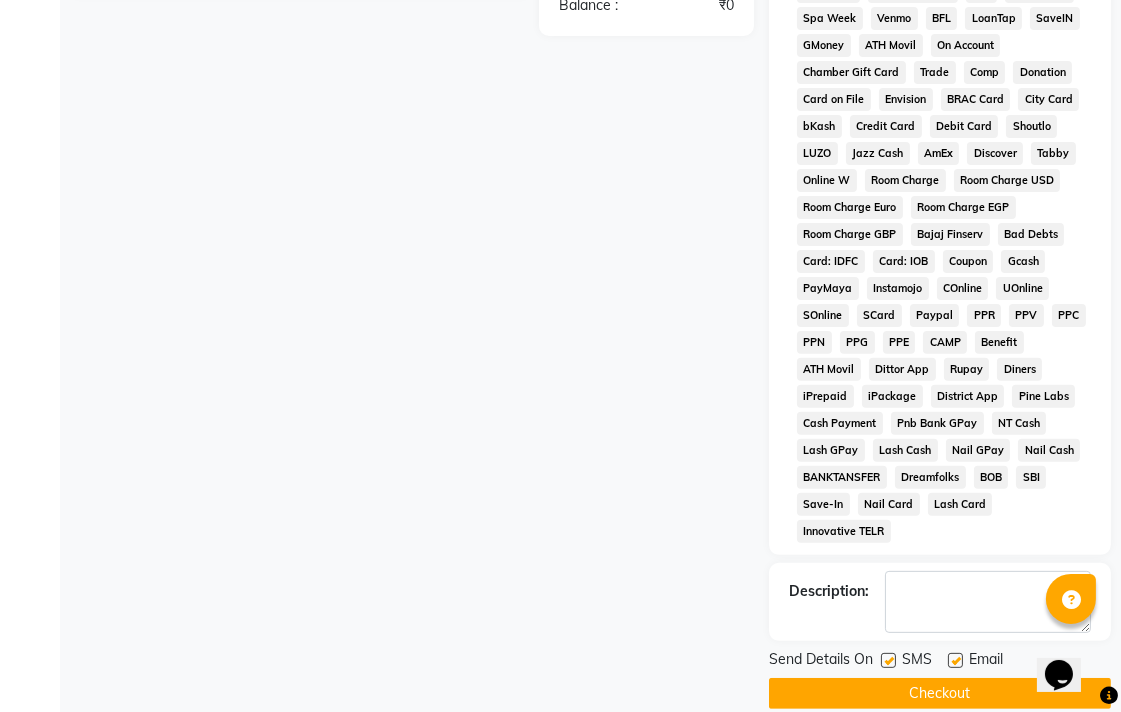 click on "Checkout" 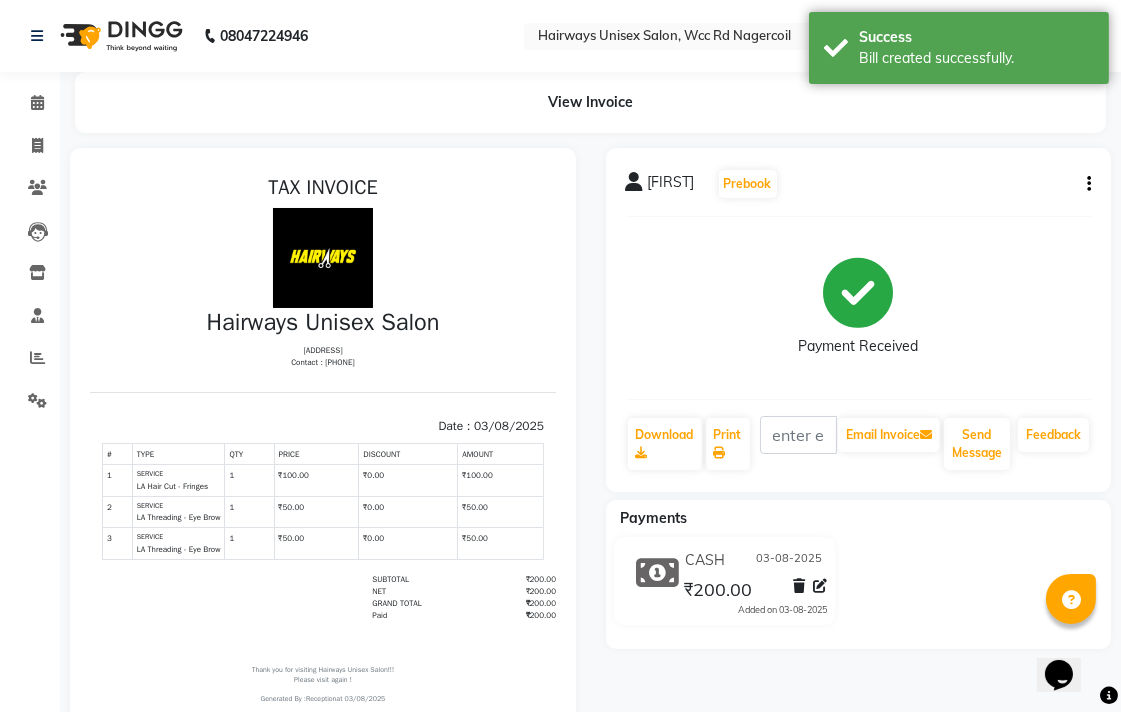 scroll, scrollTop: 0, scrollLeft: 0, axis: both 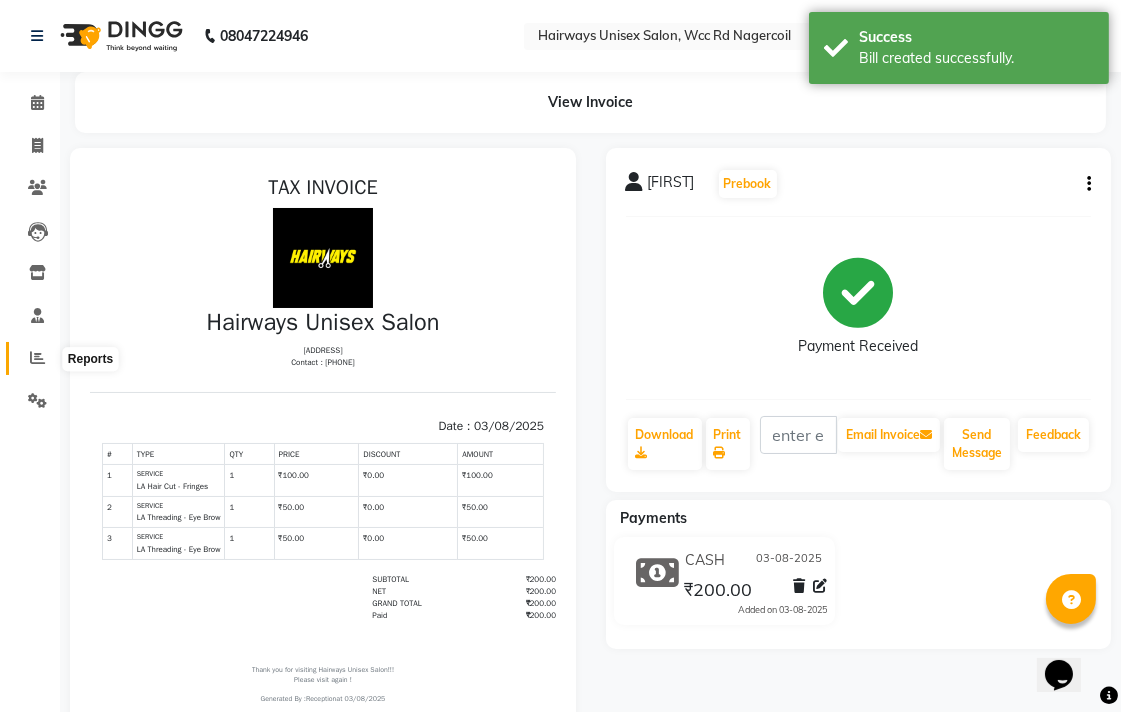 click 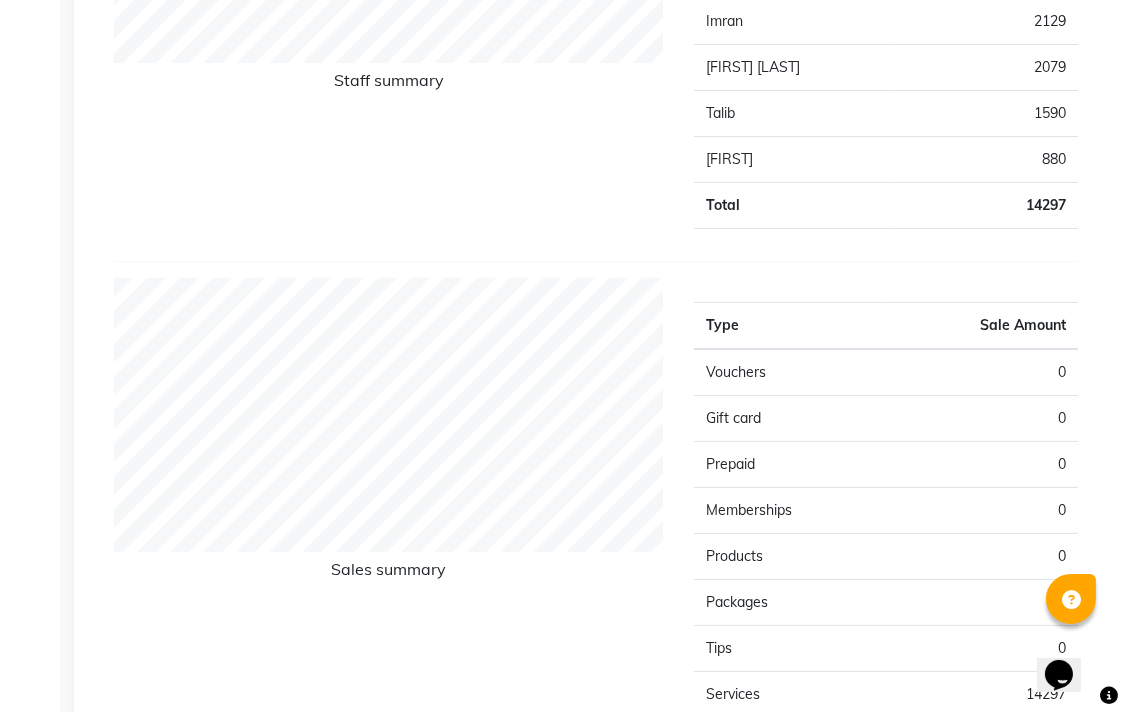 scroll, scrollTop: 541, scrollLeft: 0, axis: vertical 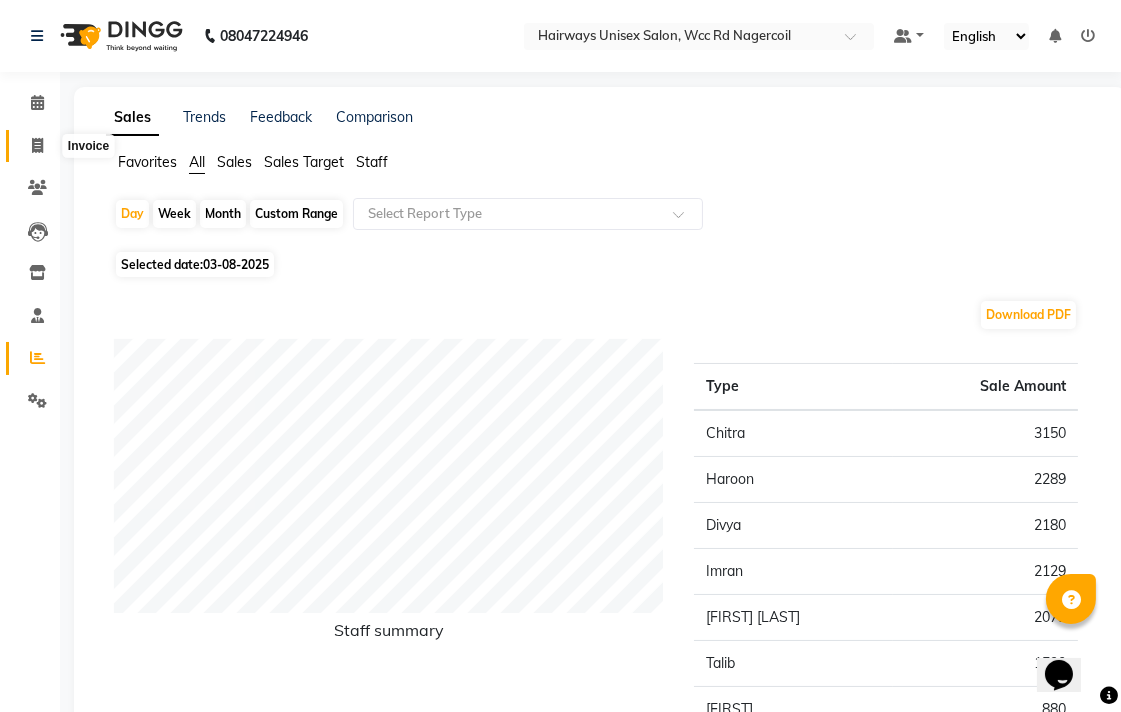 click 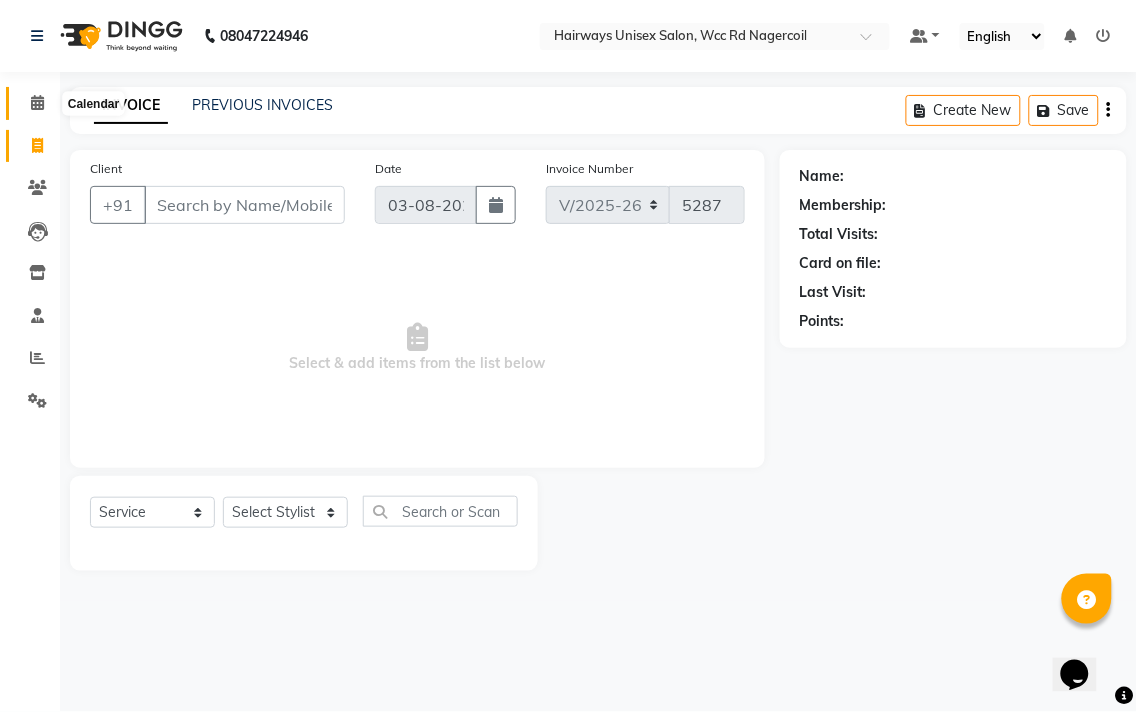 click 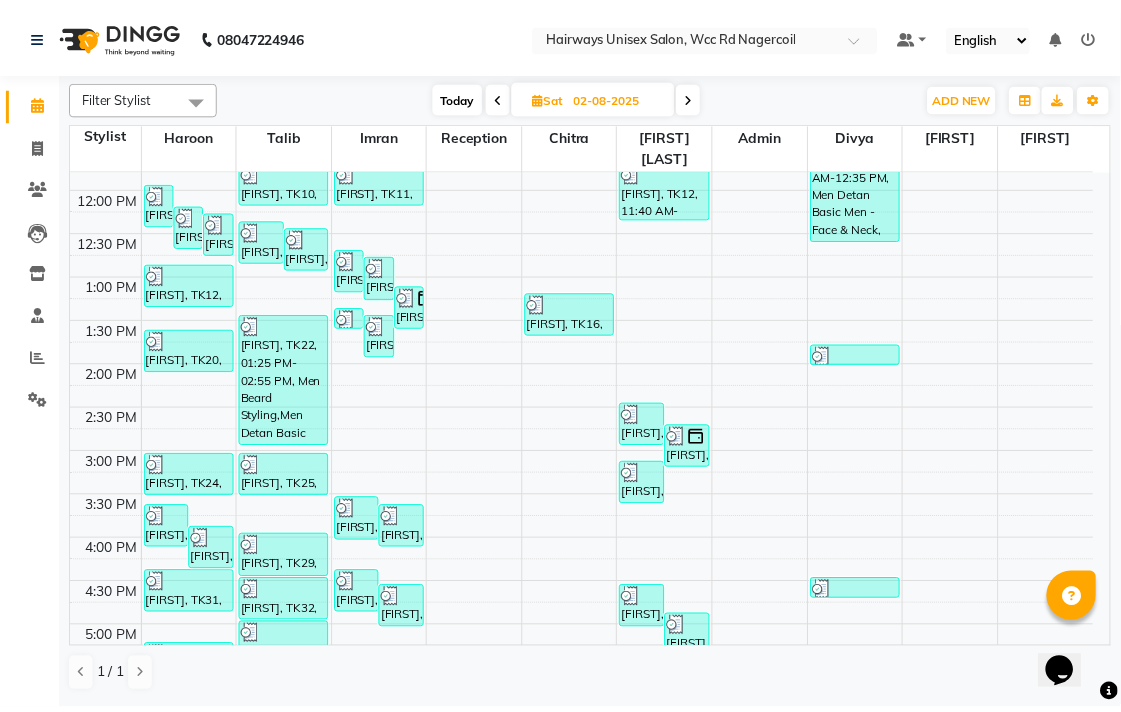 scroll, scrollTop: 648, scrollLeft: 0, axis: vertical 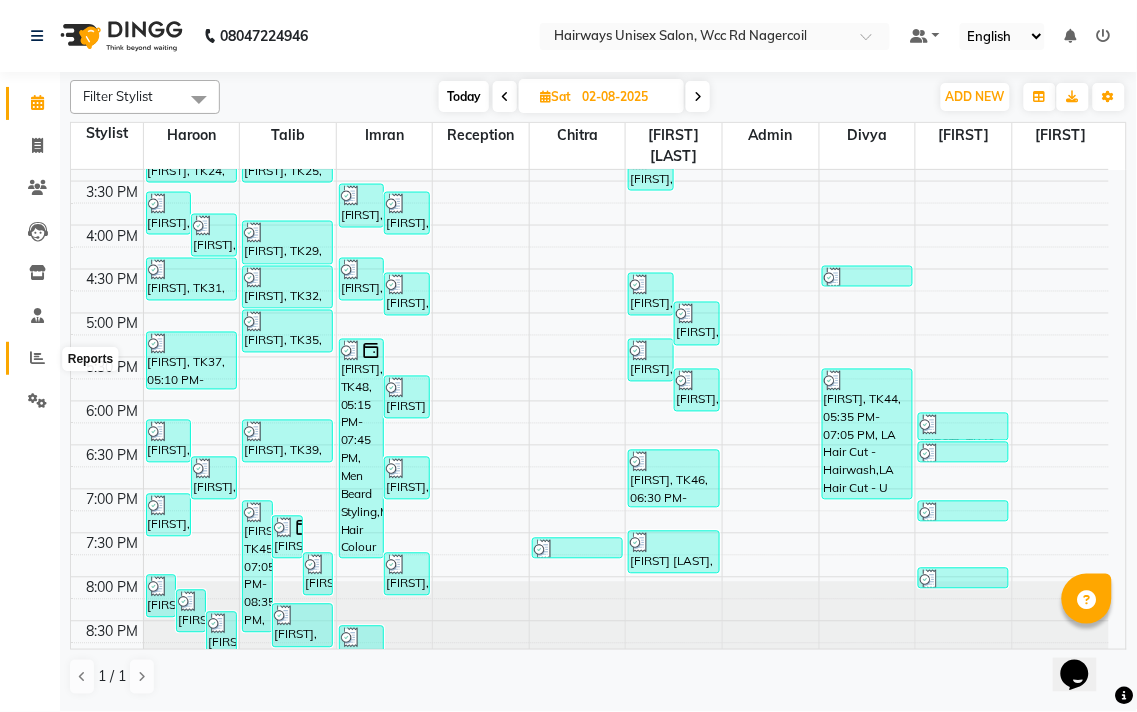 click 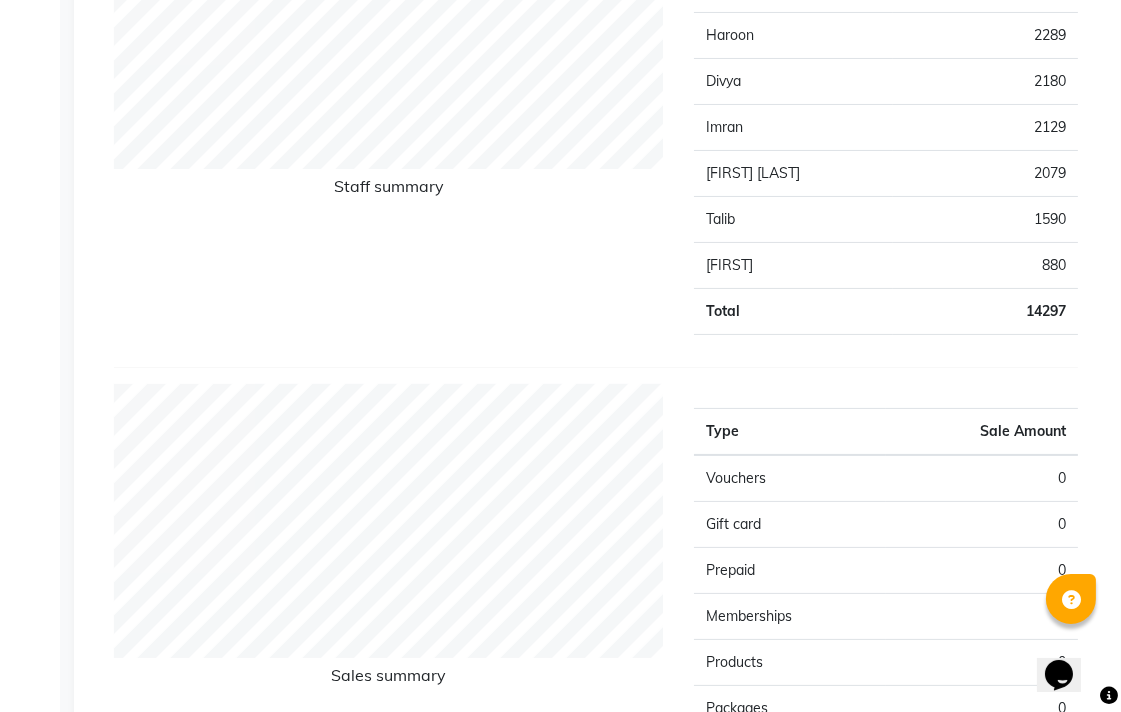 scroll, scrollTop: 666, scrollLeft: 0, axis: vertical 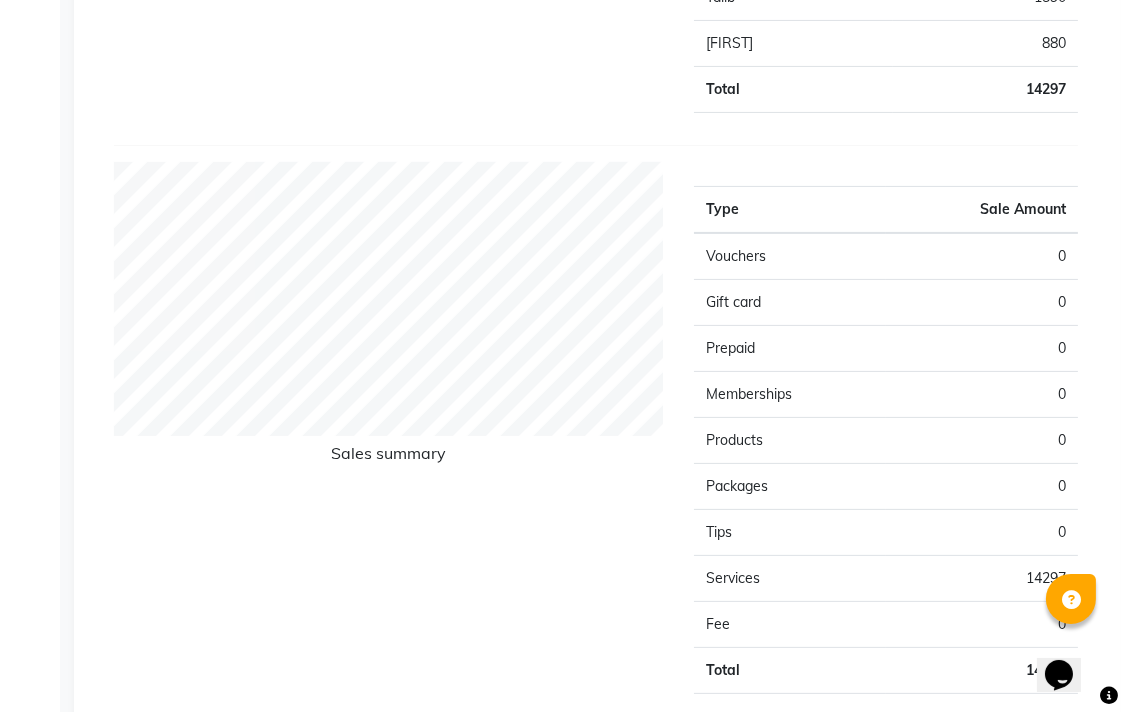 click on "Sales summary" 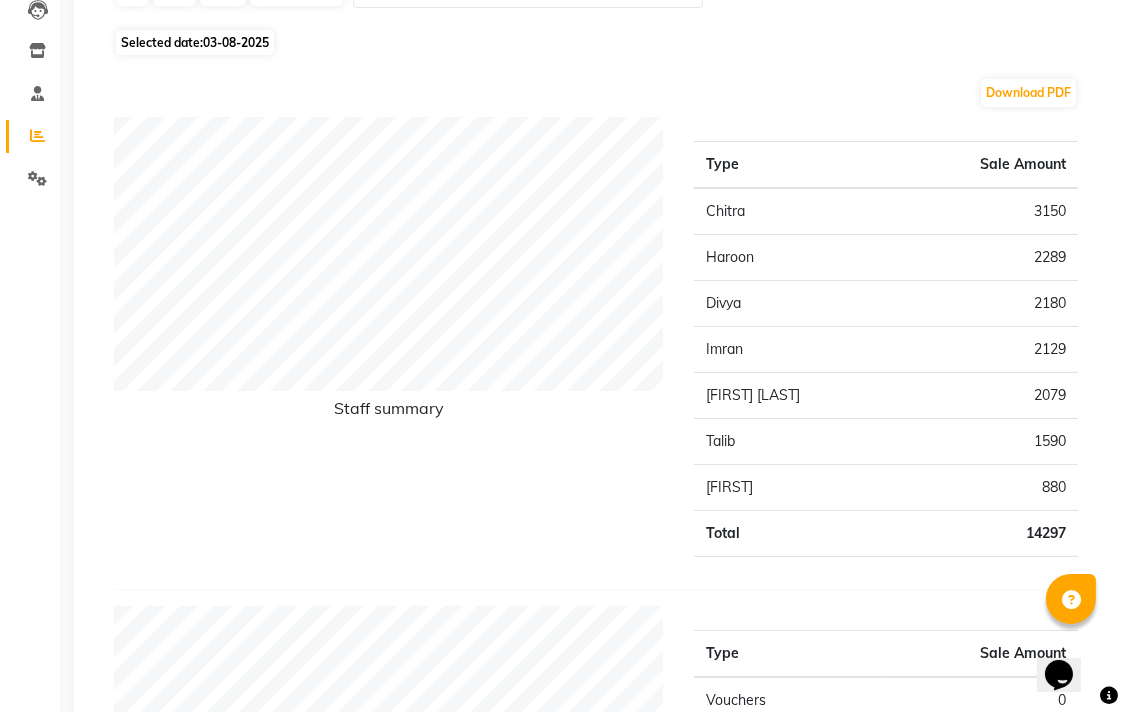 scroll, scrollTop: 444, scrollLeft: 0, axis: vertical 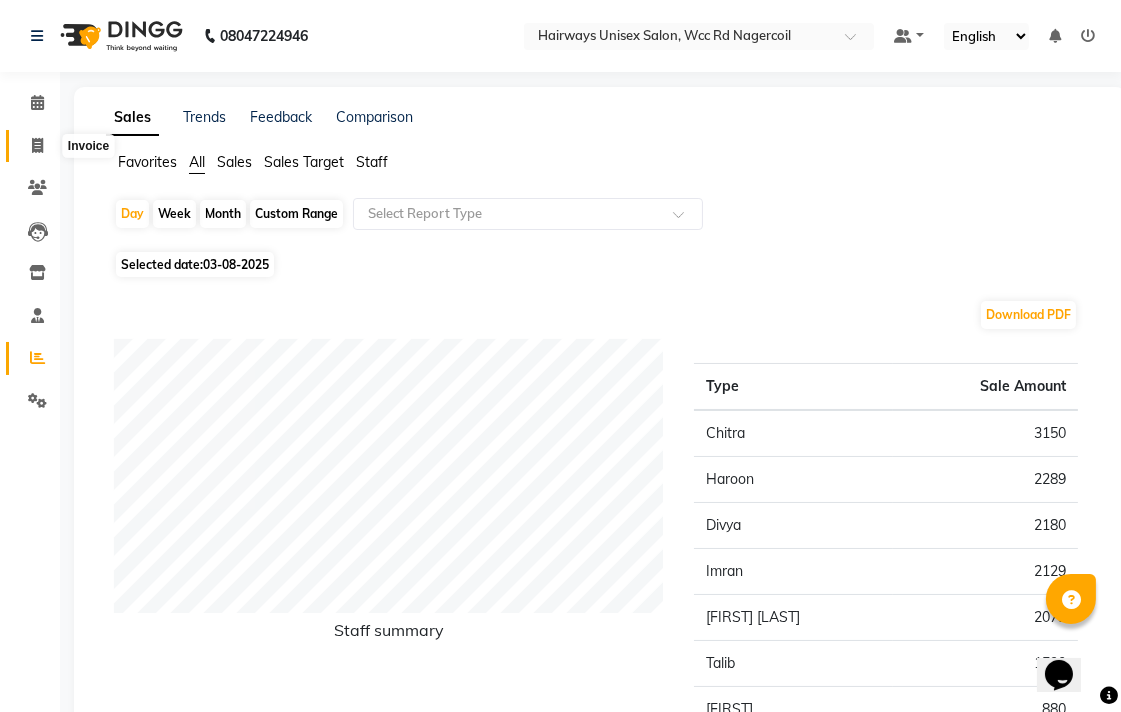 click 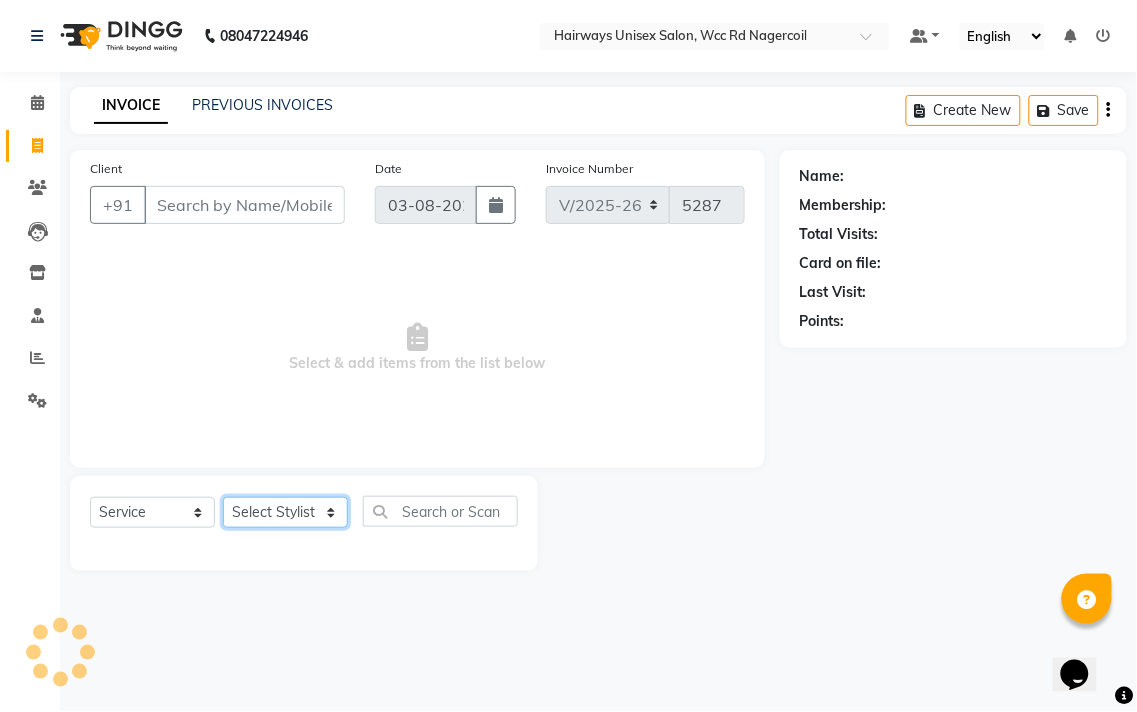 drag, startPoint x: 278, startPoint y: 523, endPoint x: 276, endPoint y: 475, distance: 48.04165 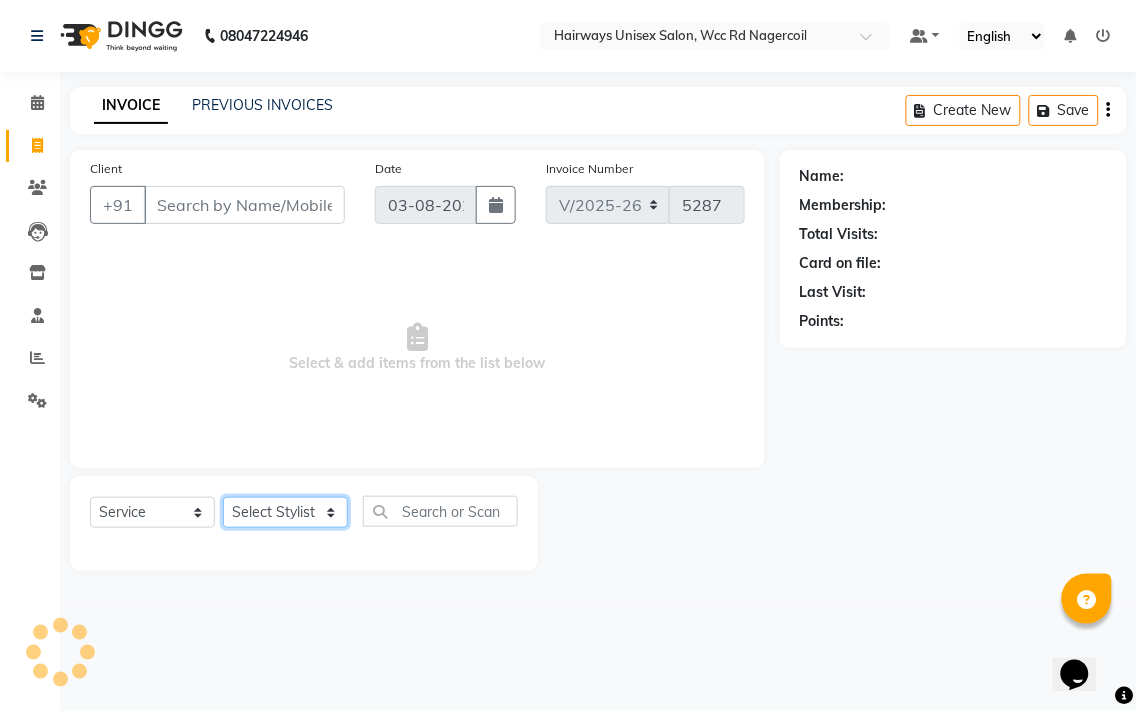 click on "Select Stylist" 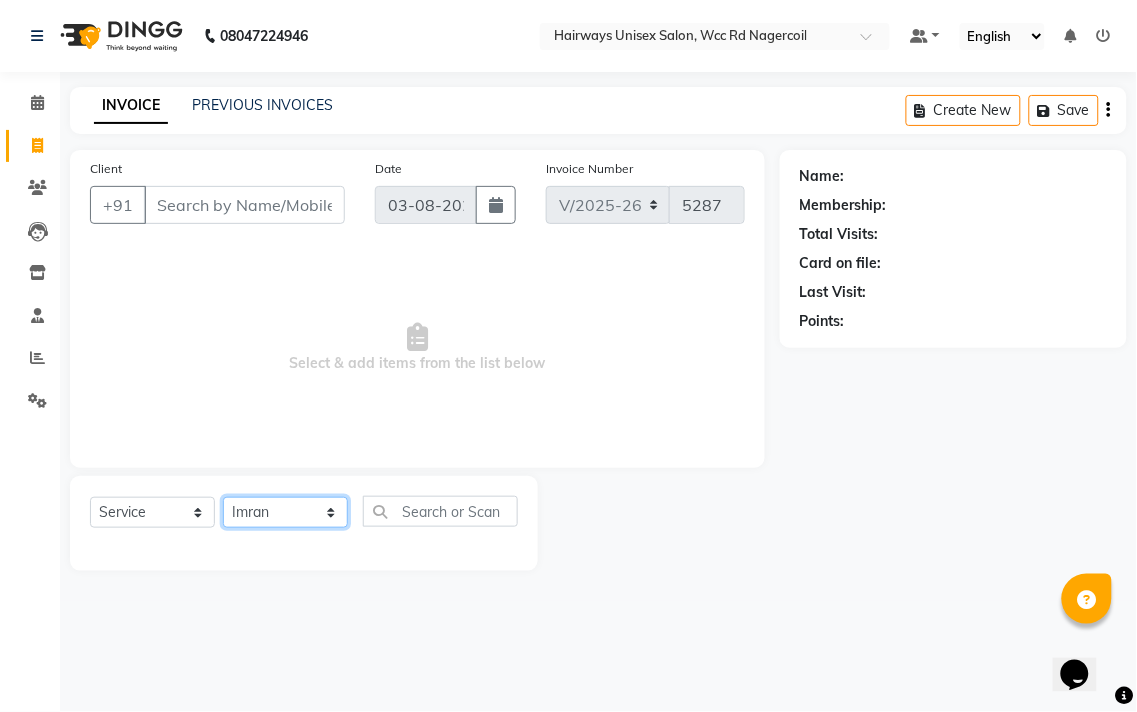 click on "Select Stylist Admin [FIRST] [FIRST] [FIRST] [FIRST] [FIRST] Reception [FIRST] [FIRST] [FIRST] [FIRST] LA Threading - Eye Brow x MenHair Cut Men Beard Shave Men Beard Styling Men Head Shave Men Hair Cut & Beard Men Hair Wash Men Kids Hair Cut Men Threading face scurb Men Straighterning, Smoothening - Front Men Straightening, Smoothening - Half Men Straightening, Smoothening - Full Men Grown smoothening- straightening Men Dandruff Treatment - Da0ndruff Treatment (short hair) Men Dandruff Treatment - Dandruff Treatment (Medium hair) Men Dandruff Treatment - Dandruff Treatment (Long hair) Men Dandruff scrub Men Relaxing Head Massage - Cocnut Oil Men Relaxing Head Massage - Navaratna Oil Men Relaxing Head Massage - Cold Oil Men Relaxing Head Massage - Almond Oil Men Relaxing olive oil massage Men Hair Colour - Mustache Men Hair Colour - Mustache (Ammonia Free) Men Hair Colour - Beard Colour Men Hair Colour - Beard Colour (Ammonia Free) MenHairColour - Premium Colour (inoa) Men Hair Colour - Head colour LA Jaw -face" 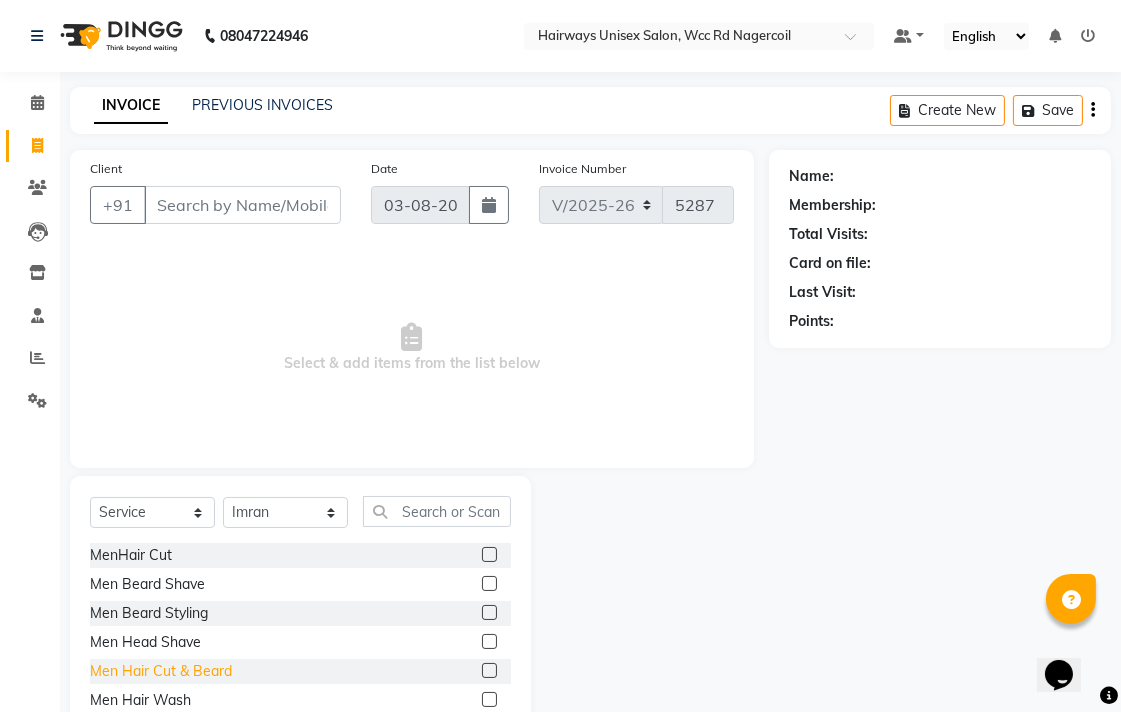 click on "Men Hair Cut & Beard" 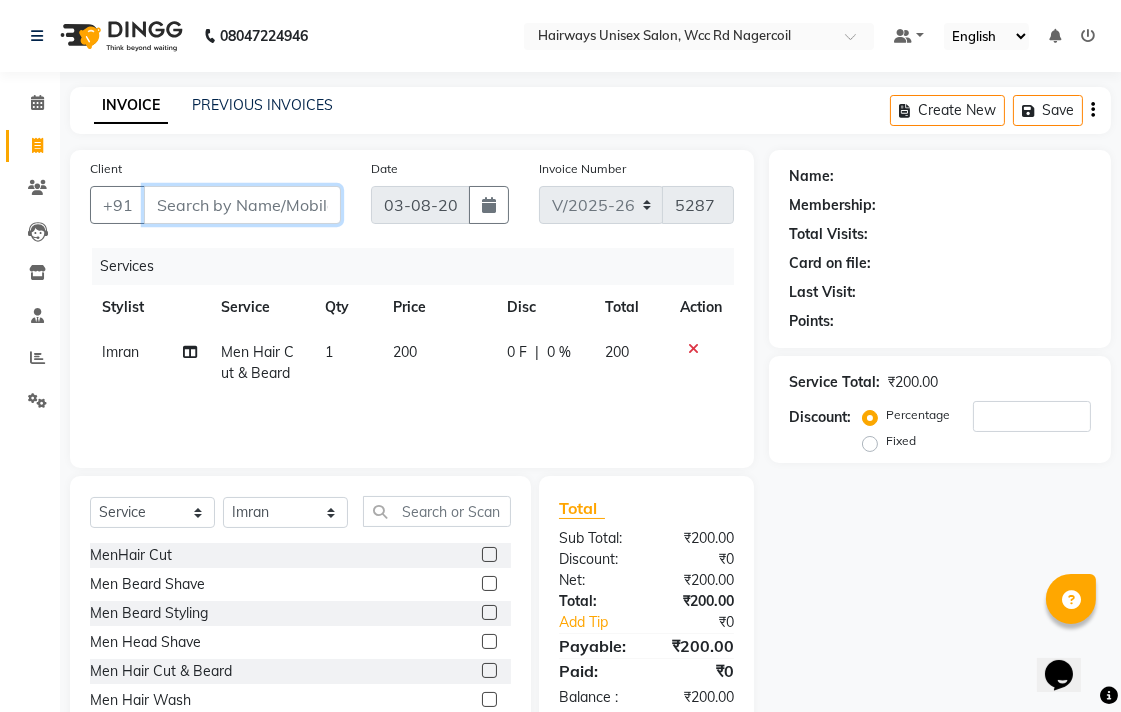 click on "Client" at bounding box center (242, 205) 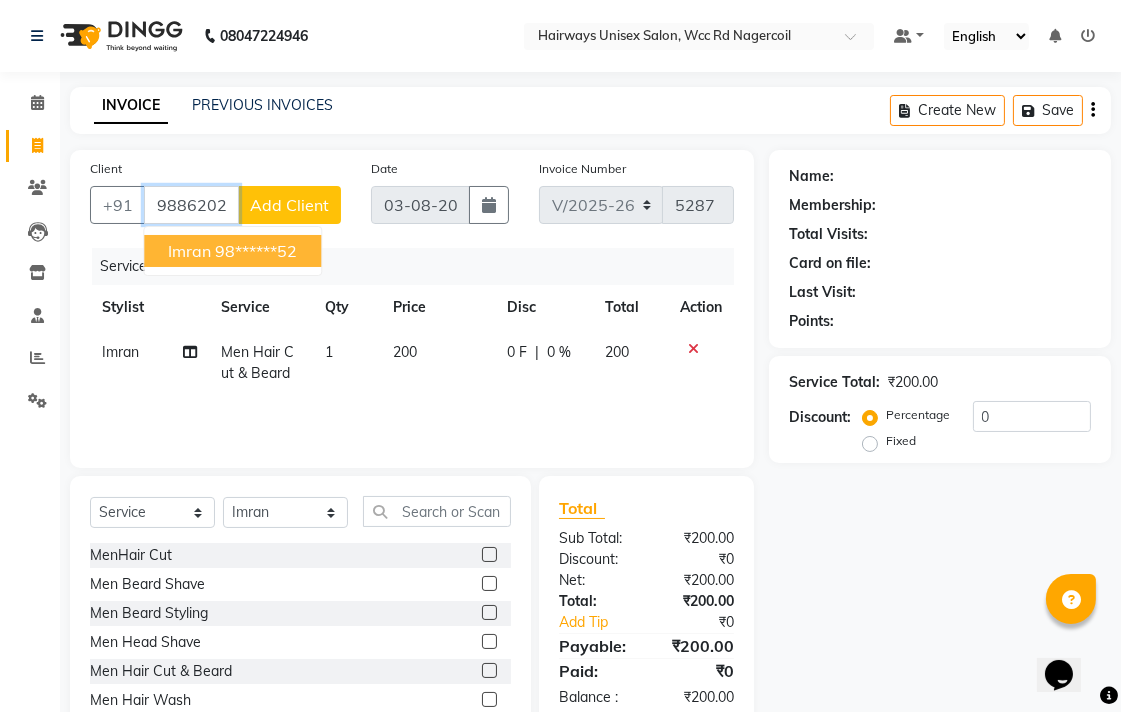 click on "98******52" at bounding box center (256, 251) 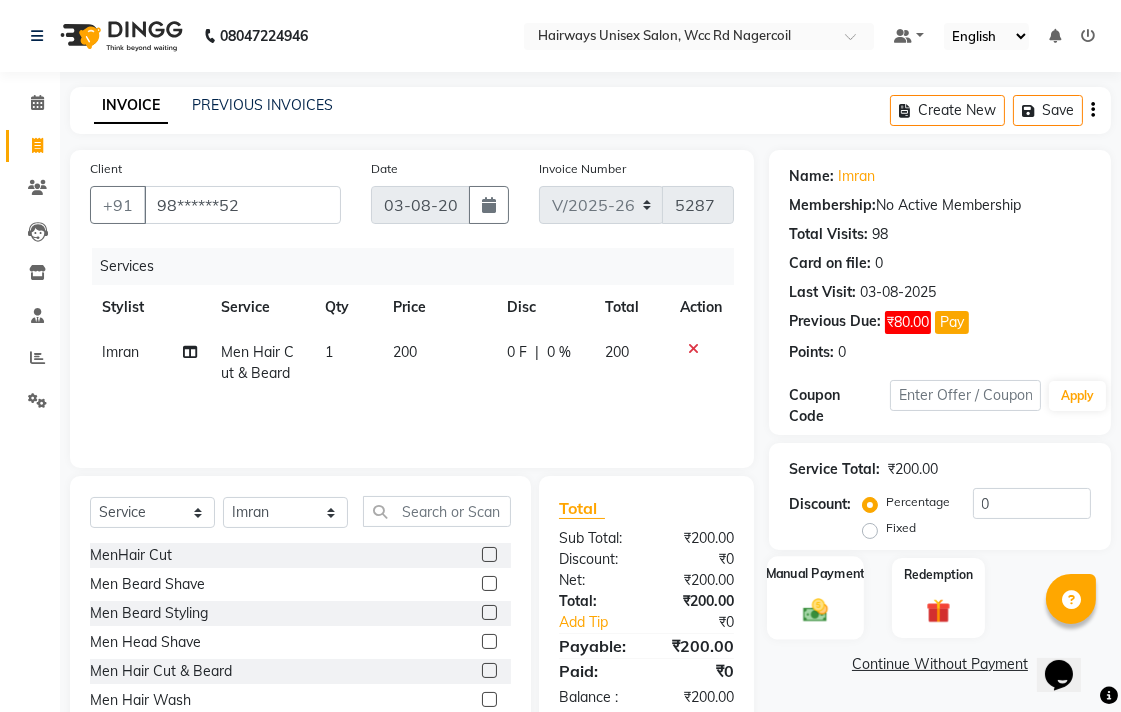 click on "Manual Payment" 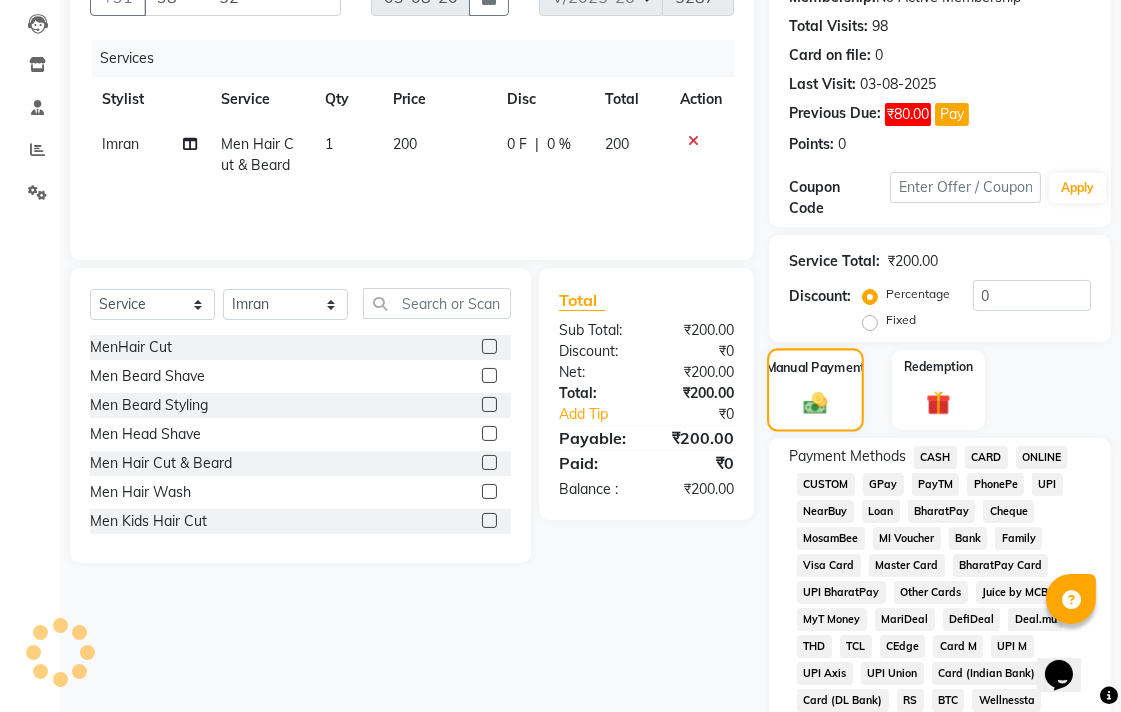 scroll, scrollTop: 333, scrollLeft: 0, axis: vertical 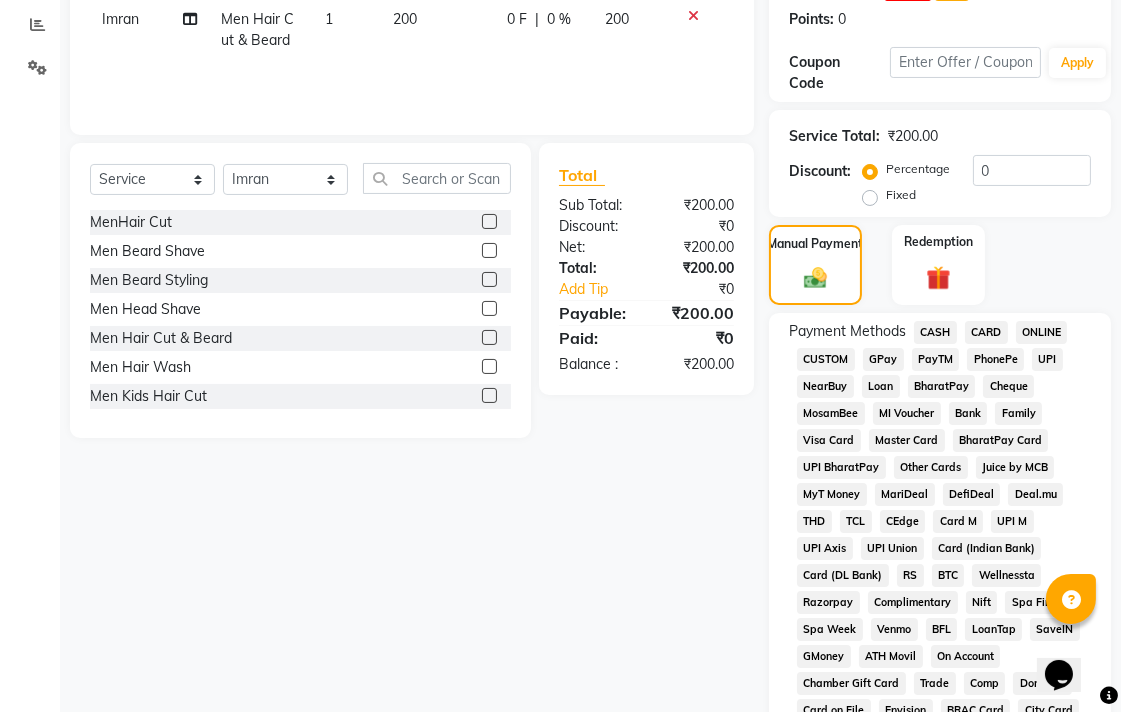 click on "UPI" 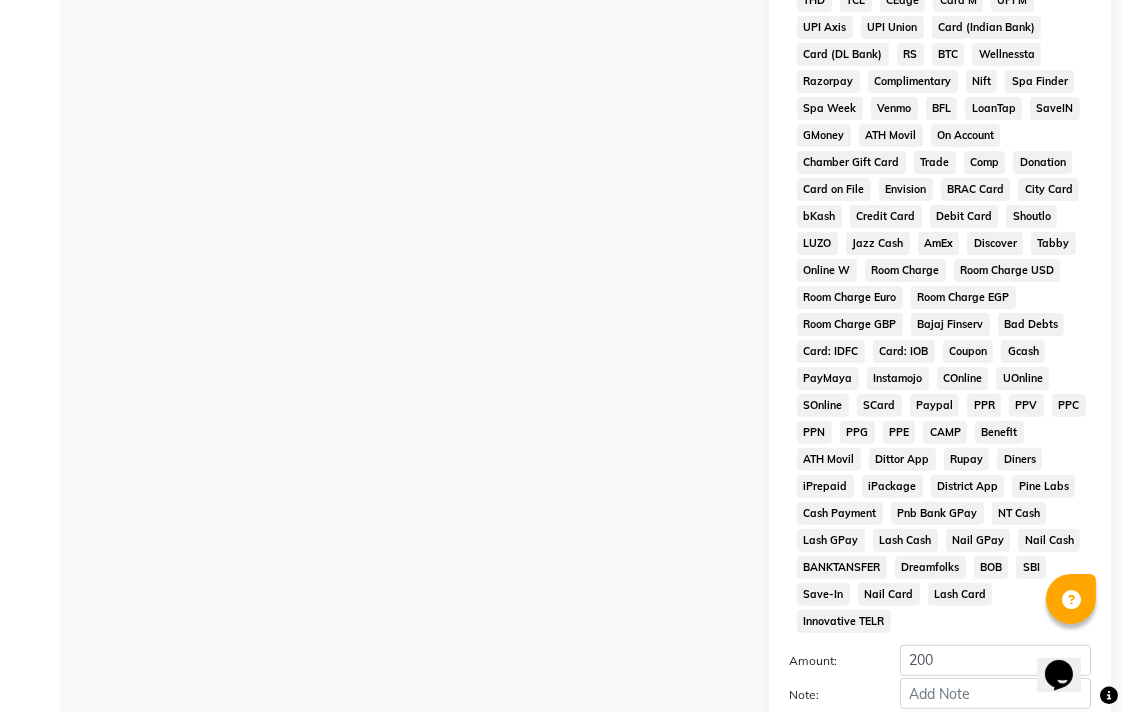 scroll, scrollTop: 945, scrollLeft: 0, axis: vertical 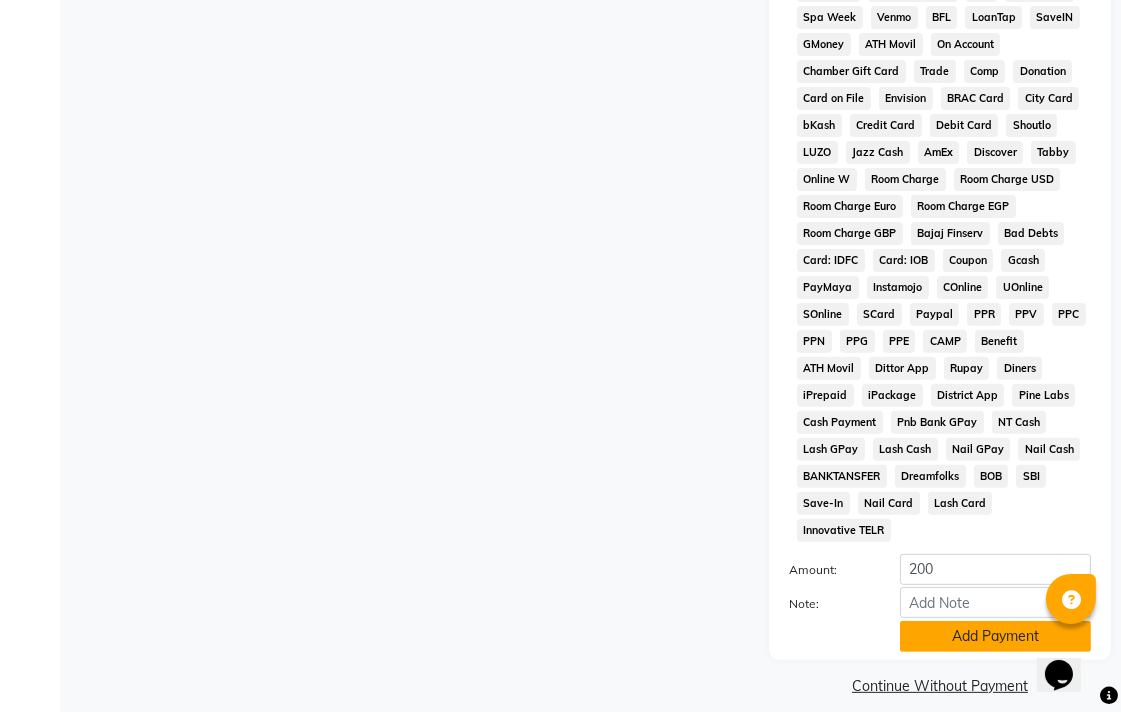 click on "Add Payment" 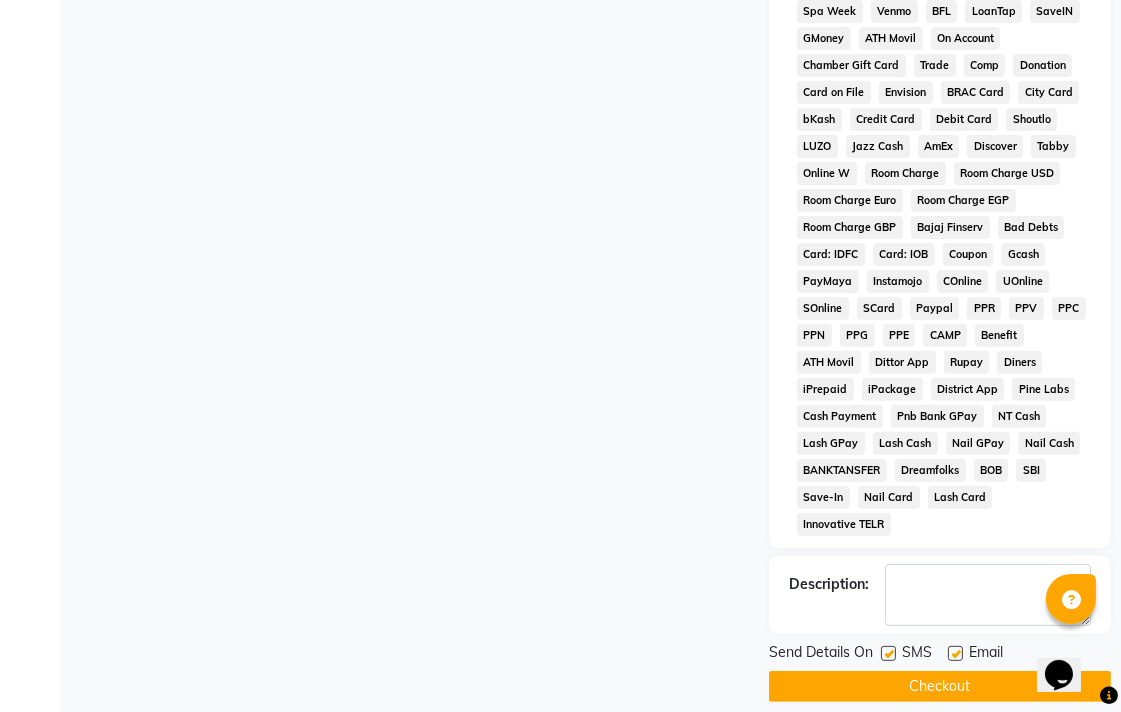 scroll, scrollTop: 952, scrollLeft: 0, axis: vertical 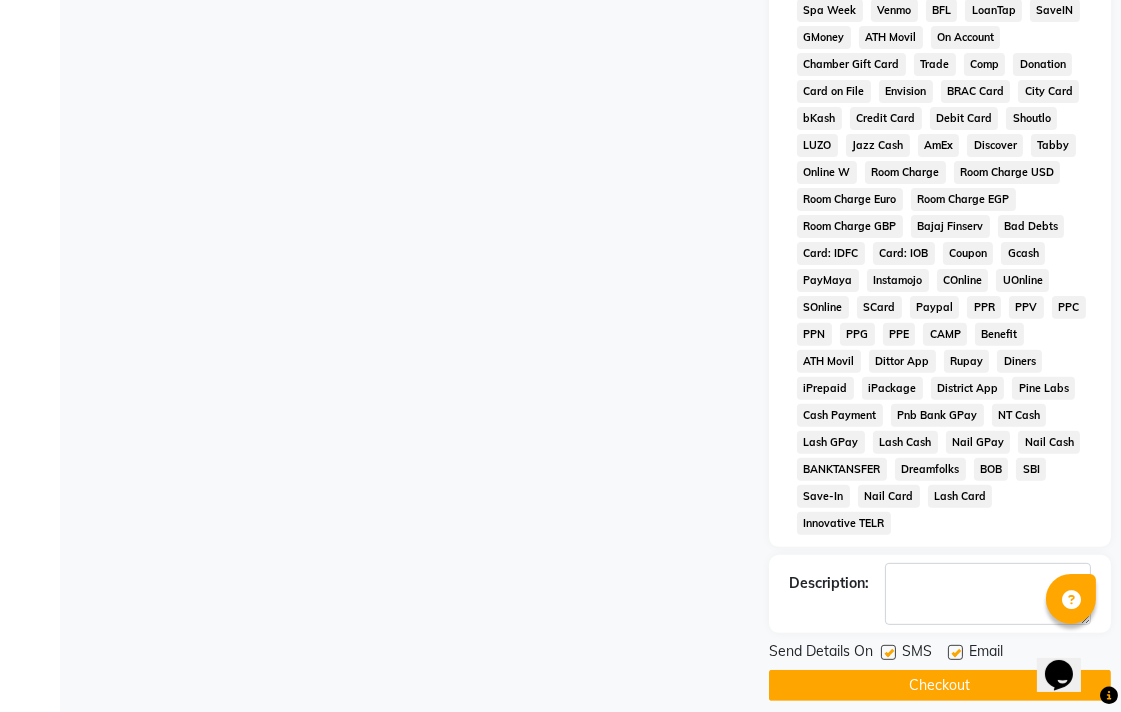 click 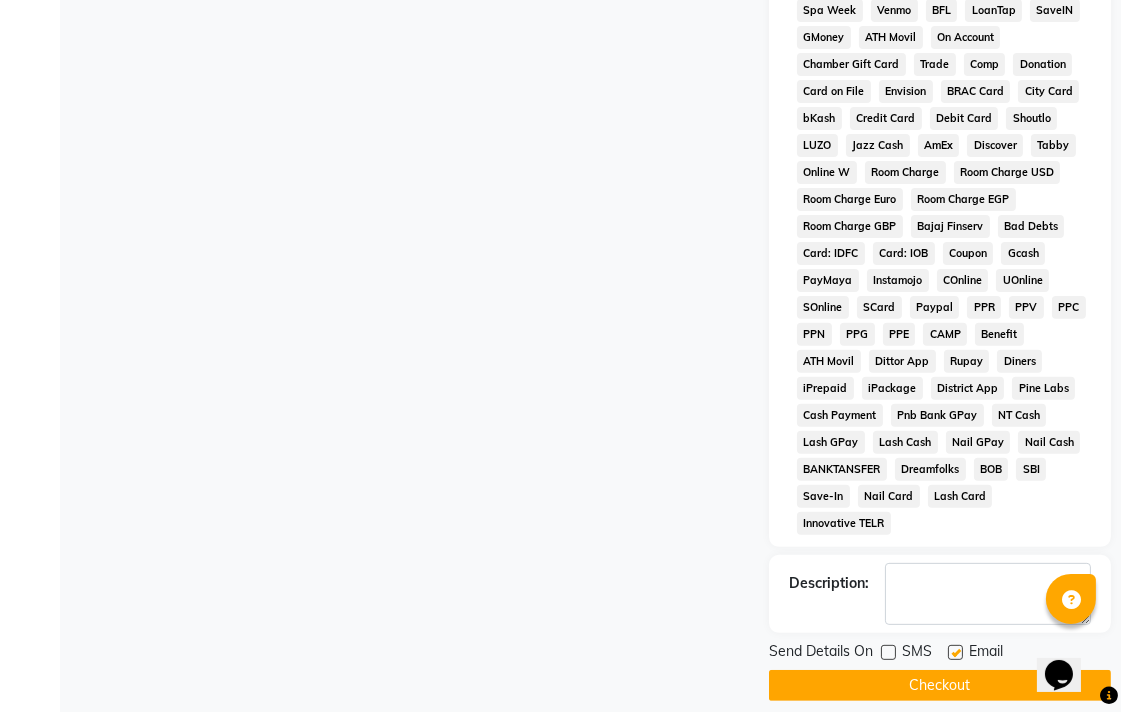 click 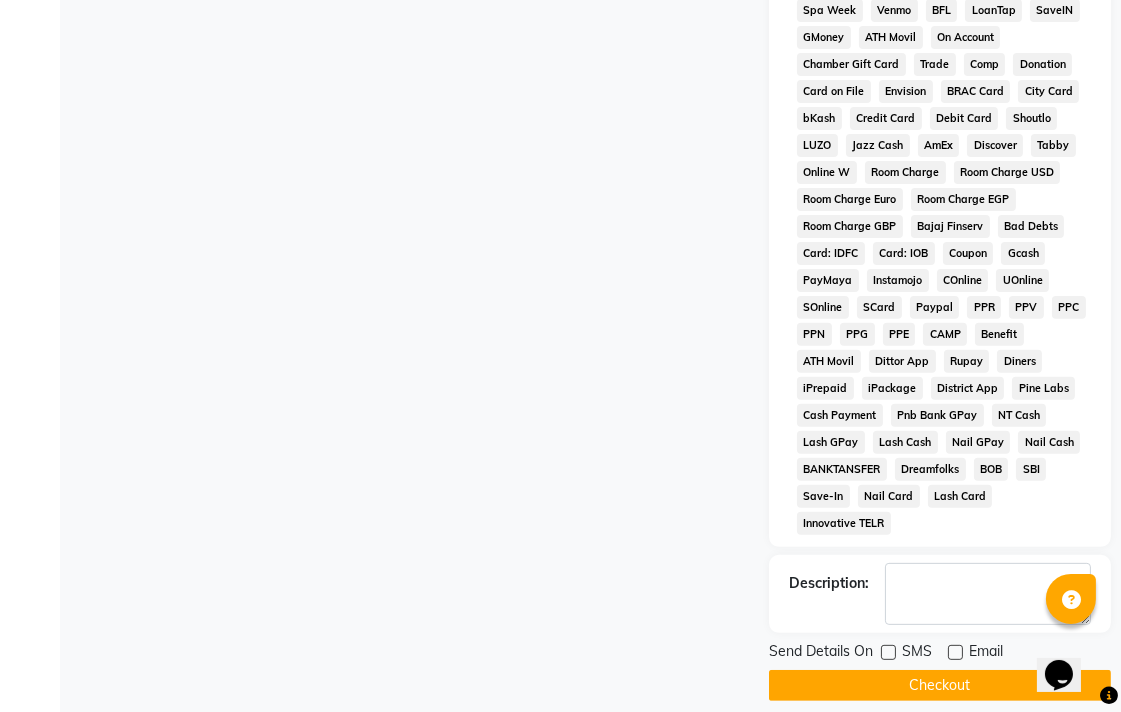 click on "Checkout" 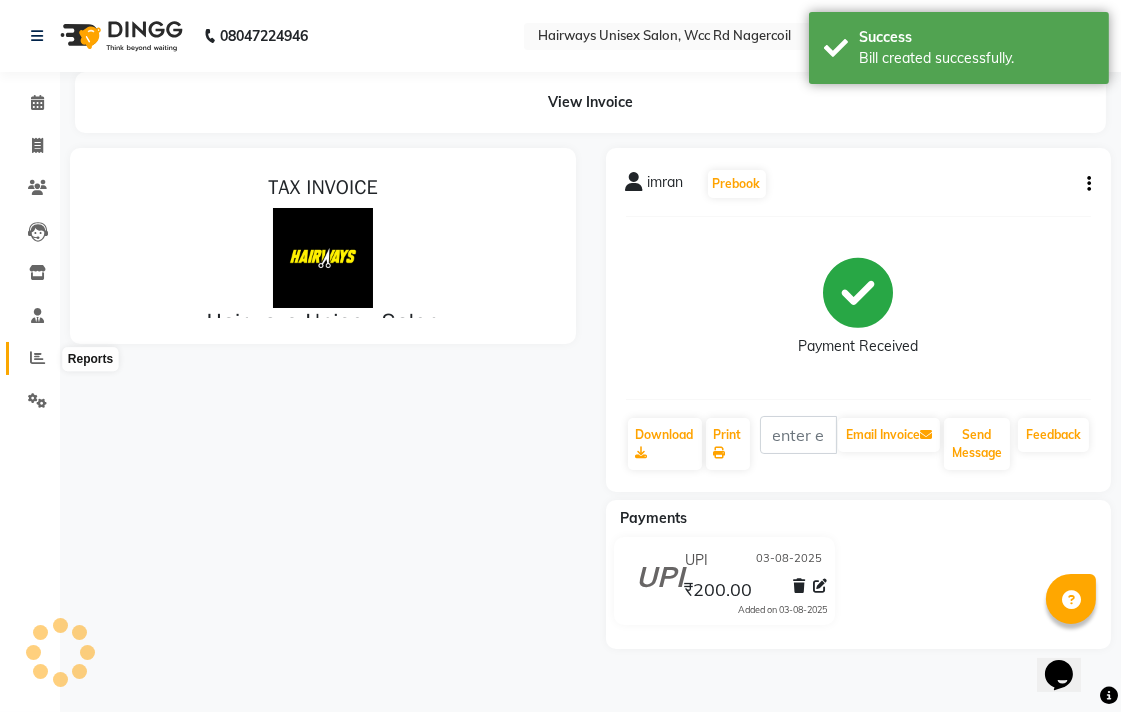 scroll, scrollTop: 0, scrollLeft: 0, axis: both 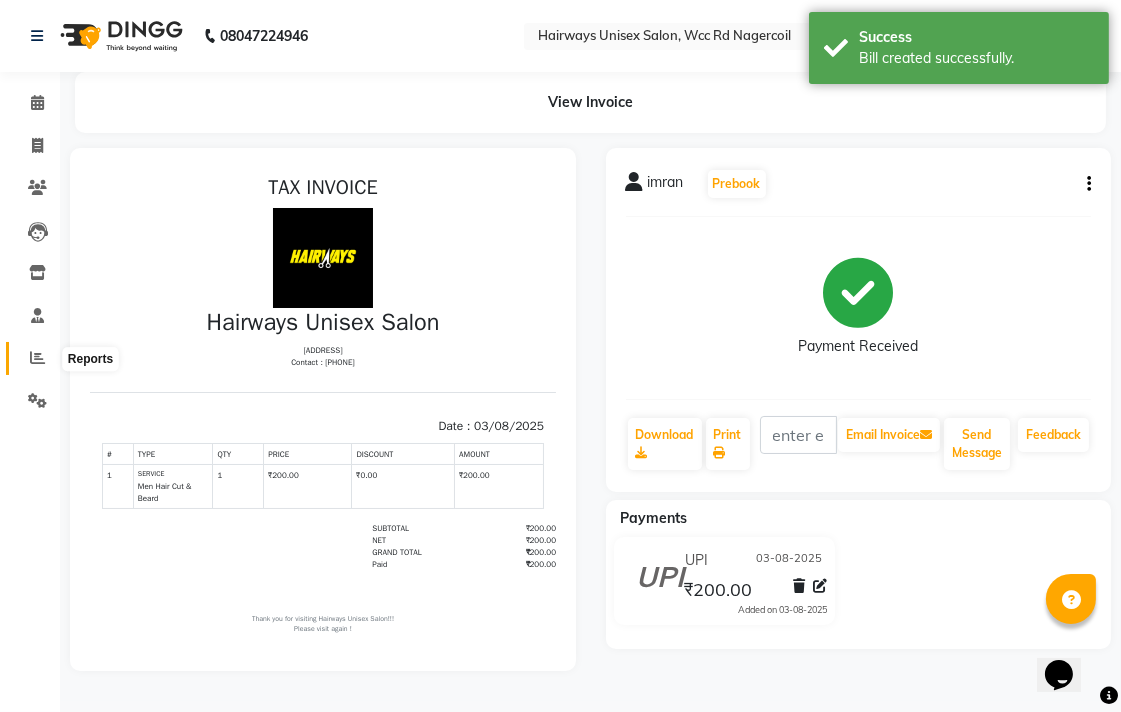 click 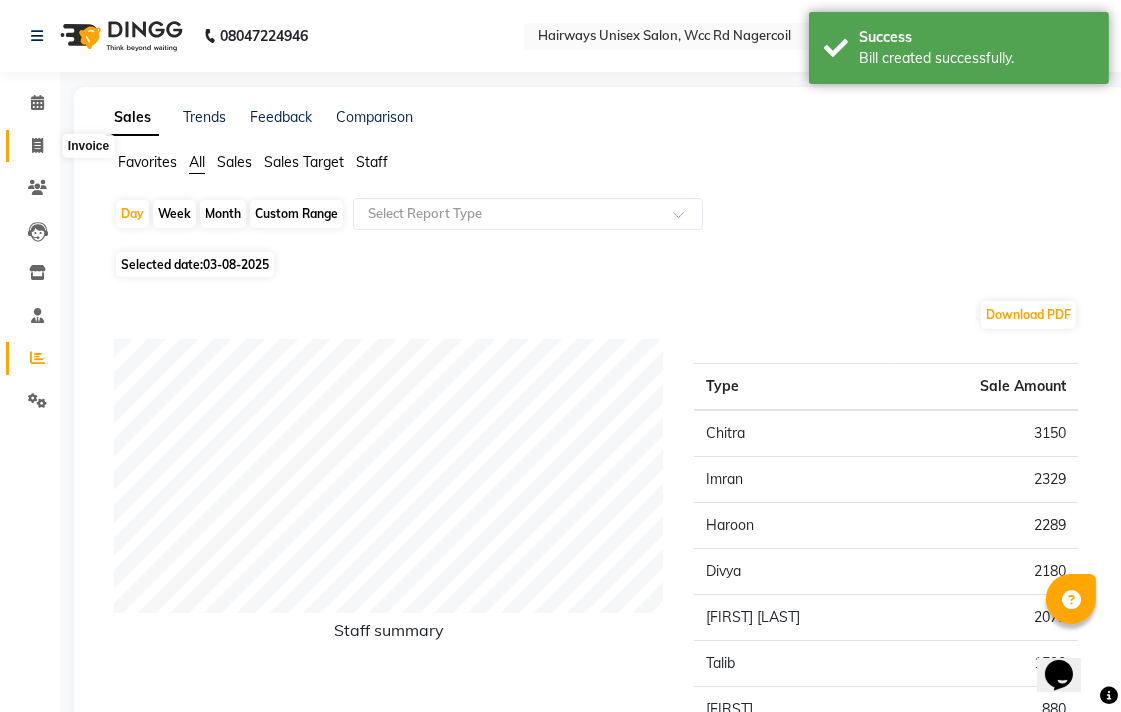 click 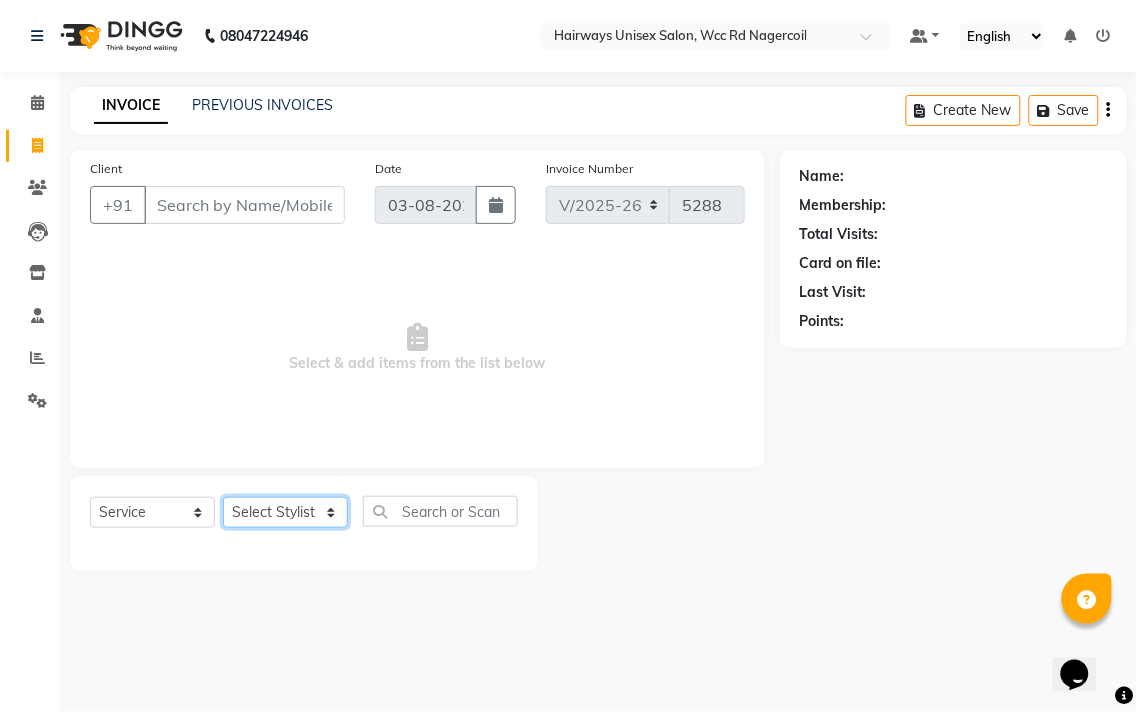 click on "Select Stylist Admin [FIRST] [FIRST] [FIRST] [FIRST] [FIRST] Reception [FIRST] [FIRST] [FIRST] [FIRST] LA Threading - Eye Brow x MenHair Cut Men Beard Shave Men Beard Styling Men Head Shave Men Hair Cut & Beard Men Hair Wash Men Kids Hair Cut Men Threading face scurb Men Straighterning, Smoothening - Front Men Straightening, Smoothening - Half Men Straightening, Smoothening - Full Men Grown smoothening- straightening Men Dandruff Treatment - Da0ndruff Treatment (short hair) Men Dandruff Treatment - Dandruff Treatment (Medium hair) Men Dandruff Treatment - Dandruff Treatment (Long hair) Men Dandruff scrub Men Relaxing Head Massage - Cocnut Oil Men Relaxing Head Massage - Navaratna Oil Men Relaxing Head Massage - Cold Oil Men Relaxing Head Massage - Almond Oil Men Relaxing olive oil massage Men Hair Colour - Mustache Men Hair Colour - Mustache (Ammonia Free) Men Hair Colour - Beard Colour Men Hair Colour - Beard Colour (Ammonia Free) MenHairColour - Premium Colour (inoa) Men Hair Colour - Head colour LA Jaw -face" 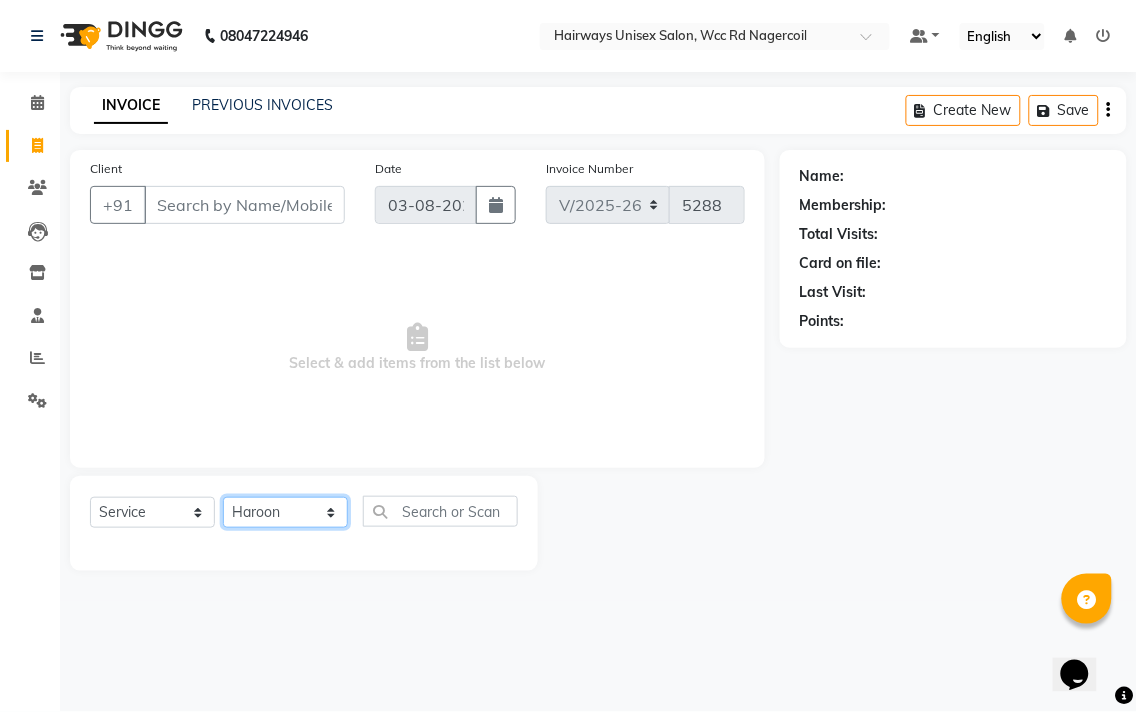 click on "Select Stylist Admin [FIRST] [FIRST] [FIRST] [FIRST] [FIRST] Reception [FIRST] [FIRST] [FIRST] [FIRST] LA Threading - Eye Brow x MenHair Cut Men Beard Shave Men Beard Styling Men Head Shave Men Hair Cut & Beard Men Hair Wash Men Kids Hair Cut Men Threading face scurb Men Straighterning, Smoothening - Front Men Straightening, Smoothening - Half Men Straightening, Smoothening - Full Men Grown smoothening- straightening Men Dandruff Treatment - Da0ndruff Treatment (short hair) Men Dandruff Treatment - Dandruff Treatment (Medium hair) Men Dandruff Treatment - Dandruff Treatment (Long hair) Men Dandruff scrub Men Relaxing Head Massage - Cocnut Oil Men Relaxing Head Massage - Navaratna Oil Men Relaxing Head Massage - Cold Oil Men Relaxing Head Massage - Almond Oil Men Relaxing olive oil massage Men Hair Colour - Mustache Men Hair Colour - Mustache (Ammonia Free) Men Hair Colour - Beard Colour Men Hair Colour - Beard Colour (Ammonia Free) MenHairColour - Premium Colour (inoa) Men Hair Colour - Head colour LA Jaw -face" 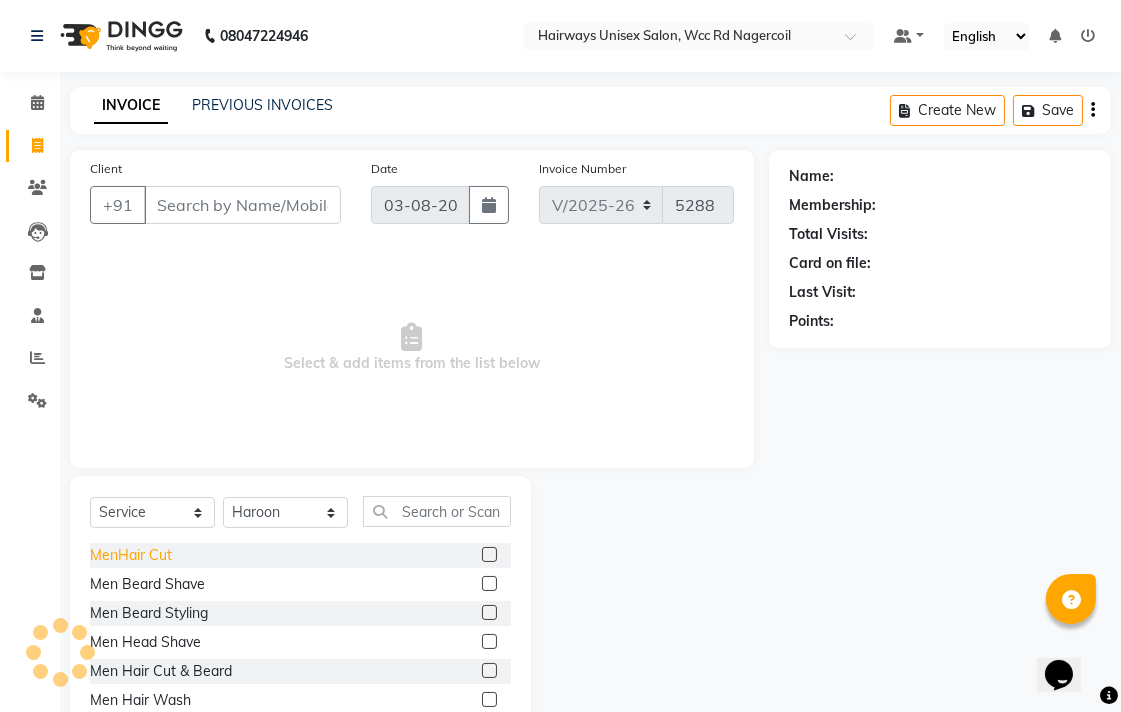 click on "MenHair Cut" 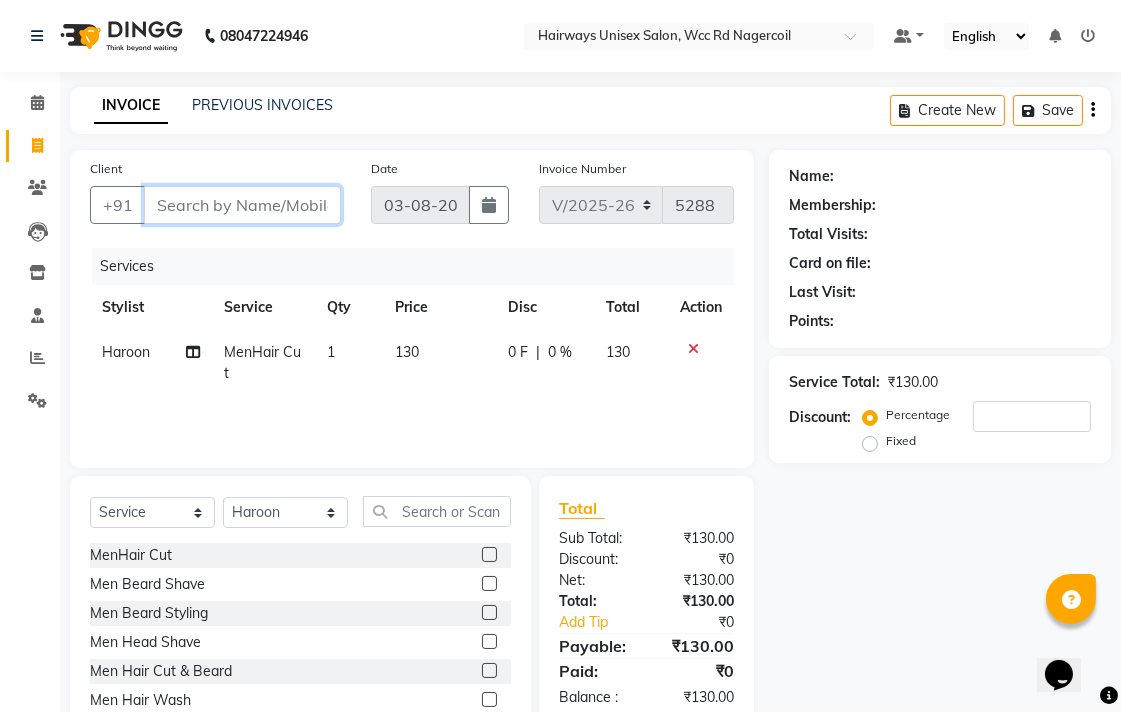 click on "Client" at bounding box center [242, 205] 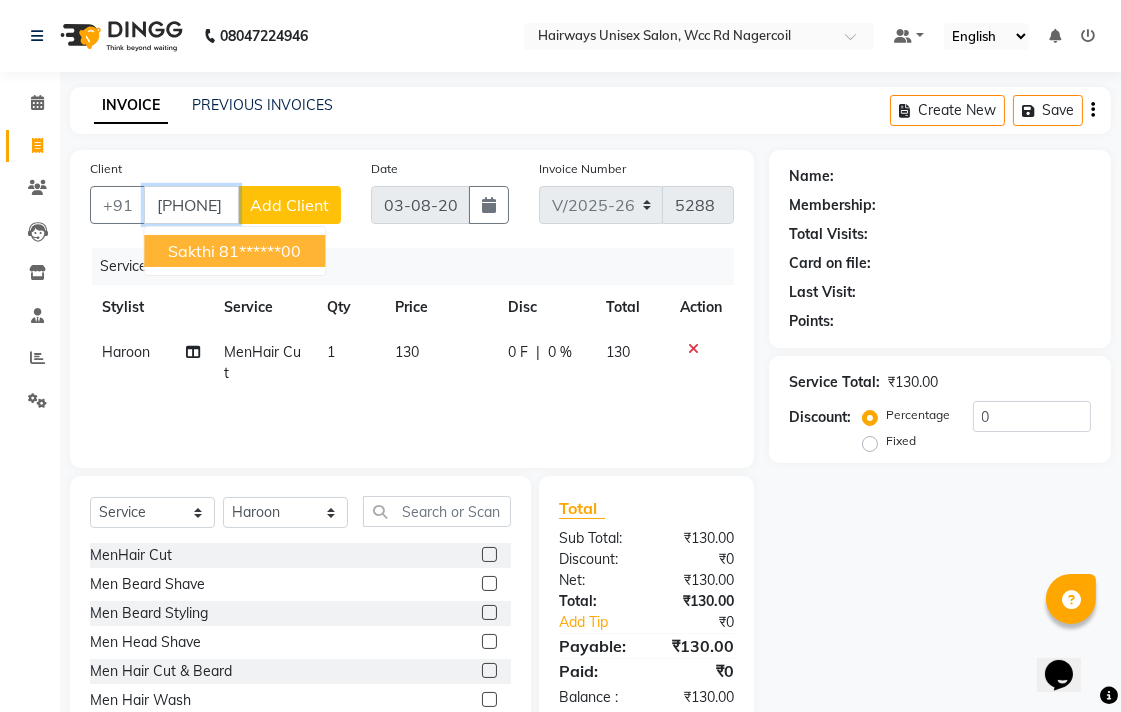 click on "[FIRST]  [PHONE]" at bounding box center [234, 251] 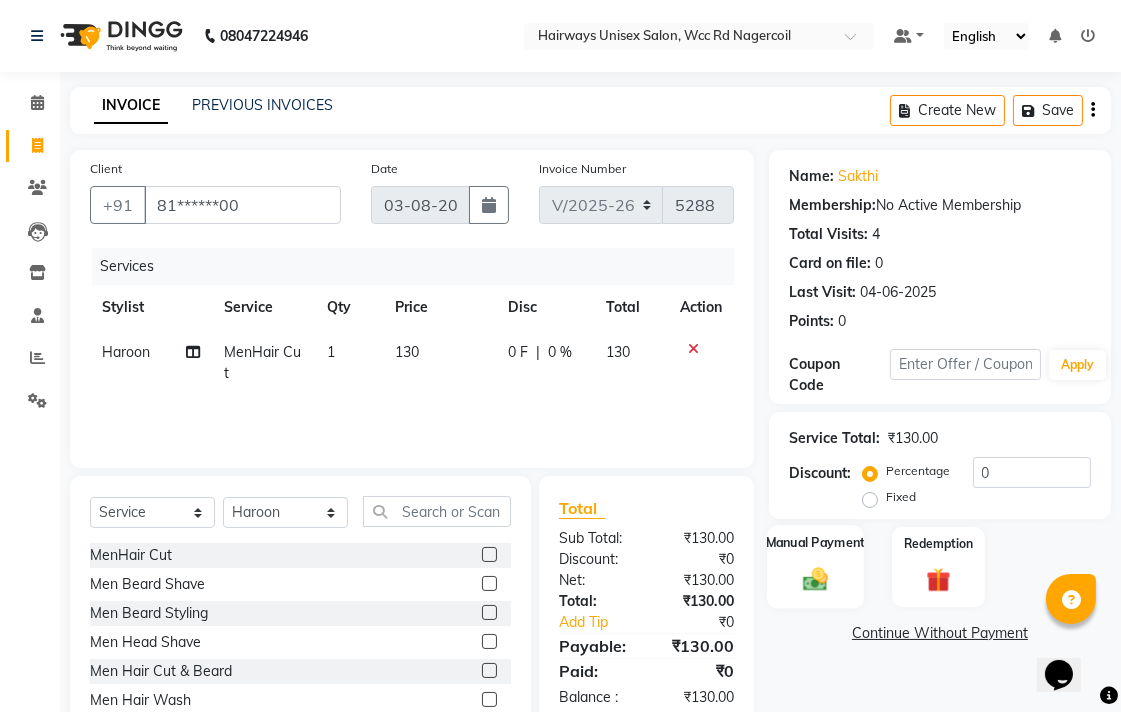 click 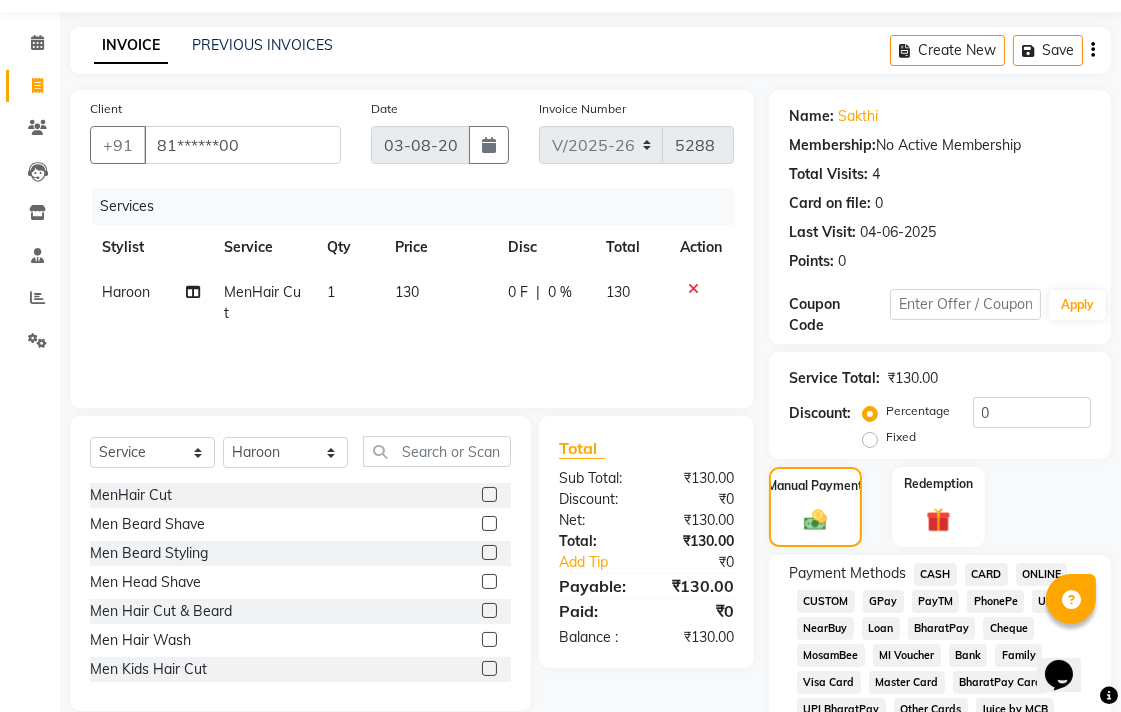 scroll, scrollTop: 111, scrollLeft: 0, axis: vertical 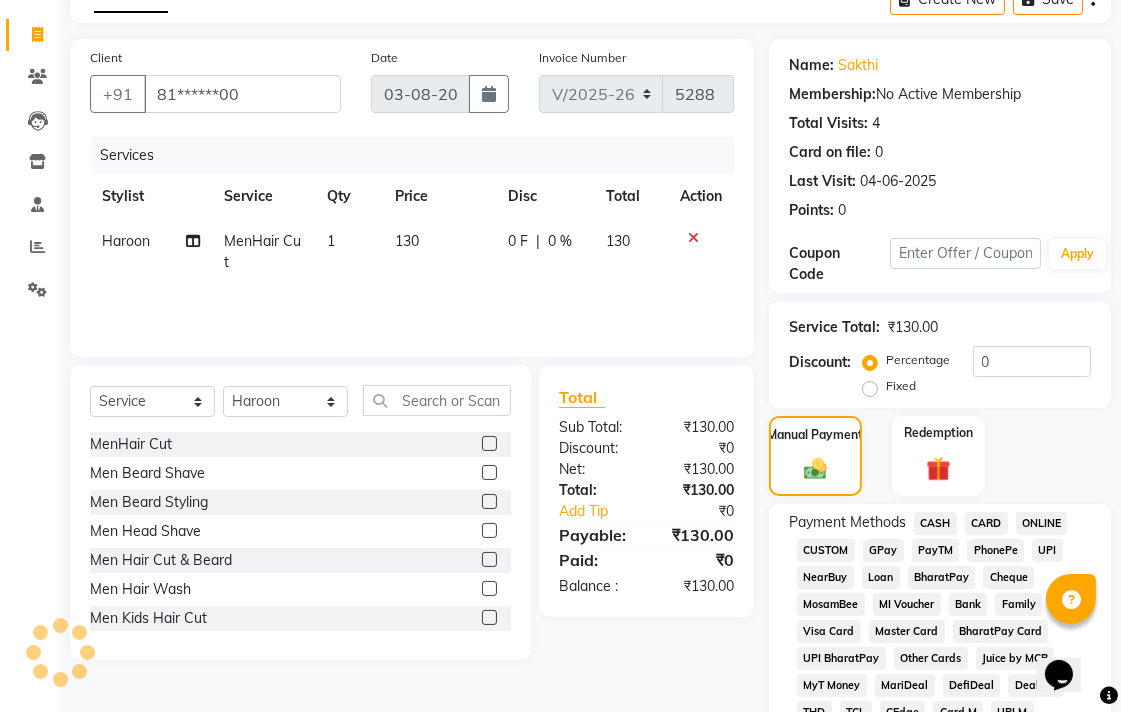 click on "CASH" 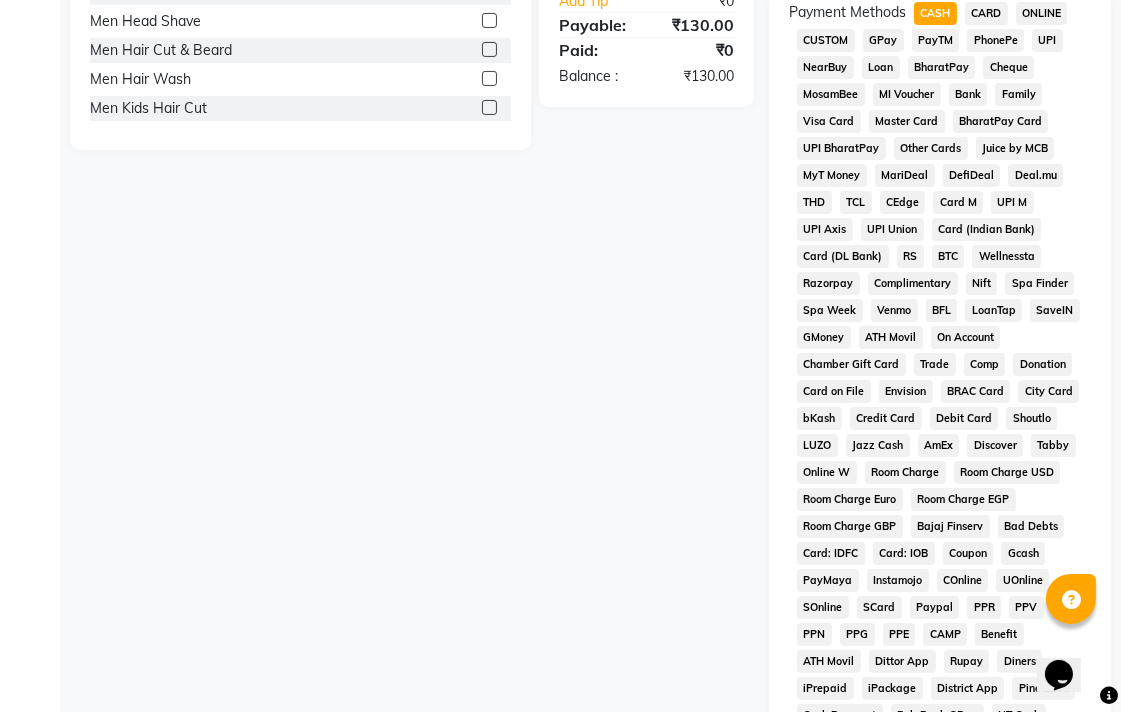 scroll, scrollTop: 888, scrollLeft: 0, axis: vertical 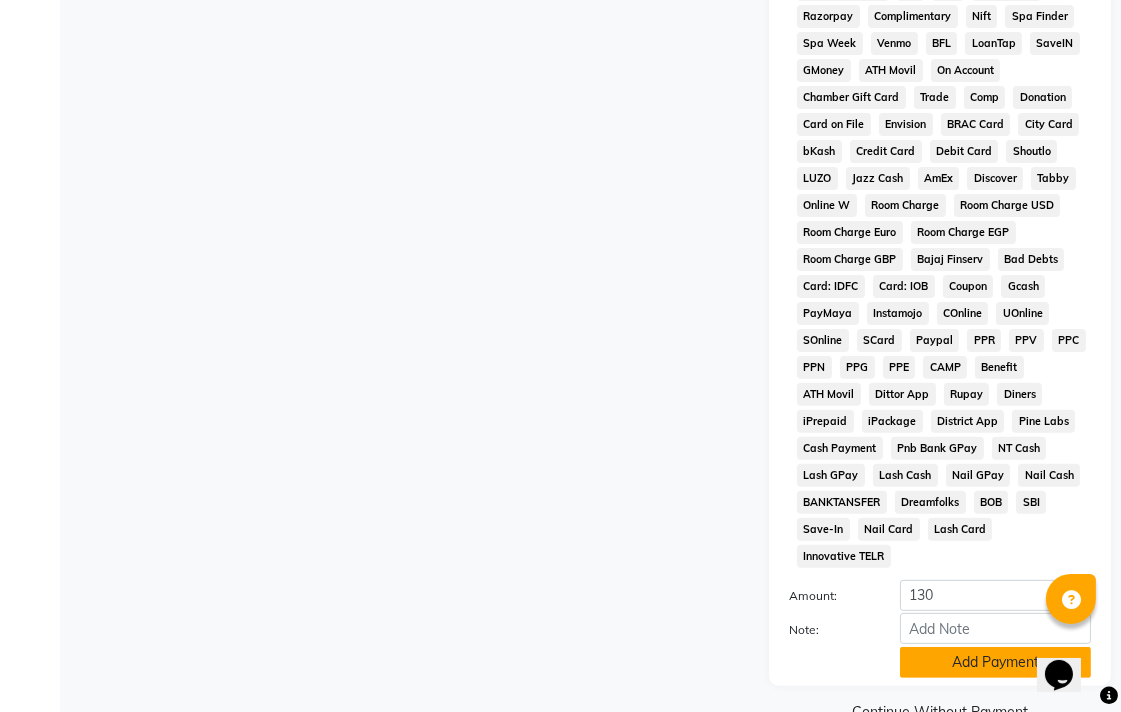 click on "Add Payment" 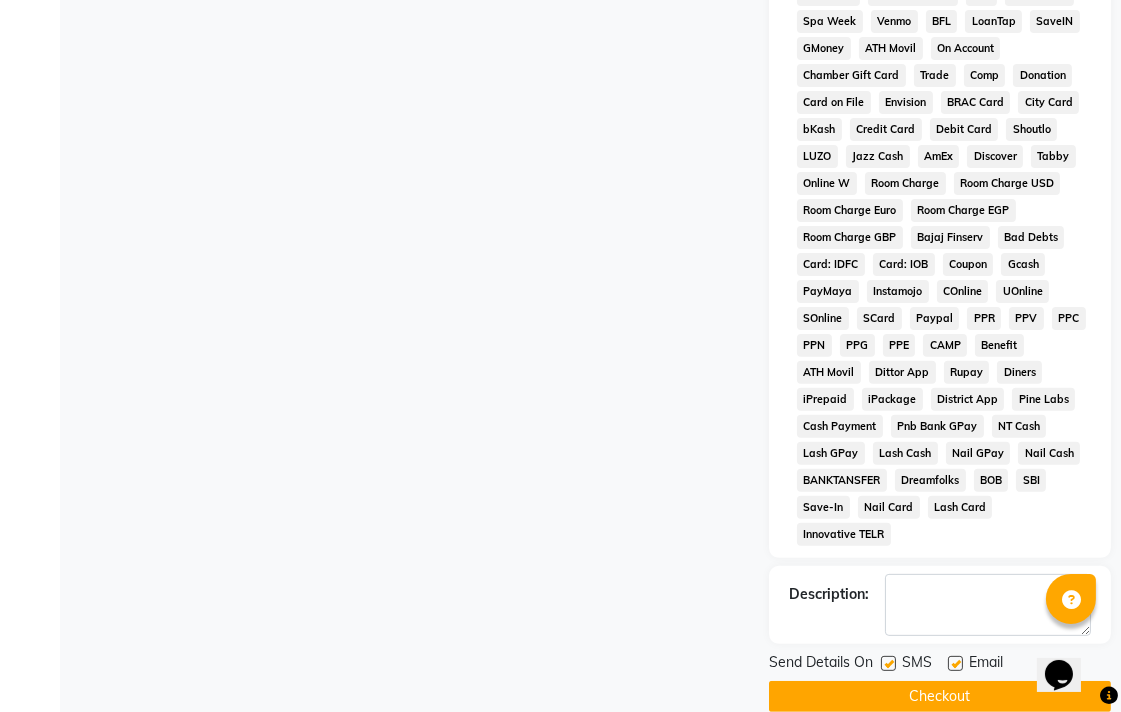 scroll, scrollTop: 921, scrollLeft: 0, axis: vertical 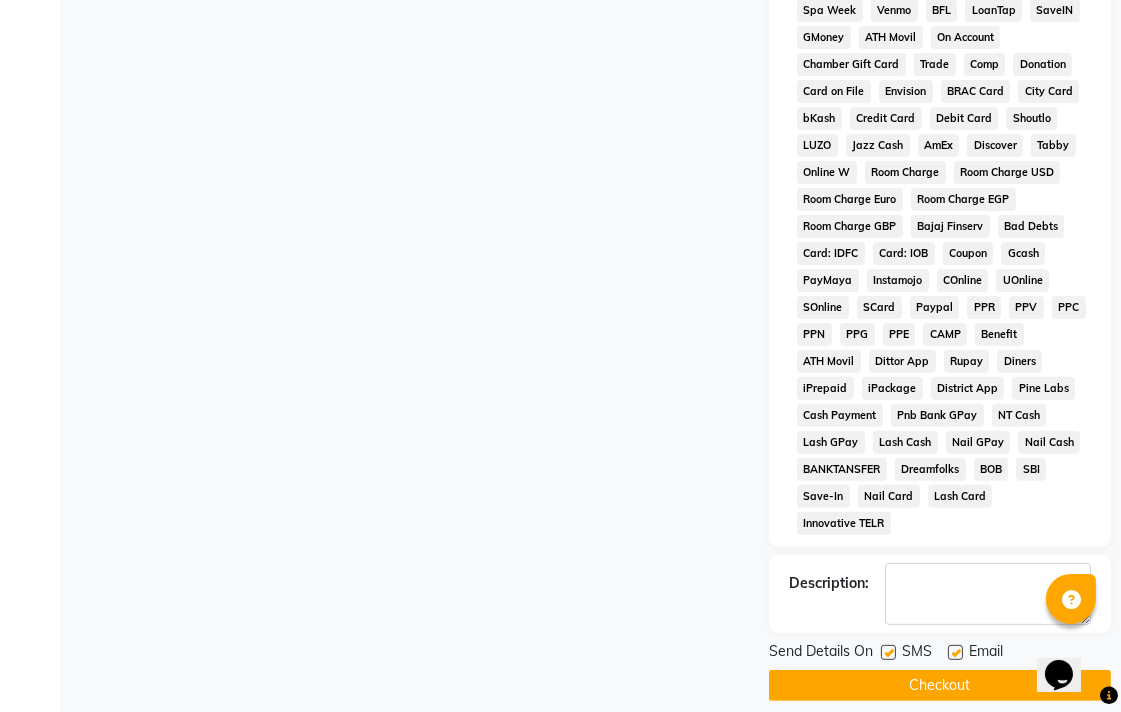 click on "Checkout" 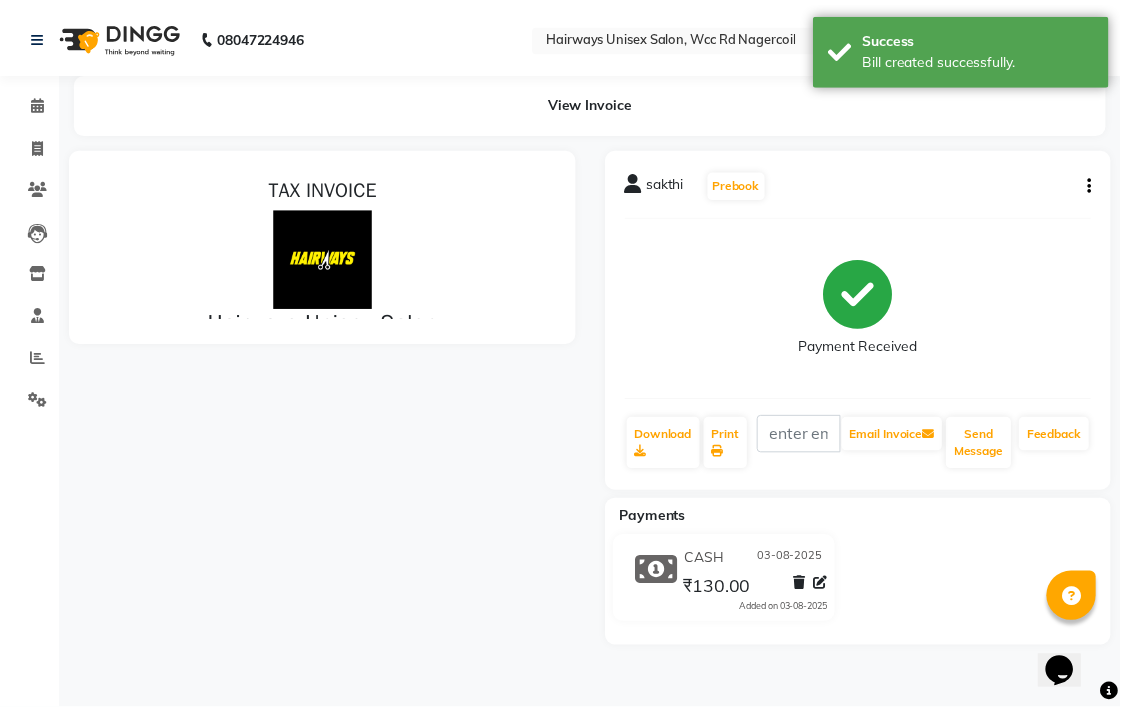 scroll, scrollTop: 0, scrollLeft: 0, axis: both 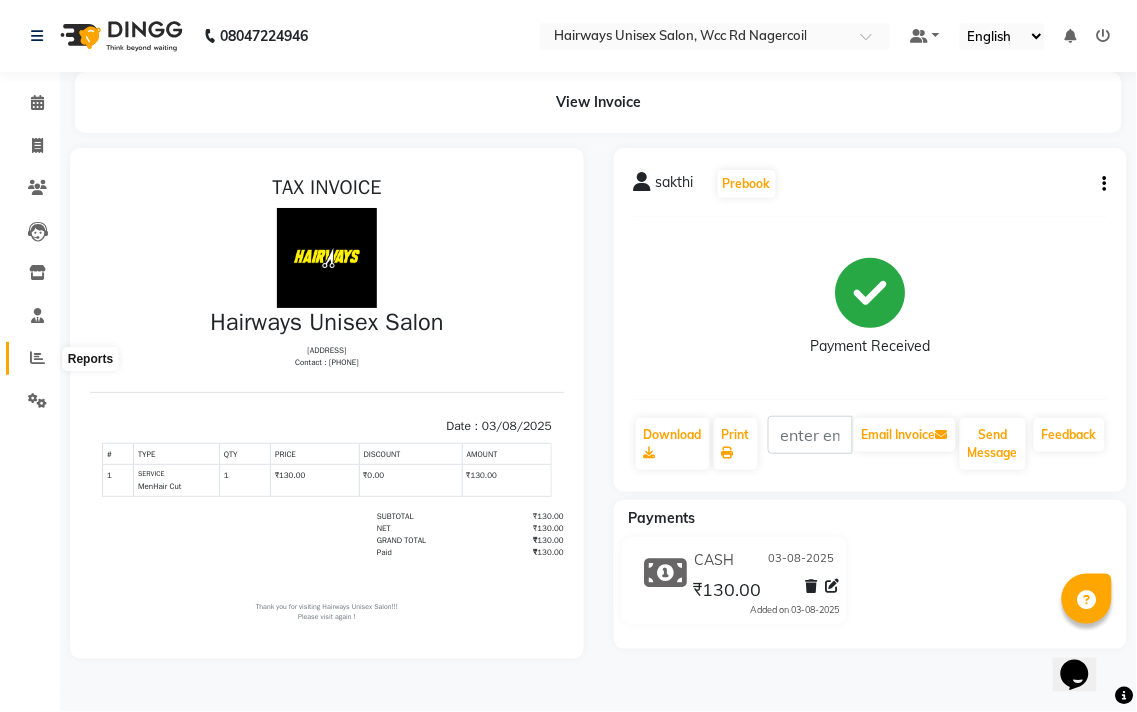 click 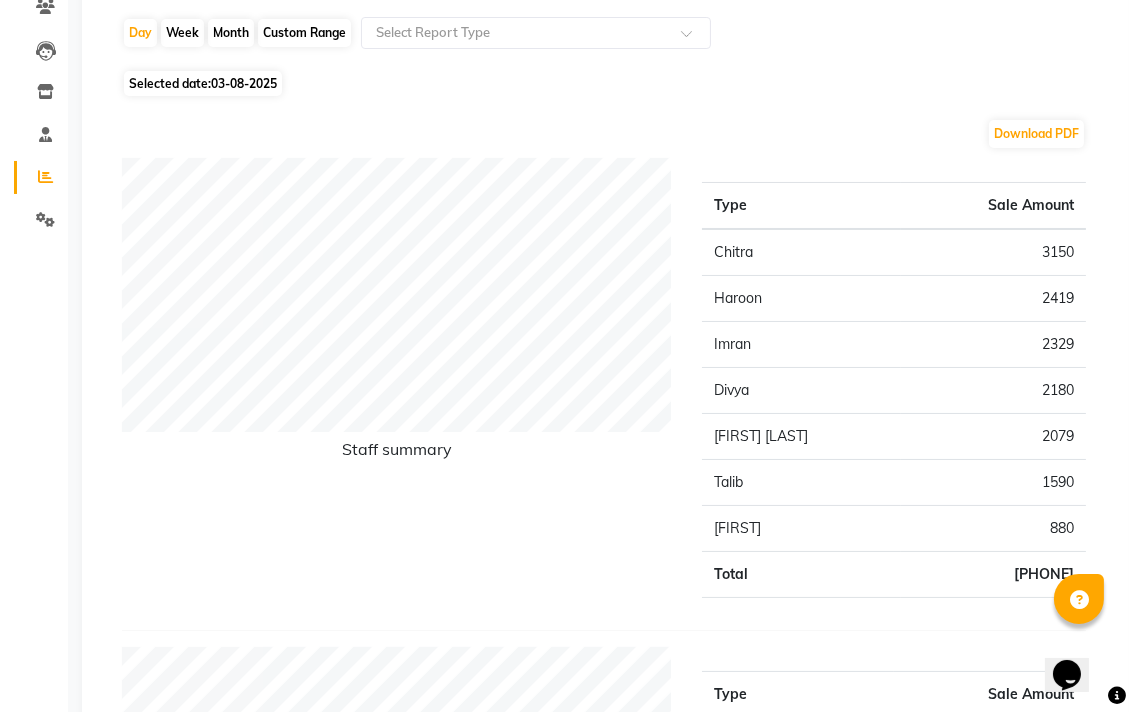 scroll, scrollTop: 0, scrollLeft: 0, axis: both 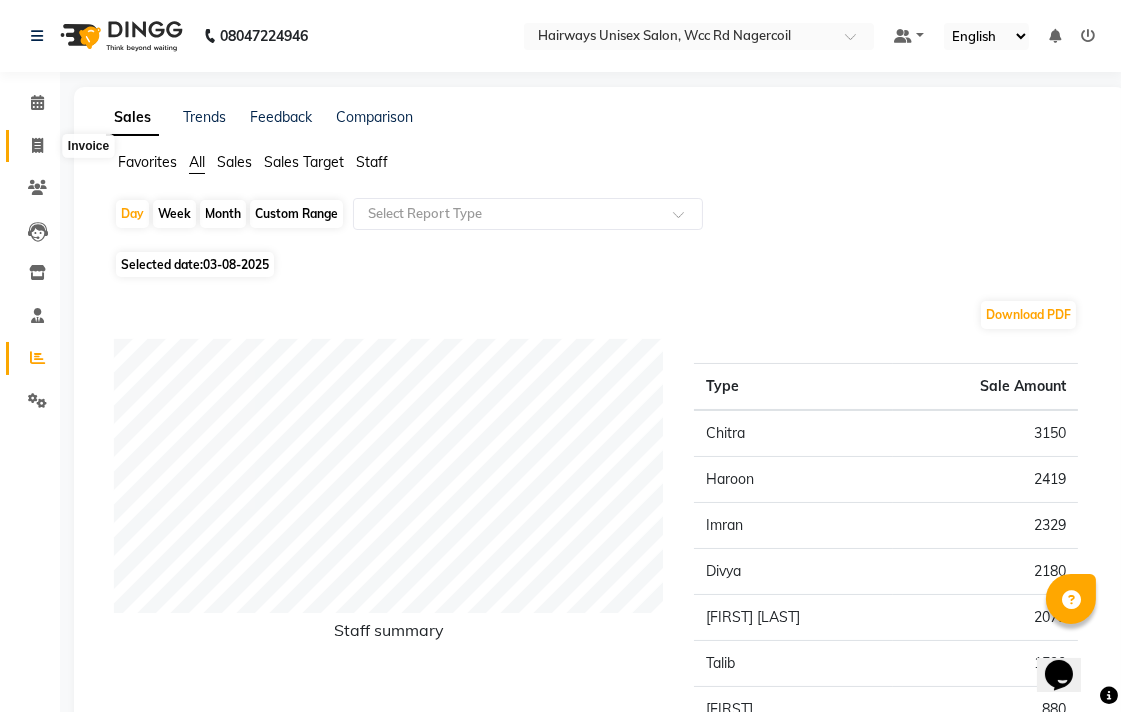 click 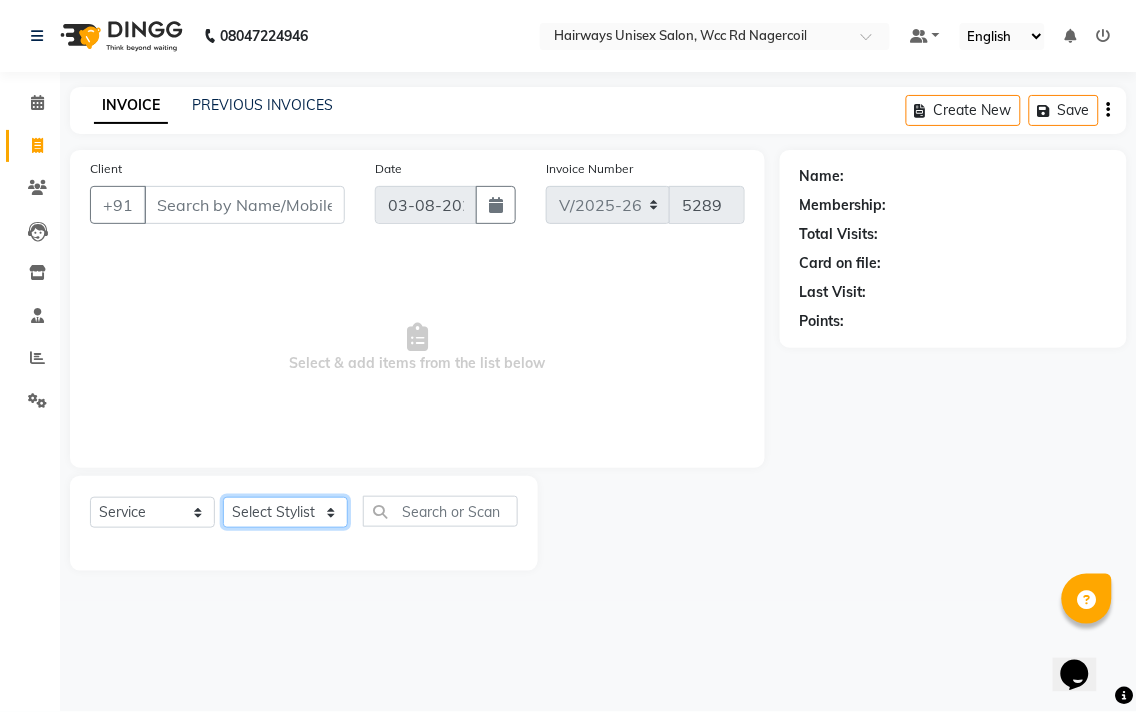 click on "Select Stylist" 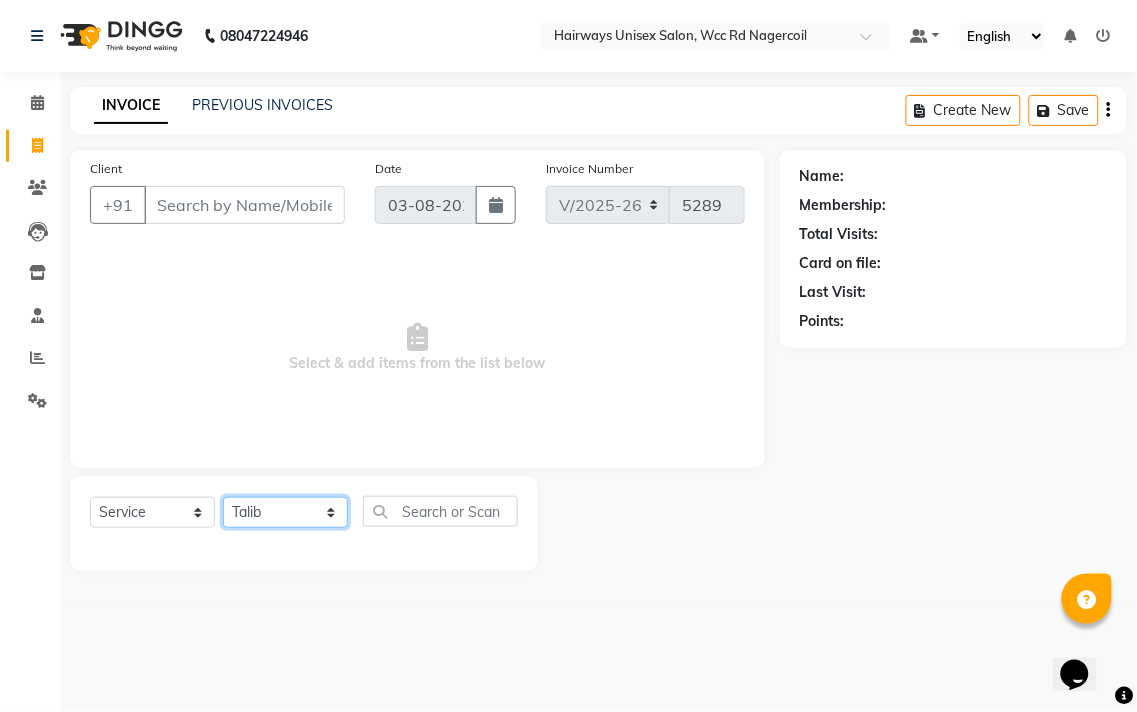 click on "Select Stylist Admin [FIRST] [FIRST] [FIRST] [FIRST] [FIRST] Reception [FIRST] [FIRST] [FIRST] [FIRST] LA Threading - Eye Brow x MenHair Cut Men Beard Shave Men Beard Styling Men Head Shave Men Hair Cut & Beard Men Hair Wash Men Kids Hair Cut Men Threading face scurb Men Straighterning, Smoothening - Front Men Straightening, Smoothening - Half Men Straightening, Smoothening - Full Men Grown smoothening- straightening Men Dandruff Treatment - Da0ndruff Treatment (short hair) Men Dandruff Treatment - Dandruff Treatment (Medium hair) Men Dandruff Treatment - Dandruff Treatment (Long hair) Men Dandruff scrub Men Relaxing Head Massage - Cocnut Oil Men Relaxing Head Massage - Navaratna Oil Men Relaxing Head Massage - Cold Oil Men Relaxing Head Massage - Almond Oil Men Relaxing olive oil massage Men Hair Colour - Mustache Men Hair Colour - Mustache (Ammonia Free) Men Hair Colour - Beard Colour Men Hair Colour - Beard Colour (Ammonia Free) MenHairColour - Premium Colour (inoa) Men Hair Colour - Head colour LA Jaw -face" 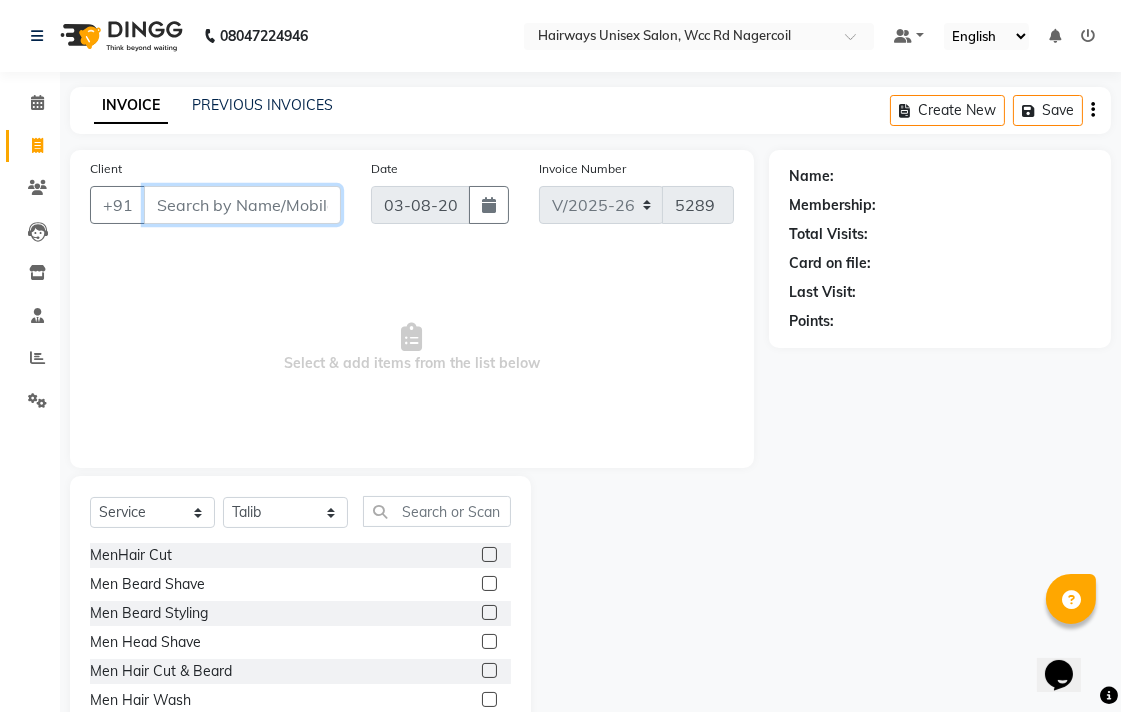 click on "Client" at bounding box center [242, 205] 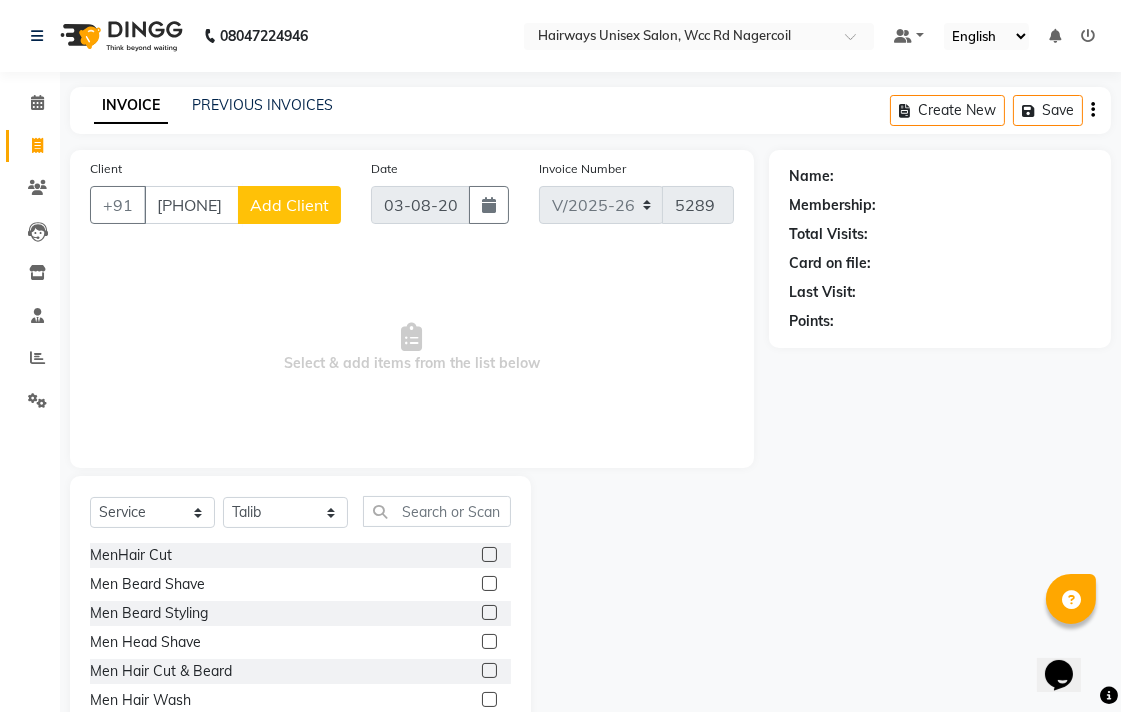 click on "Add Client" 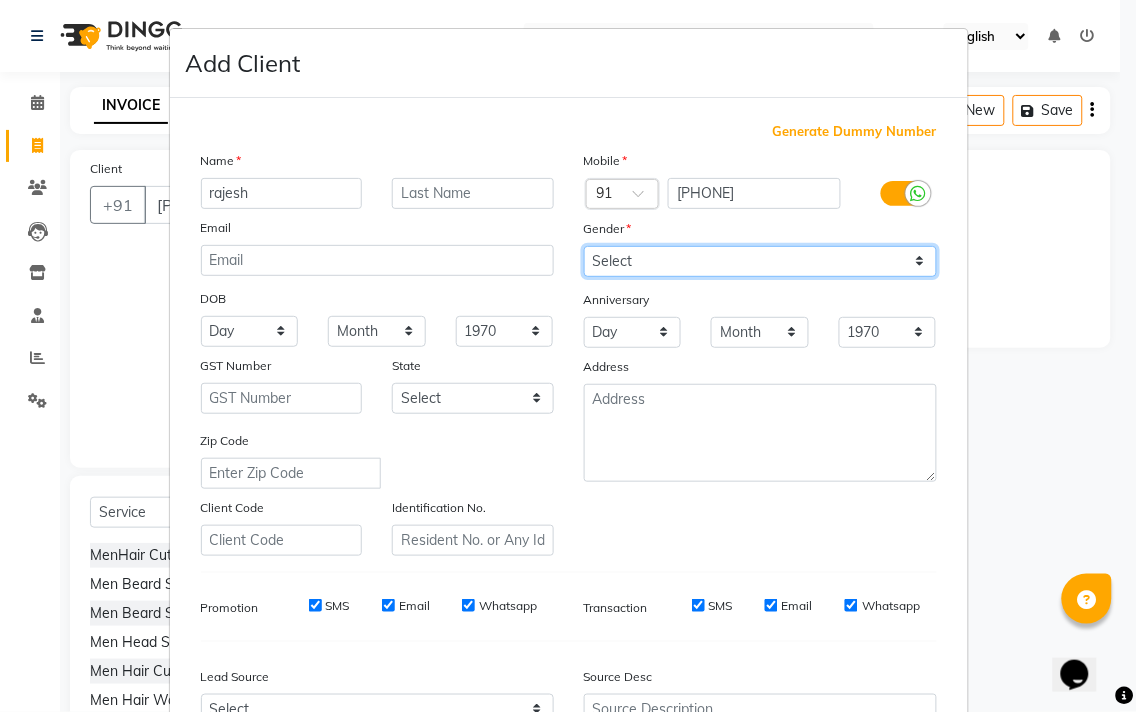 click on "Select Male Female Other Prefer Not To Say" at bounding box center (760, 261) 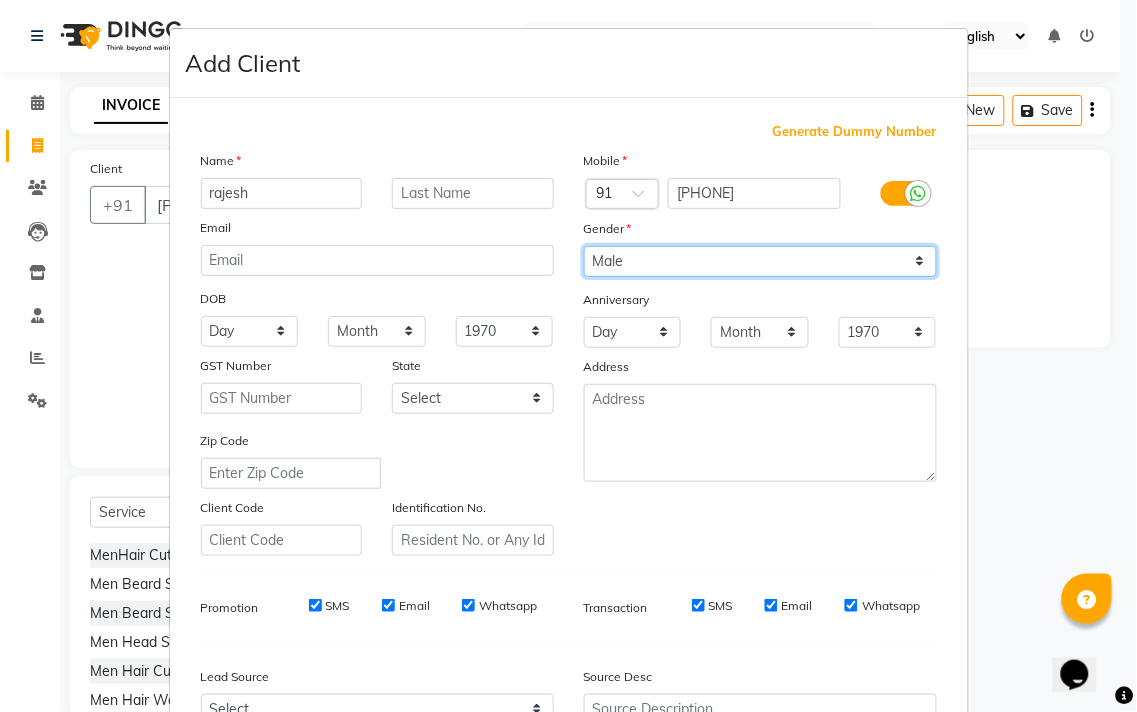 click on "Select Male Female Other Prefer Not To Say" at bounding box center (760, 261) 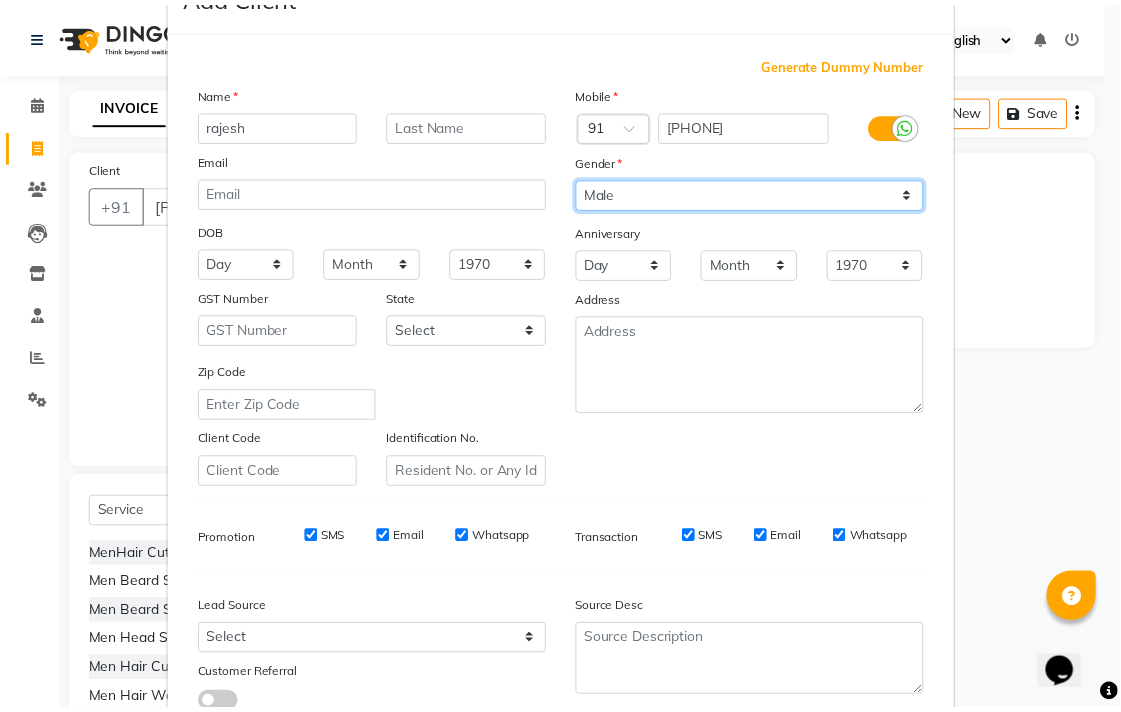 scroll, scrollTop: 212, scrollLeft: 0, axis: vertical 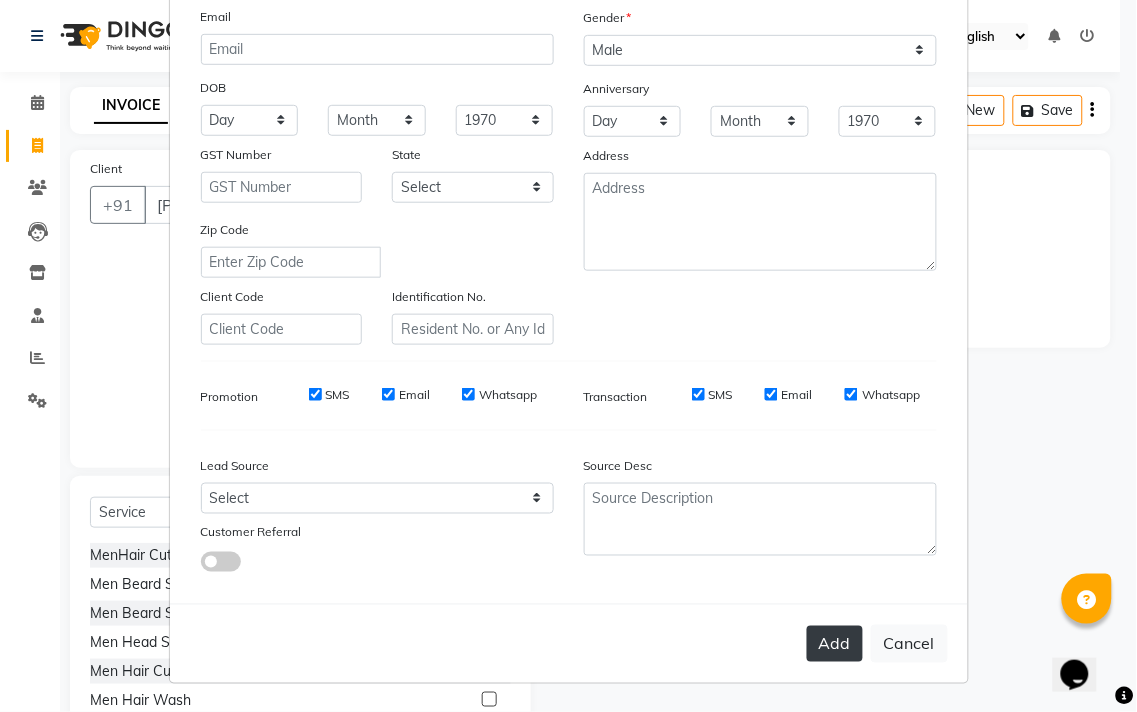 click on "Add" at bounding box center (835, 644) 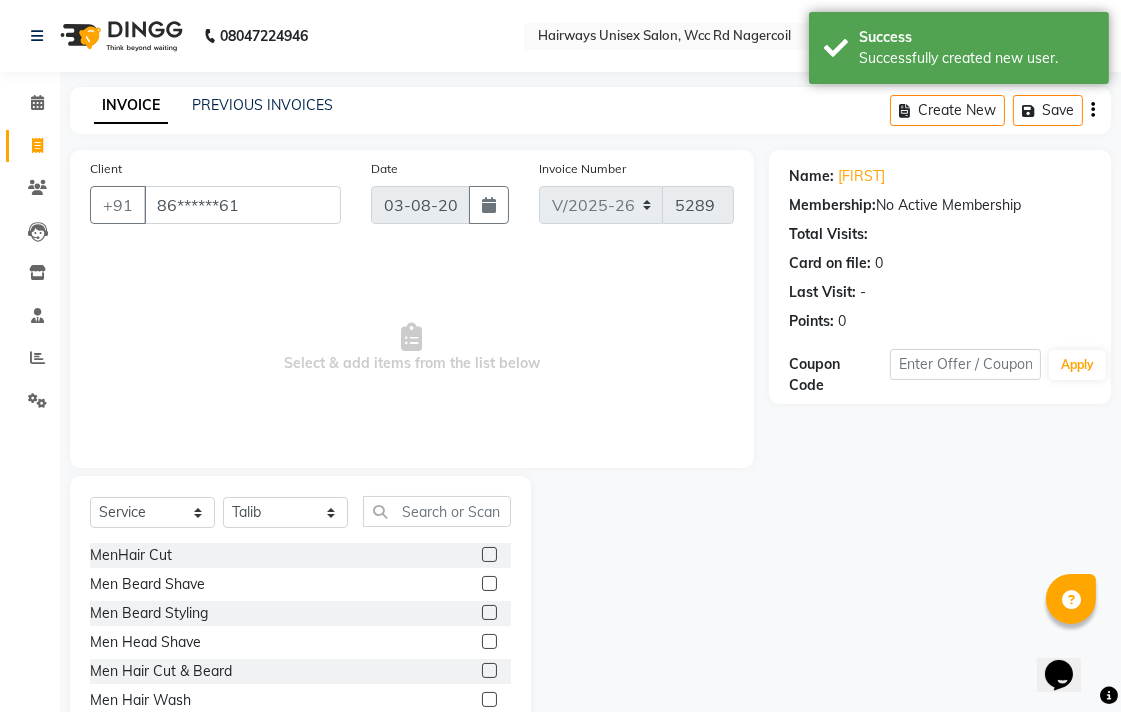 click 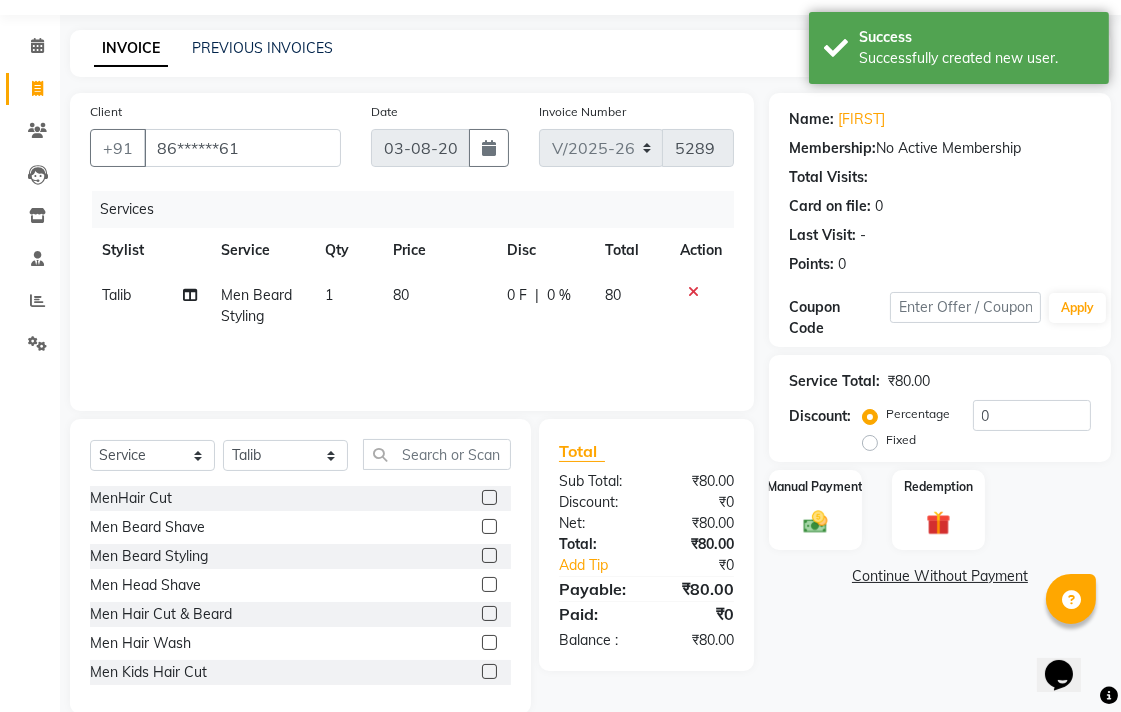 scroll, scrollTop: 88, scrollLeft: 0, axis: vertical 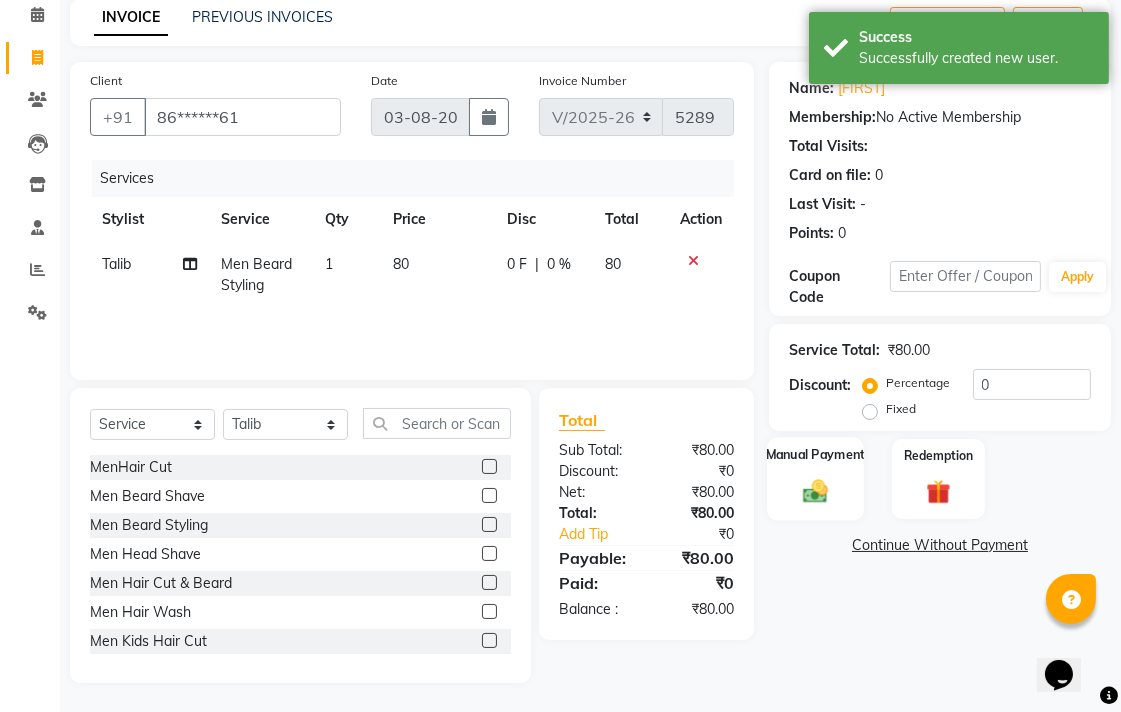 click on "Manual Payment" 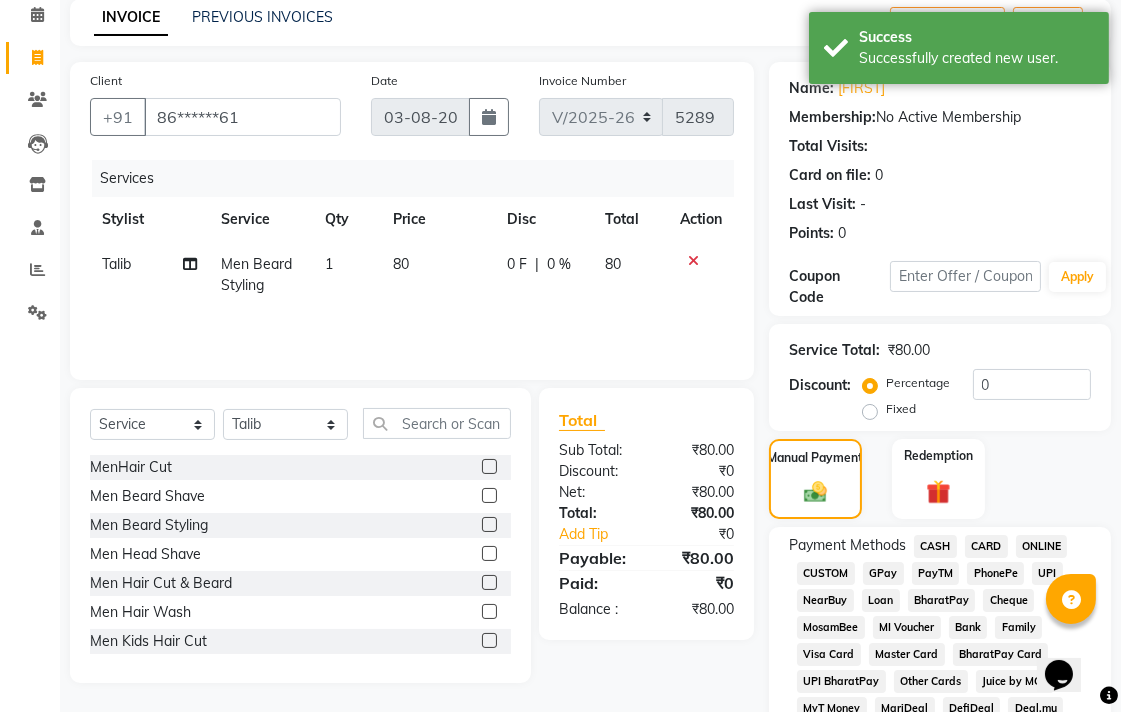 click on "UPI" 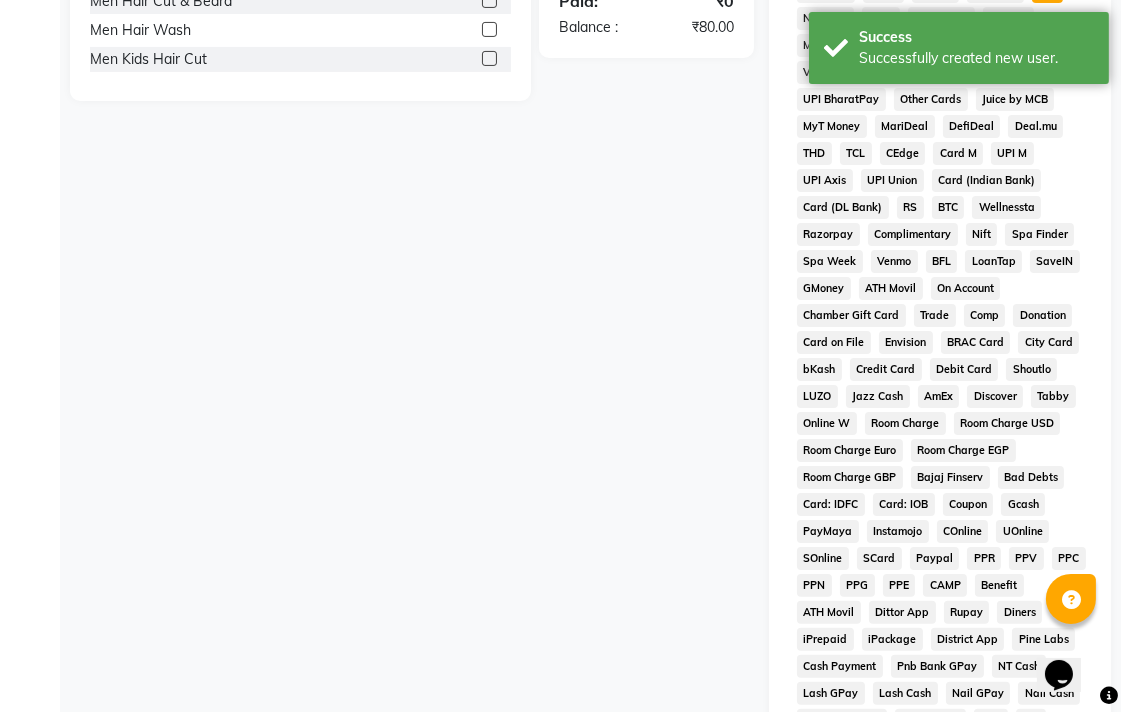 scroll, scrollTop: 913, scrollLeft: 0, axis: vertical 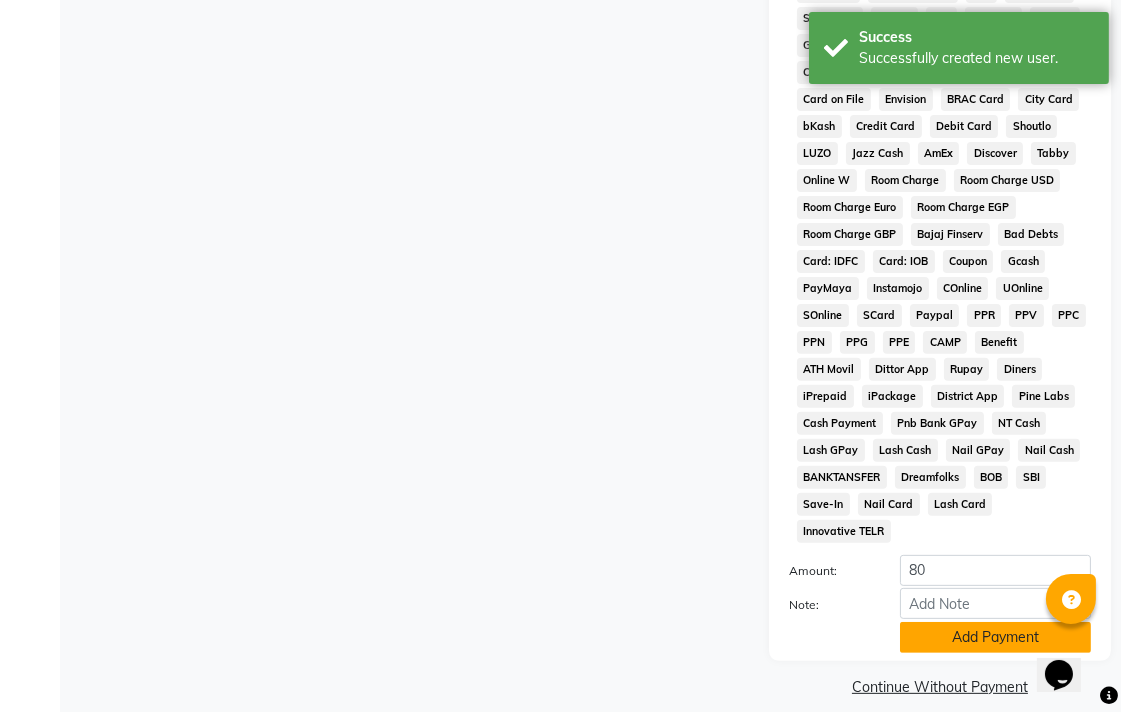 click on "Add Payment" 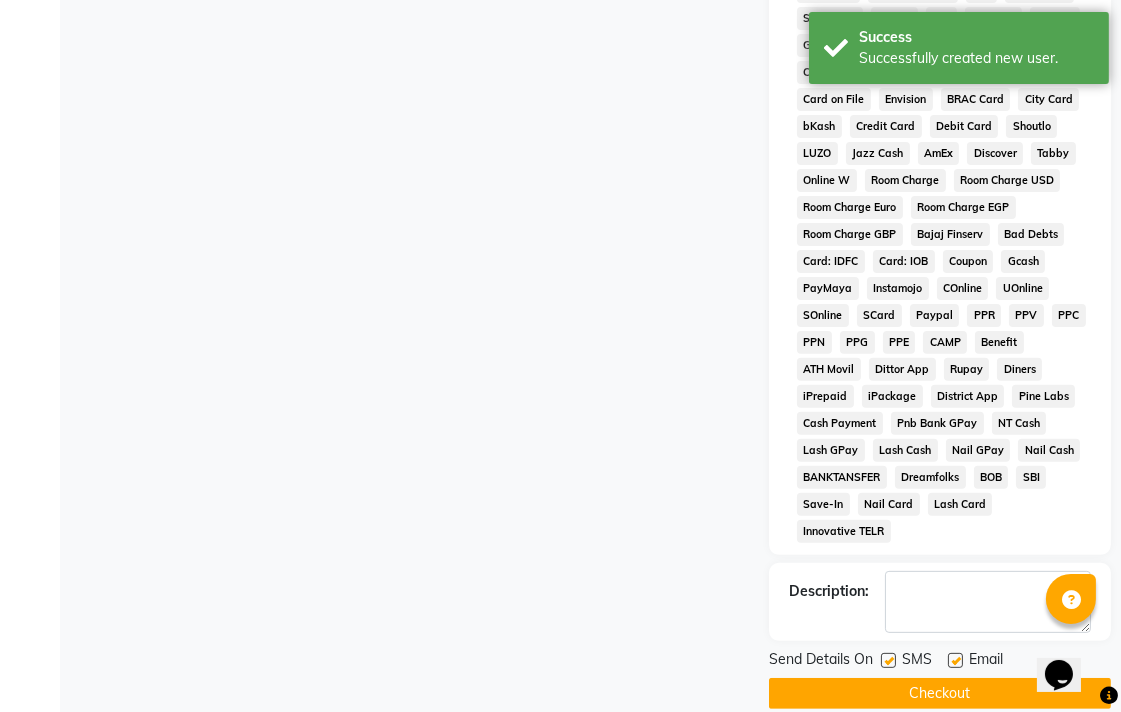 click on "Checkout" 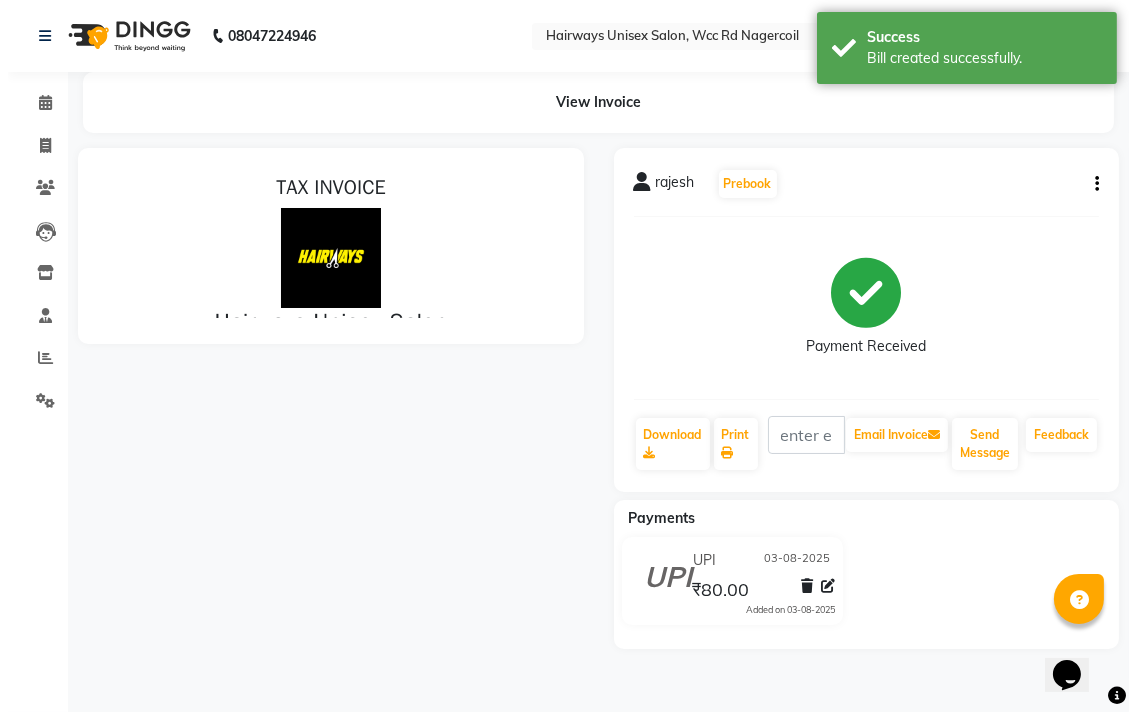 scroll, scrollTop: 0, scrollLeft: 0, axis: both 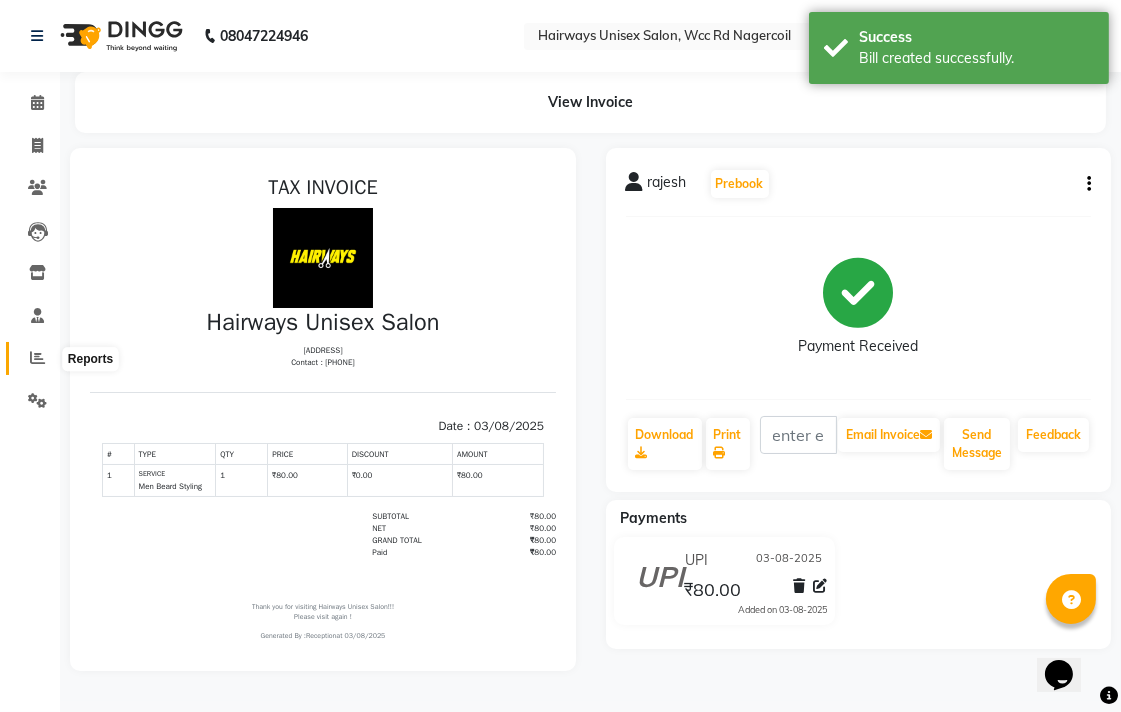 click 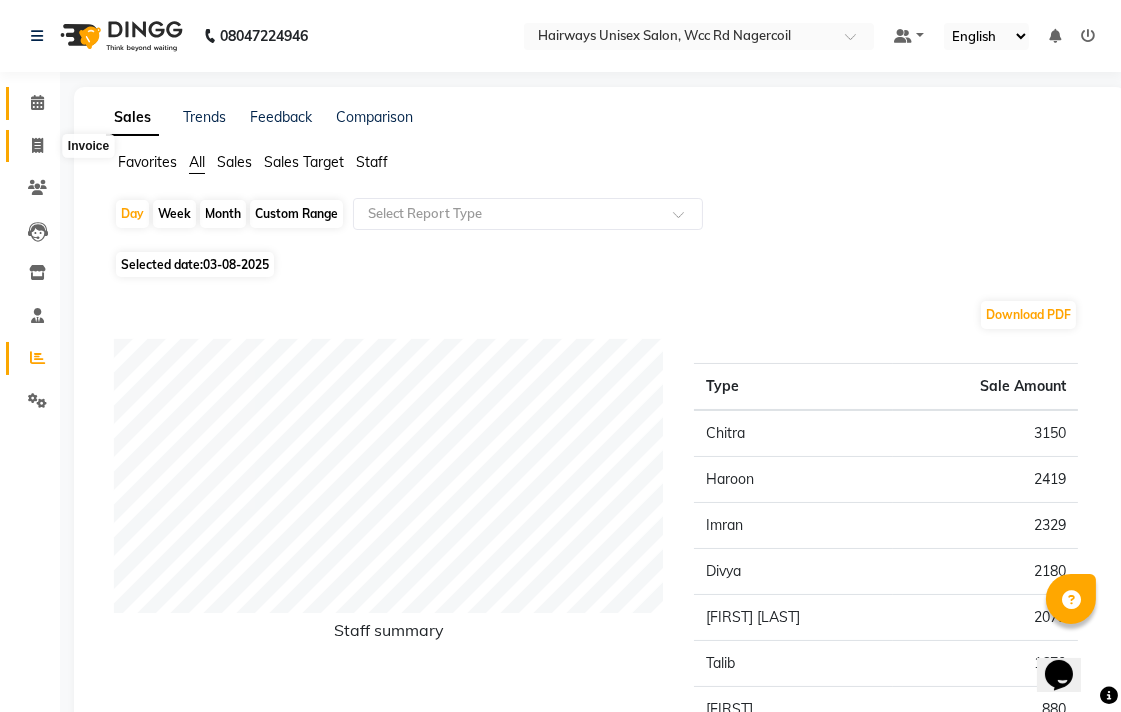 click 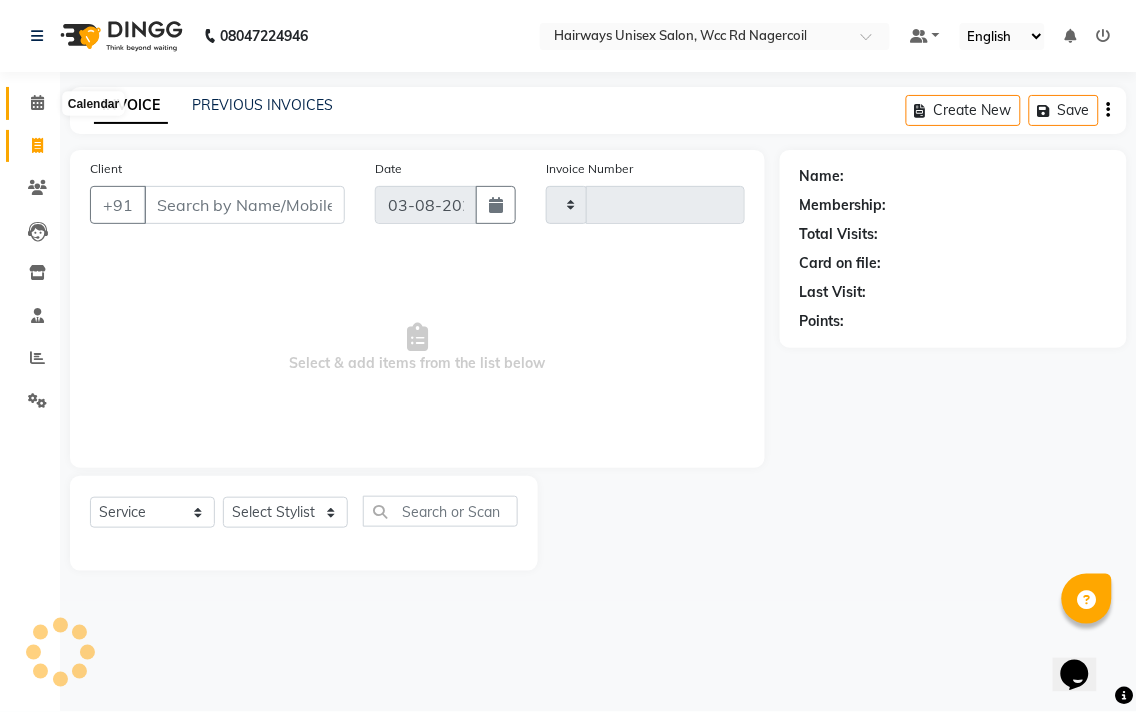click 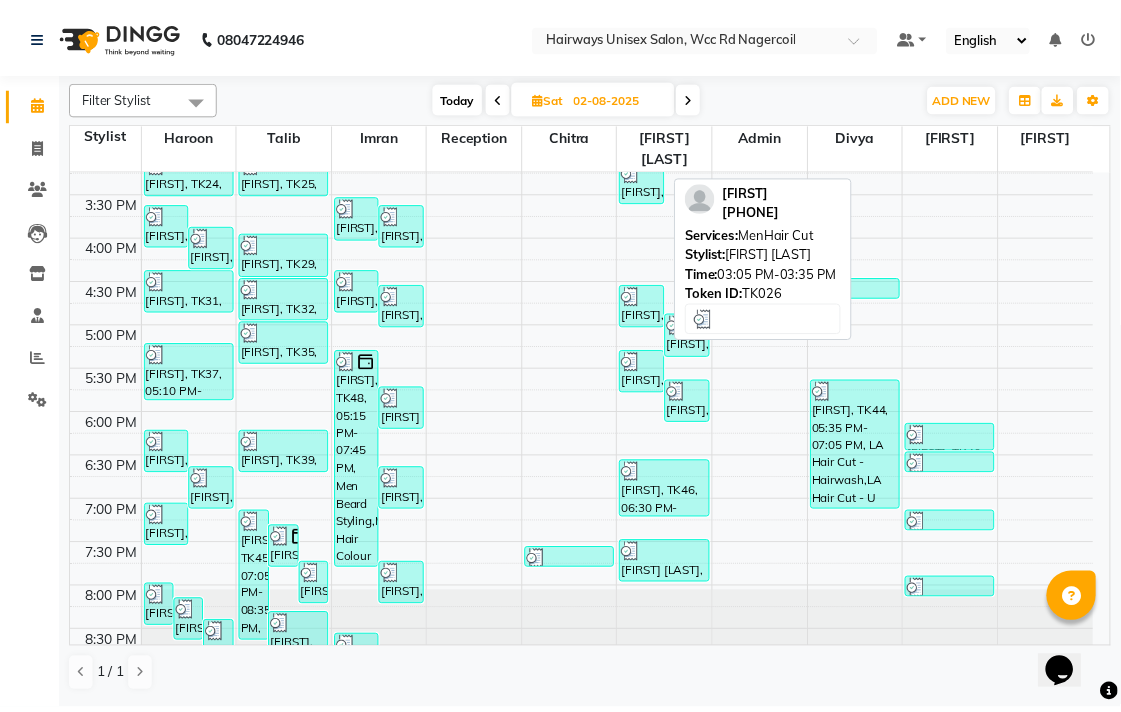 scroll, scrollTop: 648, scrollLeft: 0, axis: vertical 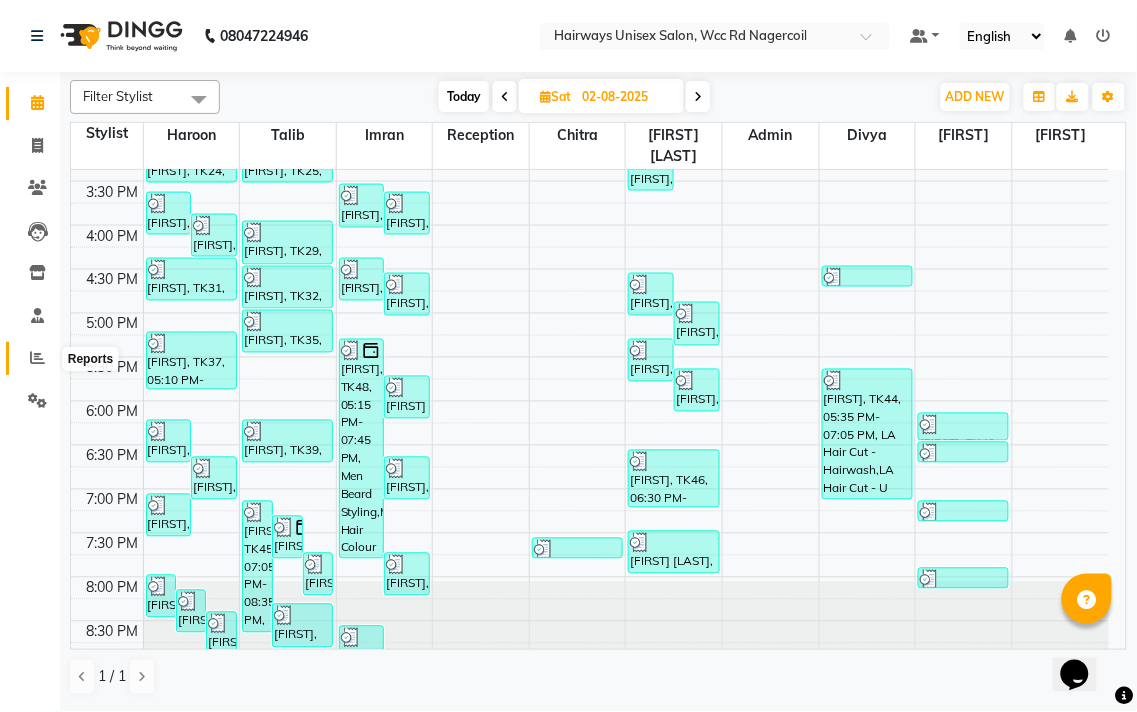 click 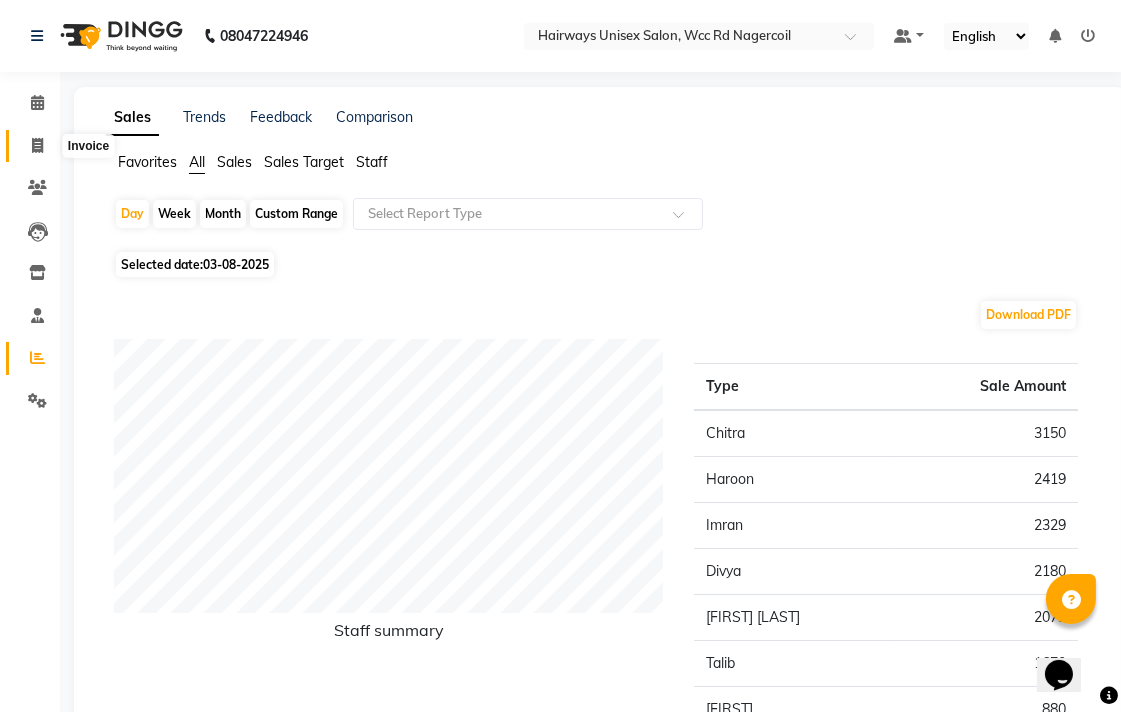 click 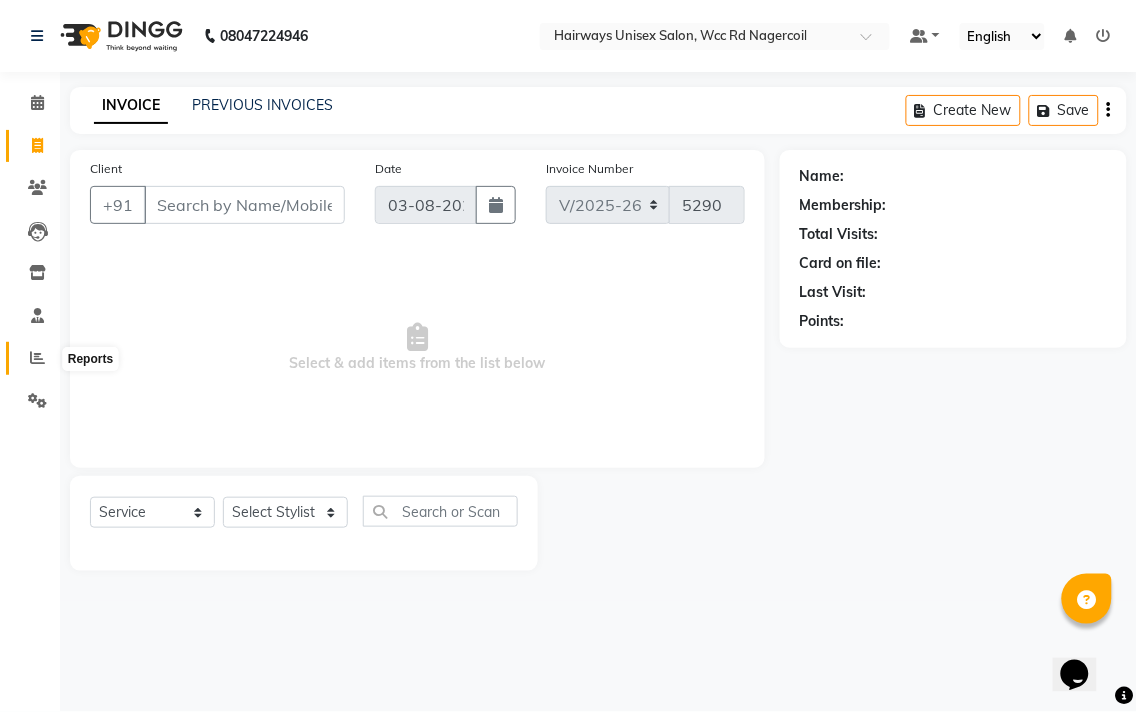click 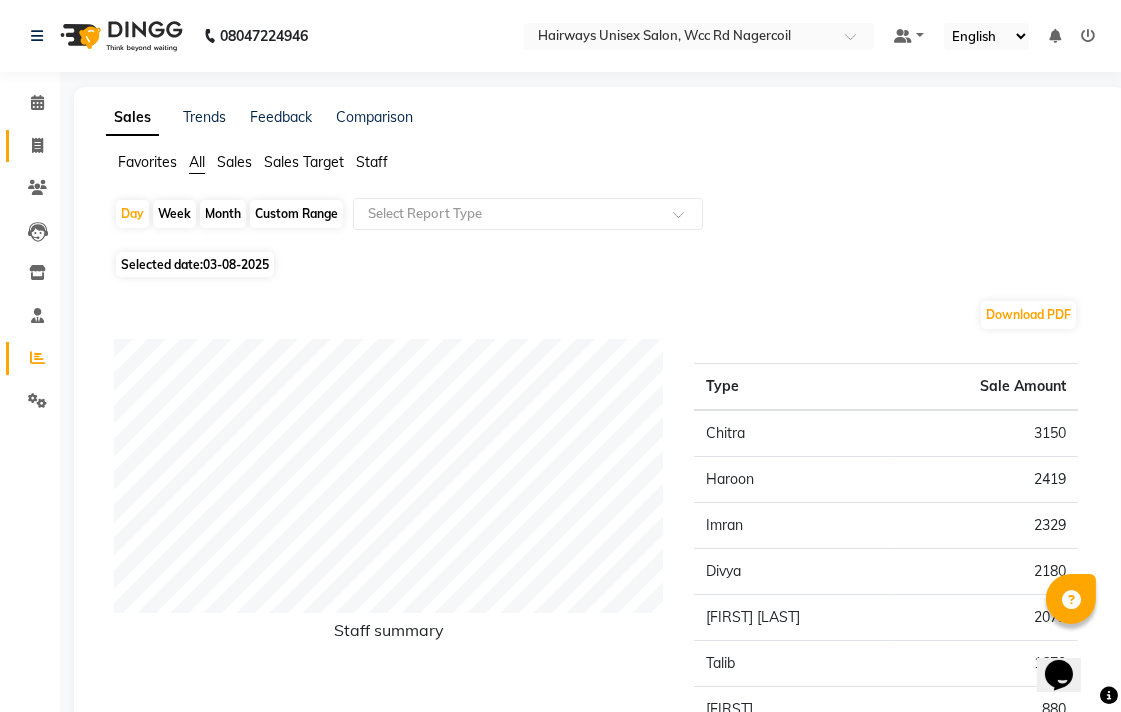 click on "Invoice" 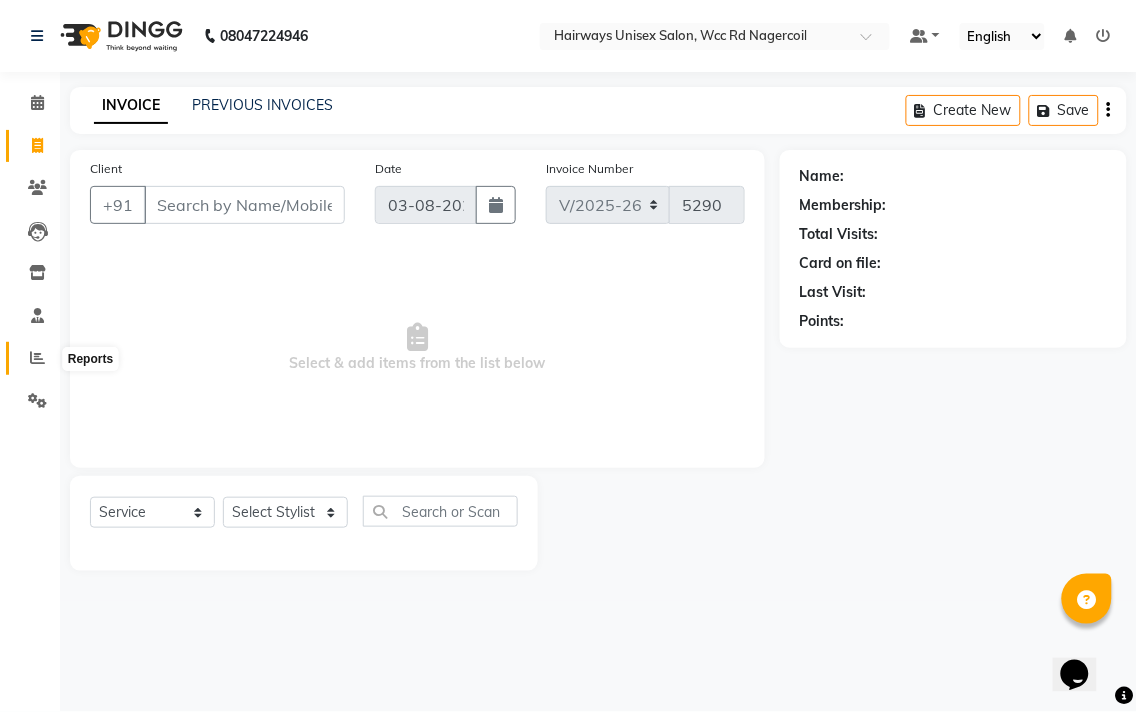 click 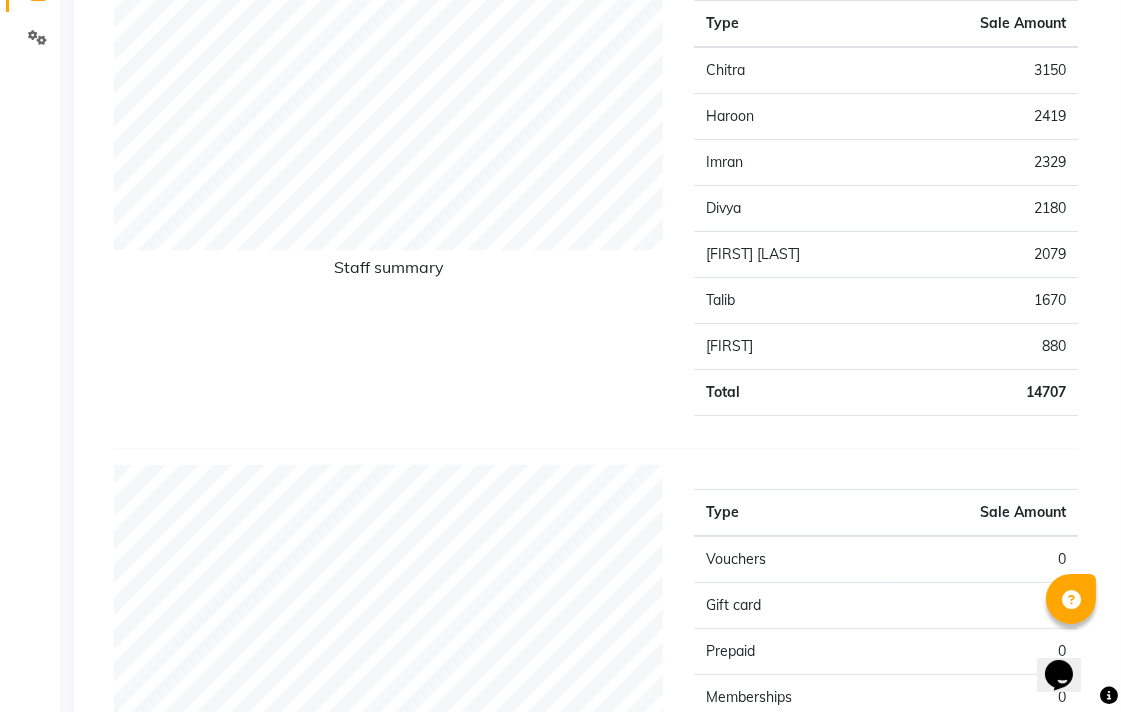 scroll, scrollTop: 0, scrollLeft: 0, axis: both 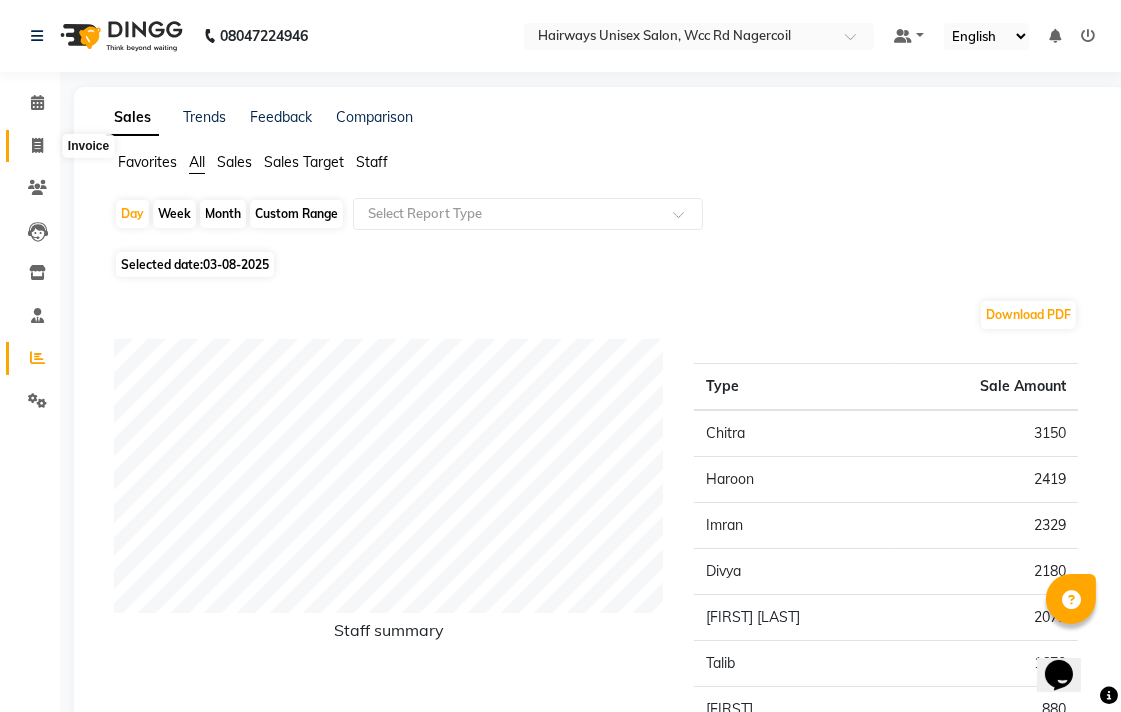 click 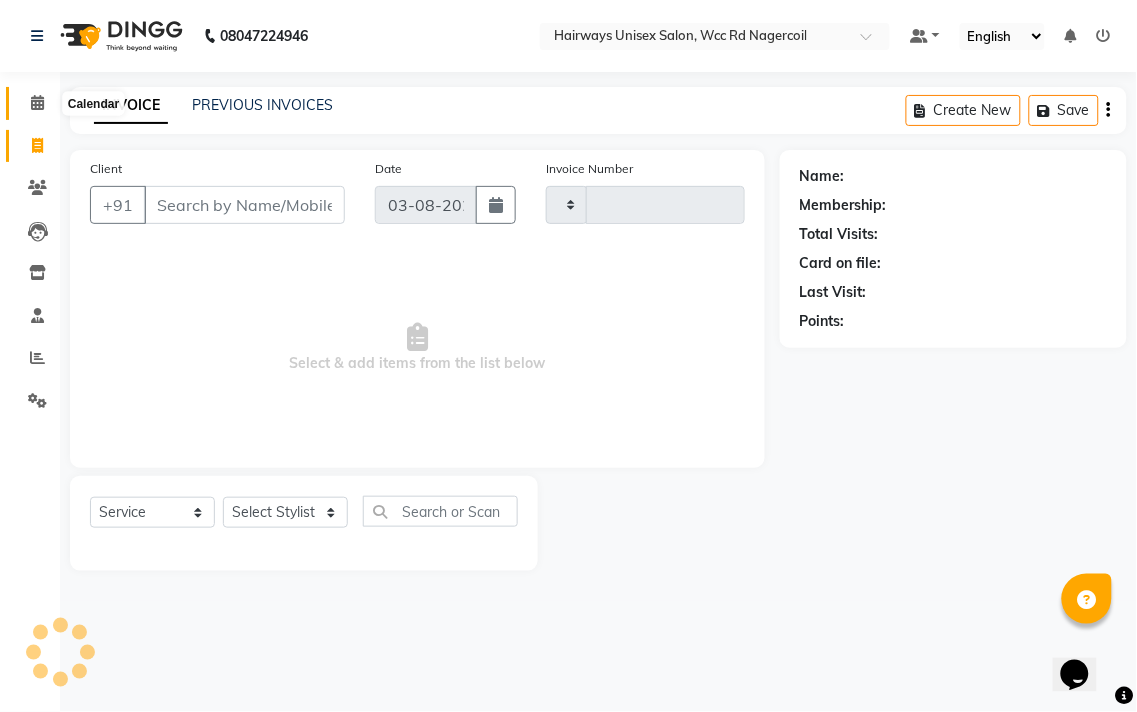 click 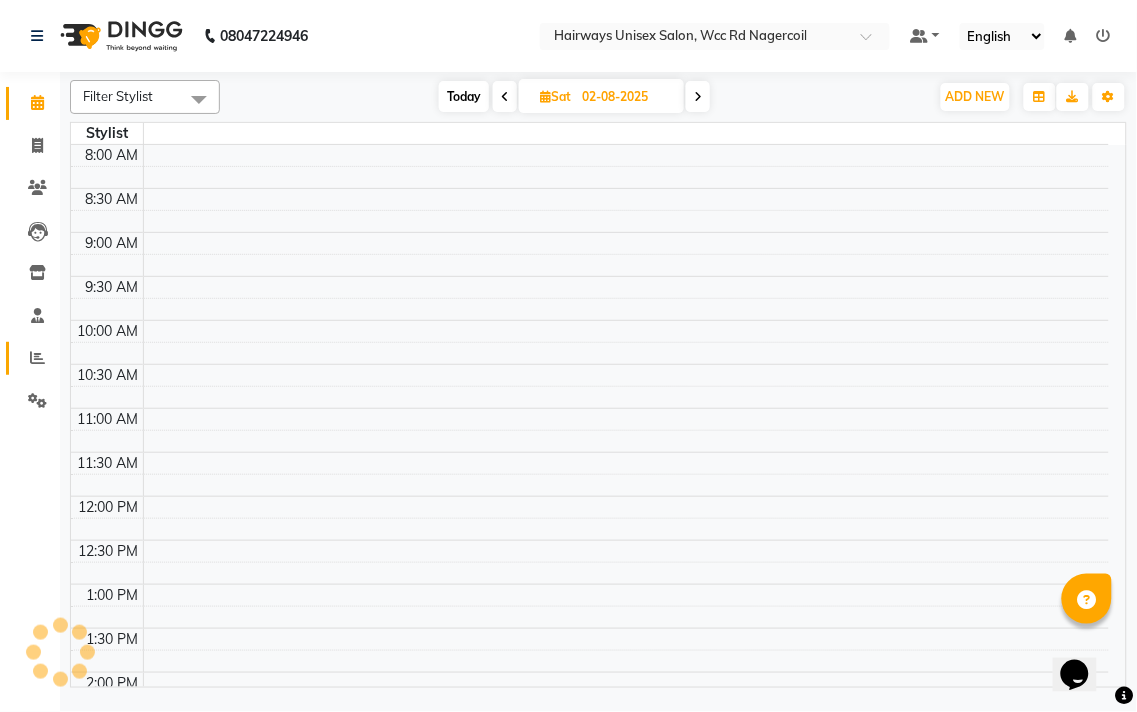 click on "Reports" 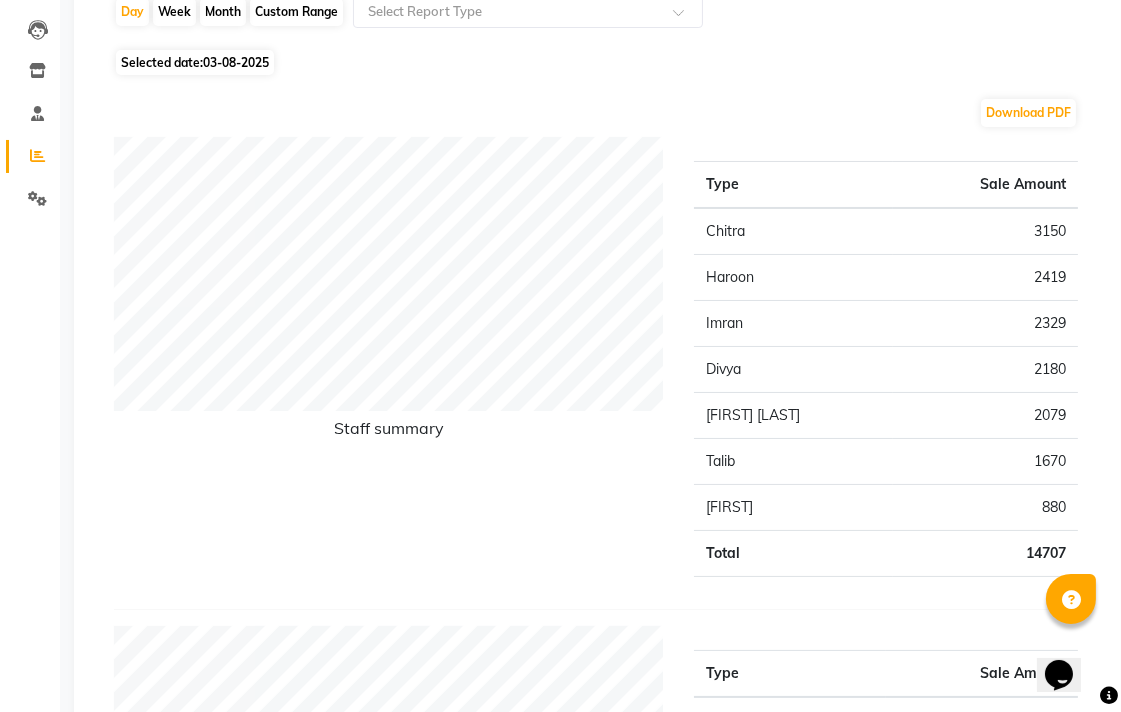 scroll, scrollTop: 0, scrollLeft: 0, axis: both 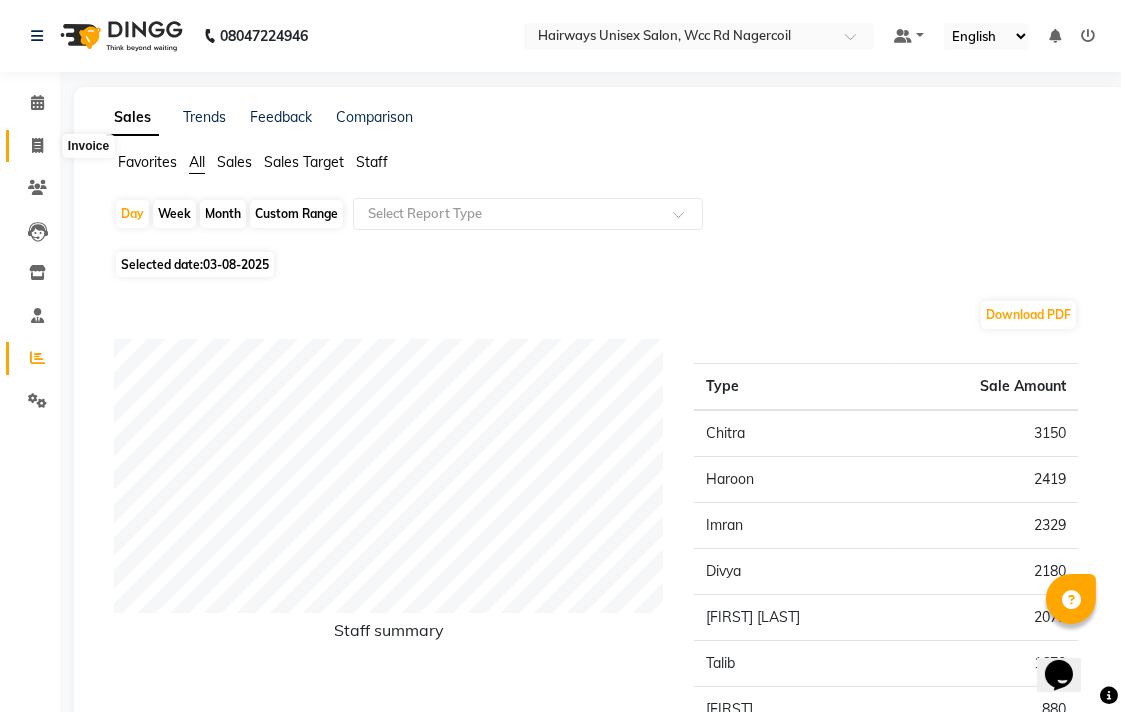 click 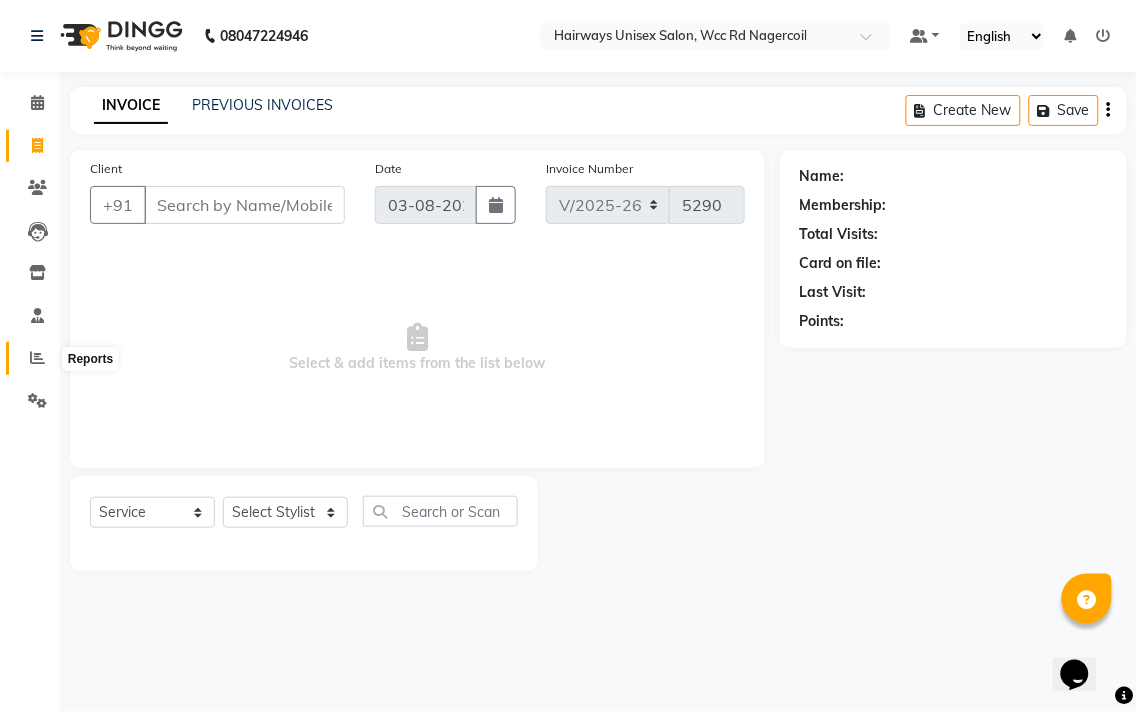 click 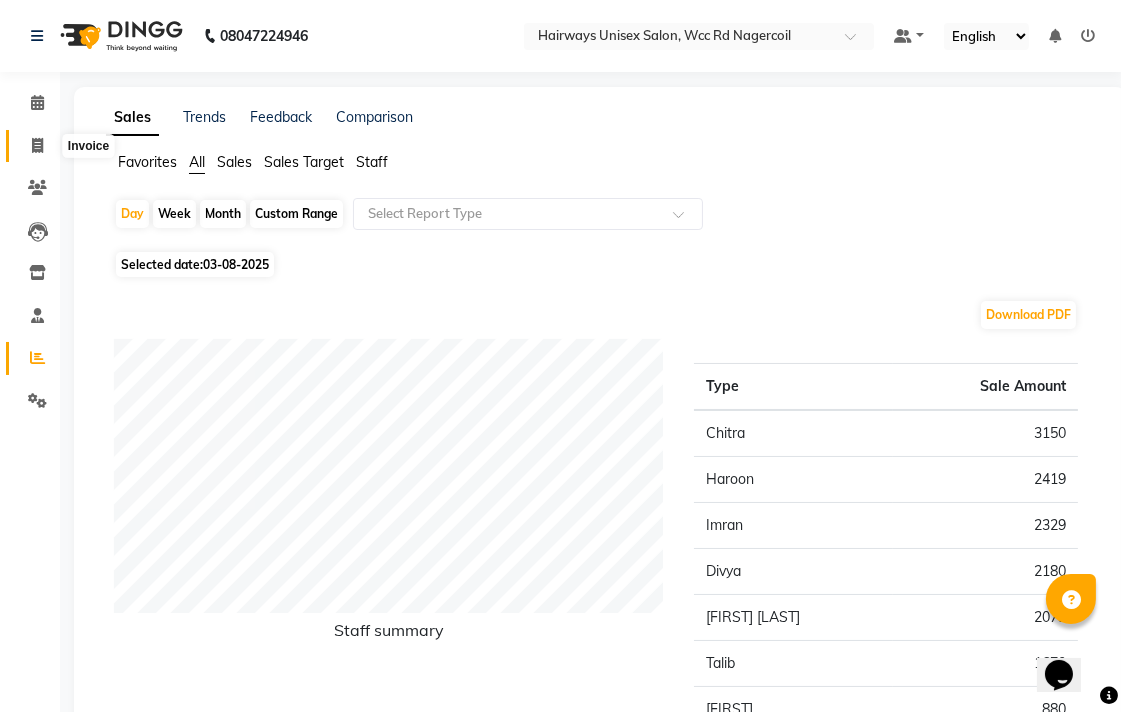 click 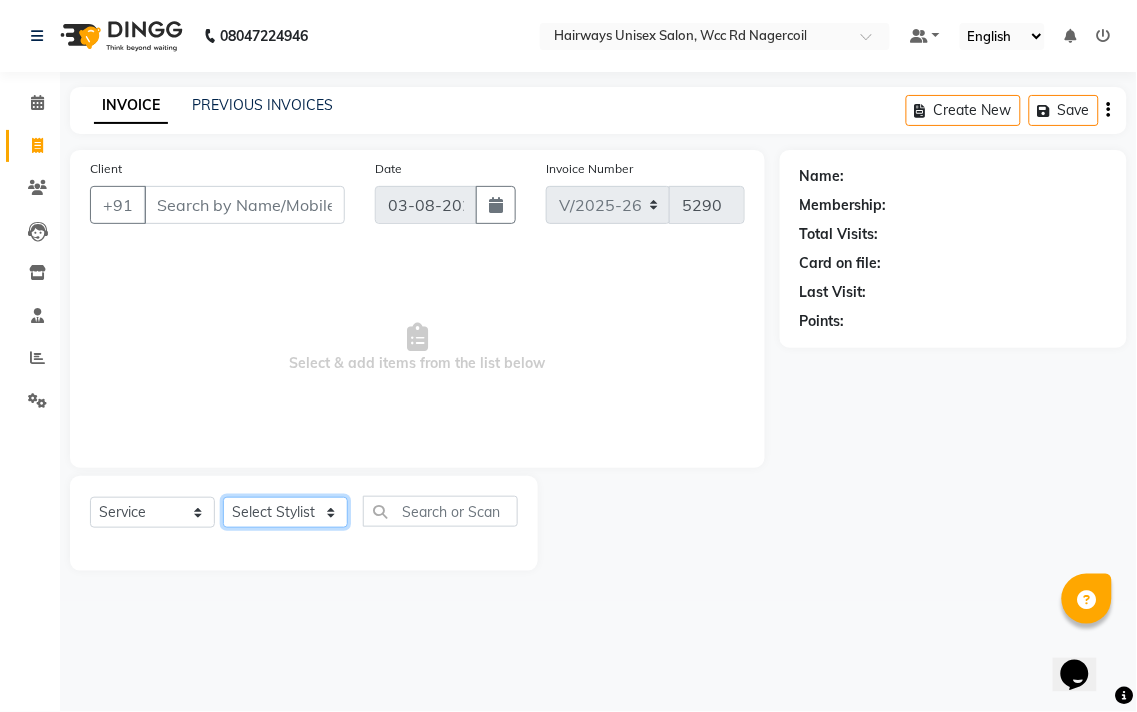 click on "Select Stylist" 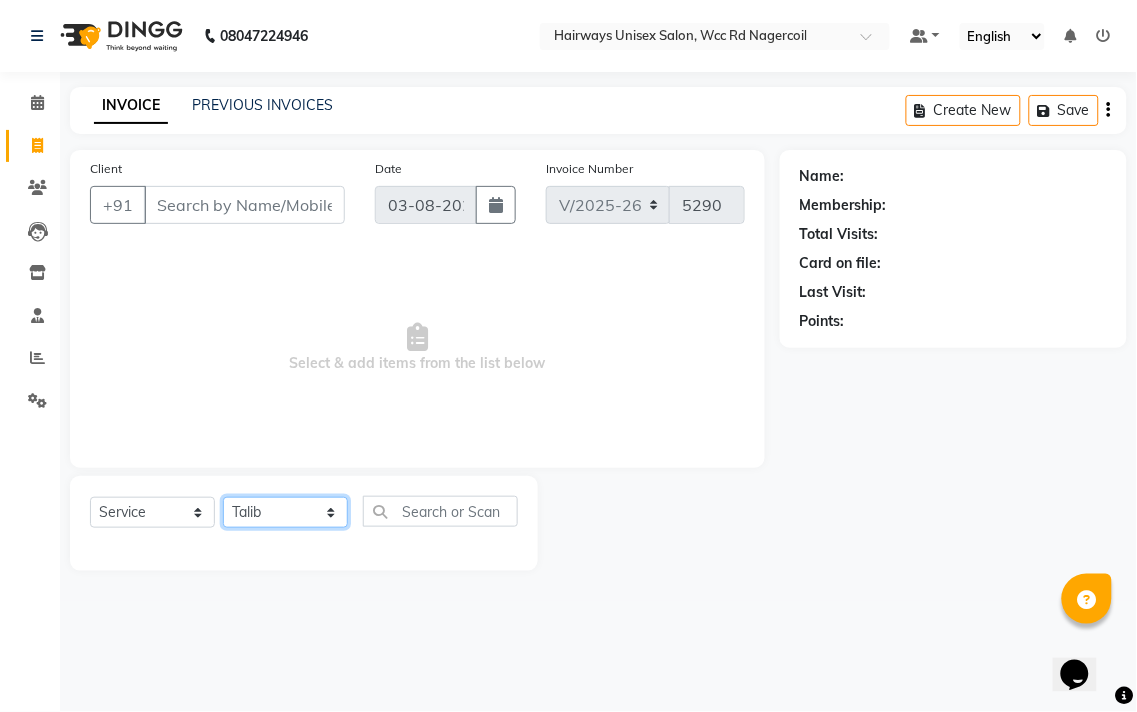 click on "Select Stylist Admin [FIRST] [FIRST] [FIRST] [FIRST] [FIRST] Reception [FIRST] [FIRST] [FIRST] [FIRST] LA Threading - Eye Brow x MenHair Cut Men Beard Shave Men Beard Styling Men Head Shave Men Hair Cut & Beard Men Hair Wash Men Kids Hair Cut Men Threading face scurb Men Straighterning, Smoothening - Front Men Straightening, Smoothening - Half Men Straightening, Smoothening - Full Men Grown smoothening- straightening Men Dandruff Treatment - Da0ndruff Treatment (short hair) Men Dandruff Treatment - Dandruff Treatment (Medium hair) Men Dandruff Treatment - Dandruff Treatment (Long hair) Men Dandruff scrub Men Relaxing Head Massage - Cocnut Oil Men Relaxing Head Massage - Navaratna Oil Men Relaxing Head Massage - Cold Oil Men Relaxing Head Massage - Almond Oil Men Relaxing olive oil massage Men Hair Colour - Mustache Men Hair Colour - Mustache (Ammonia Free) Men Hair Colour - Beard Colour Men Hair Colour - Beard Colour (Ammonia Free) MenHairColour - Premium Colour (inoa) Men Hair Colour - Head colour LA Jaw -face" 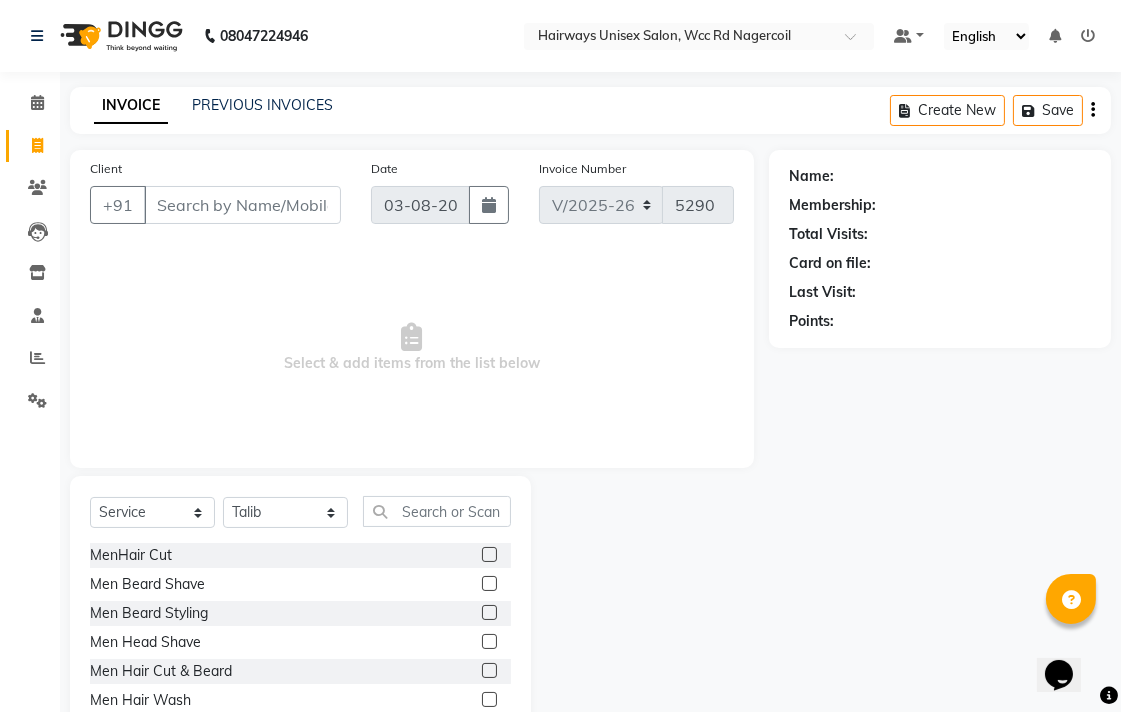 click 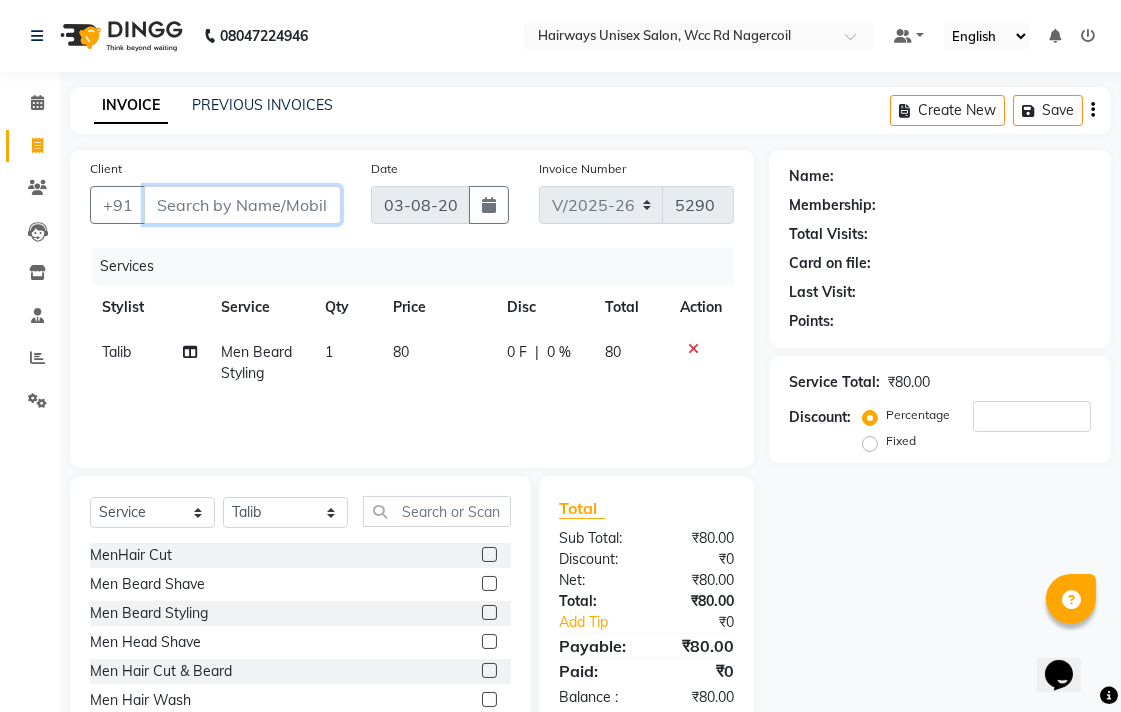 click on "Client" at bounding box center (242, 205) 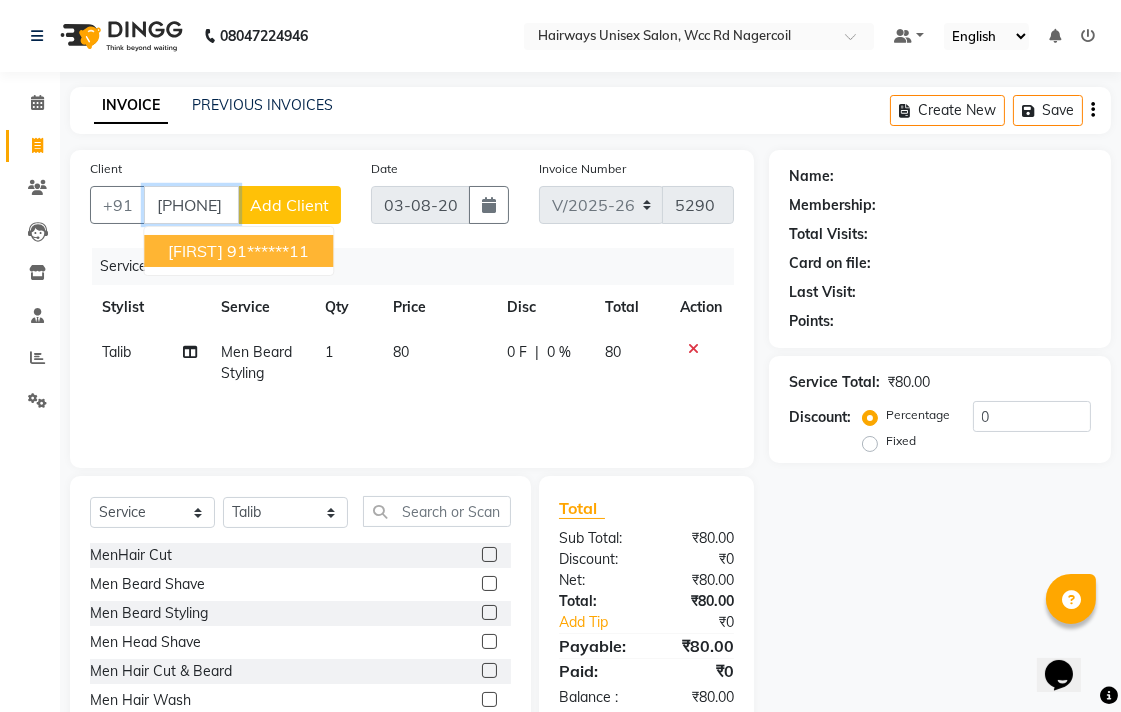 click on "[FIRST]" at bounding box center (195, 251) 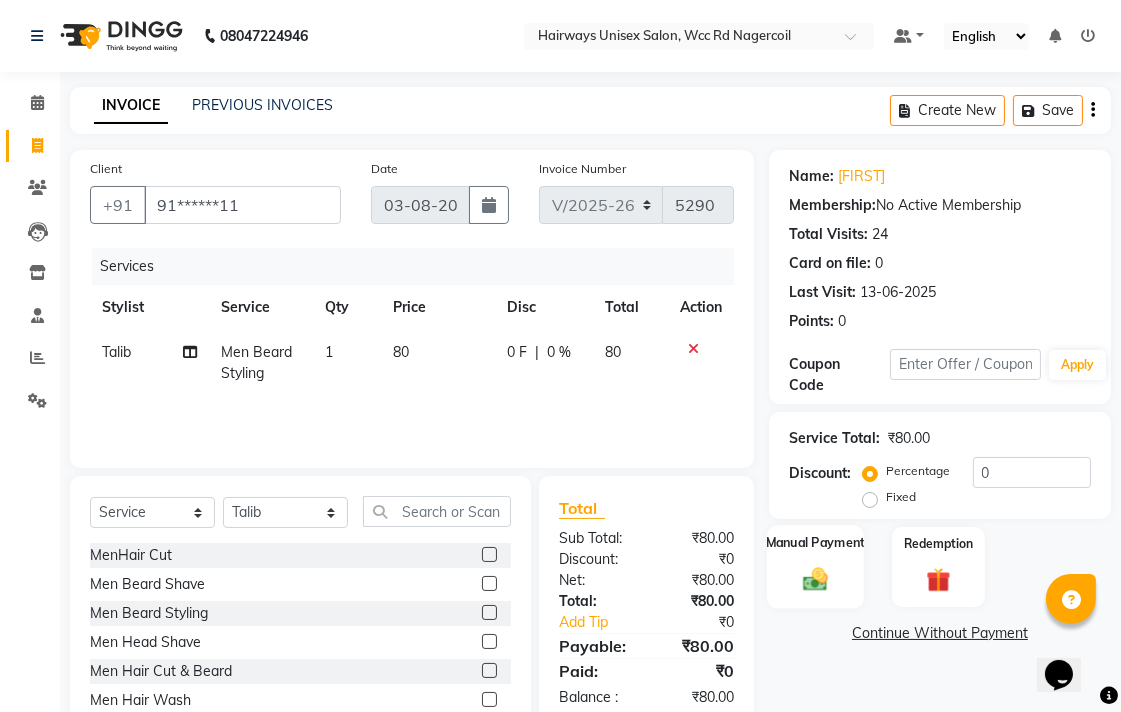 click on "Manual Payment" 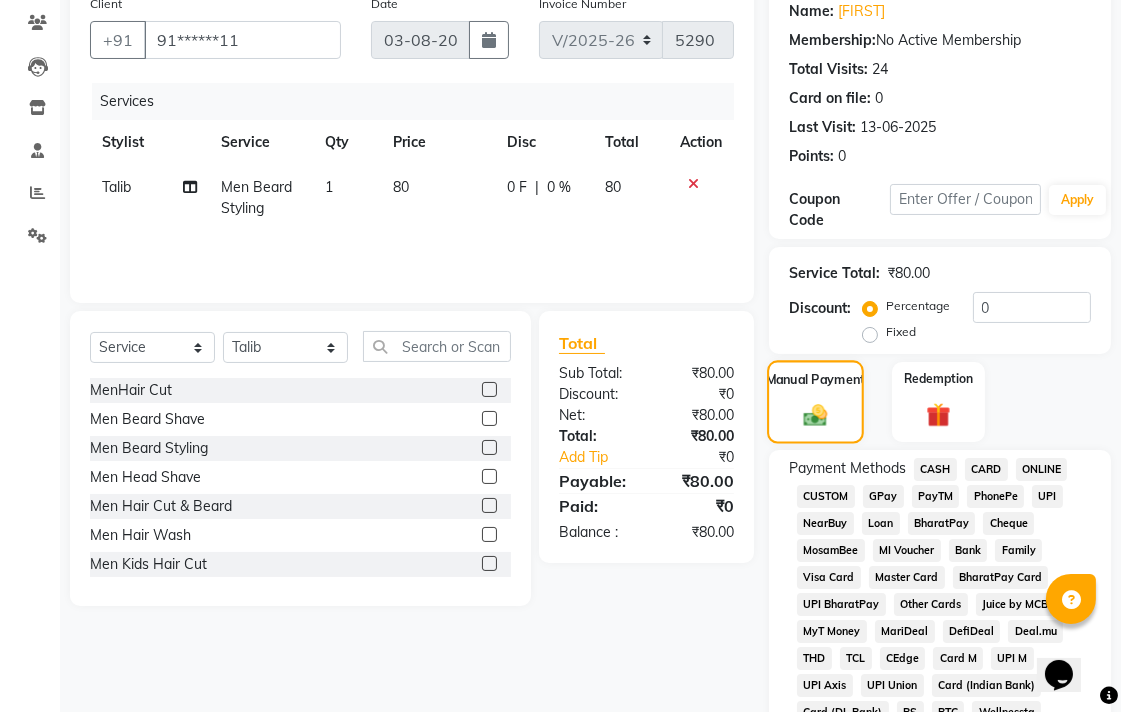 scroll, scrollTop: 333, scrollLeft: 0, axis: vertical 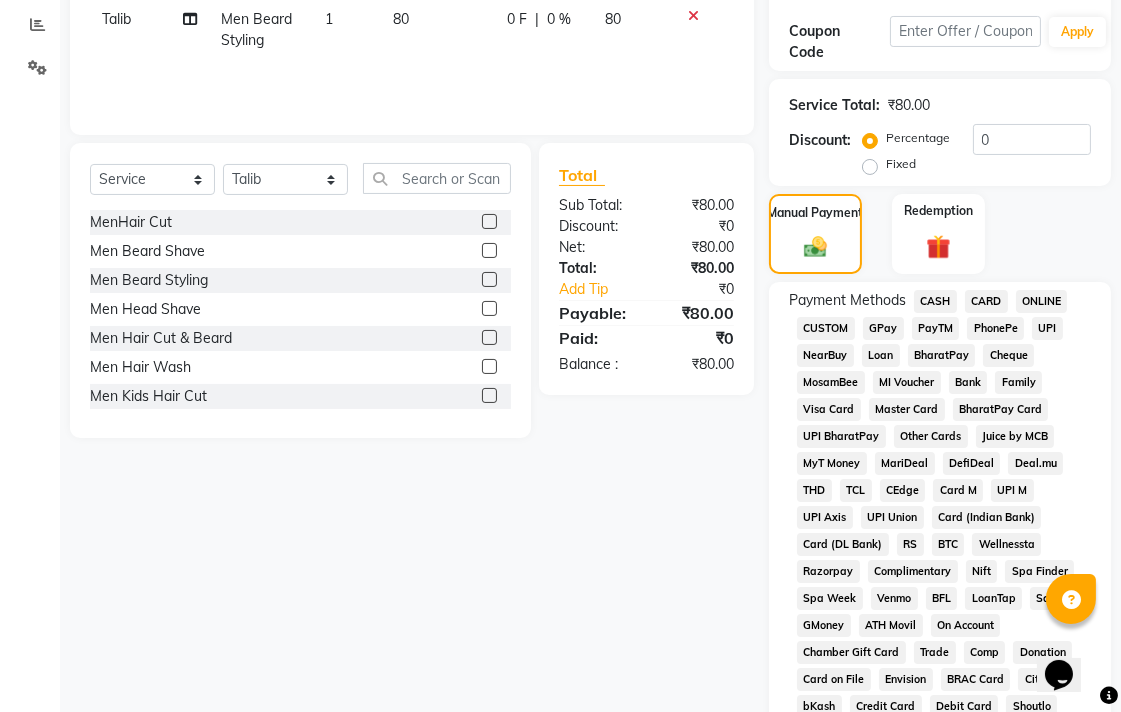 click on "CASH" 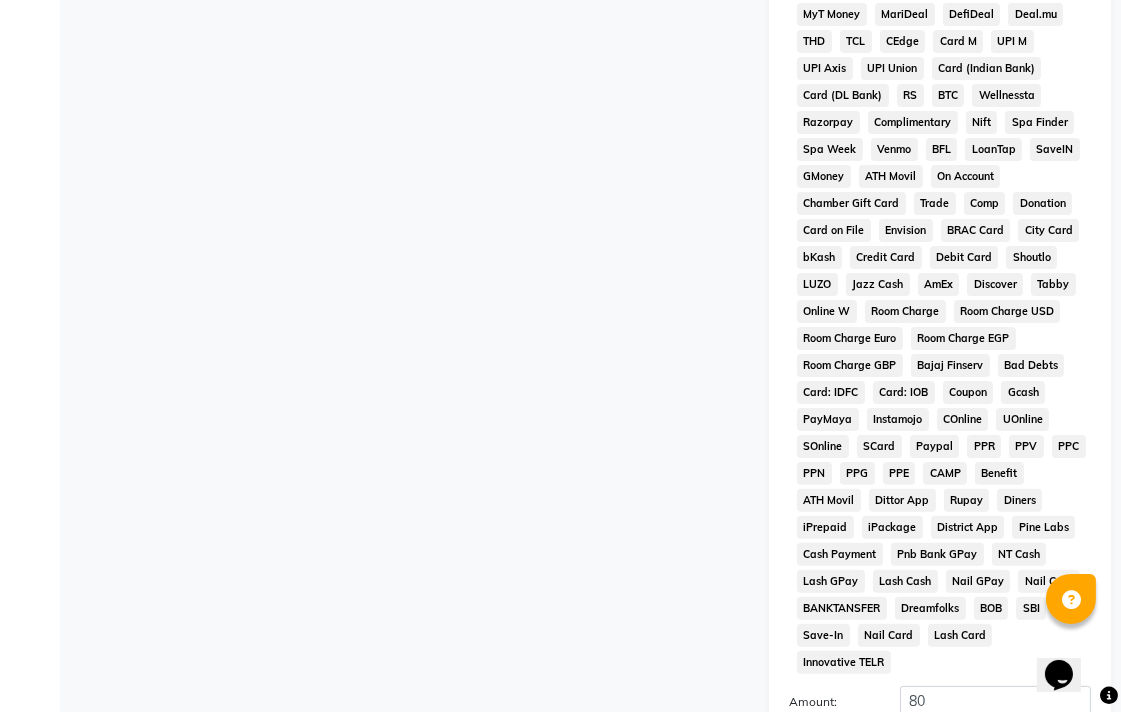 scroll, scrollTop: 913, scrollLeft: 0, axis: vertical 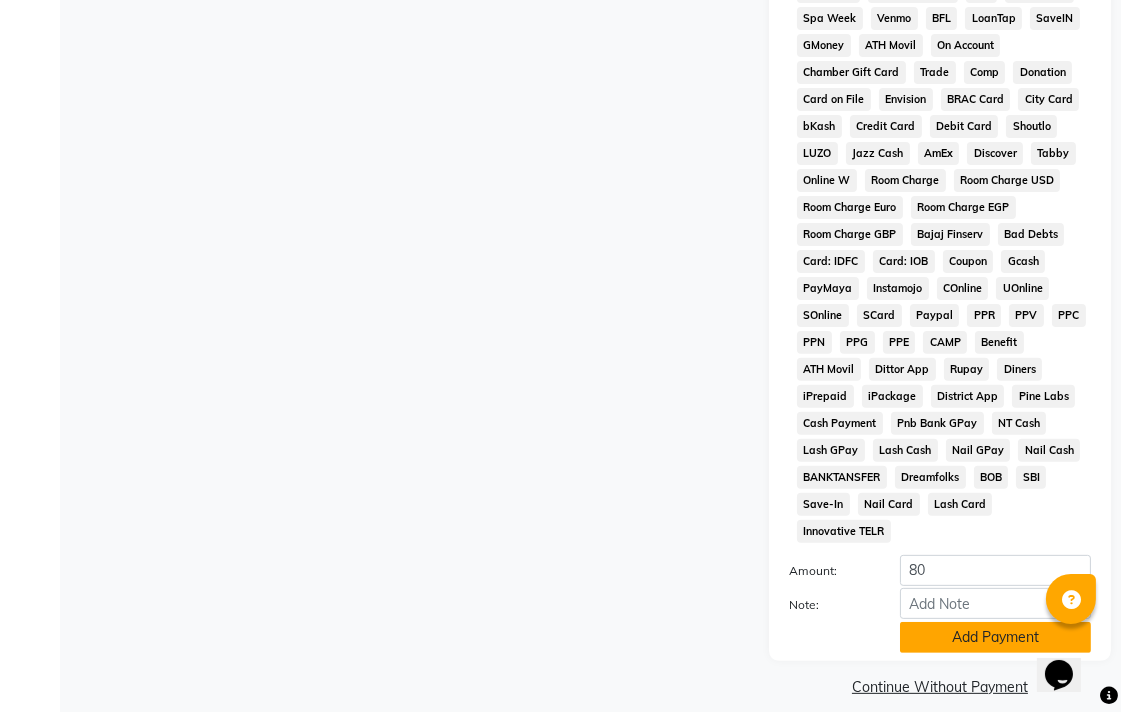click on "Add Payment" 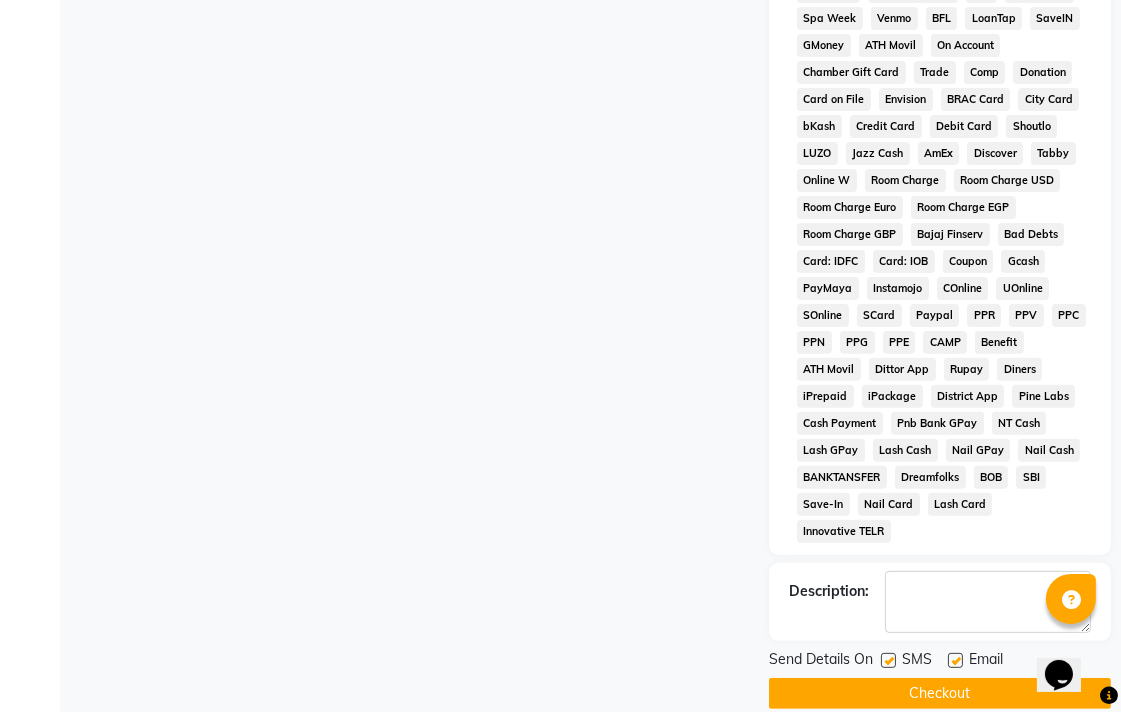 click on "Checkout" 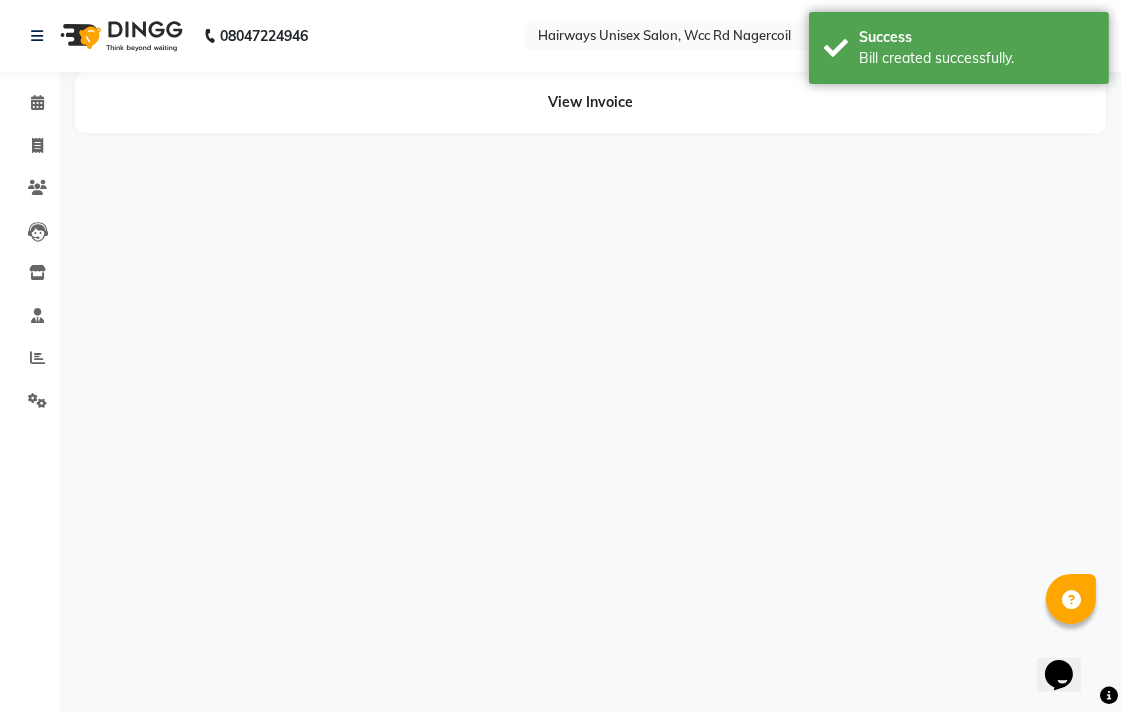 scroll, scrollTop: 0, scrollLeft: 0, axis: both 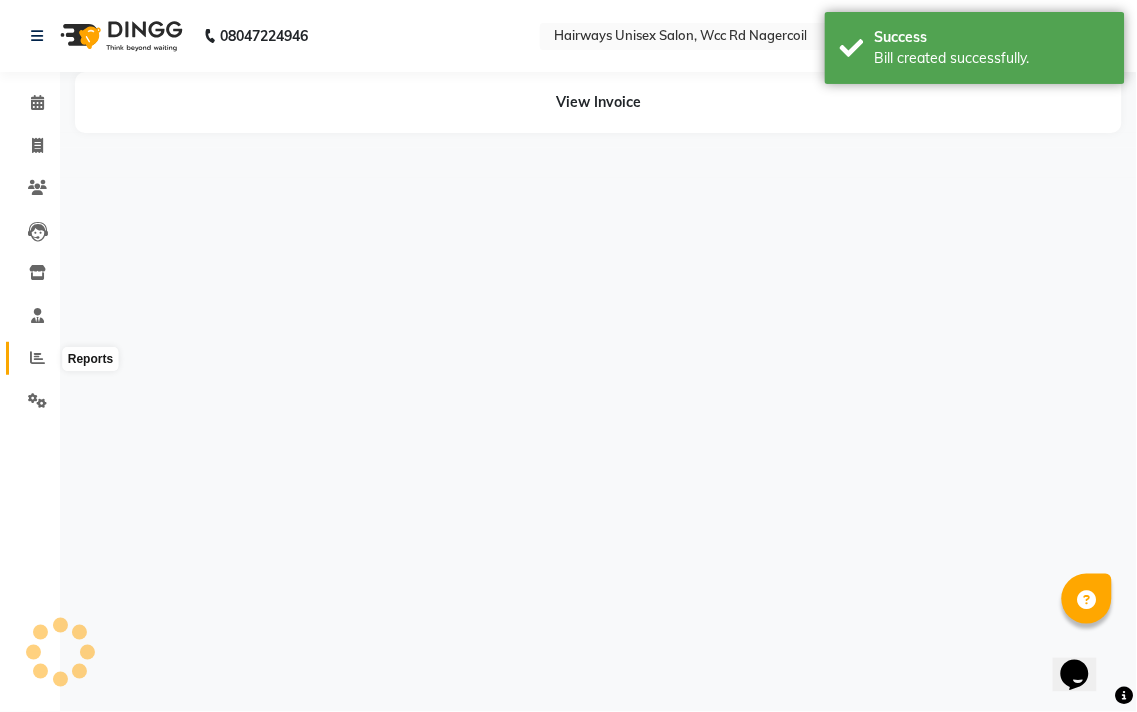 click 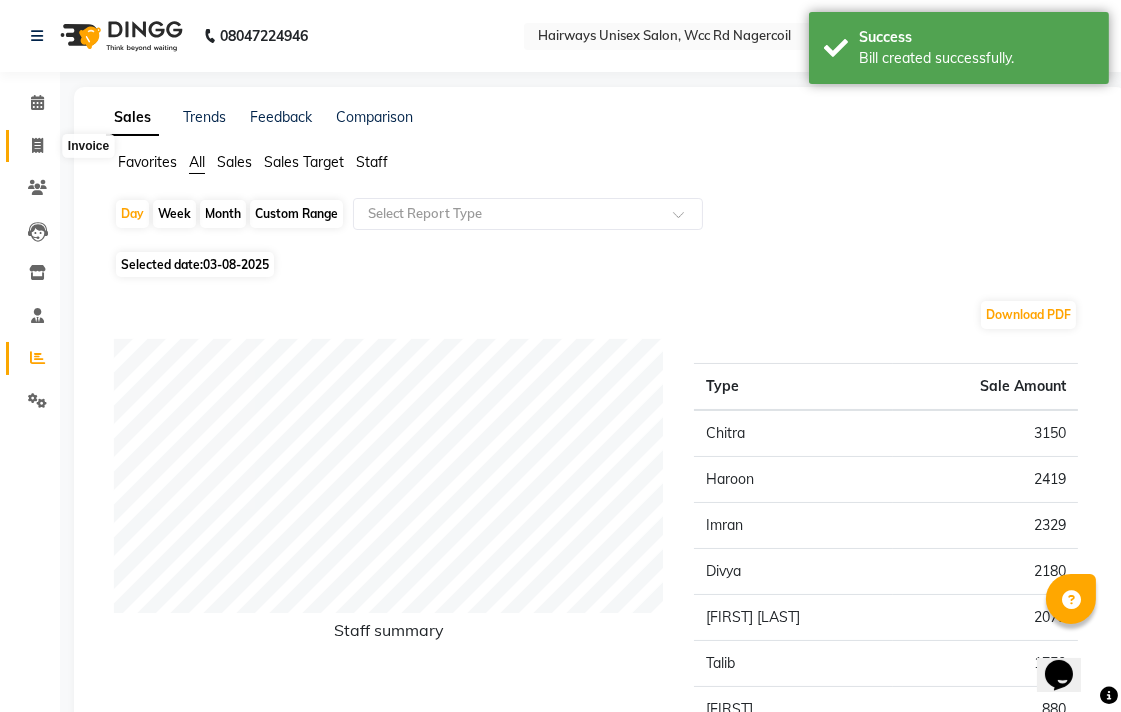 click 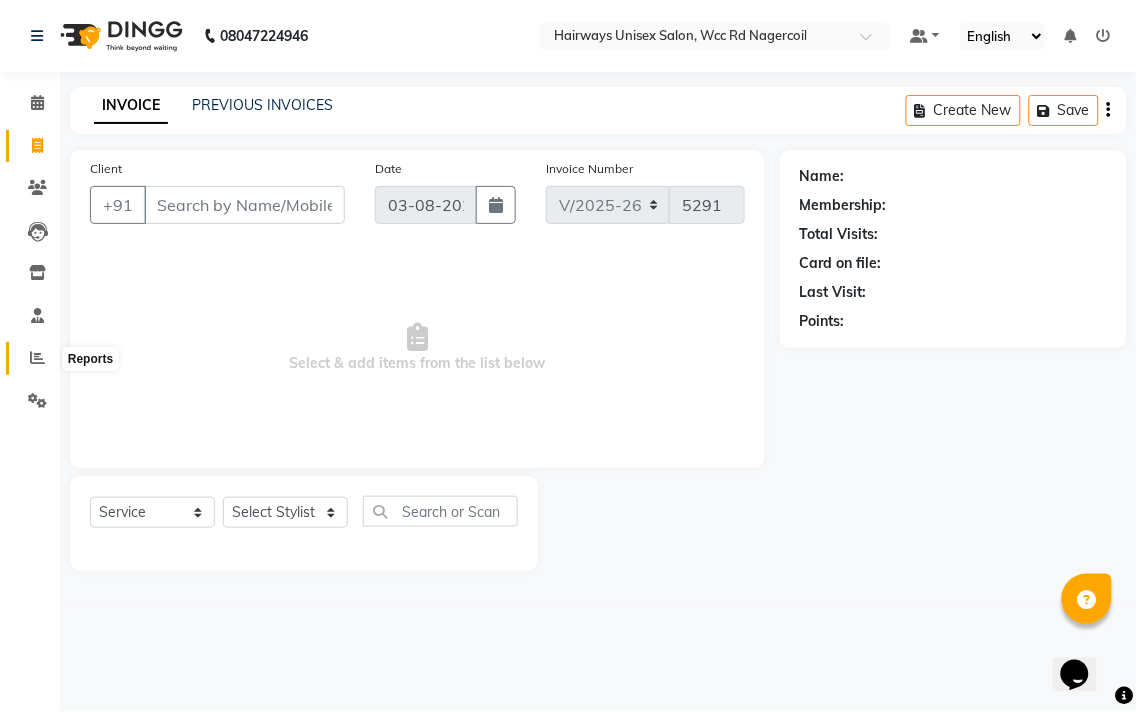 click 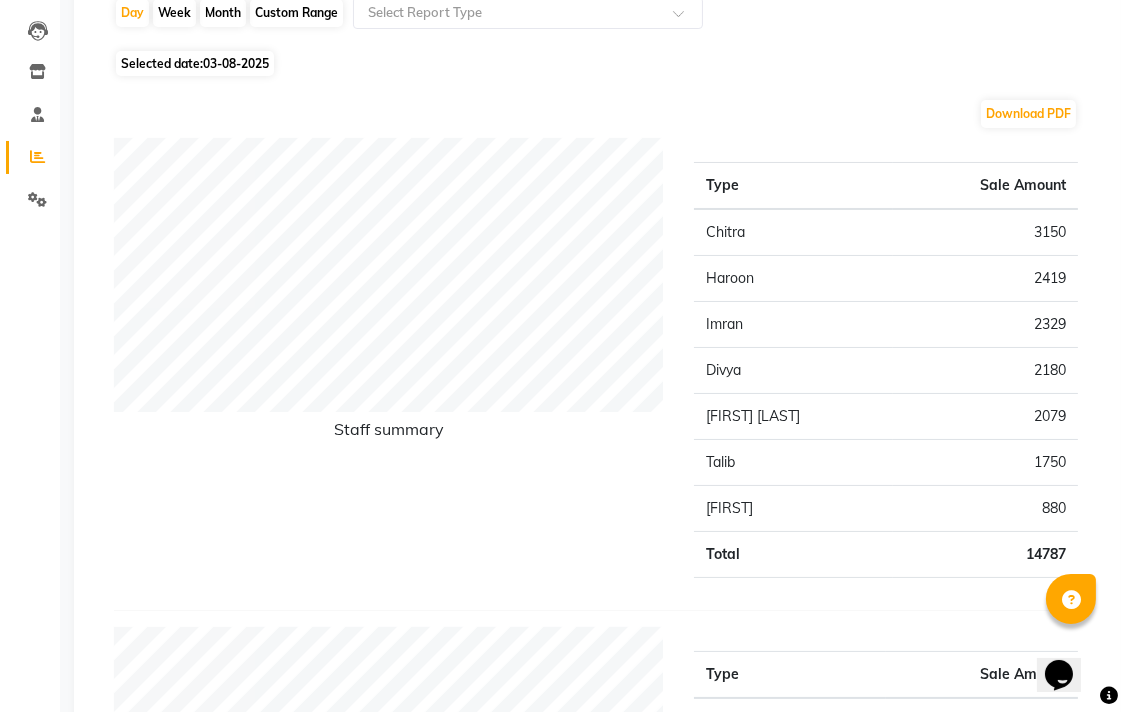 scroll, scrollTop: 763, scrollLeft: 0, axis: vertical 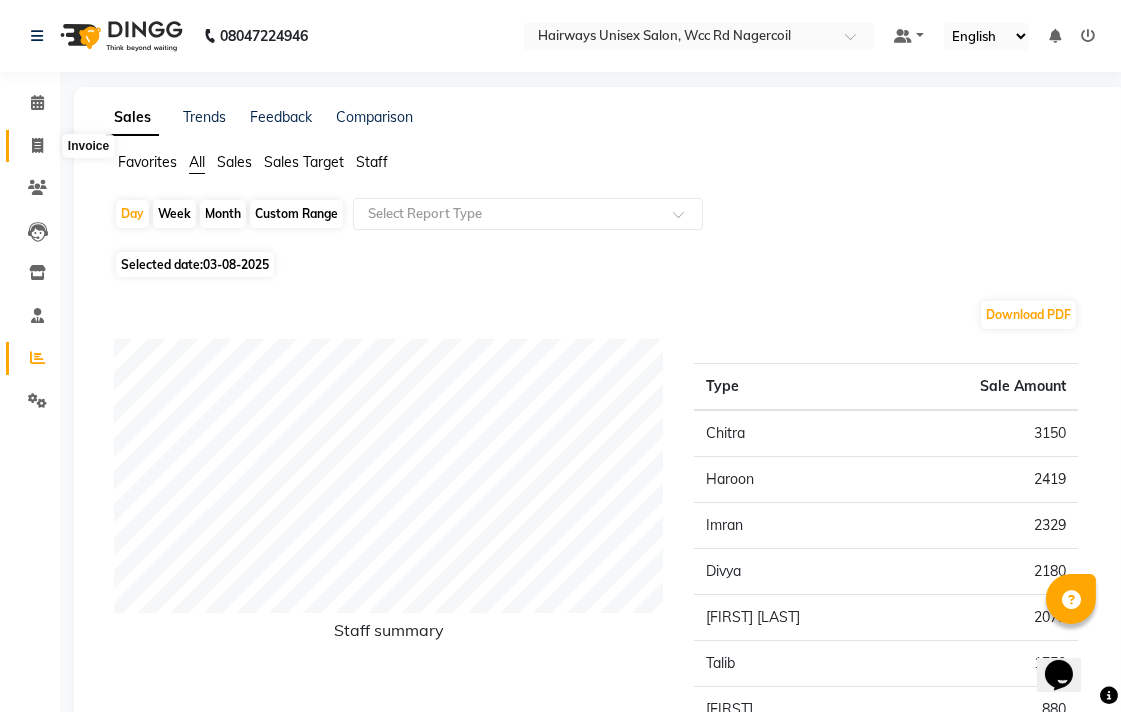 click 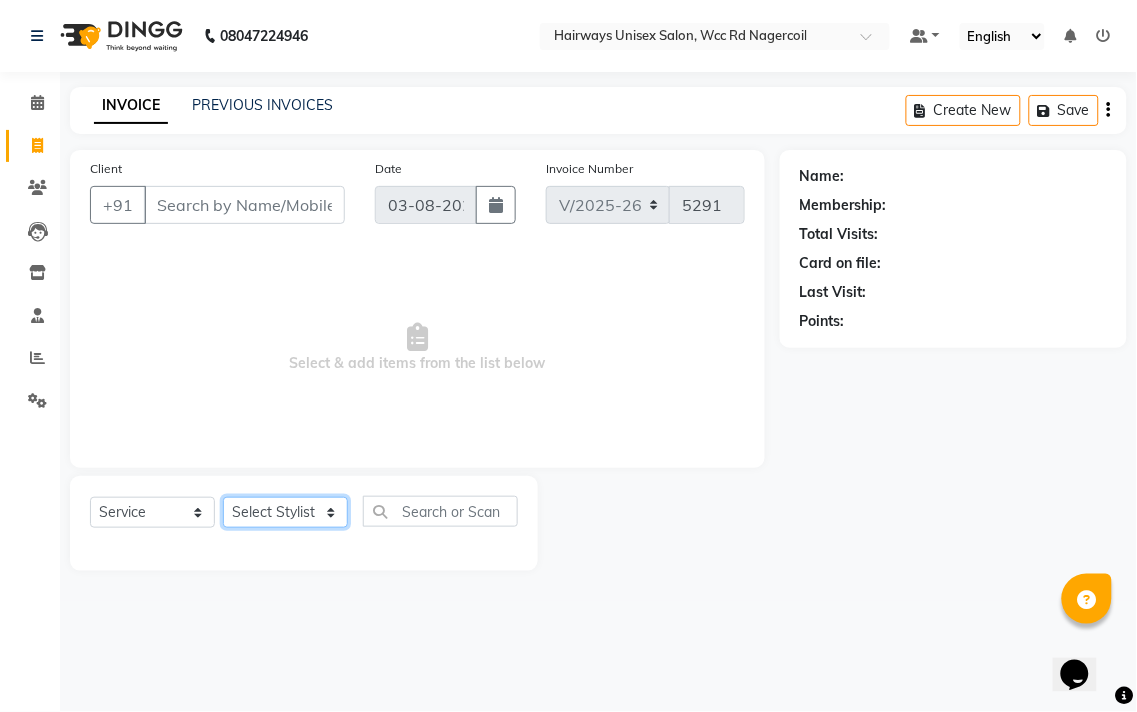 click on "Select Stylist Admin [FIRST] [FIRST] [FIRST] [FIRST] [FIRST] Reception [FIRST] [FIRST] [FIRST] [FIRST] LA Threading - Eye Brow x MenHair Cut Men Beard Shave Men Beard Styling Men Head Shave Men Hair Cut & Beard Men Hair Wash Men Kids Hair Cut Men Threading face scurb Men Straighterning, Smoothening - Front Men Straightening, Smoothening - Half Men Straightening, Smoothening - Full Men Grown smoothening- straightening Men Dandruff Treatment - Da0ndruff Treatment (short hair) Men Dandruff Treatment - Dandruff Treatment (Medium hair) Men Dandruff Treatment - Dandruff Treatment (Long hair) Men Dandruff scrub Men Relaxing Head Massage - Cocnut Oil Men Relaxing Head Massage - Navaratna Oil Men Relaxing Head Massage - Cold Oil Men Relaxing Head Massage - Almond Oil Men Relaxing olive oil massage Men Hair Colour - Mustache Men Hair Colour - Mustache (Ammonia Free) Men Hair Colour - Beard Colour Men Hair Colour - Beard Colour (Ammonia Free) MenHairColour - Premium Colour (inoa) Men Hair Colour - Head colour LA Jaw -face" 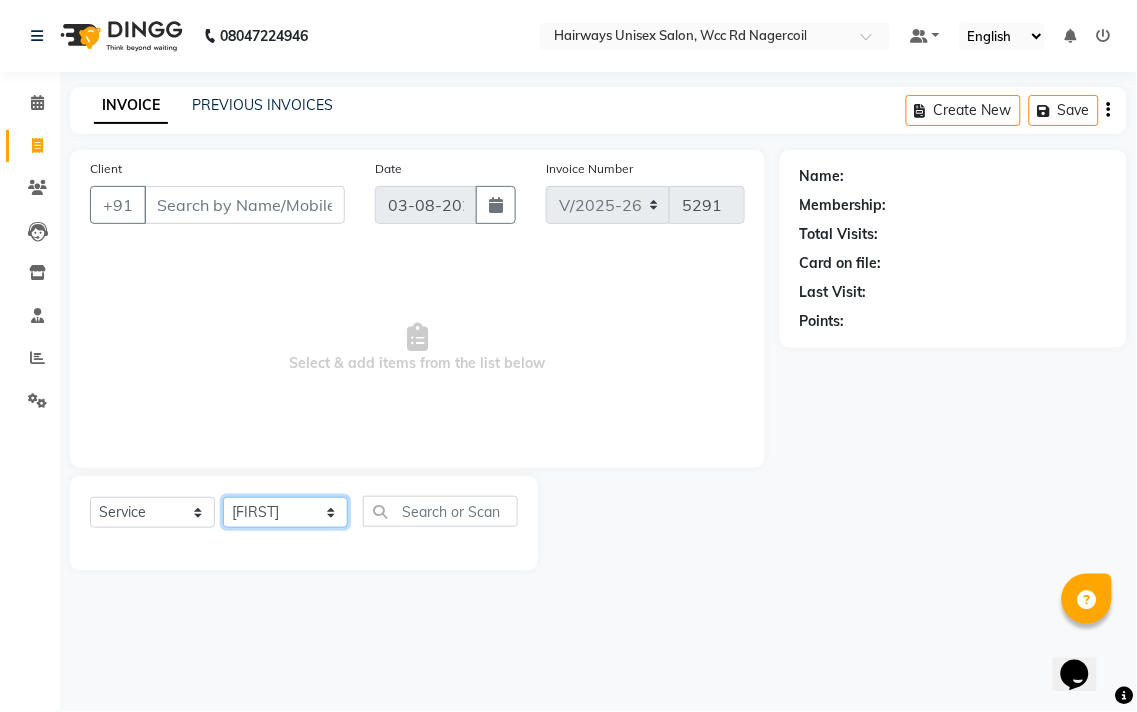 click on "Select Stylist Admin [FIRST] [FIRST] [FIRST] [FIRST] [FIRST] Reception [FIRST] [FIRST] [FIRST] [FIRST] LA Threading - Eye Brow x MenHair Cut Men Beard Shave Men Beard Styling Men Head Shave Men Hair Cut & Beard Men Hair Wash Men Kids Hair Cut Men Threading face scurb Men Straighterning, Smoothening - Front Men Straightening, Smoothening - Half Men Straightening, Smoothening - Full Men Grown smoothening- straightening Men Dandruff Treatment - Da0ndruff Treatment (short hair) Men Dandruff Treatment - Dandruff Treatment (Medium hair) Men Dandruff Treatment - Dandruff Treatment (Long hair) Men Dandruff scrub Men Relaxing Head Massage - Cocnut Oil Men Relaxing Head Massage - Navaratna Oil Men Relaxing Head Massage - Cold Oil Men Relaxing Head Massage - Almond Oil Men Relaxing olive oil massage Men Hair Colour - Mustache Men Hair Colour - Mustache (Ammonia Free) Men Hair Colour - Beard Colour Men Hair Colour - Beard Colour (Ammonia Free) MenHairColour - Premium Colour (inoa) Men Hair Colour - Head colour LA Jaw -face" 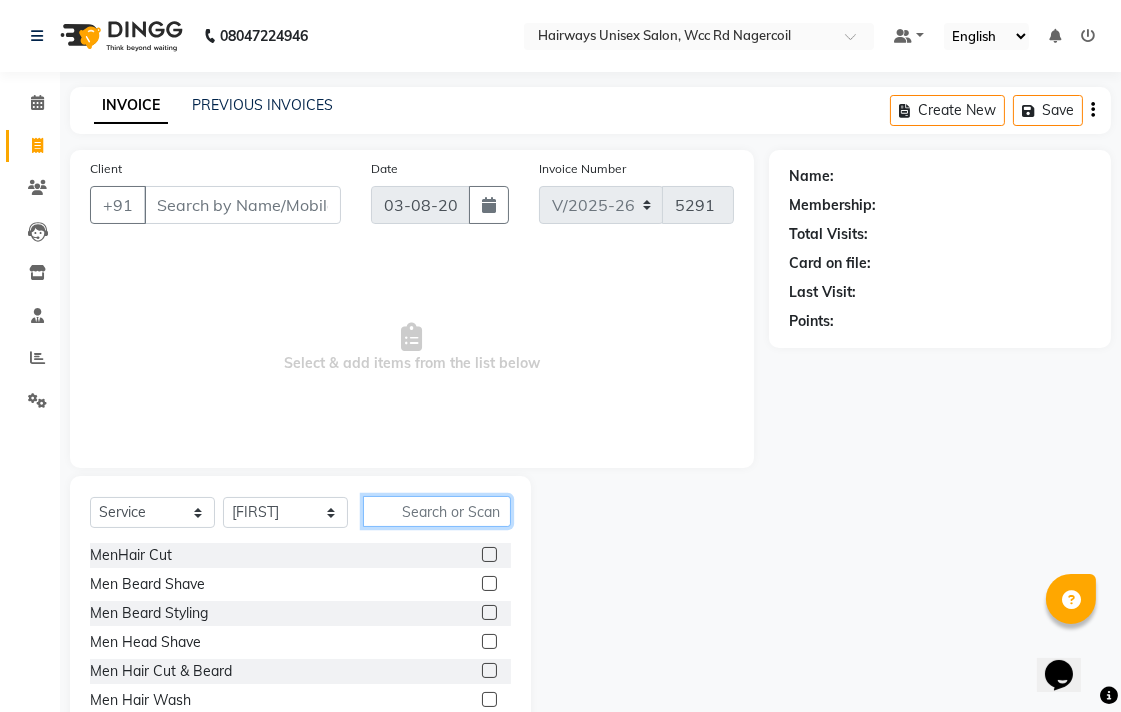 click 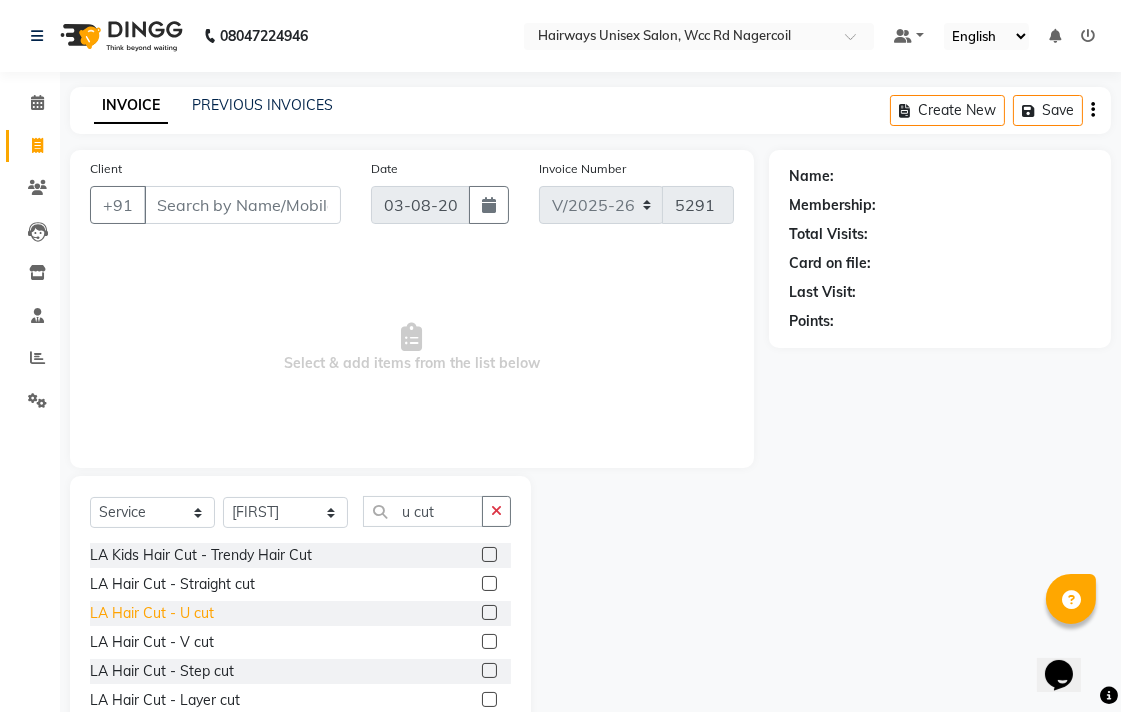 click on "LA Hair Cut - U cut" 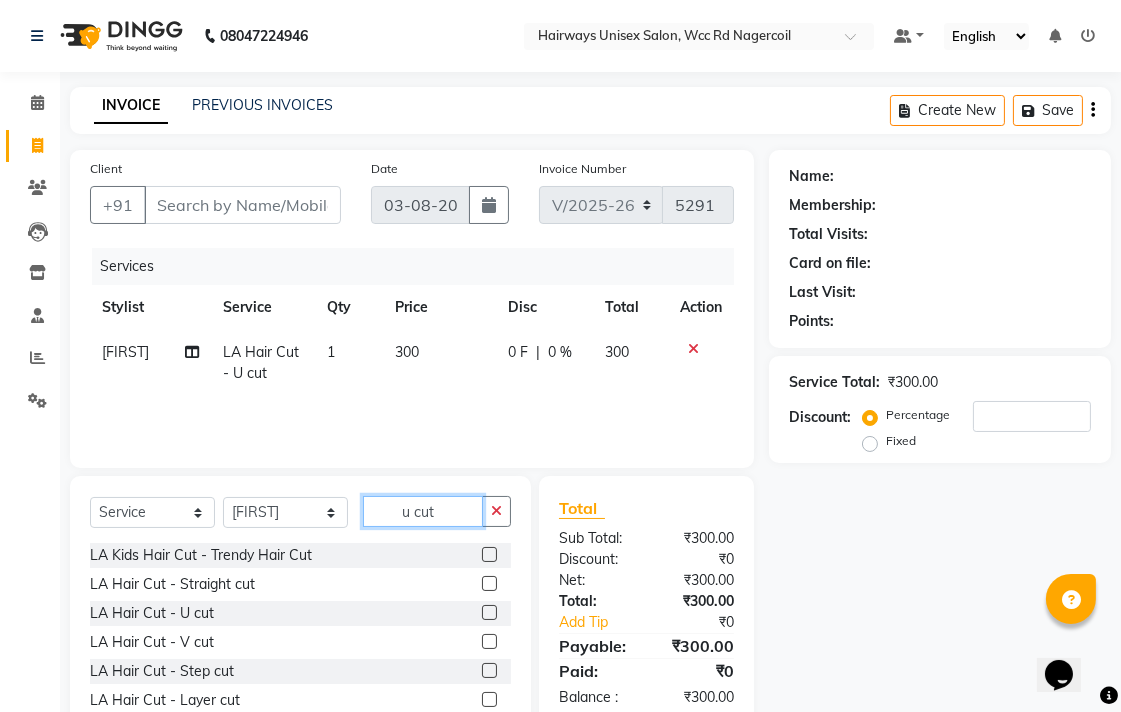 click on "u cut" 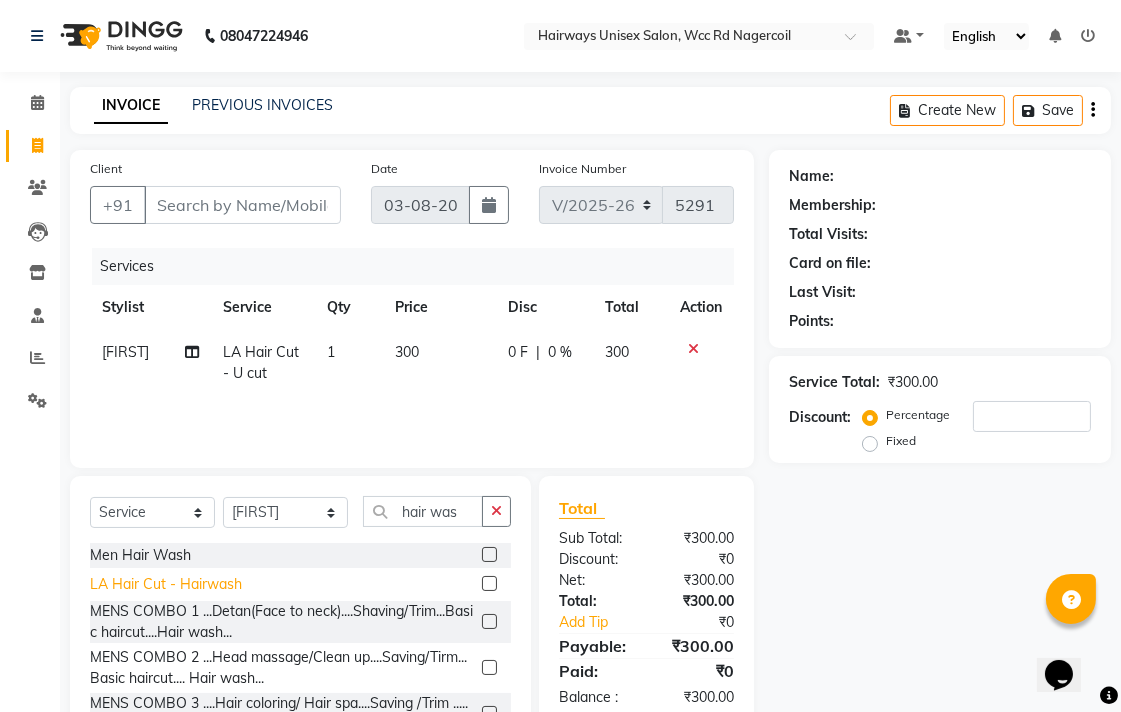 click on "LA Hair Cut - Hairwash" 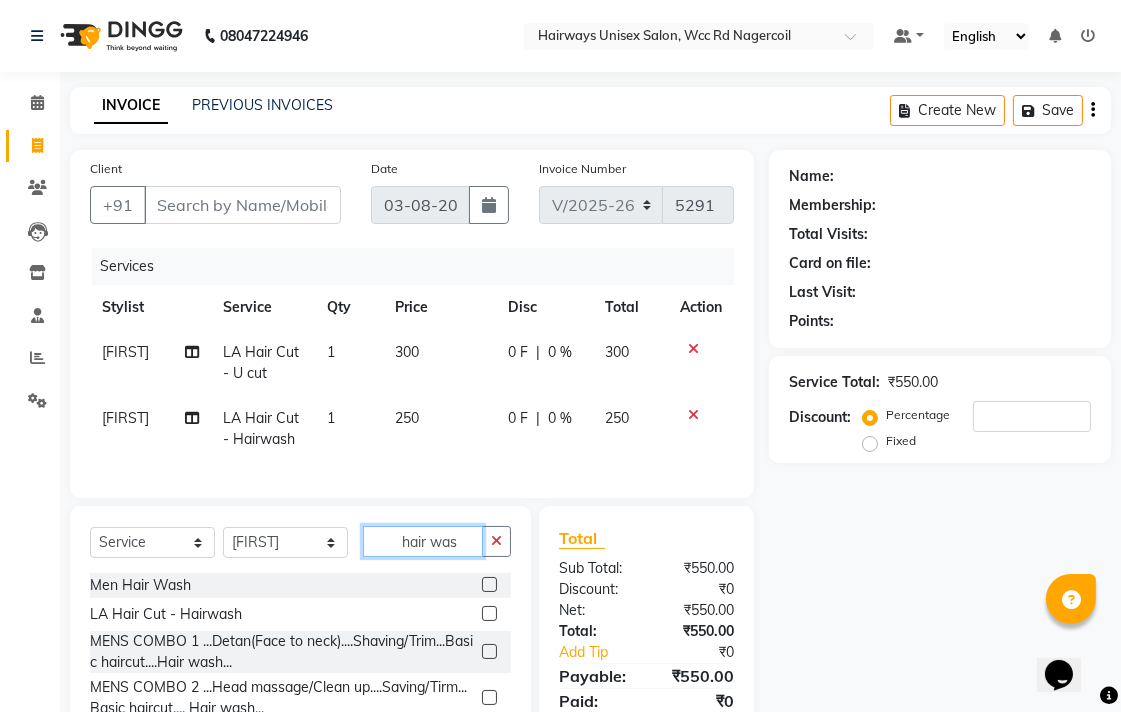 click on "hair was" 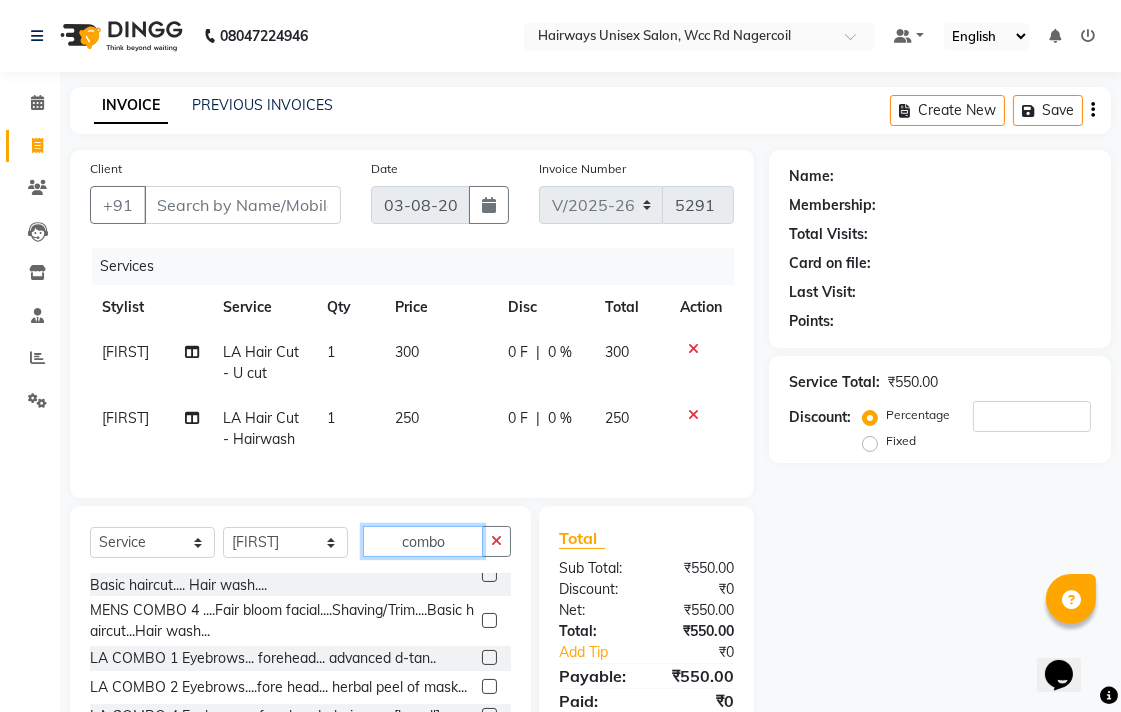 scroll, scrollTop: 162, scrollLeft: 0, axis: vertical 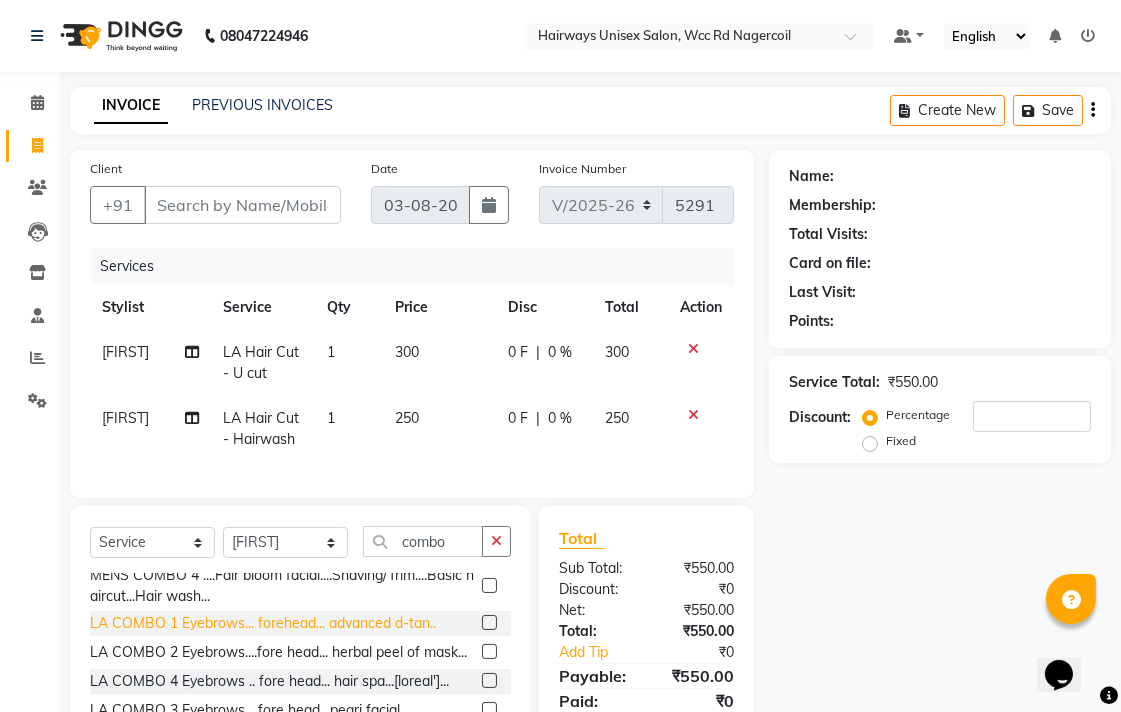 click on "LA COMBO 1 Eyebrows... forehead... advanced d-tan.." 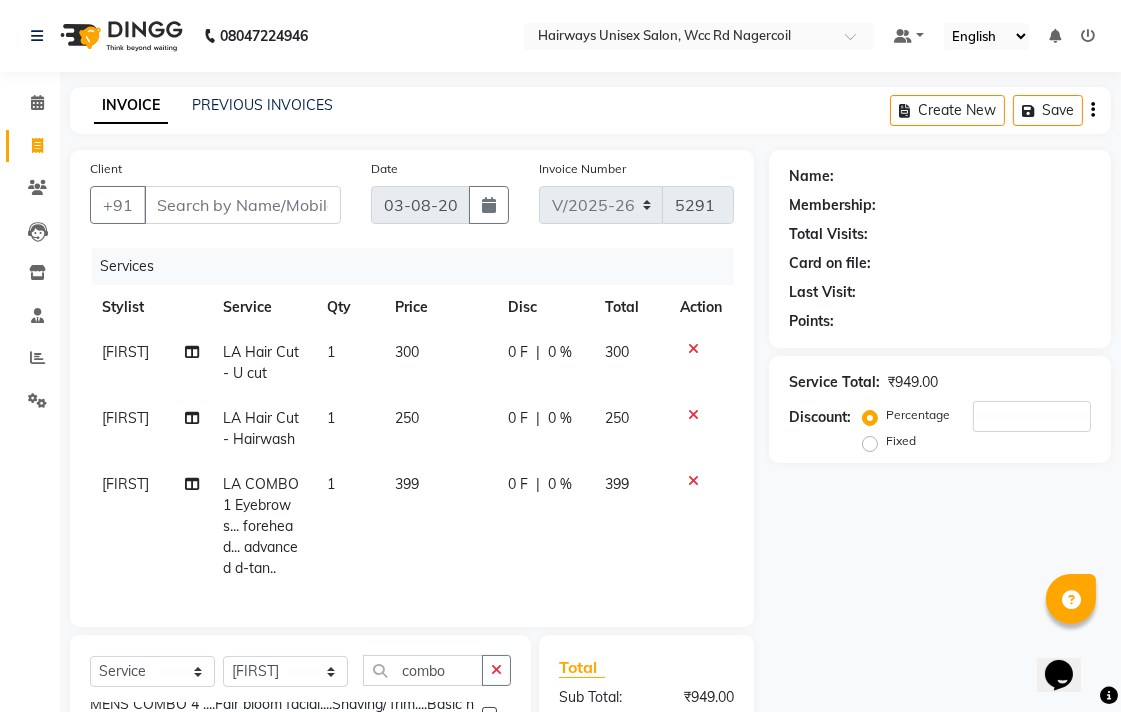 click on "399" 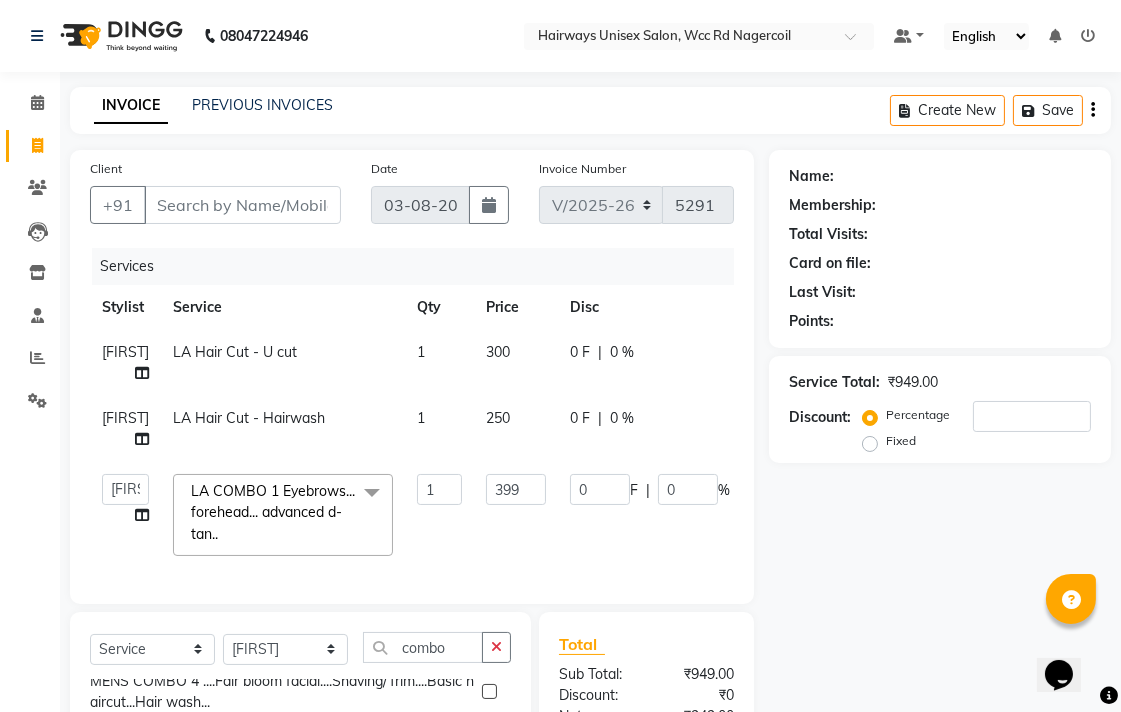 click on "1" 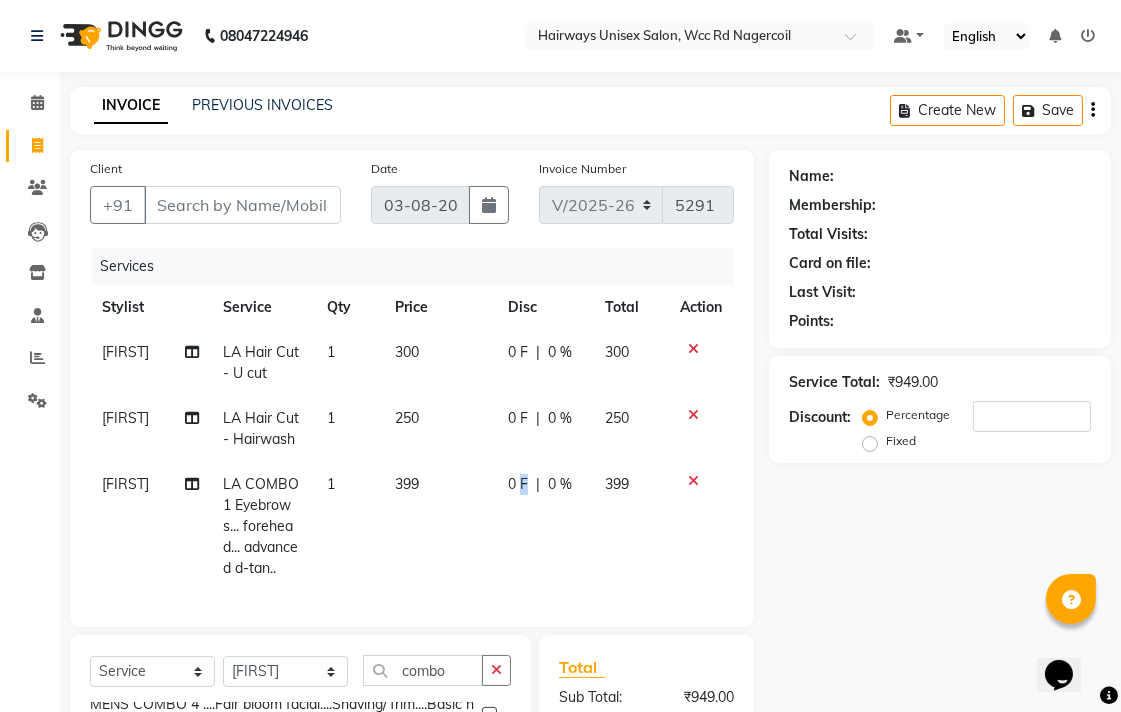 click on "0 F" 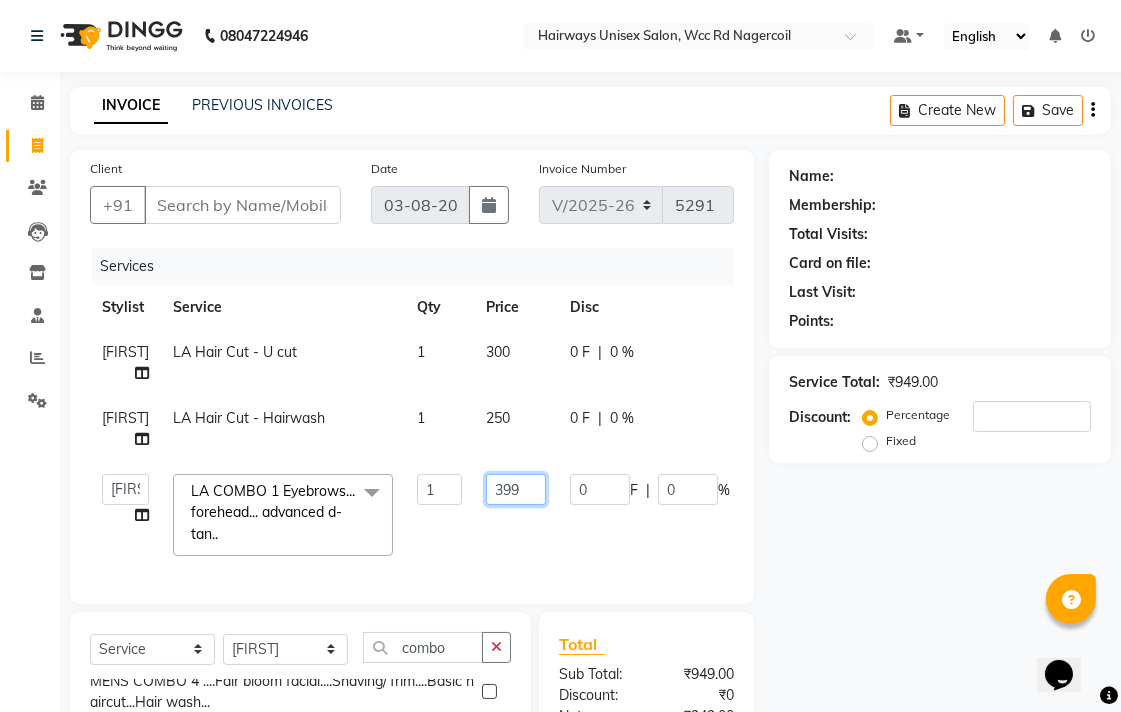 click on "399" 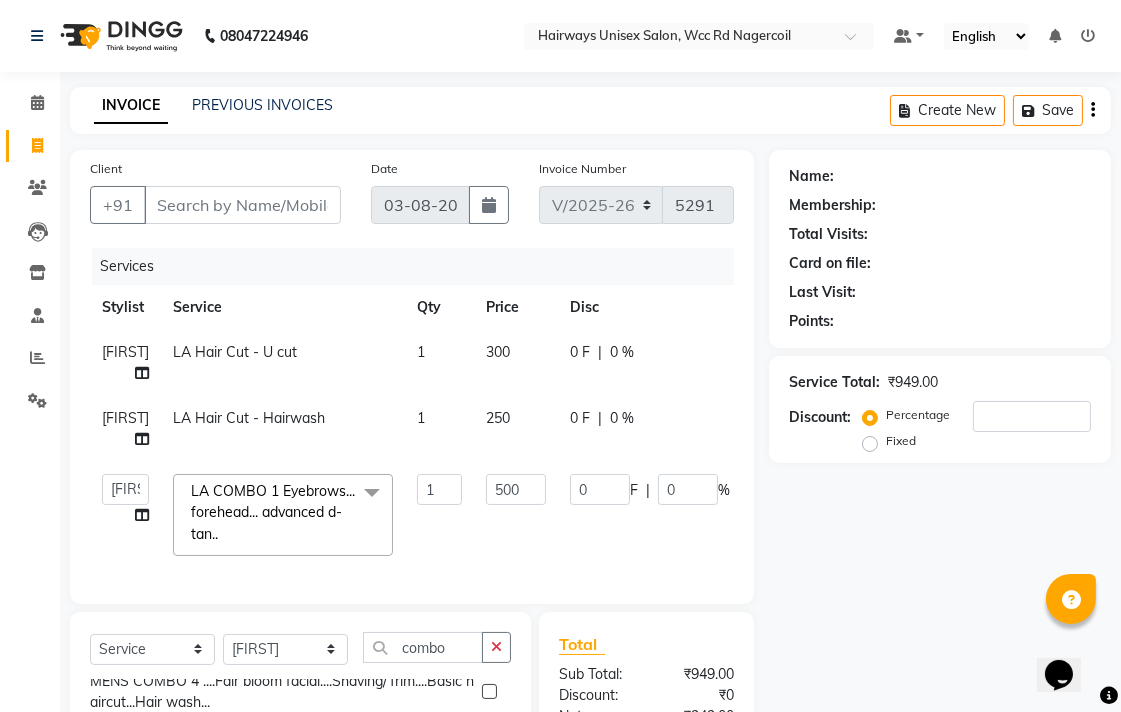 click on "Admin   [FIRST]   [FIRST]   [FIRST]   [FIRST]   [FIRST]   Reception   [FIRST]   [FIRST]  LA COMBO 1 Eyebrows... forehead... advanced d-tan..   x MenHair Cut Men Beard Shave Men Beard Styling Men Head Shave Men Hair Cut & Beard Men Hair Wash Men Kids Hair Cut Men Threading face scurb Men Straighterning, Smoothening - Front Men Straightening, Smoothening - Half Men Straightening, Smoothening - Full Men Grown  smoothening- straightening Men Dandruff Treatment - Da0ndruff Treatment (short hair) Men Dandruff Treatment - Dandruff Treatment (Medium hair) Men Dandruff Treatment - Dandruff Treatment (Long hair) Men Dandruff scrub Men Relaxing Head Massage - Cocnut Oil Men Relaxing Head Massage - Navaratna Oil Men Relaxing Head Massage - Cold Oil Men Relaxing Head Massage - Almond Oil Men Relaxing olive oil massage  Men Hair Colour - Mustache Men Hair Colour - Mustache (Ammonia Free) Men Hair Colour - Beard Colour Men Hair Colour - Beard Colour (Ammonia Free) MenHair Colour - Premium Colour (inoa) Men  face scrub" 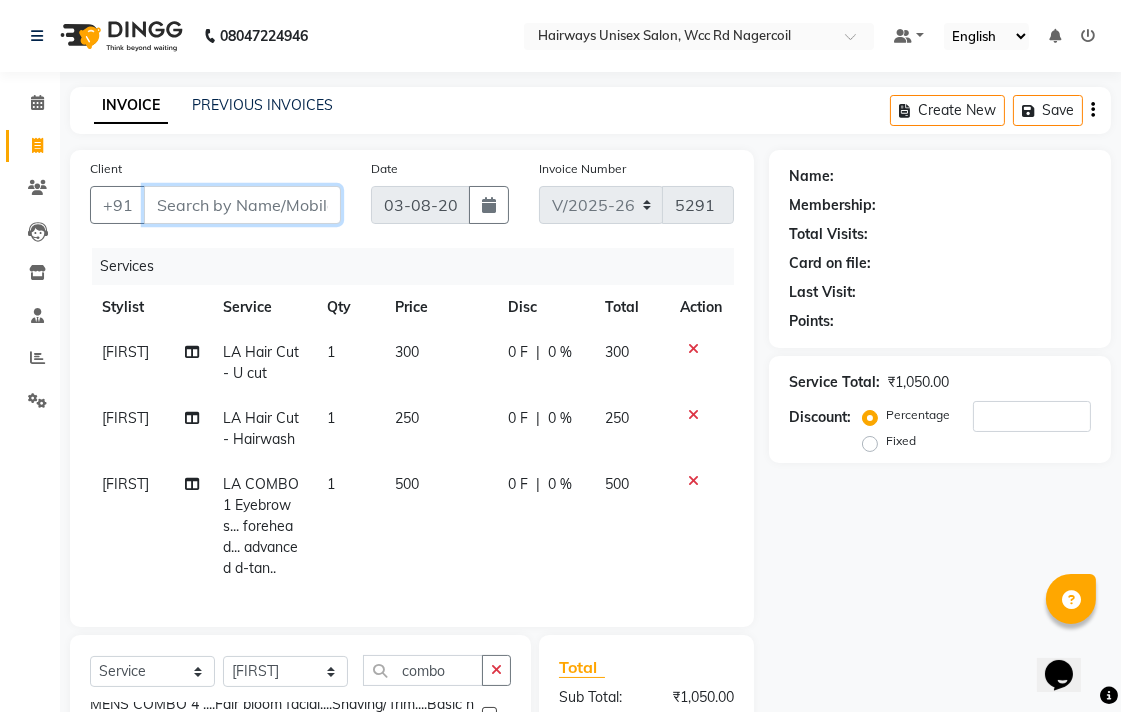 click on "Client" at bounding box center (242, 205) 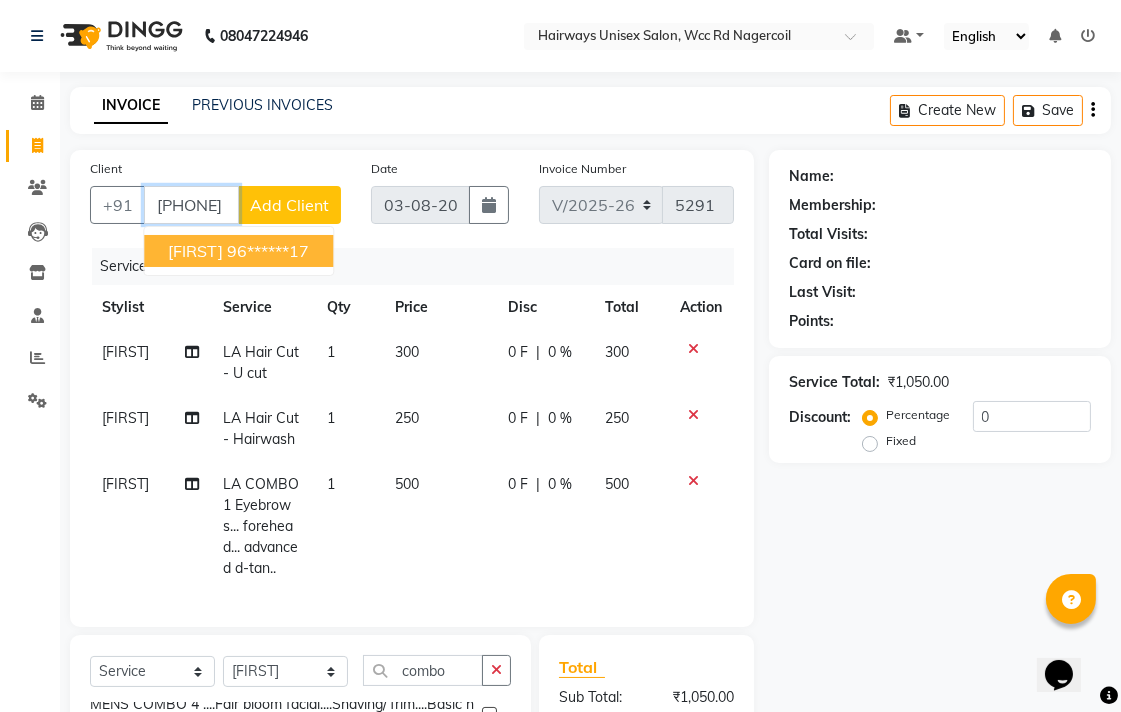 click on "[FIRST] [PHONE]" at bounding box center (238, 251) 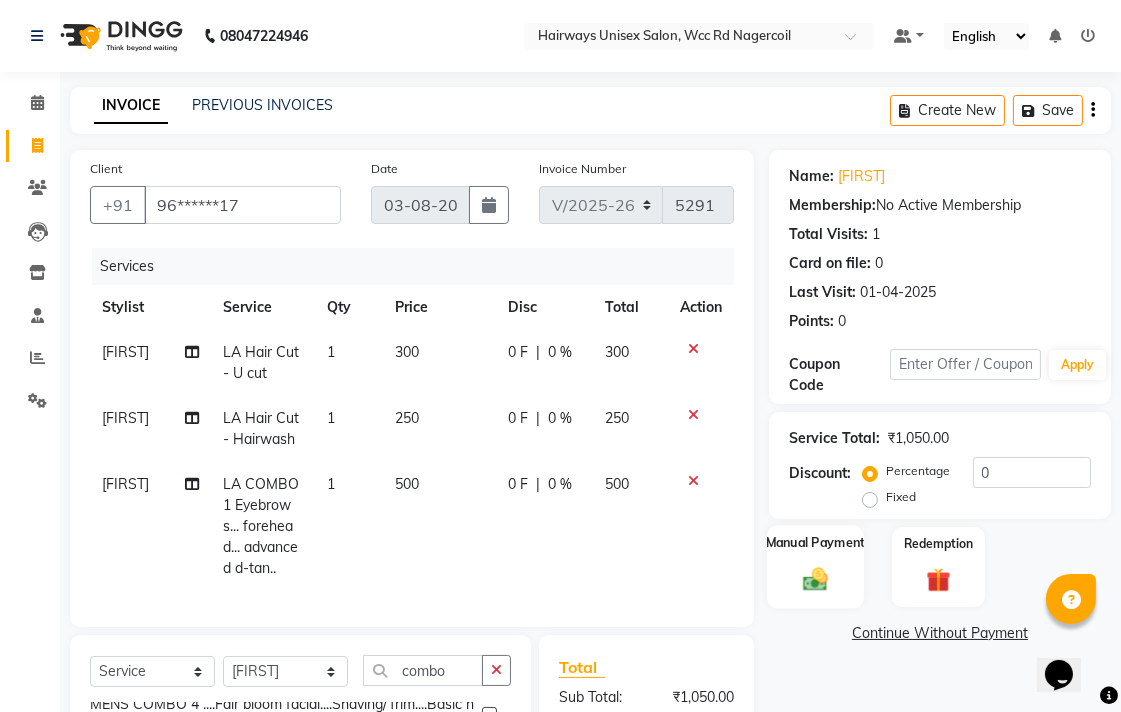 click 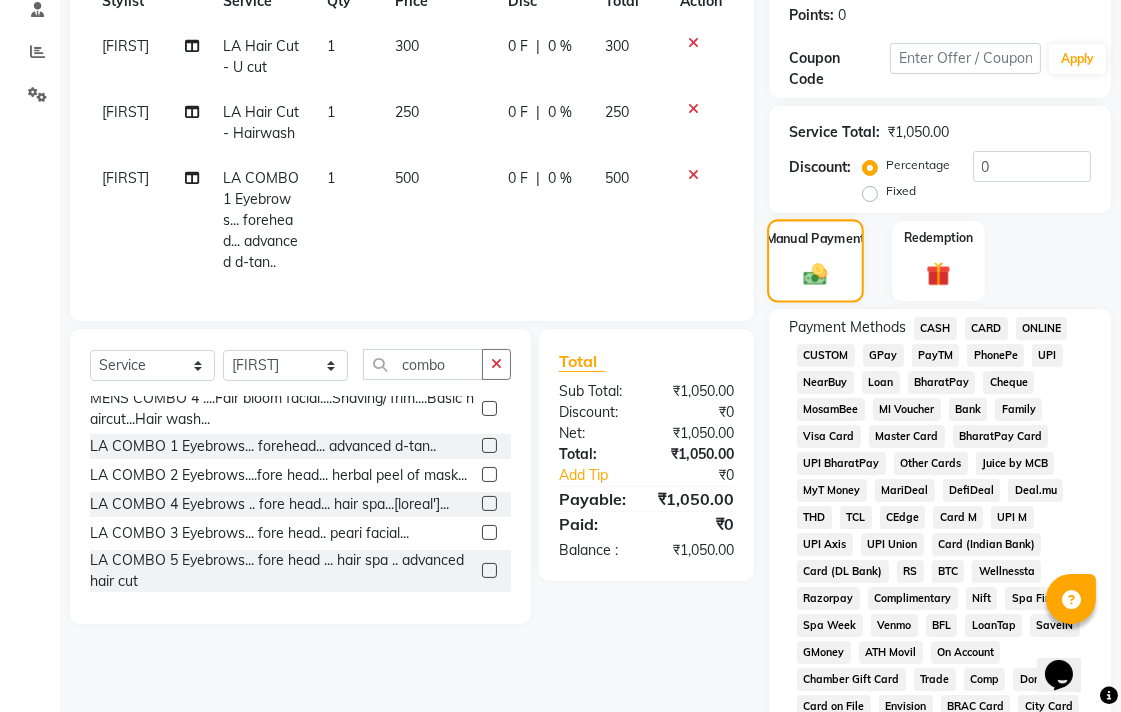 scroll, scrollTop: 333, scrollLeft: 0, axis: vertical 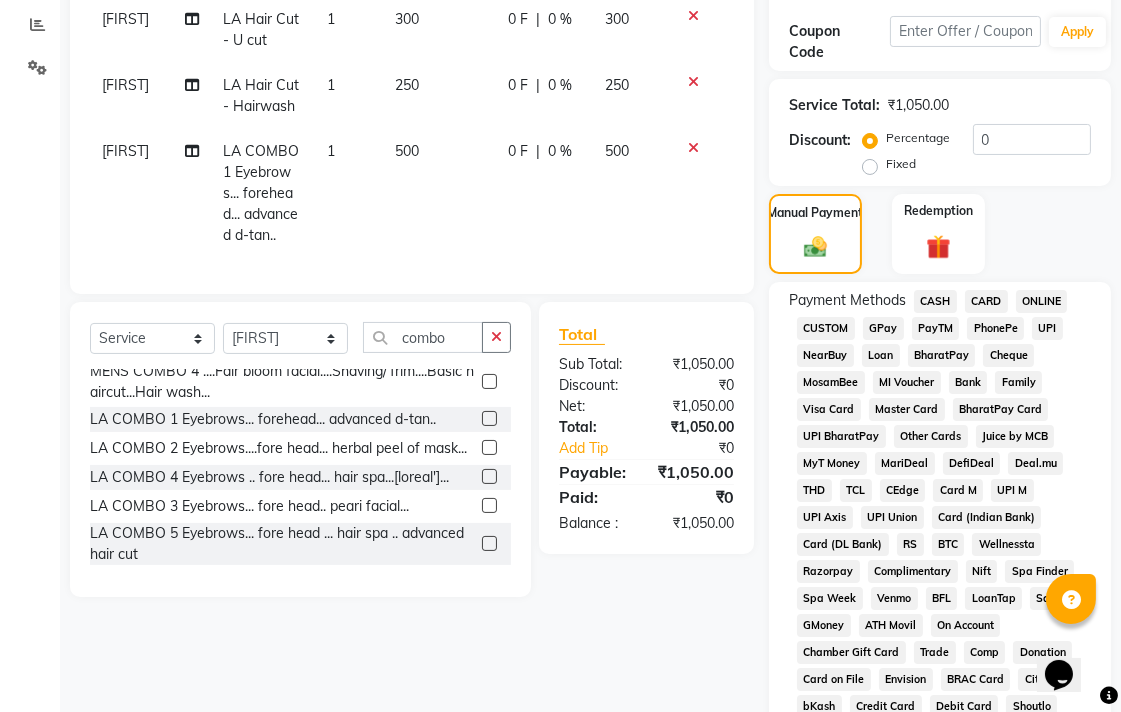 click on "UPI" 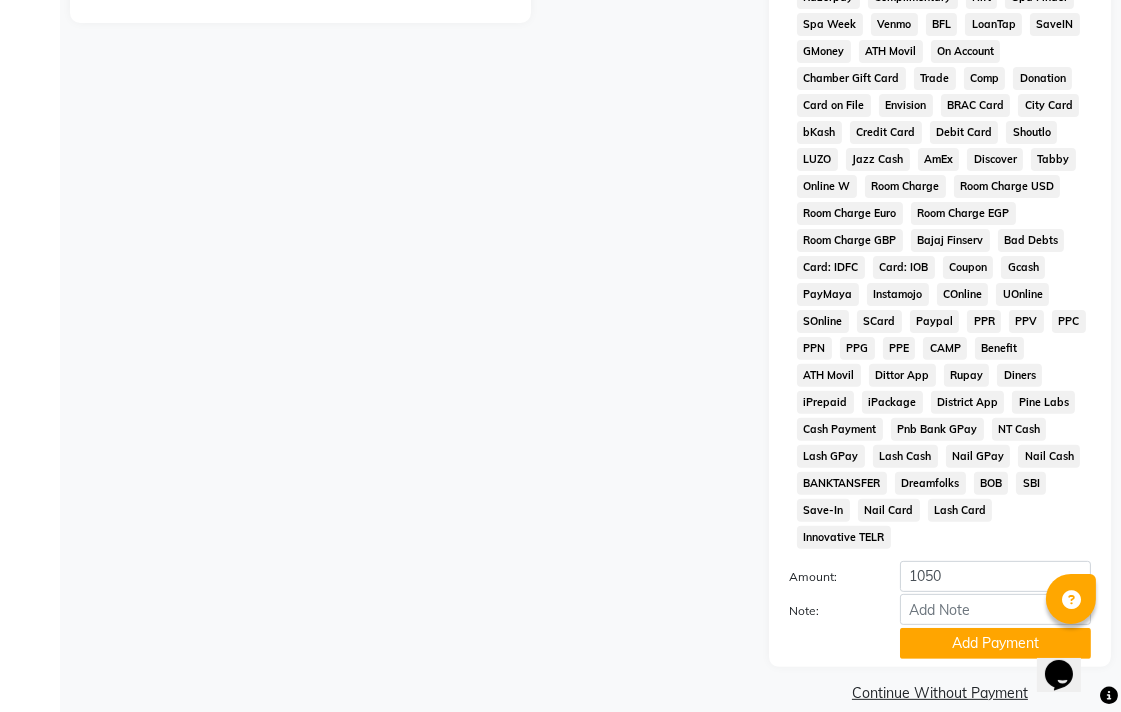 scroll, scrollTop: 913, scrollLeft: 0, axis: vertical 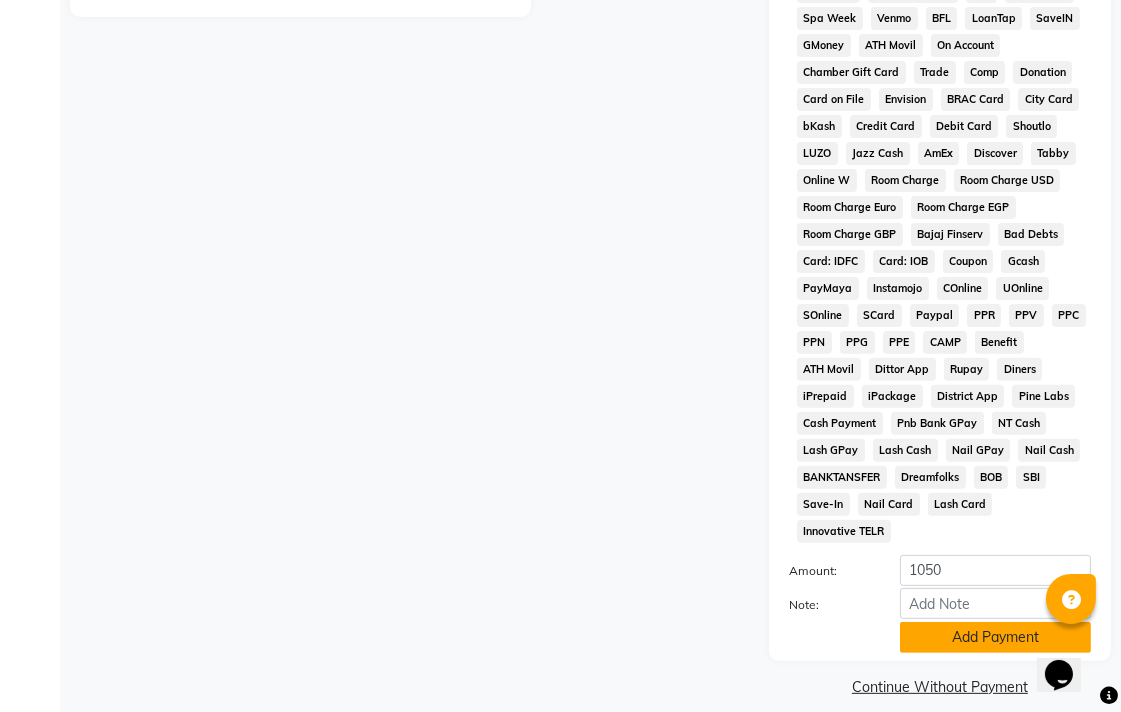 click on "Add Payment" 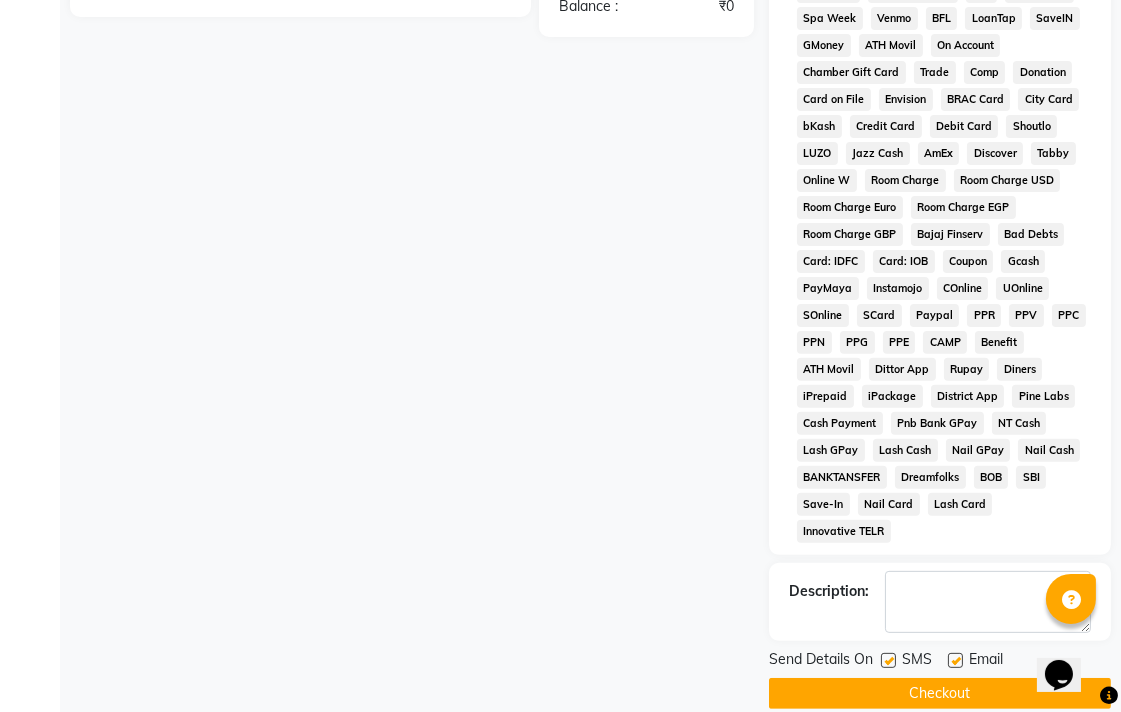 scroll, scrollTop: 921, scrollLeft: 0, axis: vertical 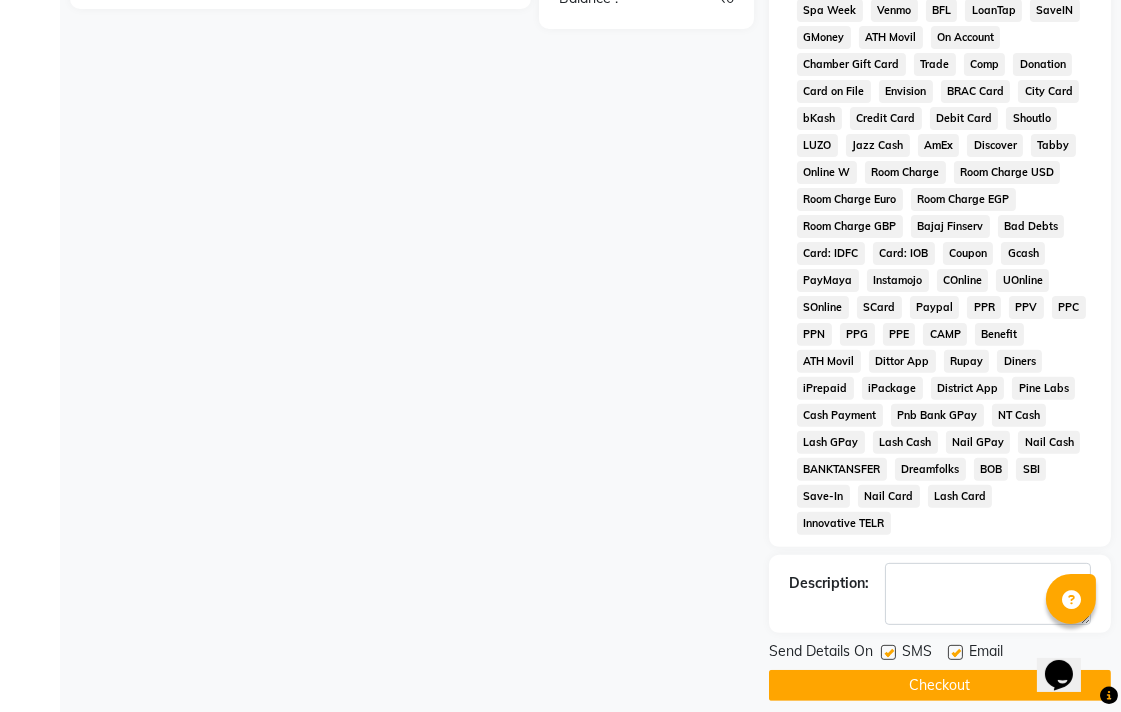 click on "Checkout" 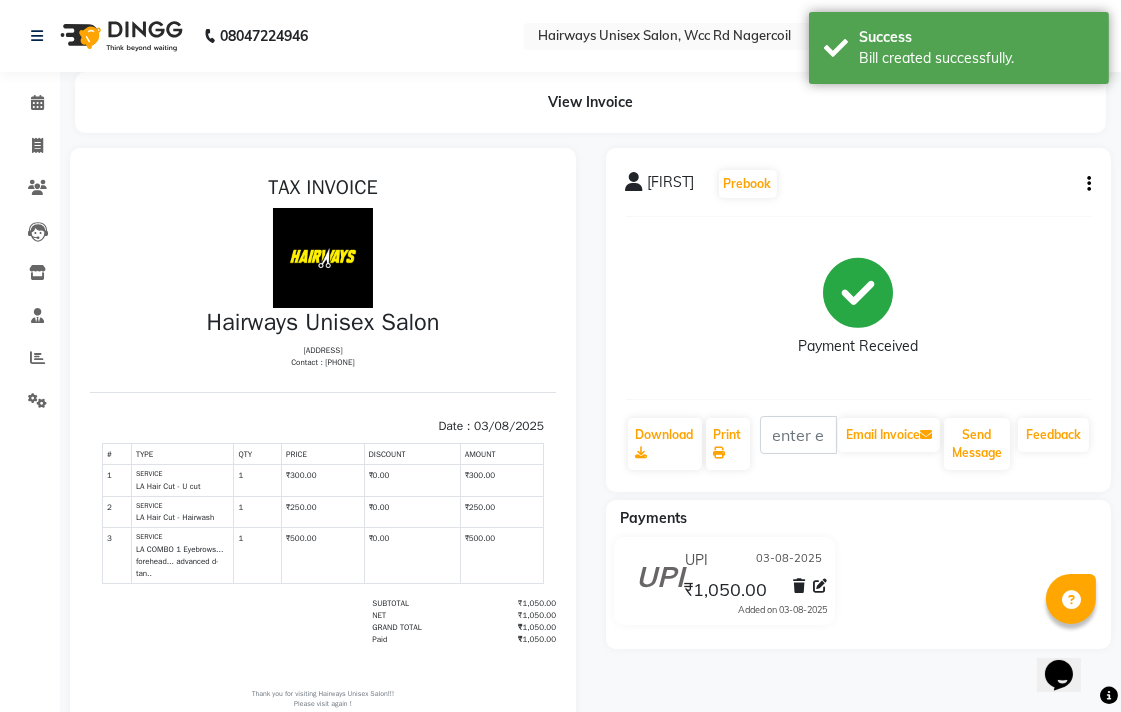 scroll, scrollTop: 0, scrollLeft: 0, axis: both 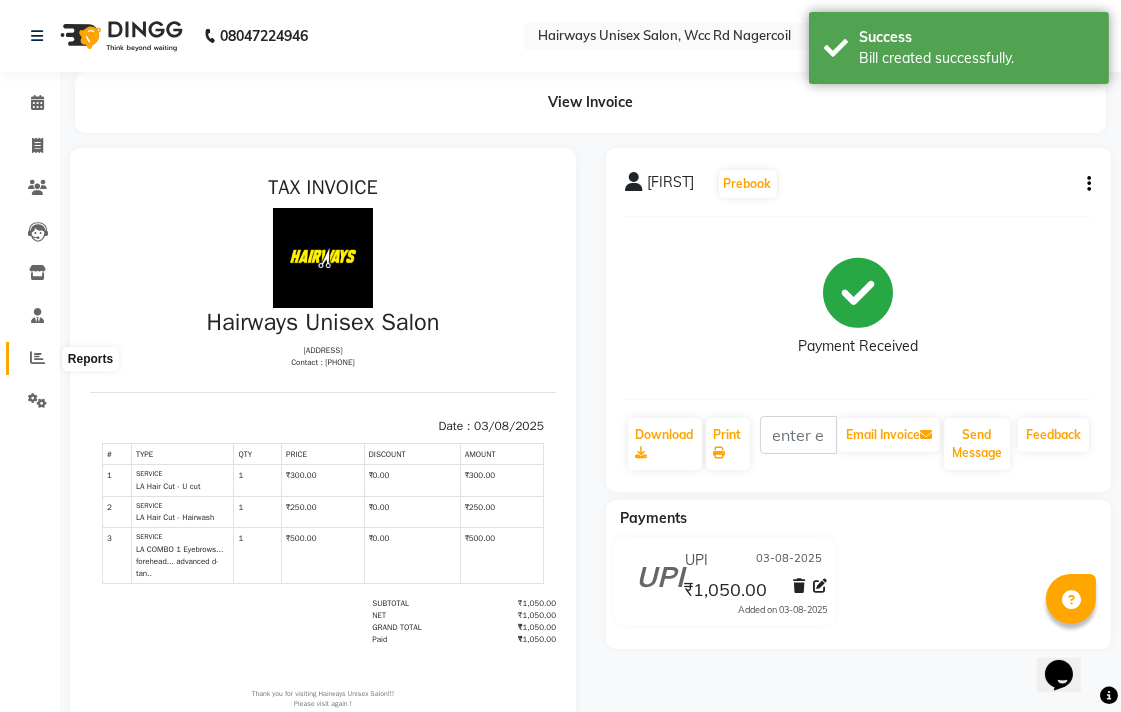 click 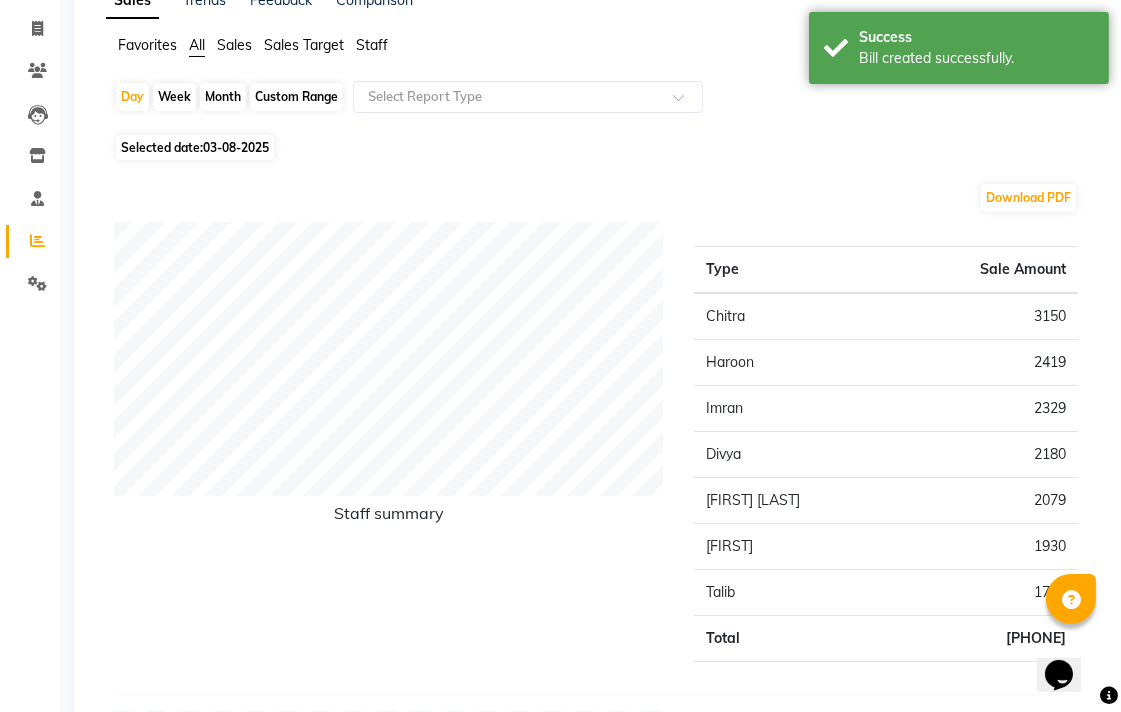 scroll, scrollTop: 0, scrollLeft: 0, axis: both 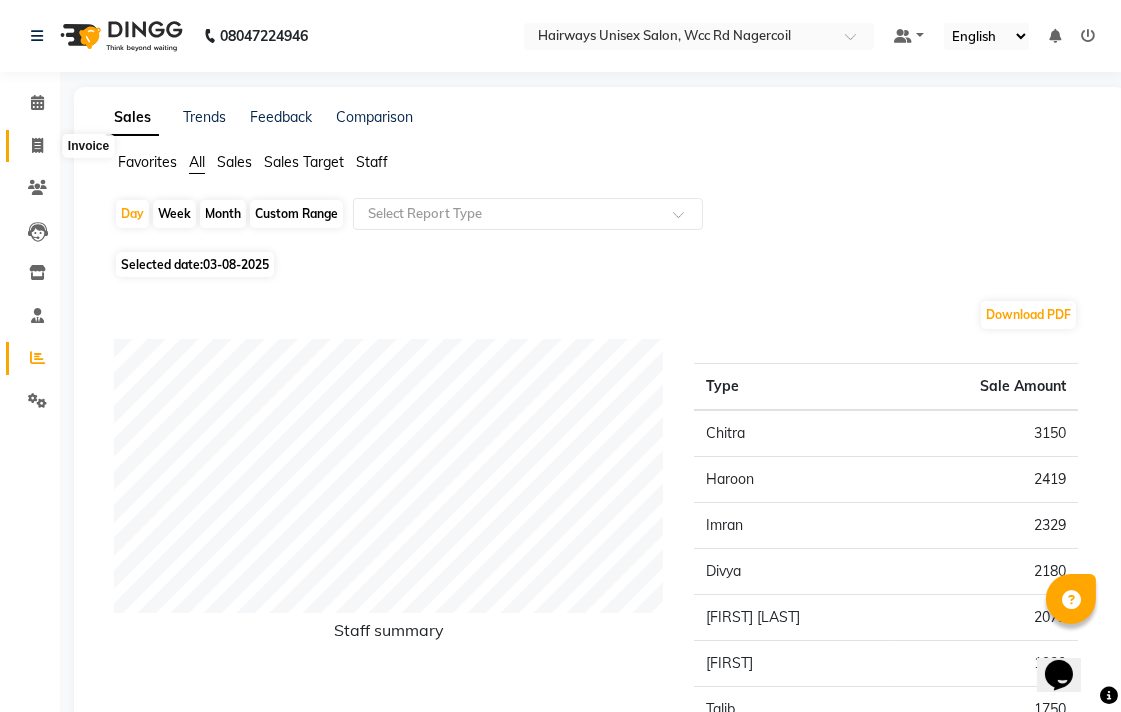 click 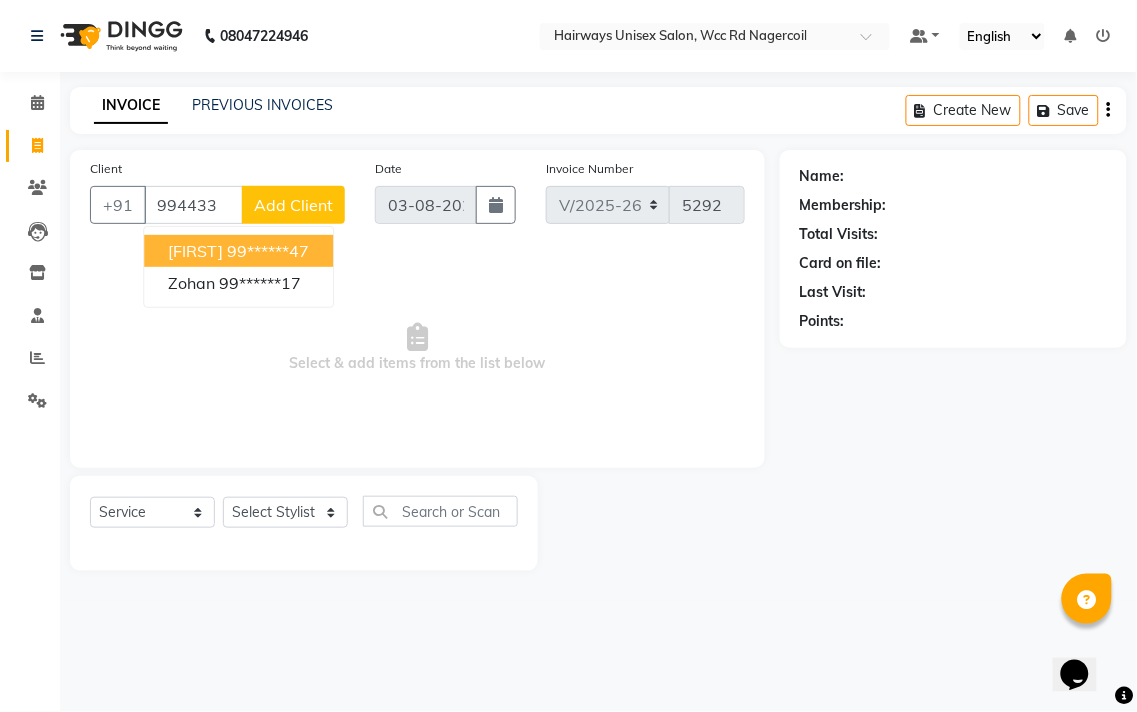 click on "99******47" at bounding box center (268, 251) 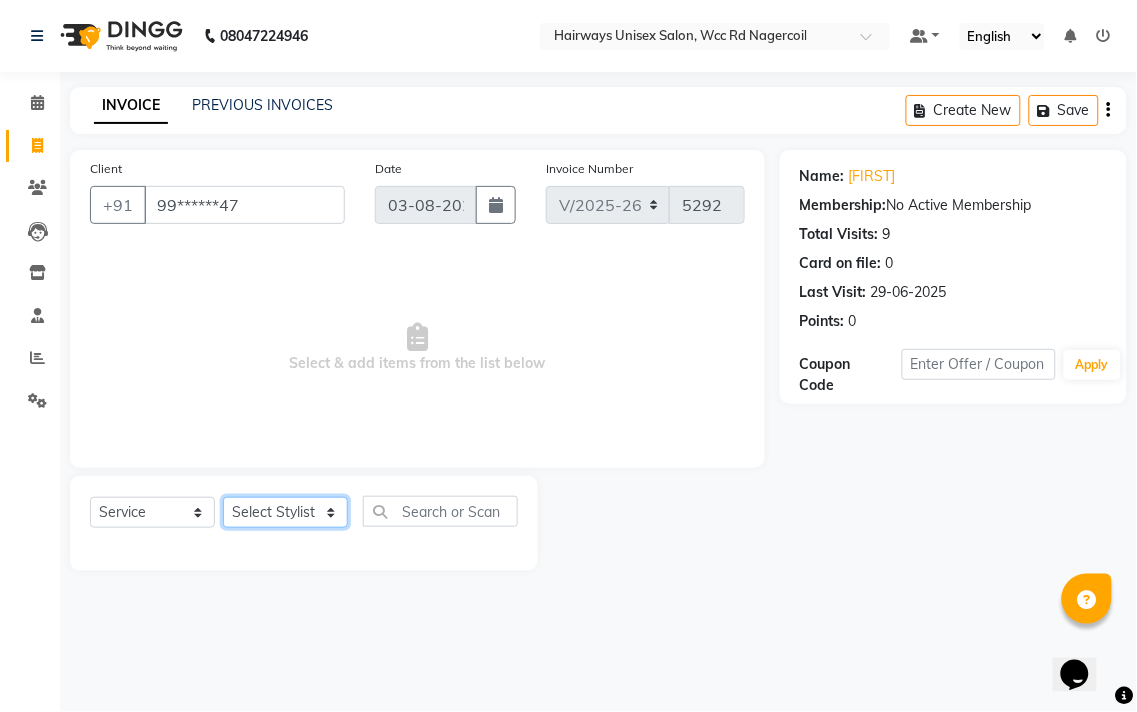 click on "Select Stylist Admin [FIRST] [FIRST] [FIRST] [FIRST] [FIRST] Reception [FIRST] [FIRST] [FIRST] [FIRST] LA Threading - Eye Brow x MenHair Cut Men Beard Shave Men Beard Styling Men Head Shave Men Hair Cut & Beard Men Hair Wash Men Kids Hair Cut Men Threading face scurb Men Straighterning, Smoothening - Front Men Straightening, Smoothening - Half Men Straightening, Smoothening - Full Men Grown smoothening- straightening Men Dandruff Treatment - Da0ndruff Treatment (short hair) Men Dandruff Treatment - Dandruff Treatment (Medium hair) Men Dandruff Treatment - Dandruff Treatment (Long hair) Men Dandruff scrub Men Relaxing Head Massage - Cocnut Oil Men Relaxing Head Massage - Navaratna Oil Men Relaxing Head Massage - Cold Oil Men Relaxing Head Massage - Almond Oil Men Relaxing olive oil massage Men Hair Colour - Mustache Men Hair Colour - Mustache (Ammonia Free) Men Hair Colour - Beard Colour Men Hair Colour - Beard Colour (Ammonia Free) MenHairColour - Premium Colour (inoa) Men Hair Colour - Head colour LA Jaw -face" 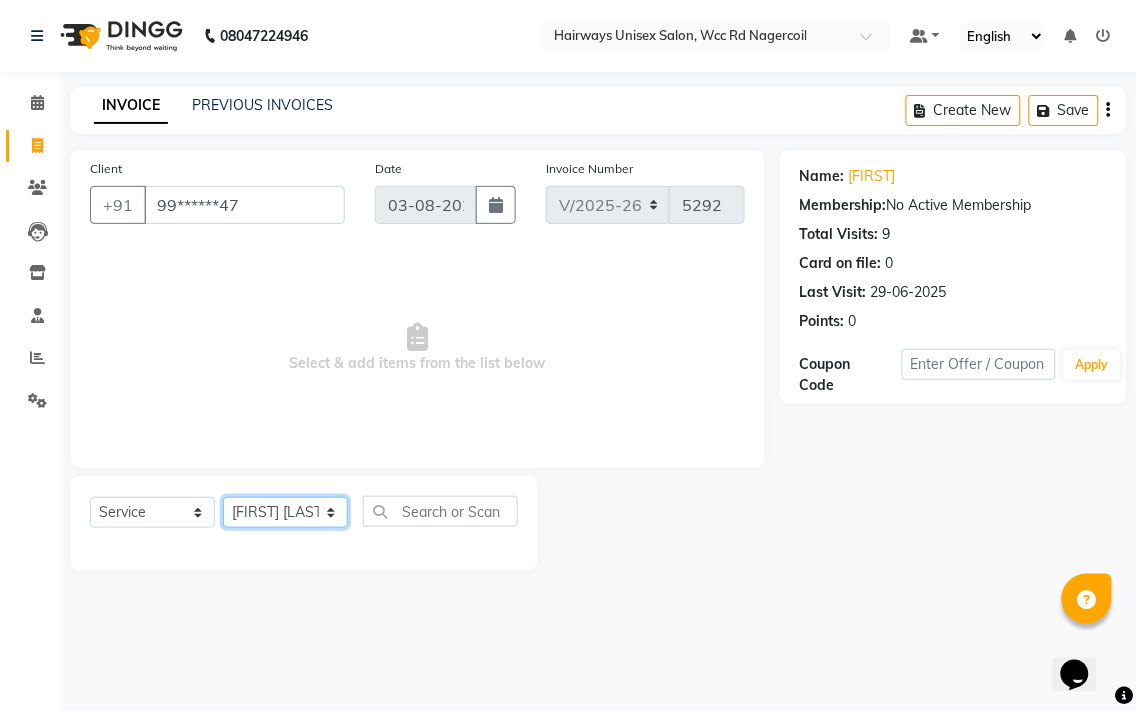 click on "Select Stylist Admin [FIRST] [FIRST] [FIRST] [FIRST] [FIRST] Reception [FIRST] [FIRST] [FIRST] [FIRST] LA Threading - Eye Brow x MenHair Cut Men Beard Shave Men Beard Styling Men Head Shave Men Hair Cut & Beard Men Hair Wash Men Kids Hair Cut Men Threading face scurb Men Straighterning, Smoothening - Front Men Straightening, Smoothening - Half Men Straightening, Smoothening - Full Men Grown smoothening- straightening Men Dandruff Treatment - Da0ndruff Treatment (short hair) Men Dandruff Treatment - Dandruff Treatment (Medium hair) Men Dandruff Treatment - Dandruff Treatment (Long hair) Men Dandruff scrub Men Relaxing Head Massage - Cocnut Oil Men Relaxing Head Massage - Navaratna Oil Men Relaxing Head Massage - Cold Oil Men Relaxing Head Massage - Almond Oil Men Relaxing olive oil massage Men Hair Colour - Mustache Men Hair Colour - Mustache (Ammonia Free) Men Hair Colour - Beard Colour Men Hair Colour - Beard Colour (Ammonia Free) MenHairColour - Premium Colour (inoa) Men Hair Colour - Head colour LA Jaw -face" 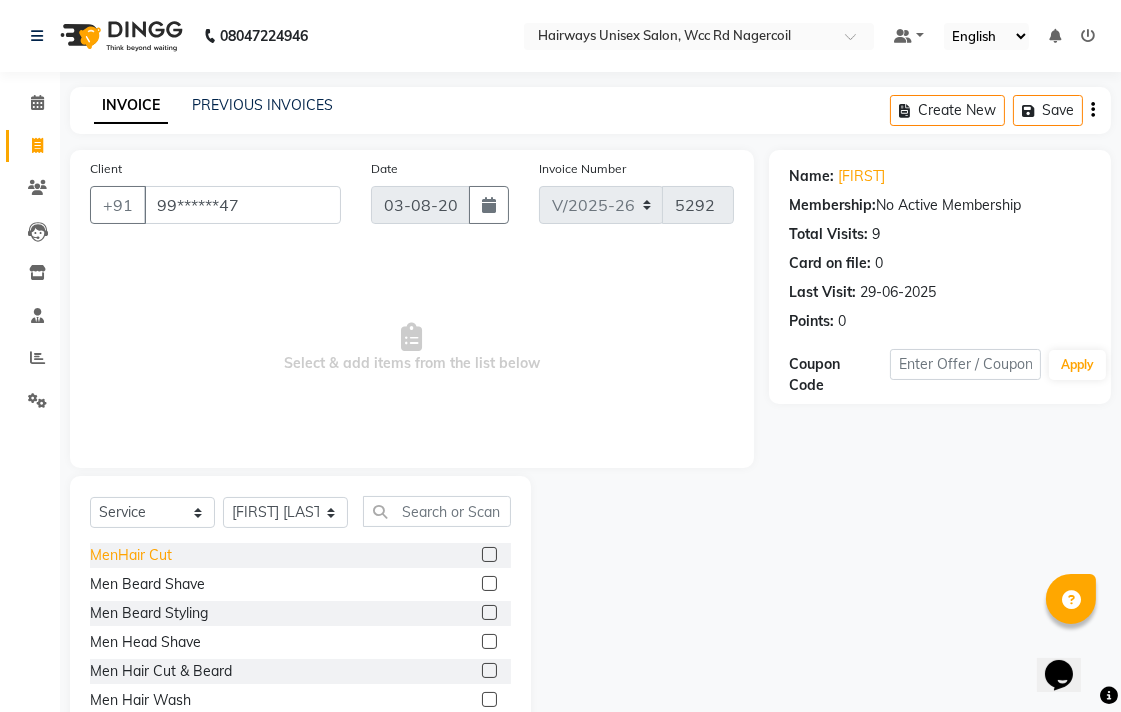 click on "MenHair Cut" 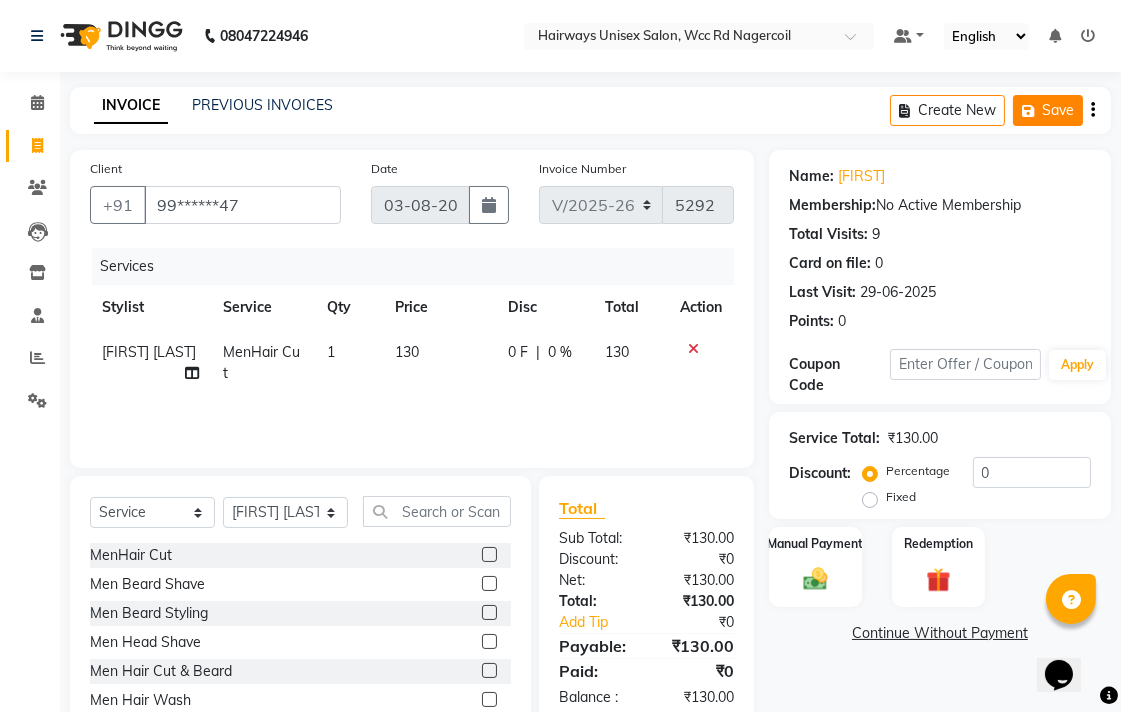 click on "Save" 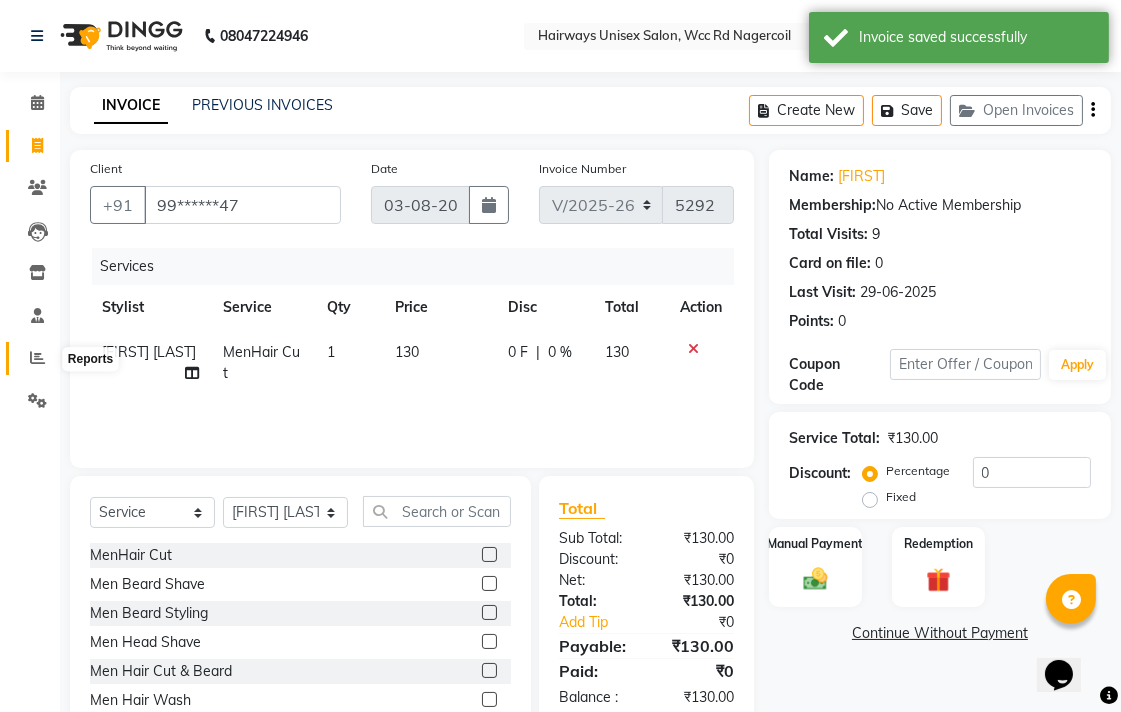 click 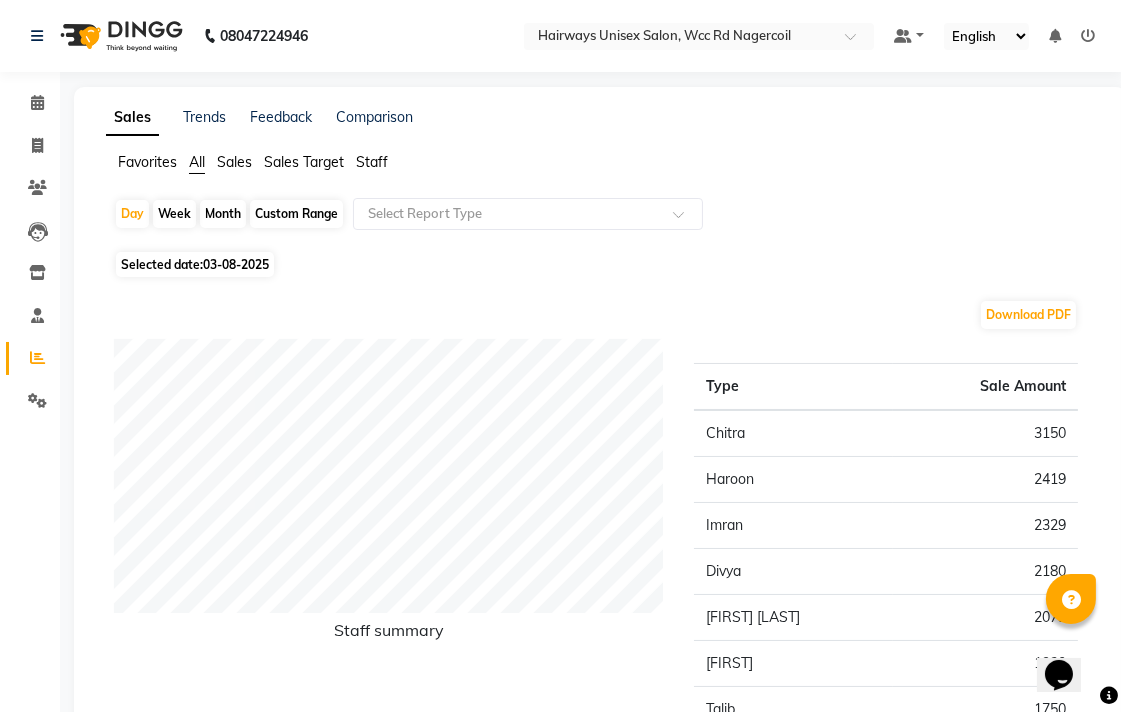 click on "Invoice" 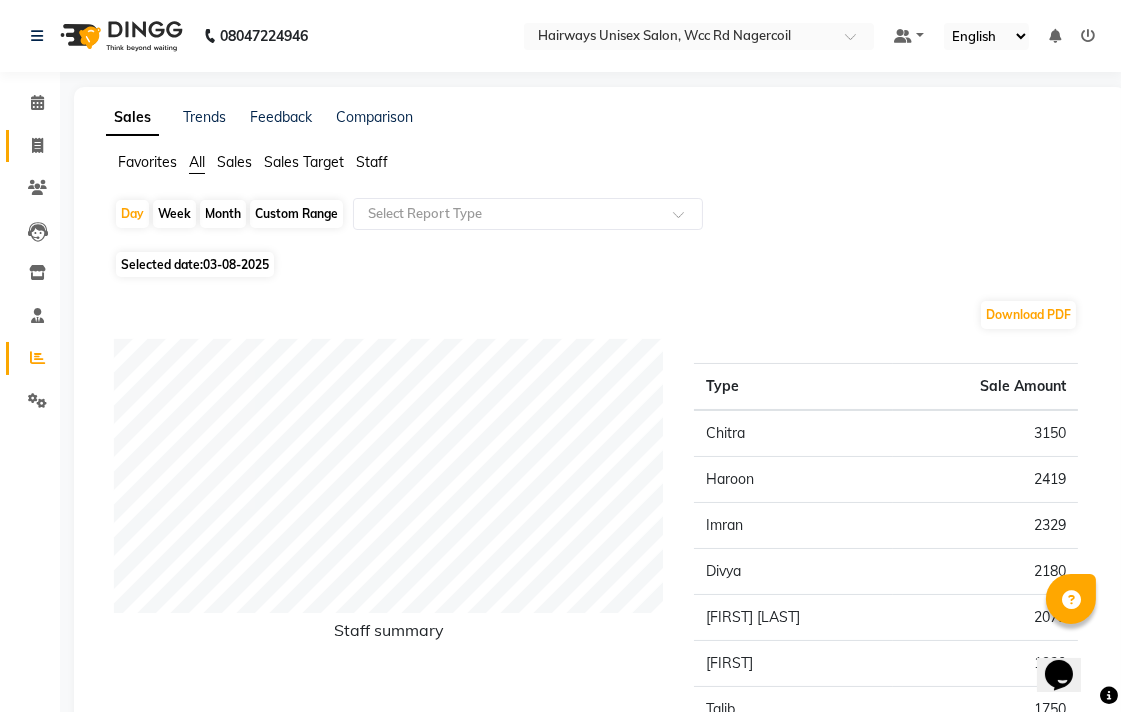 click on "Invoice" 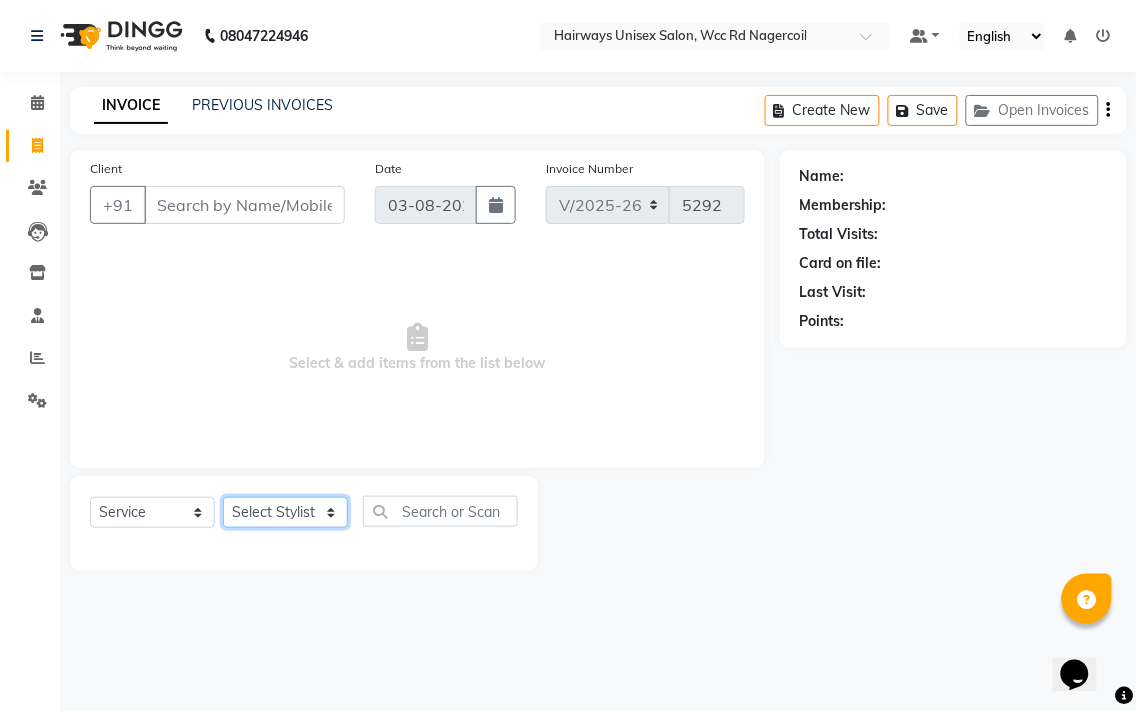 click on "Select Stylist Admin [FIRST] [FIRST] [FIRST] [FIRST] [FIRST] Reception [FIRST] [FIRST] [FIRST] [FIRST] LA Threading - Eye Brow x MenHair Cut Men Beard Shave Men Beard Styling Men Head Shave Men Hair Cut & Beard Men Hair Wash Men Kids Hair Cut Men Threading face scurb Men Straighterning, Smoothening - Front Men Straightening, Smoothening - Half Men Straightening, Smoothening - Full Men Grown smoothening- straightening Men Dandruff Treatment - Da0ndruff Treatment (short hair) Men Dandruff Treatment - Dandruff Treatment (Medium hair) Men Dandruff Treatment - Dandruff Treatment (Long hair) Men Dandruff scrub Men Relaxing Head Massage - Cocnut Oil Men Relaxing Head Massage - Navaratna Oil Men Relaxing Head Massage - Cold Oil Men Relaxing Head Massage - Almond Oil Men Relaxing olive oil massage Men Hair Colour - Mustache Men Hair Colour - Mustache (Ammonia Free) Men Hair Colour - Beard Colour Men Hair Colour - Beard Colour (Ammonia Free) MenHairColour - Premium Colour (inoa) Men Hair Colour - Head colour LA Jaw -face" 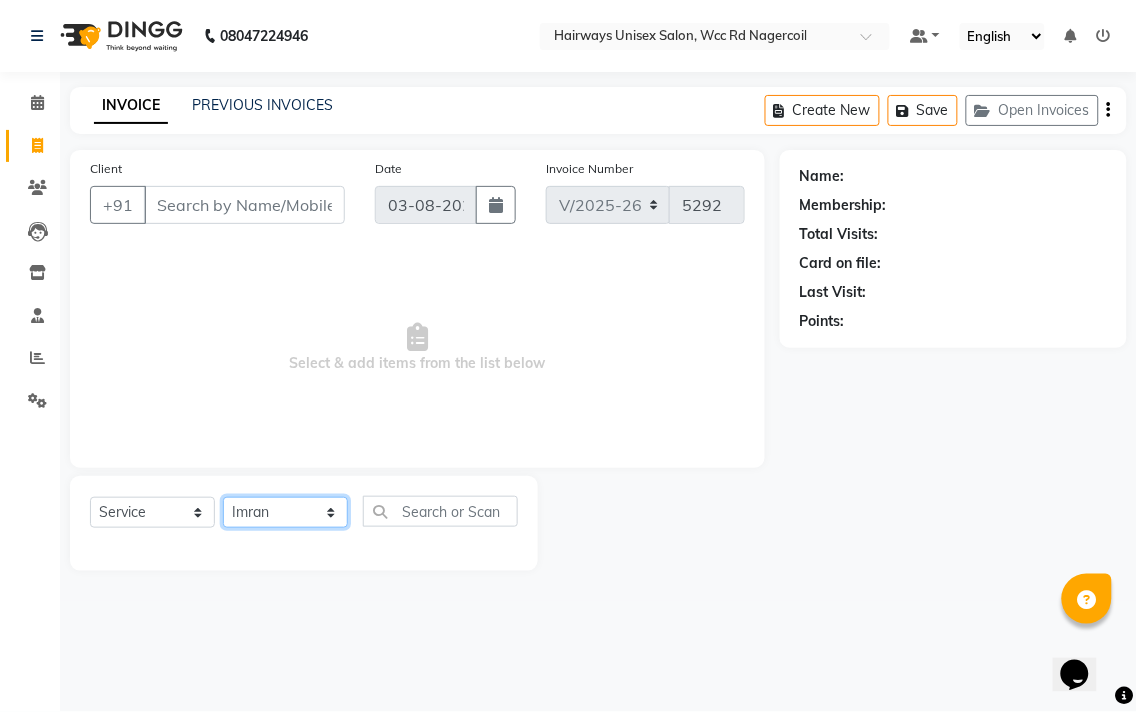 click on "Select Stylist Admin [FIRST] [FIRST] [FIRST] [FIRST] [FIRST] Reception [FIRST] [FIRST] [FIRST] [FIRST] LA Threading - Eye Brow x MenHair Cut Men Beard Shave Men Beard Styling Men Head Shave Men Hair Cut & Beard Men Hair Wash Men Kids Hair Cut Men Threading face scurb Men Straighterning, Smoothening - Front Men Straightening, Smoothening - Half Men Straightening, Smoothening - Full Men Grown smoothening- straightening Men Dandruff Treatment - Da0ndruff Treatment (short hair) Men Dandruff Treatment - Dandruff Treatment (Medium hair) Men Dandruff Treatment - Dandruff Treatment (Long hair) Men Dandruff scrub Men Relaxing Head Massage - Cocnut Oil Men Relaxing Head Massage - Navaratna Oil Men Relaxing Head Massage - Cold Oil Men Relaxing Head Massage - Almond Oil Men Relaxing olive oil massage Men Hair Colour - Mustache Men Hair Colour - Mustache (Ammonia Free) Men Hair Colour - Beard Colour Men Hair Colour - Beard Colour (Ammonia Free) MenHairColour - Premium Colour (inoa) Men Hair Colour - Head colour LA Jaw -face" 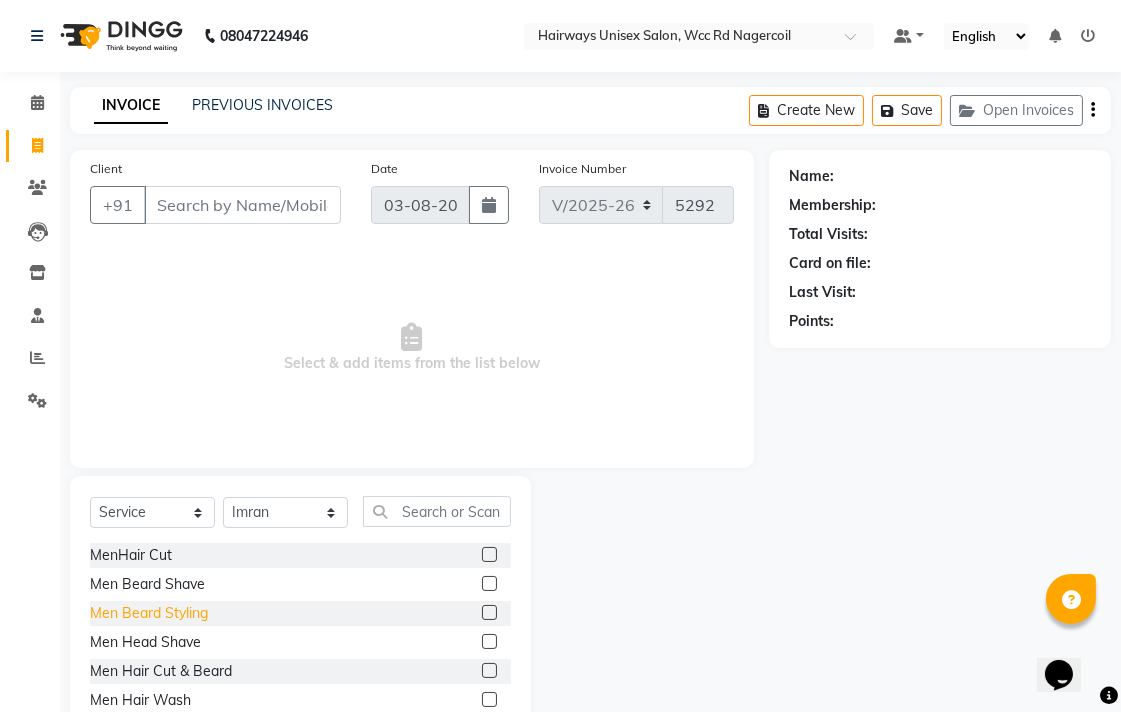 click on "Men Beard Styling" 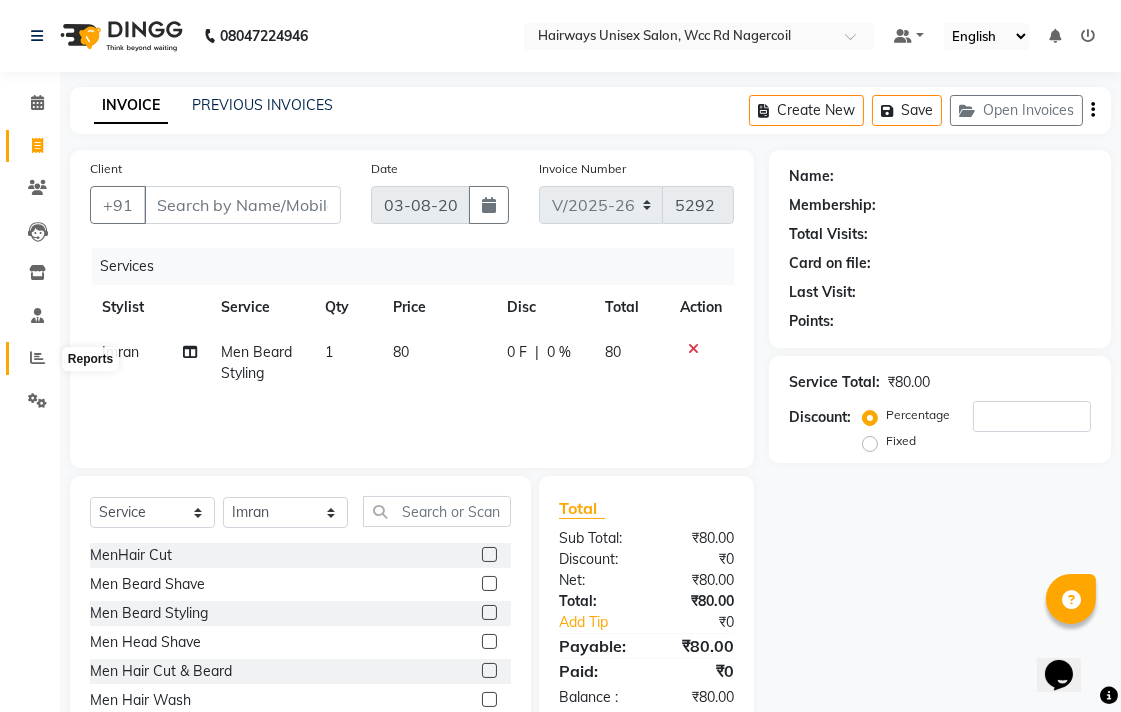 click 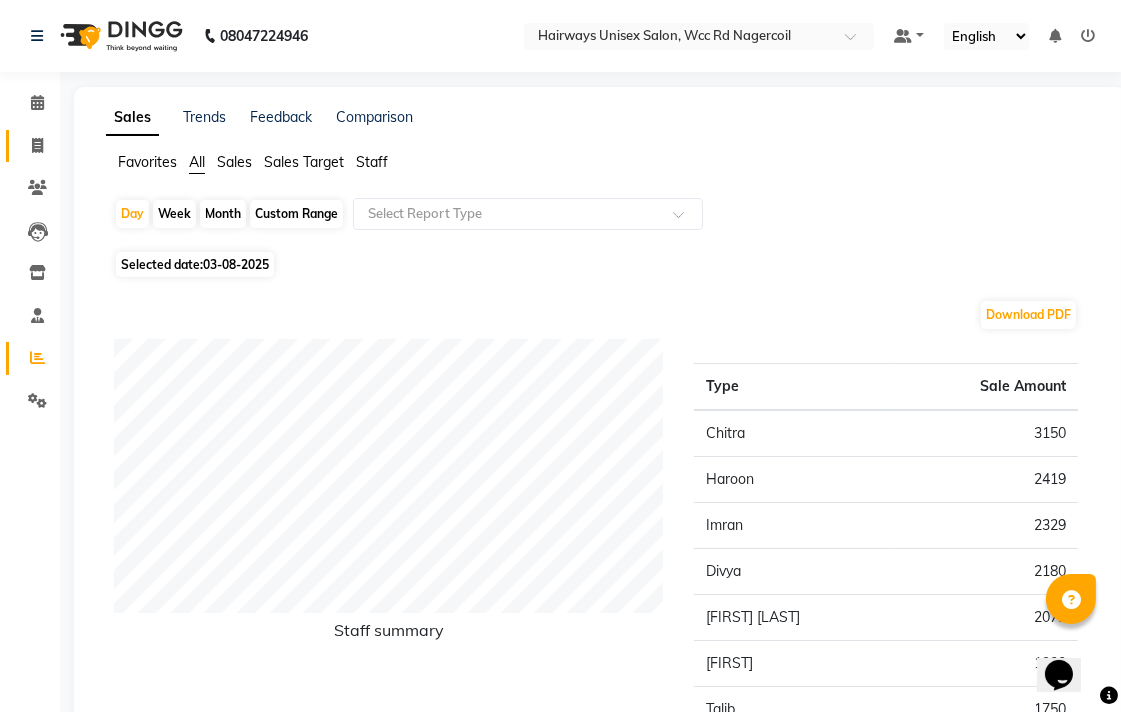 click on "Invoice" 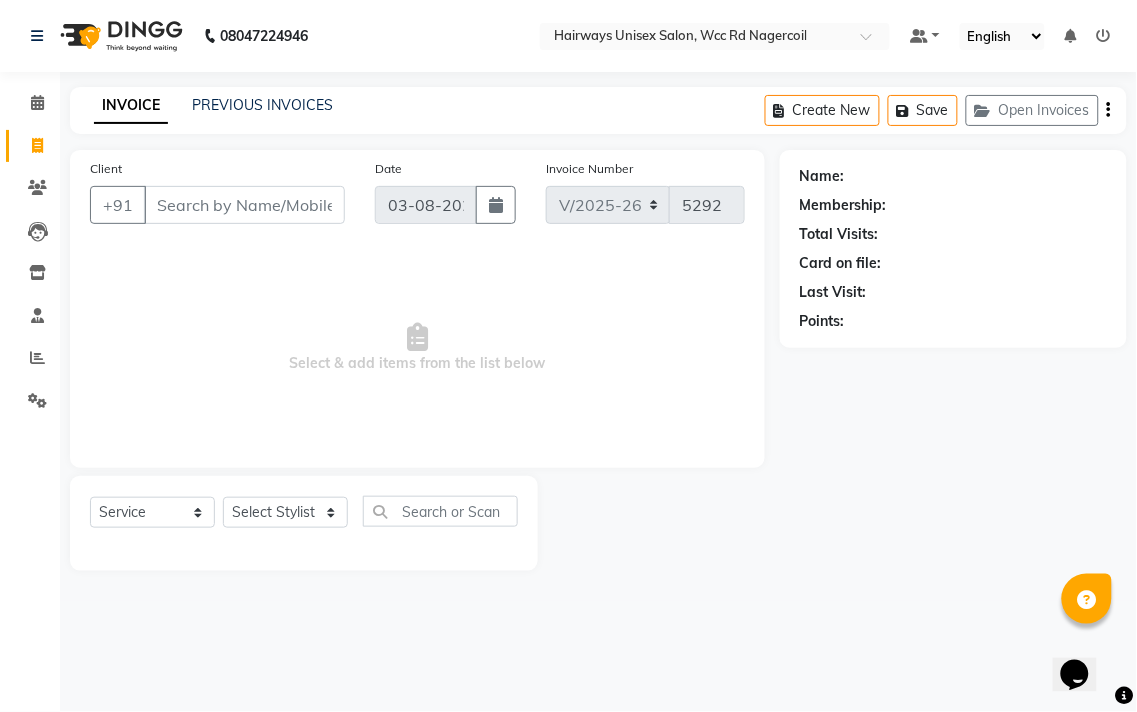 click on "Invoice" 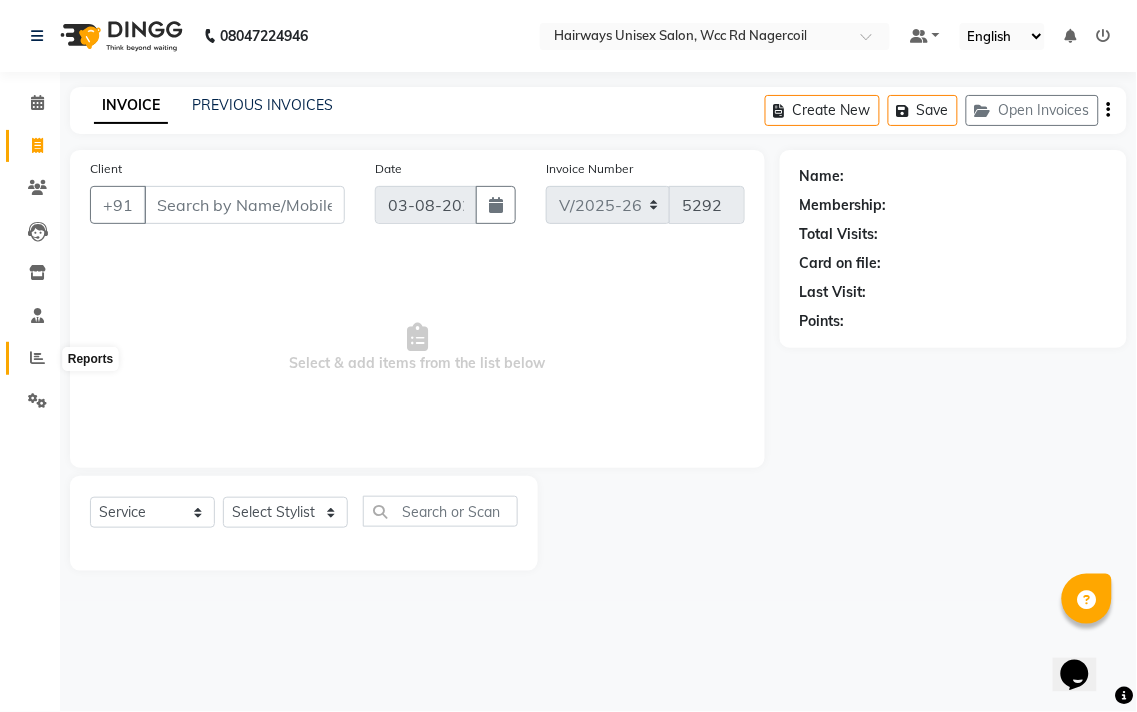 click 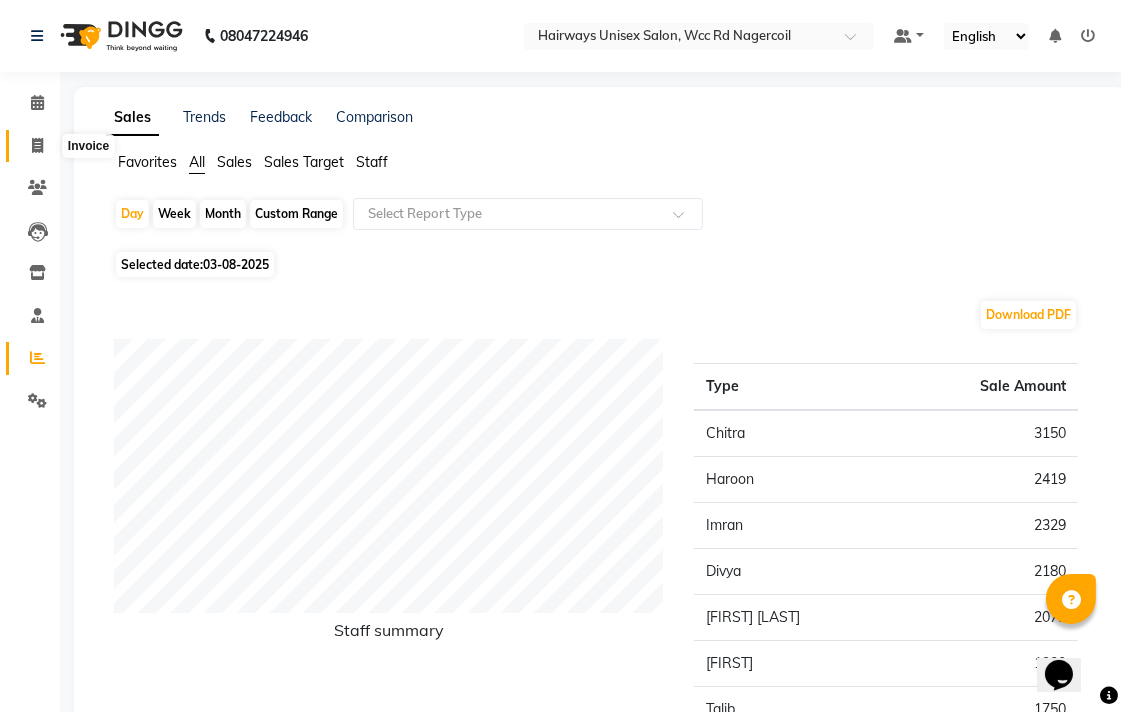 click 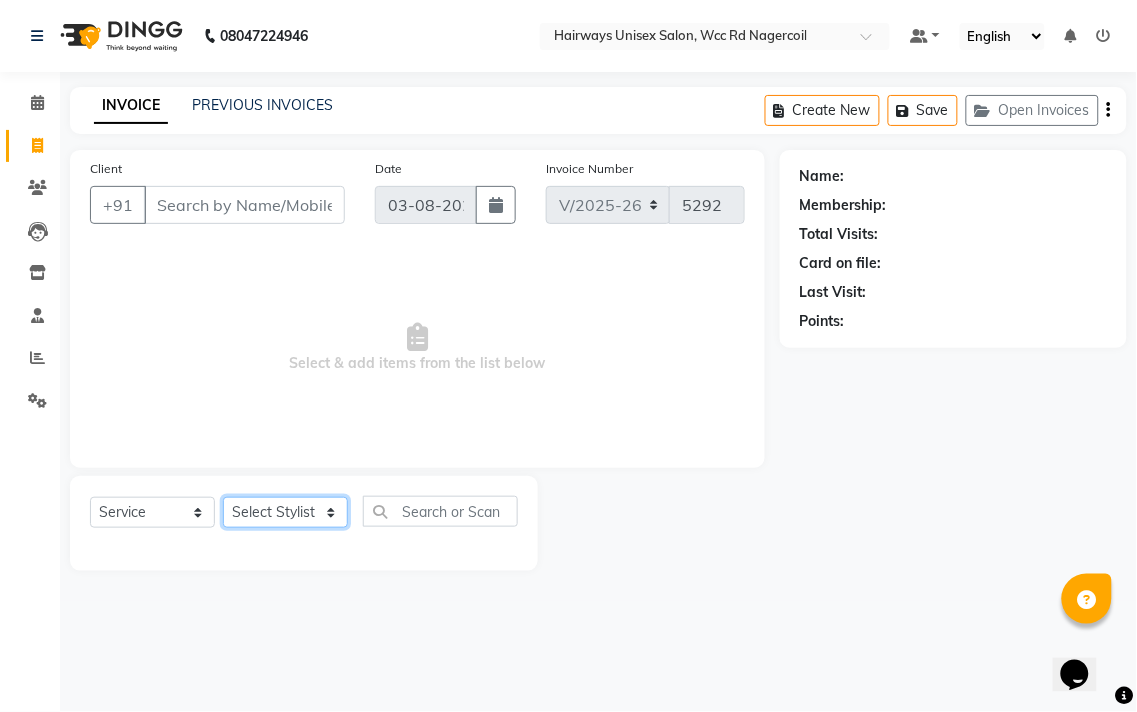drag, startPoint x: 335, startPoint y: 525, endPoint x: 330, endPoint y: 500, distance: 25.495098 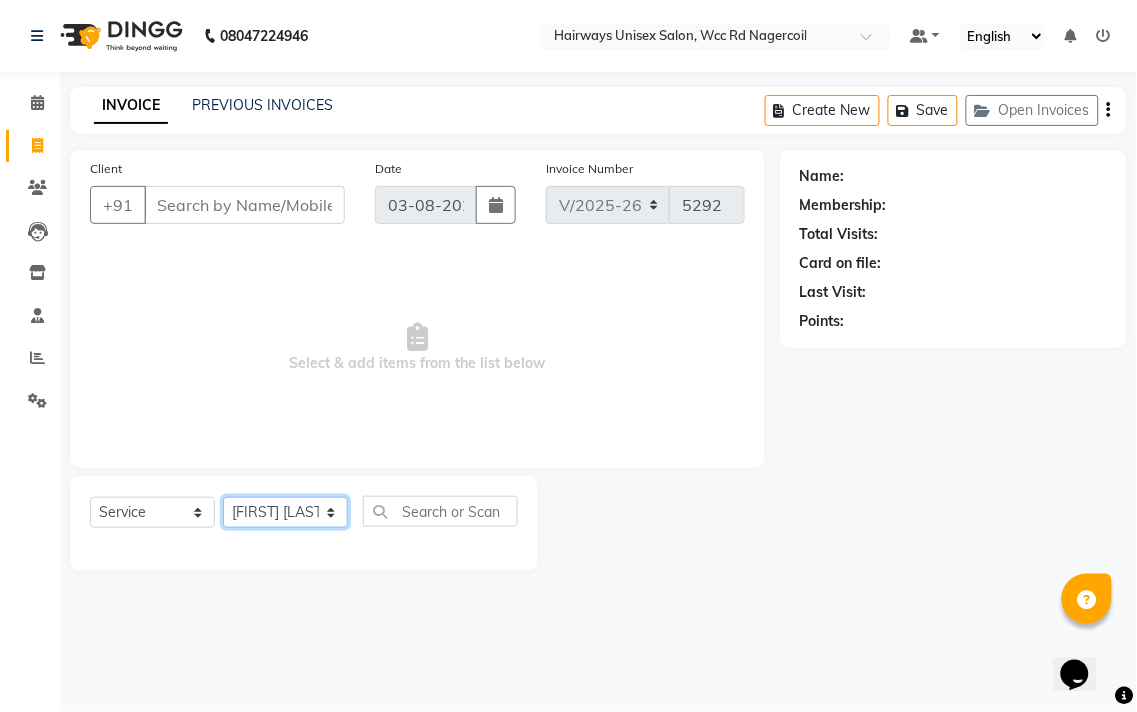 click on "Select Stylist Admin [FIRST] [FIRST] [FIRST] [FIRST] [FIRST] Reception [FIRST] [FIRST] [FIRST] [FIRST] LA Threading - Eye Brow x MenHair Cut Men Beard Shave Men Beard Styling Men Head Shave Men Hair Cut & Beard Men Hair Wash Men Kids Hair Cut Men Threading face scurb Men Straighterning, Smoothening - Front Men Straightening, Smoothening - Half Men Straightening, Smoothening - Full Men Grown smoothening- straightening Men Dandruff Treatment - Da0ndruff Treatment (short hair) Men Dandruff Treatment - Dandruff Treatment (Medium hair) Men Dandruff Treatment - Dandruff Treatment (Long hair) Men Dandruff scrub Men Relaxing Head Massage - Cocnut Oil Men Relaxing Head Massage - Navaratna Oil Men Relaxing Head Massage - Cold Oil Men Relaxing Head Massage - Almond Oil Men Relaxing olive oil massage Men Hair Colour - Mustache Men Hair Colour - Mustache (Ammonia Free) Men Hair Colour - Beard Colour Men Hair Colour - Beard Colour (Ammonia Free) MenHairColour - Premium Colour (inoa) Men Hair Colour - Head colour LA Jaw -face" 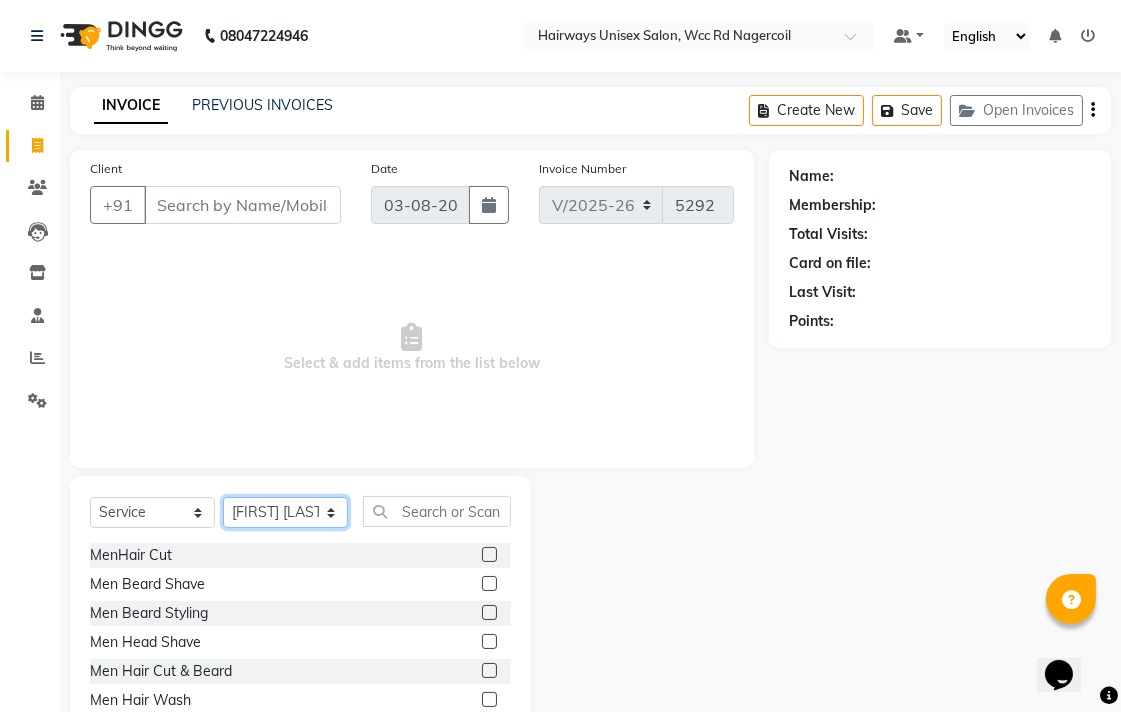 drag, startPoint x: 291, startPoint y: 520, endPoint x: 287, endPoint y: 503, distance: 17.464249 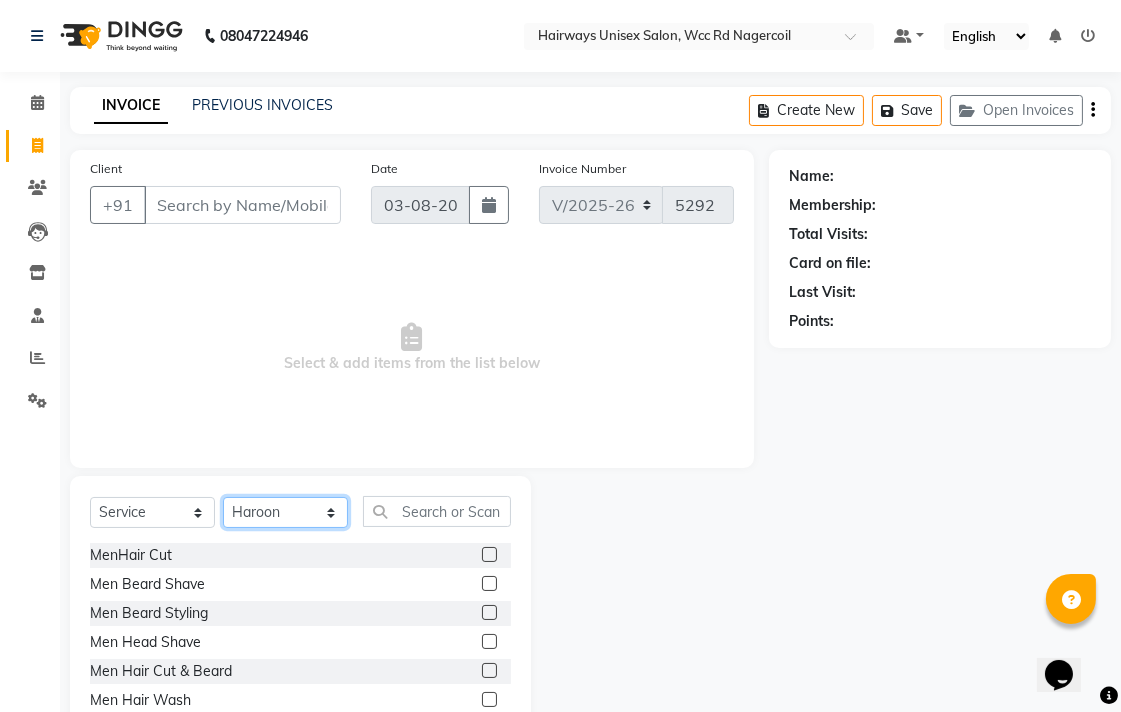click on "Select Stylist Admin [FIRST] [FIRST] [FIRST] [FIRST] [FIRST] Reception [FIRST] [FIRST] [FIRST] [FIRST] LA Threading - Eye Brow x MenHair Cut Men Beard Shave Men Beard Styling Men Head Shave Men Hair Cut & Beard Men Hair Wash Men Kids Hair Cut Men Threading face scurb Men Straighterning, Smoothening - Front Men Straightening, Smoothening - Half Men Straightening, Smoothening - Full Men Grown smoothening- straightening Men Dandruff Treatment - Da0ndruff Treatment (short hair) Men Dandruff Treatment - Dandruff Treatment (Medium hair) Men Dandruff Treatment - Dandruff Treatment (Long hair) Men Dandruff scrub Men Relaxing Head Massage - Cocnut Oil Men Relaxing Head Massage - Navaratna Oil Men Relaxing Head Massage - Cold Oil Men Relaxing Head Massage - Almond Oil Men Relaxing olive oil massage Men Hair Colour - Mustache Men Hair Colour - Mustache (Ammonia Free) Men Hair Colour - Beard Colour Men Hair Colour - Beard Colour (Ammonia Free) MenHairColour - Premium Colour (inoa) Men Hair Colour - Head colour LA Jaw -face" 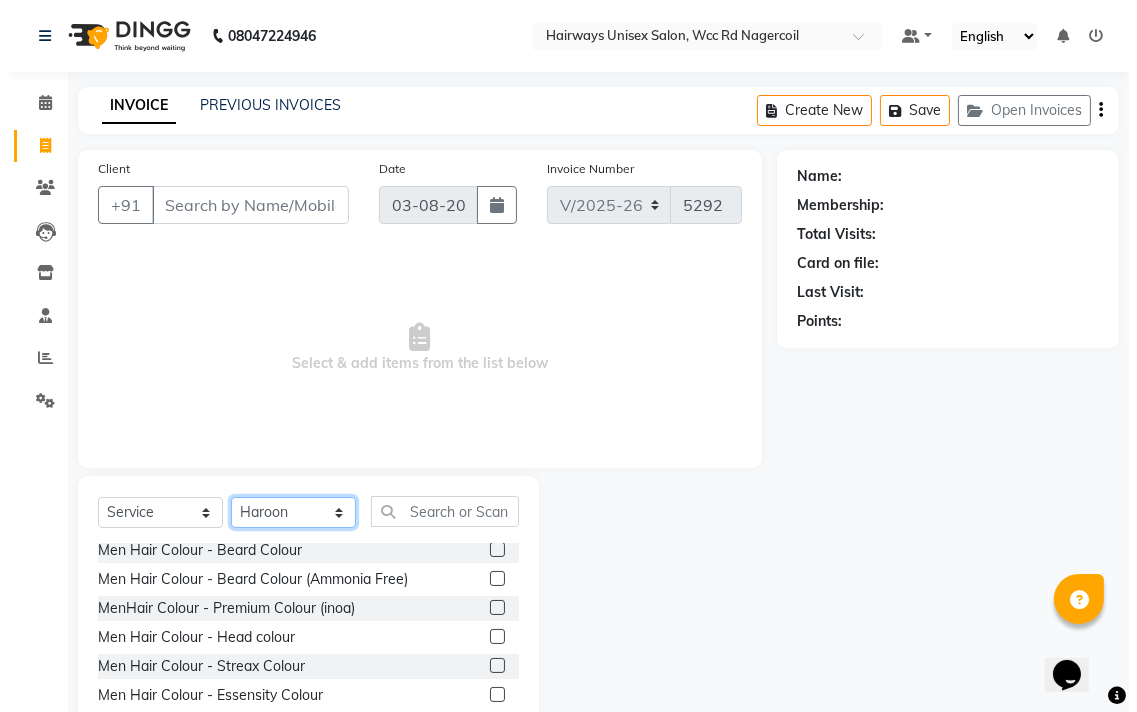 scroll, scrollTop: 1000, scrollLeft: 0, axis: vertical 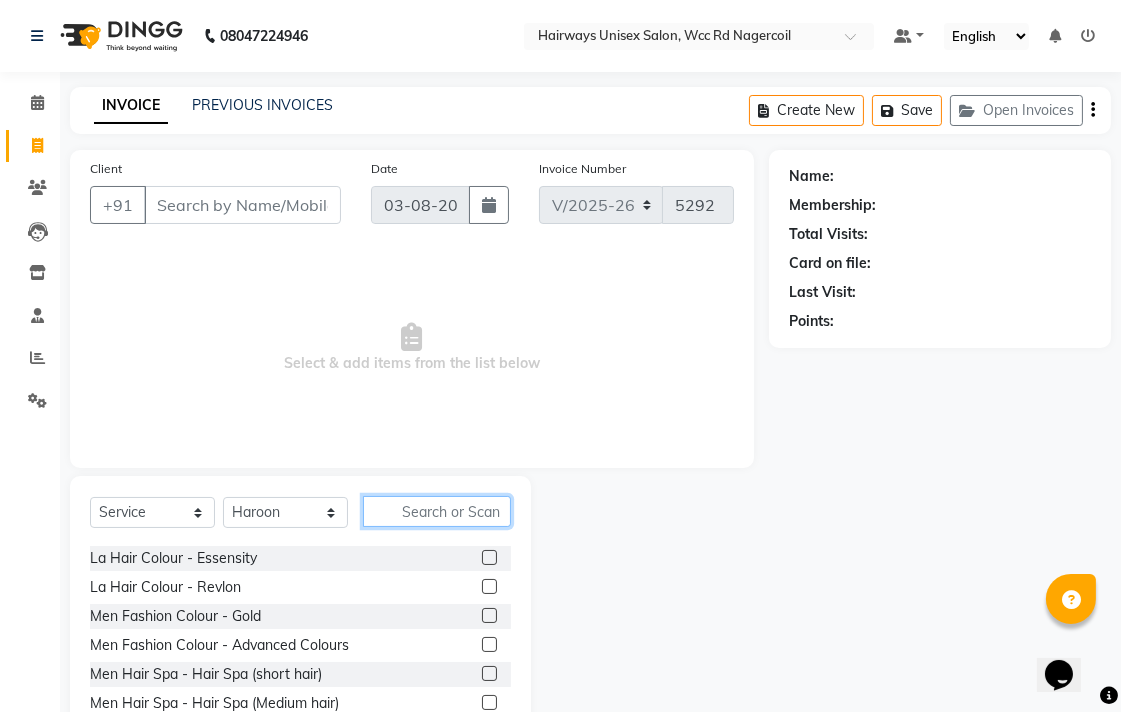 click 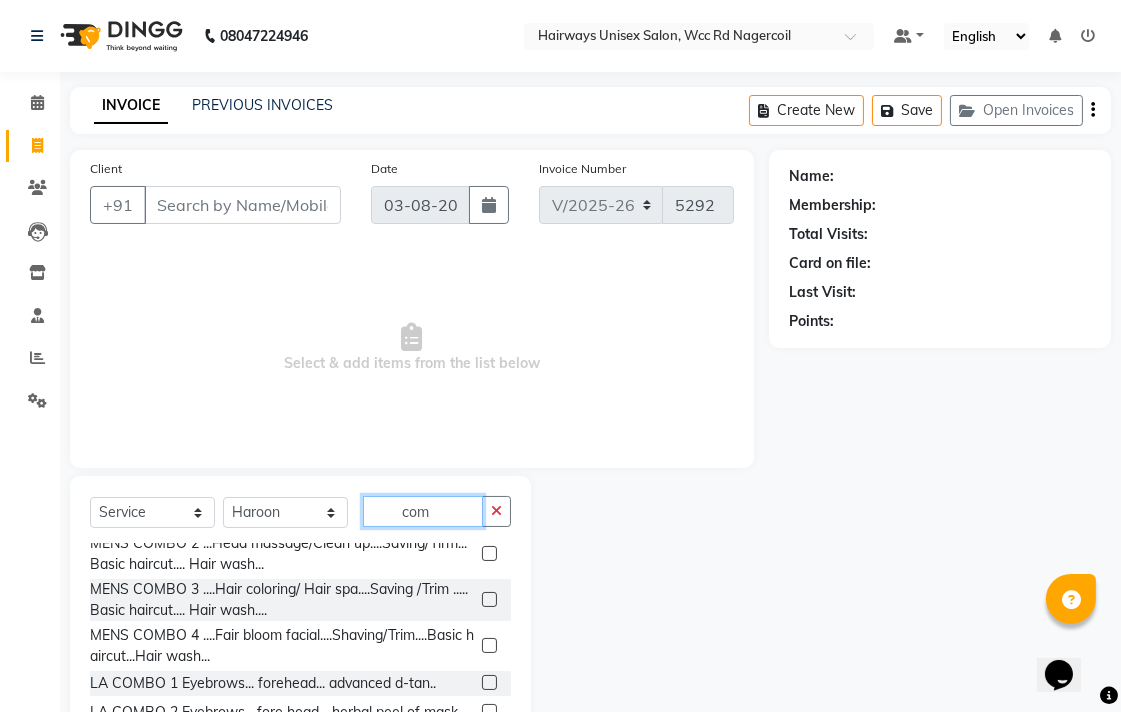 scroll, scrollTop: 111, scrollLeft: 0, axis: vertical 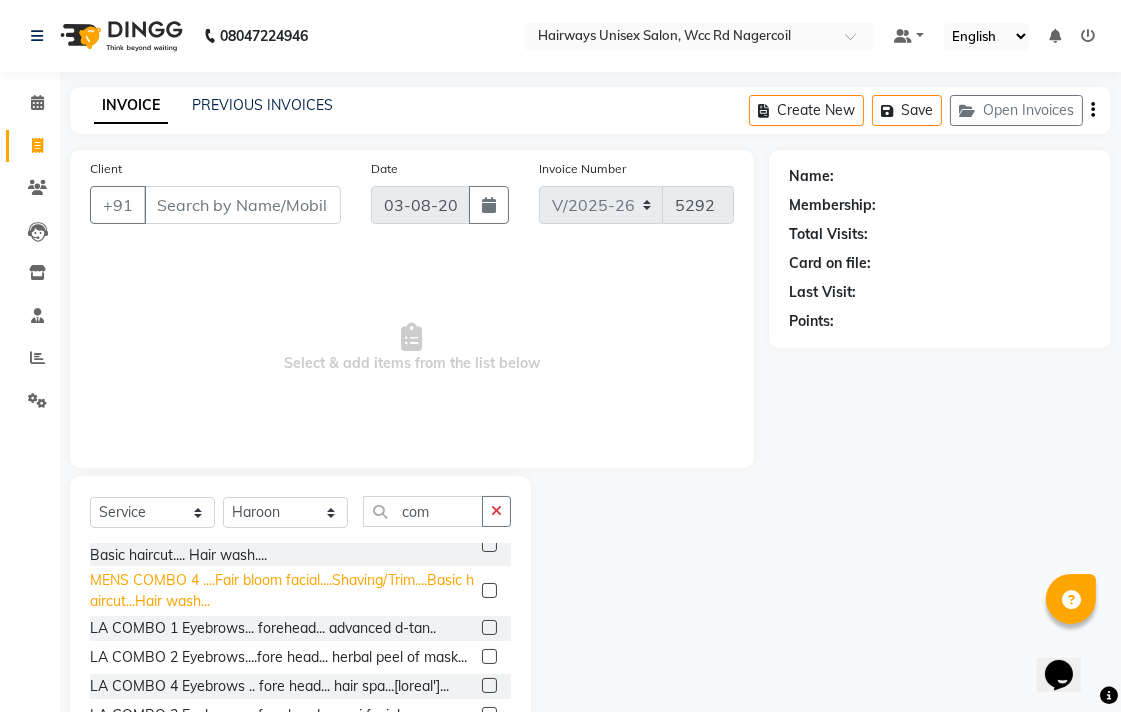 click on "MENS COMBO   4   ....Fair bloom facial....Shaving/Trim....Basic haircut...Hair wash..." 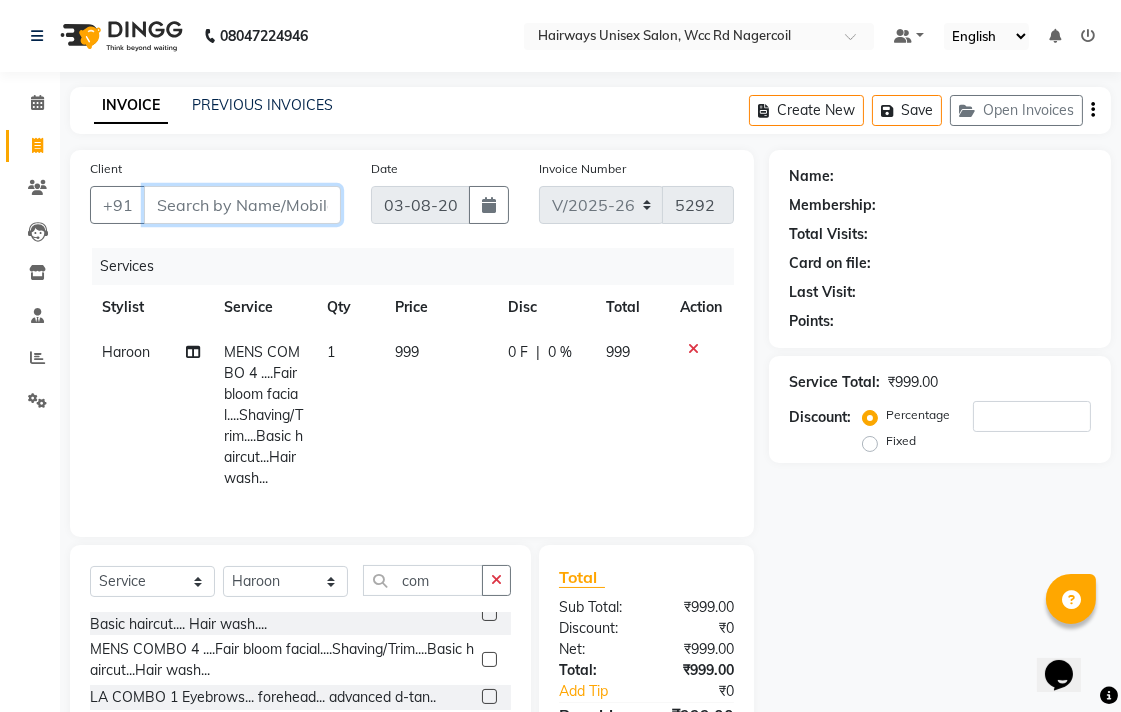 click on "Client" at bounding box center [242, 205] 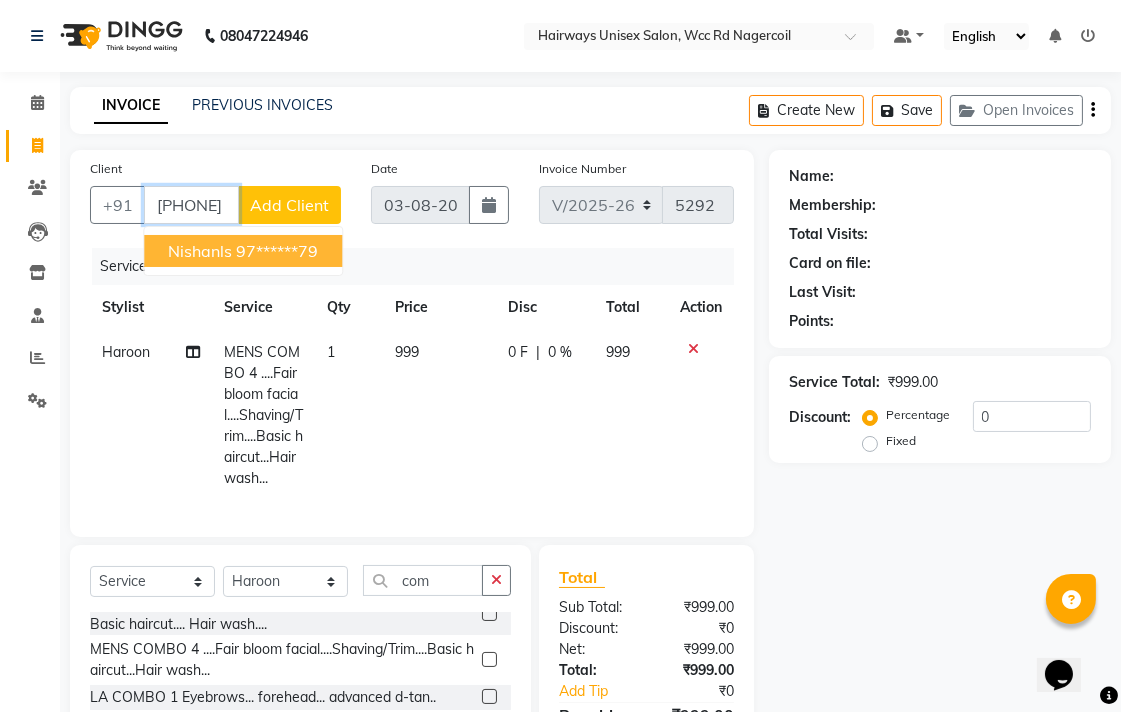 click on "[FIRST] [PHONE]" at bounding box center [243, 251] 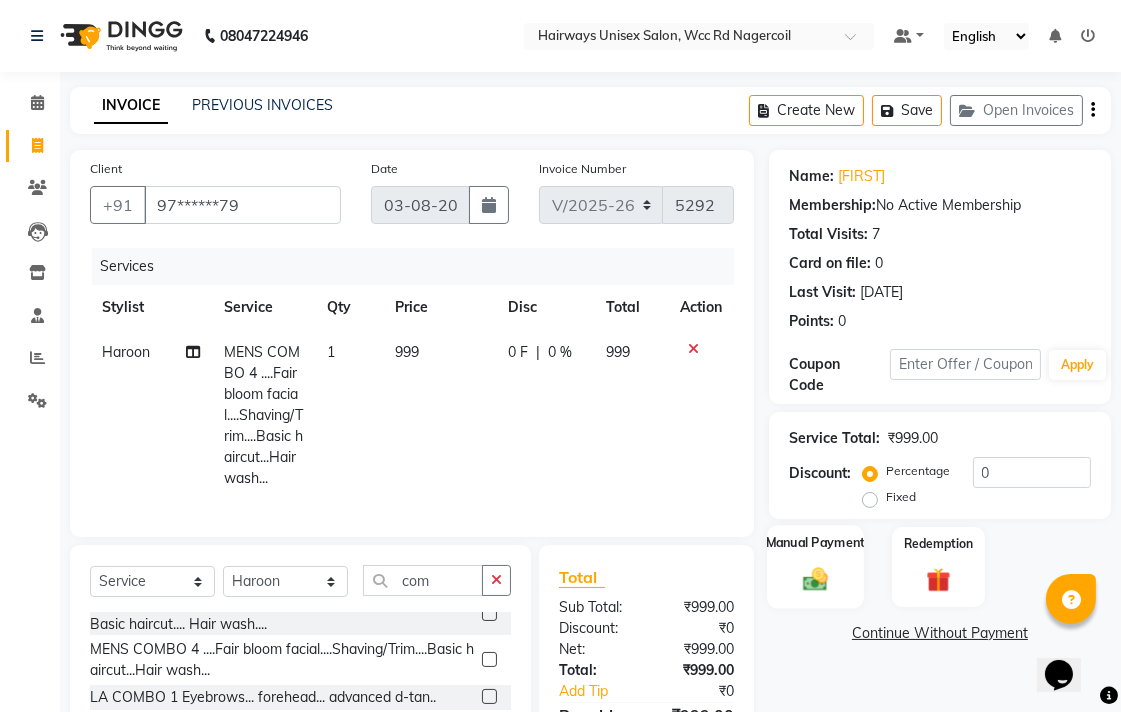 click on "Manual Payment" 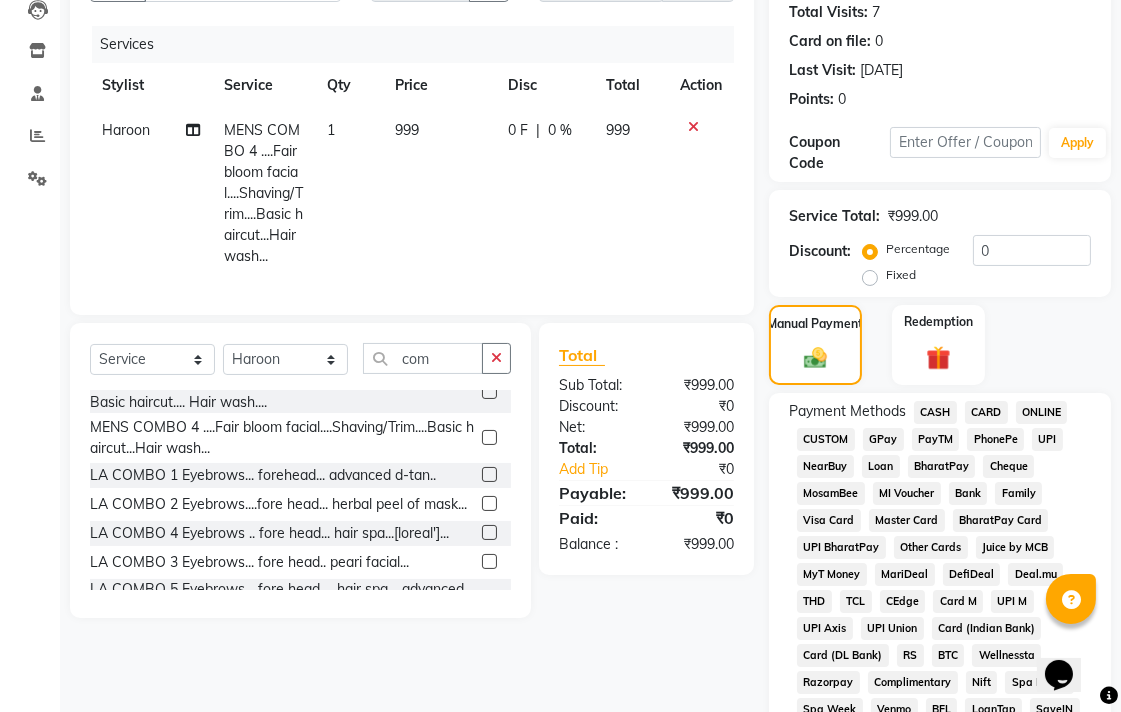 click on "UPI" 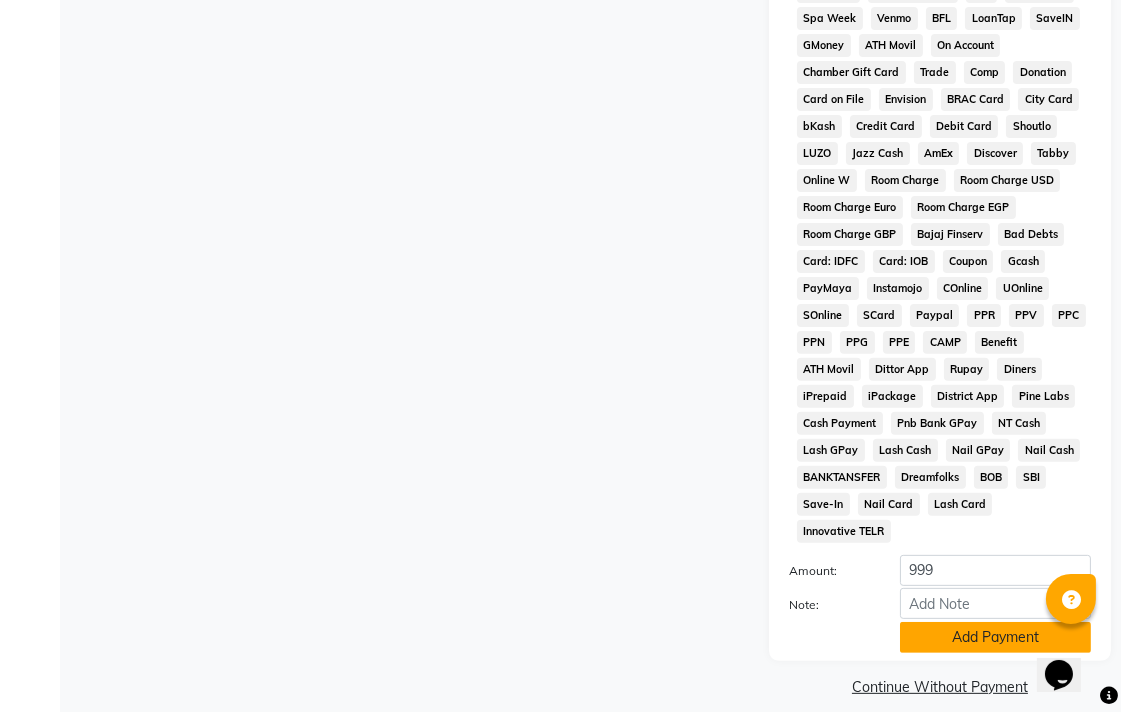 click on "Add Payment" 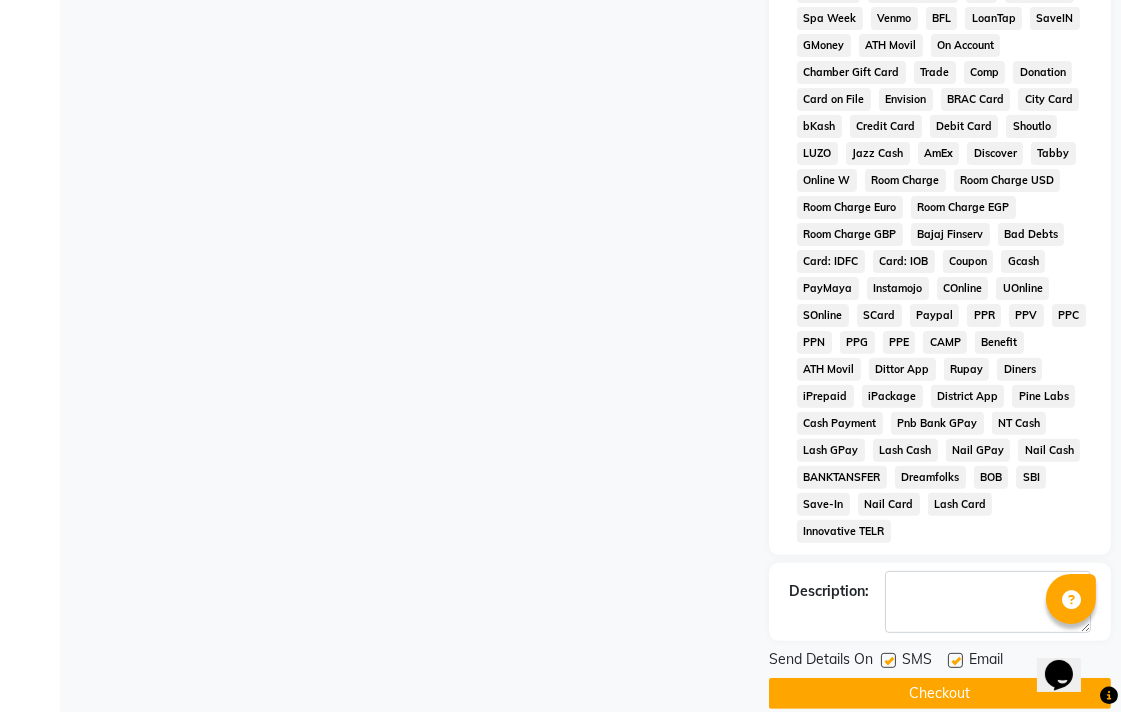 scroll, scrollTop: 921, scrollLeft: 0, axis: vertical 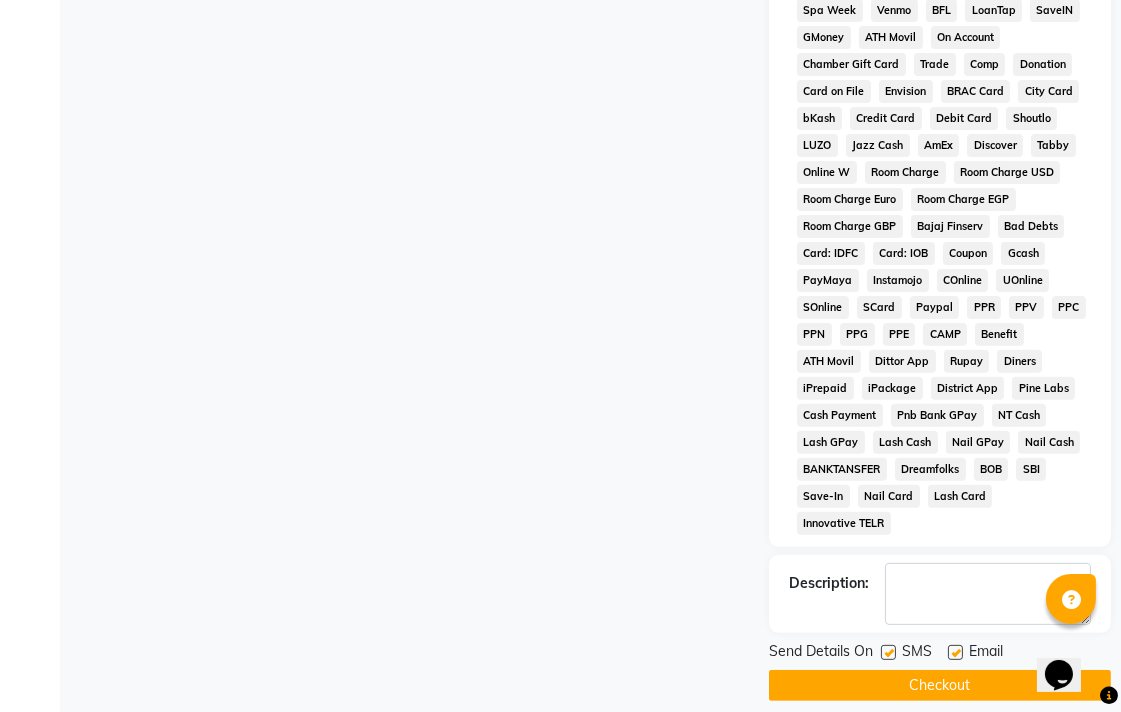 click on "Checkout" 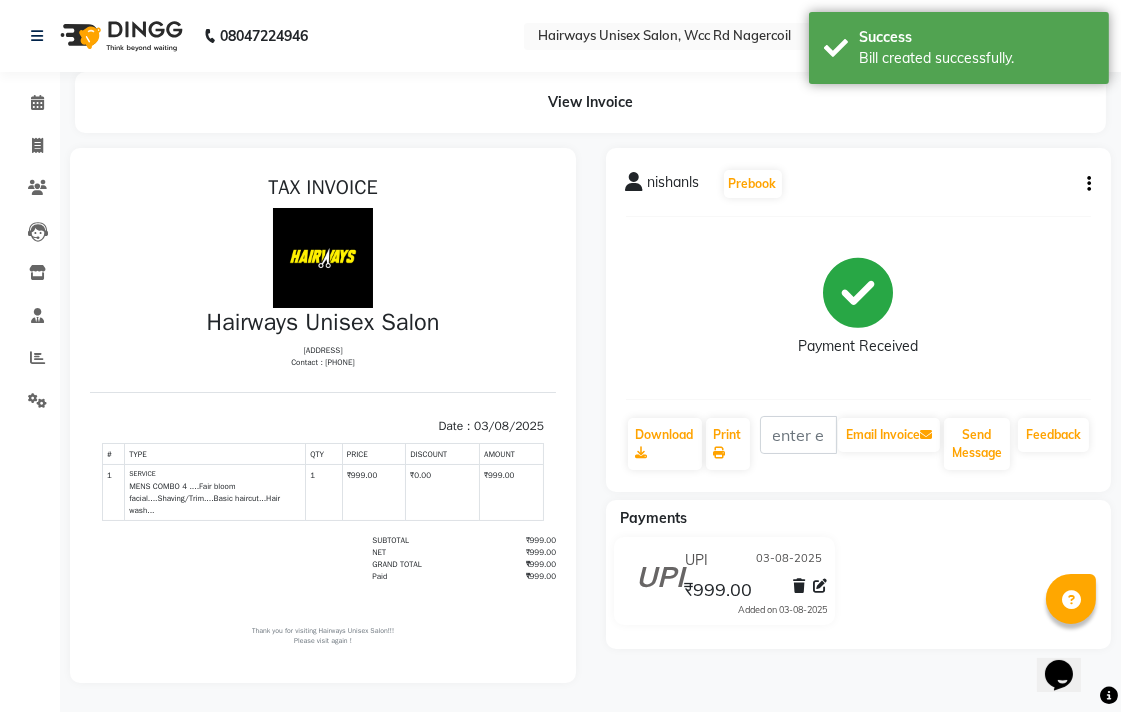 scroll, scrollTop: 0, scrollLeft: 0, axis: both 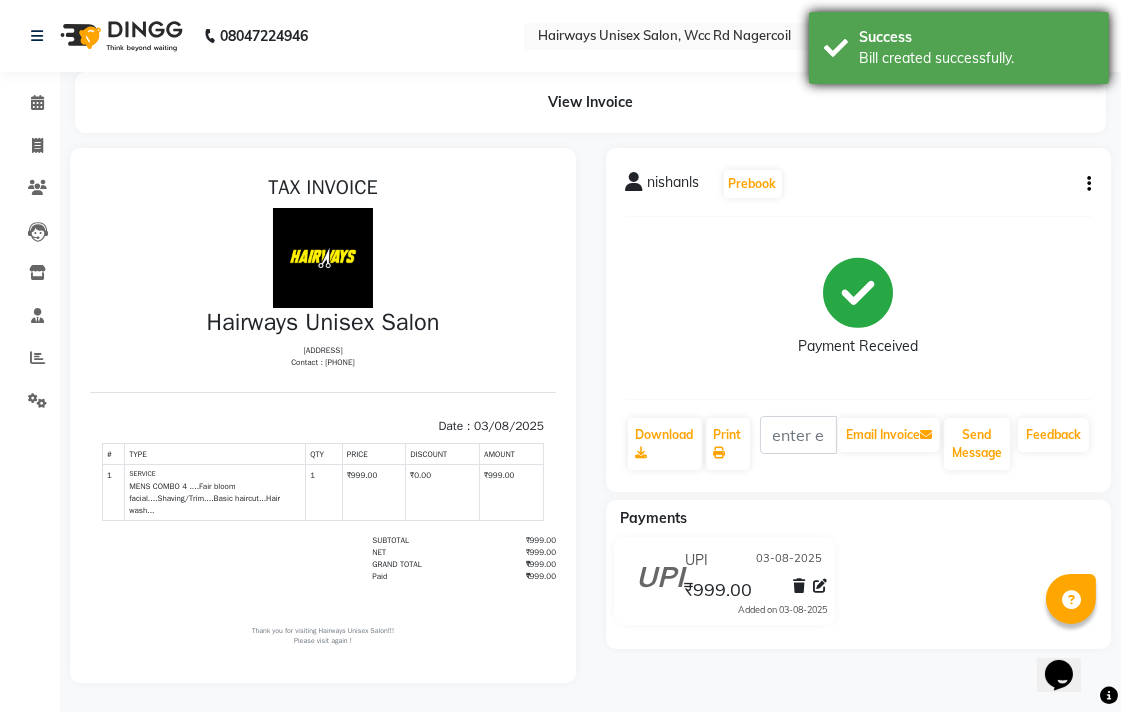 click on "Success   Bill created successfully." at bounding box center (959, 48) 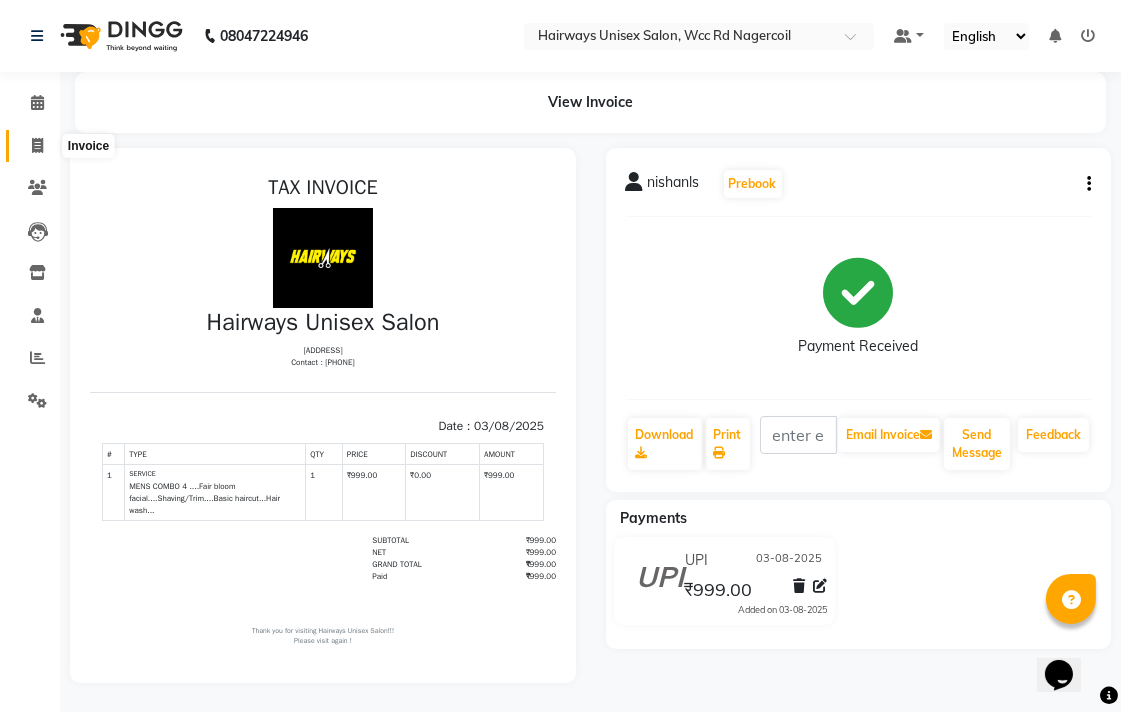 click 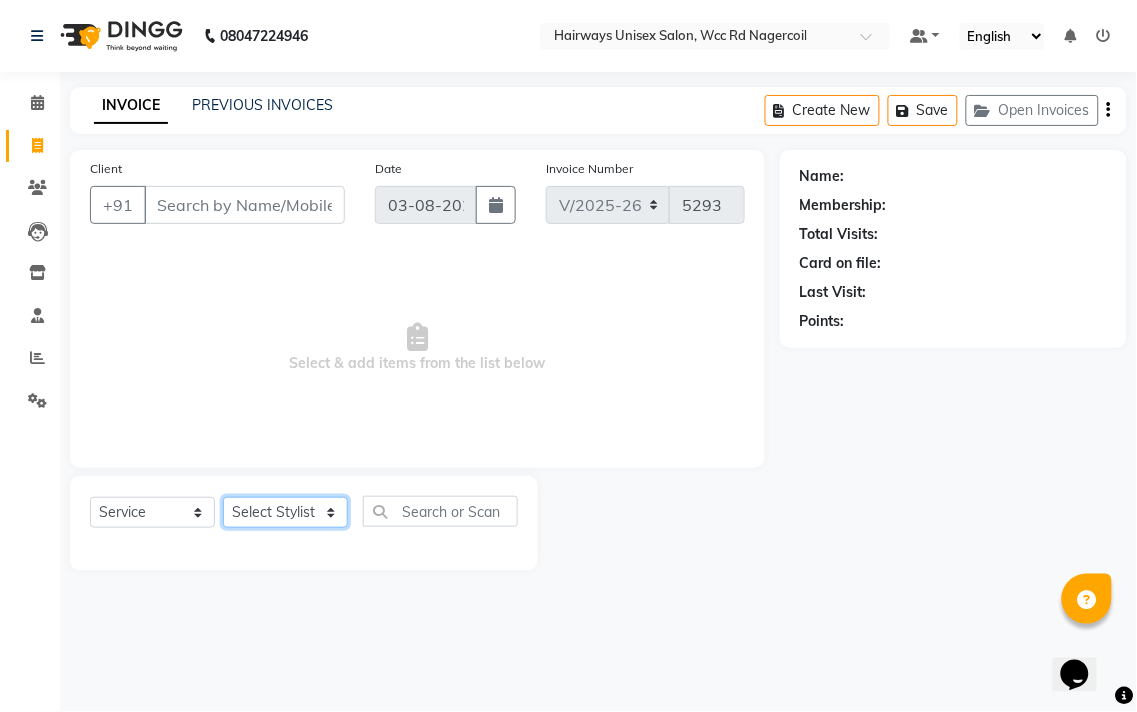 click on "Select Stylist" 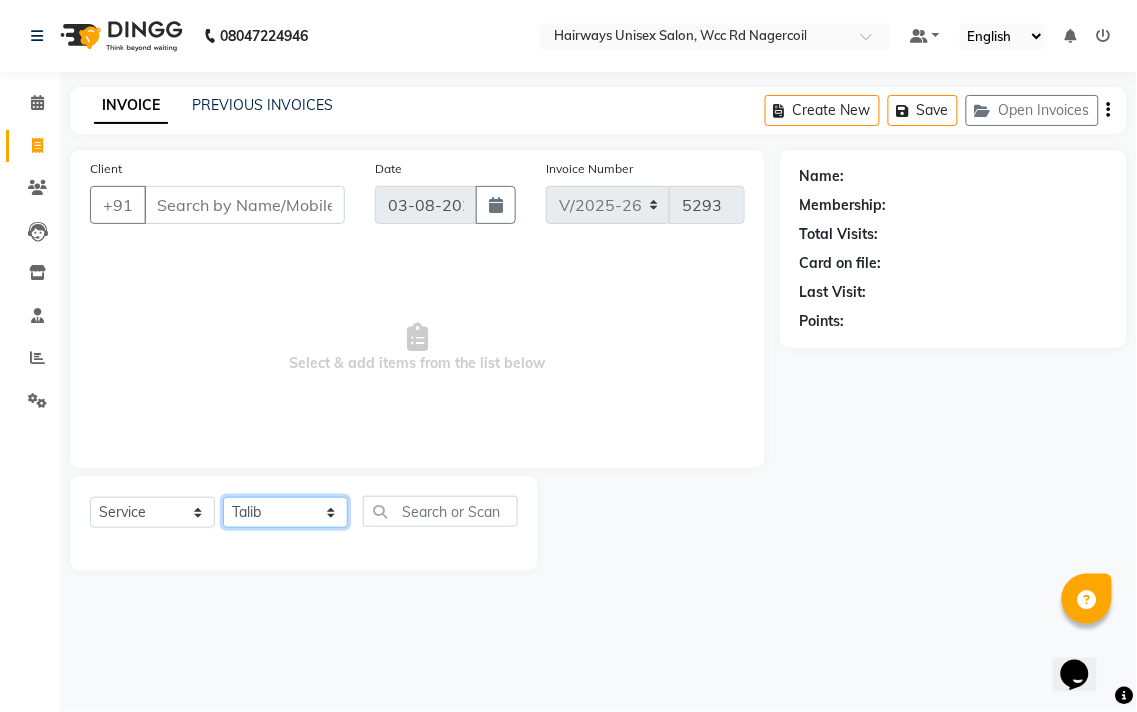 click on "Select Stylist Admin [FIRST] [FIRST] [FIRST] [FIRST] [FIRST] Reception [FIRST] [FIRST] [FIRST] [FIRST] LA Threading - Eye Brow x MenHair Cut Men Beard Shave Men Beard Styling Men Head Shave Men Hair Cut & Beard Men Hair Wash Men Kids Hair Cut Men Threading face scurb Men Straighterning, Smoothening - Front Men Straightening, Smoothening - Half Men Straightening, Smoothening - Full Men Grown smoothening- straightening Men Dandruff Treatment - Da0ndruff Treatment (short hair) Men Dandruff Treatment - Dandruff Treatment (Medium hair) Men Dandruff Treatment - Dandruff Treatment (Long hair) Men Dandruff scrub Men Relaxing Head Massage - Cocnut Oil Men Relaxing Head Massage - Navaratna Oil Men Relaxing Head Massage - Cold Oil Men Relaxing Head Massage - Almond Oil Men Relaxing olive oil massage Men Hair Colour - Mustache Men Hair Colour - Mustache (Ammonia Free) Men Hair Colour - Beard Colour Men Hair Colour - Beard Colour (Ammonia Free) MenHairColour - Premium Colour (inoa) Men Hair Colour - Head colour LA Jaw -face" 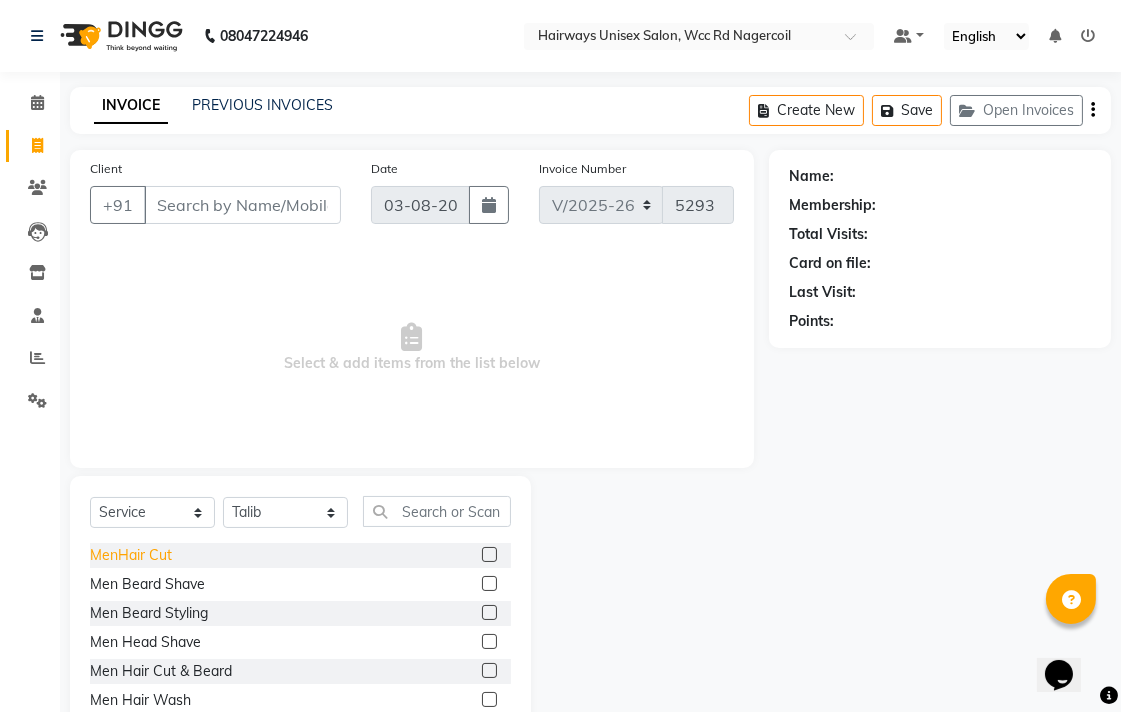 click on "MenHair Cut" 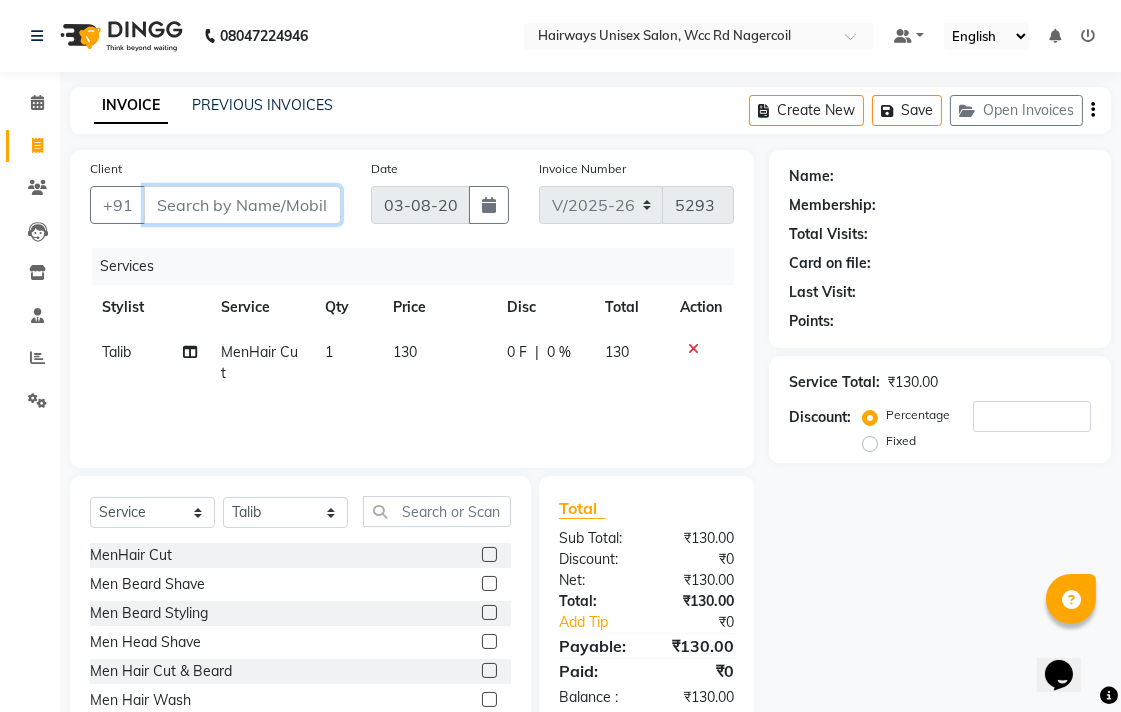 click on "Client" at bounding box center (242, 205) 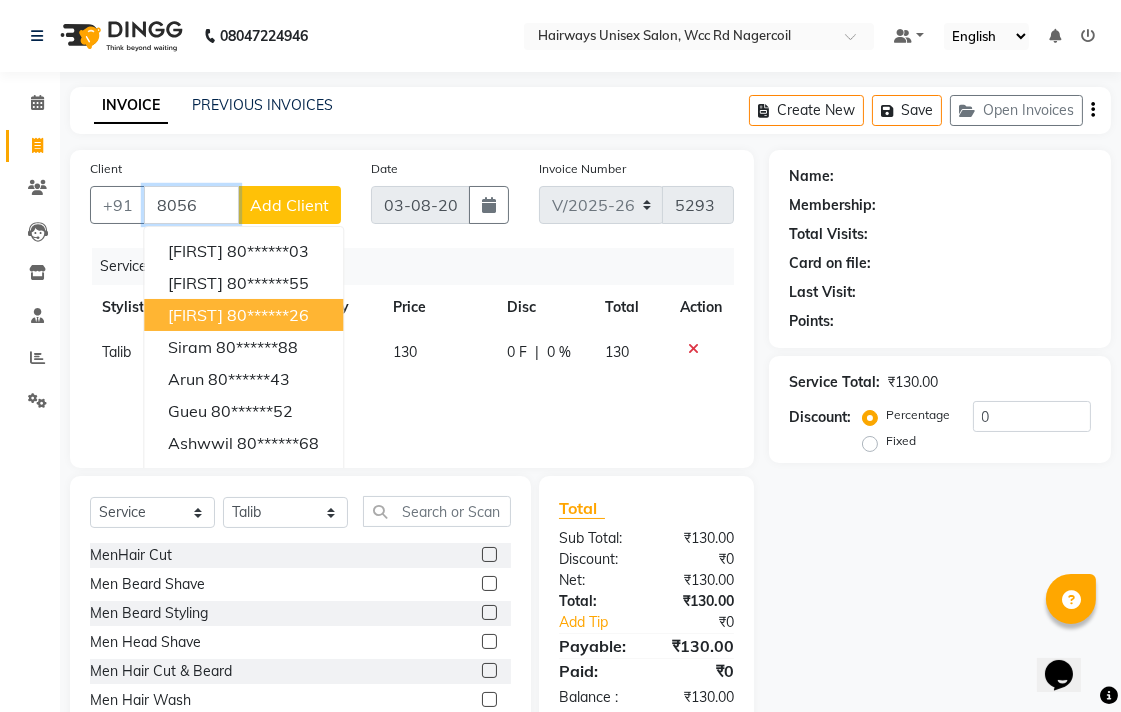 click on "80******26" at bounding box center [268, 315] 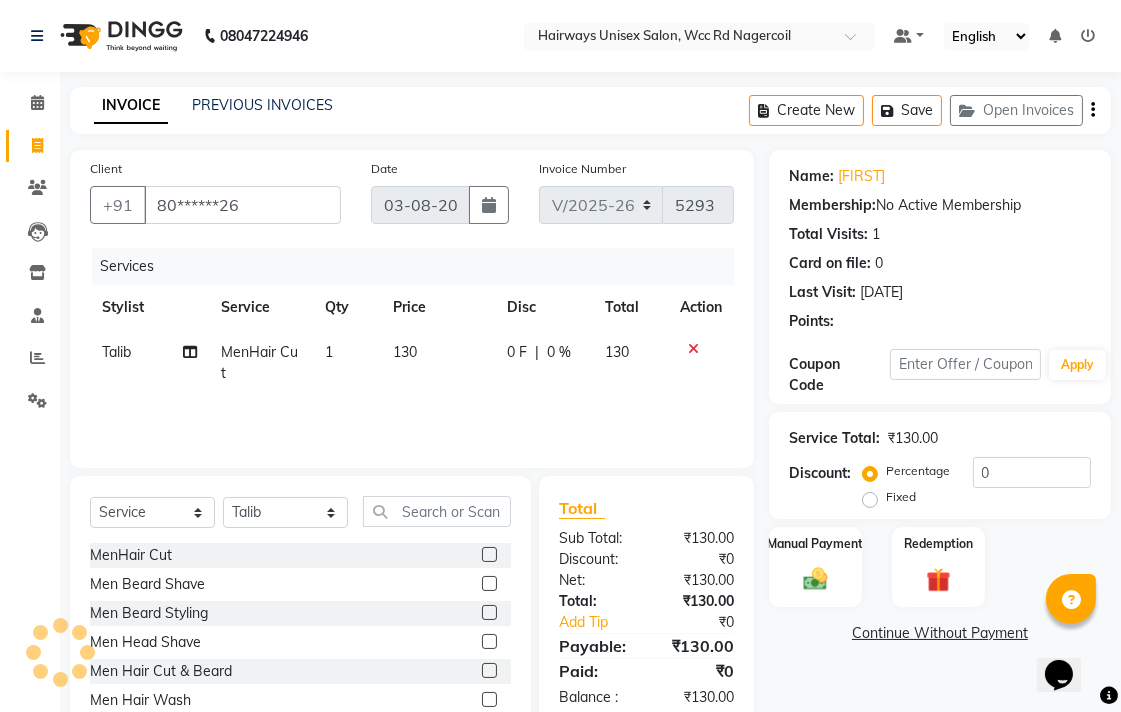 scroll, scrollTop: 88, scrollLeft: 0, axis: vertical 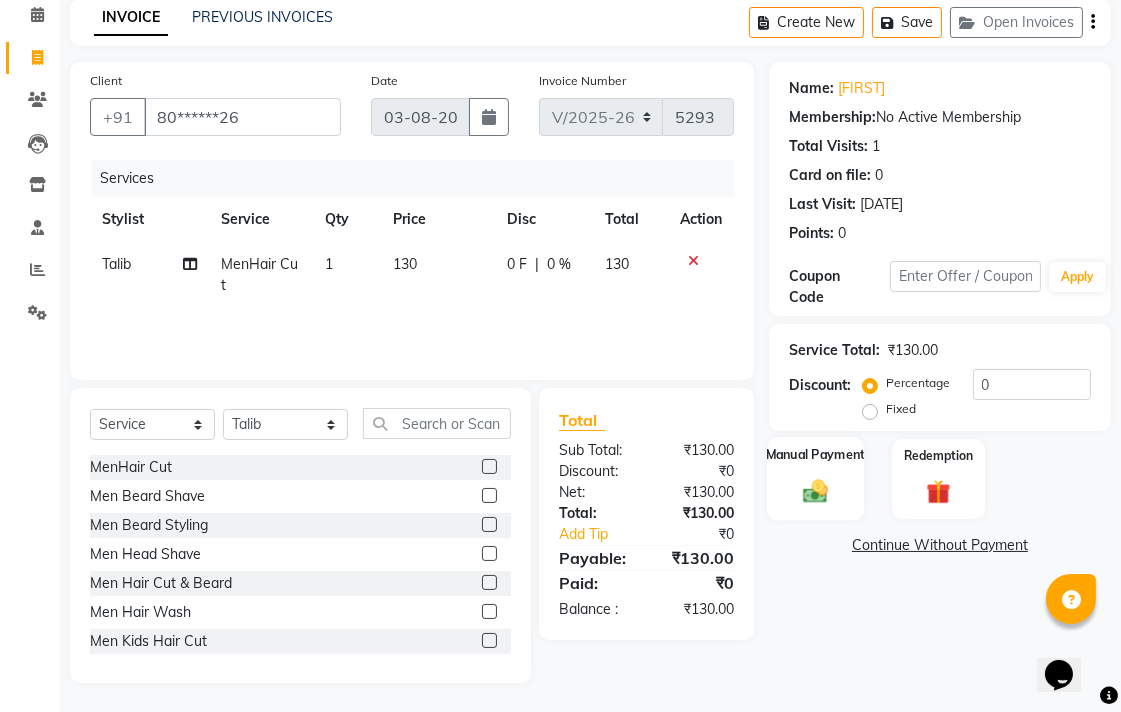 click 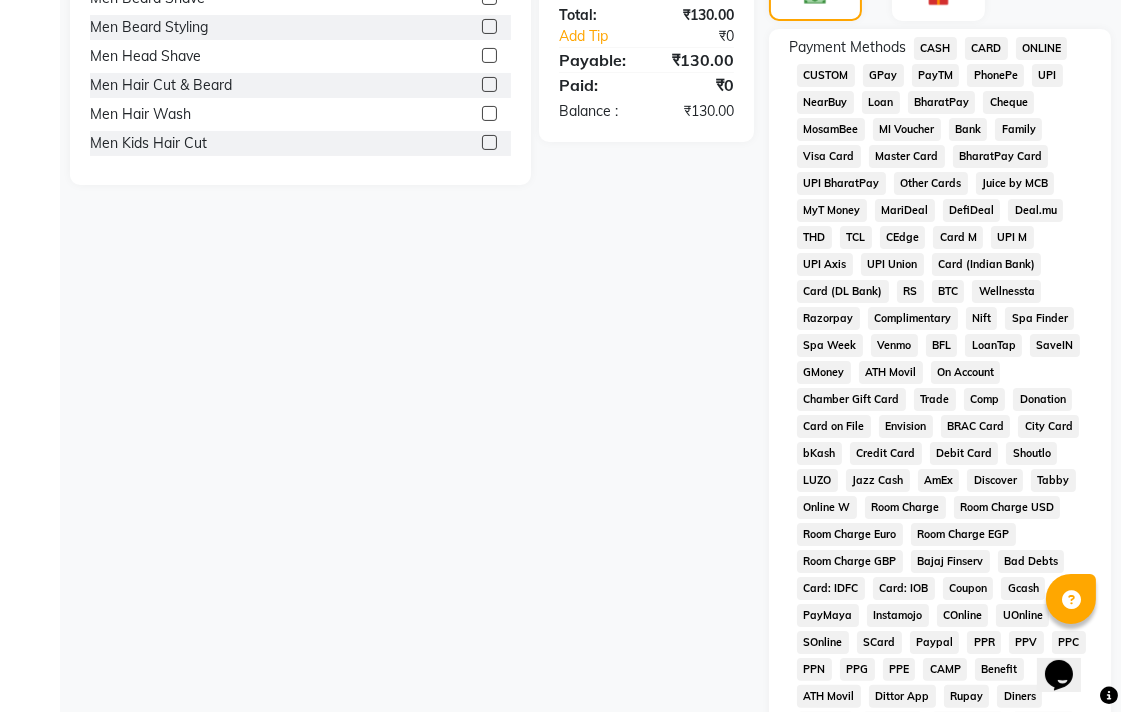scroll, scrollTop: 533, scrollLeft: 0, axis: vertical 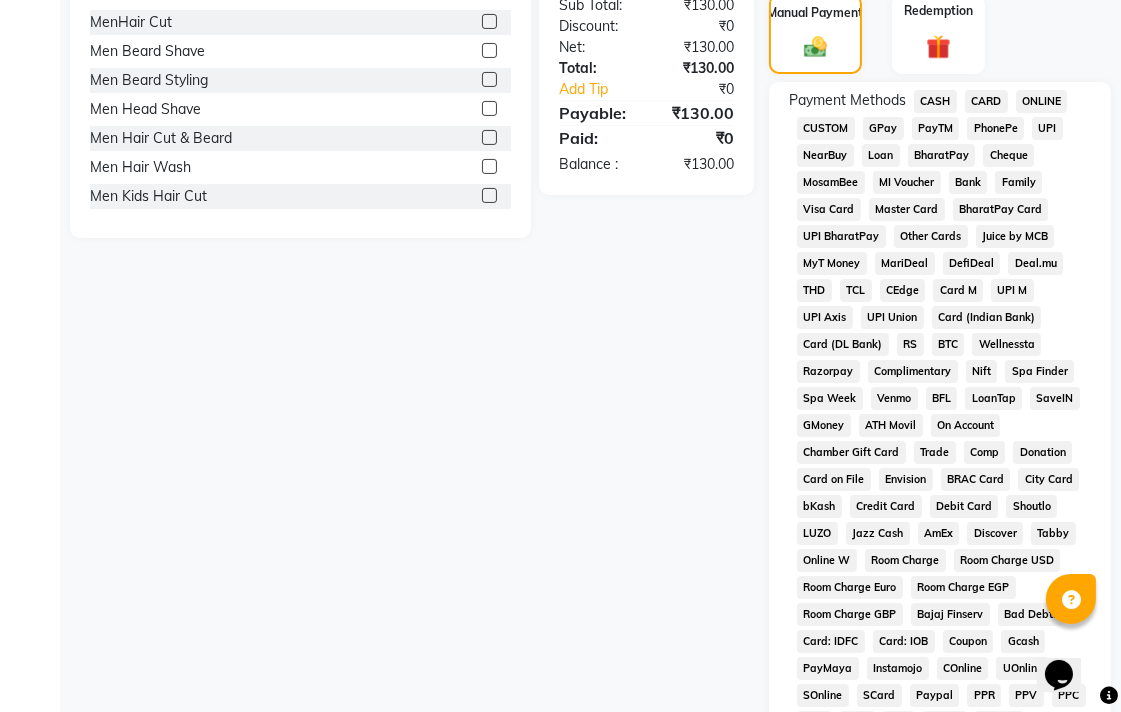 click on "CASH" 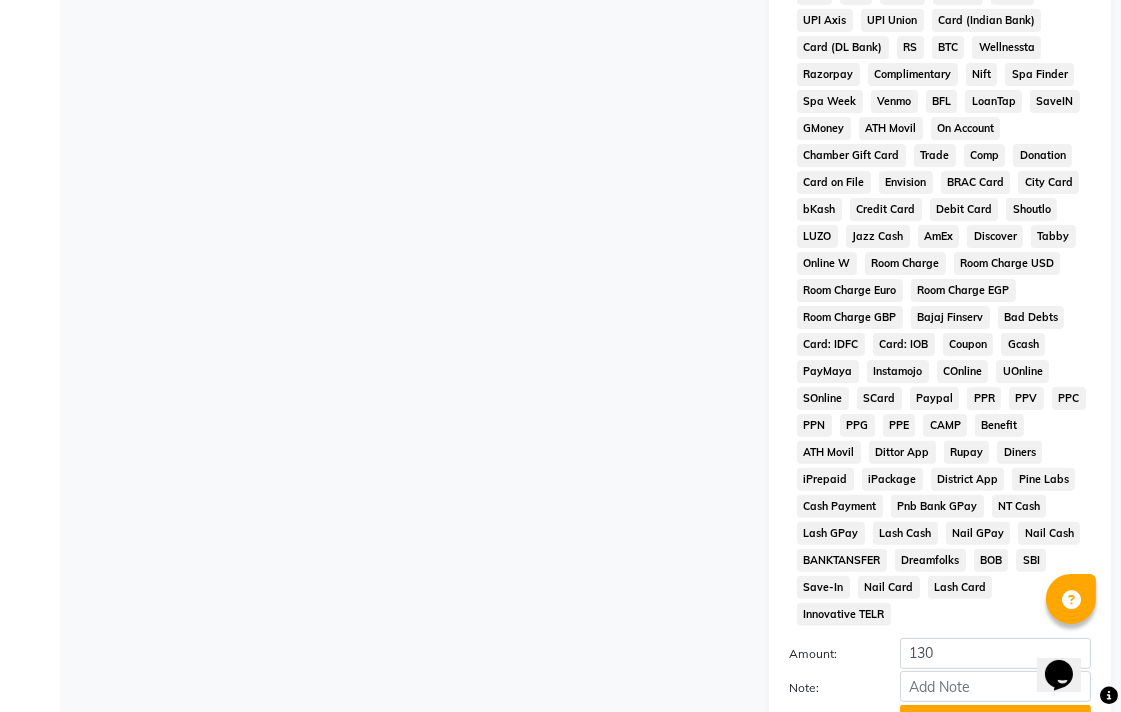 scroll, scrollTop: 913, scrollLeft: 0, axis: vertical 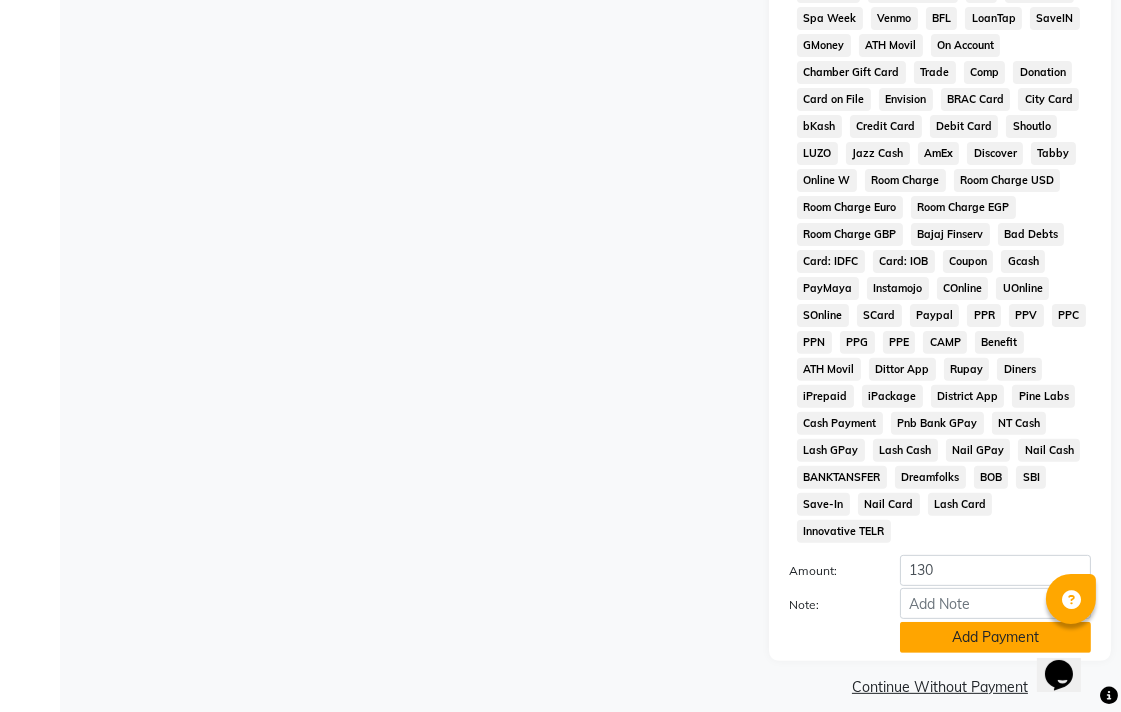 click on "Add Payment" 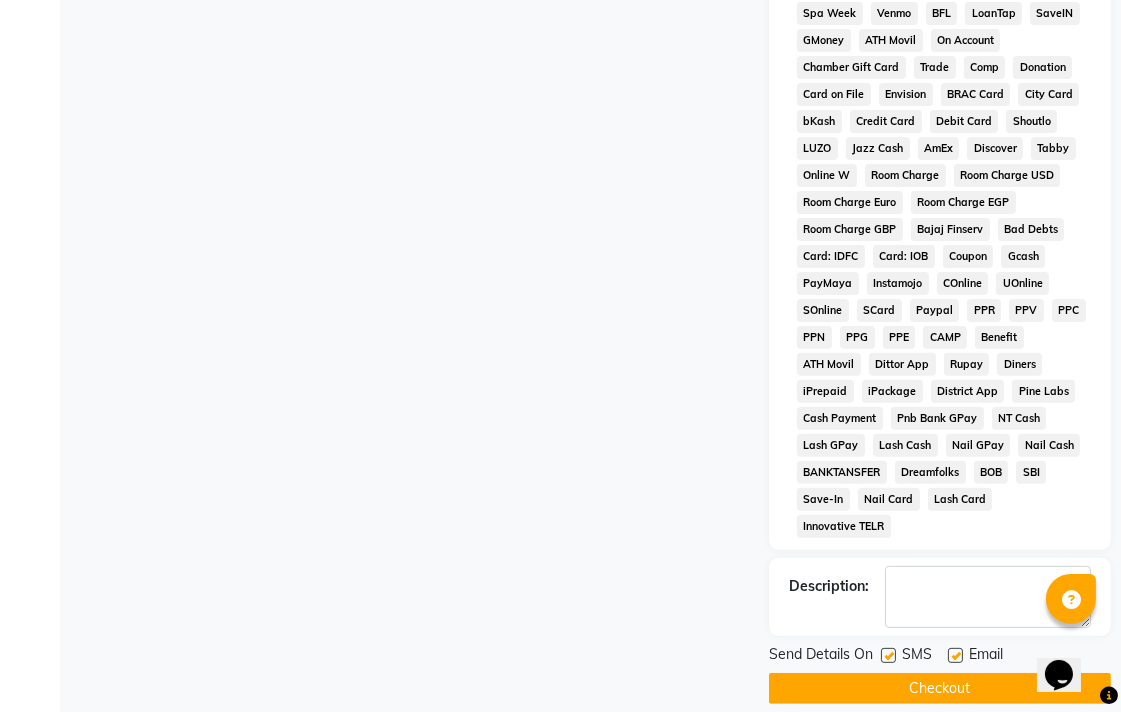 scroll, scrollTop: 921, scrollLeft: 0, axis: vertical 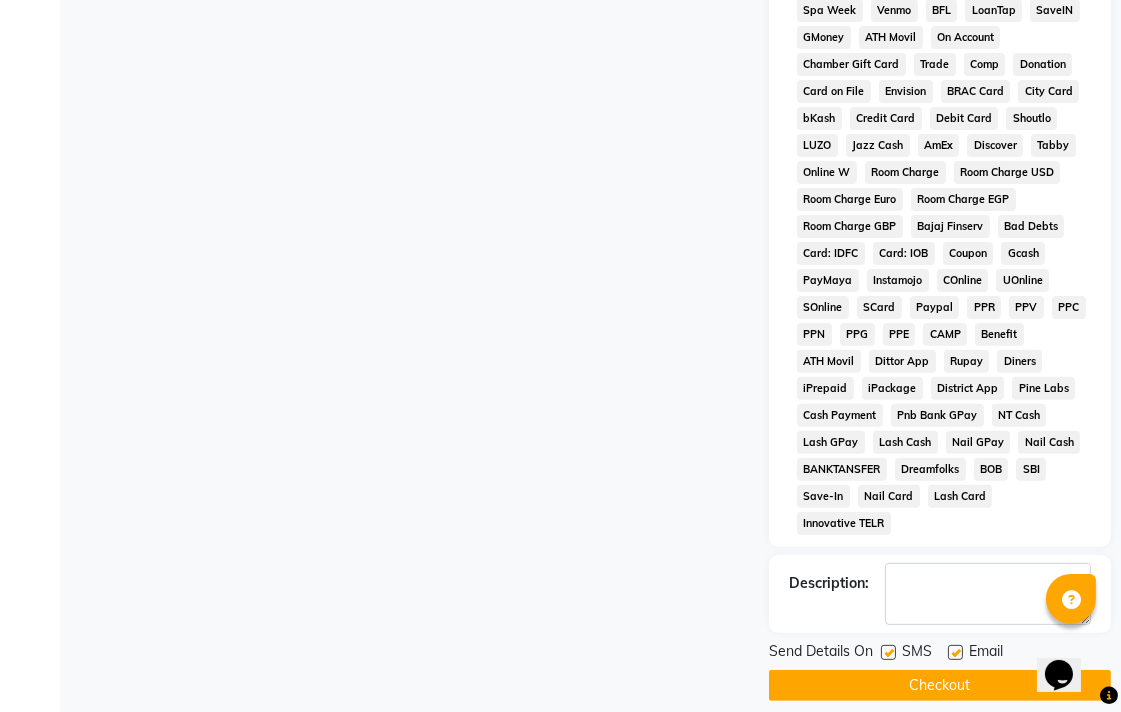 click 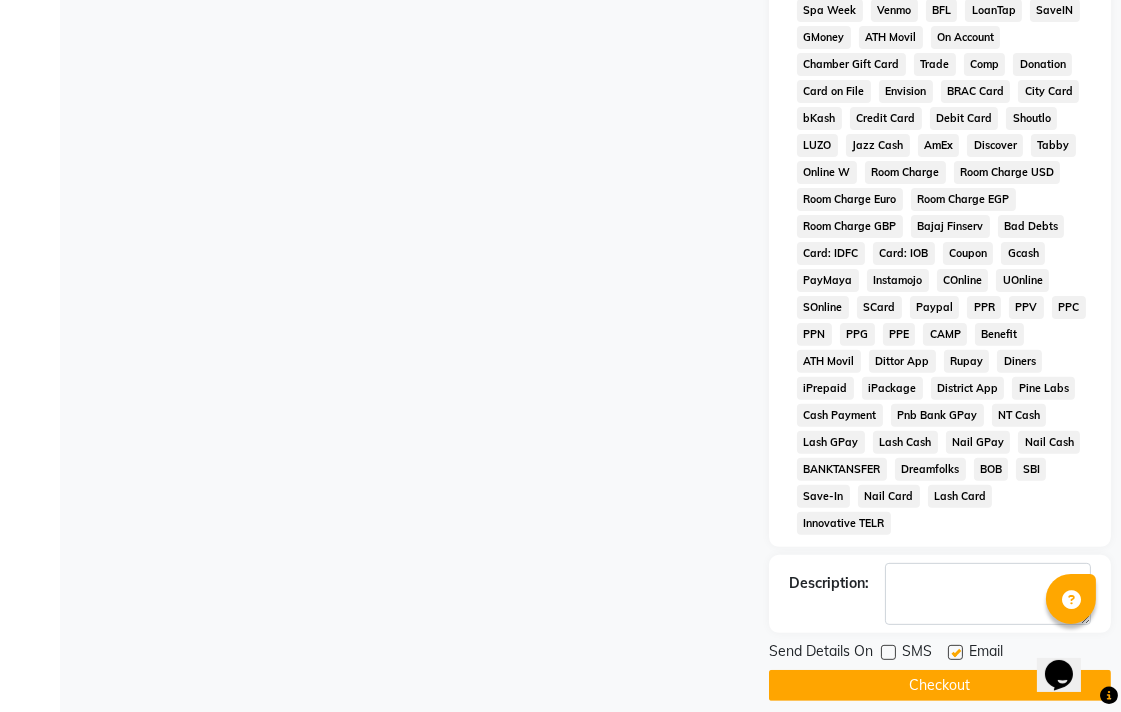 click on "Checkout" 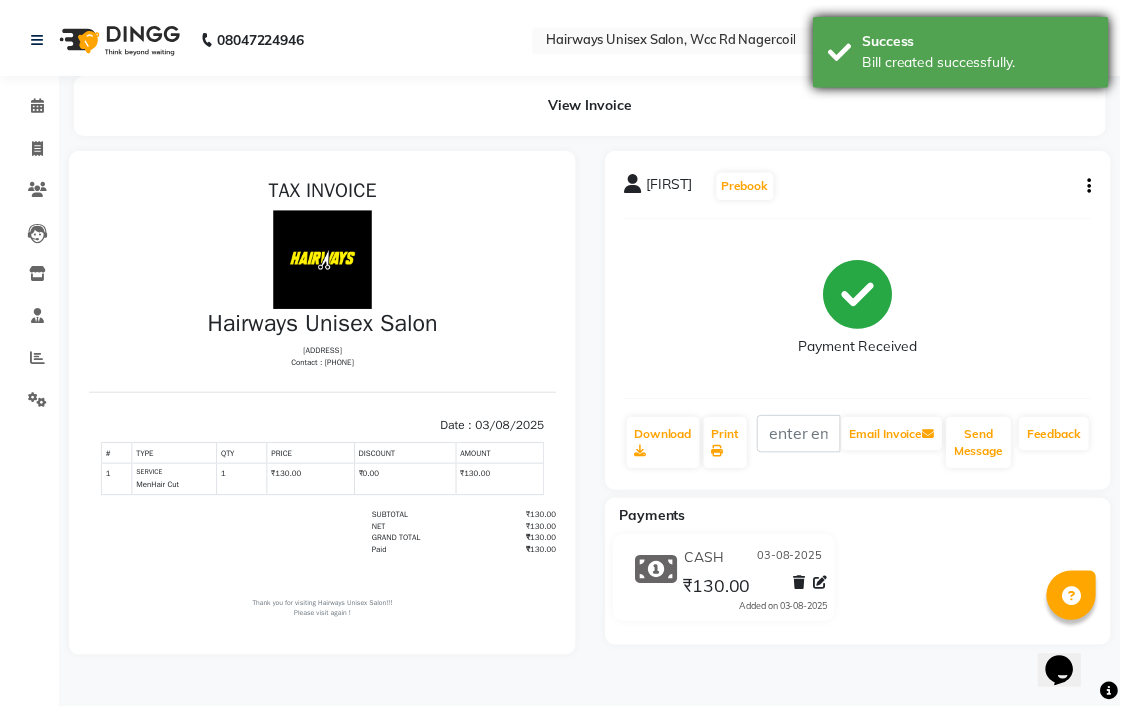 scroll, scrollTop: 0, scrollLeft: 0, axis: both 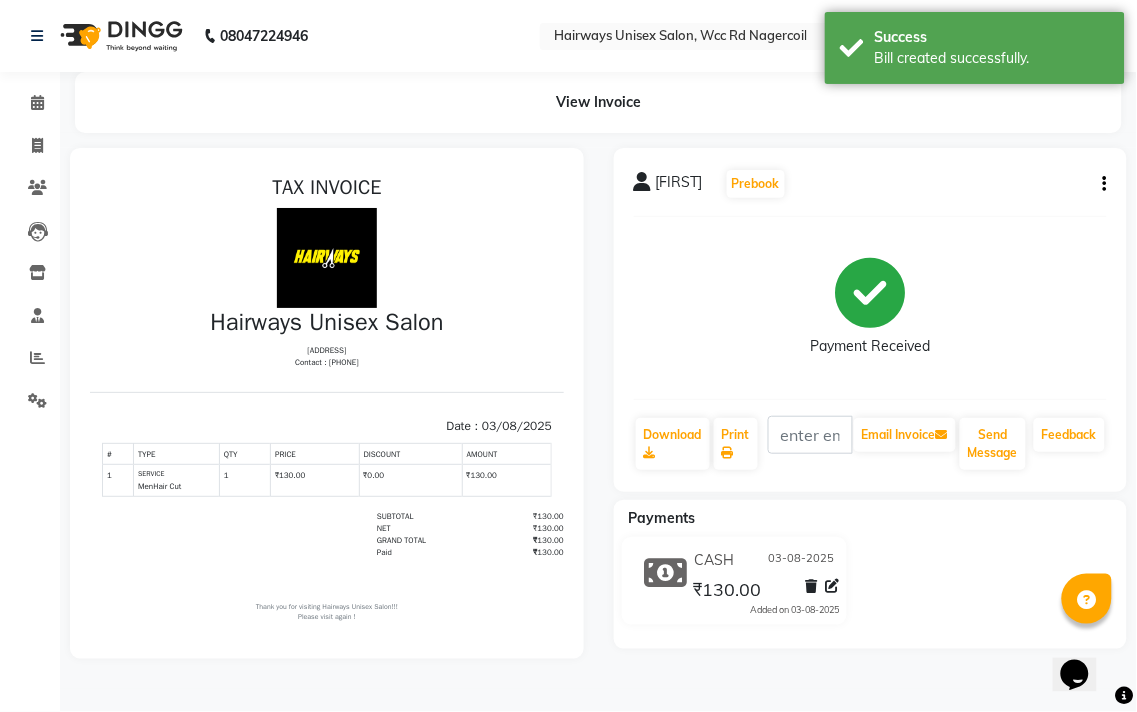 drag, startPoint x: 1006, startPoint y: 61, endPoint x: 431, endPoint y: 8, distance: 577.43744 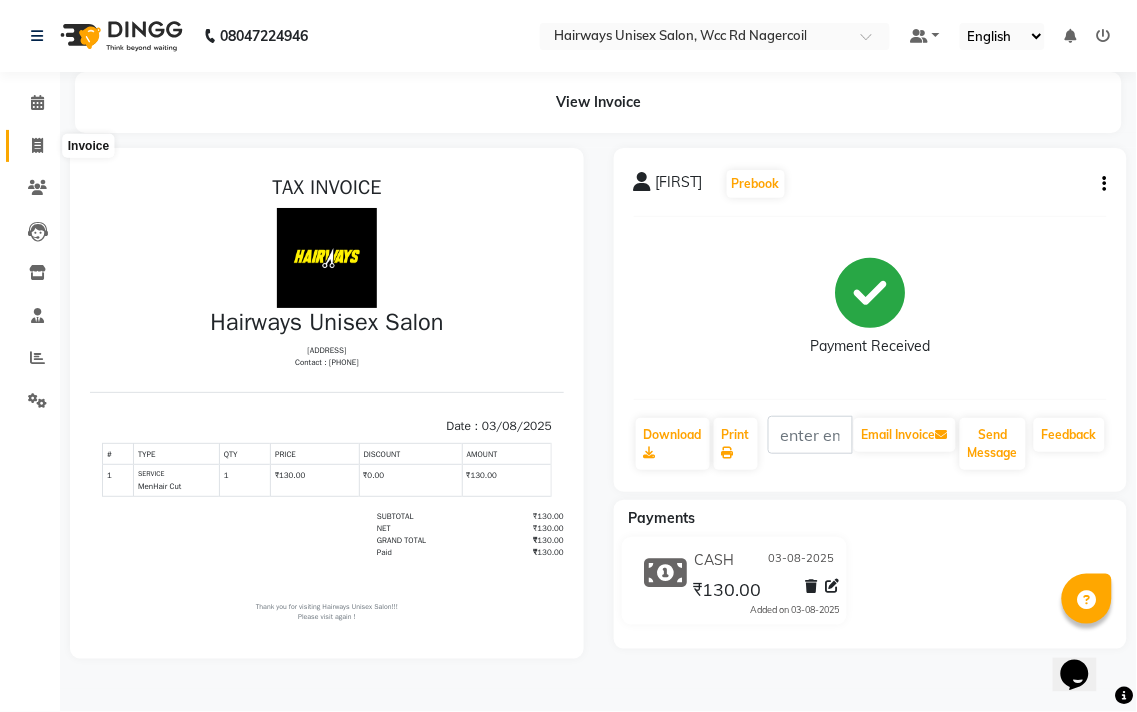 click 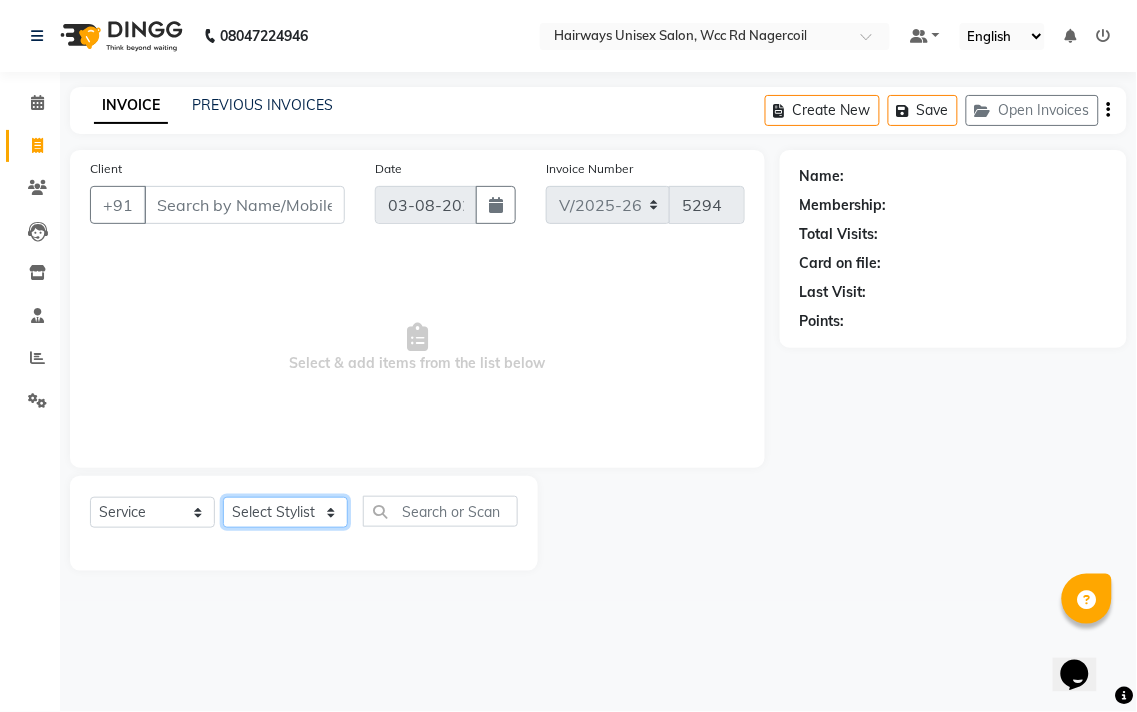 click on "Select Stylist Admin [FIRST] [FIRST] [FIRST] [FIRST] [FIRST] Reception [FIRST] [FIRST] [FIRST] [FIRST] LA Threading - Eye Brow x MenHair Cut Men Beard Shave Men Beard Styling Men Head Shave Men Hair Cut & Beard Men Hair Wash Men Kids Hair Cut Men Threading face scurb Men Straighterning, Smoothening - Front Men Straightening, Smoothening - Half Men Straightening, Smoothening - Full Men Grown smoothening- straightening Men Dandruff Treatment - Da0ndruff Treatment (short hair) Men Dandruff Treatment - Dandruff Treatment (Medium hair) Men Dandruff Treatment - Dandruff Treatment (Long hair) Men Dandruff scrub Men Relaxing Head Massage - Cocnut Oil Men Relaxing Head Massage - Navaratna Oil Men Relaxing Head Massage - Cold Oil Men Relaxing Head Massage - Almond Oil Men Relaxing olive oil massage Men Hair Colour - Mustache Men Hair Colour - Mustache (Ammonia Free) Men Hair Colour - Beard Colour Men Hair Colour - Beard Colour (Ammonia Free) MenHairColour - Premium Colour (inoa) Men Hair Colour - Head colour LA Jaw -face" 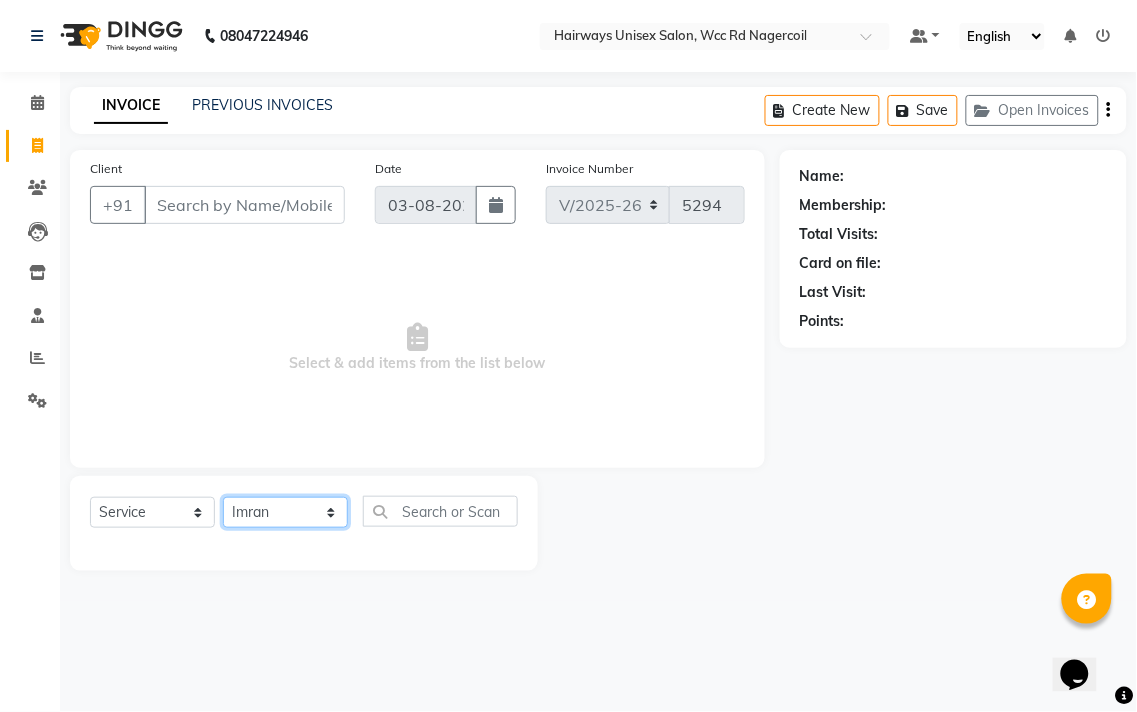 click on "Select Stylist Admin [FIRST] [FIRST] [FIRST] [FIRST] [FIRST] Reception [FIRST] [FIRST] [FIRST] [FIRST] LA Threading - Eye Brow x MenHair Cut Men Beard Shave Men Beard Styling Men Head Shave Men Hair Cut & Beard Men Hair Wash Men Kids Hair Cut Men Threading face scurb Men Straighterning, Smoothening - Front Men Straightening, Smoothening - Half Men Straightening, Smoothening - Full Men Grown smoothening- straightening Men Dandruff Treatment - Da0ndruff Treatment (short hair) Men Dandruff Treatment - Dandruff Treatment (Medium hair) Men Dandruff Treatment - Dandruff Treatment (Long hair) Men Dandruff scrub Men Relaxing Head Massage - Cocnut Oil Men Relaxing Head Massage - Navaratna Oil Men Relaxing Head Massage - Cold Oil Men Relaxing Head Massage - Almond Oil Men Relaxing olive oil massage Men Hair Colour - Mustache Men Hair Colour - Mustache (Ammonia Free) Men Hair Colour - Beard Colour Men Hair Colour - Beard Colour (Ammonia Free) MenHairColour - Premium Colour (inoa) Men Hair Colour - Head colour LA Jaw -face" 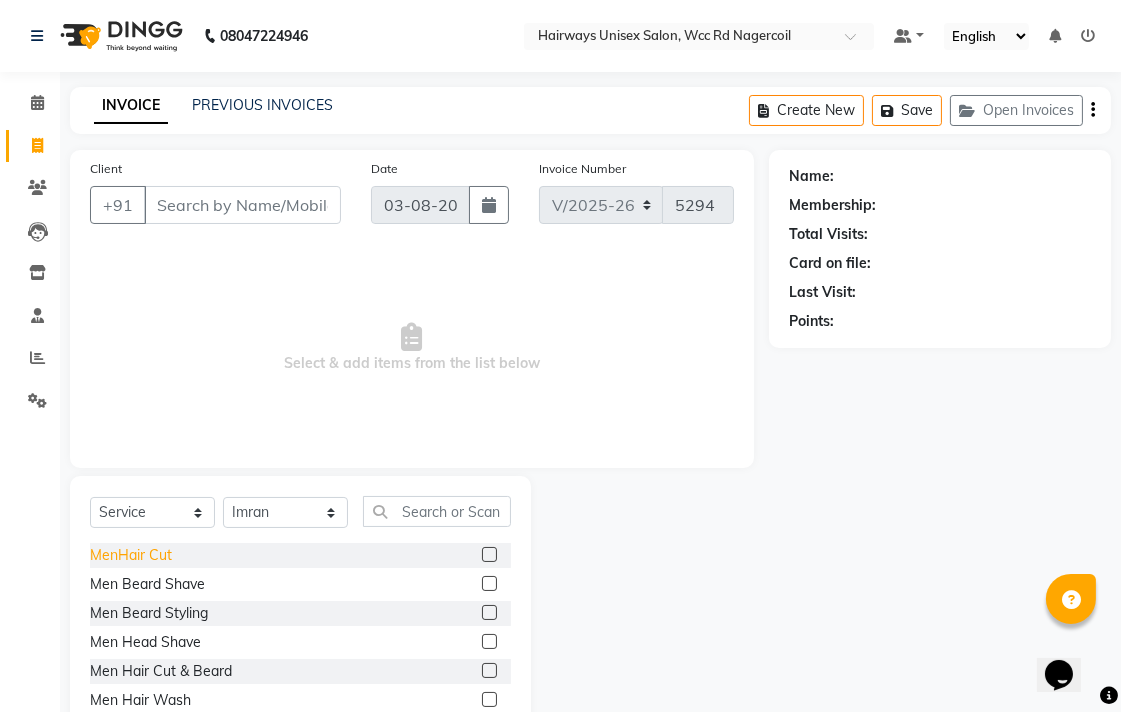 click on "MenHair Cut" 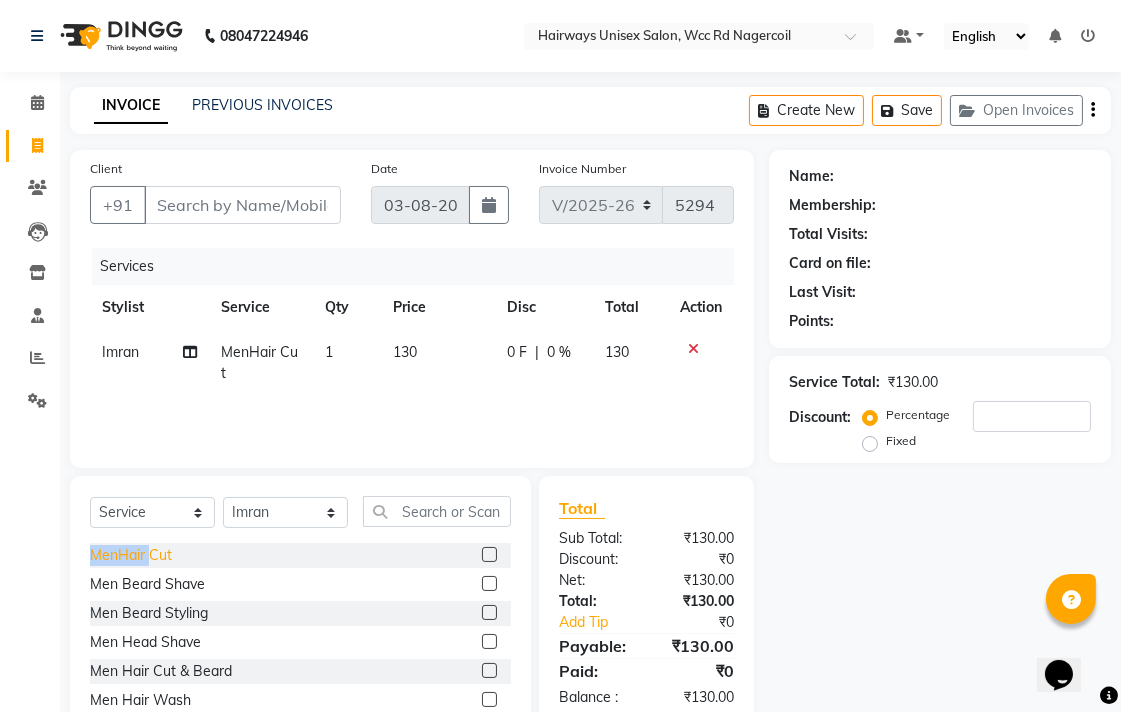 click on "MenHair Cut" 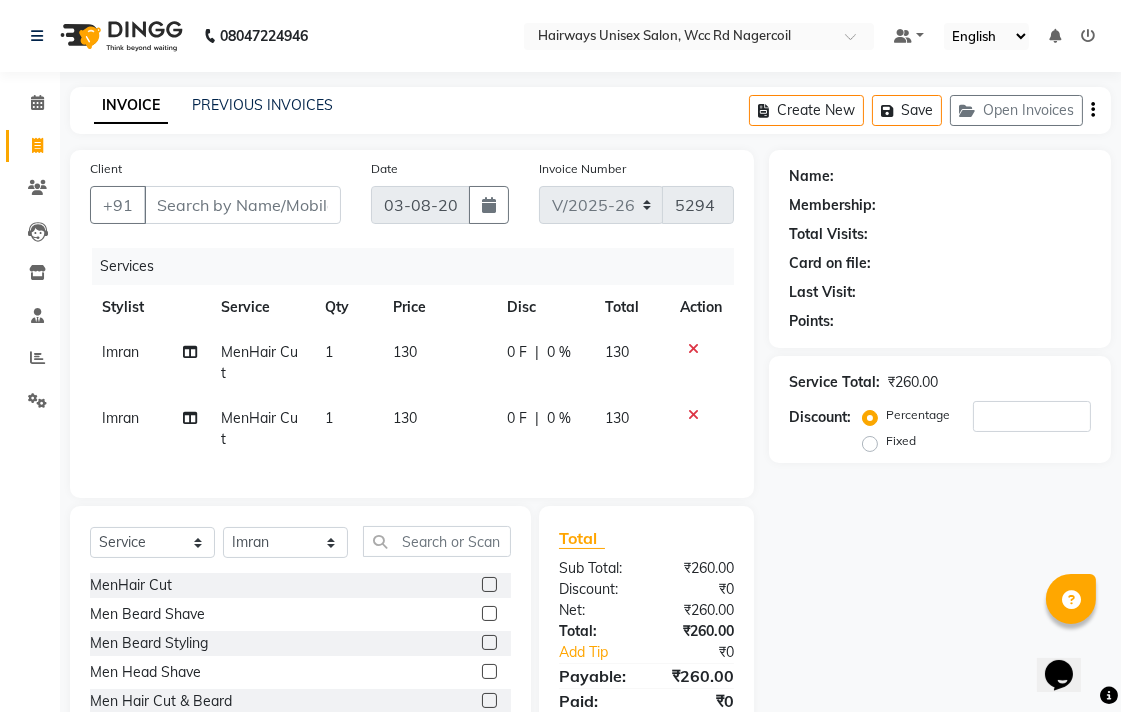 click 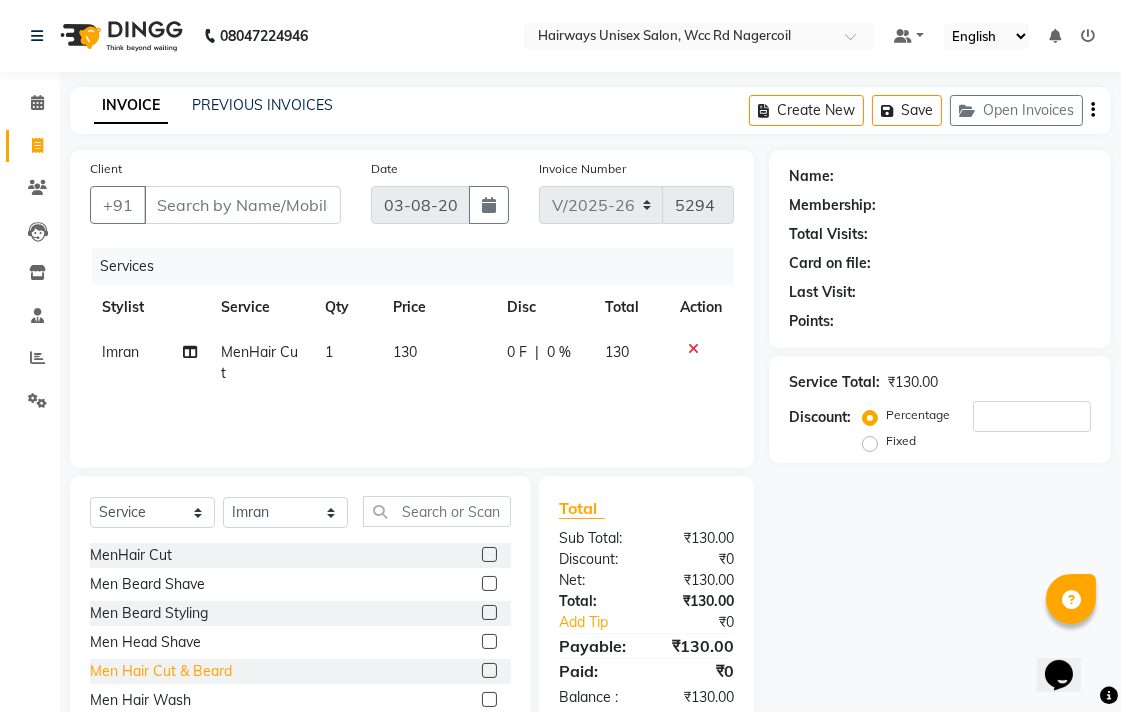 click on "Men Hair Cut & Beard" 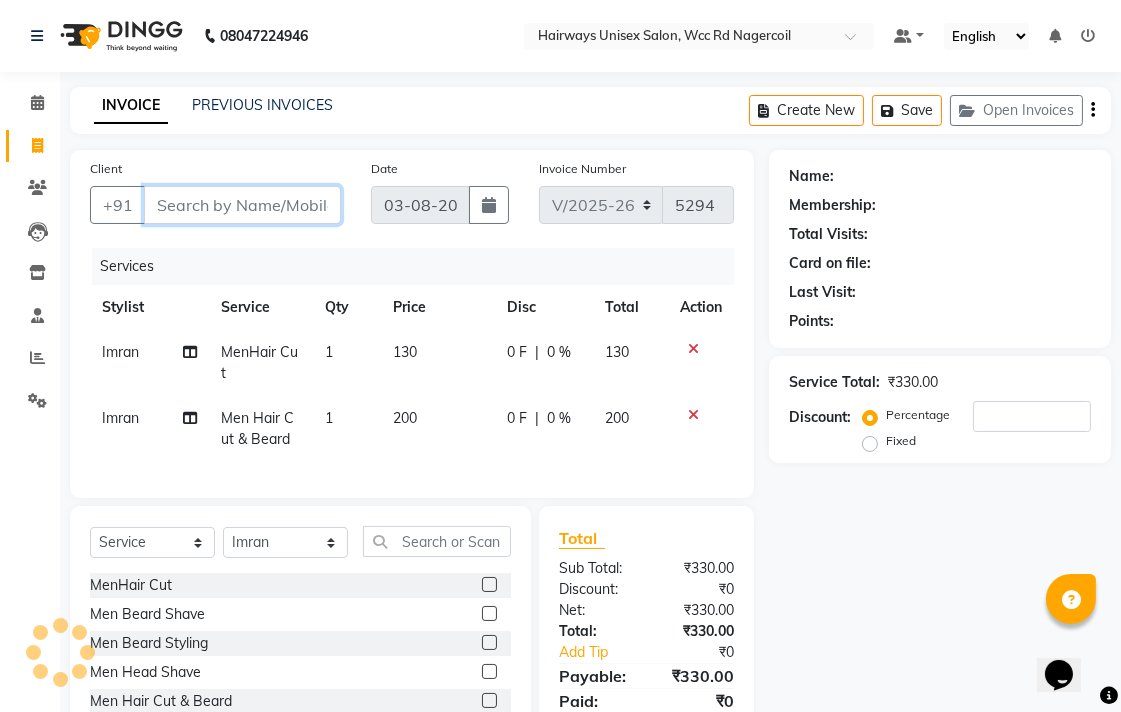 click on "Client" at bounding box center (242, 205) 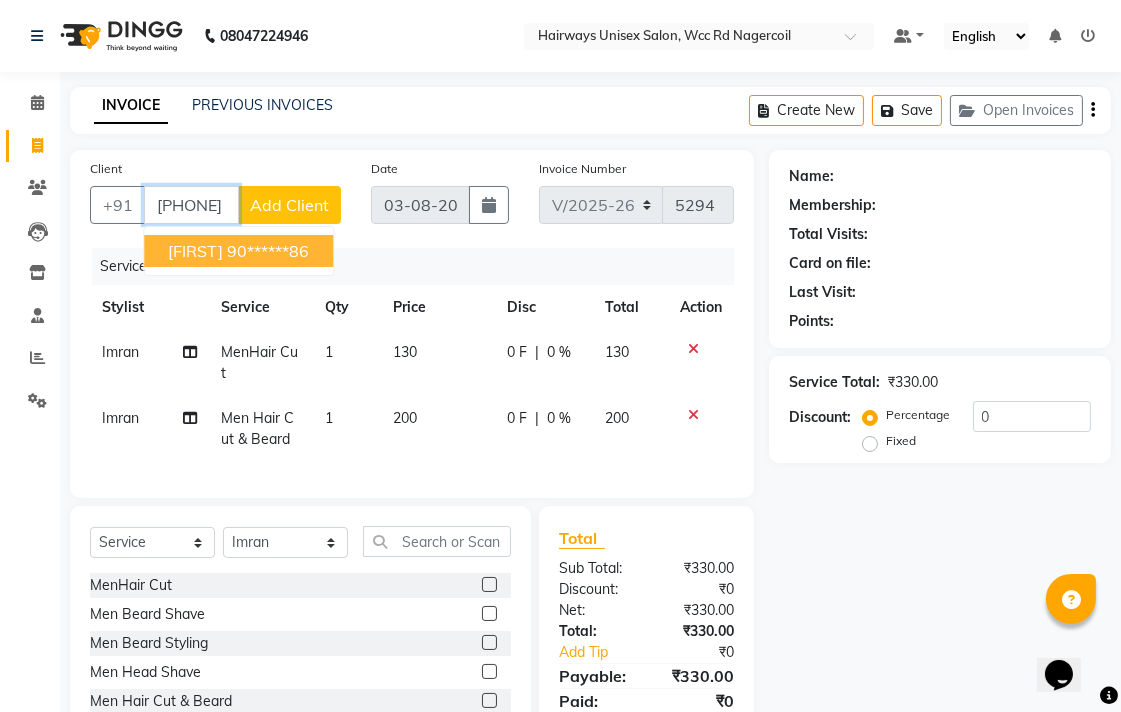 click on "[FIRST] [PHONE]" at bounding box center (238, 251) 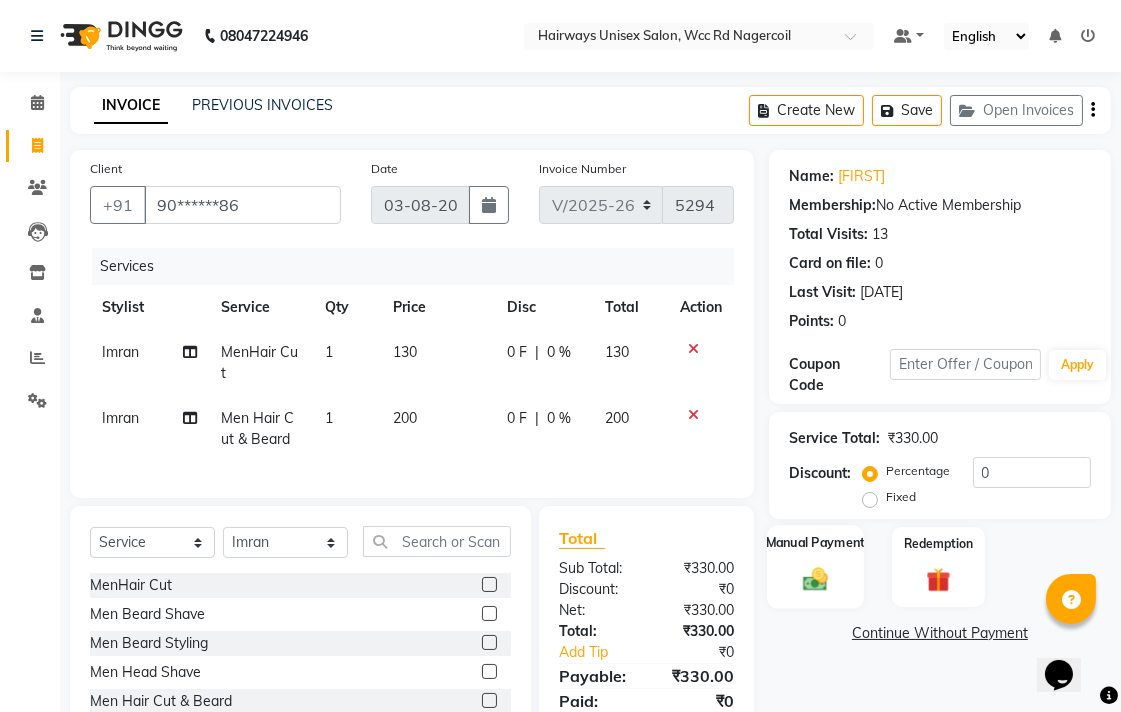 click on "Manual Payment" 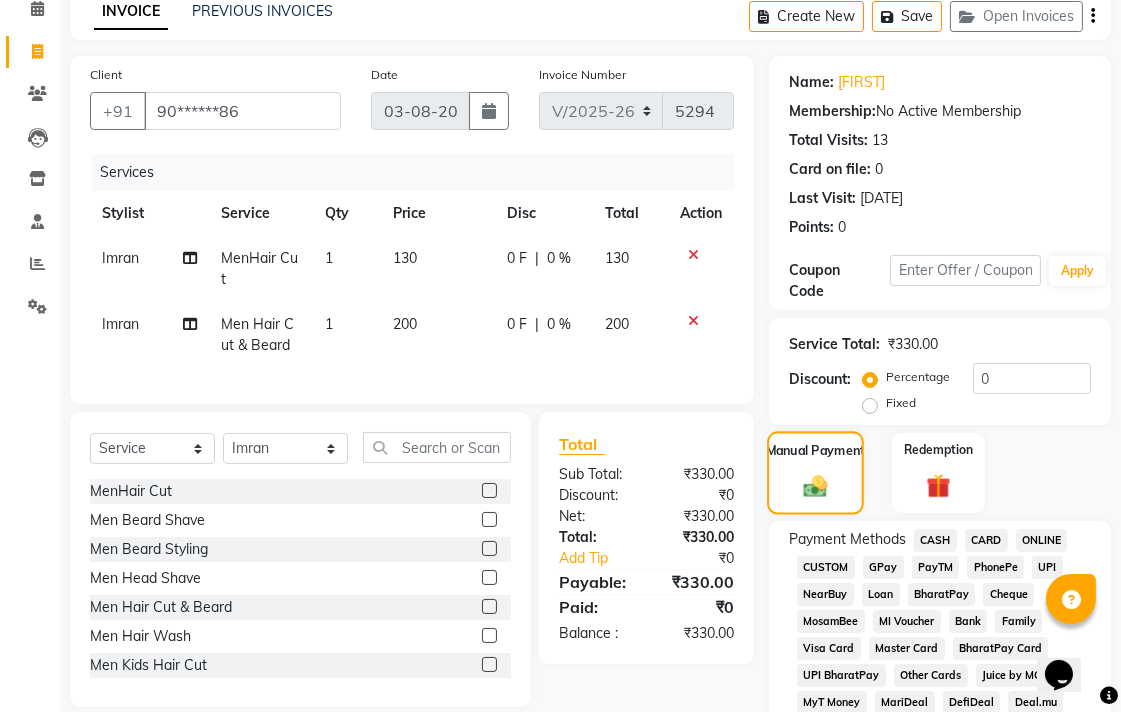 scroll, scrollTop: 222, scrollLeft: 0, axis: vertical 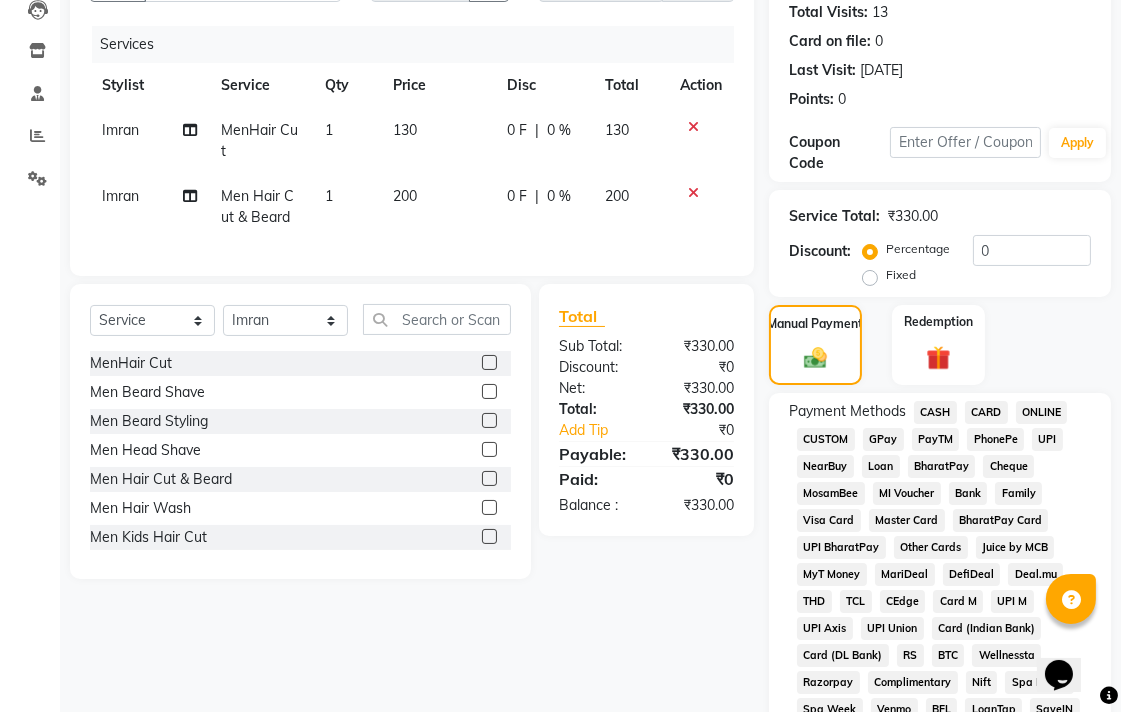 click on "ONLINE" 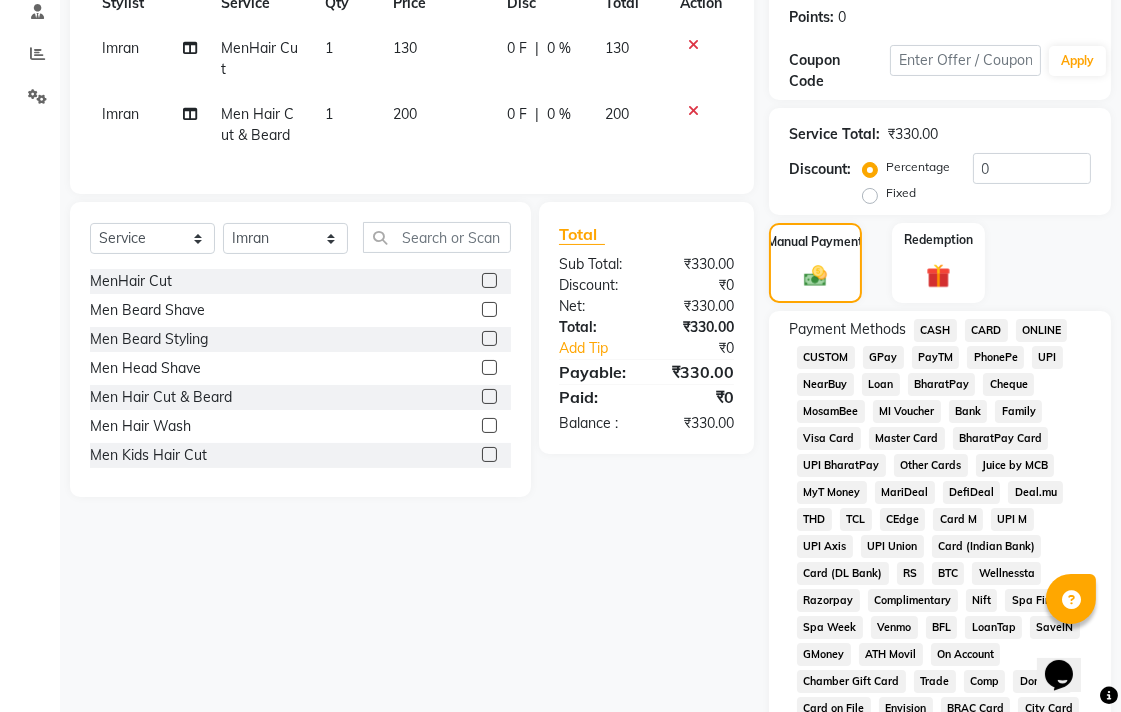 scroll, scrollTop: 333, scrollLeft: 0, axis: vertical 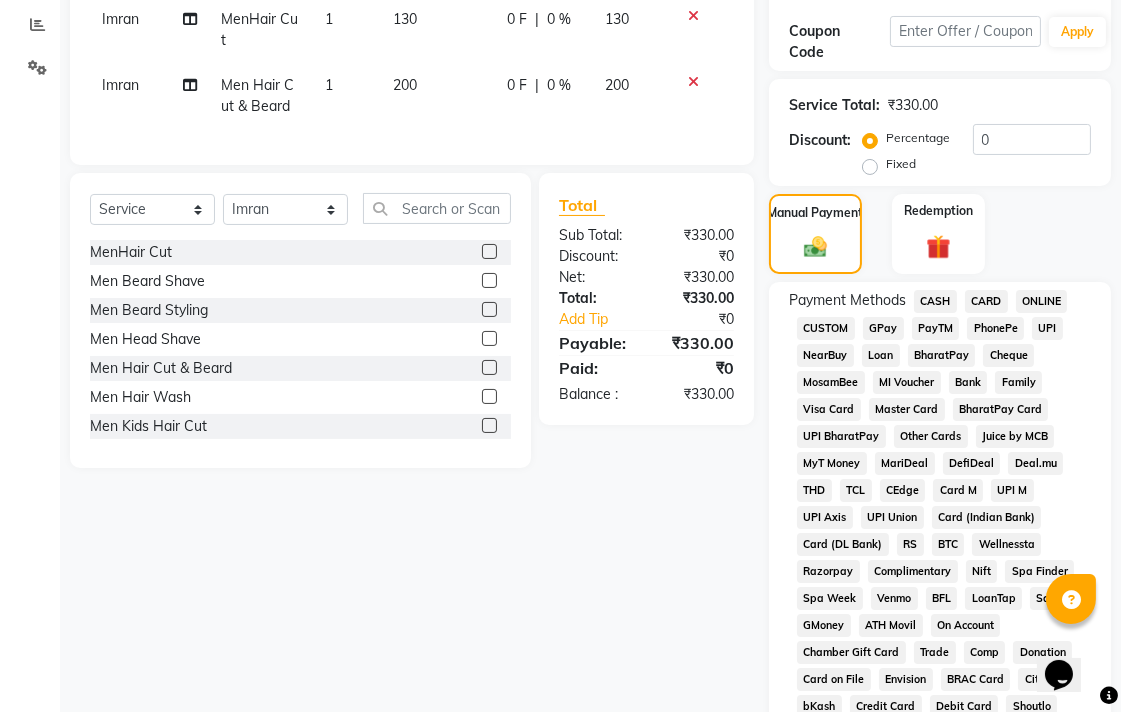click on "UPI" 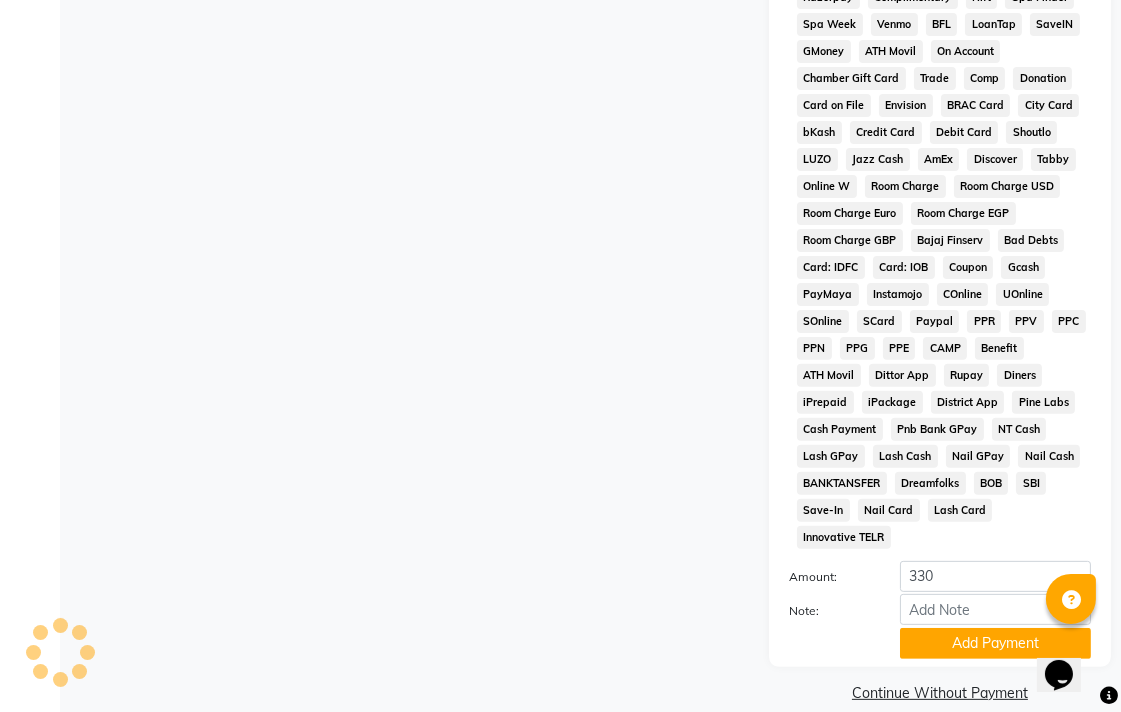 scroll, scrollTop: 913, scrollLeft: 0, axis: vertical 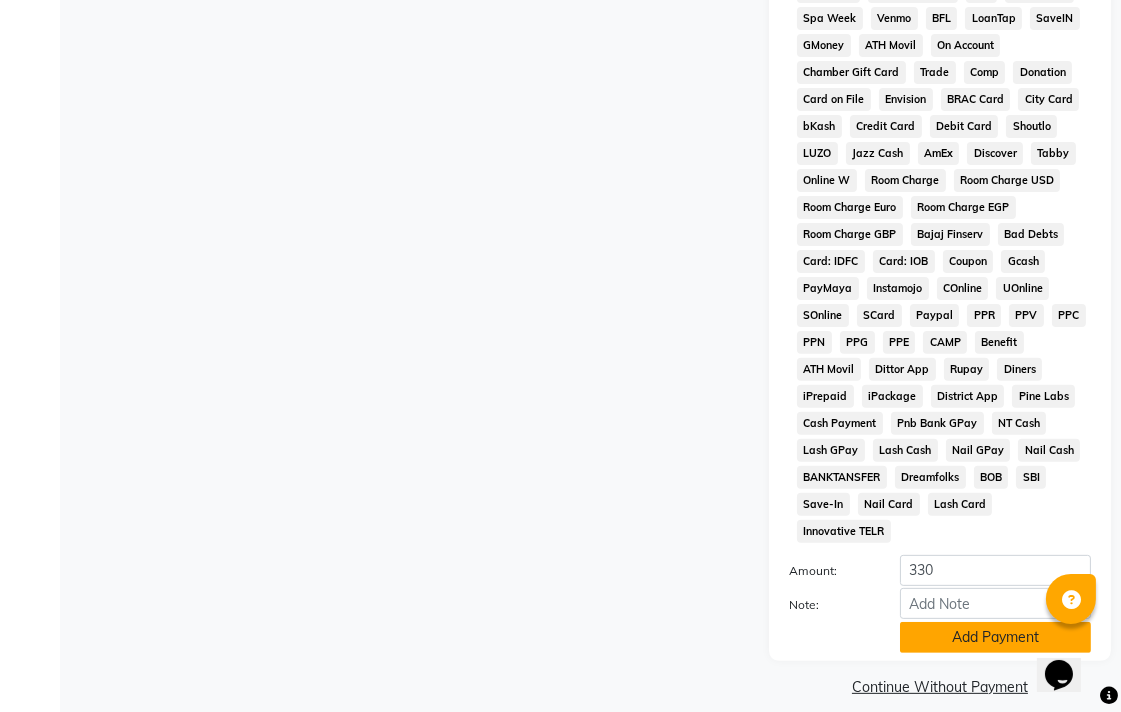 click on "Add Payment" 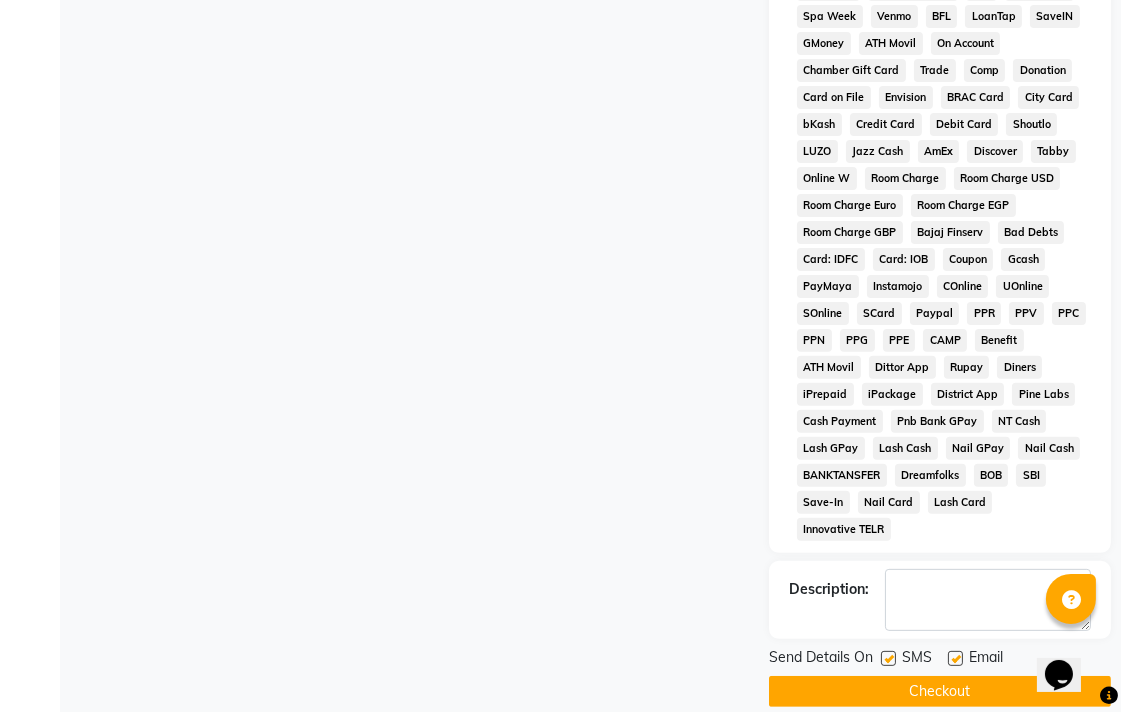scroll, scrollTop: 921, scrollLeft: 0, axis: vertical 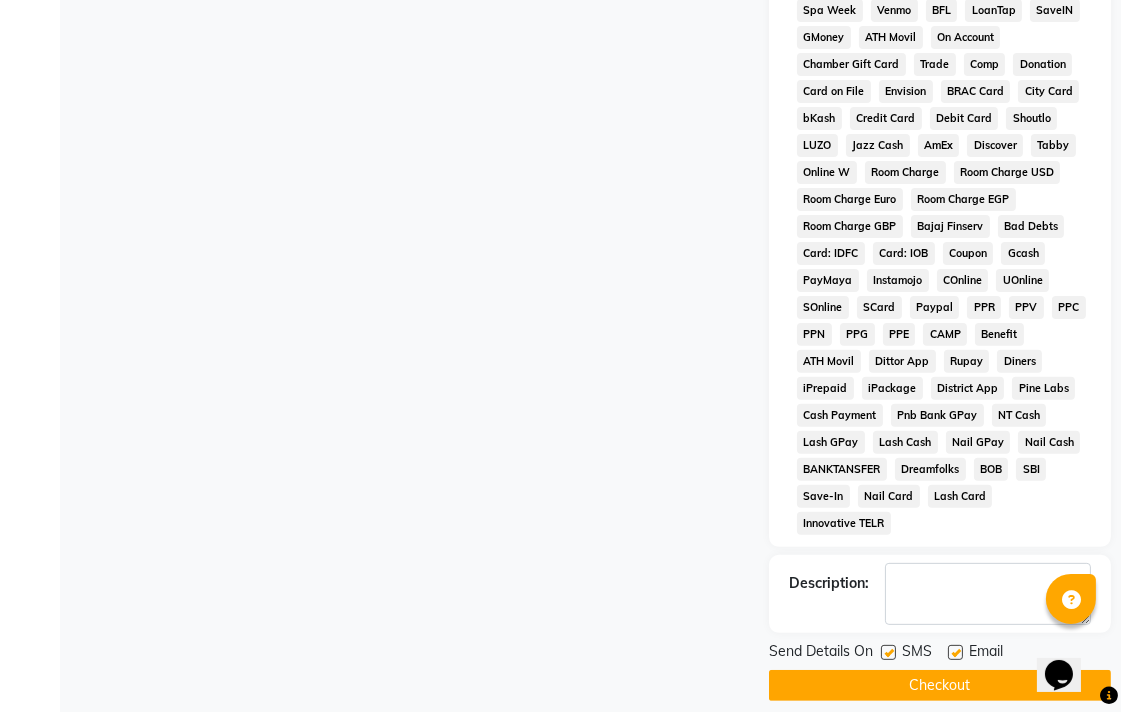 click on "Checkout" 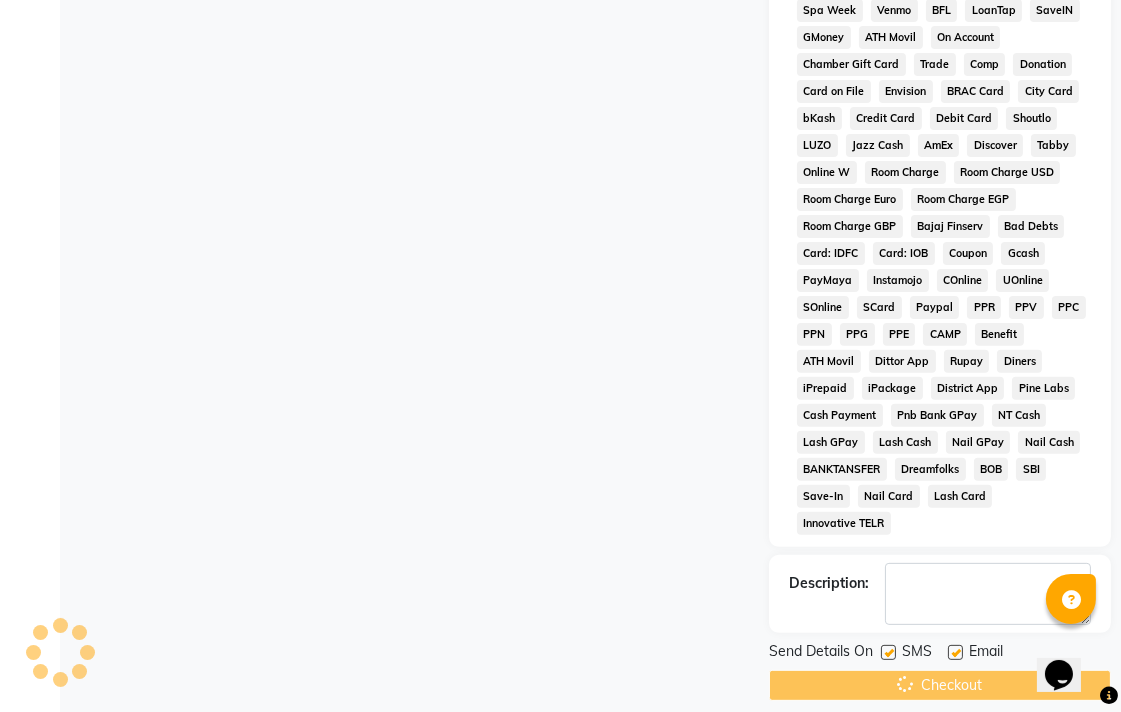 scroll, scrollTop: 0, scrollLeft: 0, axis: both 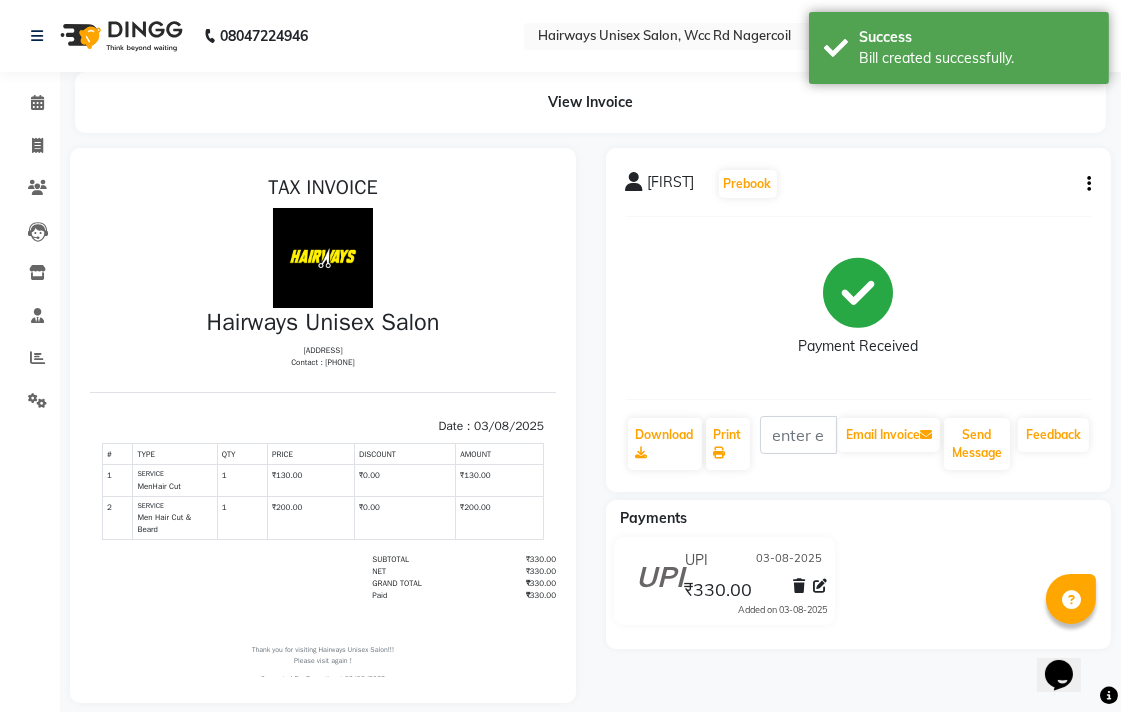click on "View Invoice" 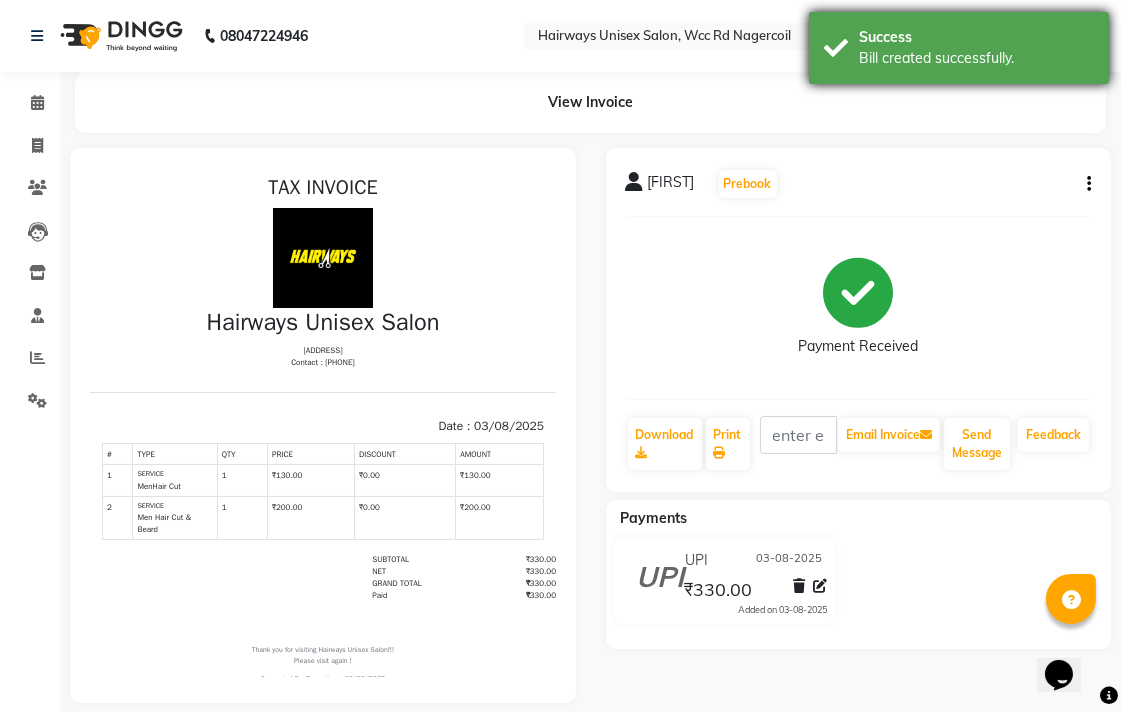 click on "Bill created successfully." at bounding box center [976, 58] 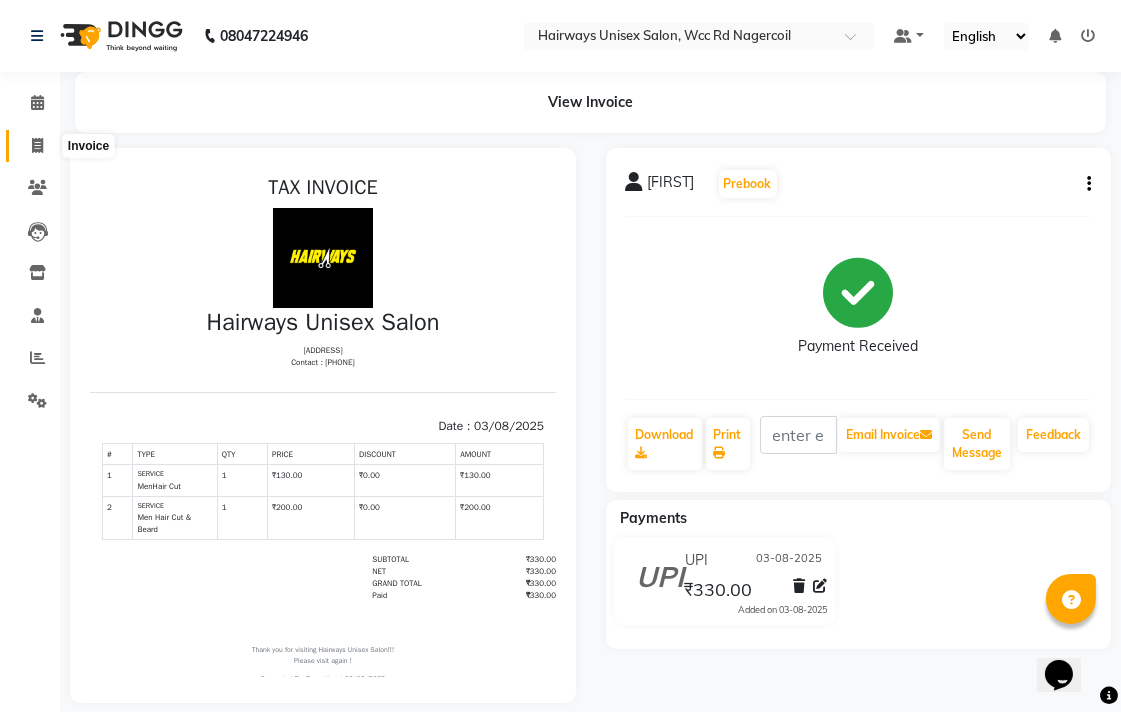 click 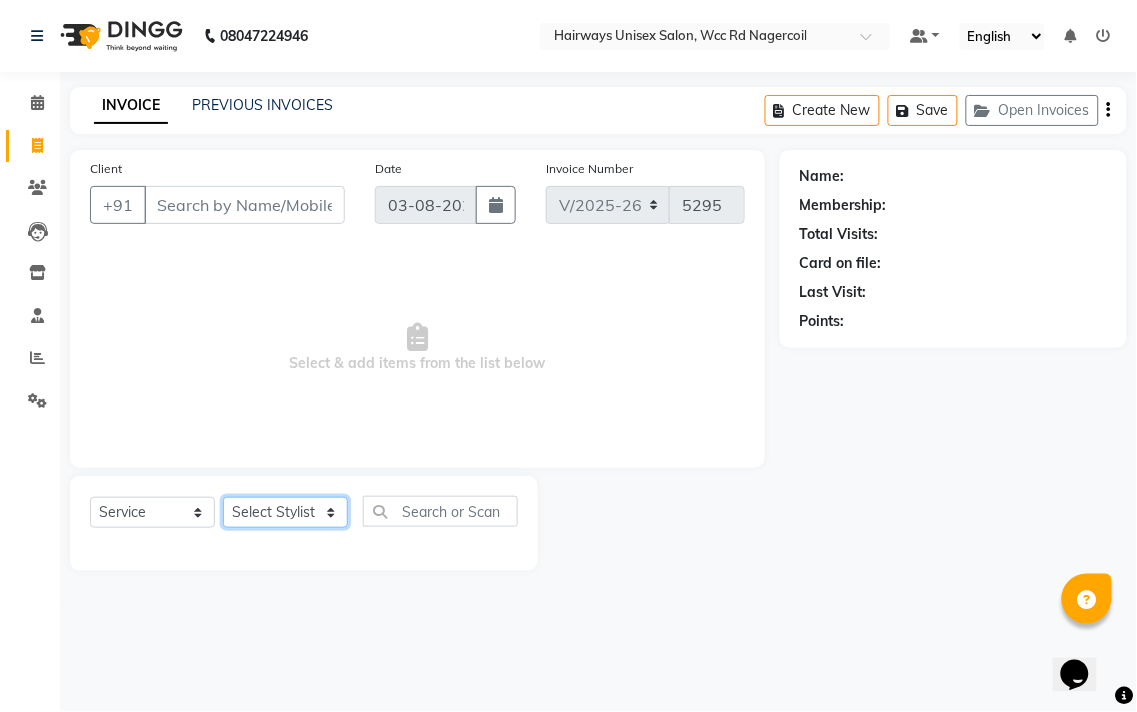 click on "Select Stylist Admin [FIRST] [FIRST] [FIRST] [FIRST] [FIRST] Reception [FIRST] [FIRST] [FIRST] [FIRST] LA Threading - Eye Brow x MenHair Cut Men Beard Shave Men Beard Styling Men Head Shave Men Hair Cut & Beard Men Hair Wash Men Kids Hair Cut Men Threading face scurb Men Straighterning, Smoothening - Front Men Straightening, Smoothening - Half Men Straightening, Smoothening - Full Men Grown smoothening- straightening Men Dandruff Treatment - Da0ndruff Treatment (short hair) Men Dandruff Treatment - Dandruff Treatment (Medium hair) Men Dandruff Treatment - Dandruff Treatment (Long hair) Men Dandruff scrub Men Relaxing Head Massage - Cocnut Oil Men Relaxing Head Massage - Navaratna Oil Men Relaxing Head Massage - Cold Oil Men Relaxing Head Massage - Almond Oil Men Relaxing olive oil massage Men Hair Colour - Mustache Men Hair Colour - Mustache (Ammonia Free) Men Hair Colour - Beard Colour Men Hair Colour - Beard Colour (Ammonia Free) MenHairColour - Premium Colour (inoa) Men Hair Colour - Head colour LA Jaw -face" 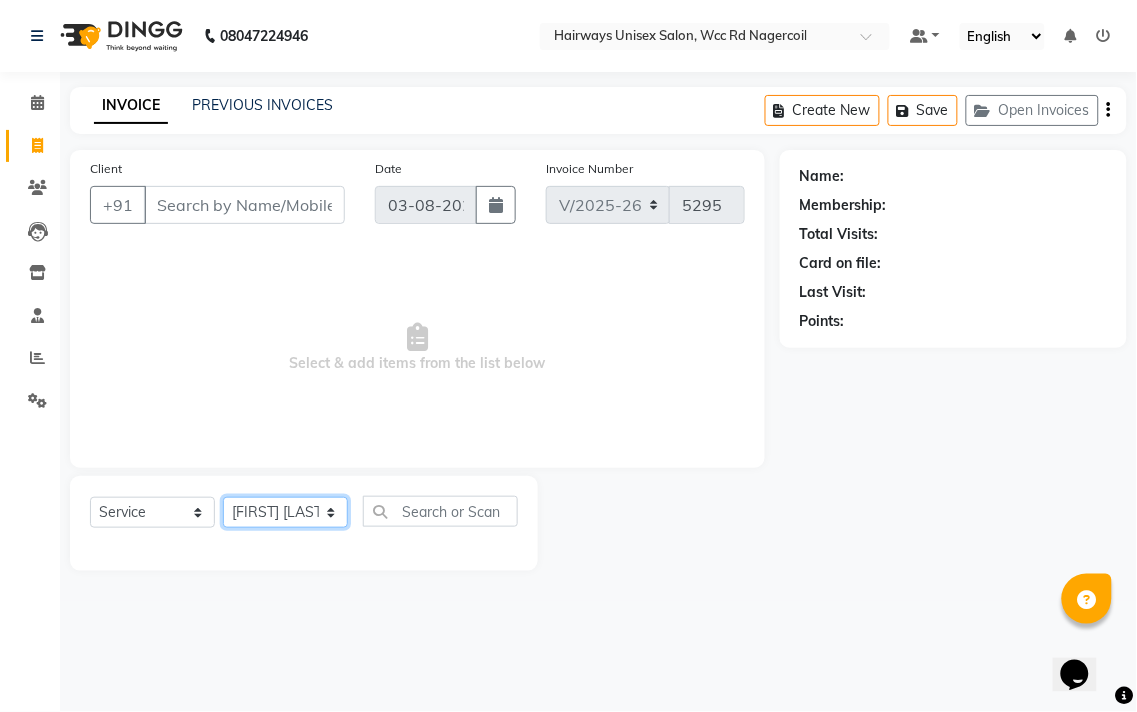 click on "Select Stylist Admin [FIRST] [FIRST] [FIRST] [FIRST] [FIRST] Reception [FIRST] [FIRST] [FIRST] [FIRST] LA Threading - Eye Brow x MenHair Cut Men Beard Shave Men Beard Styling Men Head Shave Men Hair Cut & Beard Men Hair Wash Men Kids Hair Cut Men Threading face scurb Men Straighterning, Smoothening - Front Men Straightening, Smoothening - Half Men Straightening, Smoothening - Full Men Grown smoothening- straightening Men Dandruff Treatment - Da0ndruff Treatment (short hair) Men Dandruff Treatment - Dandruff Treatment (Medium hair) Men Dandruff Treatment - Dandruff Treatment (Long hair) Men Dandruff scrub Men Relaxing Head Massage - Cocnut Oil Men Relaxing Head Massage - Navaratna Oil Men Relaxing Head Massage - Cold Oil Men Relaxing Head Massage - Almond Oil Men Relaxing olive oil massage Men Hair Colour - Mustache Men Hair Colour - Mustache (Ammonia Free) Men Hair Colour - Beard Colour Men Hair Colour - Beard Colour (Ammonia Free) MenHairColour - Premium Colour (inoa) Men Hair Colour - Head colour LA Jaw -face" 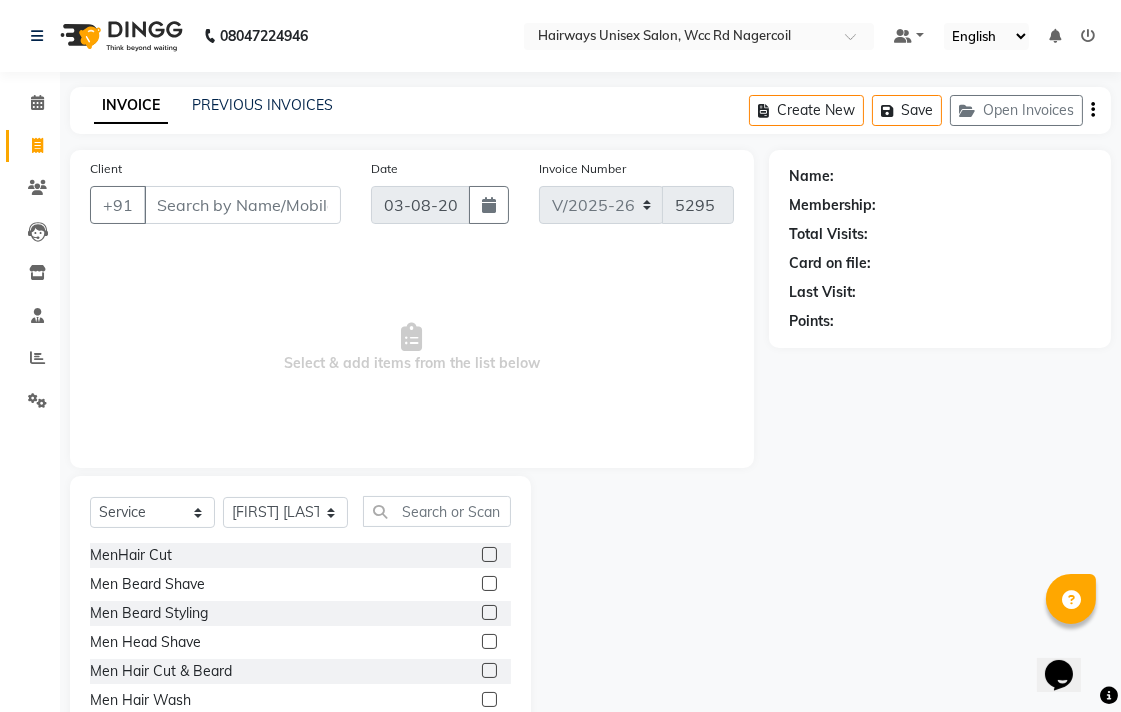 click on "MenHair Cut  Men Beard Shave  Men Beard Styling  Men Head Shave  Men Hair Cut & Beard  Men Hair Wash  Men Kids Hair Cut  Men Threading  face scurb  Men Straighterning, Smoothening - Front  Men Straightening, Smoothening - Half  Men Straightening, Smoothening - Full  Men Grown  smoothening- straightening  Men Dandruff Treatment - Da0ndruff Treatment (short hair)  Men Dandruff Treatment - Dandruff Treatment (Medium hair)  Men Dandruff Treatment - Dandruff Treatment (Long hair)  Men Dandruff scrub  Men Relaxing Head Massage - Cocnut Oil  Men Relaxing Head Massage - Navaratna Oil  Men Relaxing Head Massage - Cold Oil  Men Relaxing Head Massage - Almond Oil  Men Relaxing olive oil massage   Men Hair Colour - Mustache  Men Hair Colour - Mustache (Ammonia Free)  Men Hair Colour - Beard Colour  Men Hair Colour - Beard Colour (Ammonia Free)  MenHairColour - Premium Colour (inoa)  Men Hair Colour - Head colour  Men Hair Colour - Streax Colour  Men Hair Colour - Essensity Colour  La Hair Colour - Henna  LA  Jaw -face" 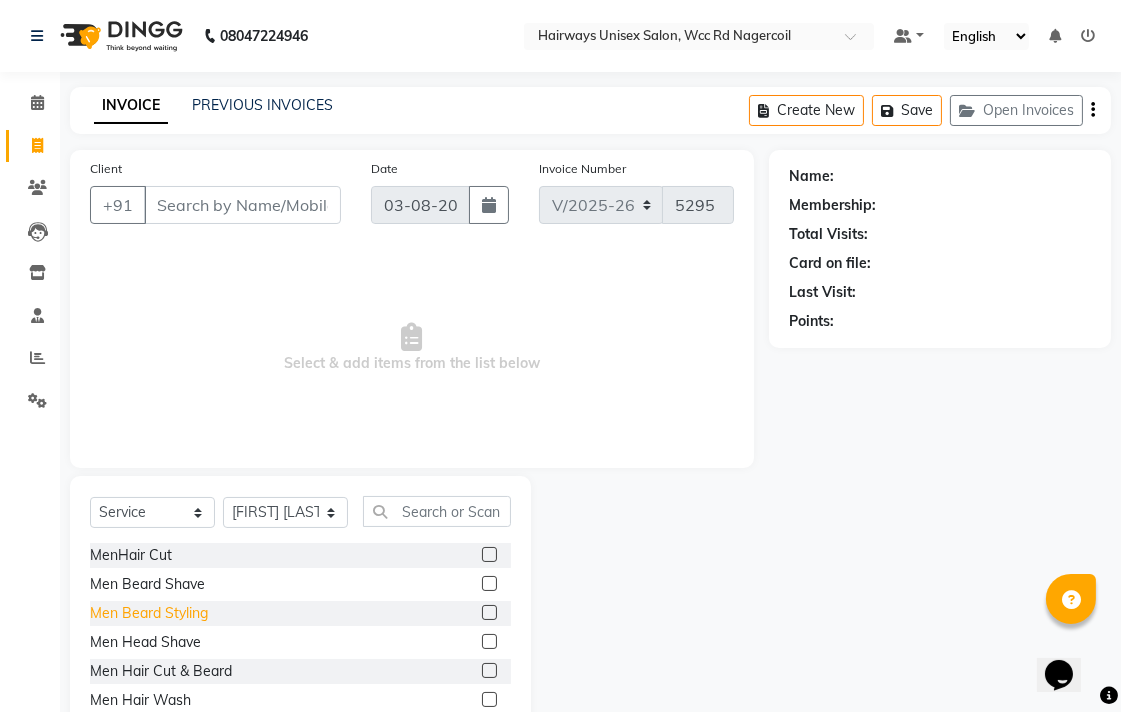 click on "Men Beard Styling" 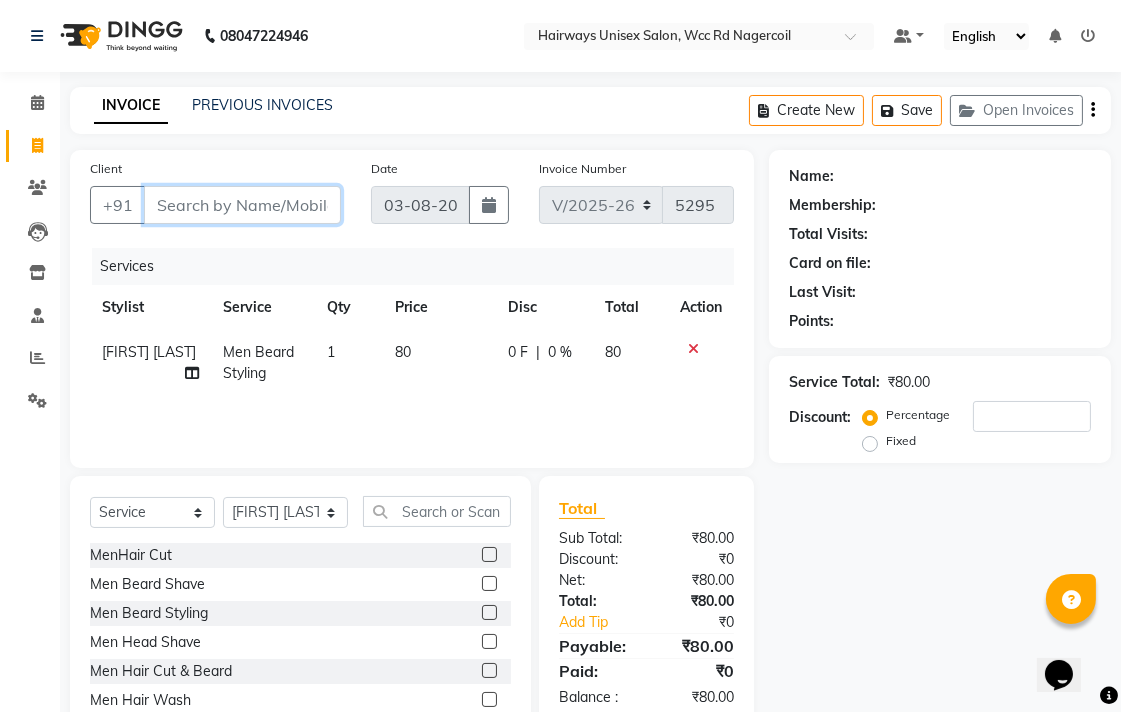 click on "Client" at bounding box center (242, 205) 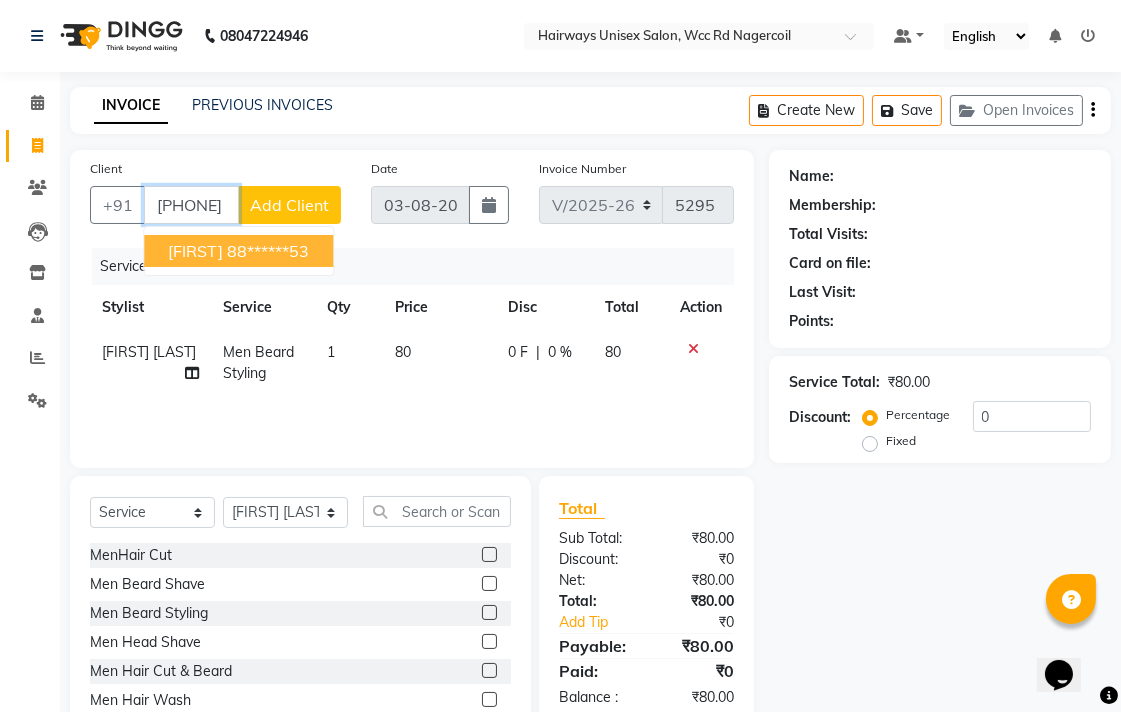 click on "[FIRST] [PHONE]" at bounding box center [238, 251] 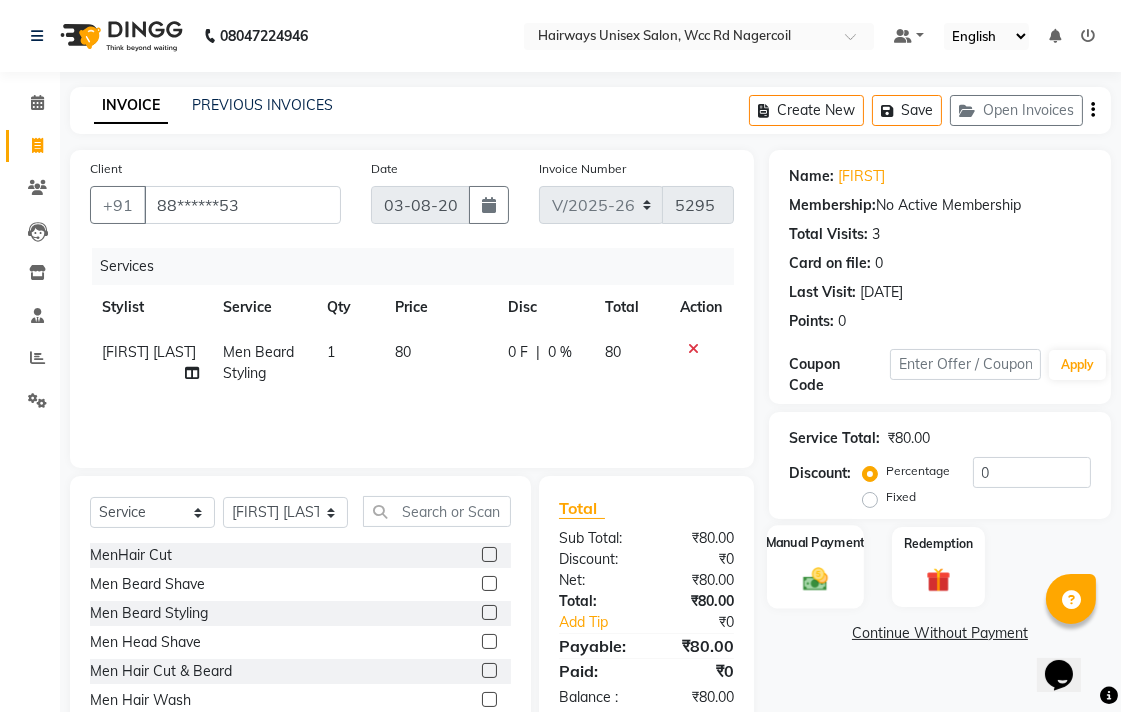 click on "Manual Payment" 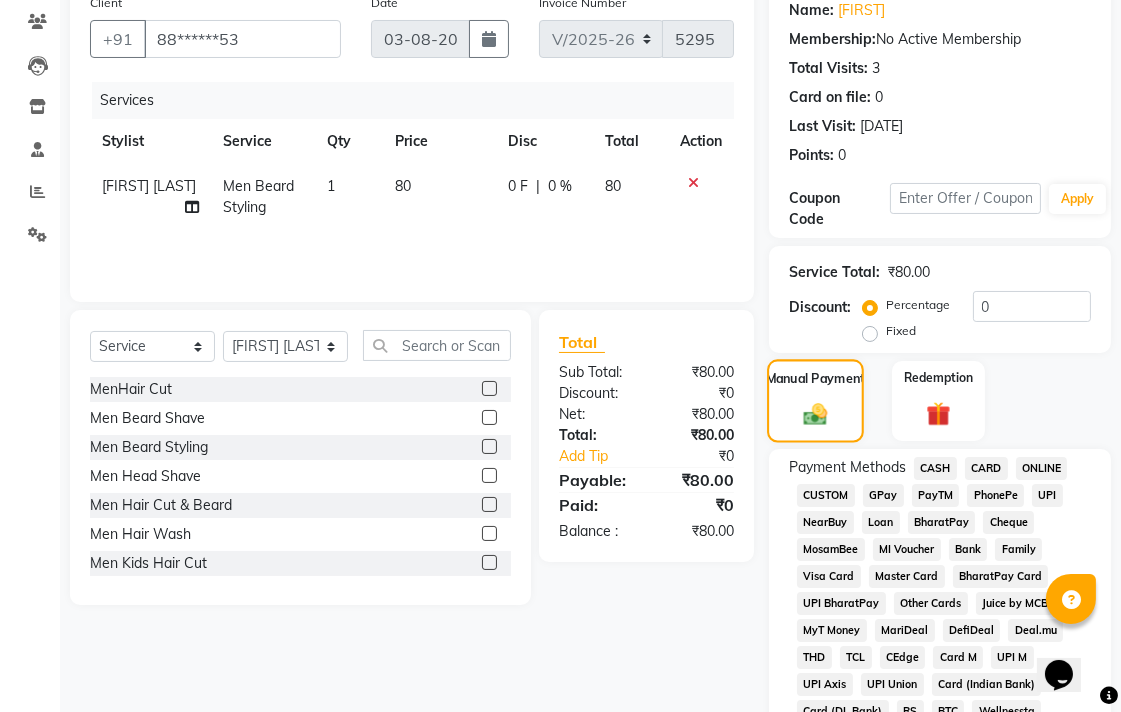scroll, scrollTop: 333, scrollLeft: 0, axis: vertical 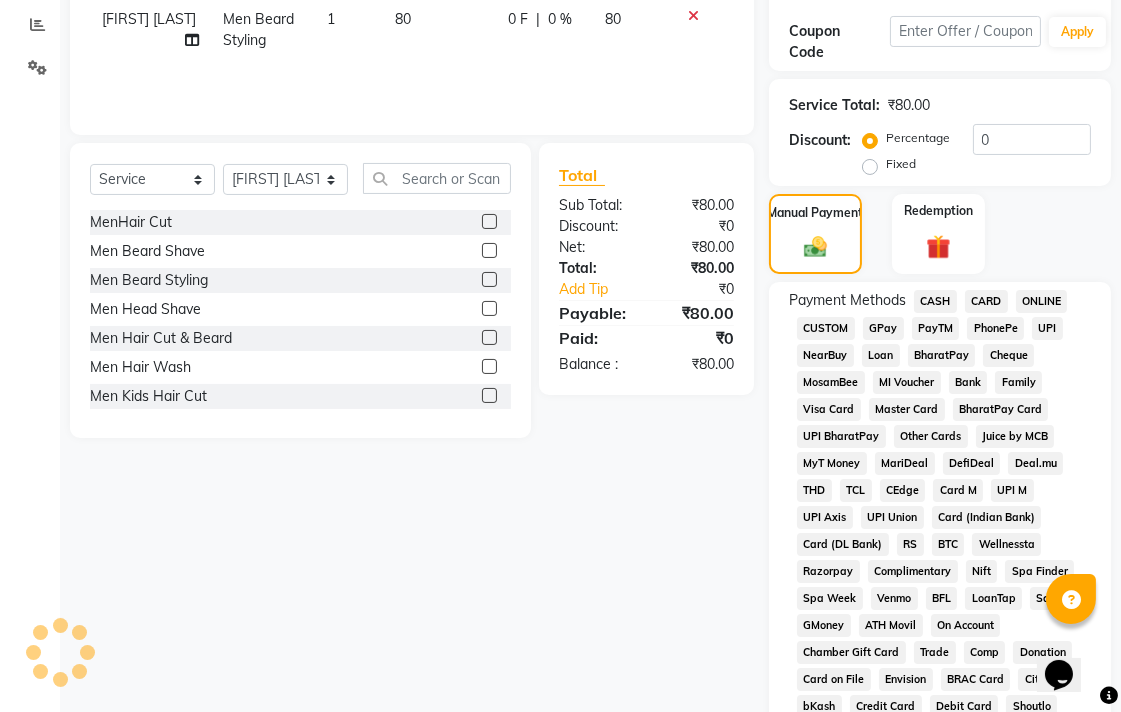 click on "CASH" 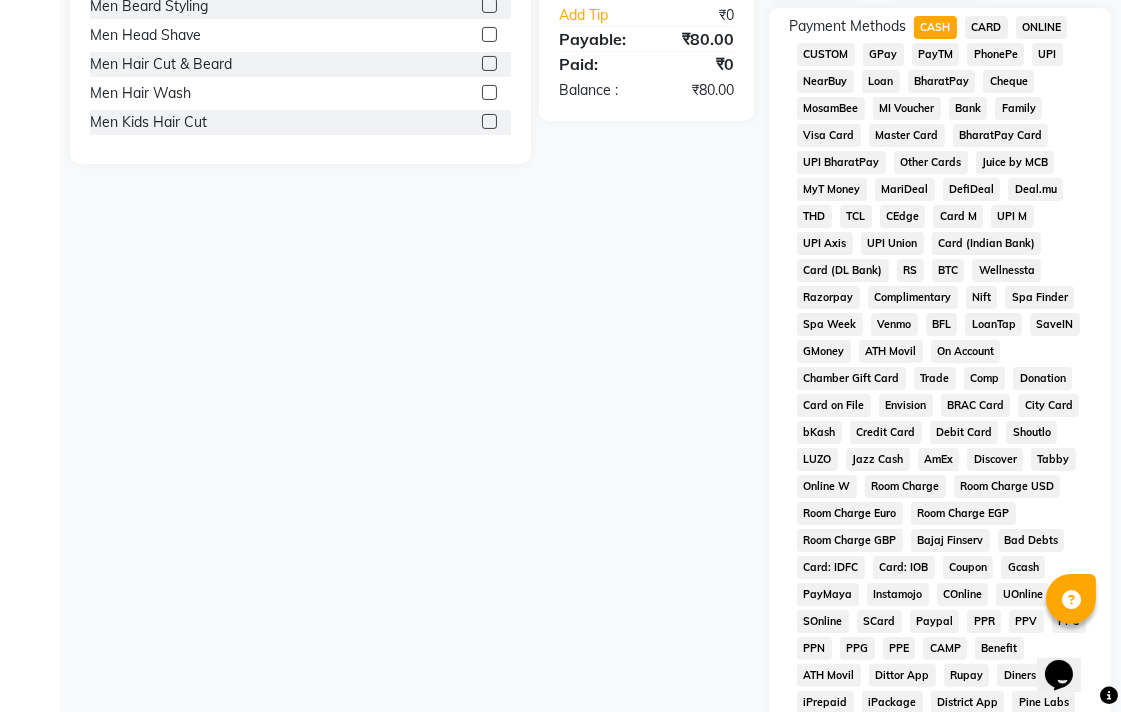 scroll, scrollTop: 913, scrollLeft: 0, axis: vertical 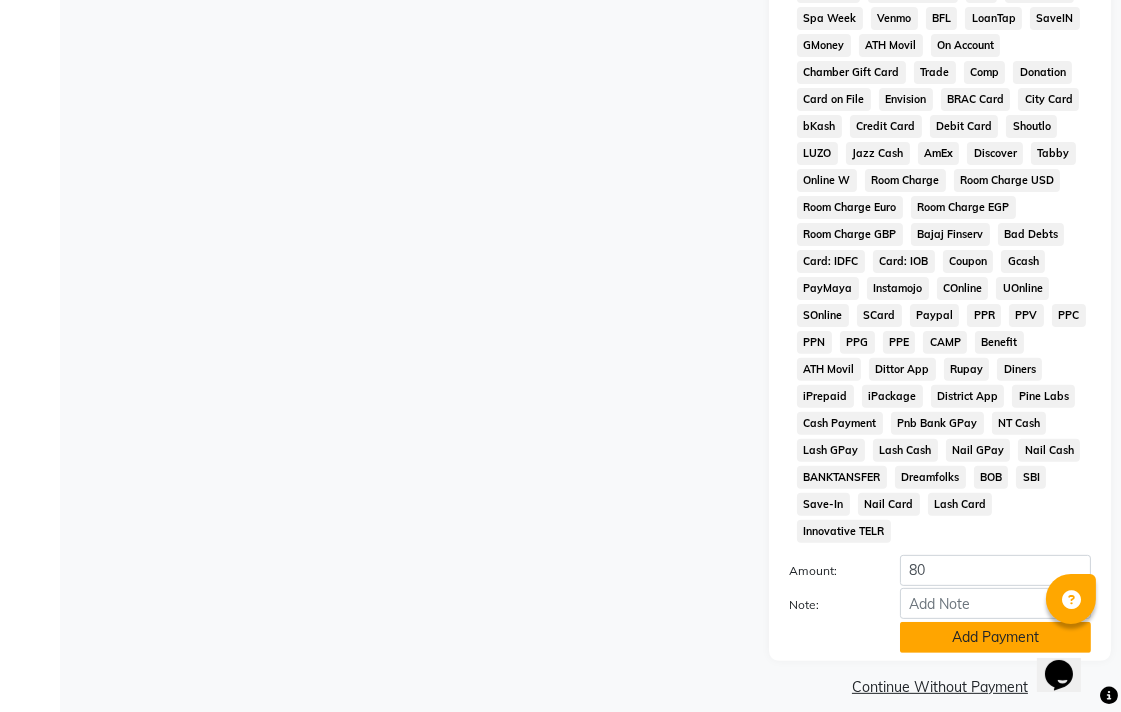 click on "Add Payment" 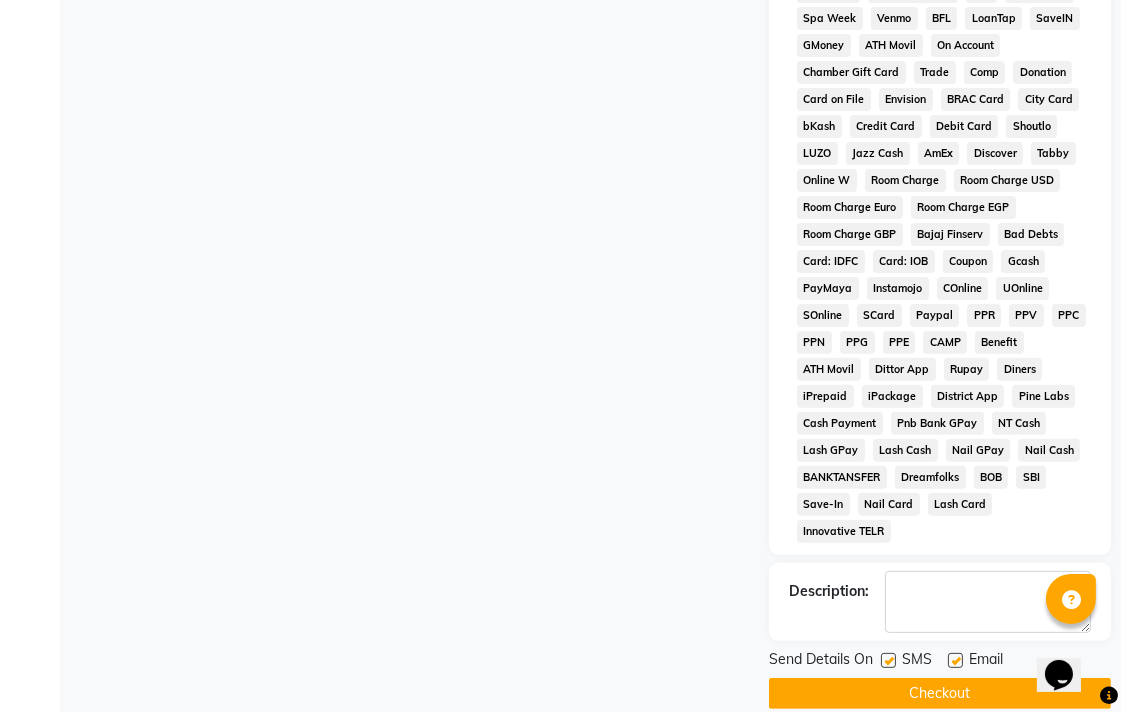 scroll, scrollTop: 921, scrollLeft: 0, axis: vertical 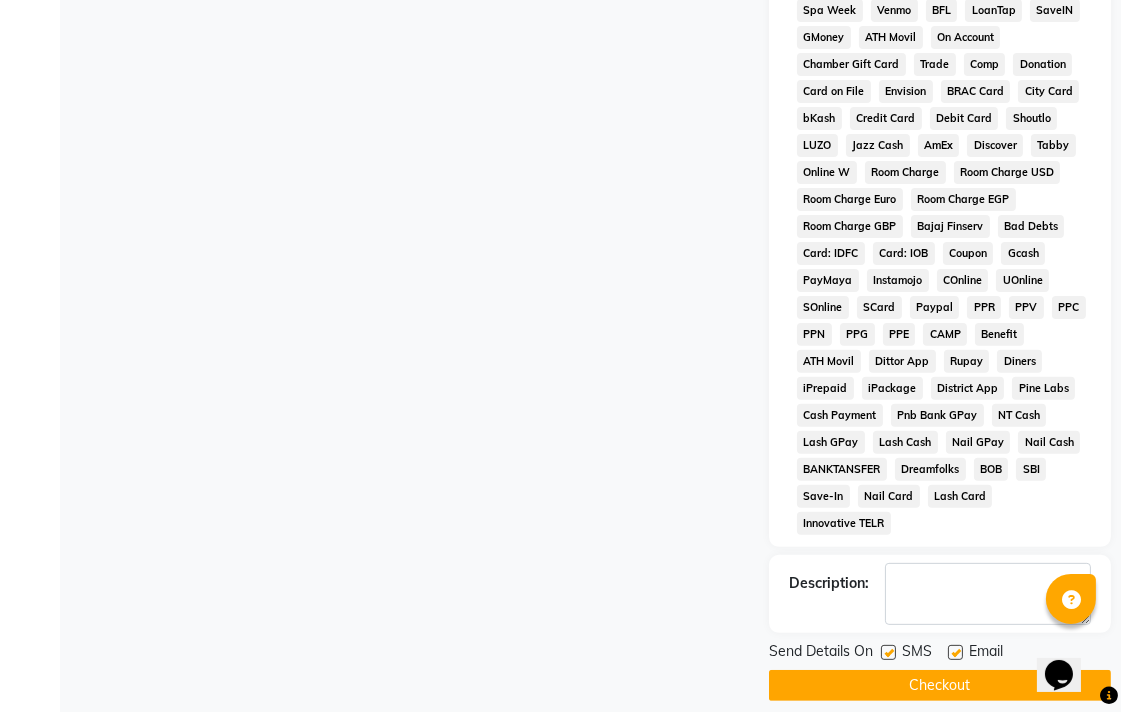 click on "Checkout" 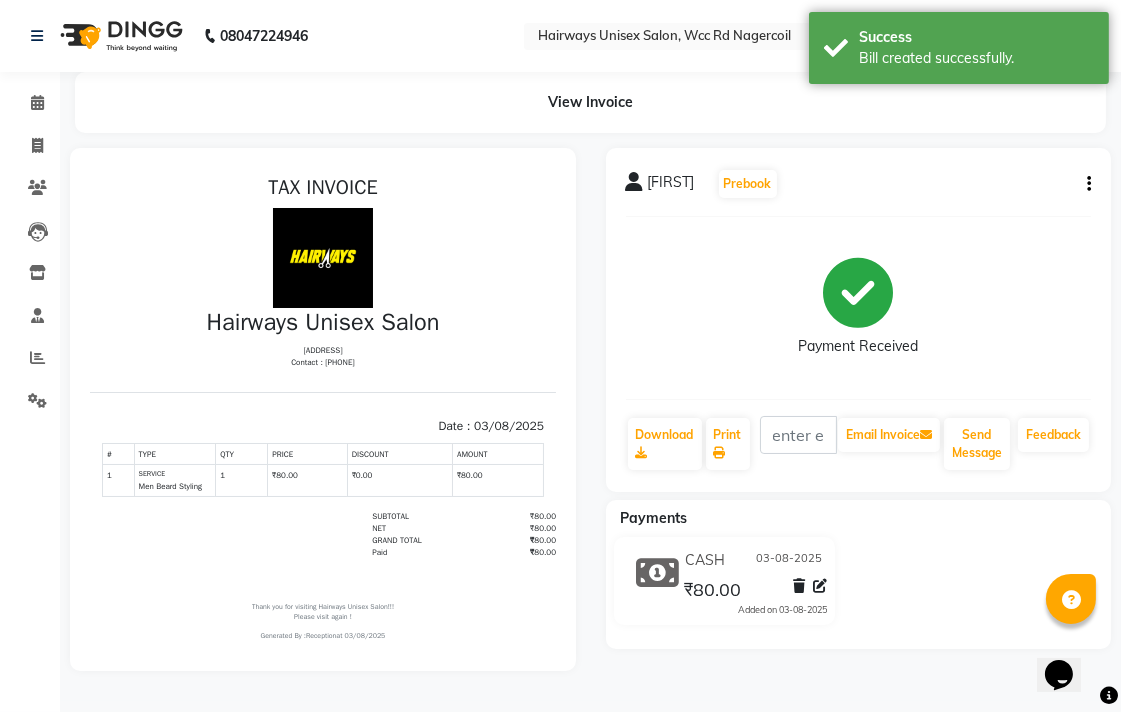 scroll, scrollTop: 0, scrollLeft: 0, axis: both 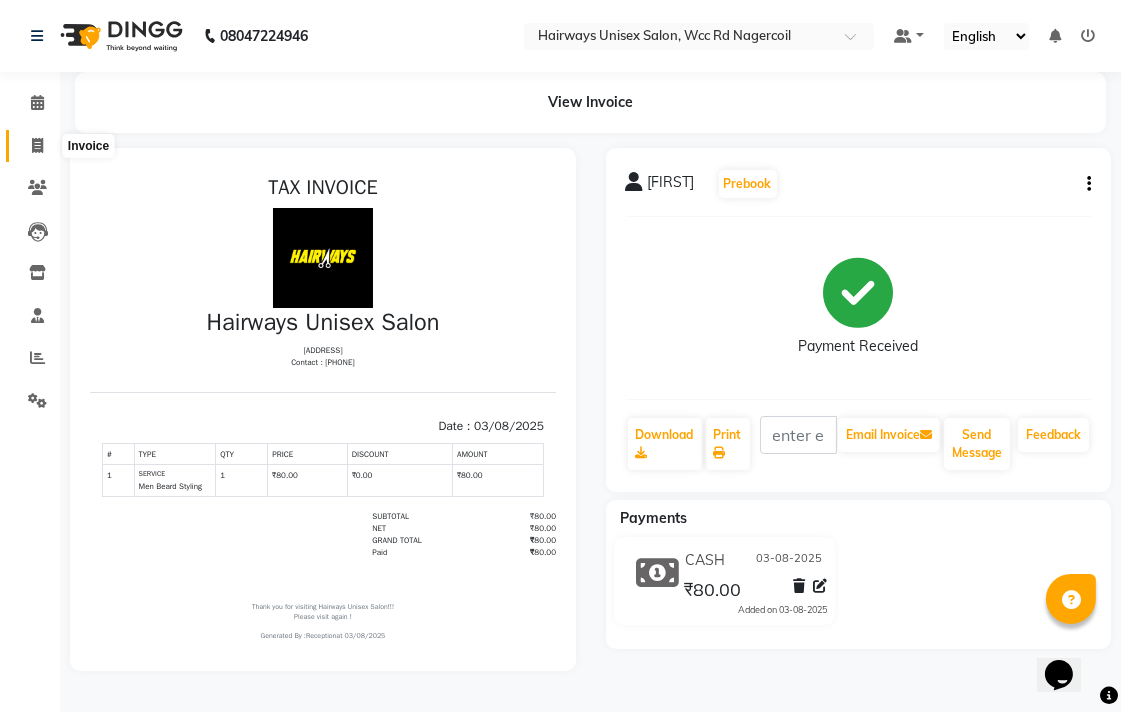 click 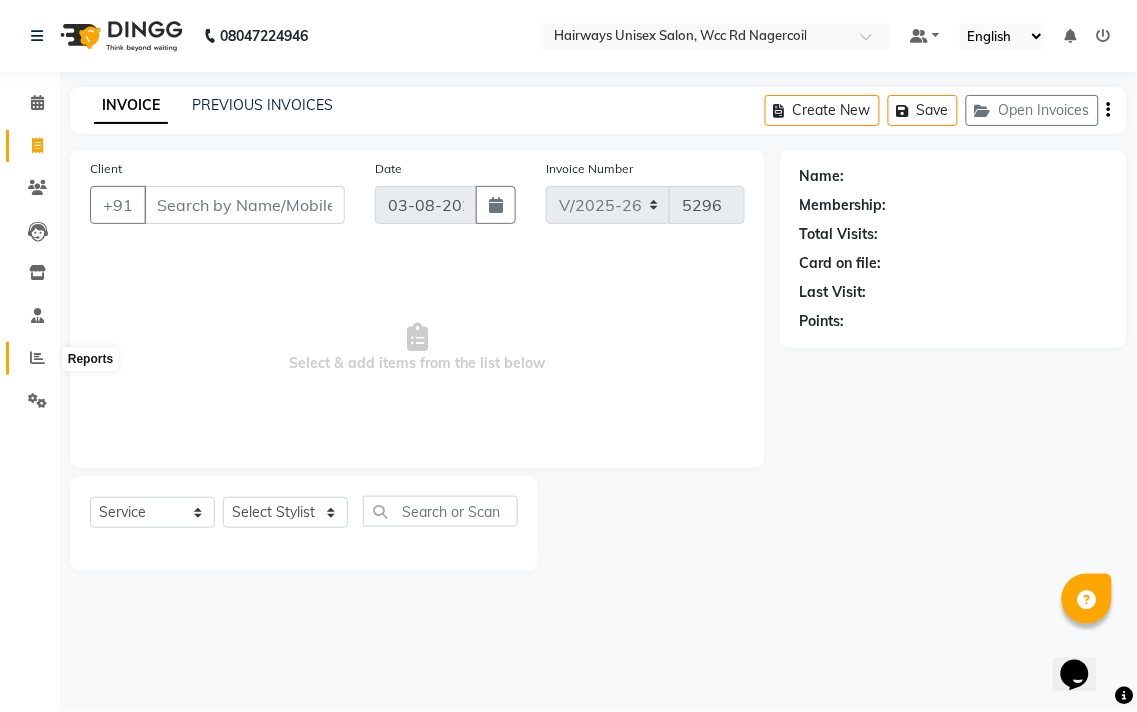 drag, startPoint x: 36, startPoint y: 356, endPoint x: 45, endPoint y: 350, distance: 10.816654 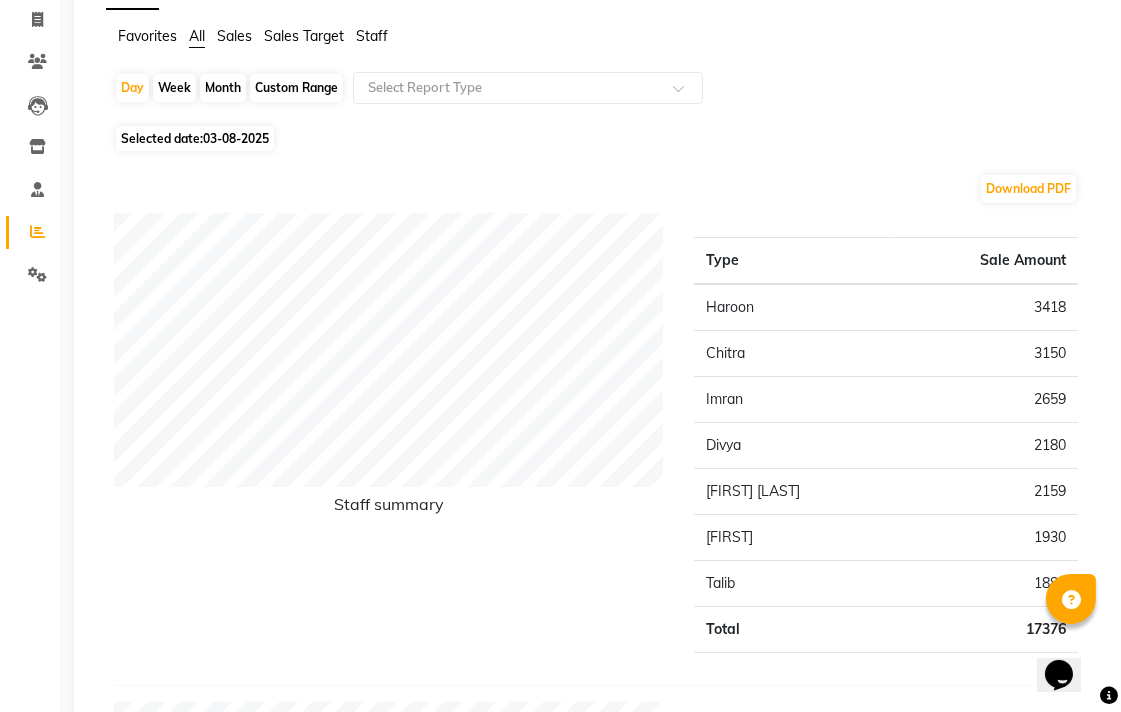 scroll, scrollTop: 0, scrollLeft: 0, axis: both 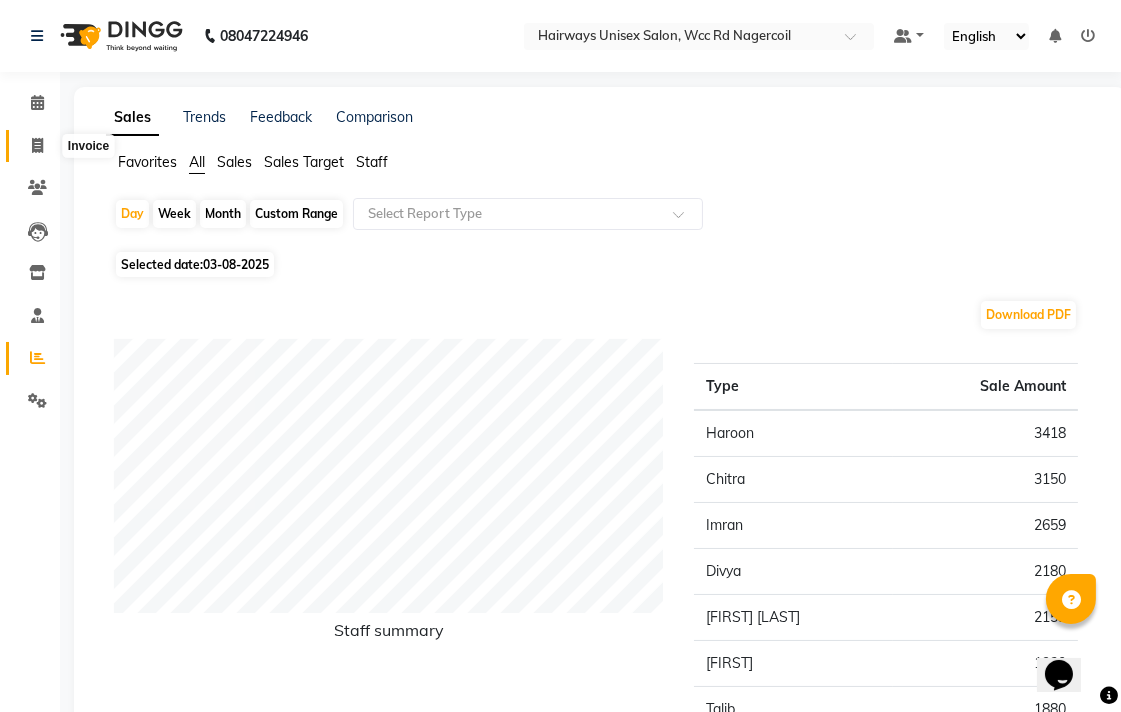 click 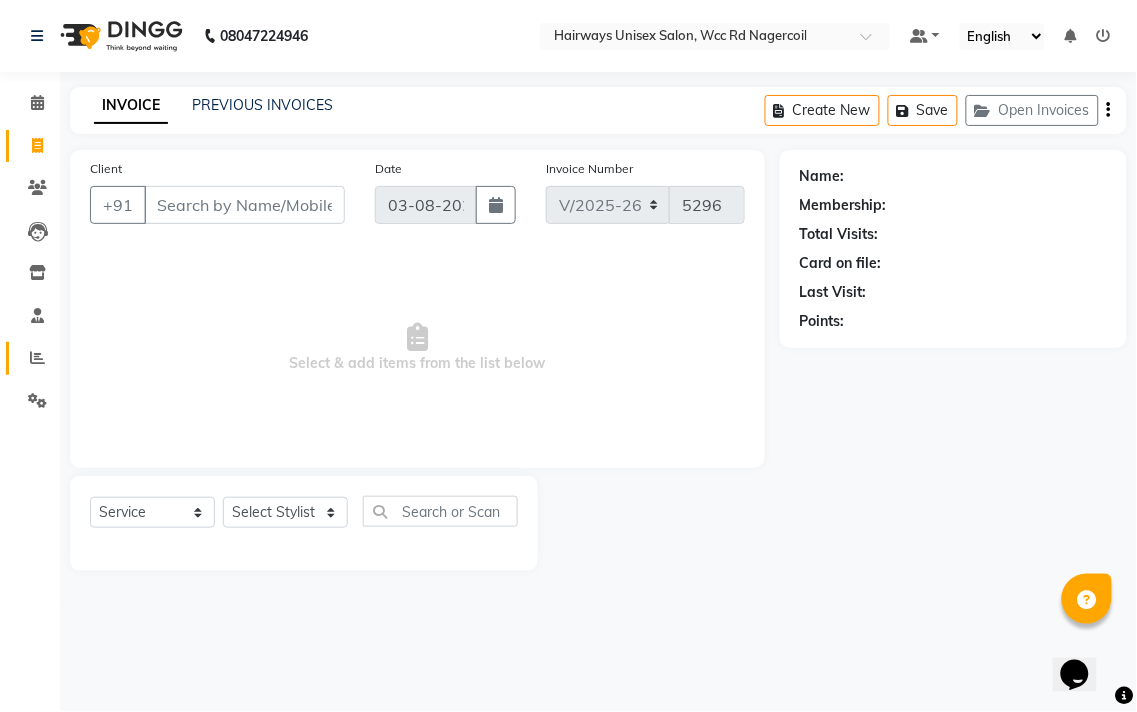 click on "Reports" 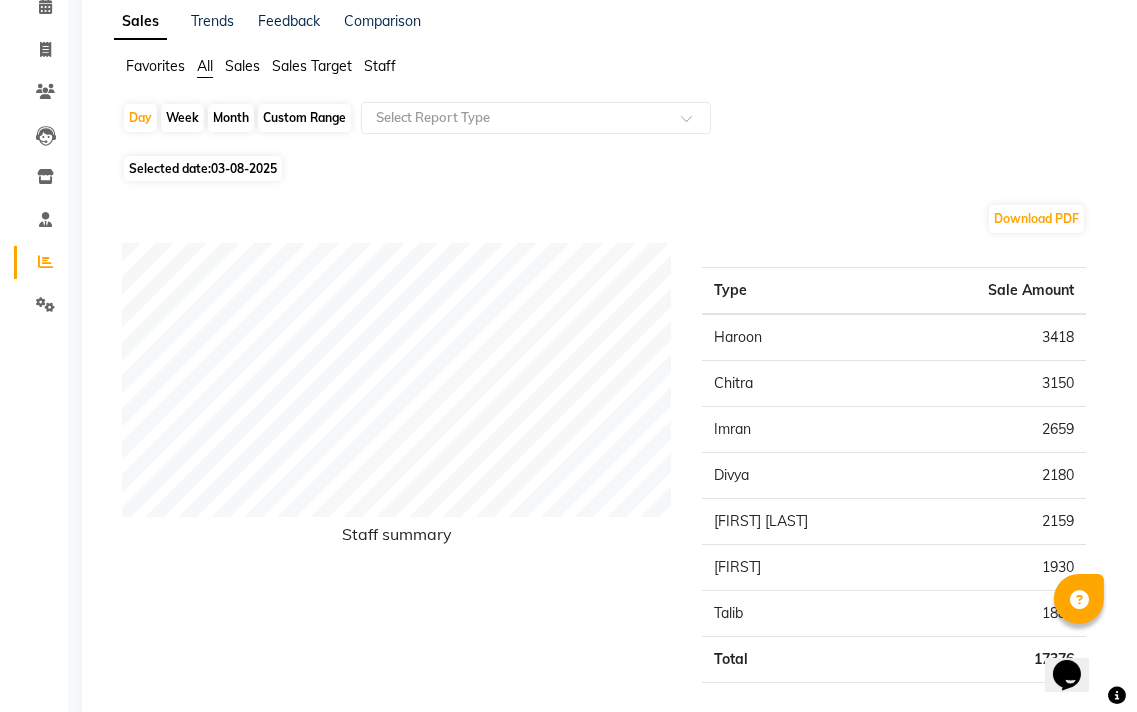 scroll, scrollTop: 0, scrollLeft: 0, axis: both 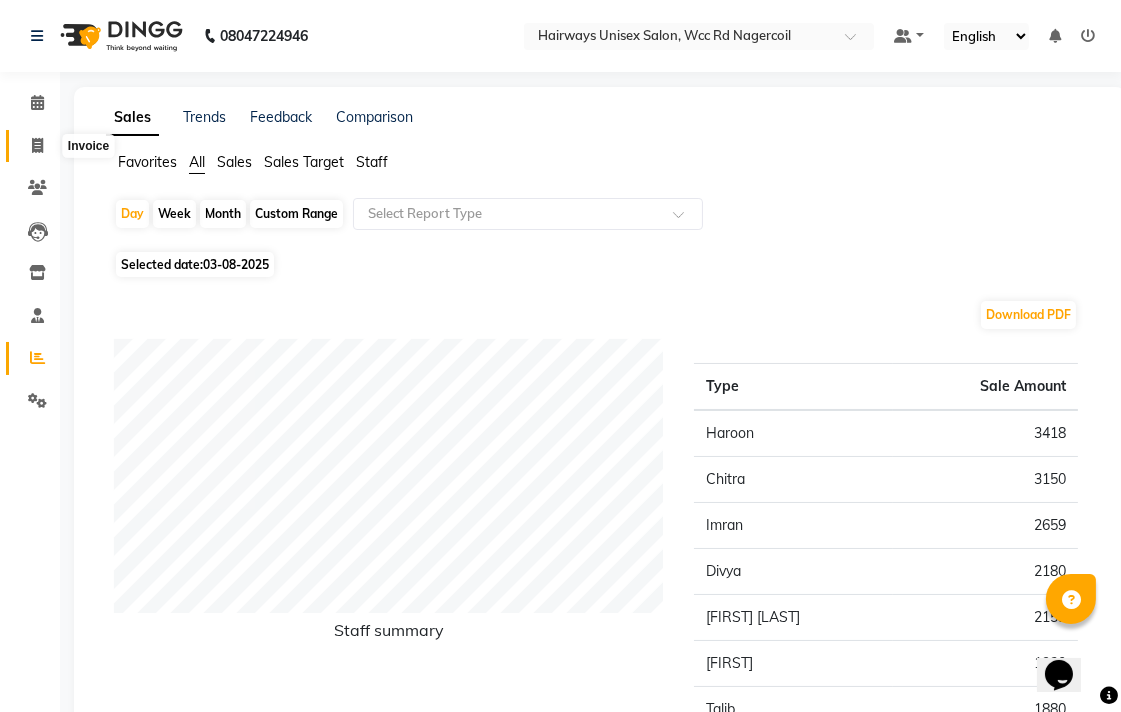 click 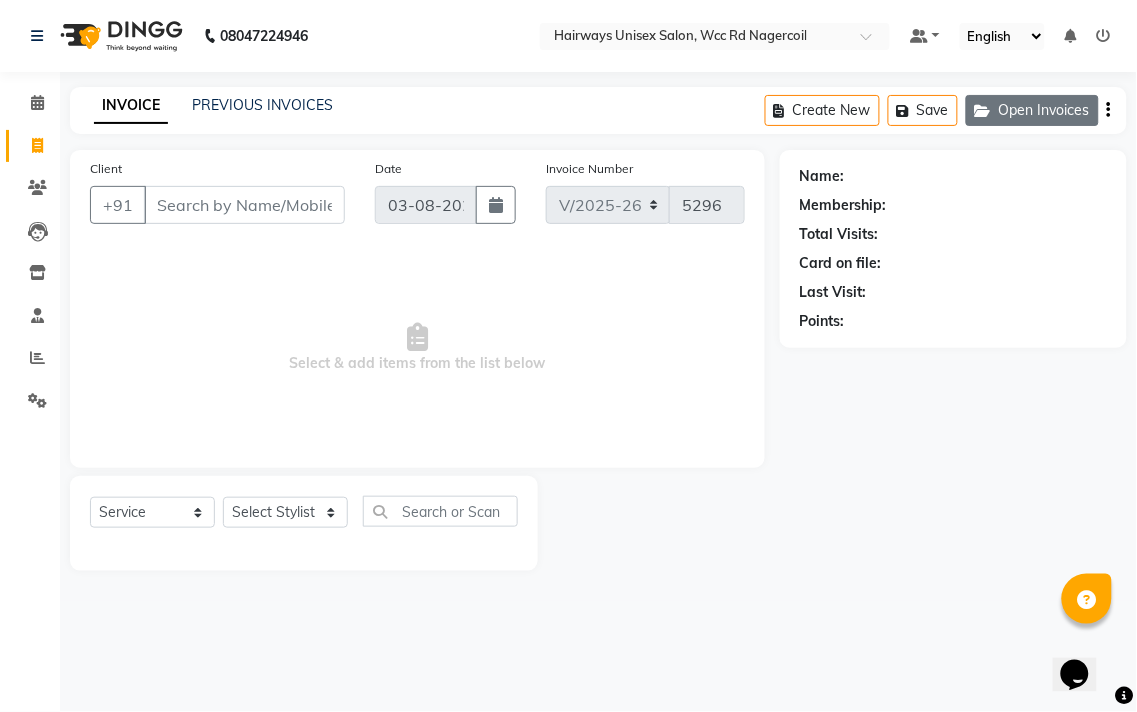 click 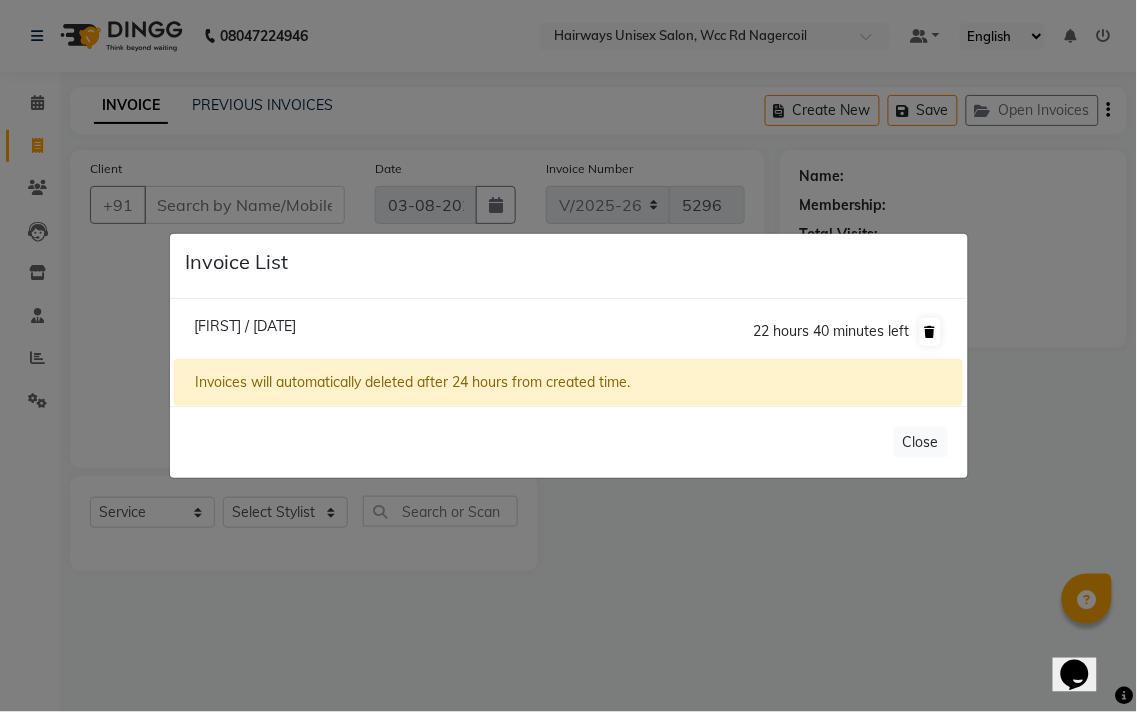 click 